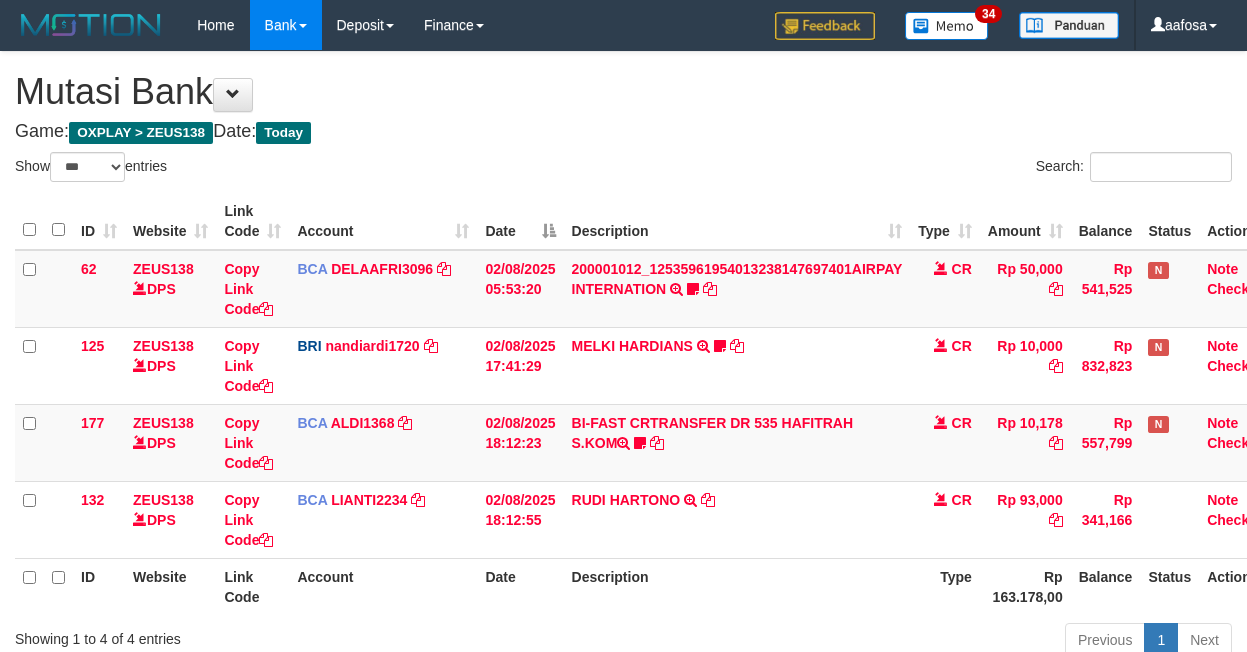 select on "***" 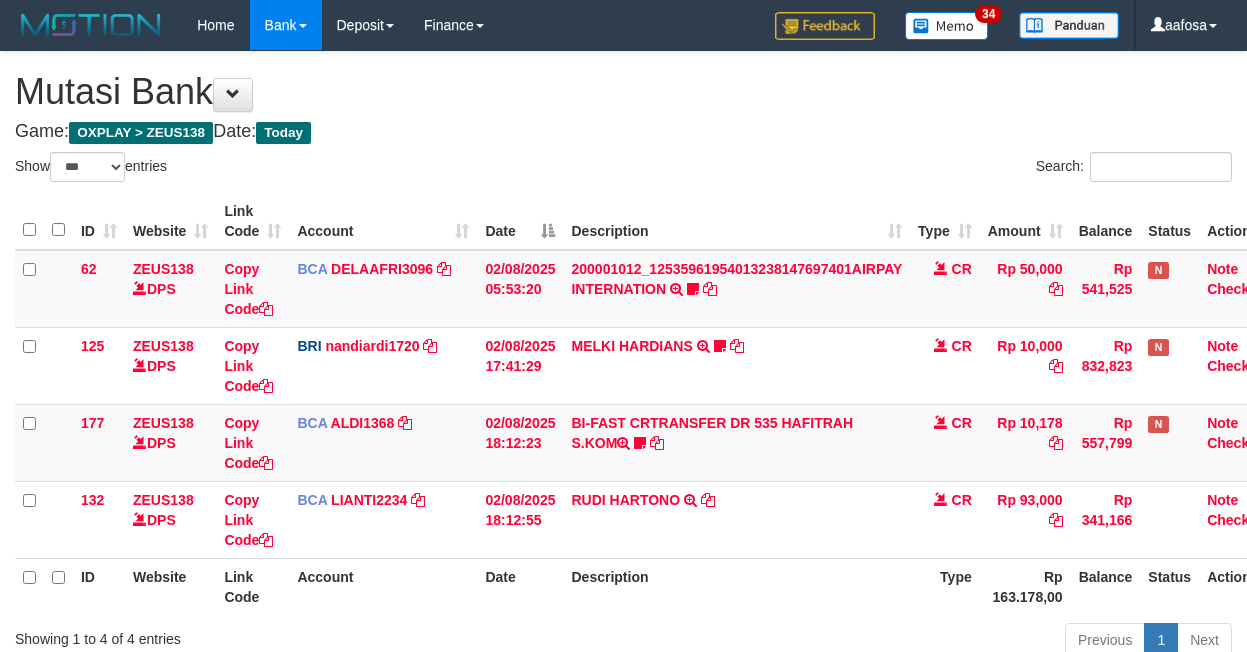 scroll, scrollTop: 141, scrollLeft: 23, axis: both 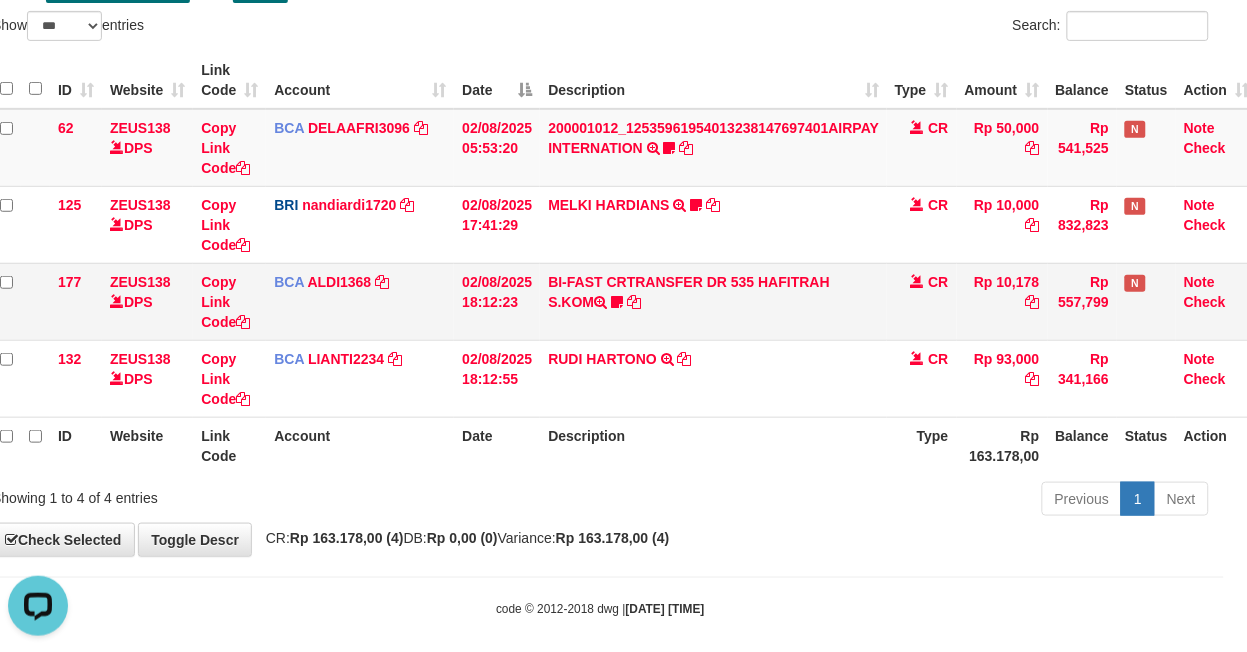 click on "BI-FAST CRTRANSFER DR 535 HAFITRAH S.KOM          Pakaji999" at bounding box center (713, 301) 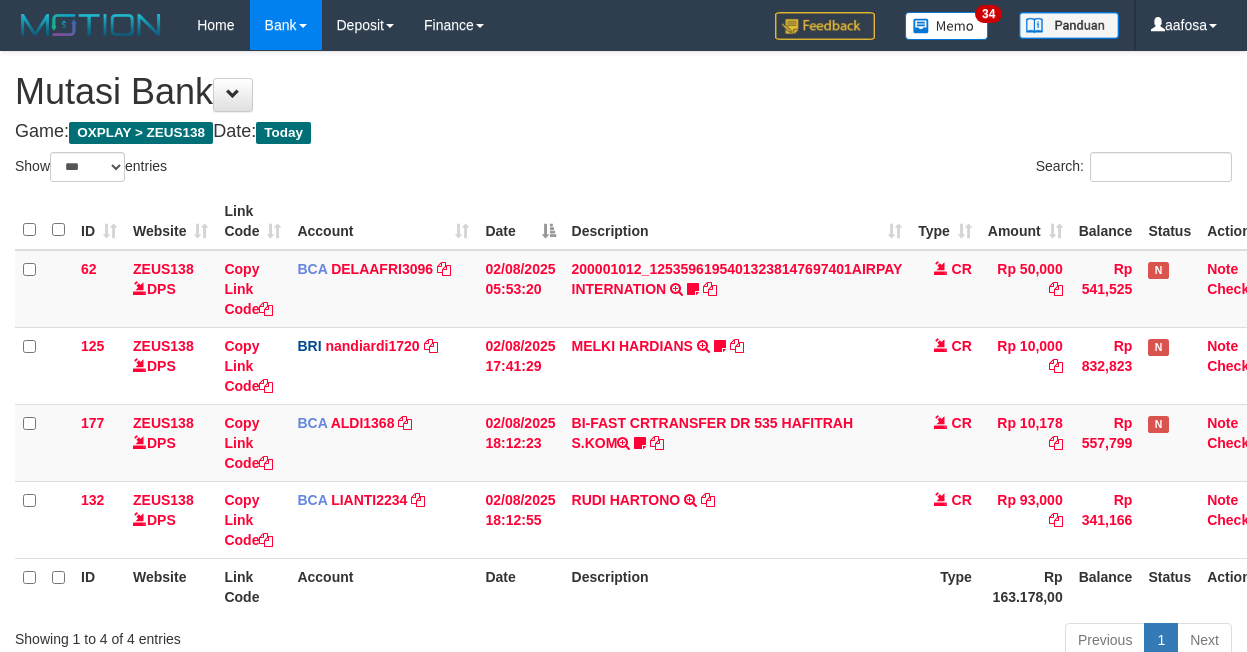 select on "***" 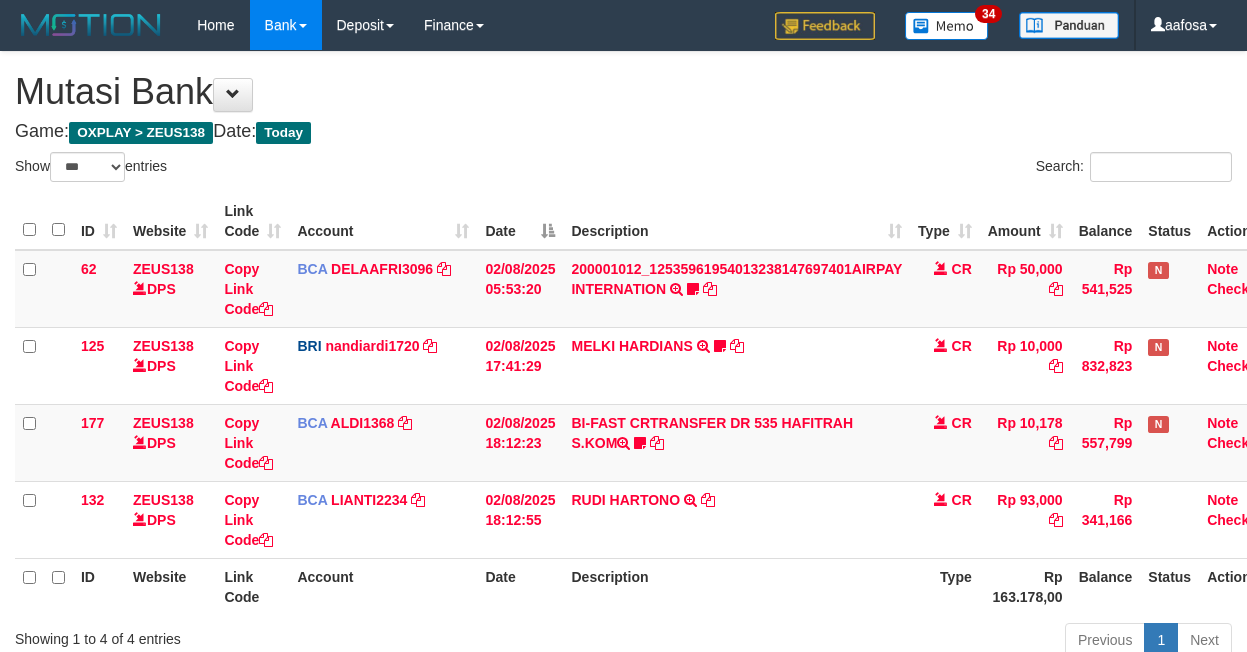 scroll, scrollTop: 141, scrollLeft: 23, axis: both 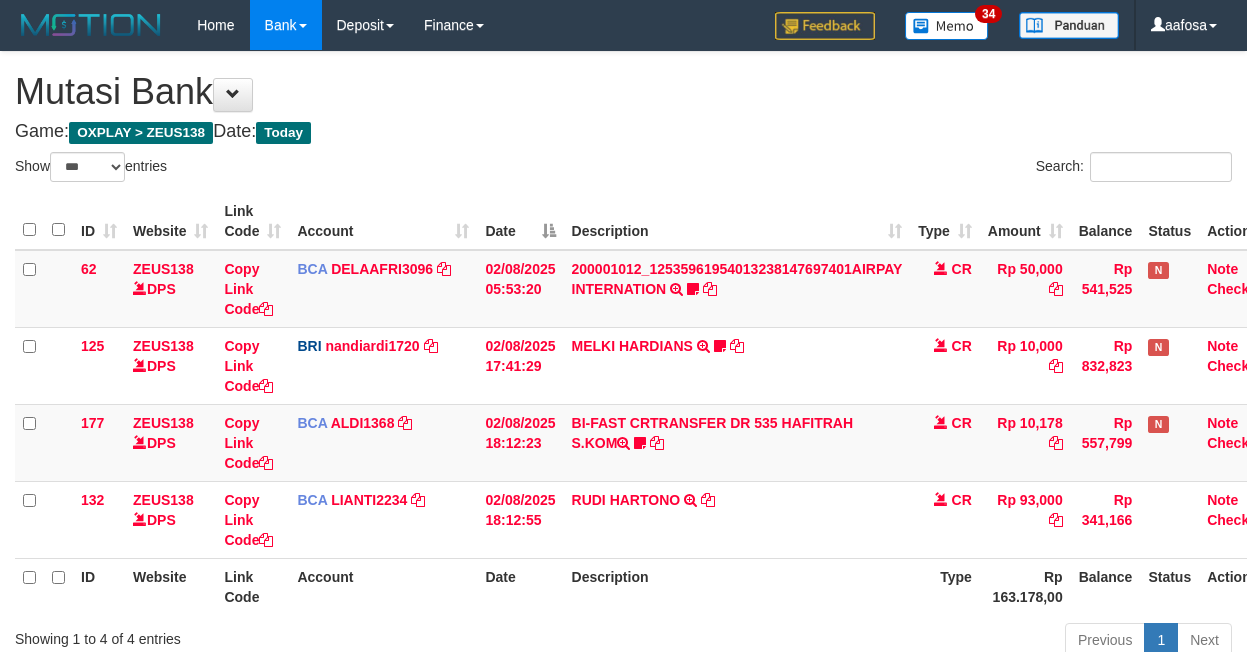 select on "***" 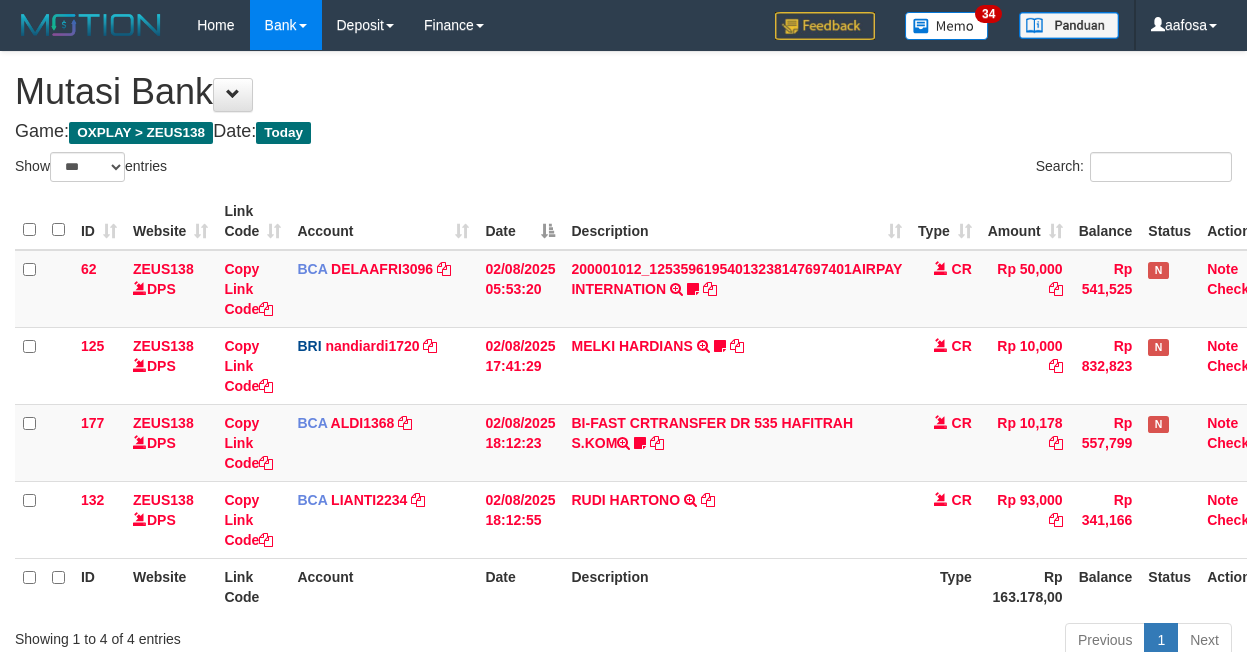 scroll, scrollTop: 141, scrollLeft: 23, axis: both 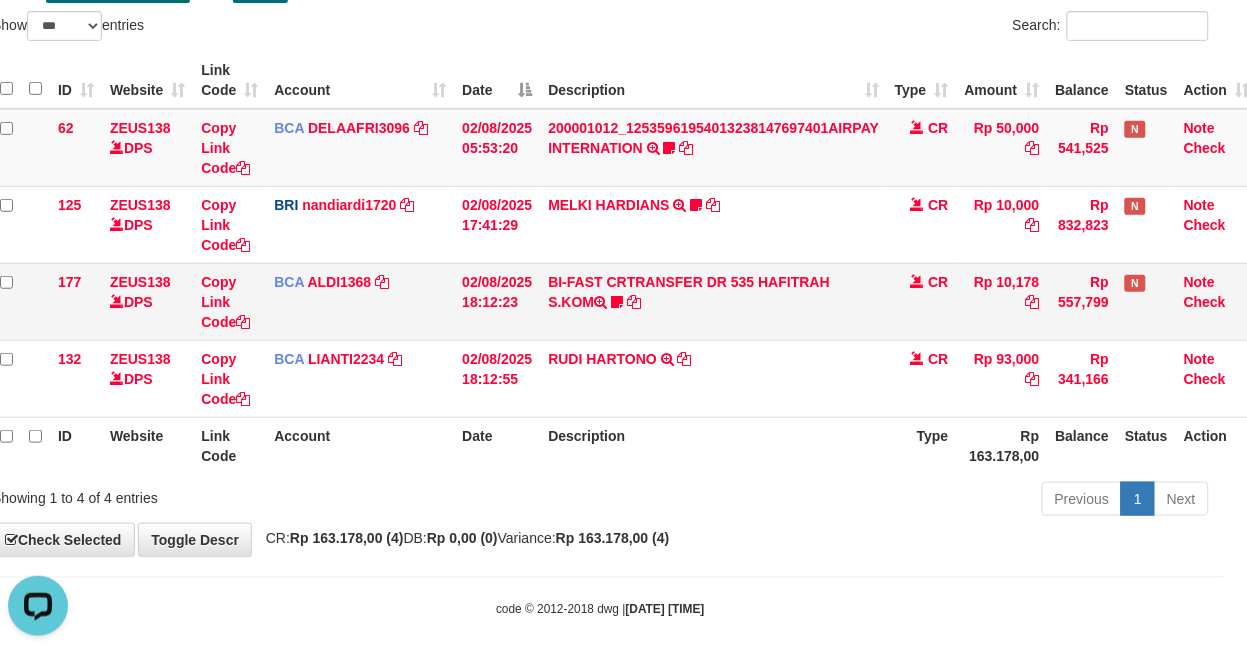 click on "BI-FAST CRTRANSFER DR 535 HAFITRAH S.KOM          Pakaji999" at bounding box center (713, 301) 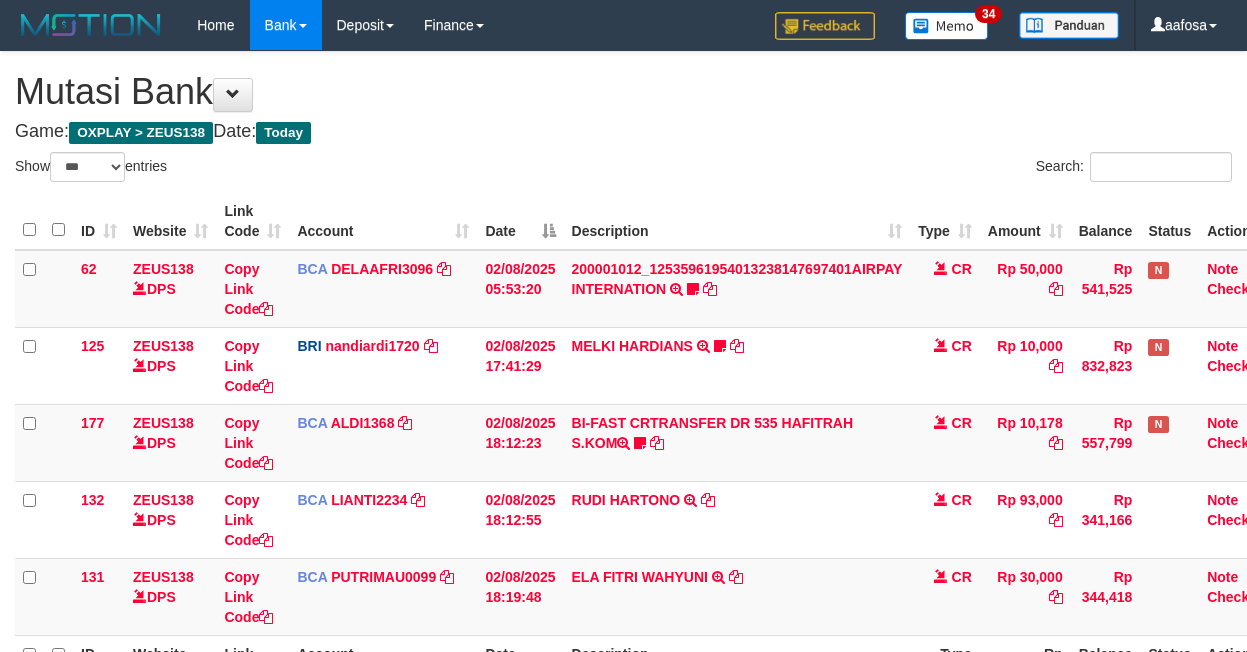 select on "***" 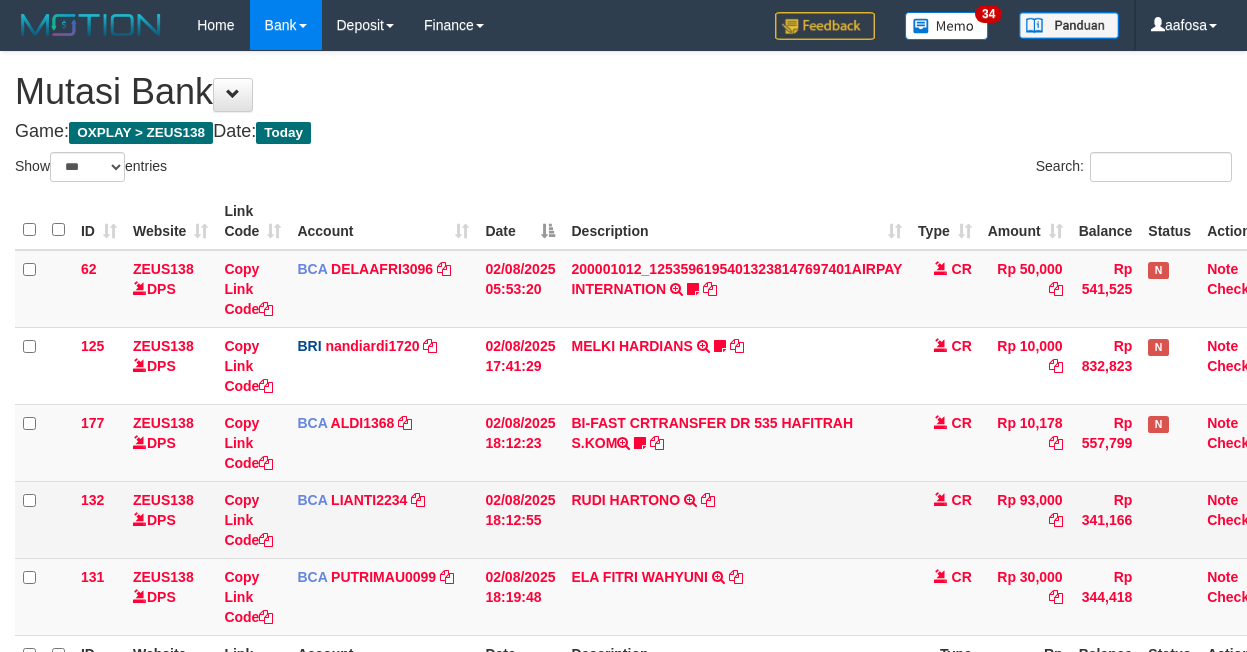 scroll, scrollTop: 141, scrollLeft: 23, axis: both 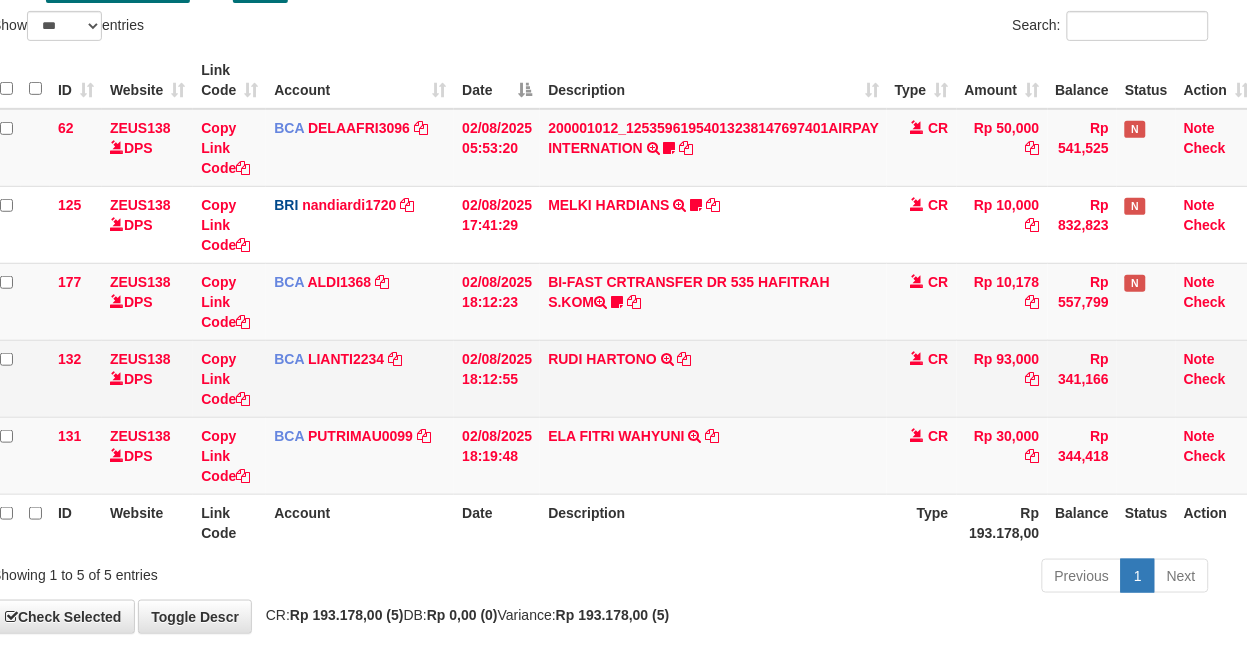 click on "BI-FAST CRTRANSFER DR 535 HAFITRAH S.KOM          Pakaji999" at bounding box center (713, 301) 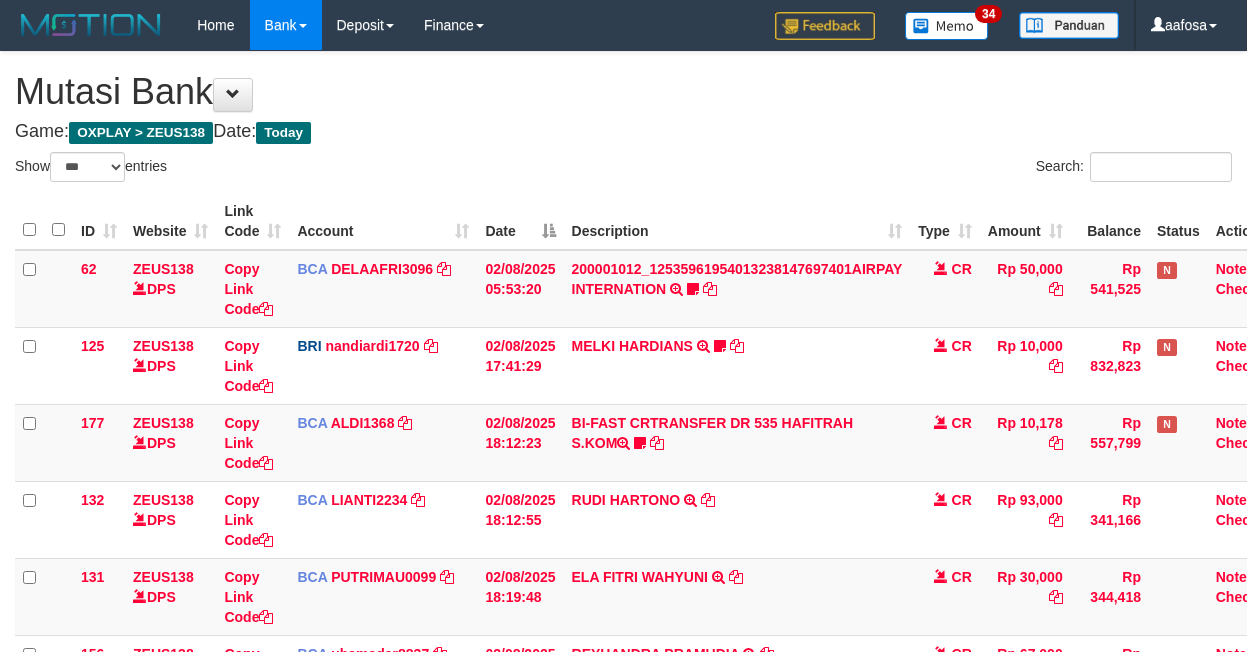 select on "***" 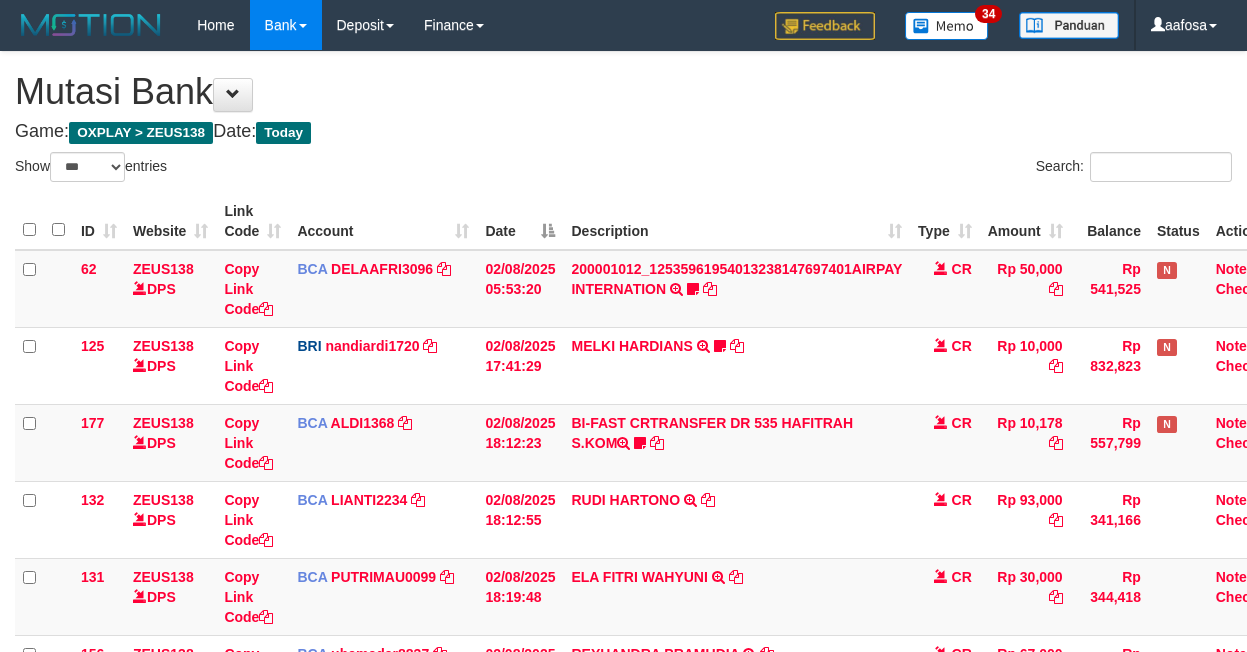 scroll, scrollTop: 141, scrollLeft: 23, axis: both 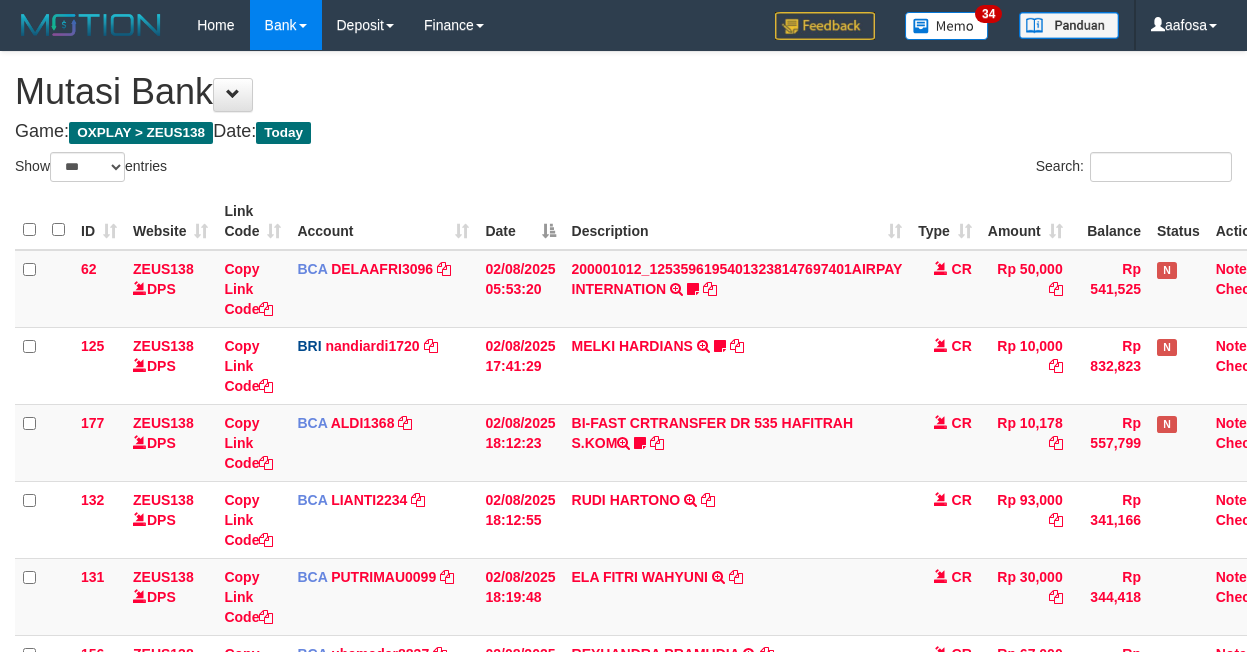 select on "***" 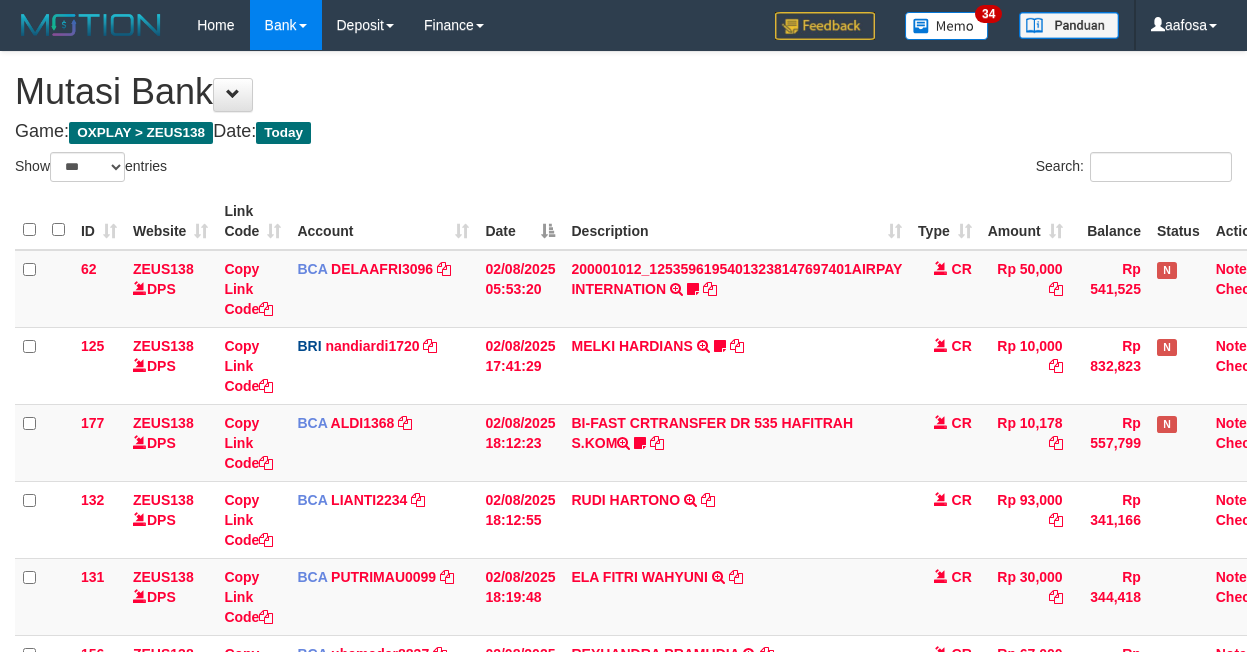 scroll, scrollTop: 465, scrollLeft: 23, axis: both 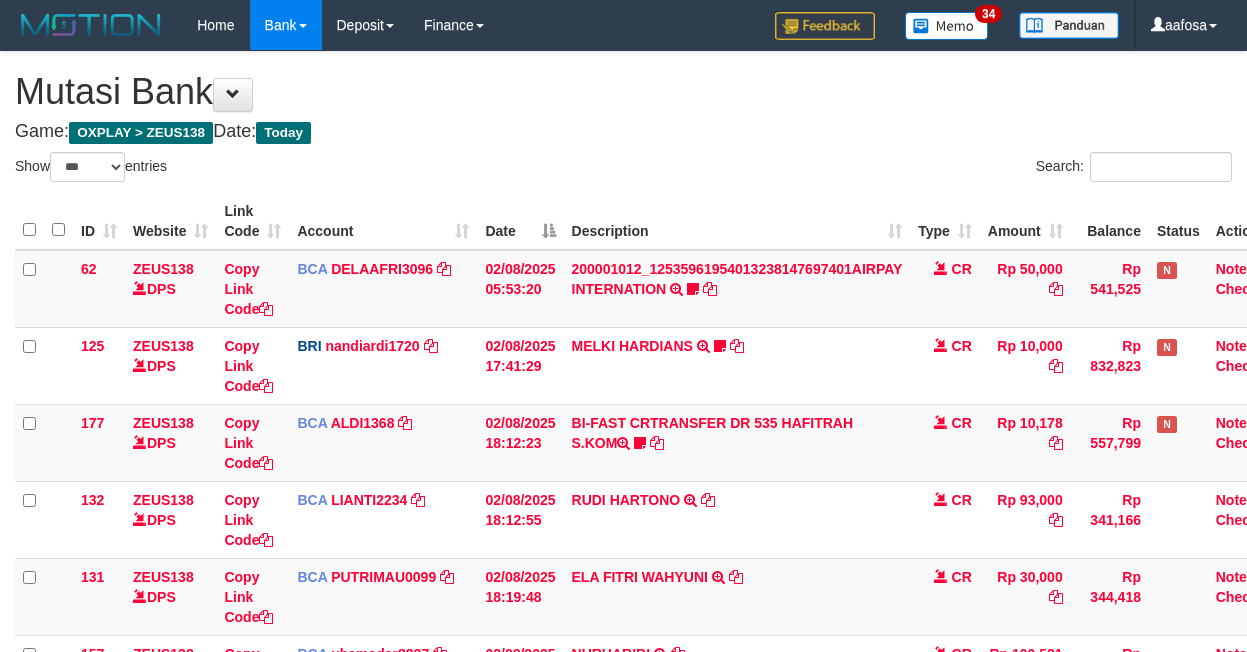 select on "***" 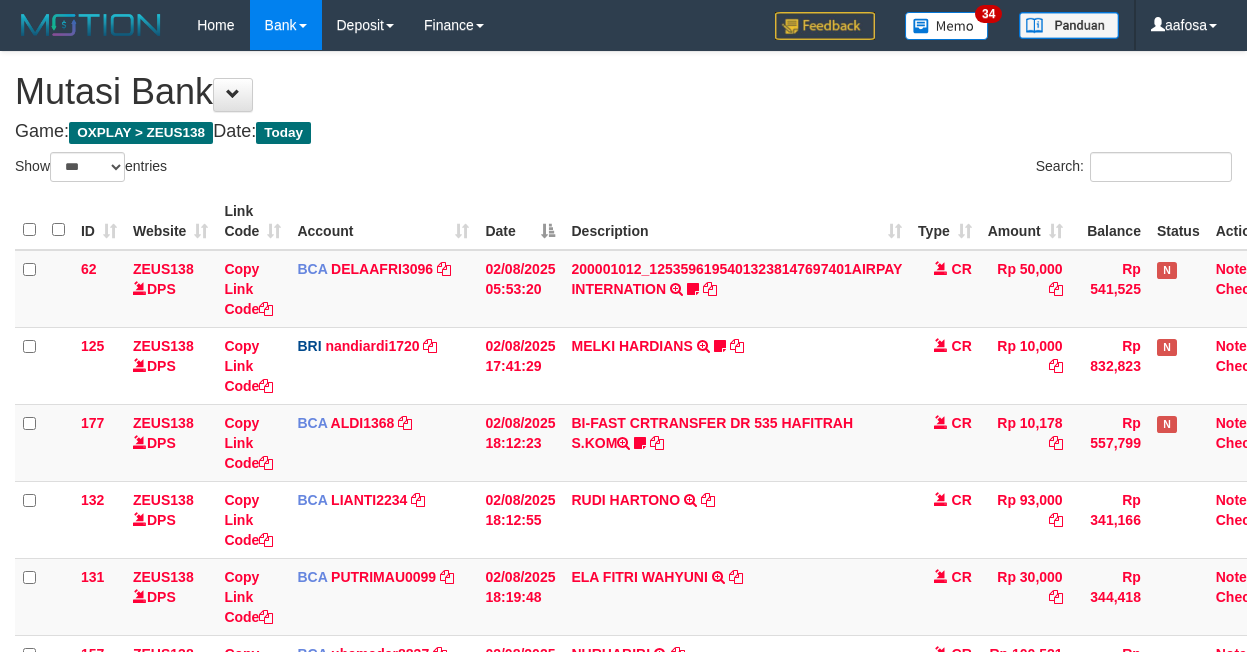 scroll, scrollTop: 0, scrollLeft: 0, axis: both 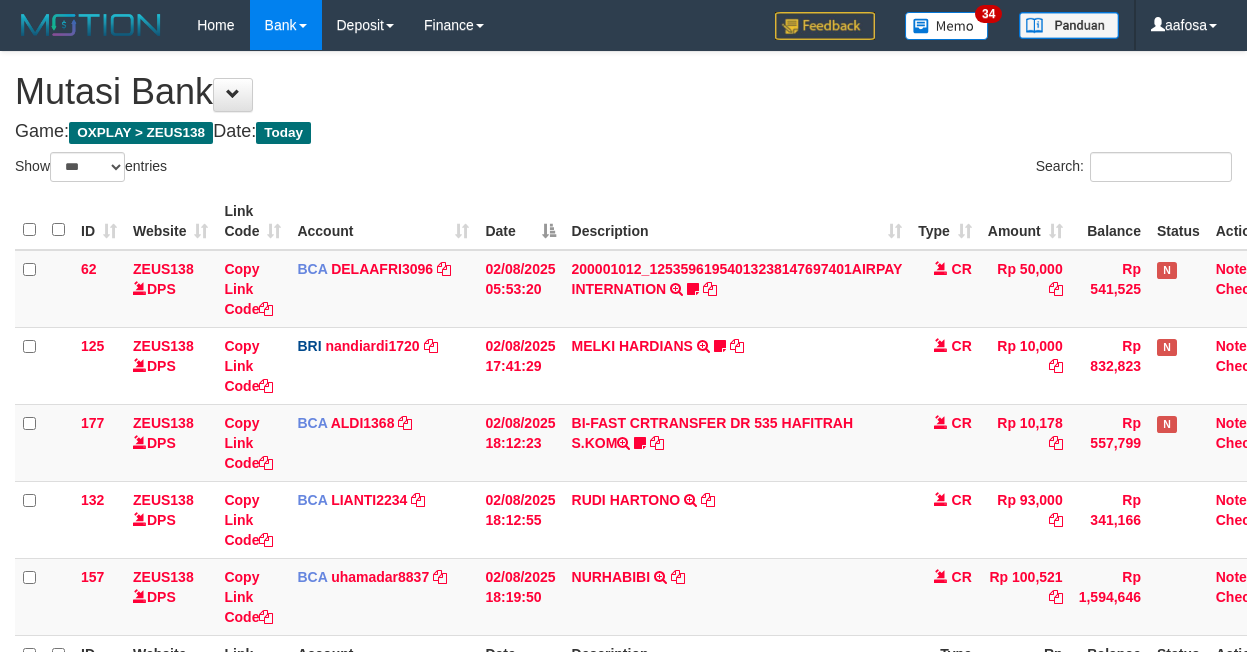 select on "***" 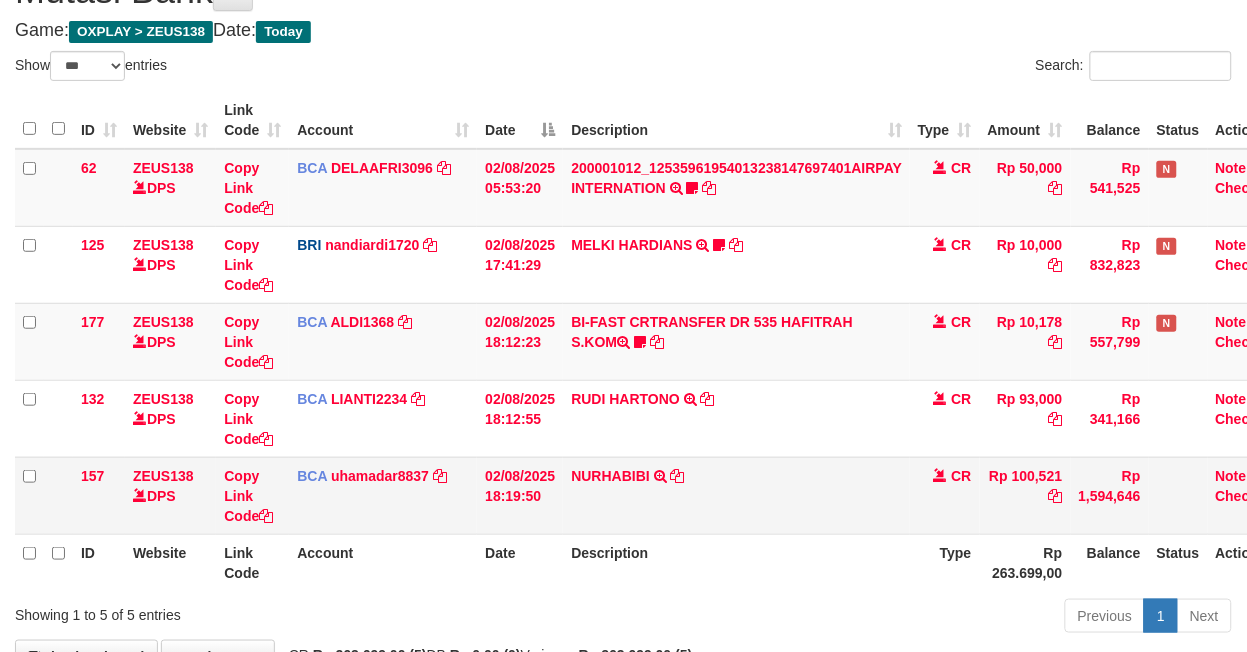 scroll, scrollTop: 234, scrollLeft: 0, axis: vertical 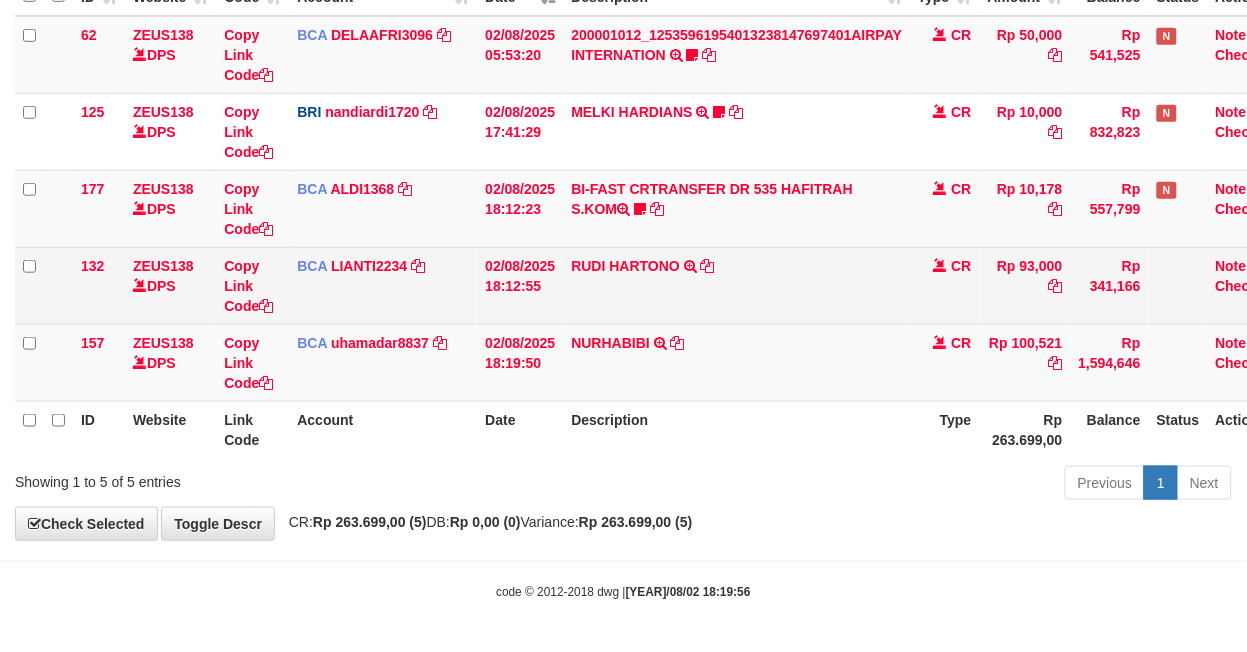 click on "RUDI HARTONO         TRSF E-BANKING CR 08/02 ZBB21
RUDI HARTONO" at bounding box center (736, 285) 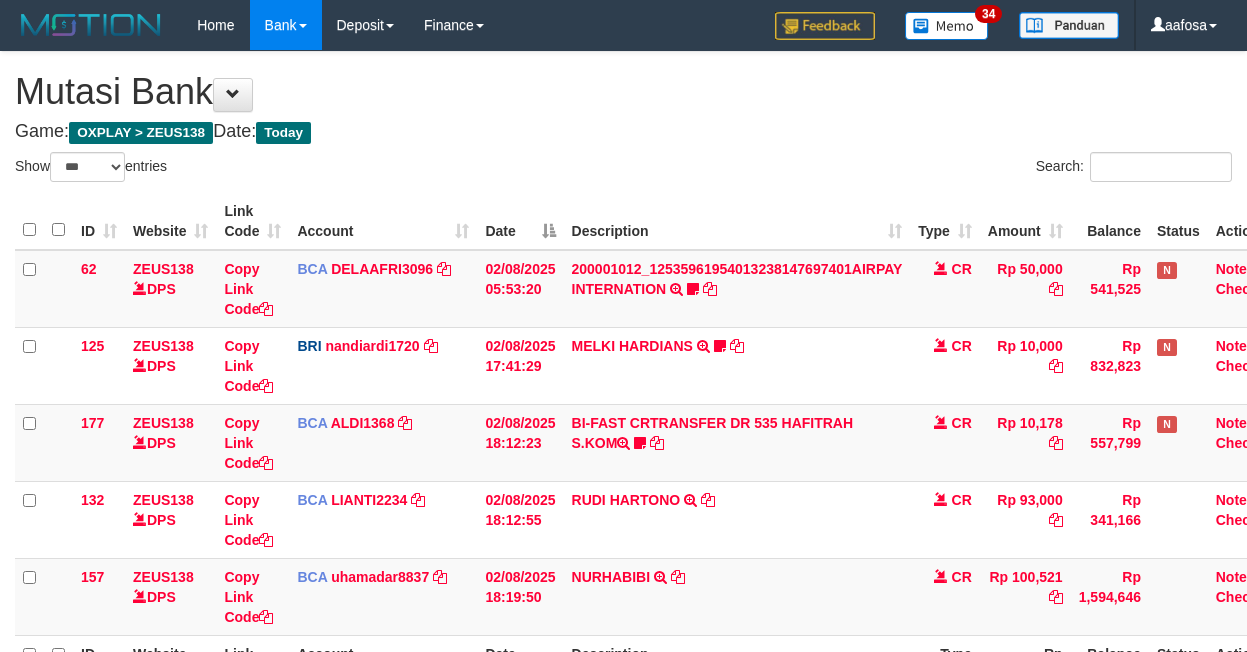 select on "***" 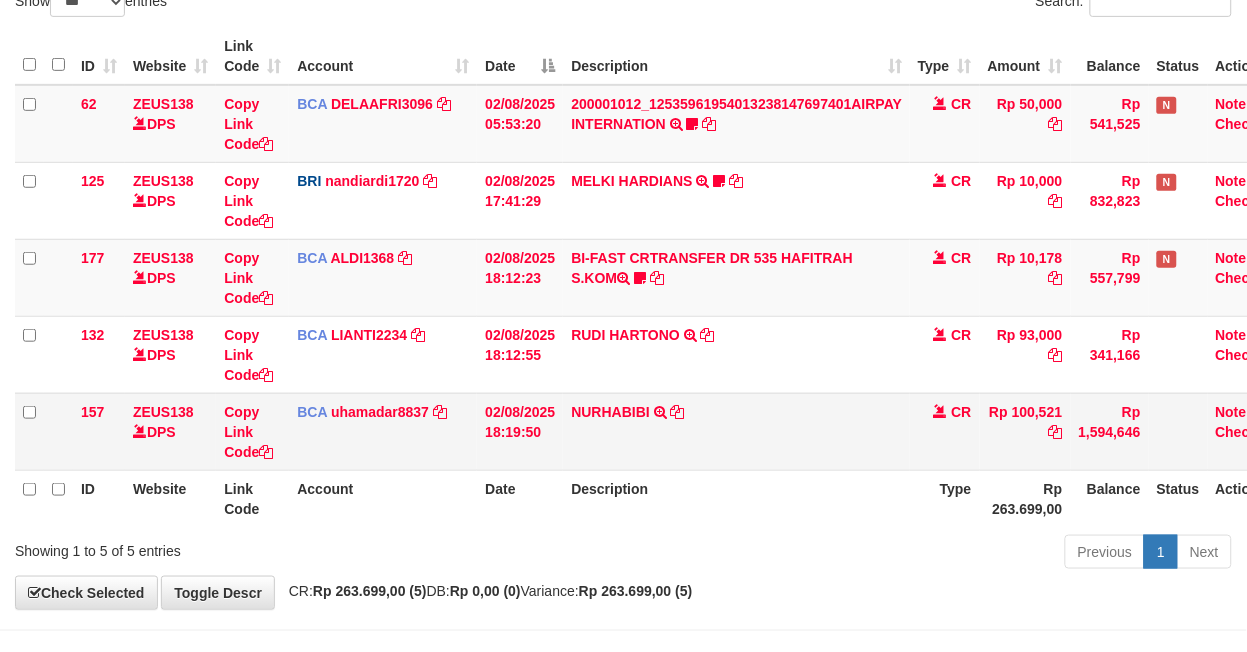 scroll, scrollTop: 234, scrollLeft: 0, axis: vertical 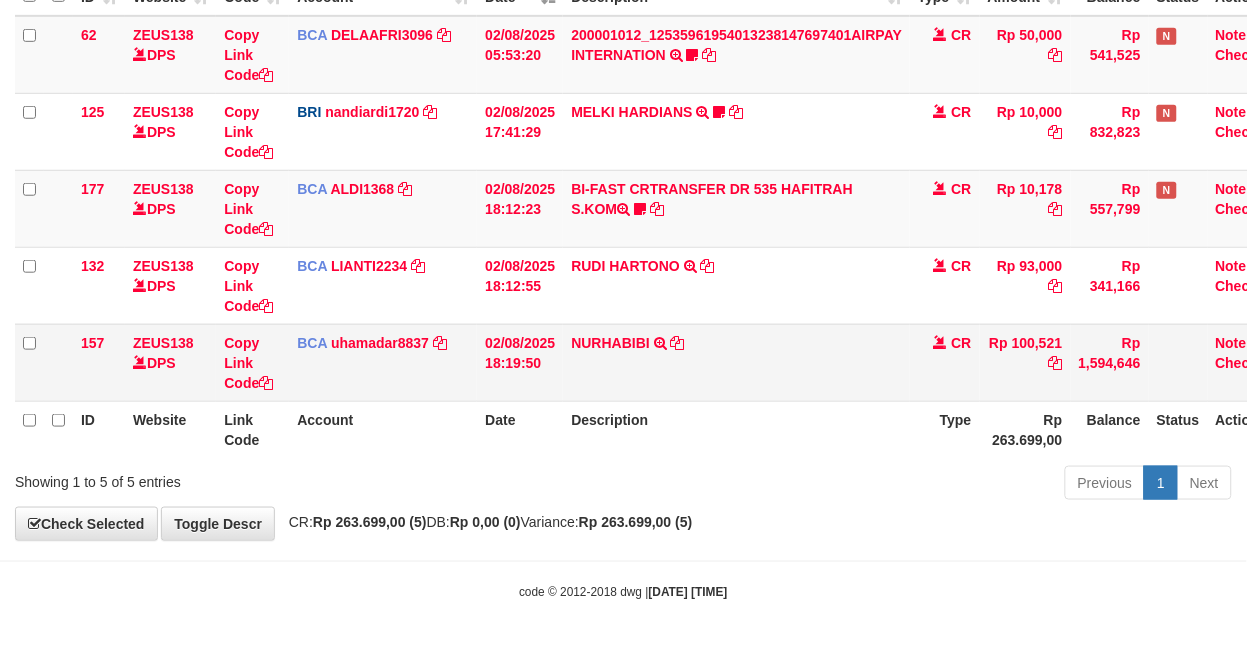 click on "[NAME]         TRSF E-BANKING CR [DATE]/FTSCY/WS95051
[AMOUNT].[DATE][TIME] TRFDN-[NAME] ESPAY DEBIT INDONE" at bounding box center [736, 362] 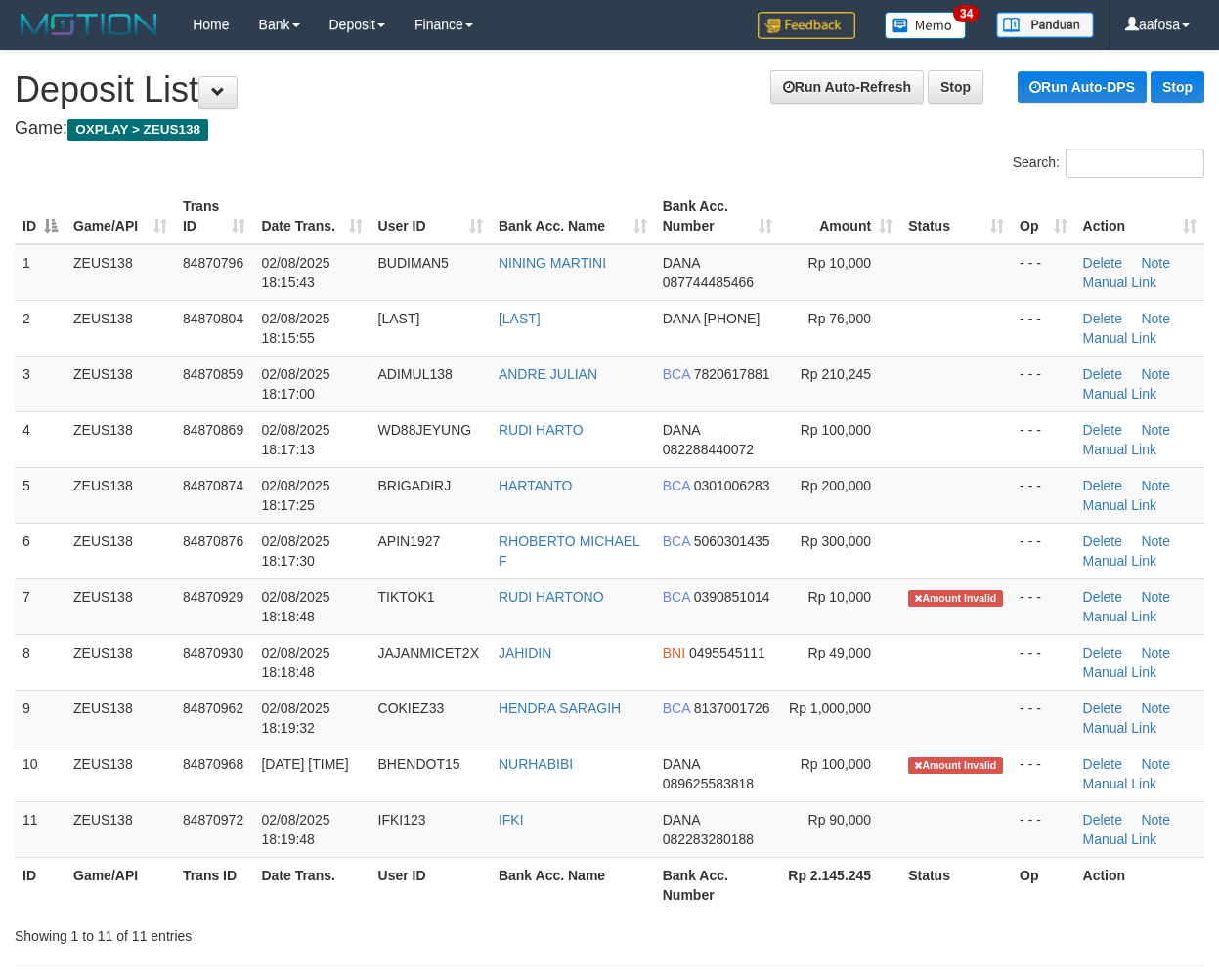 scroll, scrollTop: 0, scrollLeft: 0, axis: both 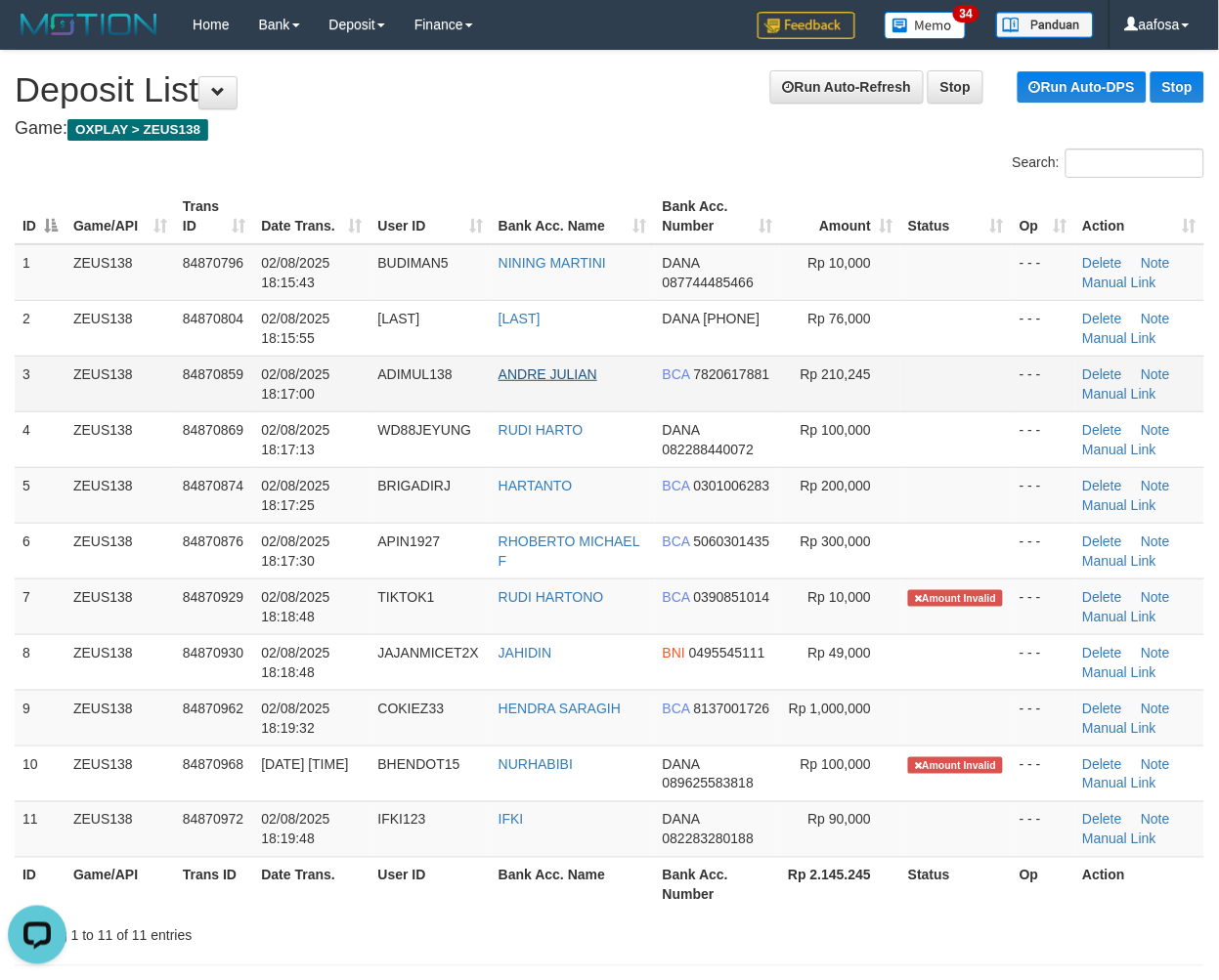 click on "ANDRE JULIAN" at bounding box center (547, 374) 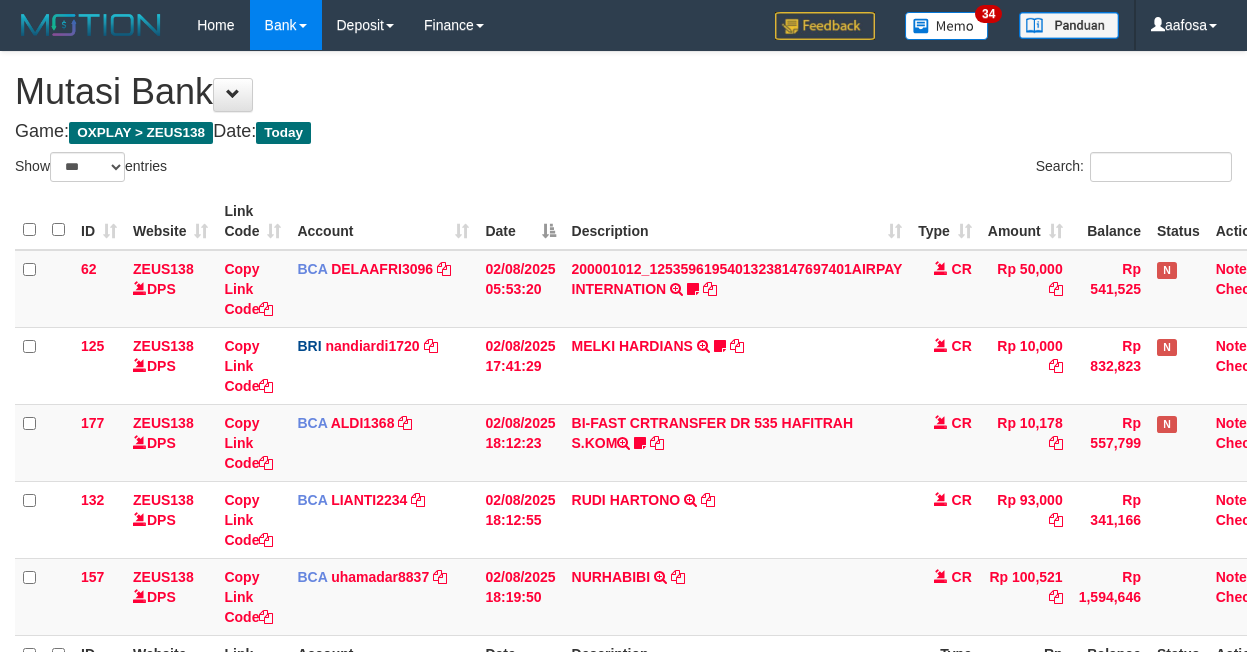 select on "***" 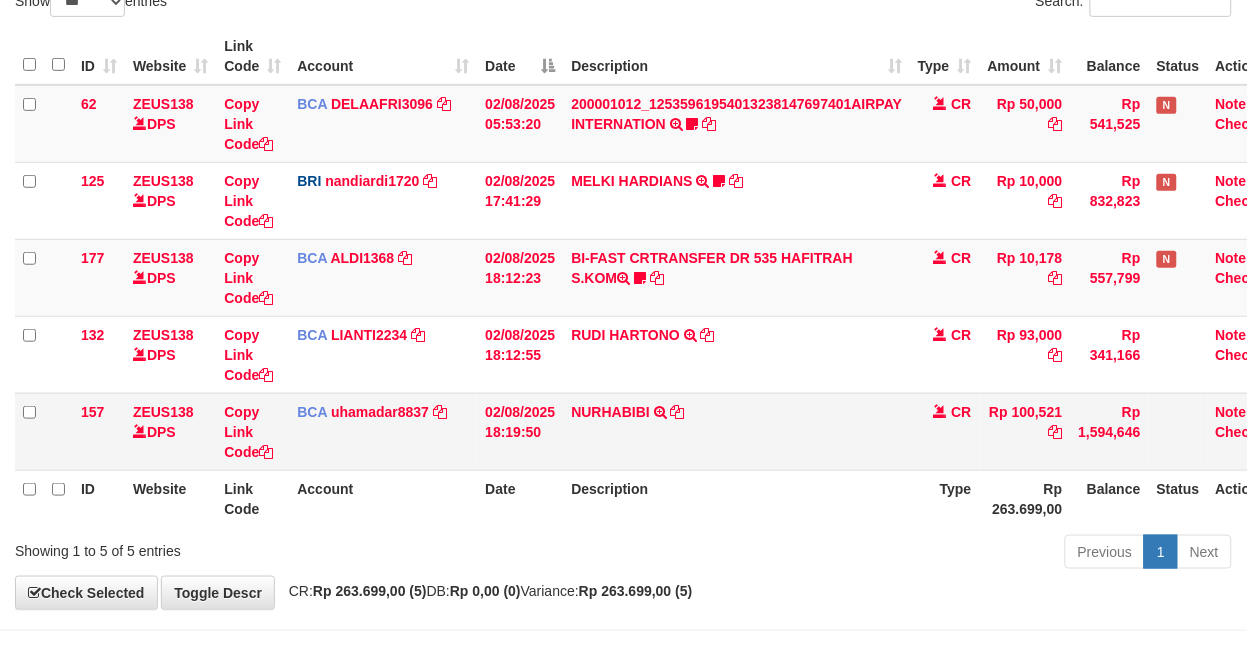 scroll, scrollTop: 234, scrollLeft: 0, axis: vertical 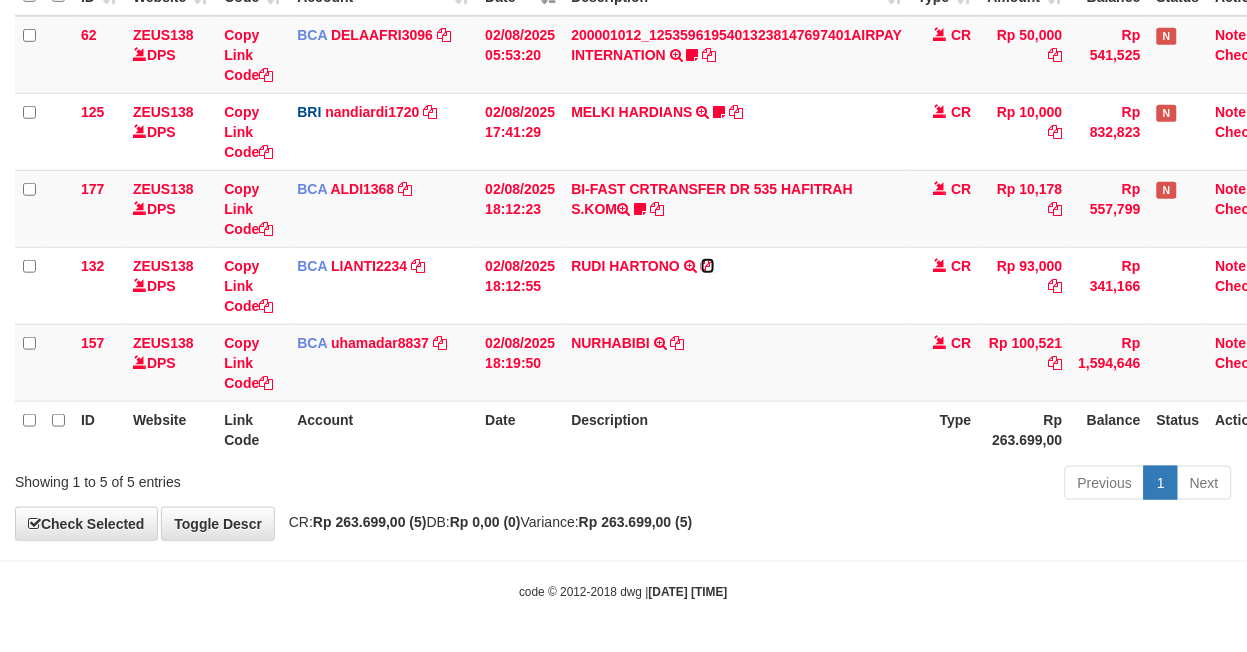 drag, startPoint x: 710, startPoint y: 260, endPoint x: 1262, endPoint y: 325, distance: 555.81384 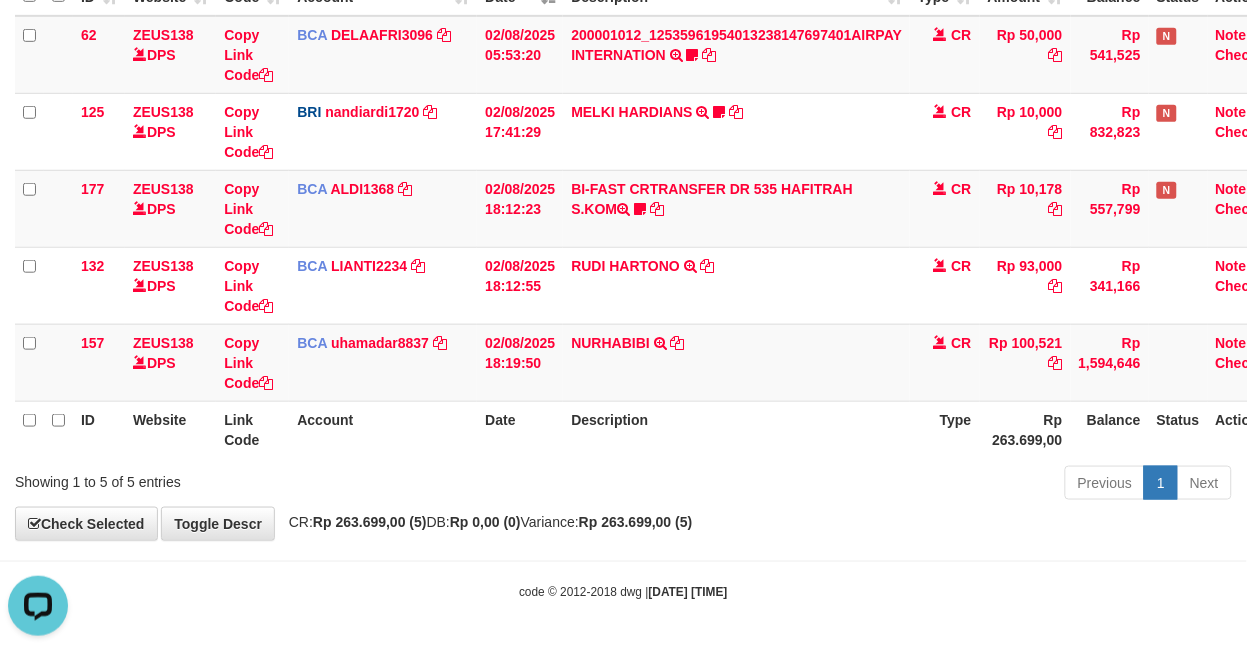 scroll, scrollTop: 0, scrollLeft: 0, axis: both 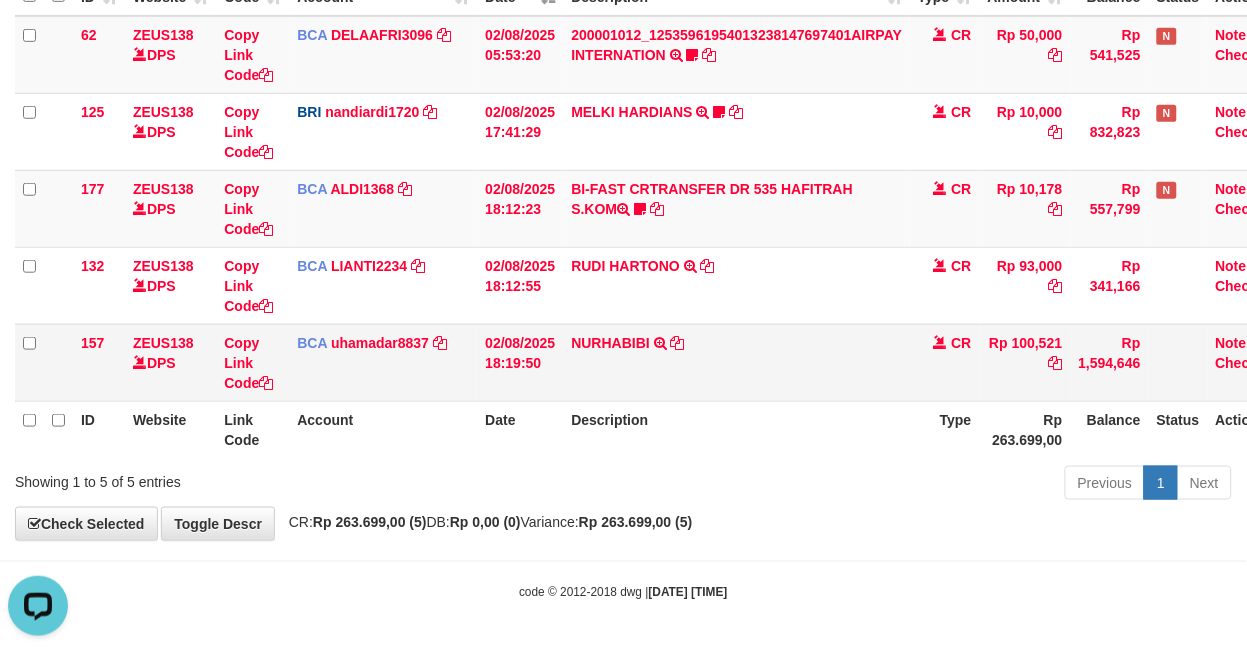 click on "[NAME]         TRSF E-BANKING CR [DATE]/FTSCY/WS95051
[AMOUNT].[DATE][TIME] TRFDN-[NAME] ESPAY DEBIT INDONE" at bounding box center (736, 362) 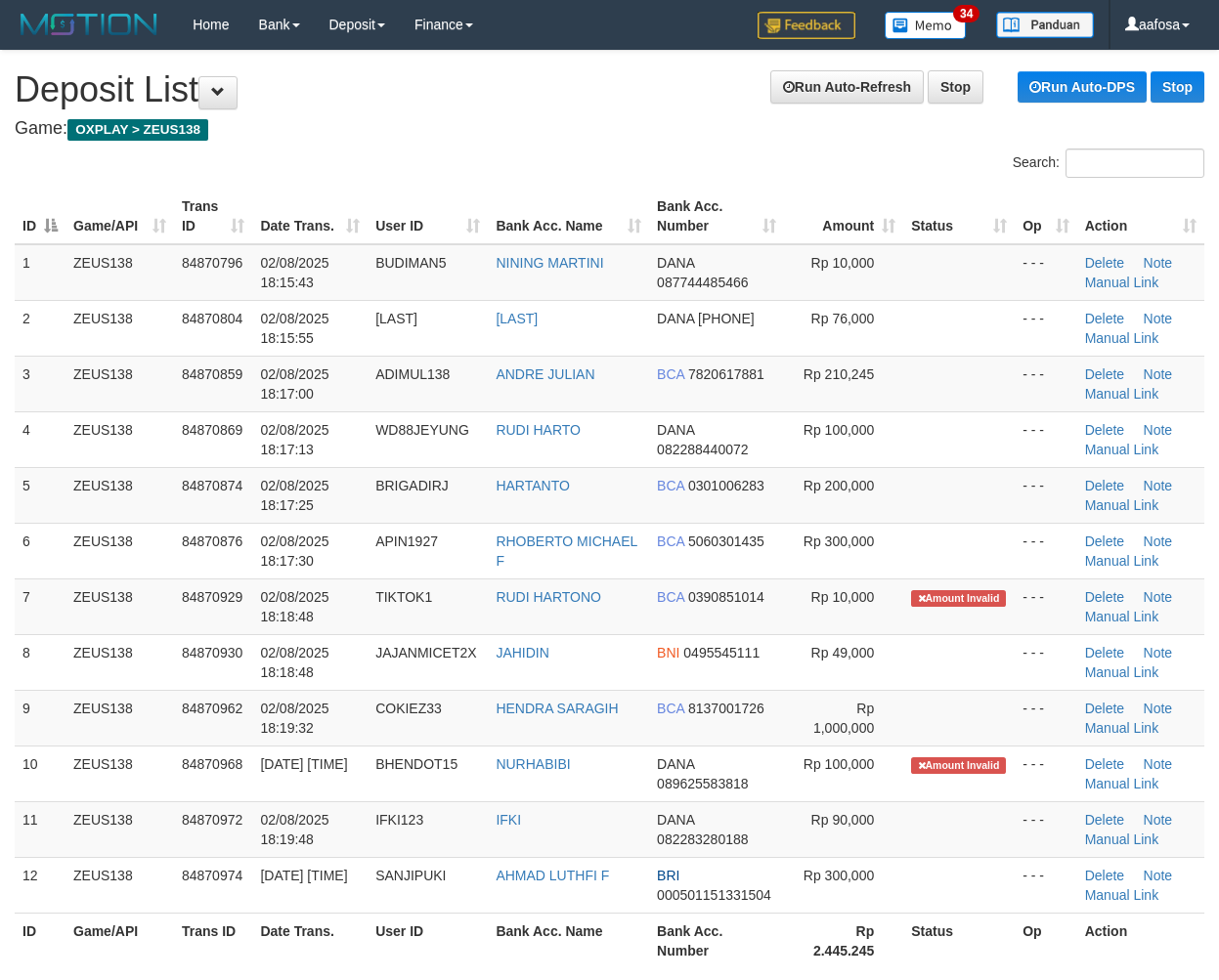 scroll, scrollTop: 0, scrollLeft: 0, axis: both 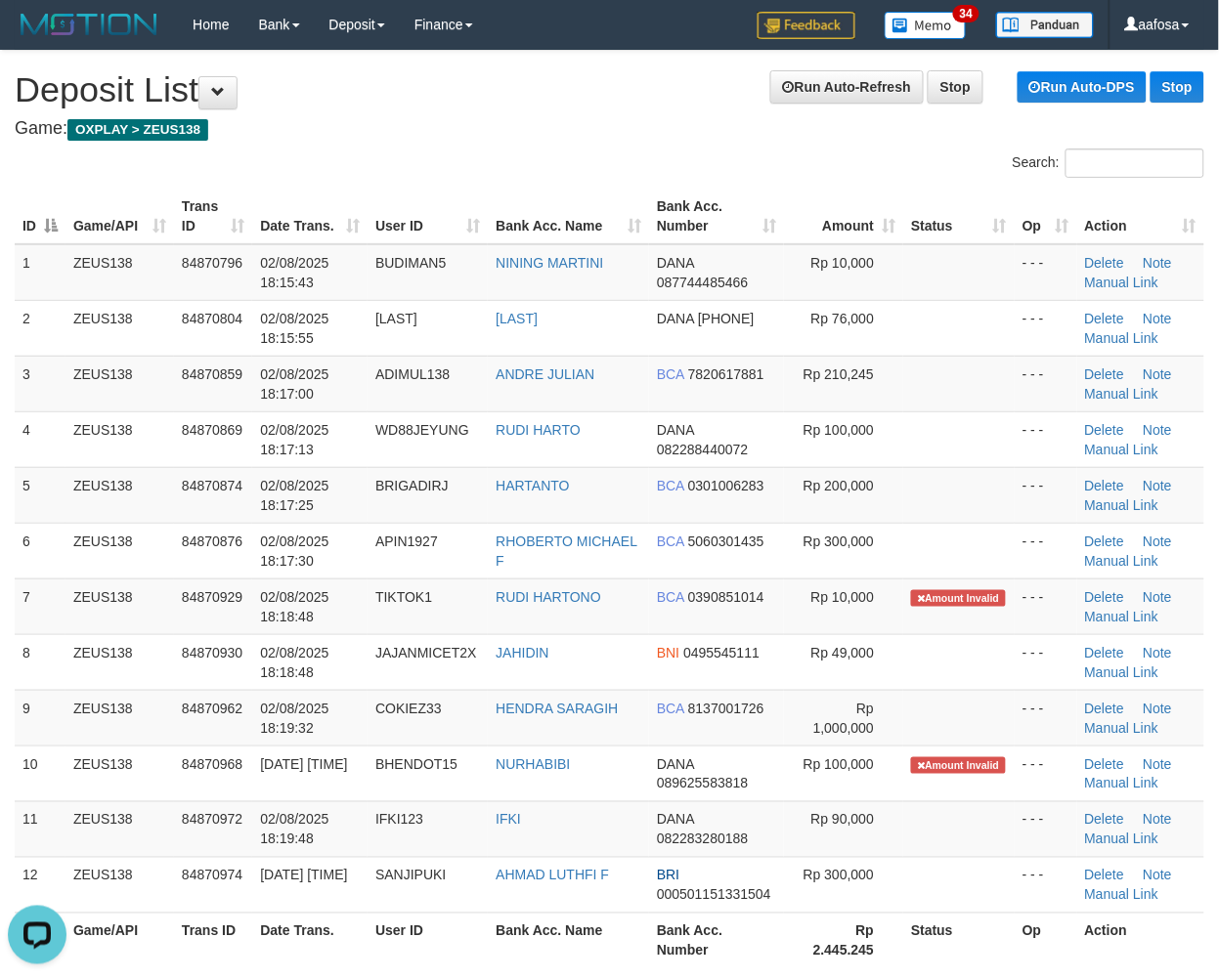 click on "**********" at bounding box center [609, 1380] 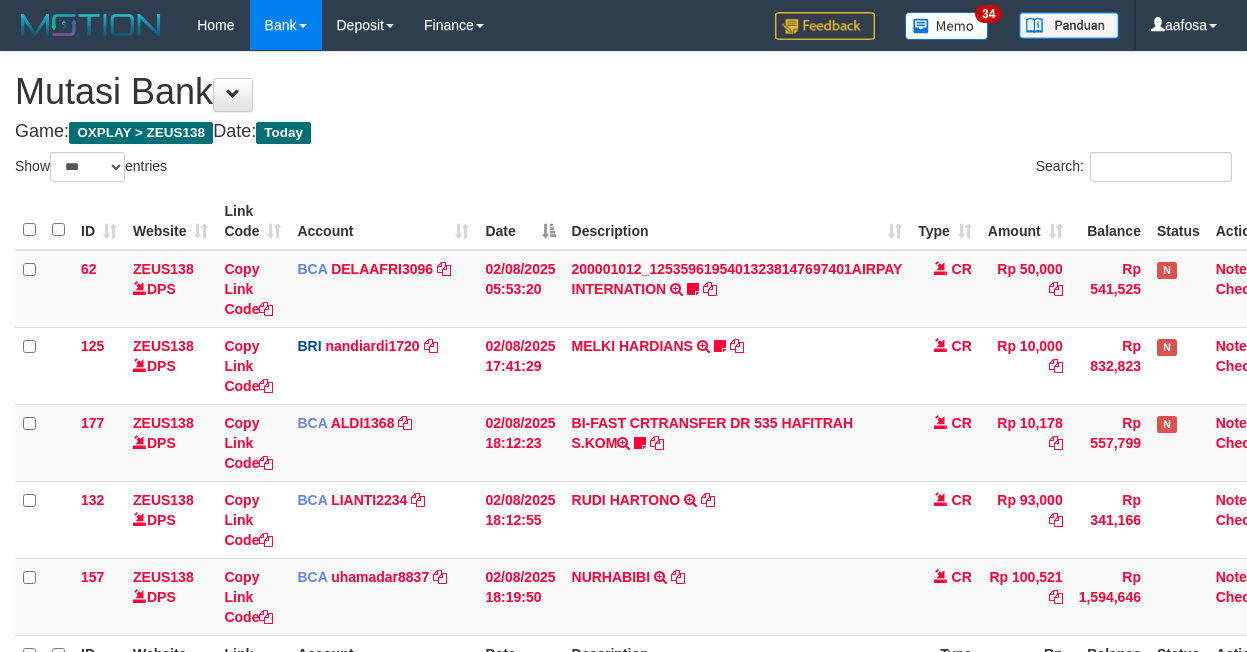 select on "***" 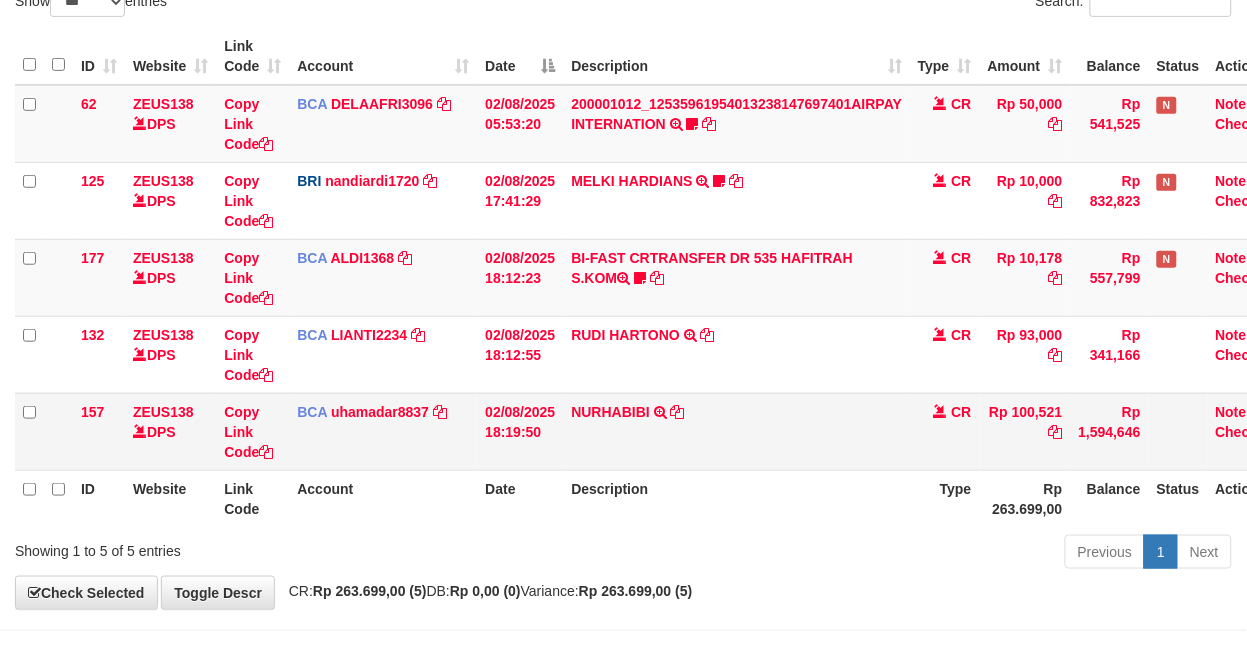 scroll, scrollTop: 234, scrollLeft: 0, axis: vertical 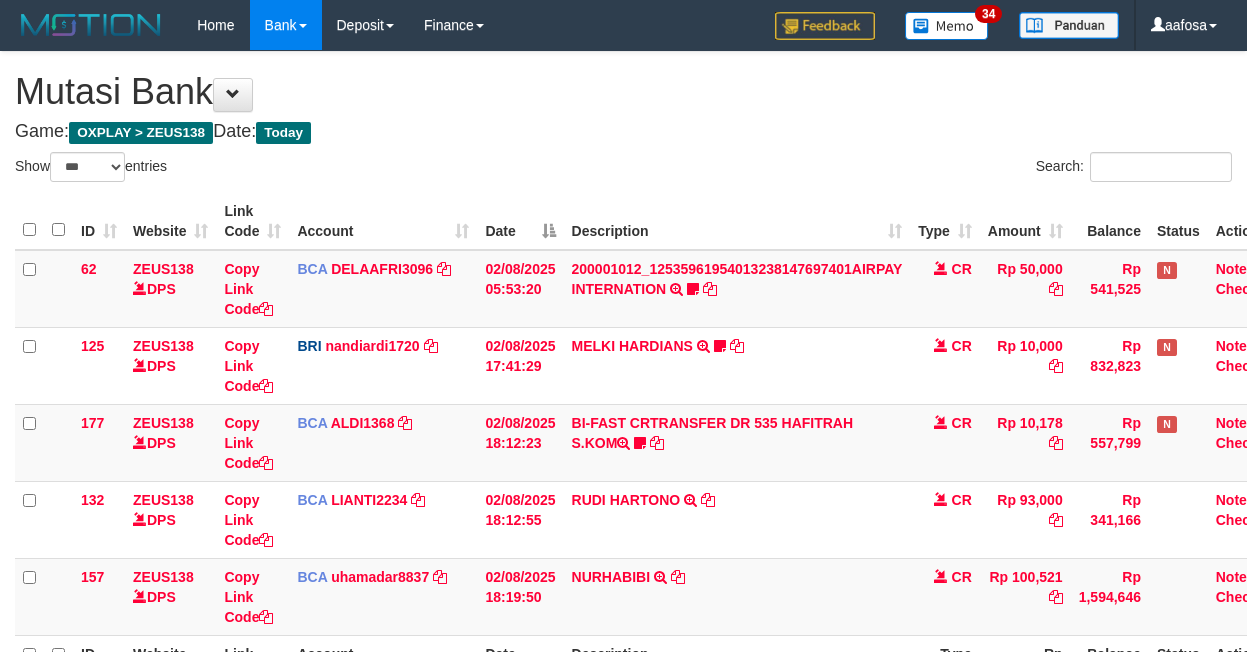 select on "***" 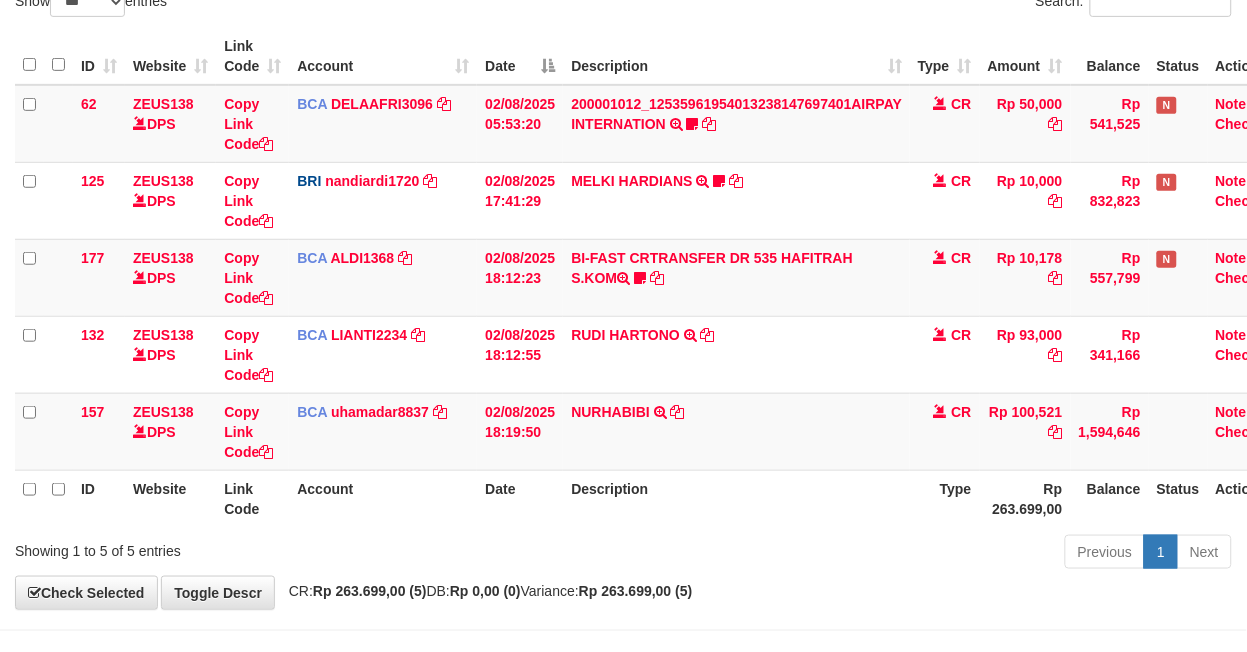 scroll, scrollTop: 234, scrollLeft: 0, axis: vertical 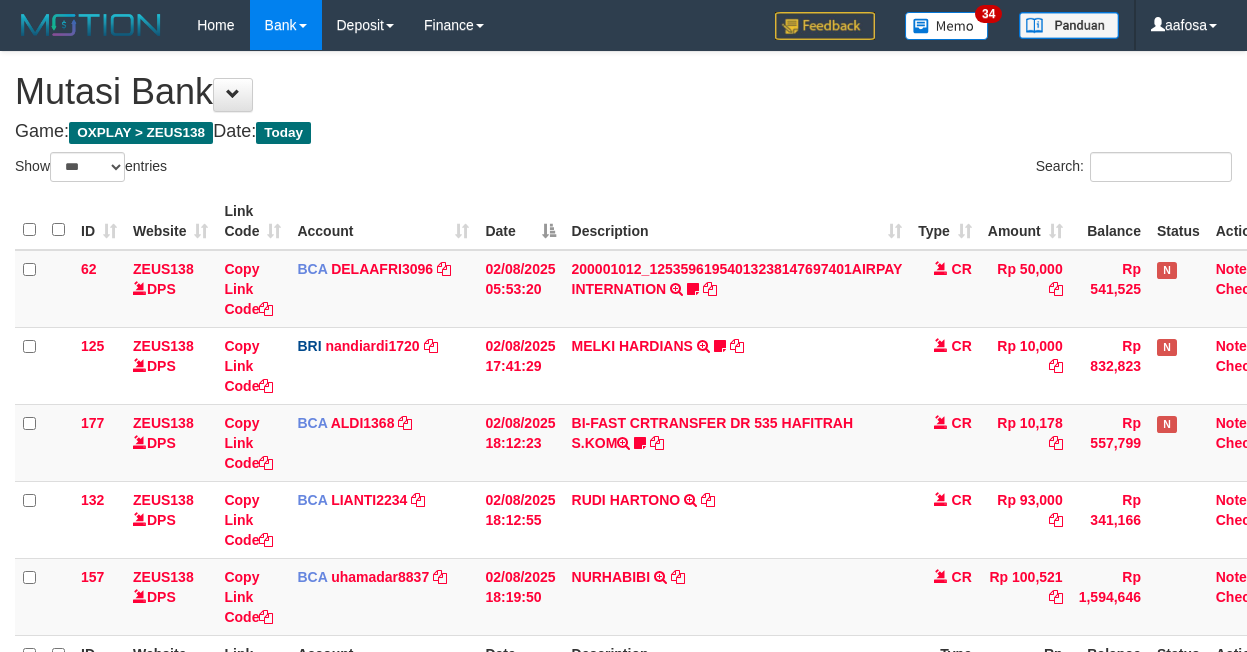 select on "***" 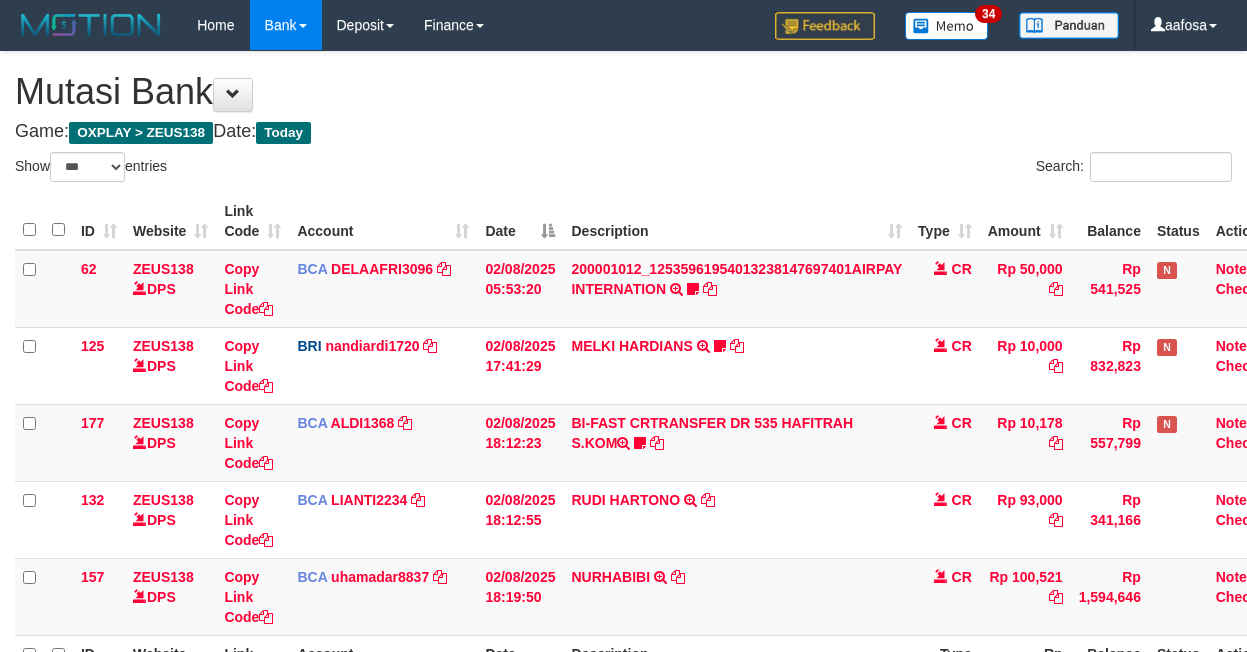 scroll, scrollTop: 165, scrollLeft: 0, axis: vertical 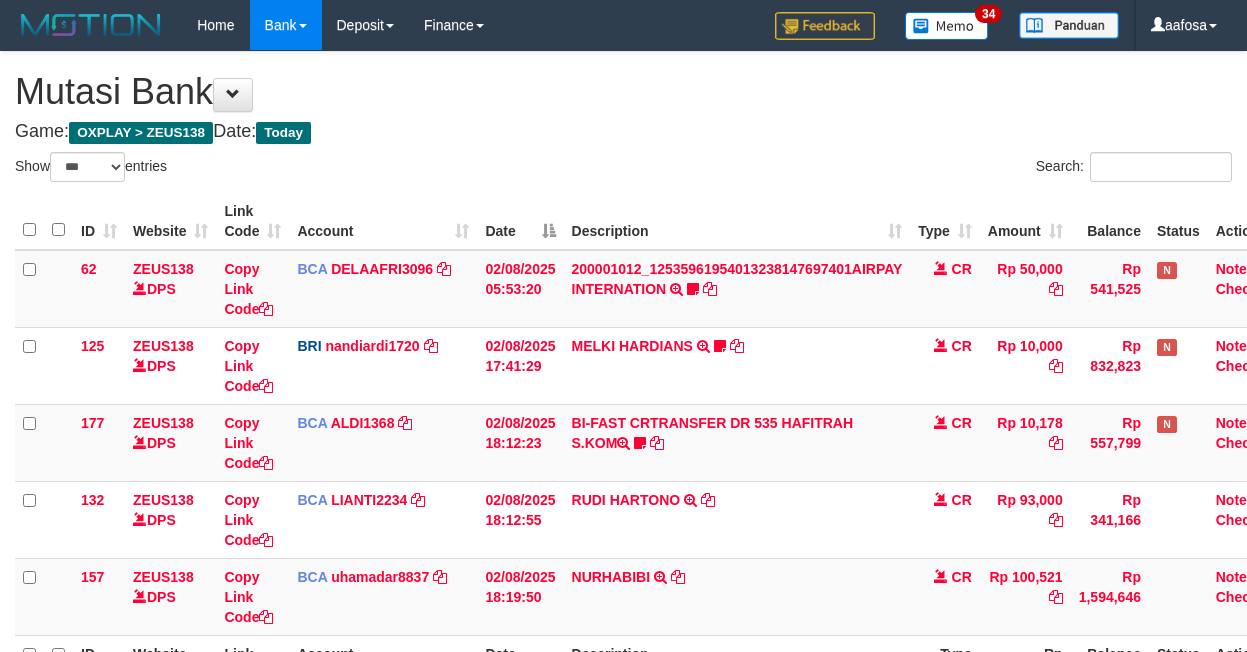 select on "***" 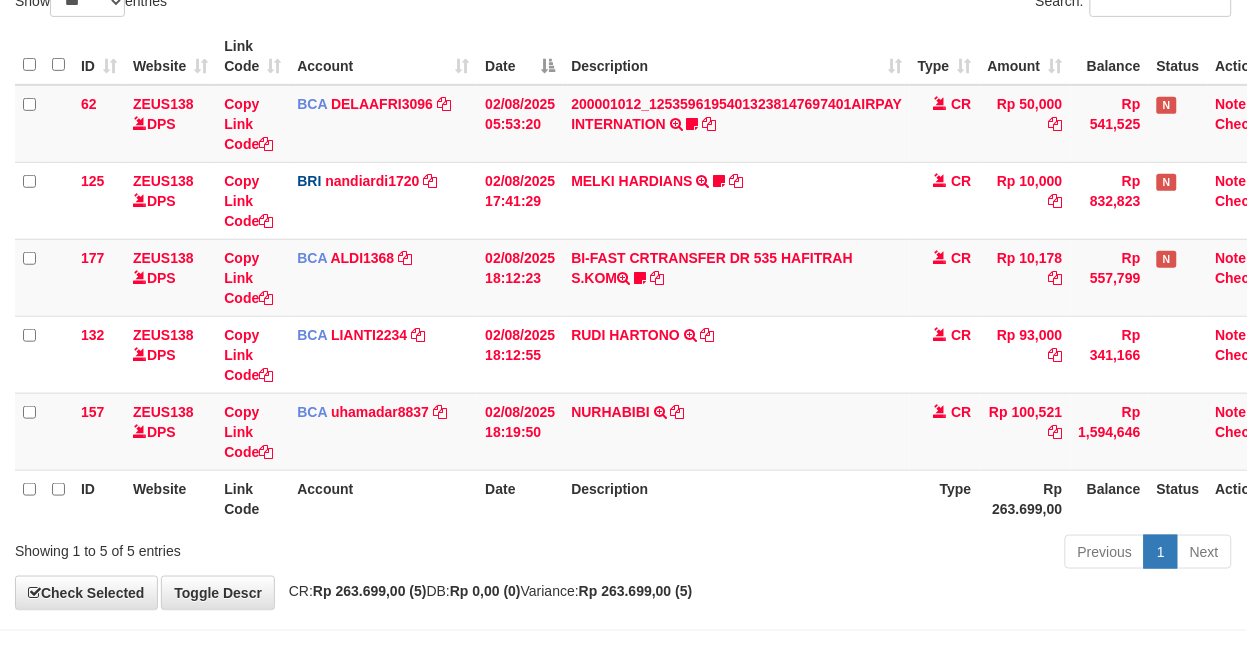 scroll, scrollTop: 234, scrollLeft: 0, axis: vertical 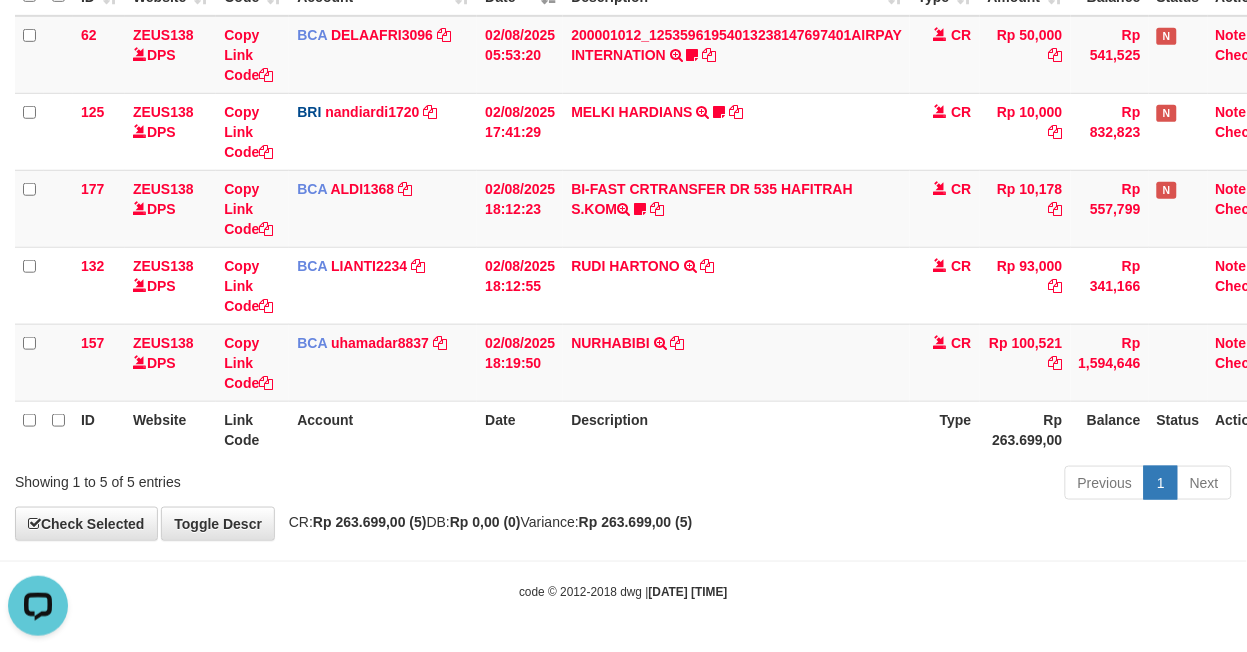 drag, startPoint x: 0, startPoint y: 0, endPoint x: 785, endPoint y: 491, distance: 925.9082 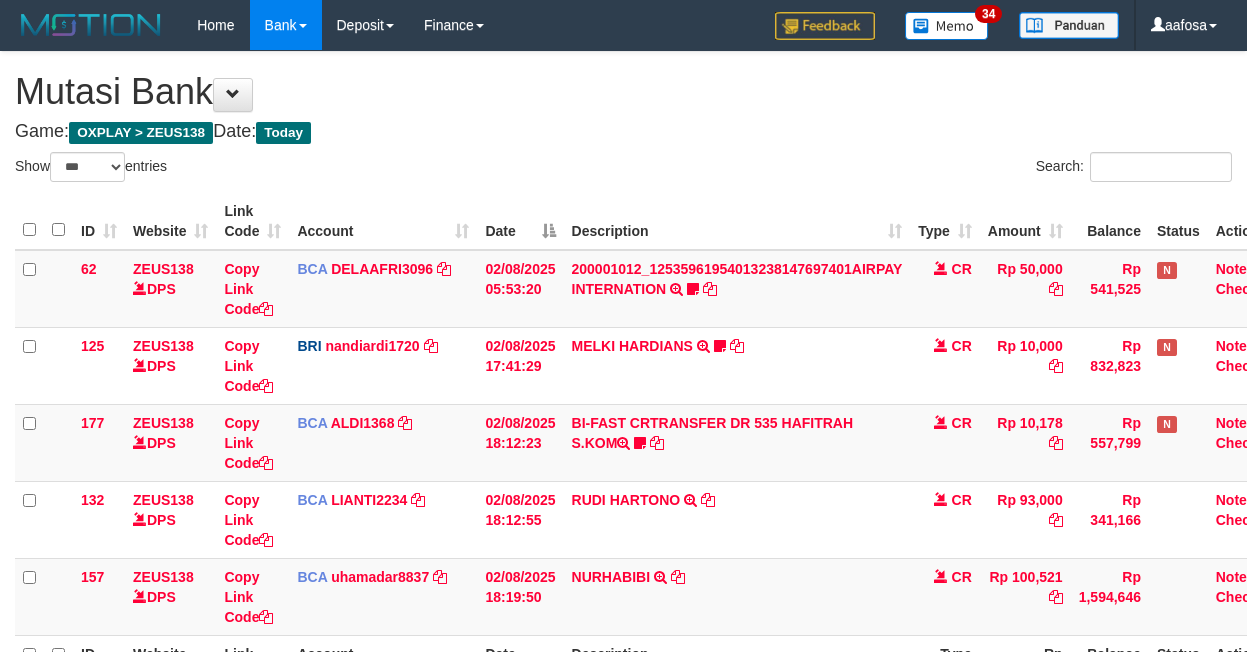 select on "***" 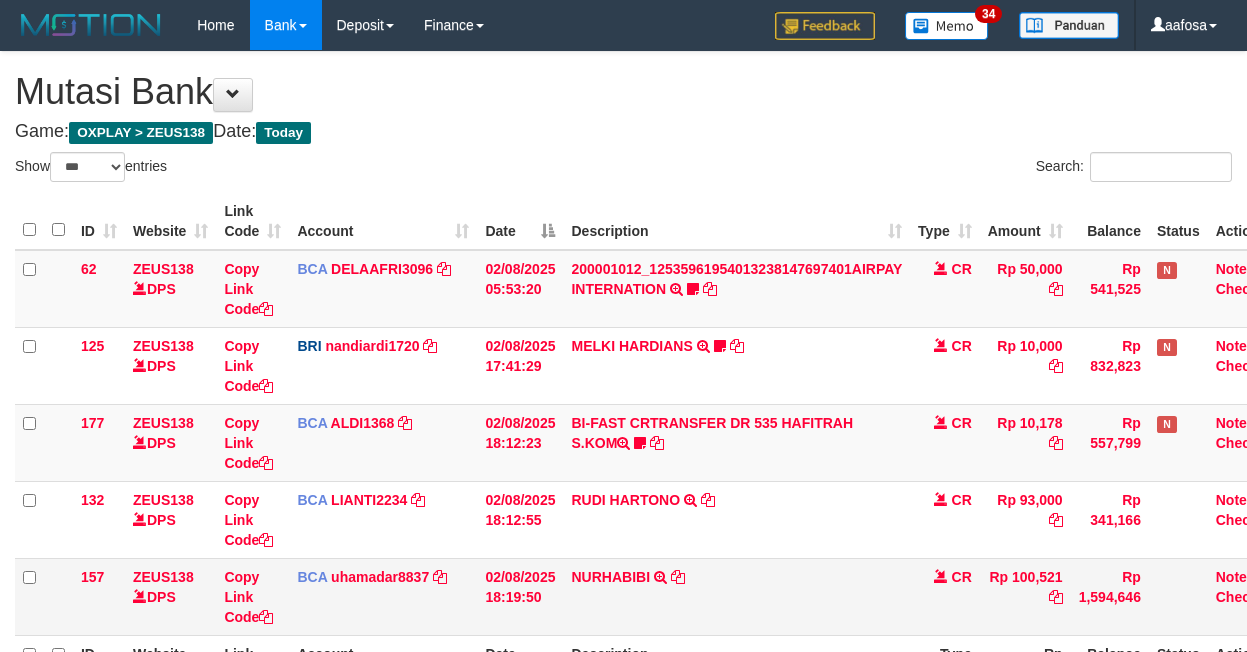 scroll, scrollTop: 165, scrollLeft: 0, axis: vertical 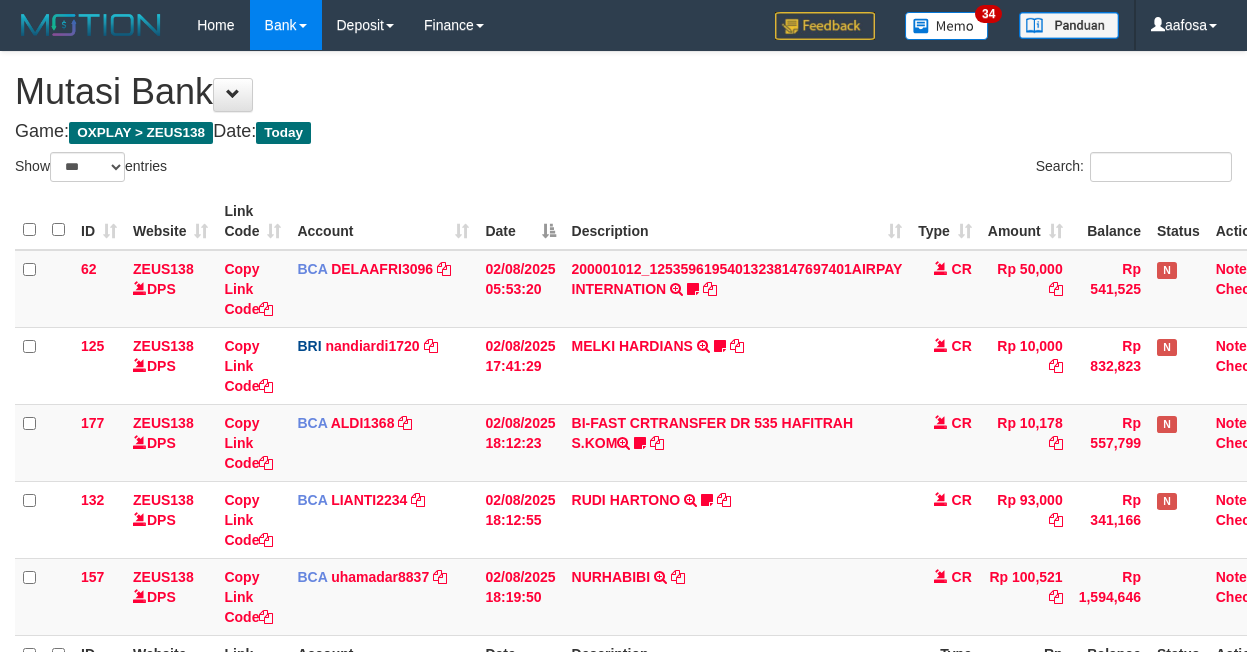 select on "***" 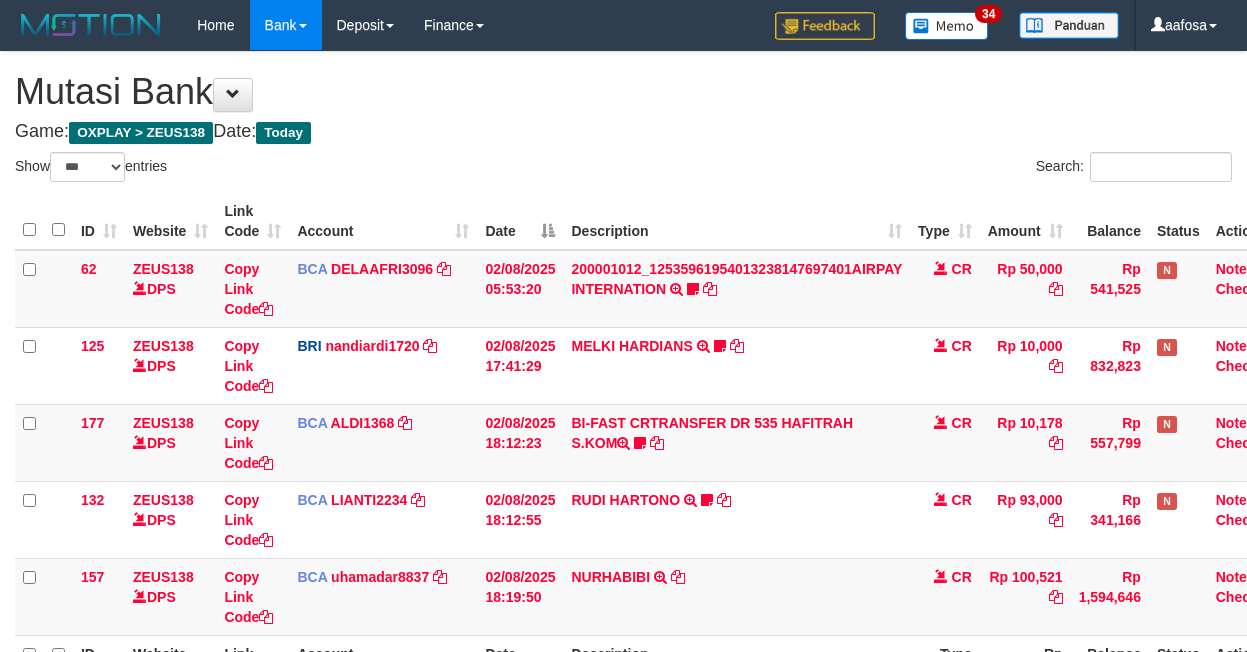 scroll, scrollTop: 165, scrollLeft: 0, axis: vertical 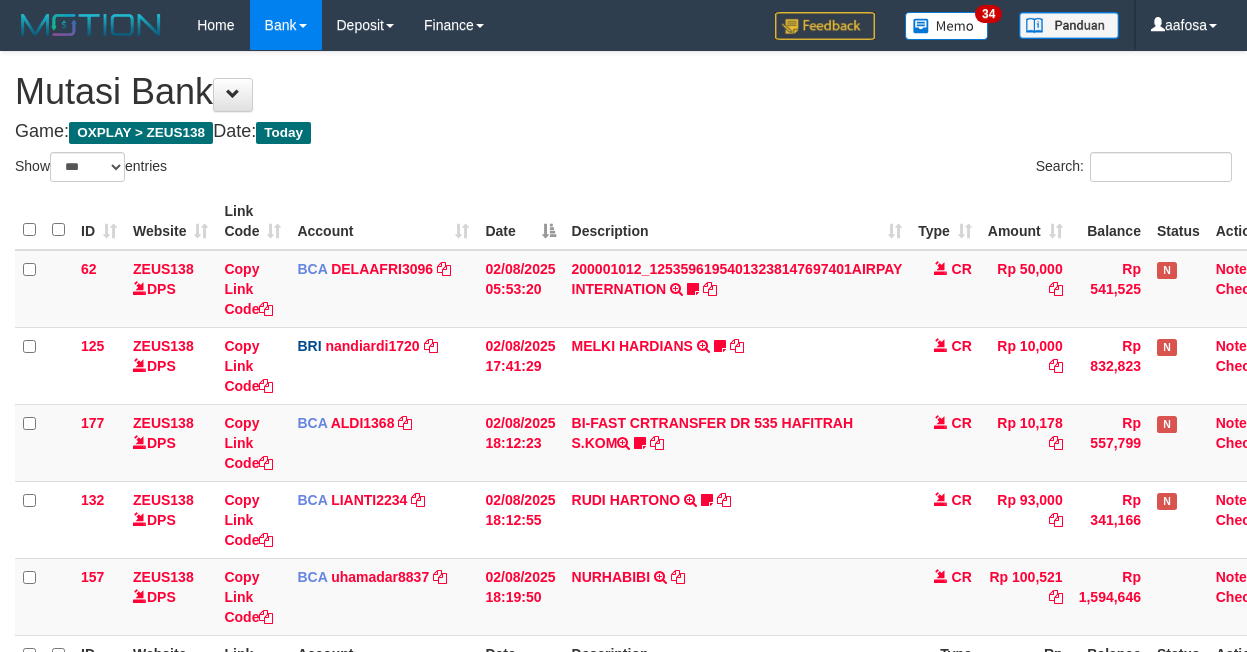 select on "***" 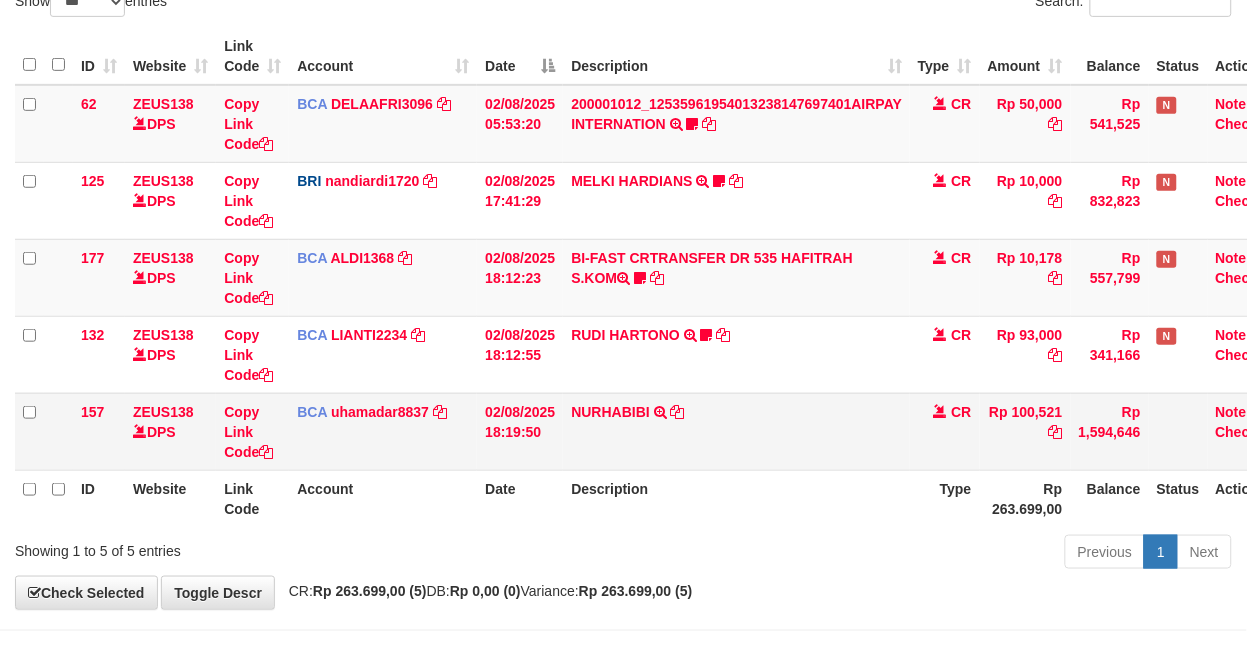 scroll, scrollTop: 234, scrollLeft: 0, axis: vertical 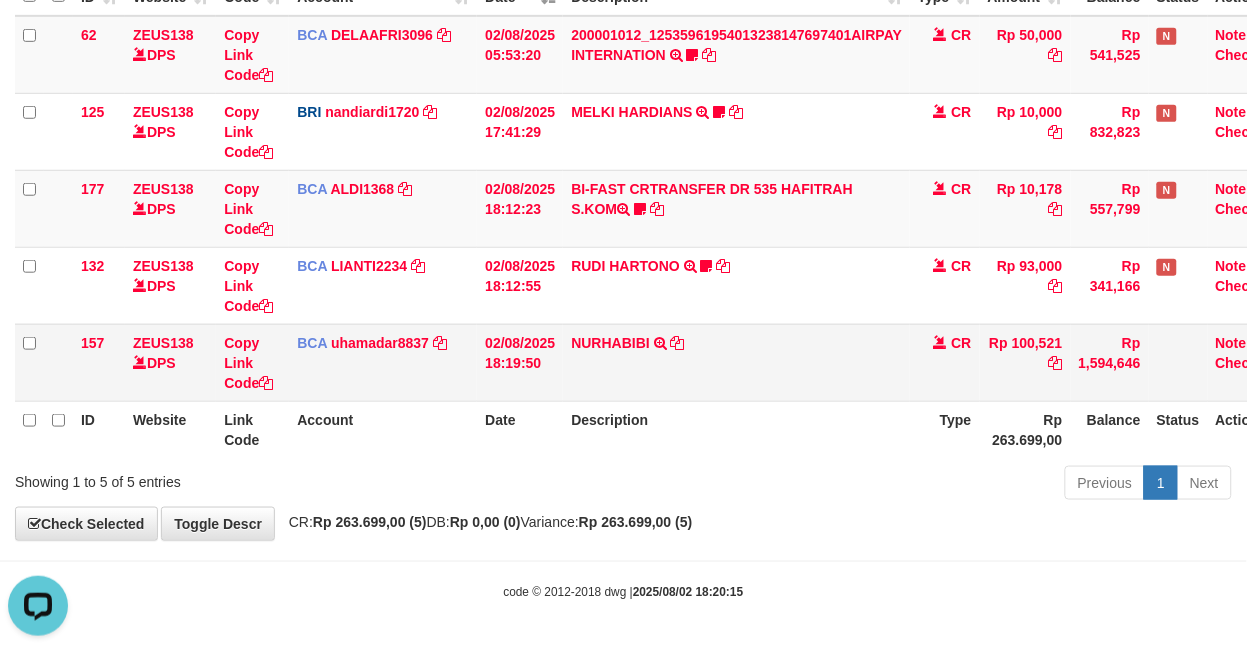 click on "NURHABIBI         TRSF E-BANKING CR 0208/FTSCY/WS95051
100521.002025080217371628 TRFDN-NURHABIBI ESPAY DEBIT INDONE" at bounding box center [736, 362] 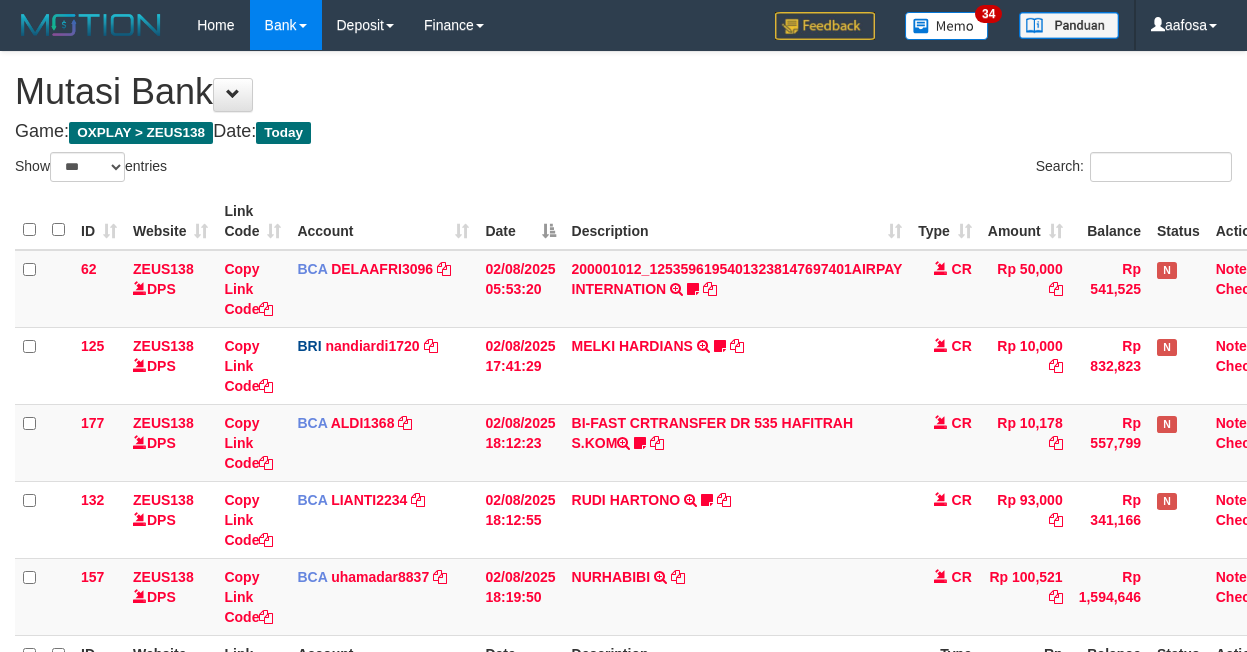 select on "***" 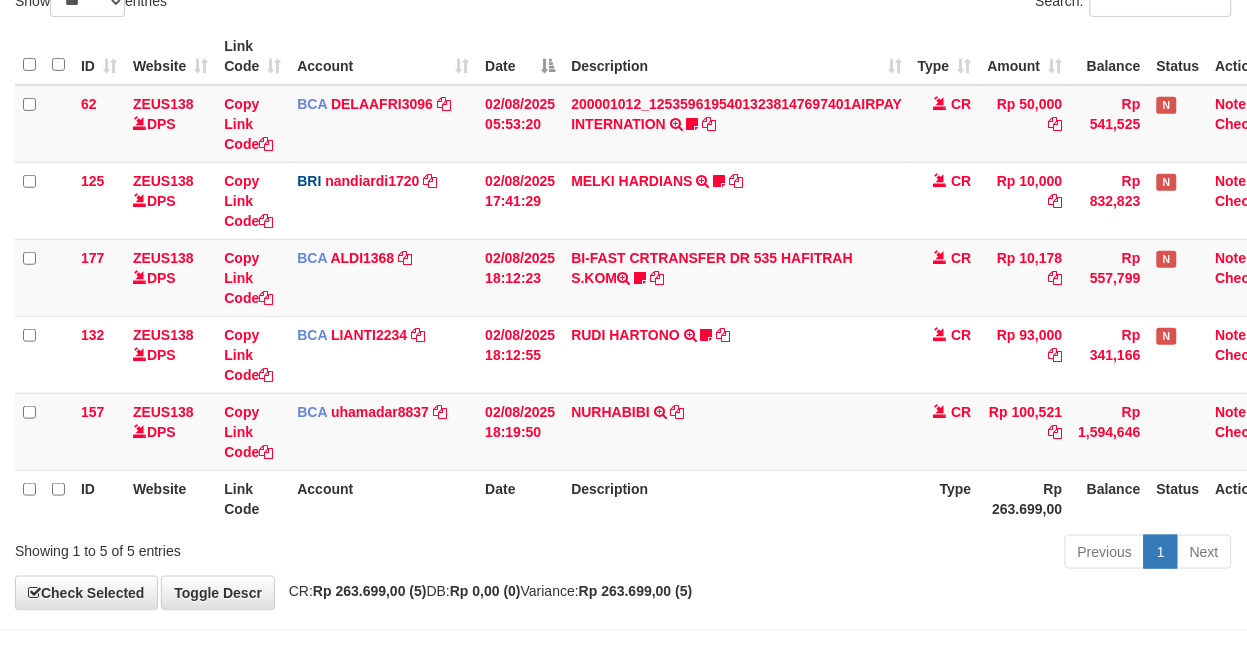 scroll, scrollTop: 234, scrollLeft: 0, axis: vertical 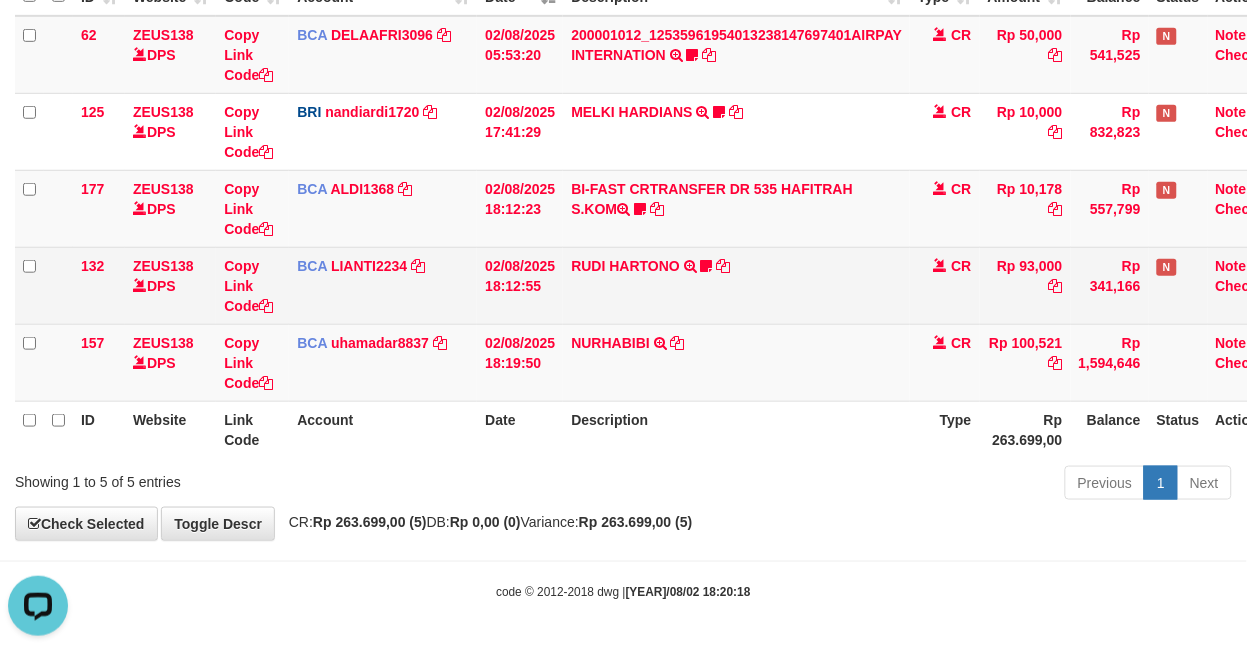 drag, startPoint x: 801, startPoint y: 282, endPoint x: 801, endPoint y: 294, distance: 12 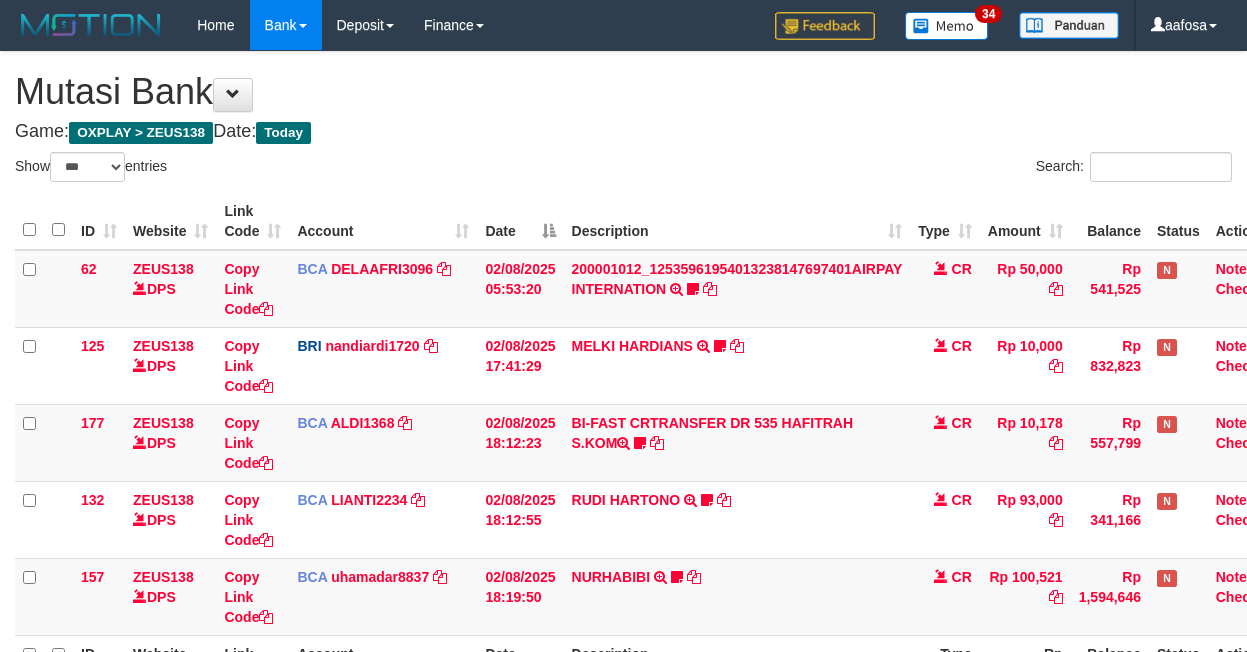 select on "***" 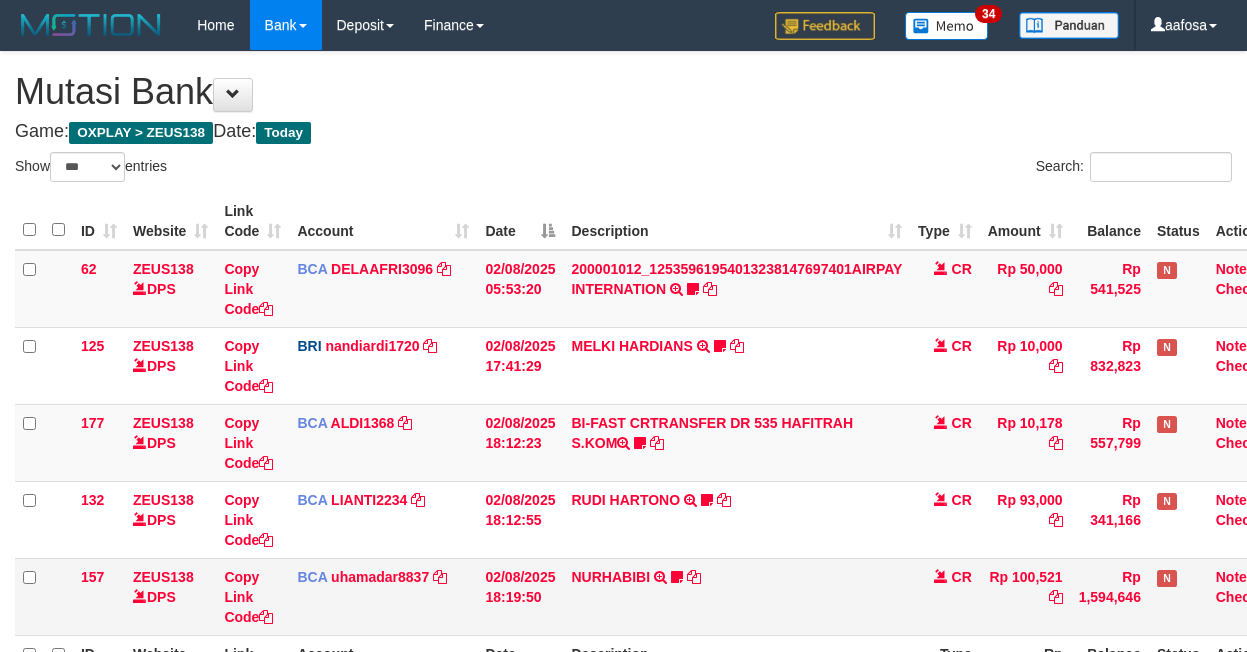 scroll, scrollTop: 165, scrollLeft: 0, axis: vertical 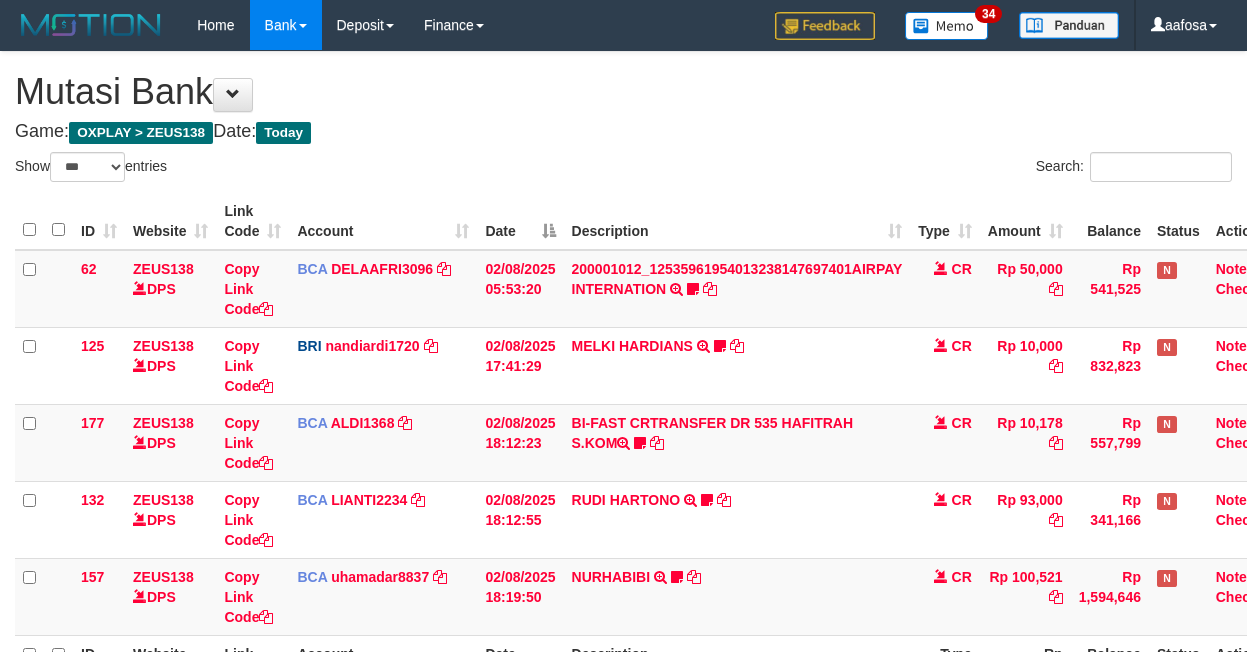 select on "***" 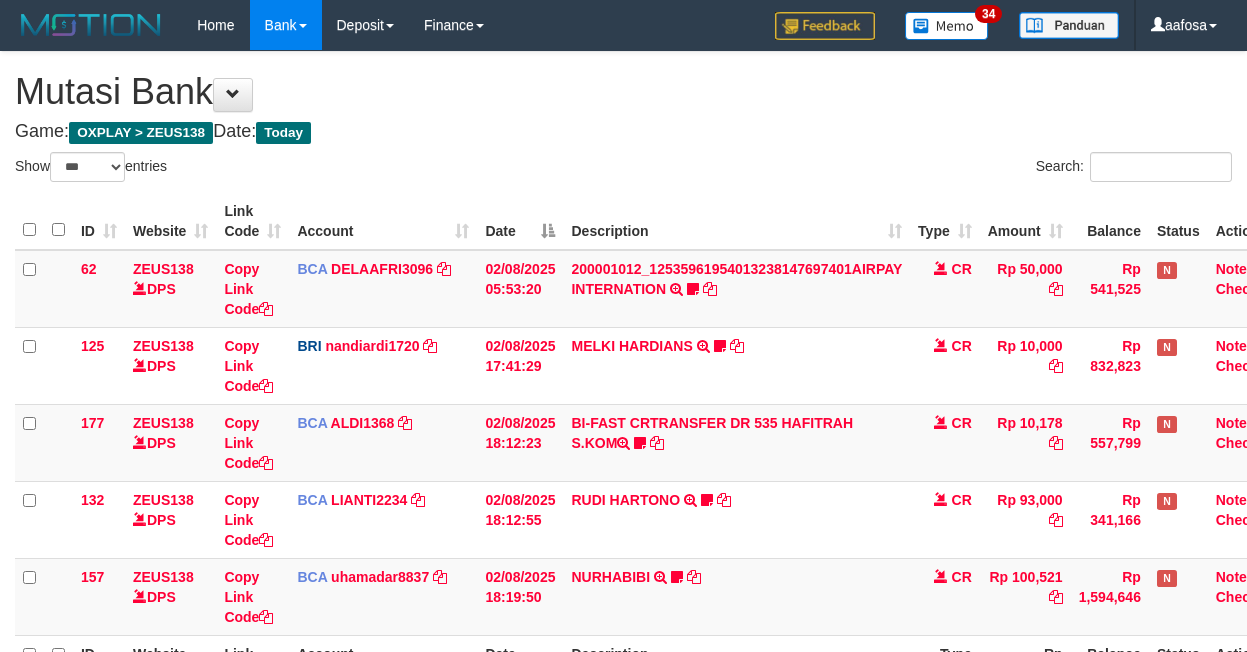 scroll, scrollTop: 165, scrollLeft: 0, axis: vertical 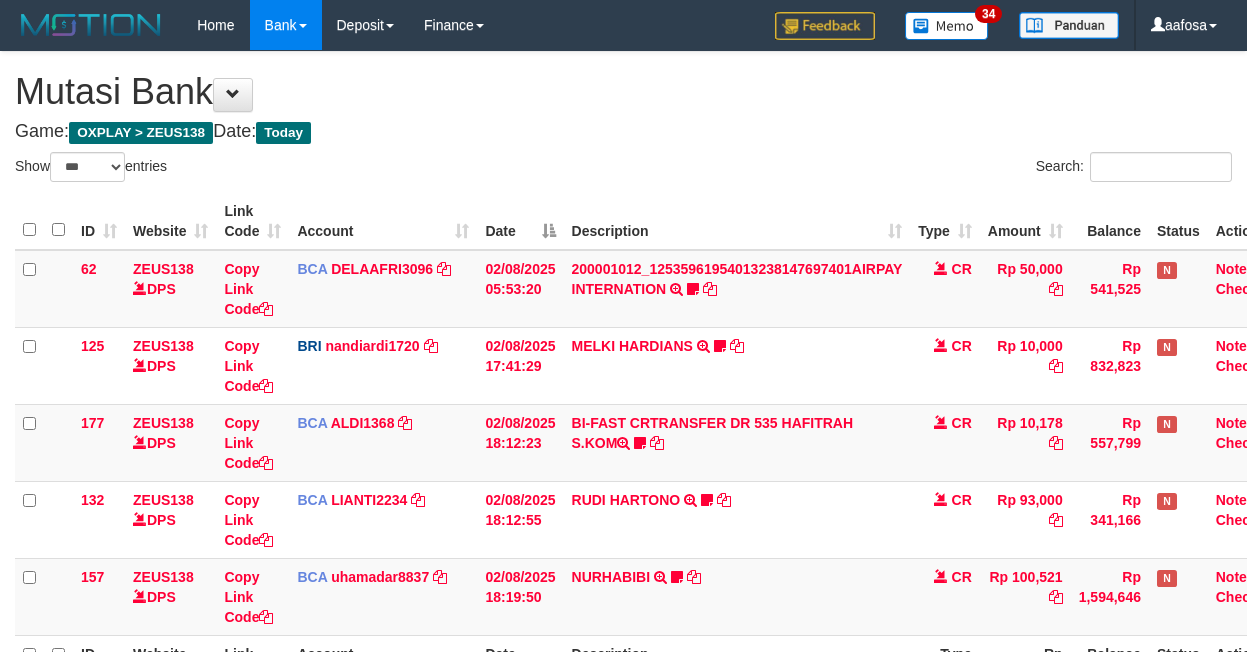 select on "***" 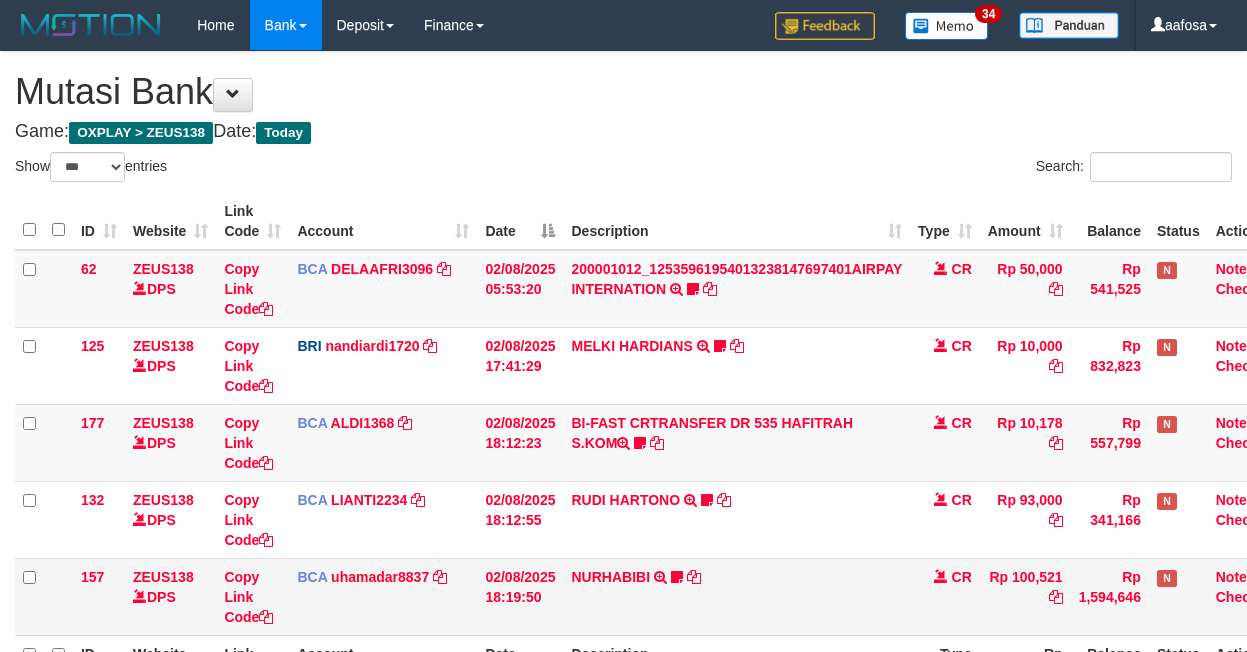 scroll, scrollTop: 165, scrollLeft: 0, axis: vertical 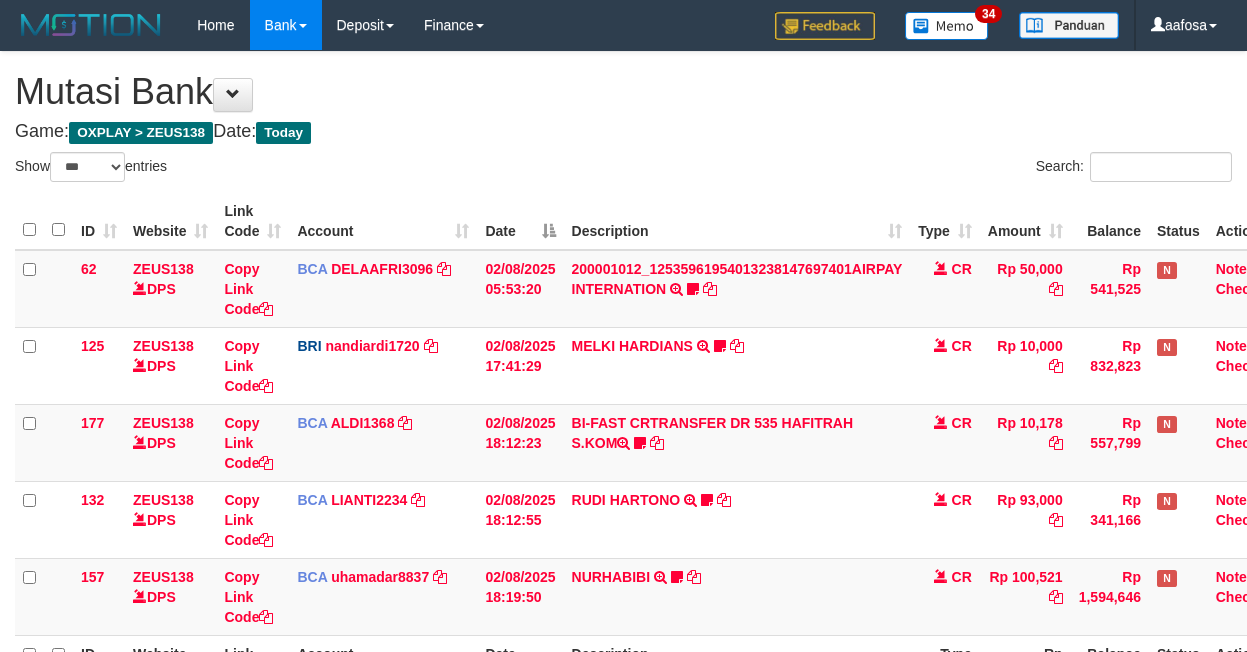 select on "***" 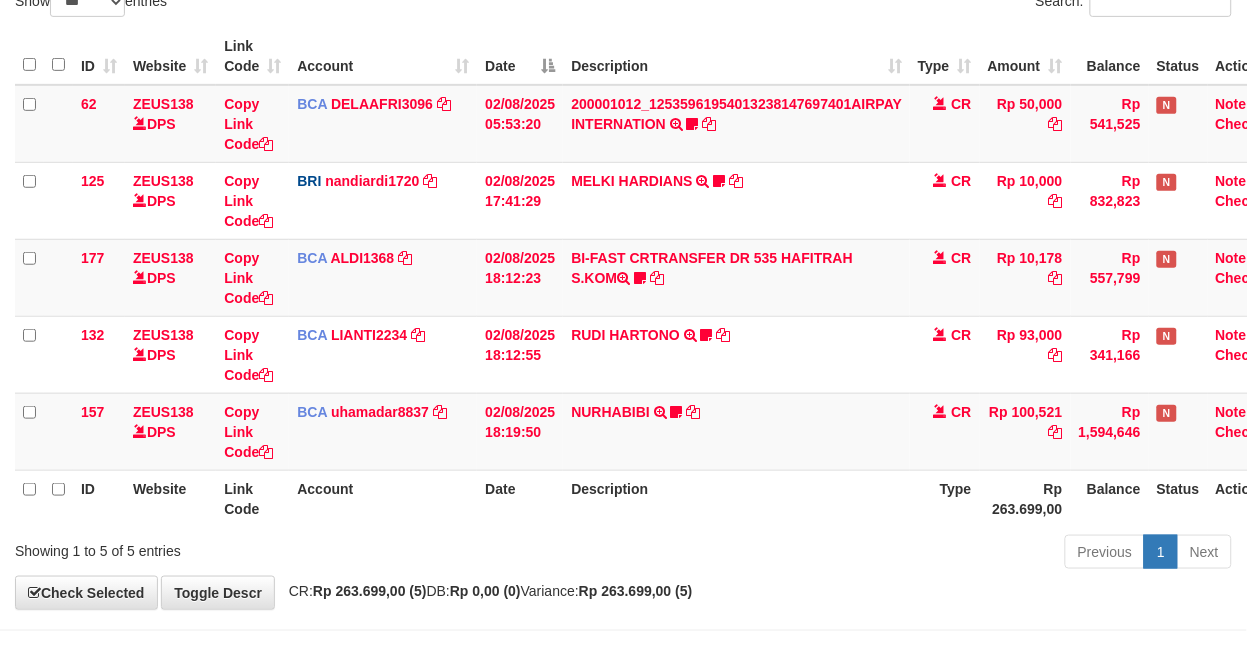 scroll, scrollTop: 234, scrollLeft: 0, axis: vertical 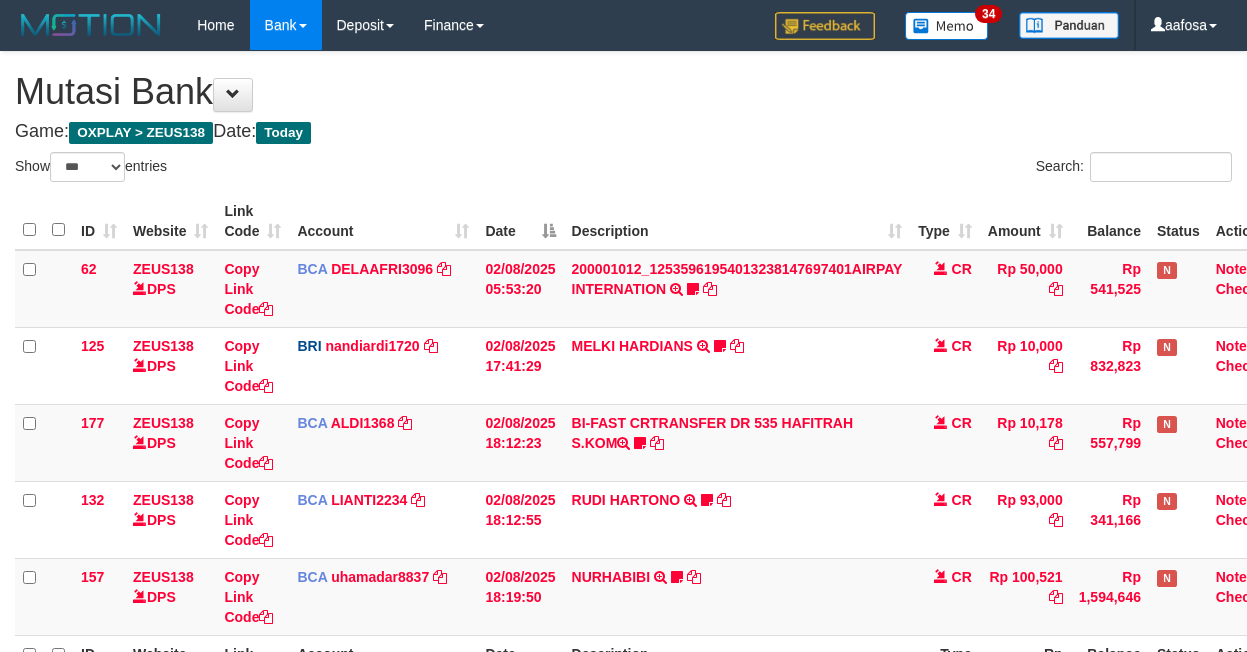 select on "***" 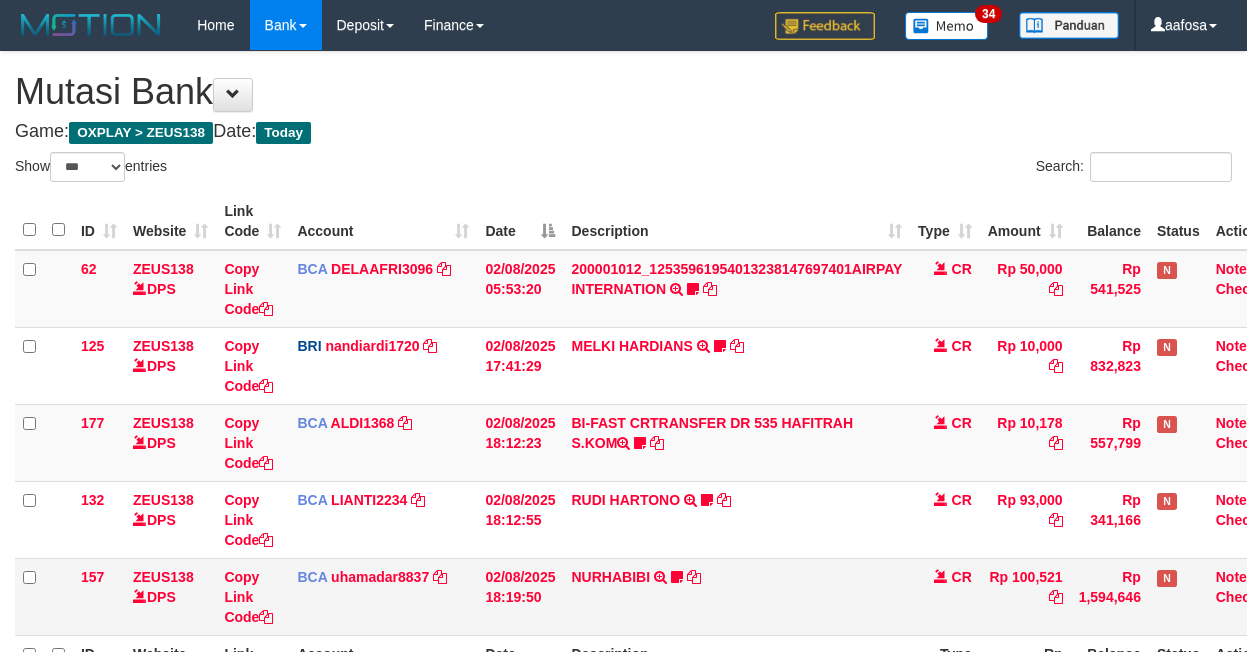 scroll, scrollTop: 165, scrollLeft: 0, axis: vertical 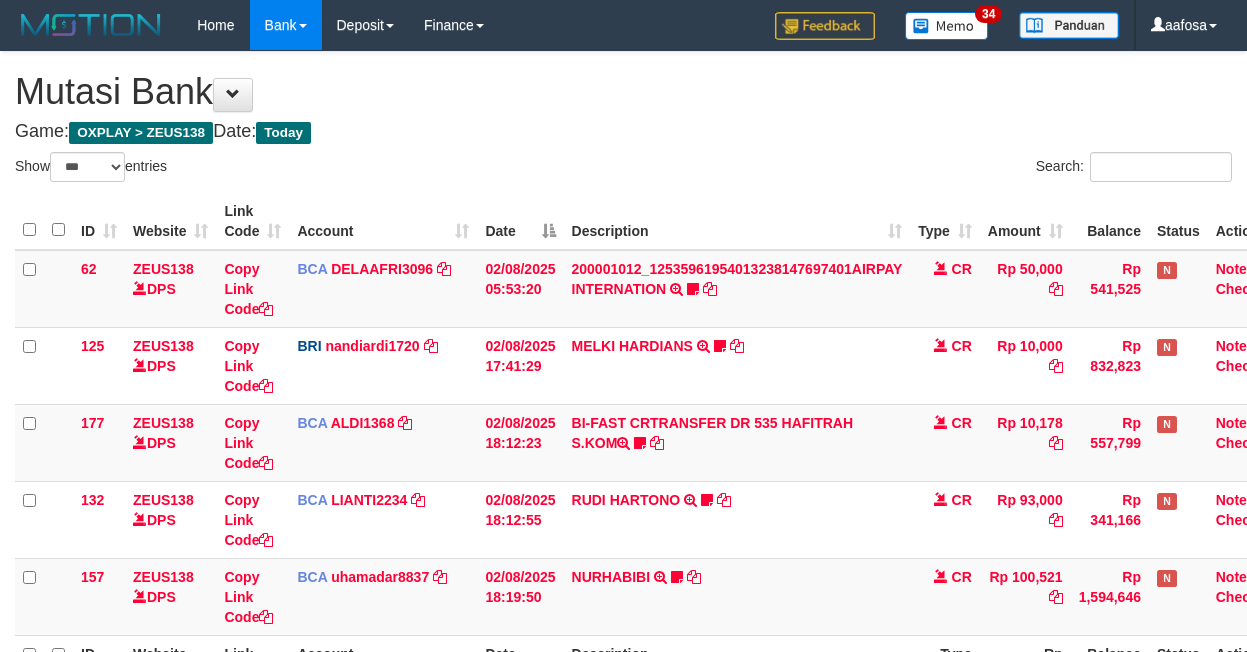 select on "***" 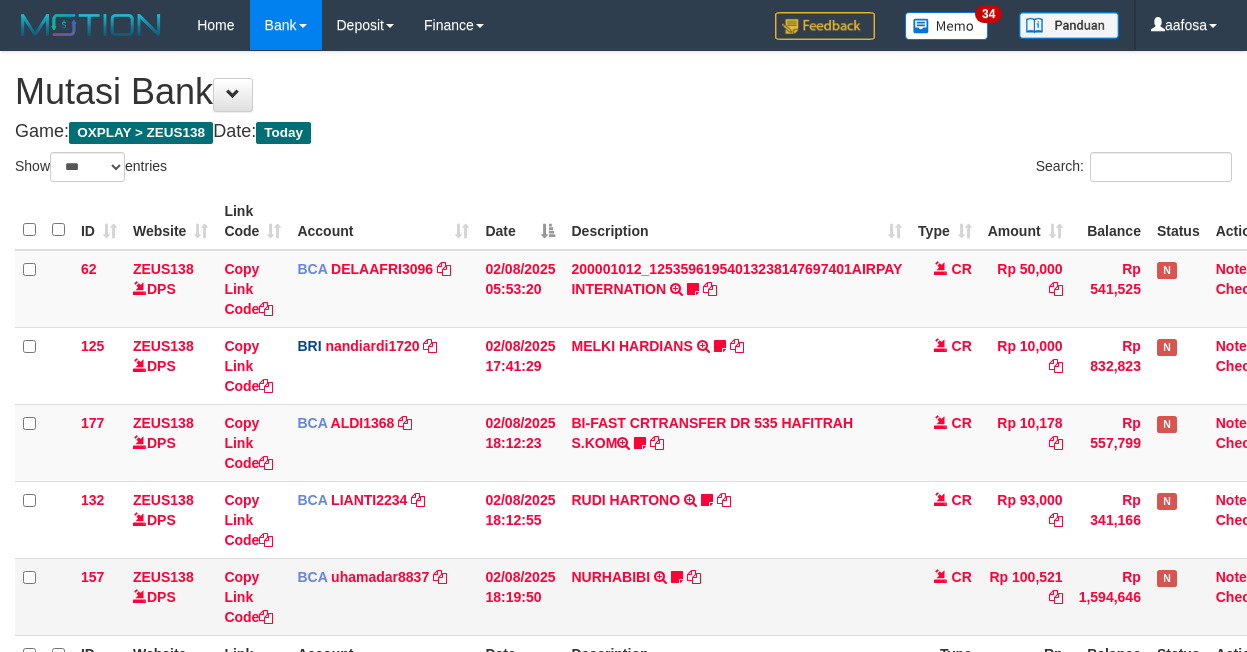 scroll, scrollTop: 165, scrollLeft: 0, axis: vertical 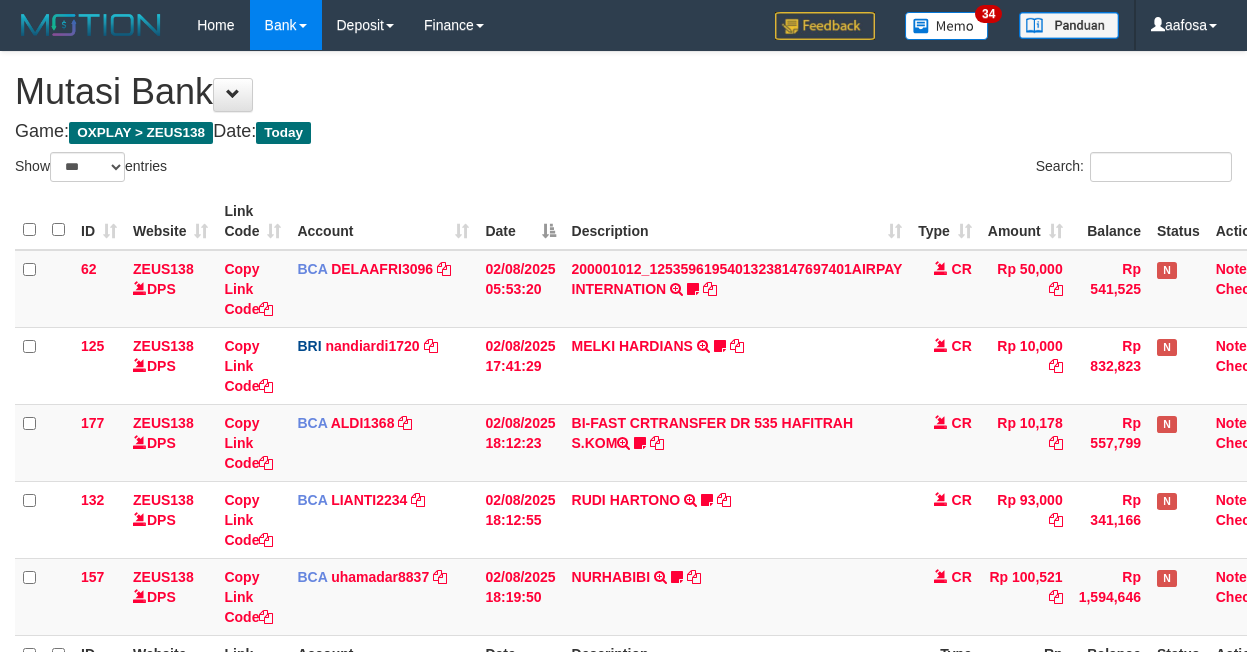 select on "***" 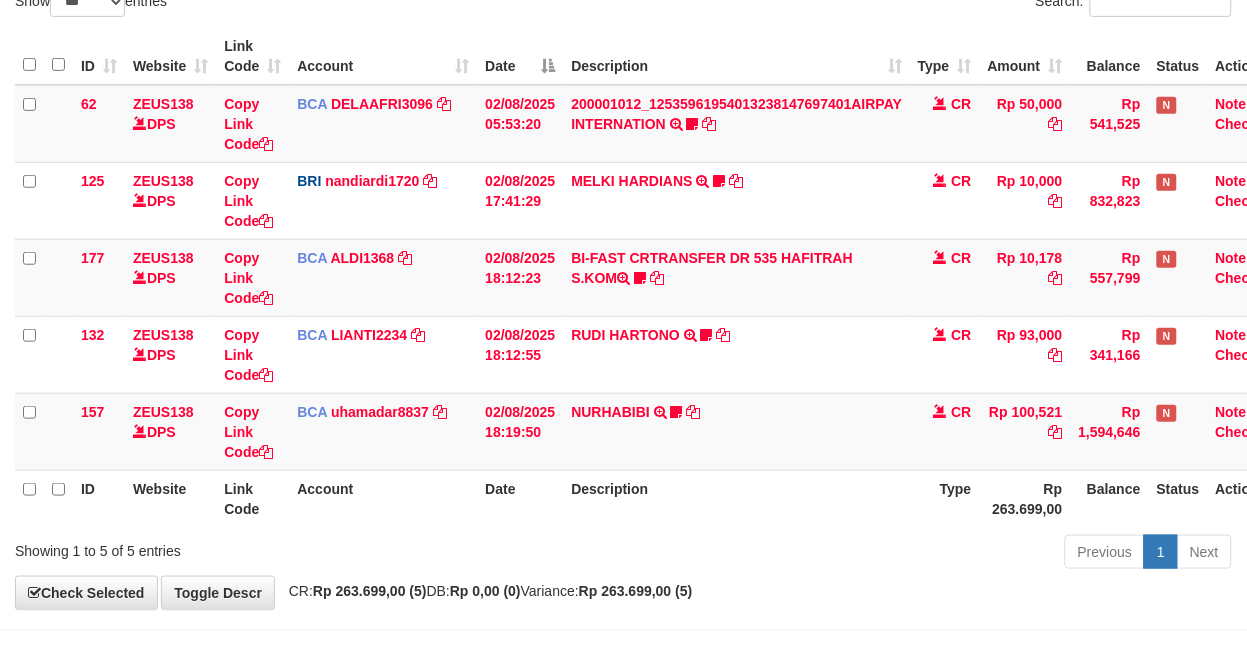 scroll, scrollTop: 234, scrollLeft: 0, axis: vertical 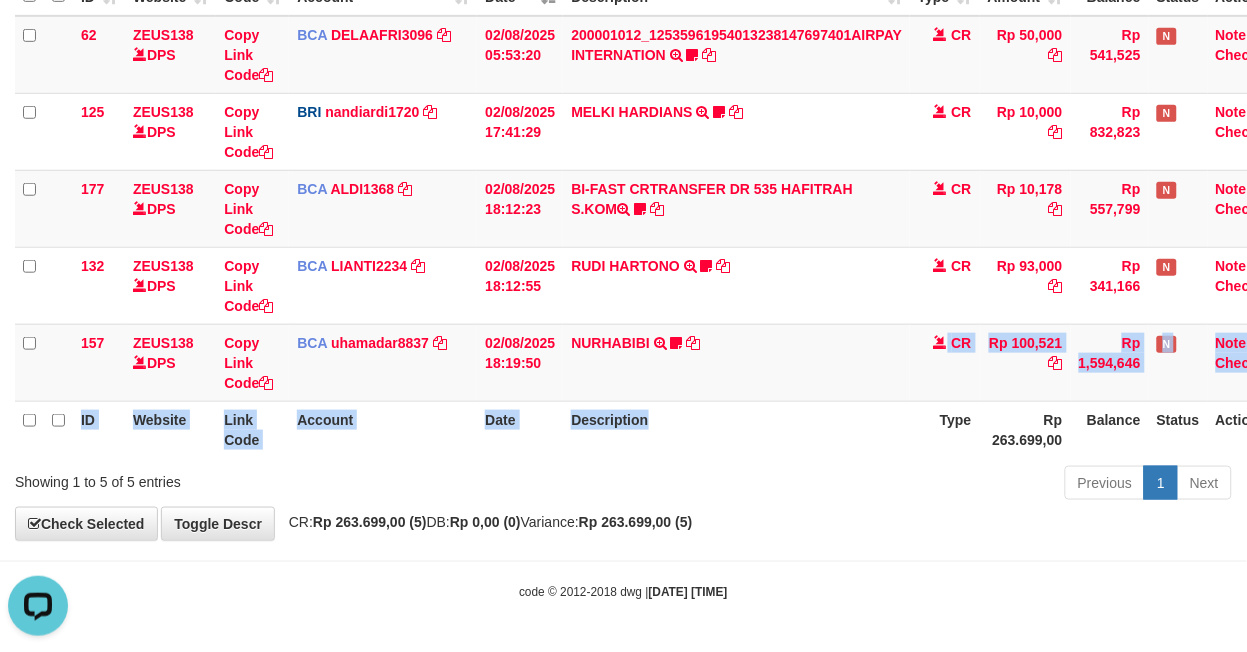 drag, startPoint x: 791, startPoint y: 412, endPoint x: 812, endPoint y: 426, distance: 25.23886 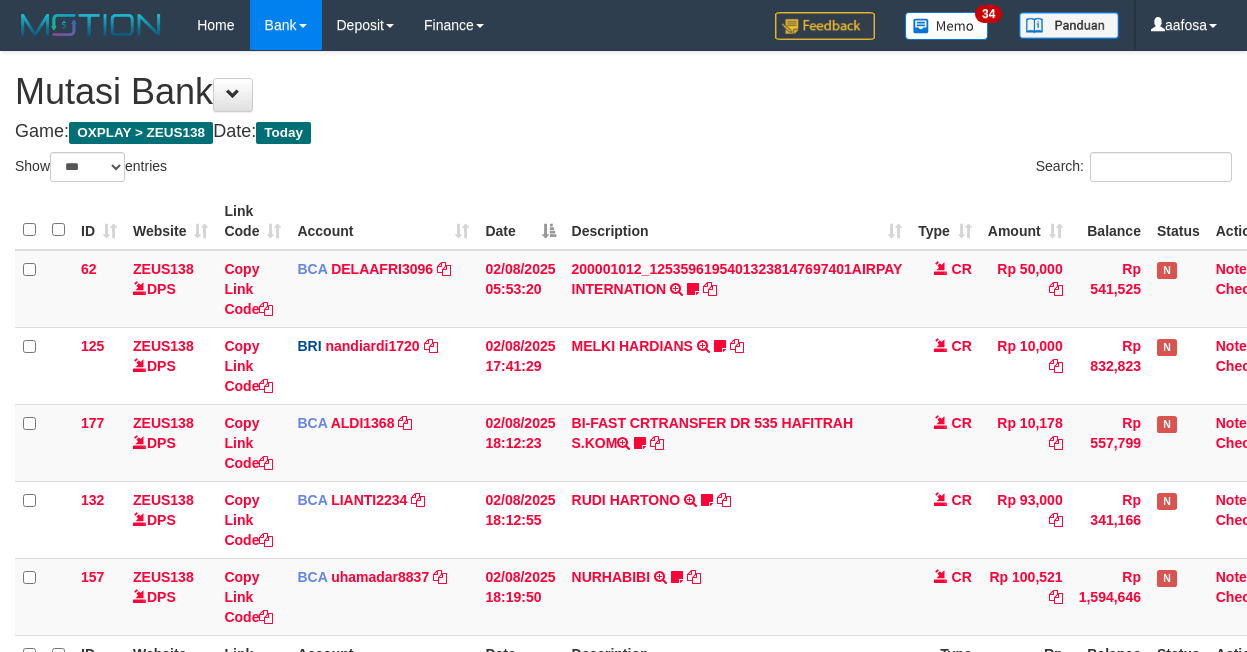 select on "***" 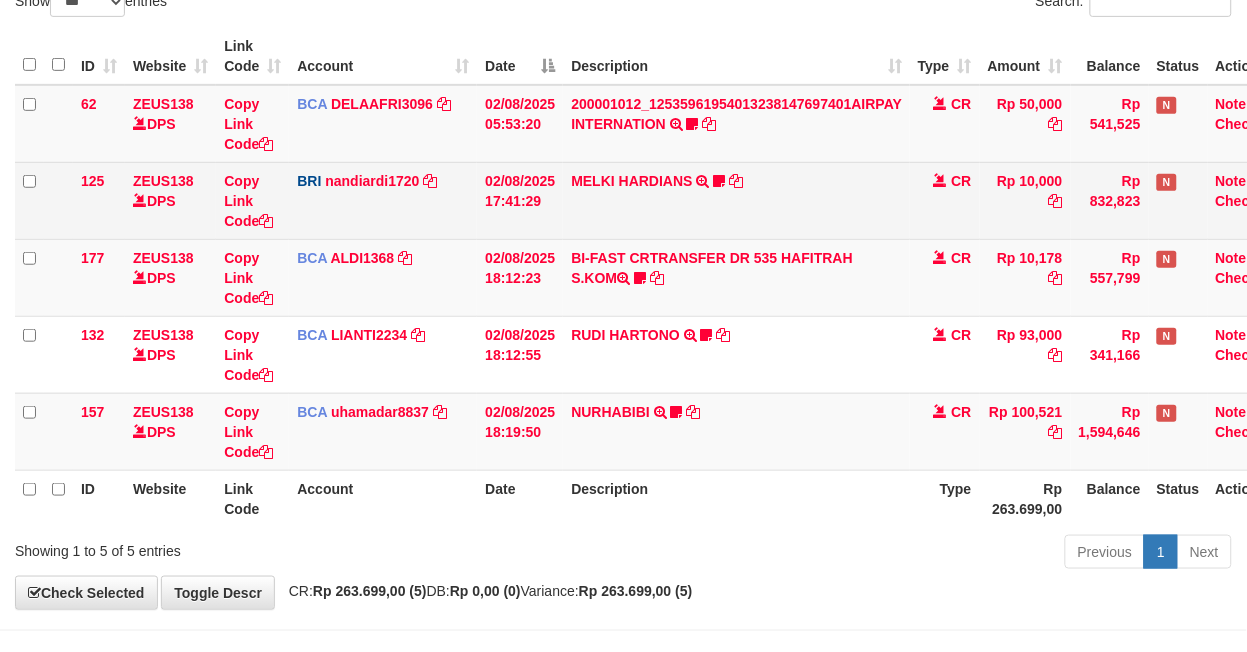 scroll, scrollTop: 234, scrollLeft: 0, axis: vertical 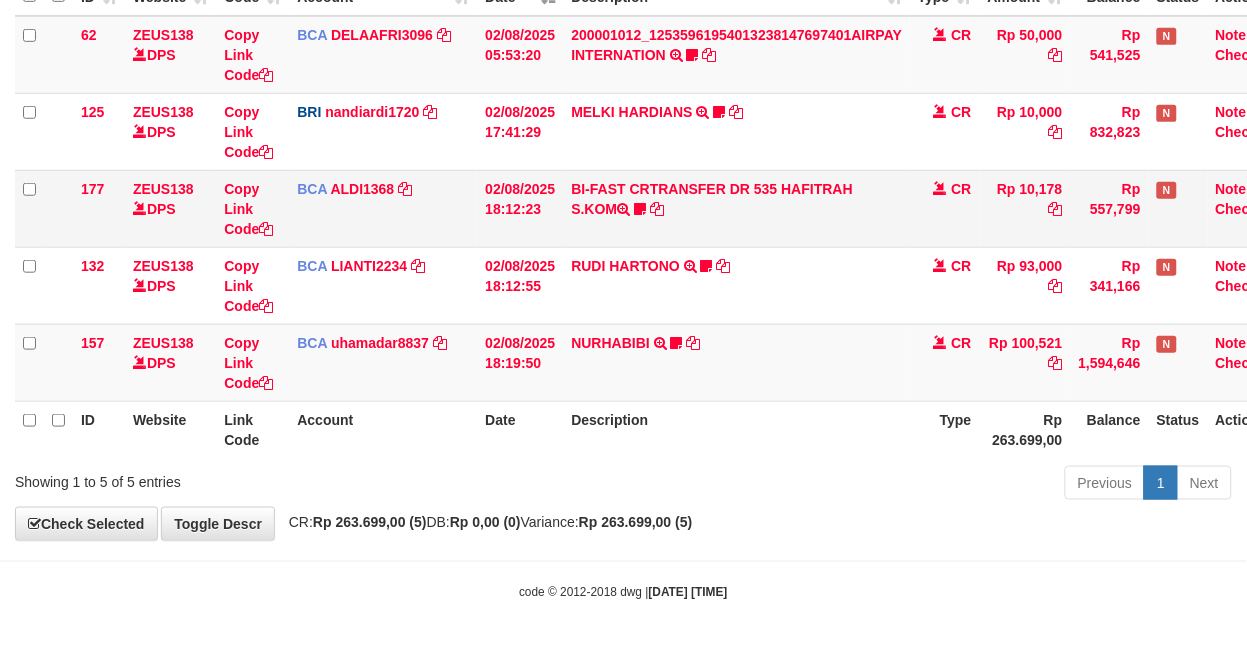 click on "BI-FAST CRTRANSFER DR 535 HAFITRAH S.KOM          Pakaji999" at bounding box center [736, 208] 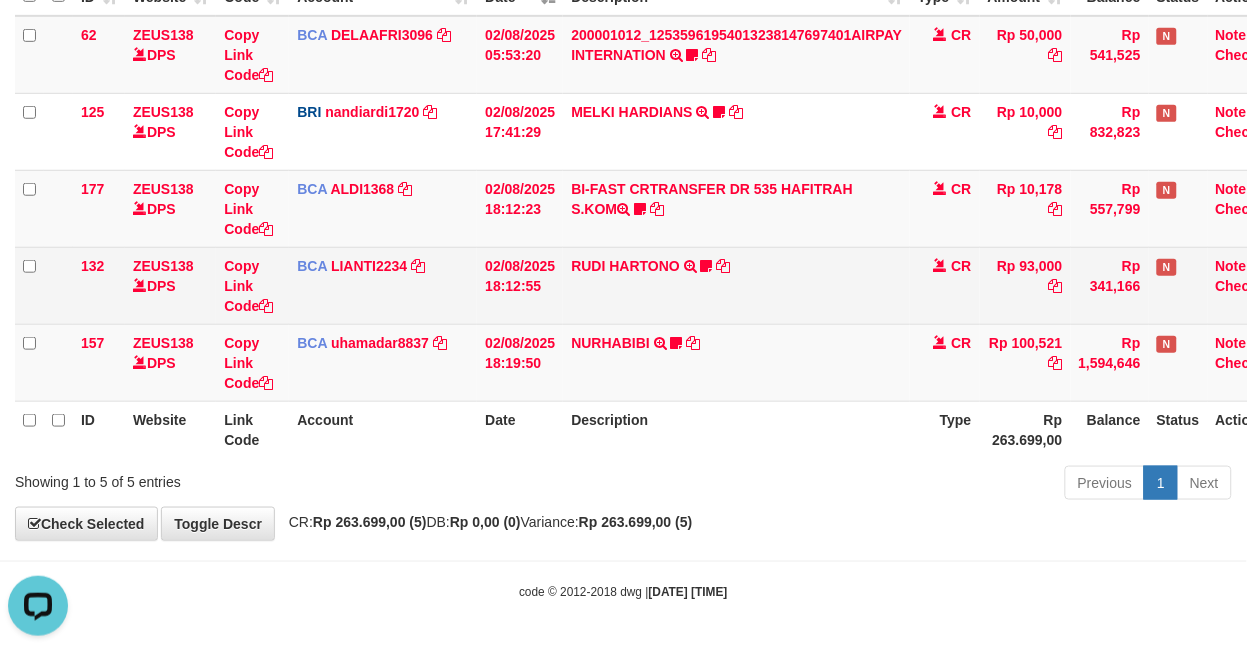 scroll, scrollTop: 0, scrollLeft: 0, axis: both 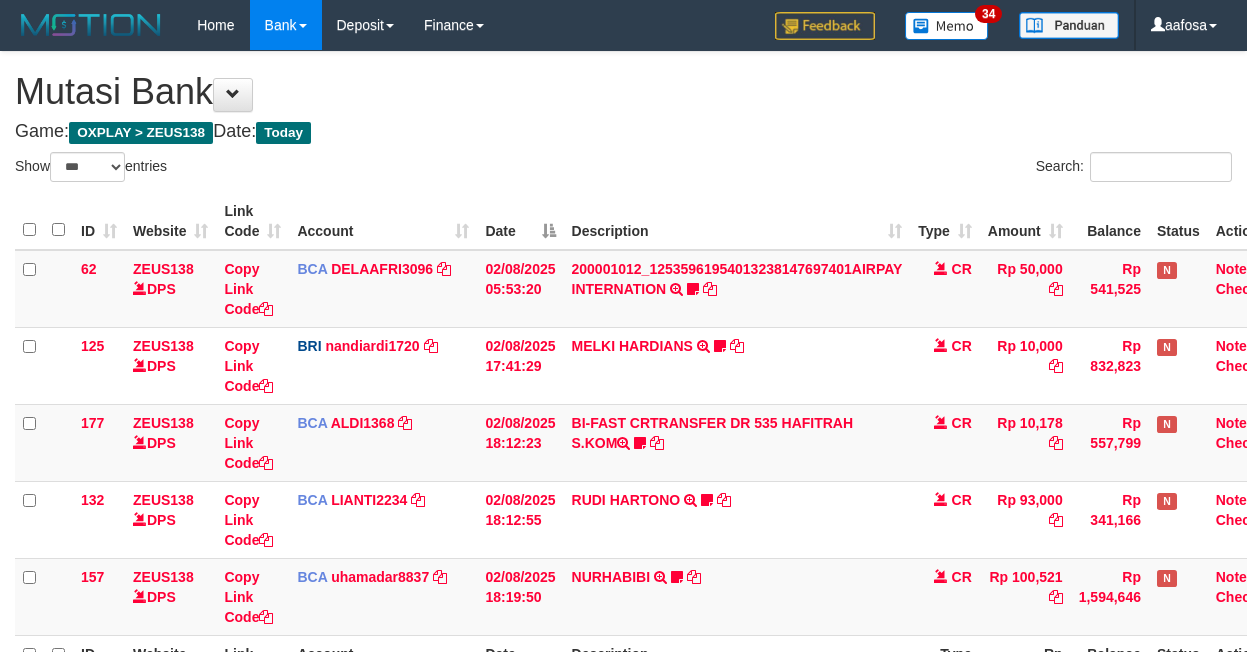 select on "***" 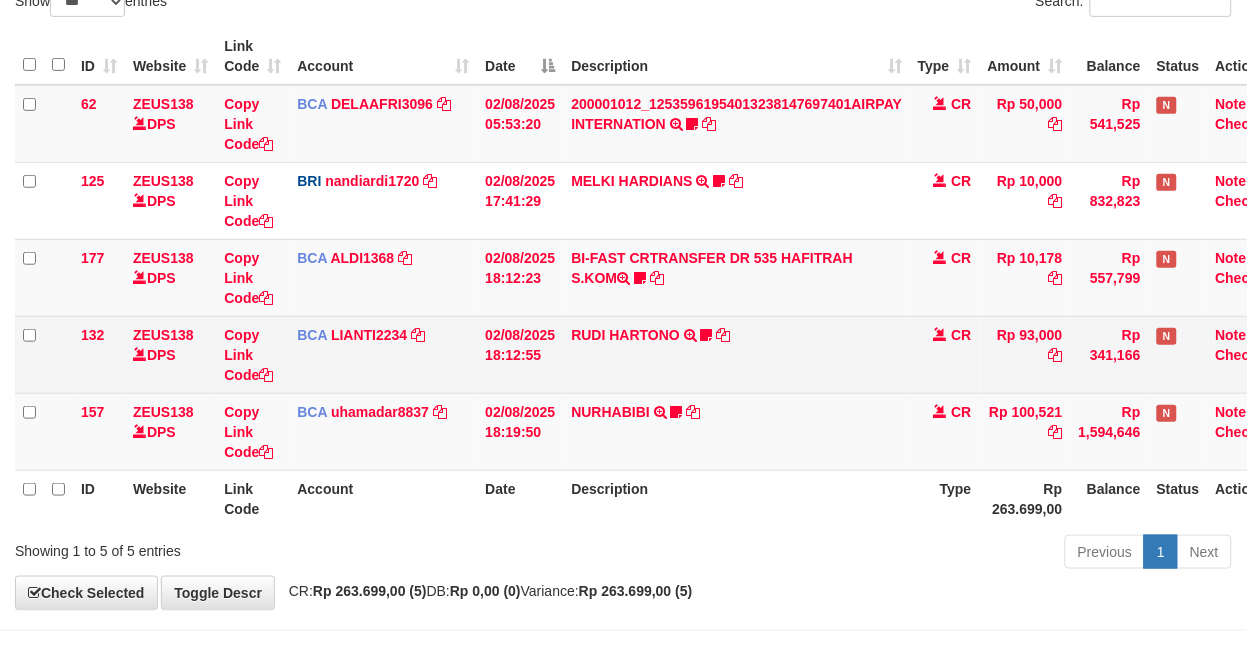 scroll, scrollTop: 234, scrollLeft: 0, axis: vertical 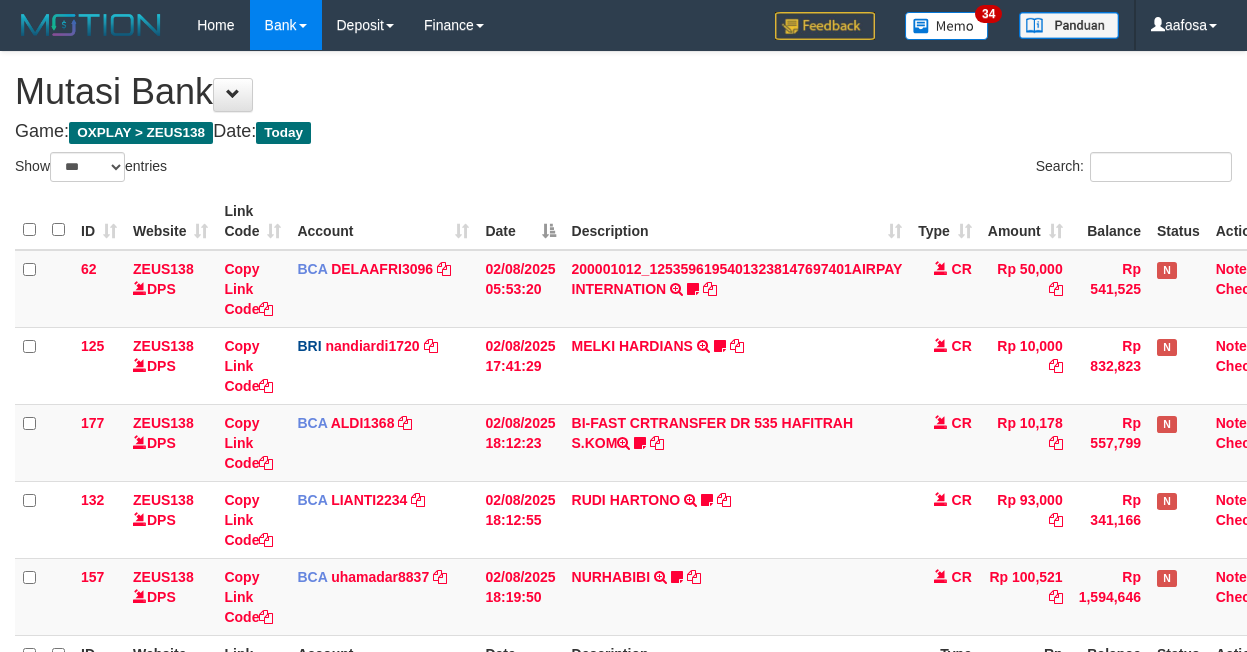 select on "***" 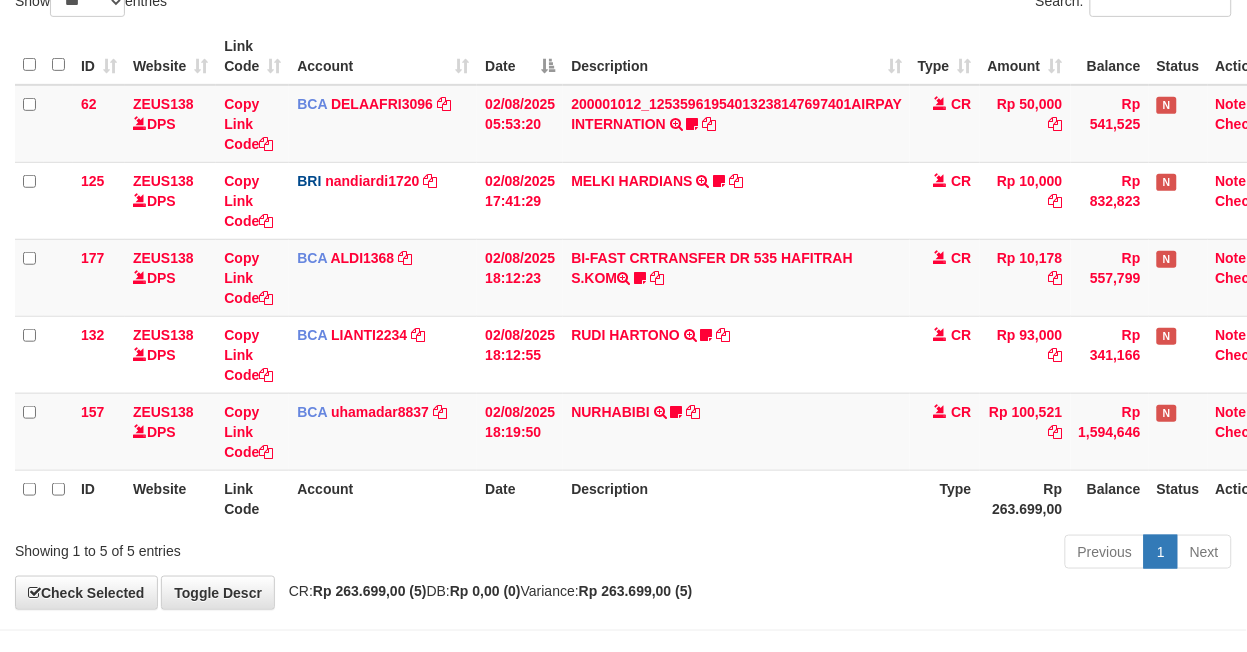 scroll, scrollTop: 234, scrollLeft: 0, axis: vertical 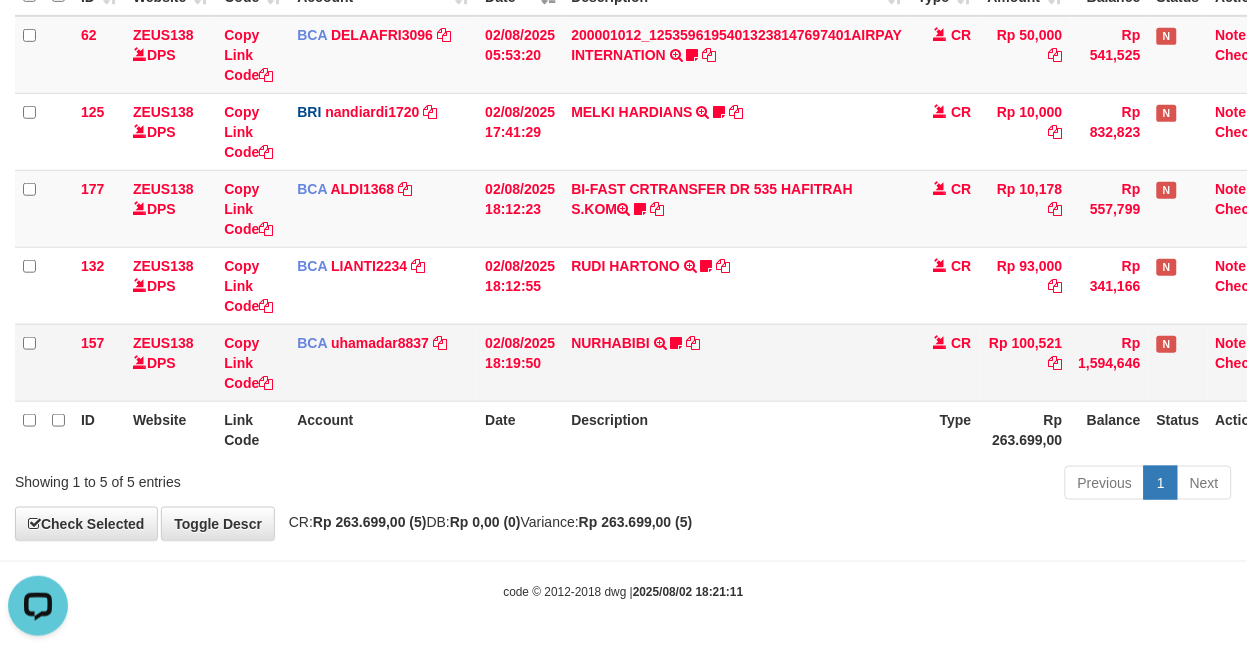 drag, startPoint x: 838, startPoint y: 363, endPoint x: 843, endPoint y: 353, distance: 11.18034 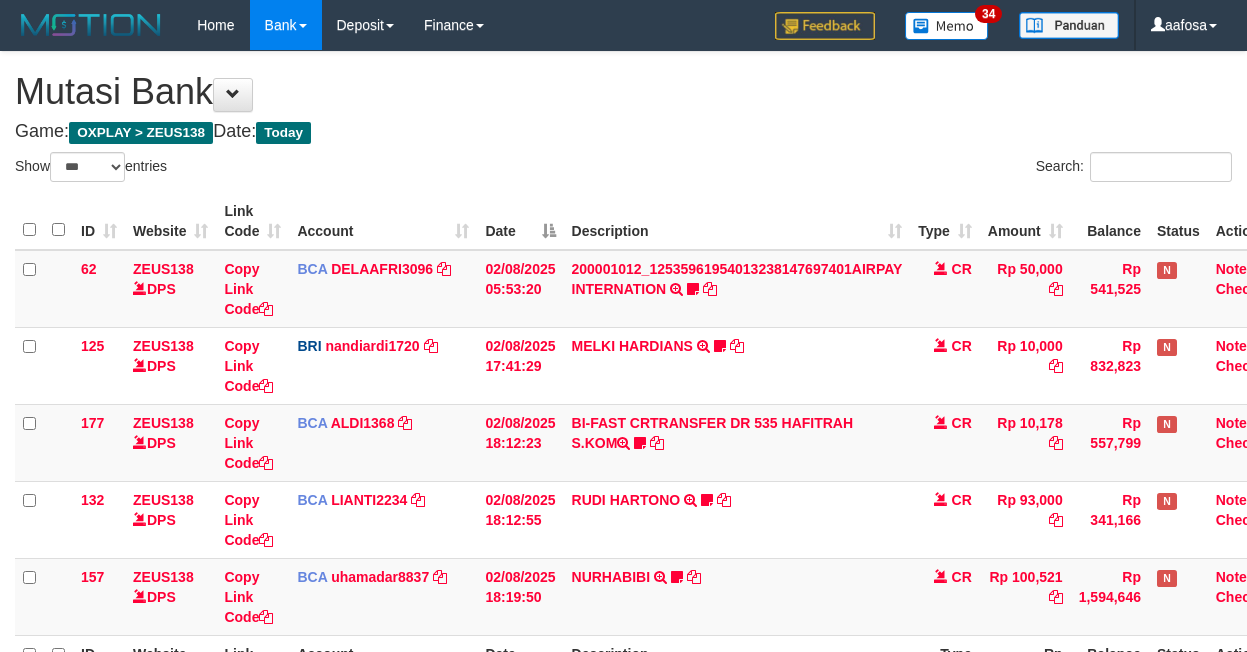 select on "***" 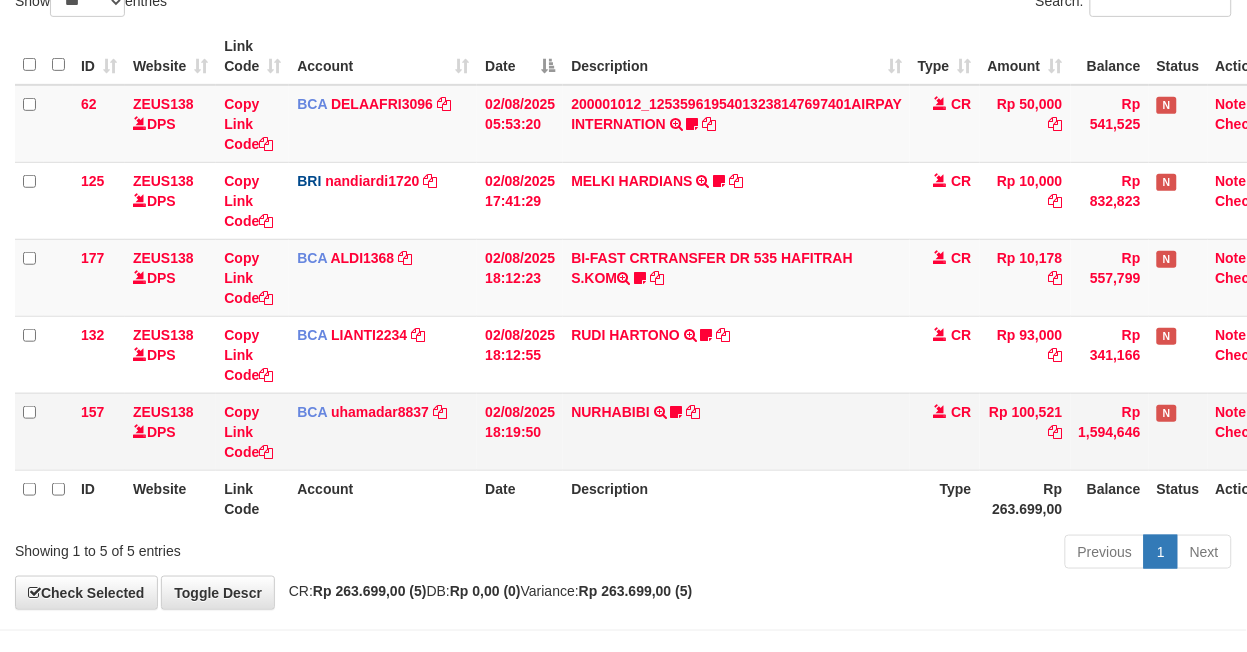scroll, scrollTop: 234, scrollLeft: 0, axis: vertical 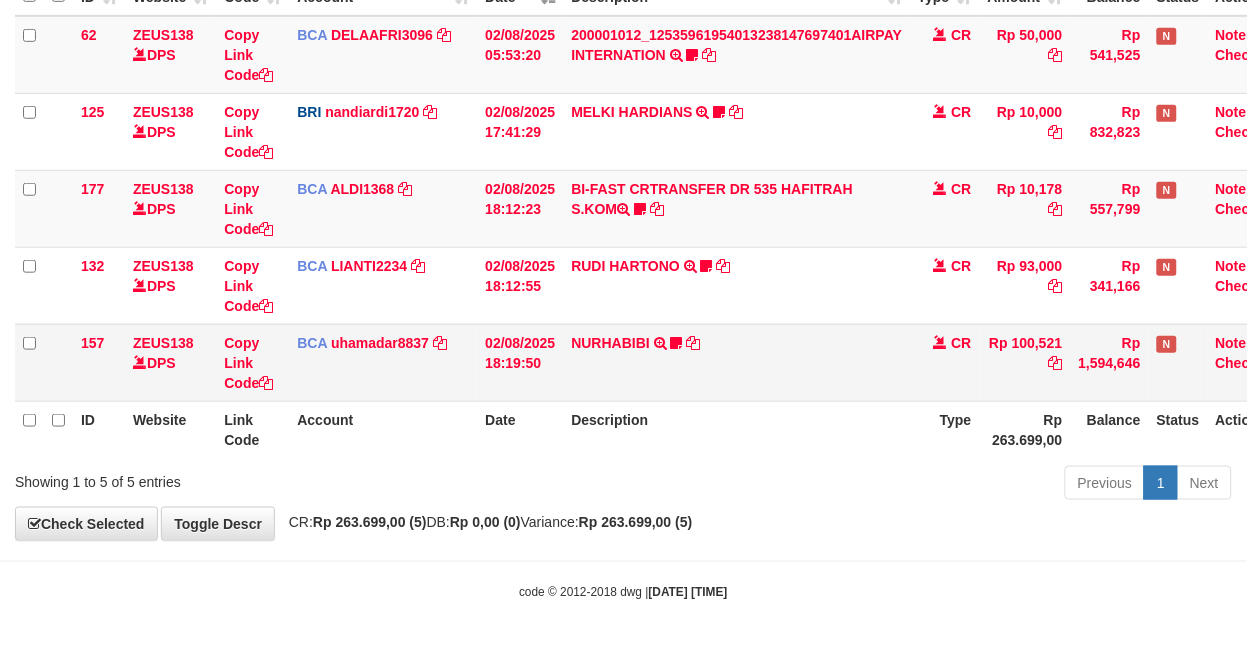 click on "NURHABIBI            TRSF E-BANKING CR 0208/FTSCY/WS95051
100521.002025080217371628 TRFDN-NURHABIBI ESPAY DEBIT INDONE    BHENDOT15" at bounding box center [736, 362] 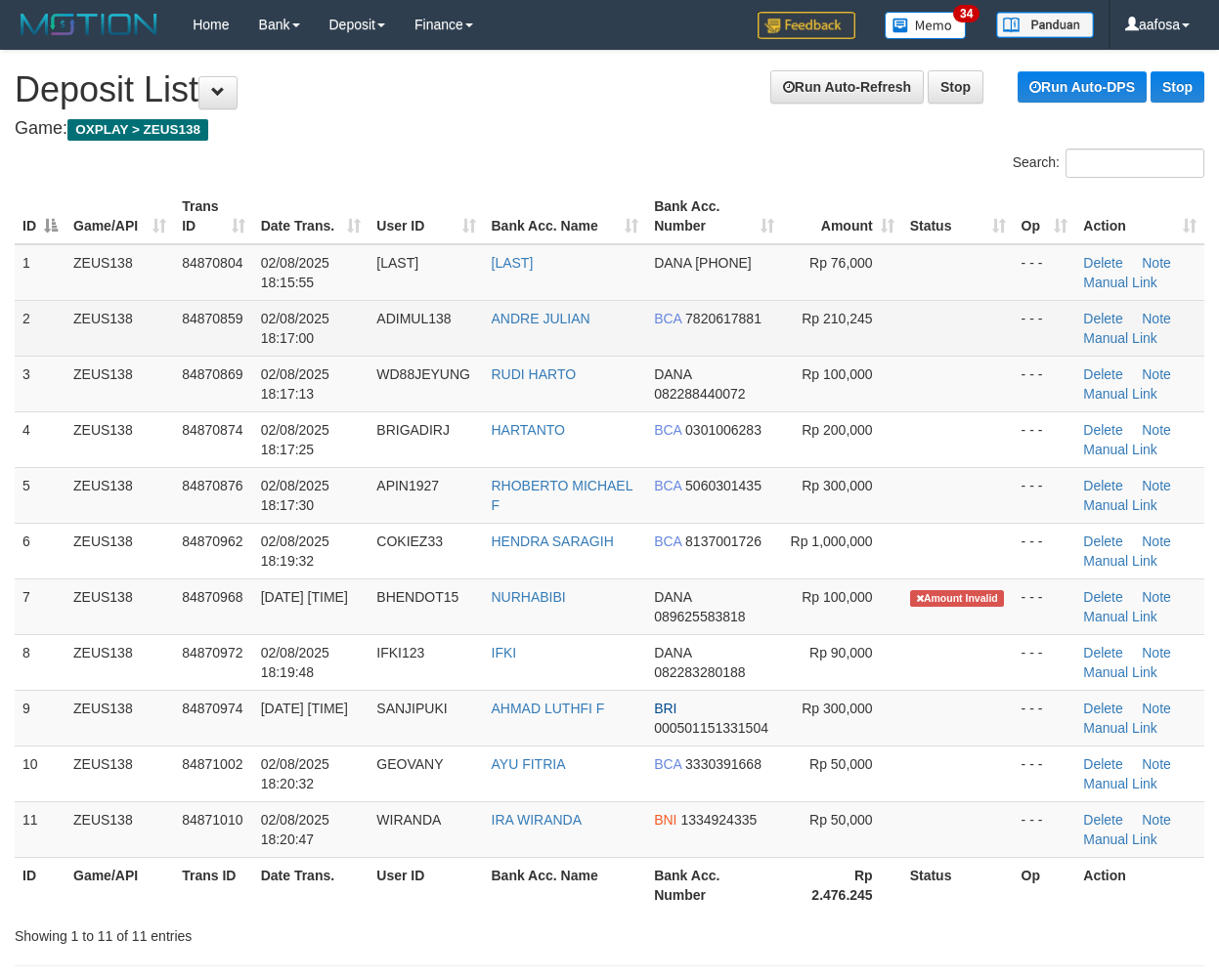 scroll, scrollTop: 0, scrollLeft: 0, axis: both 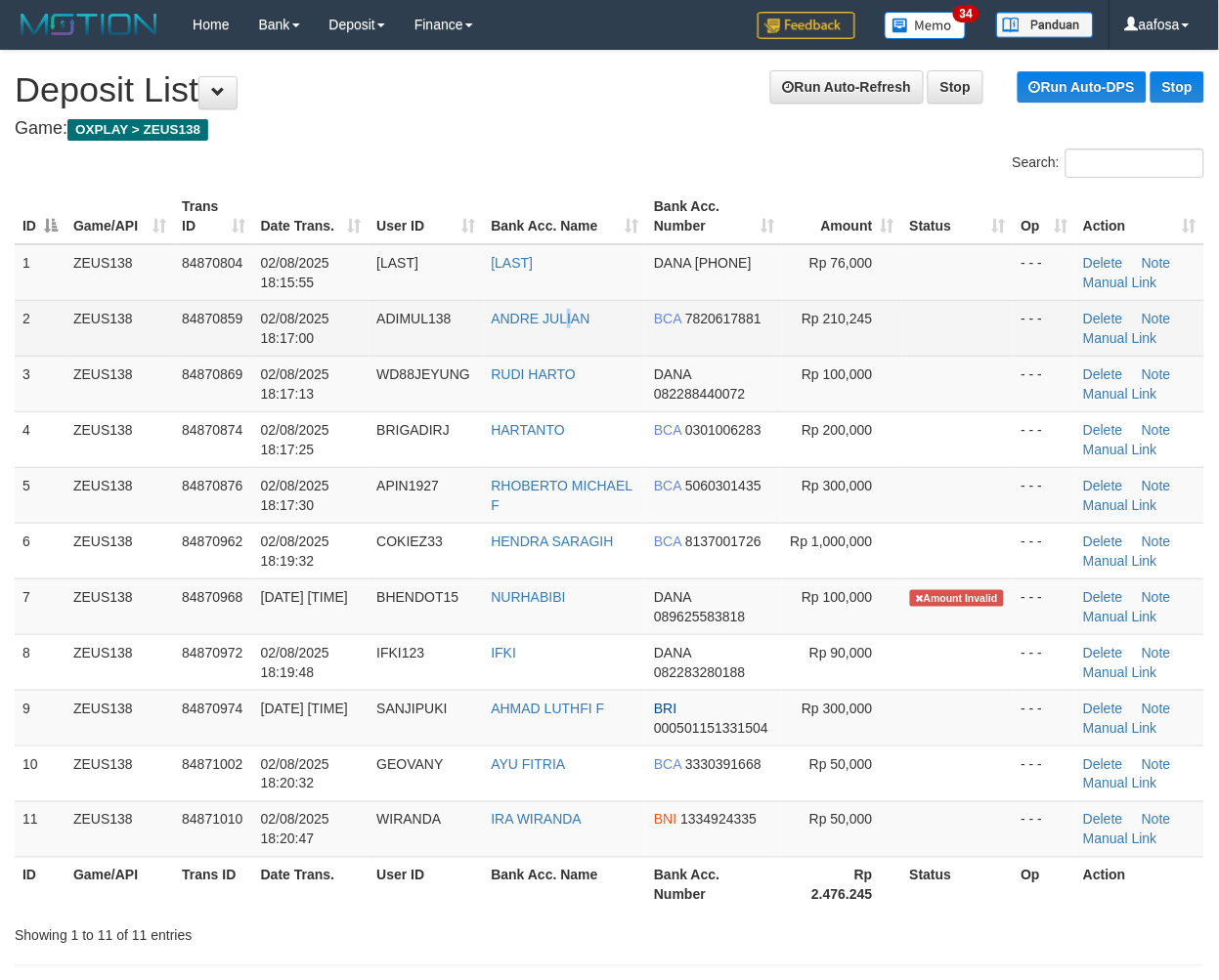 click on "ANDRE JULIAN" at bounding box center (565, 327) 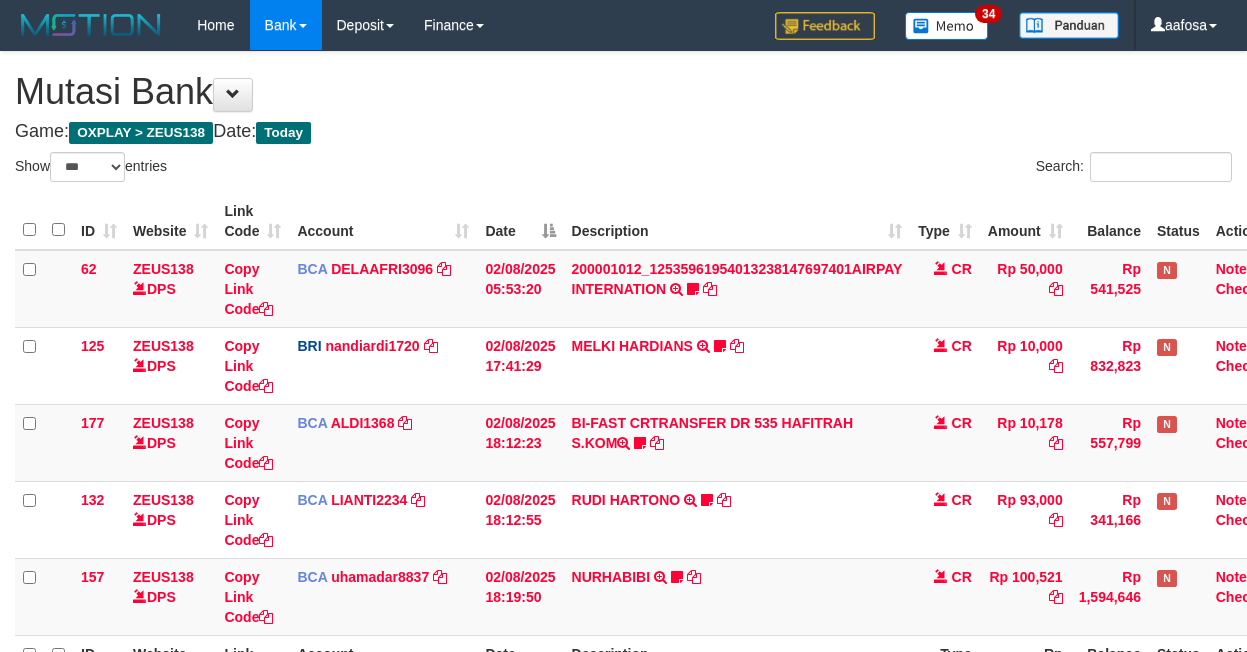 select on "***" 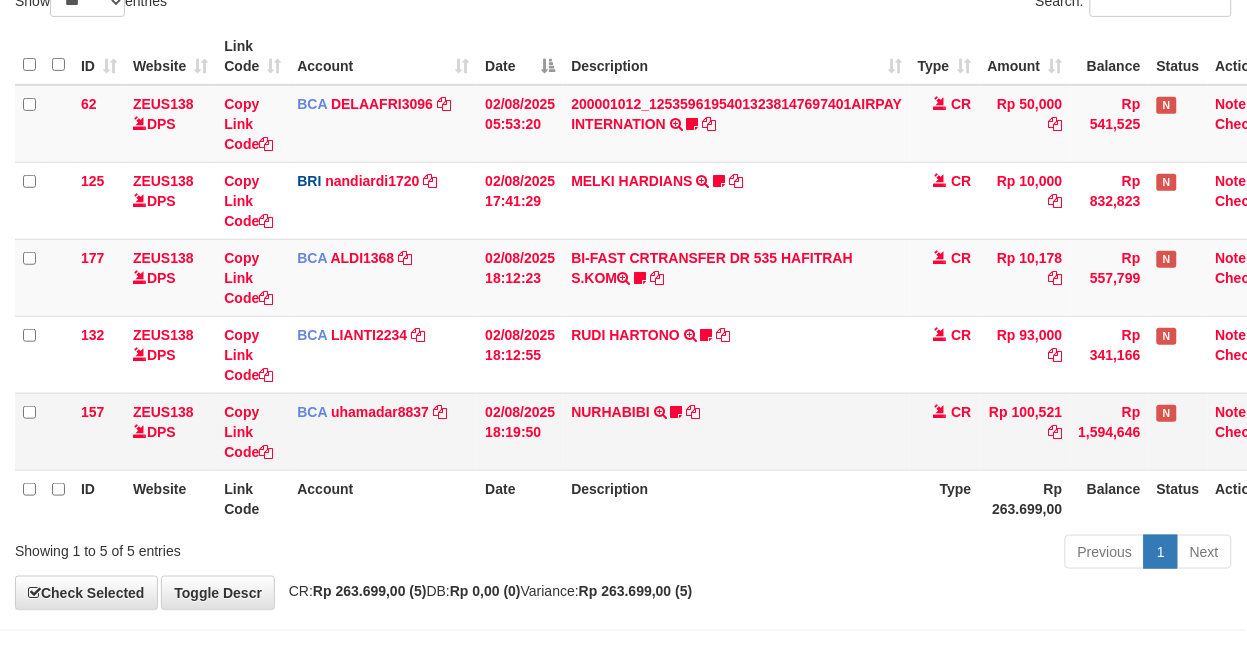scroll, scrollTop: 234, scrollLeft: 0, axis: vertical 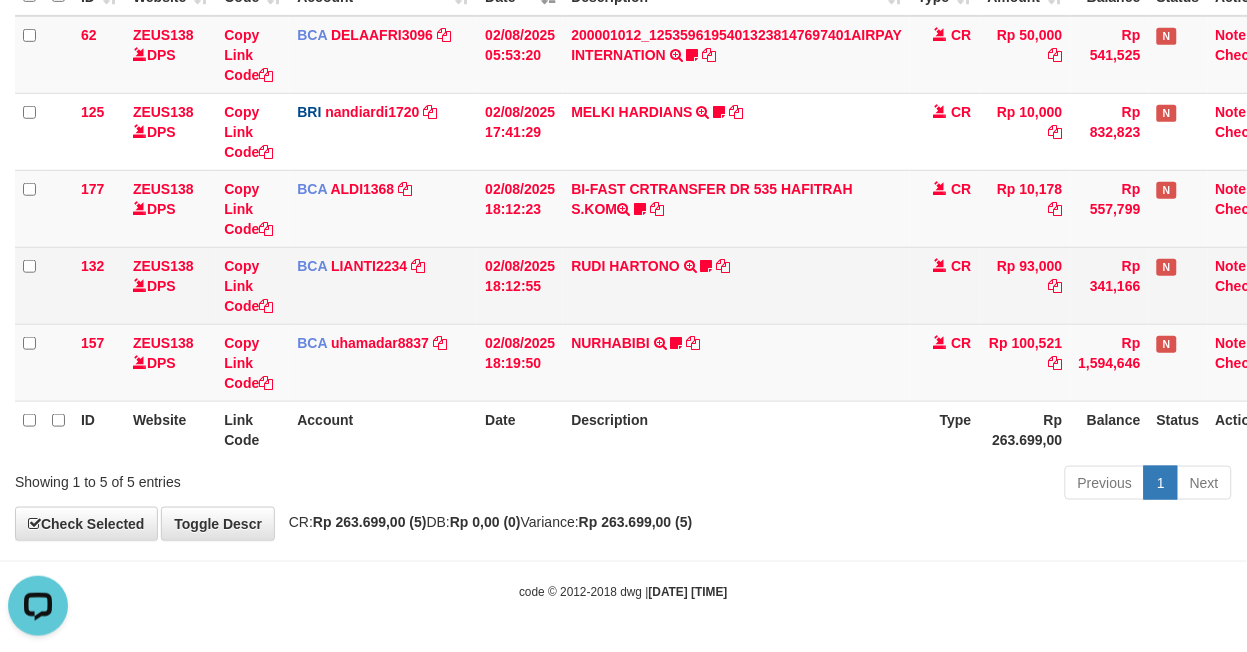 click on "[FIRST] [LAST]            TRSF E-BANKING CR [DATE] ZBB21
[FIRST] [LAST]    TIKTOK1" at bounding box center [736, 285] 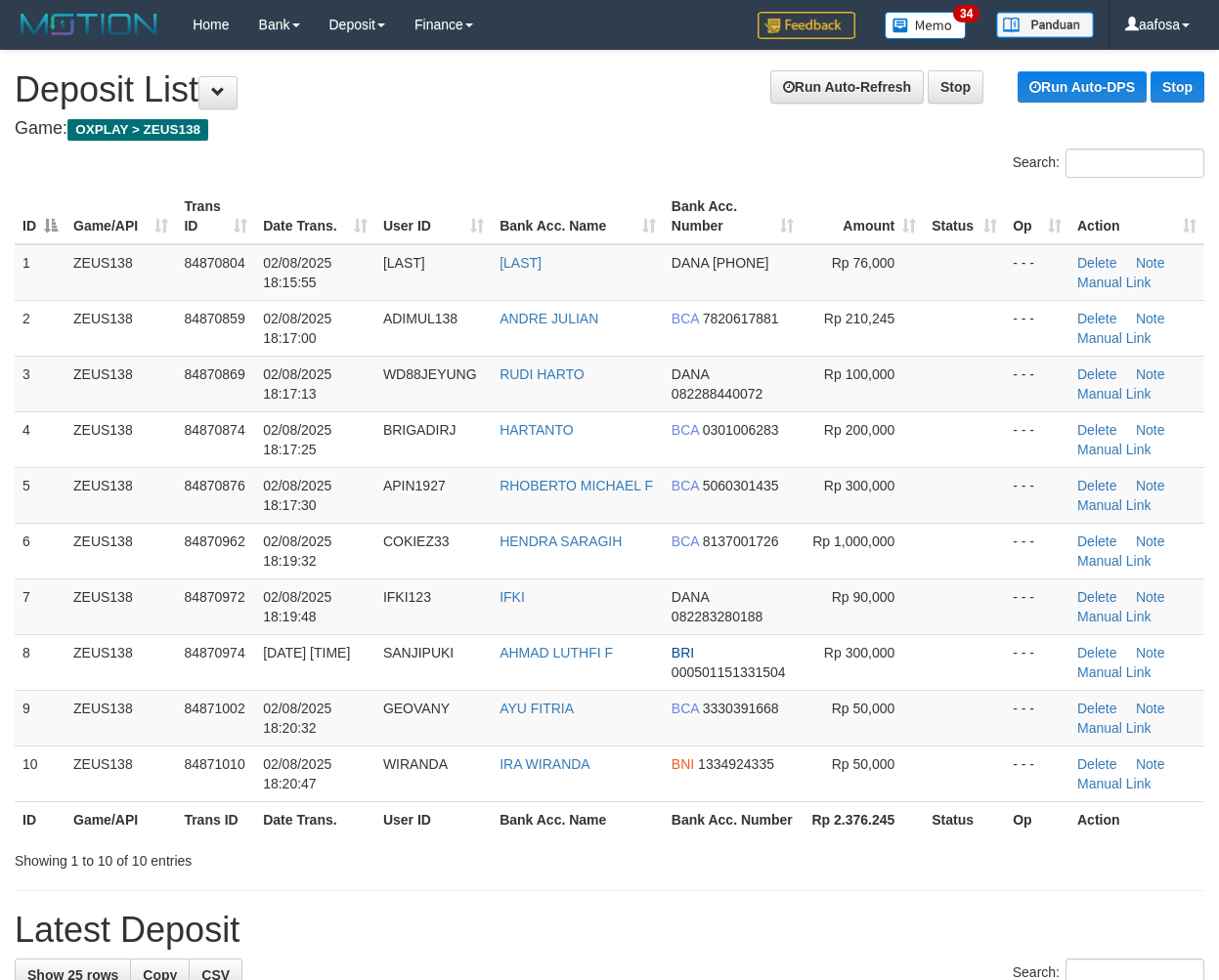scroll, scrollTop: 0, scrollLeft: 0, axis: both 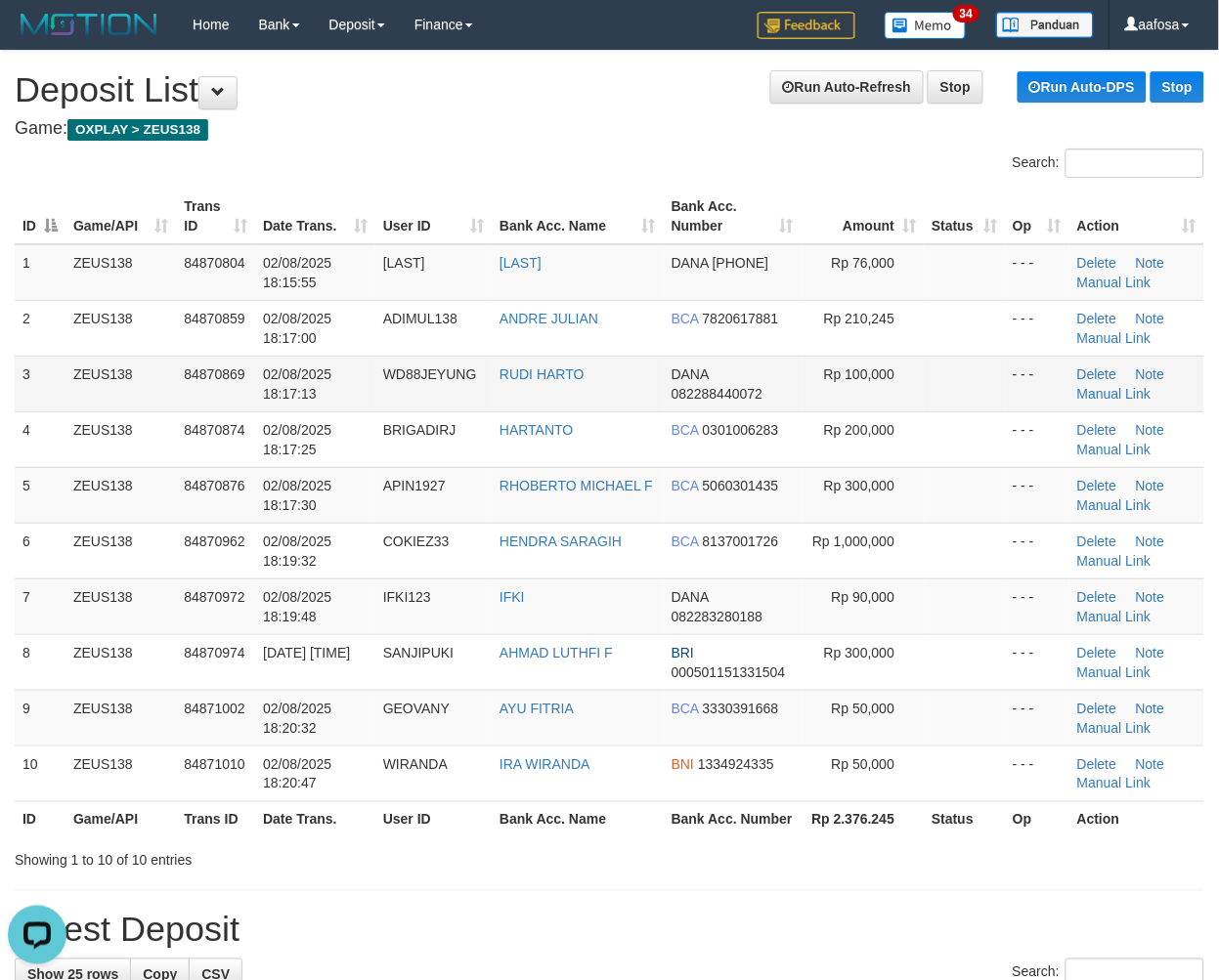 drag, startPoint x: 344, startPoint y: 360, endPoint x: 320, endPoint y: 381, distance: 31.89044 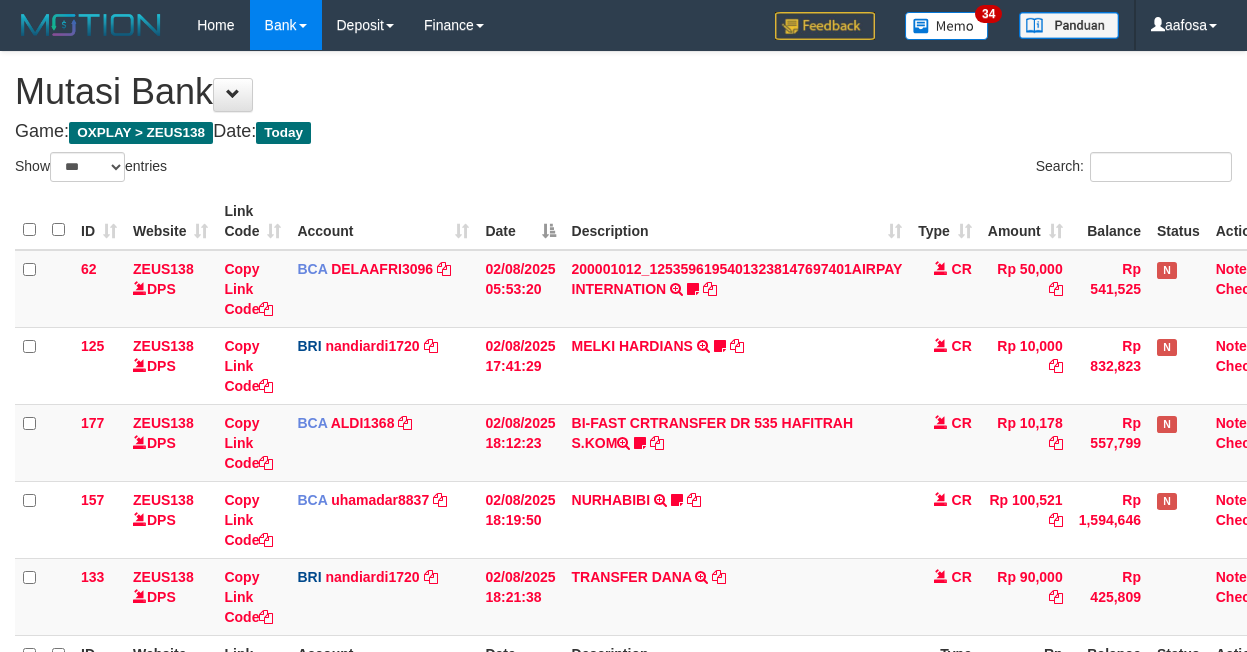 select on "***" 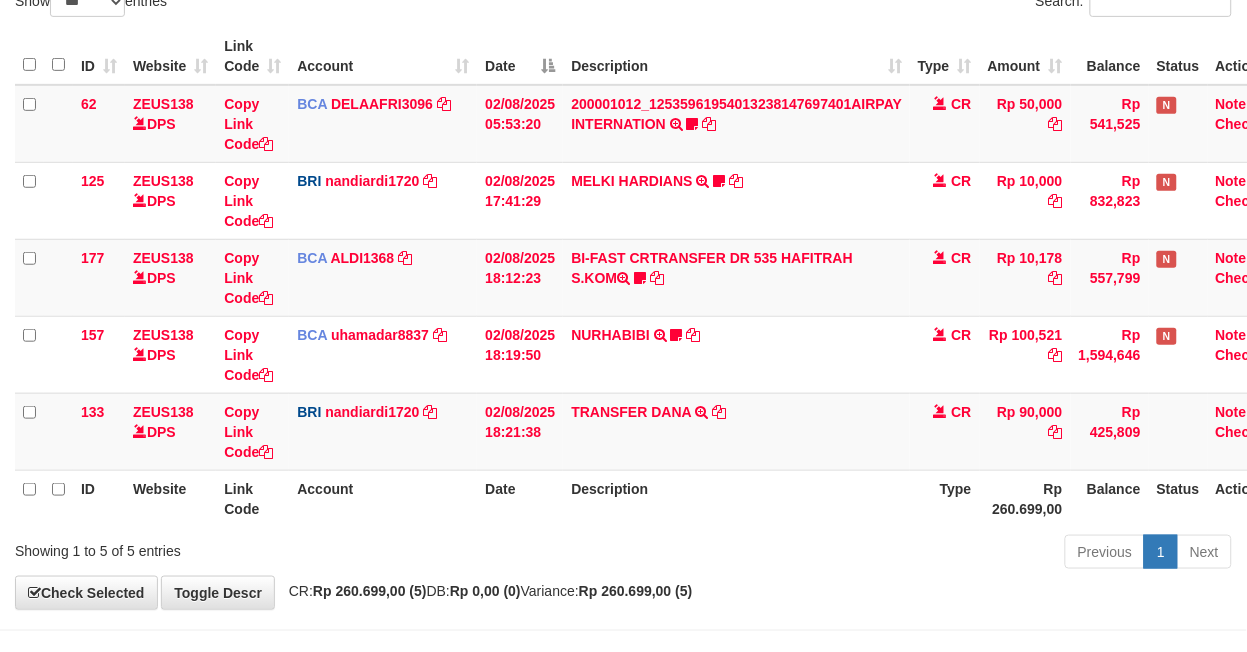 scroll, scrollTop: 234, scrollLeft: 0, axis: vertical 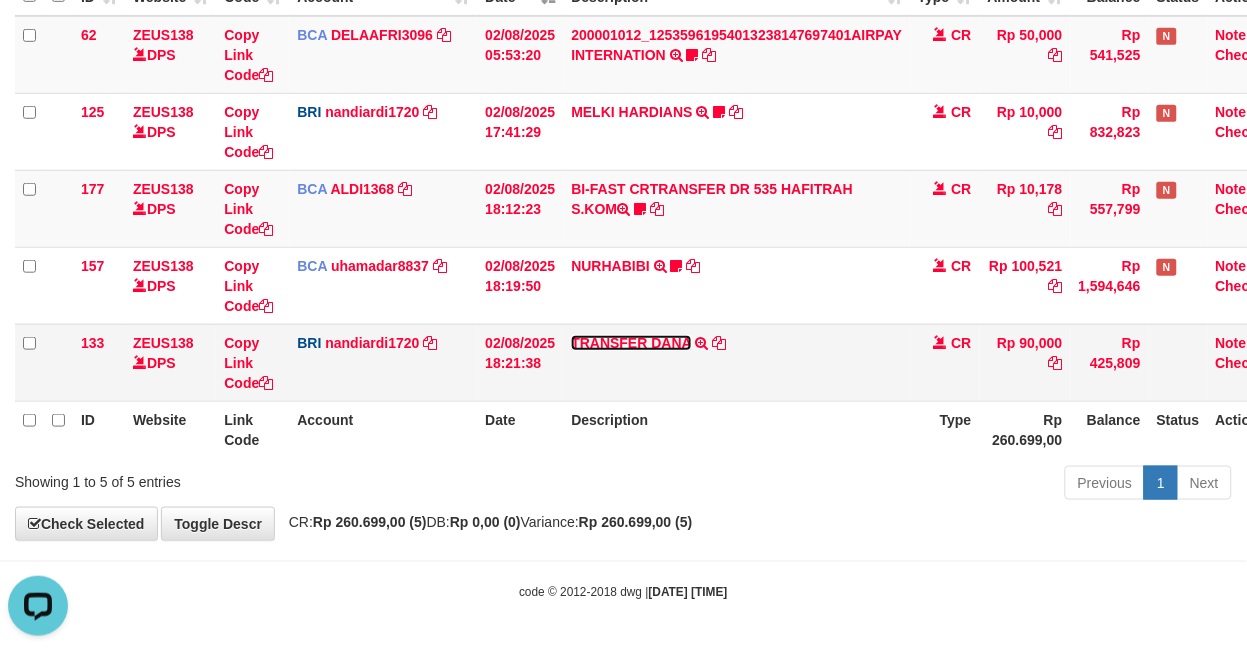 click on "TRANSFER DANA" at bounding box center [631, 343] 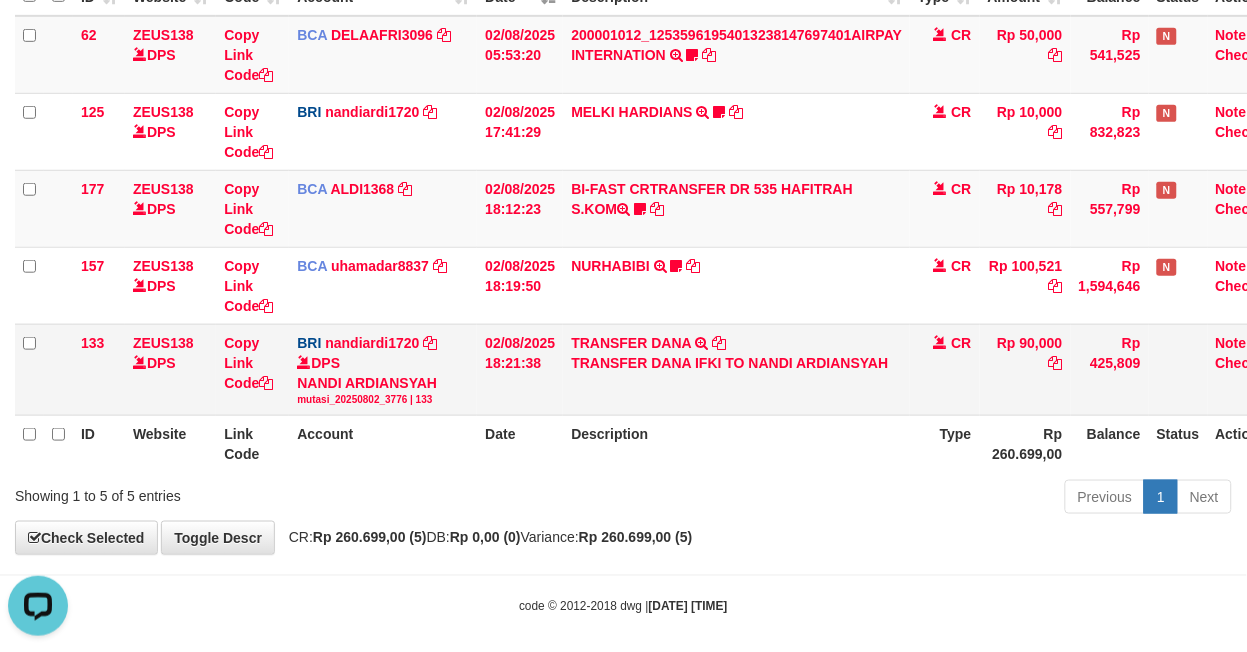 click on "TRANSFER DANA IFKI TO NANDI ARDIANSYAH" at bounding box center [736, 363] 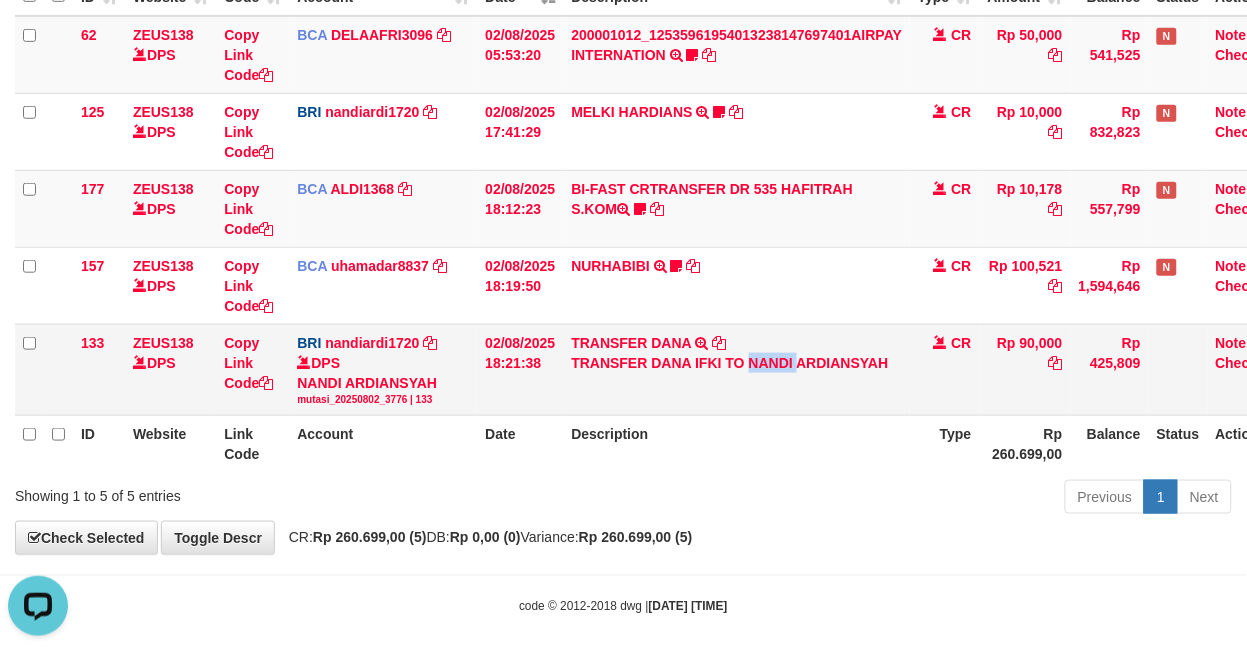 click on "TRANSFER DANA IFKI TO NANDI ARDIANSYAH" at bounding box center [736, 363] 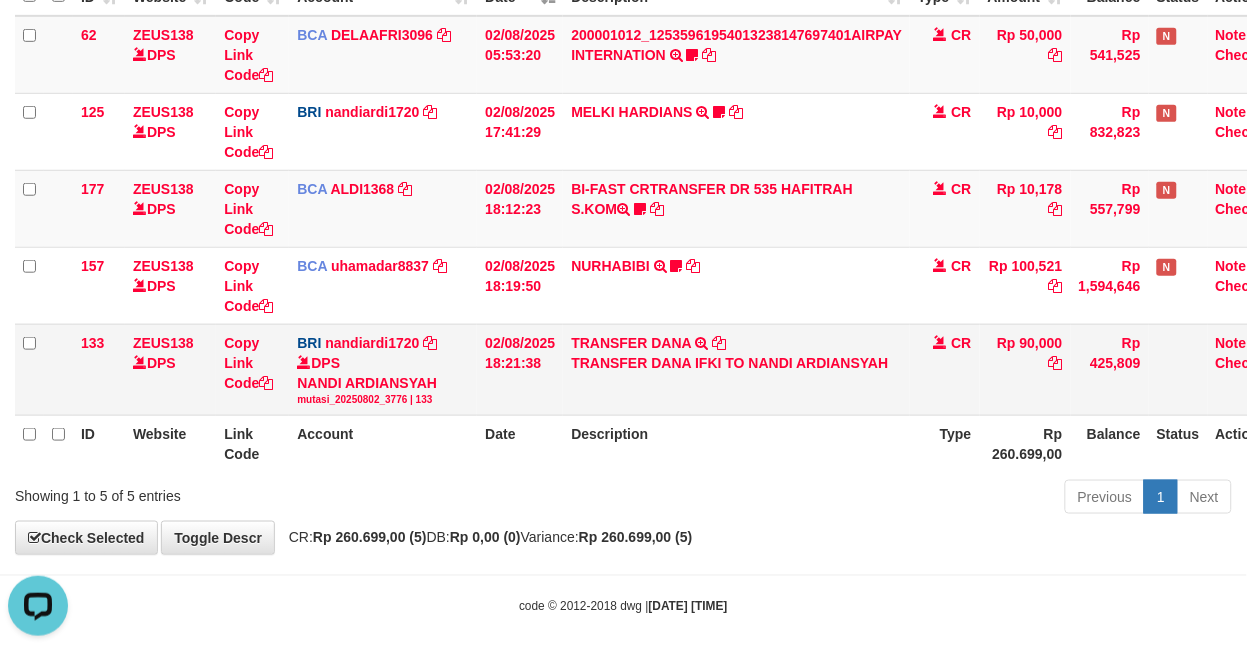 click on "TRANSFER DANA IFKI TO NANDI ARDIANSYAH" at bounding box center (736, 363) 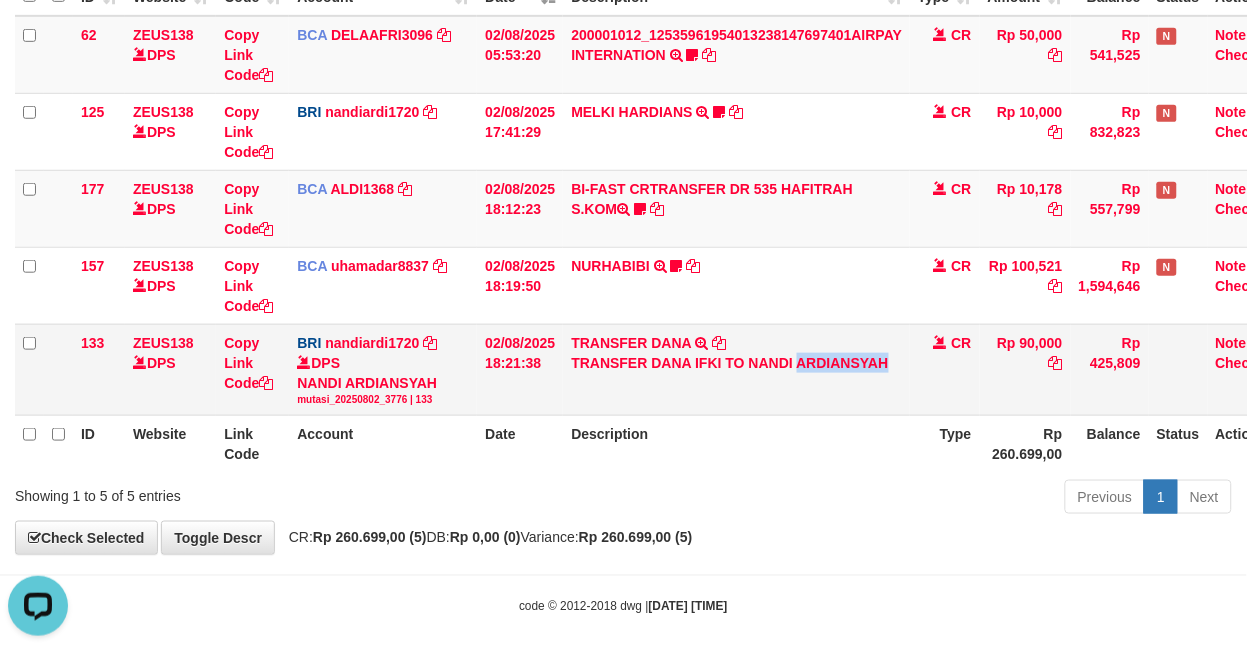 click on "TRANSFER DANA IFKI TO NANDI ARDIANSYAH" at bounding box center [736, 363] 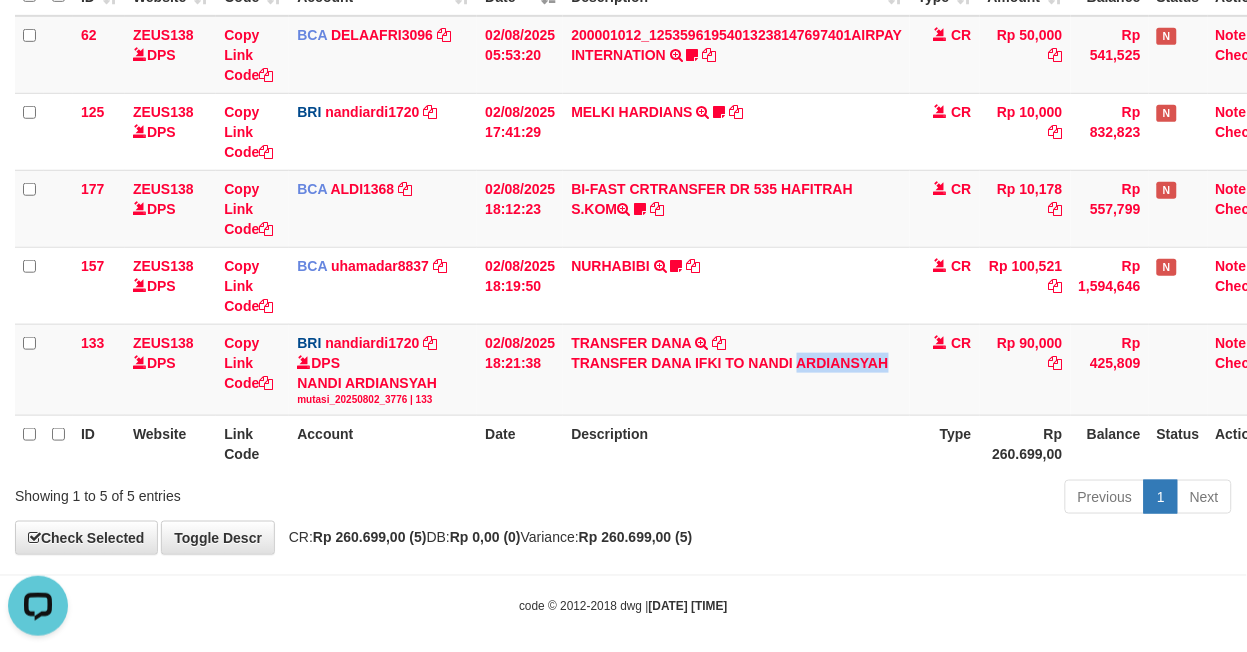 copy on "ARDIANSYAH" 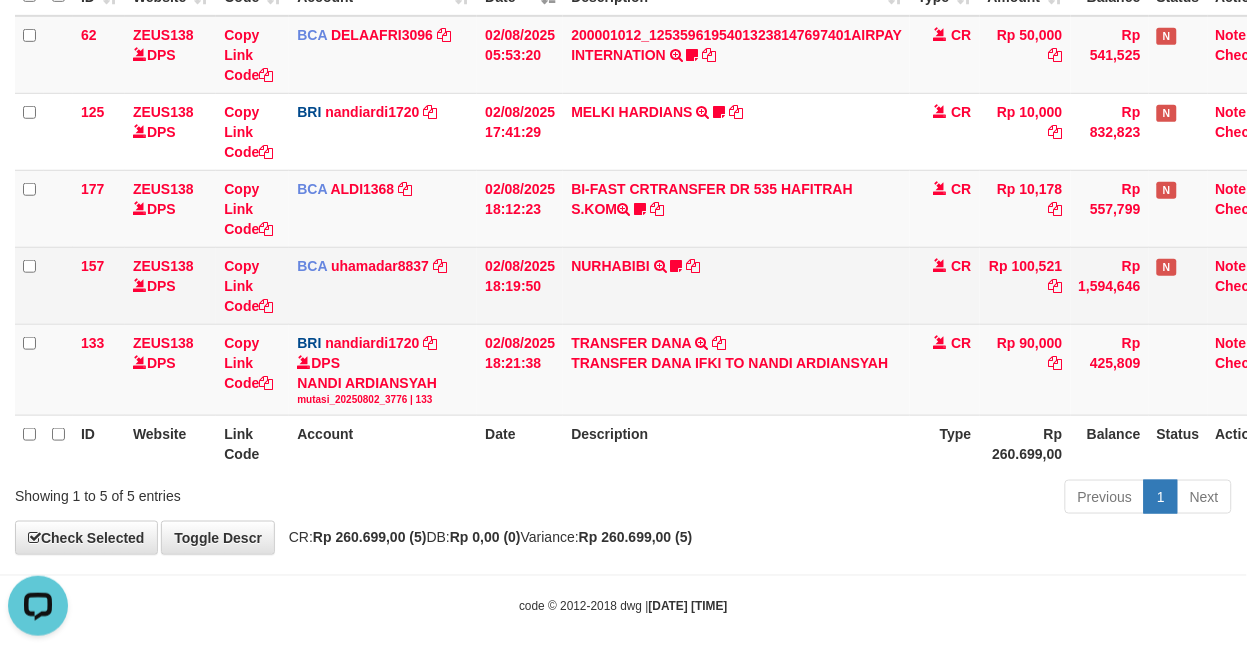 click on "NURHABIBI            TRSF E-BANKING CR 0208/FTSCY/WS95051
100521.002025080217371628 TRFDN-NURHABIBI ESPAY DEBIT INDONE    BHENDOT15" at bounding box center [736, 285] 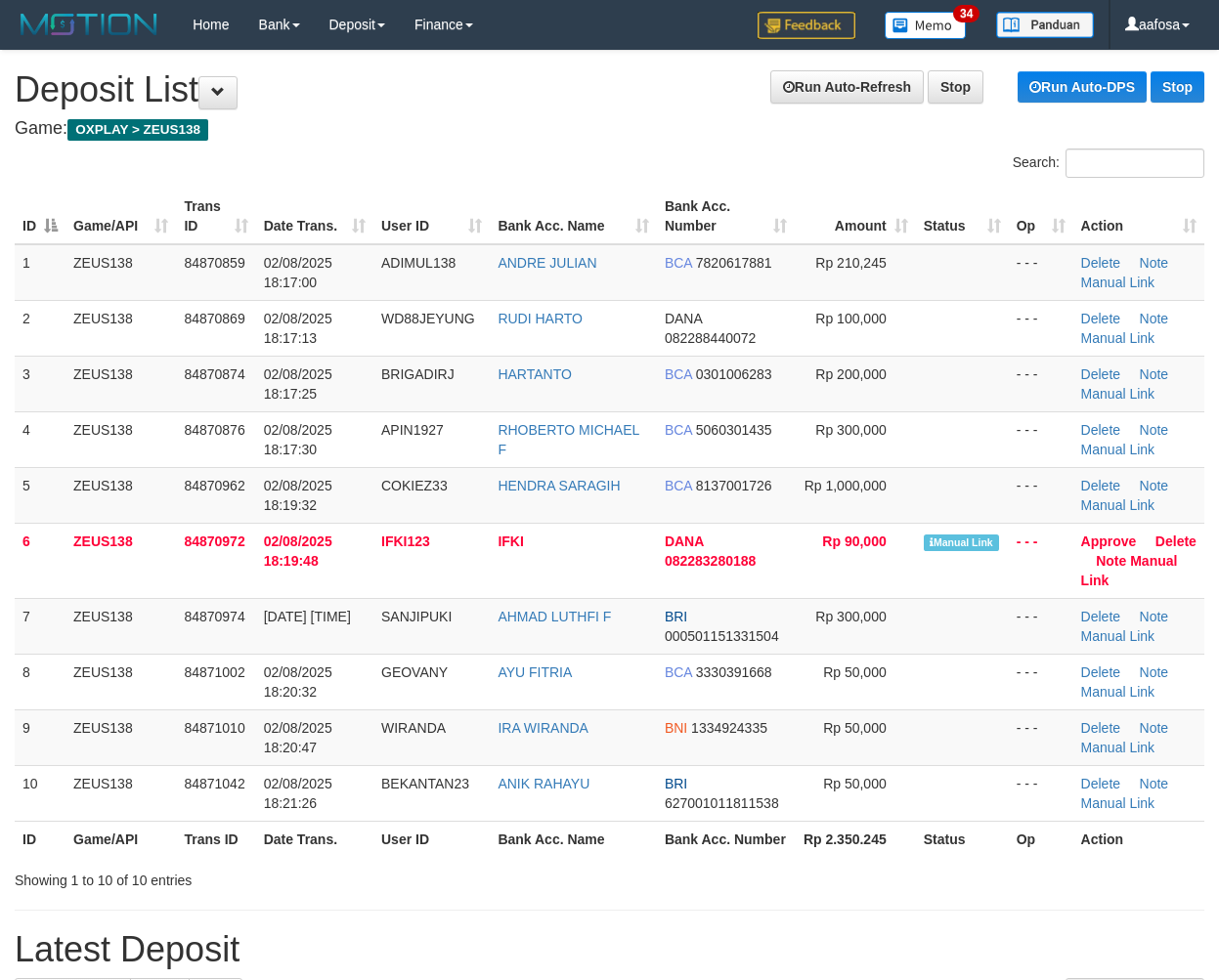 scroll, scrollTop: 0, scrollLeft: 0, axis: both 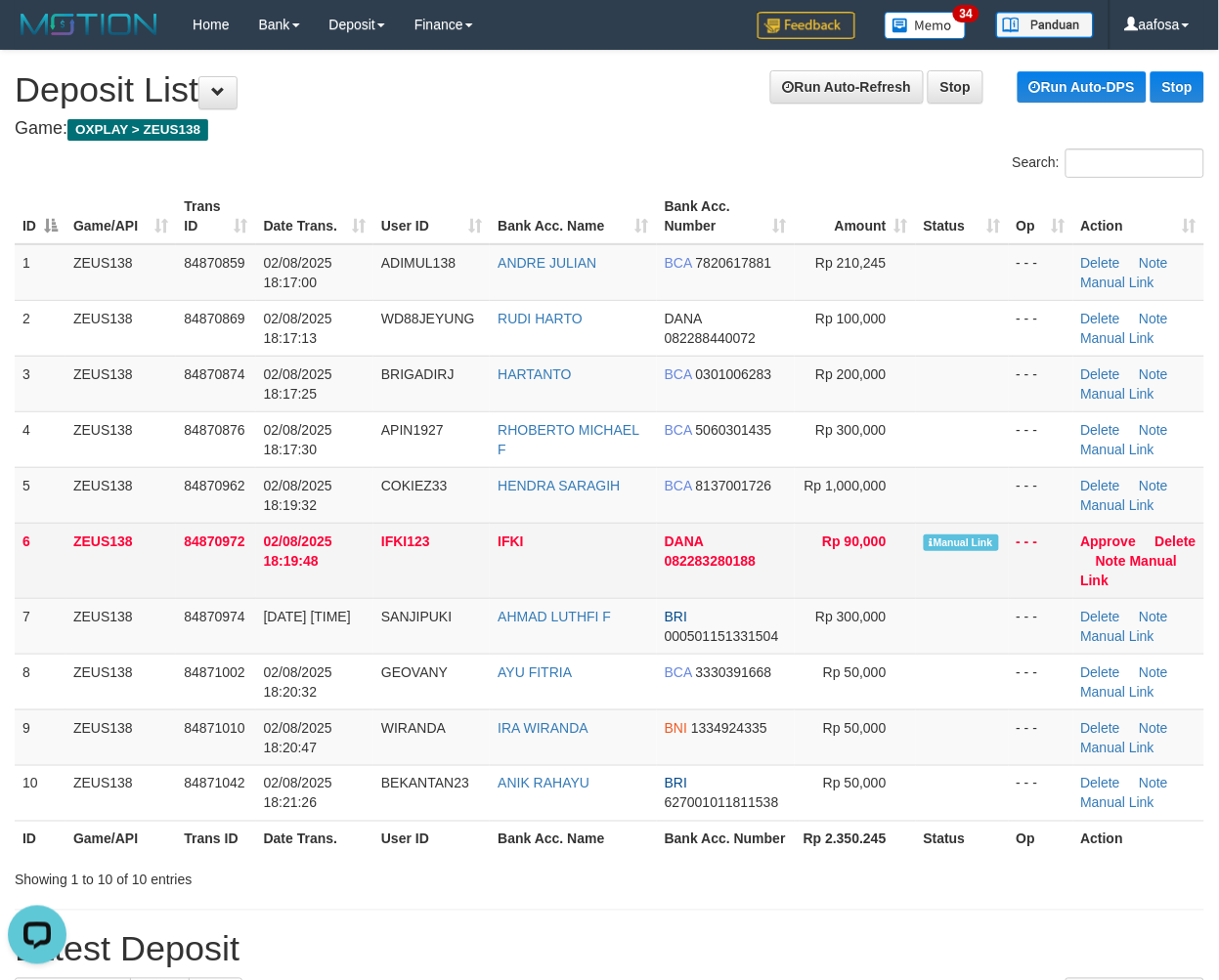click on "IFKI" at bounding box center (573, 560) 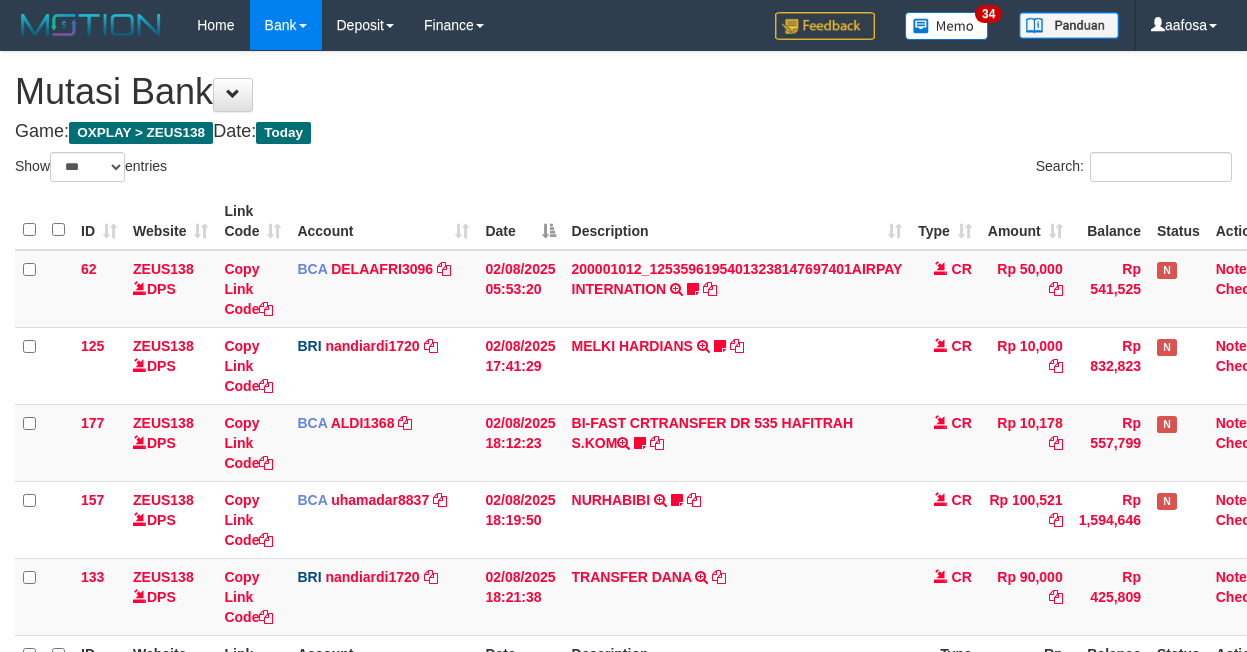 select on "***" 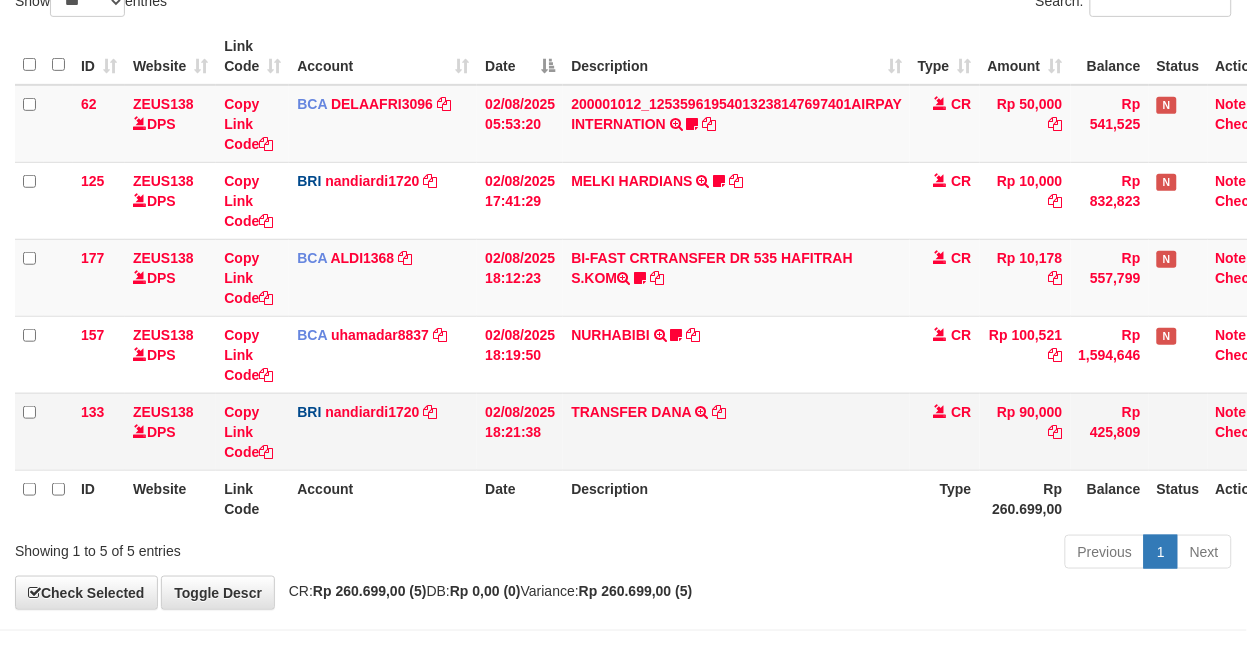 scroll, scrollTop: 234, scrollLeft: 0, axis: vertical 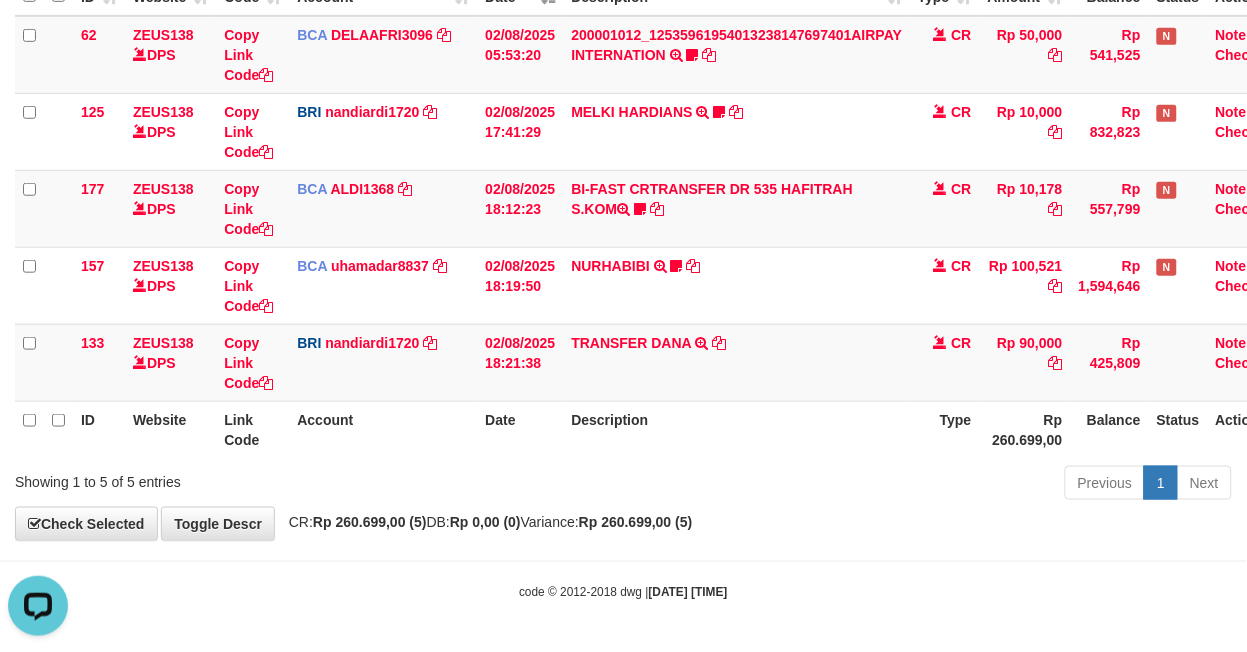 drag, startPoint x: 774, startPoint y: 297, endPoint x: 1261, endPoint y: 354, distance: 490.32437 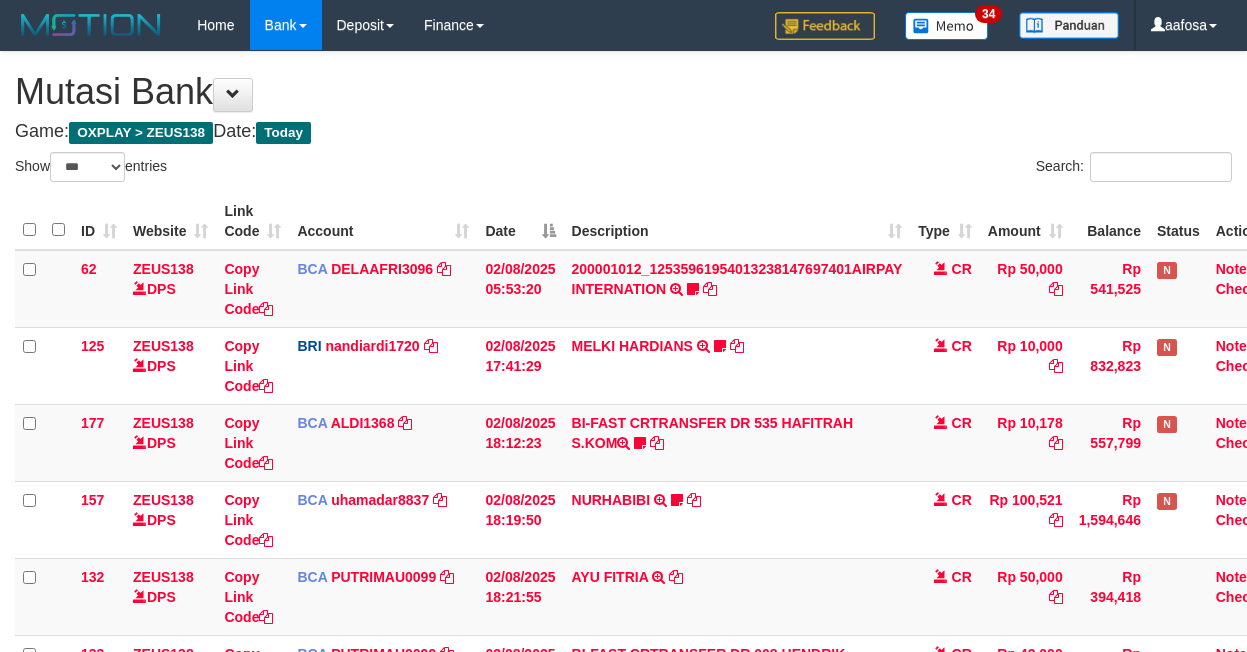 select on "***" 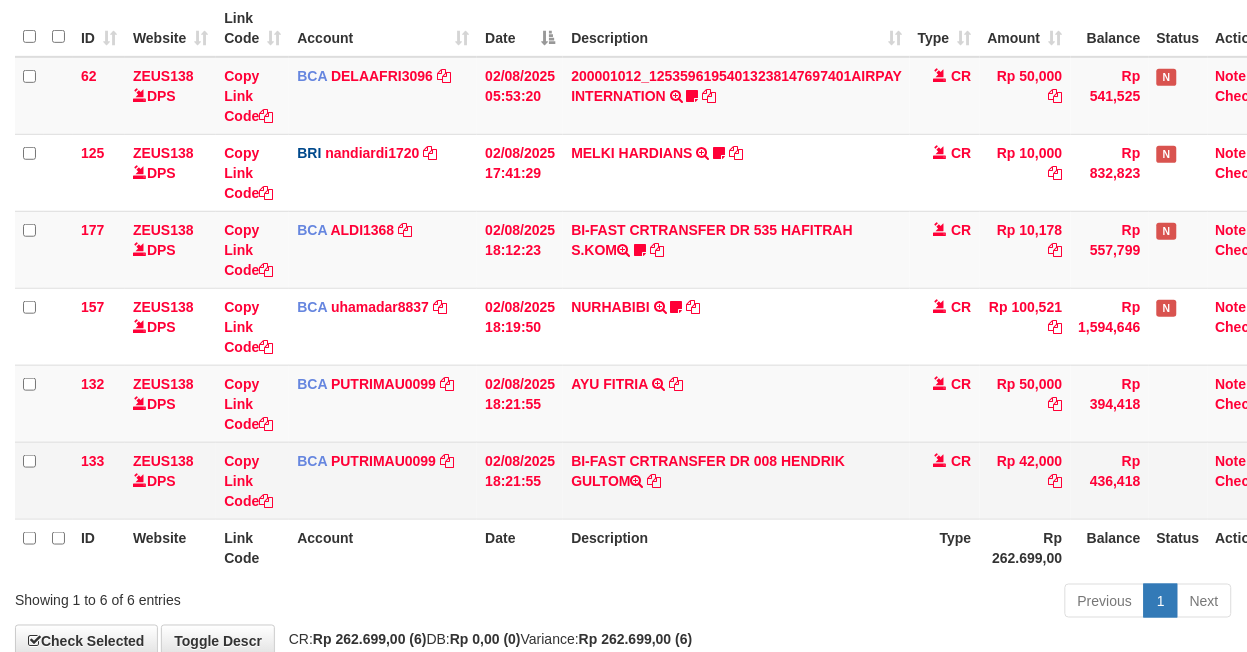 scroll, scrollTop: 234, scrollLeft: 0, axis: vertical 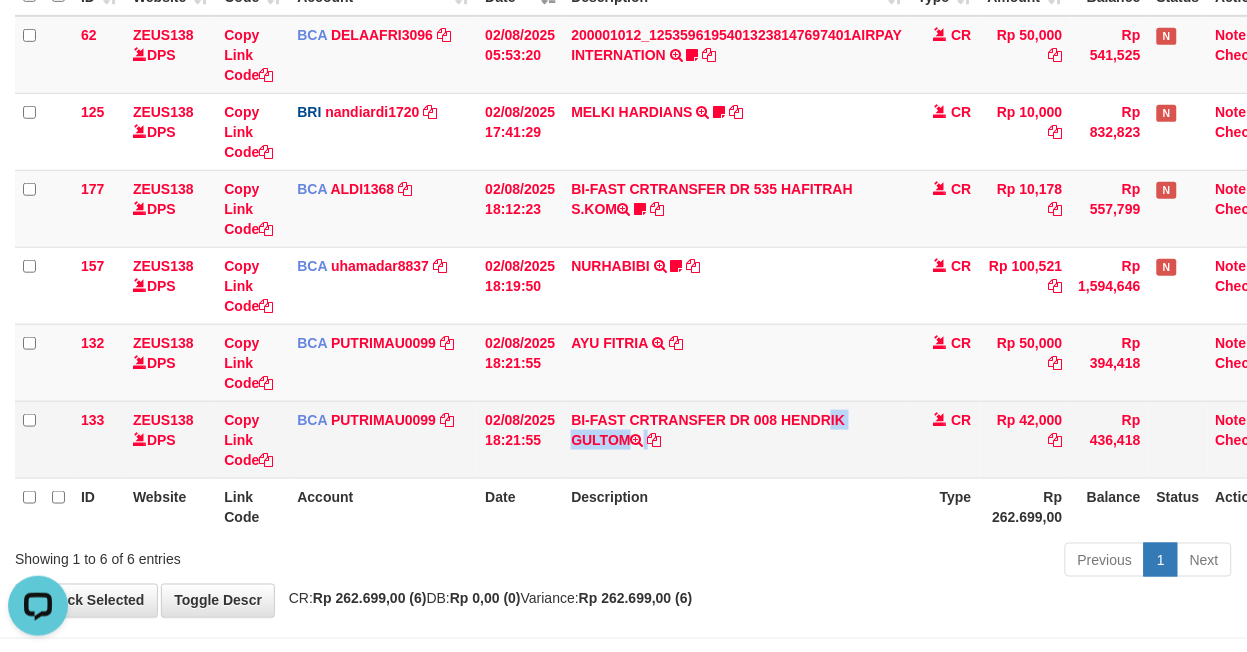 copy on "HENDRIK GULTOM" 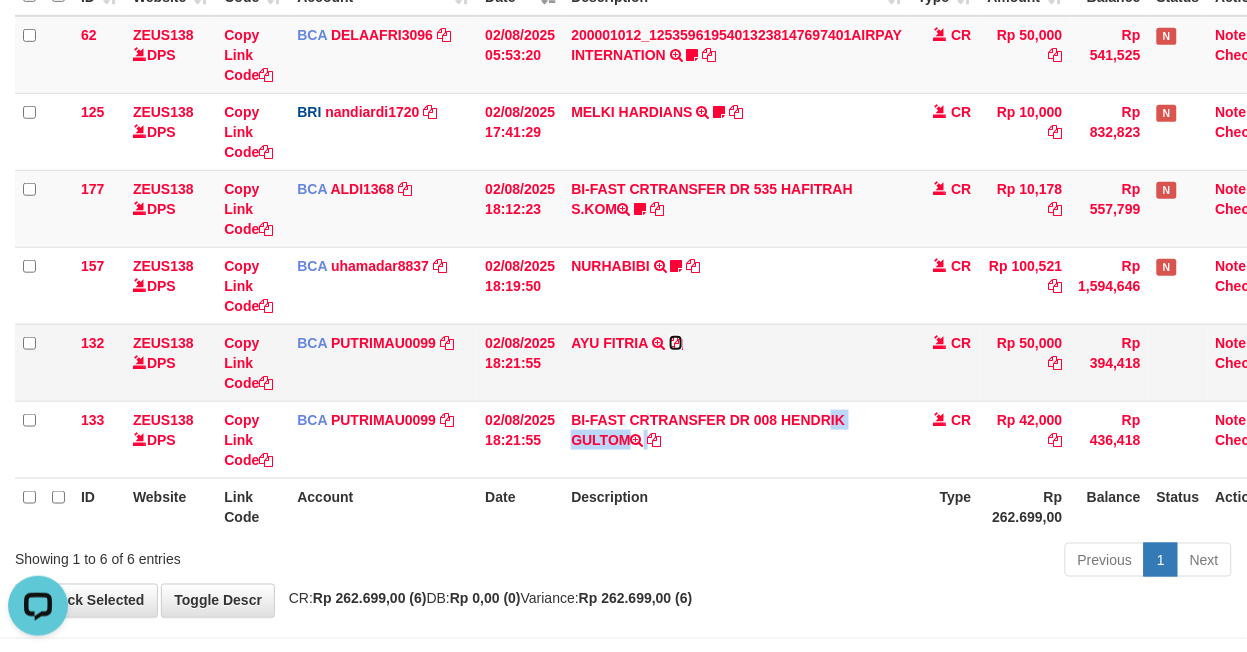 click at bounding box center (676, 343) 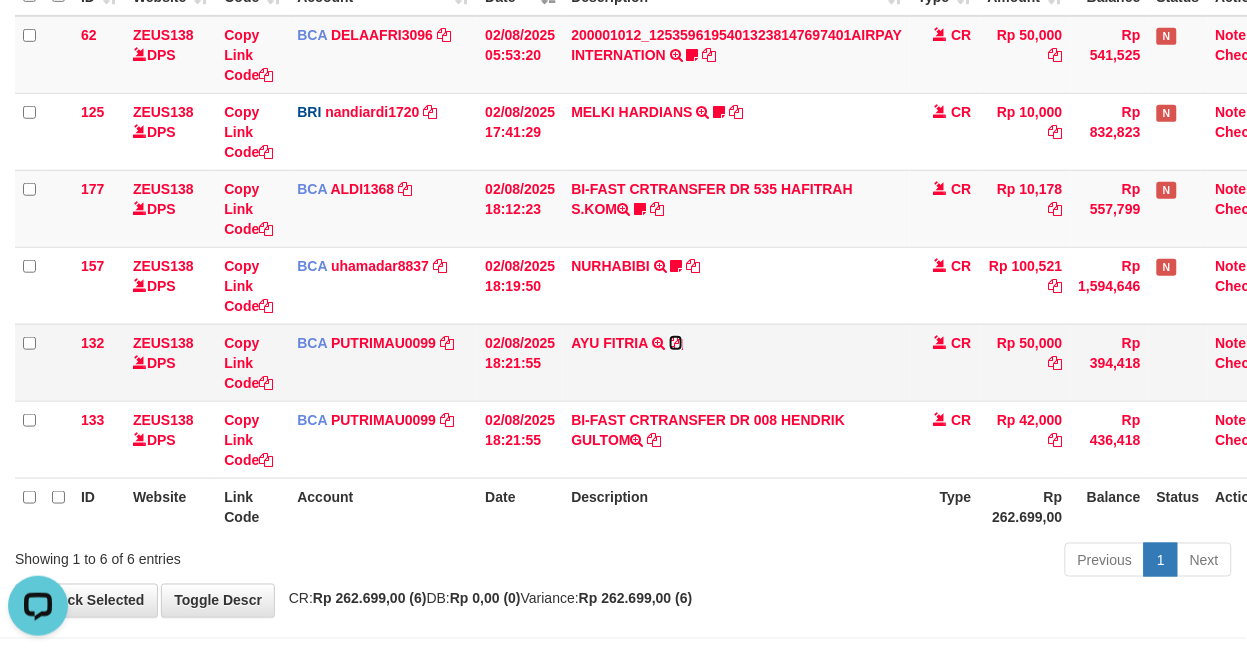 drag, startPoint x: 675, startPoint y: 337, endPoint x: 762, endPoint y: 347, distance: 87.57283 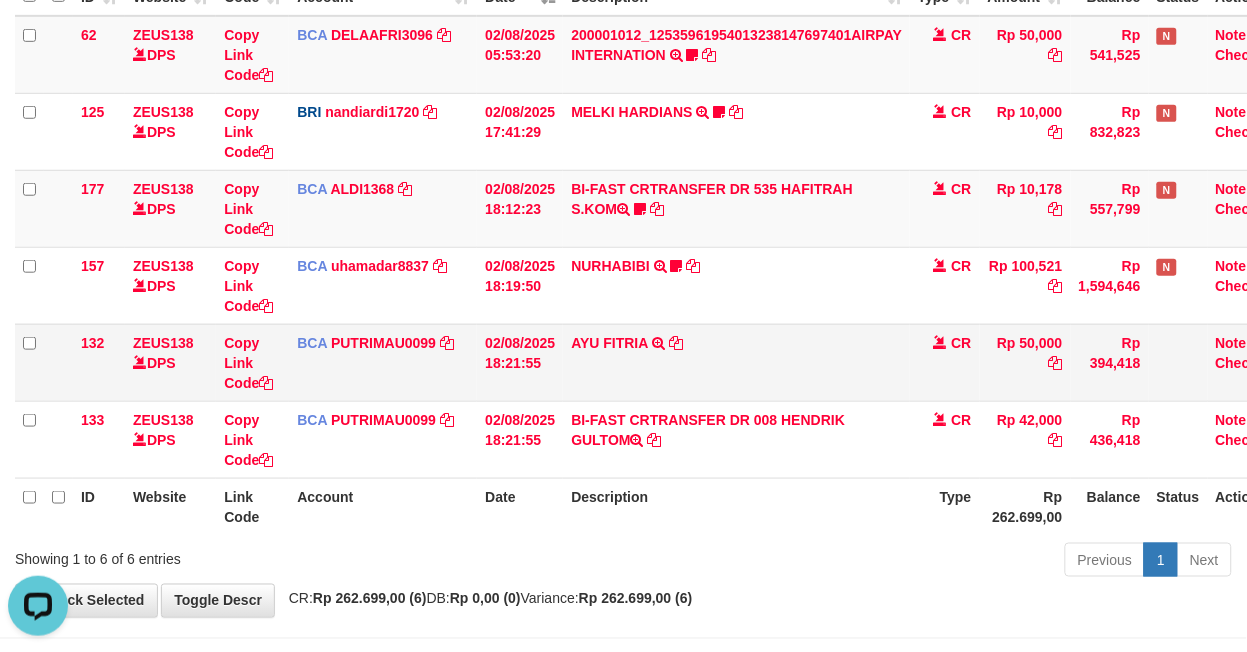click on "AYU FITRIA         TRSF E-BANKING CR 0208/FTSCY/WS95031
50000.00AYU FITRIA" at bounding box center [736, 362] 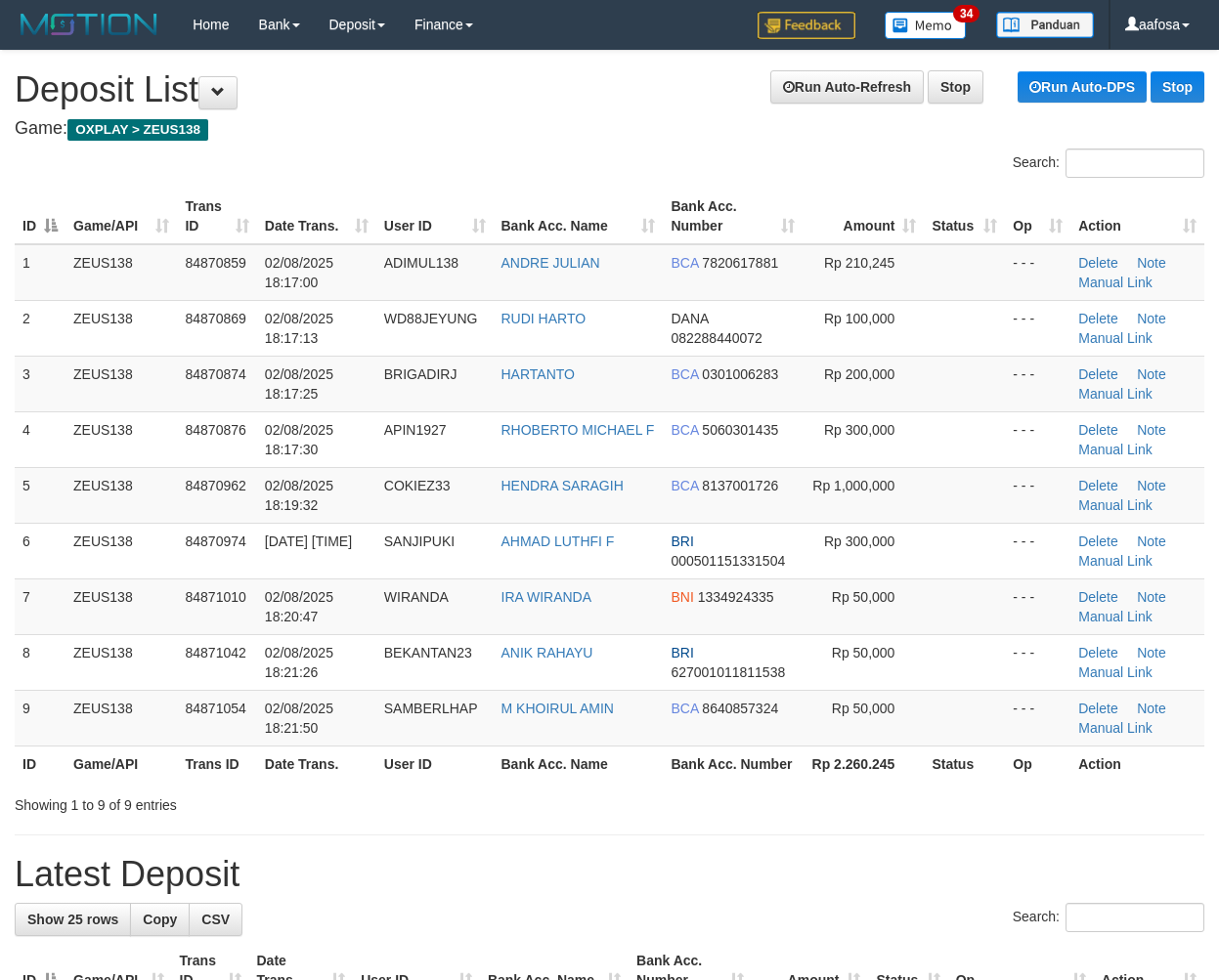 scroll, scrollTop: 0, scrollLeft: 0, axis: both 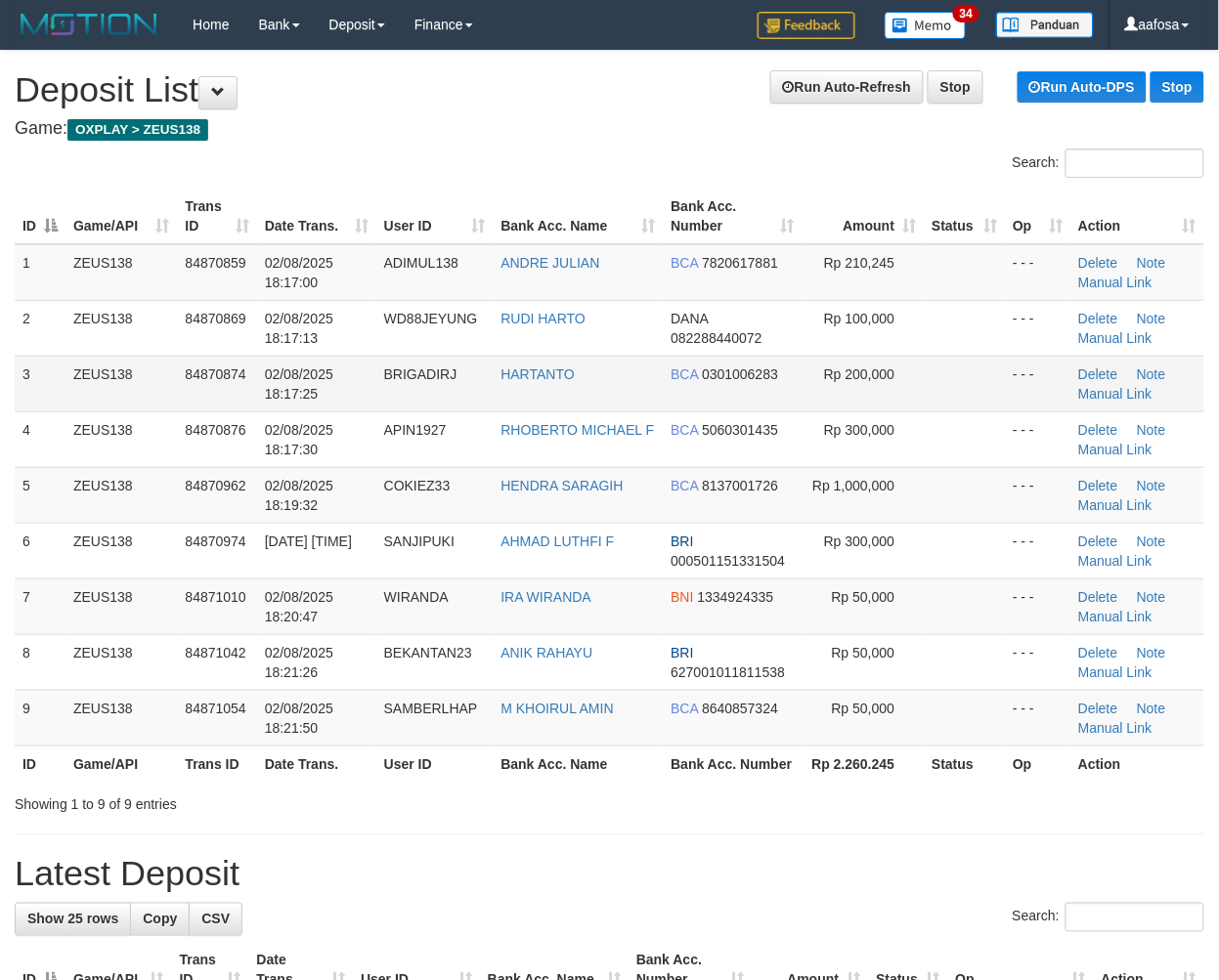 drag, startPoint x: 636, startPoint y: 357, endPoint x: 613, endPoint y: 359, distance: 23.086793 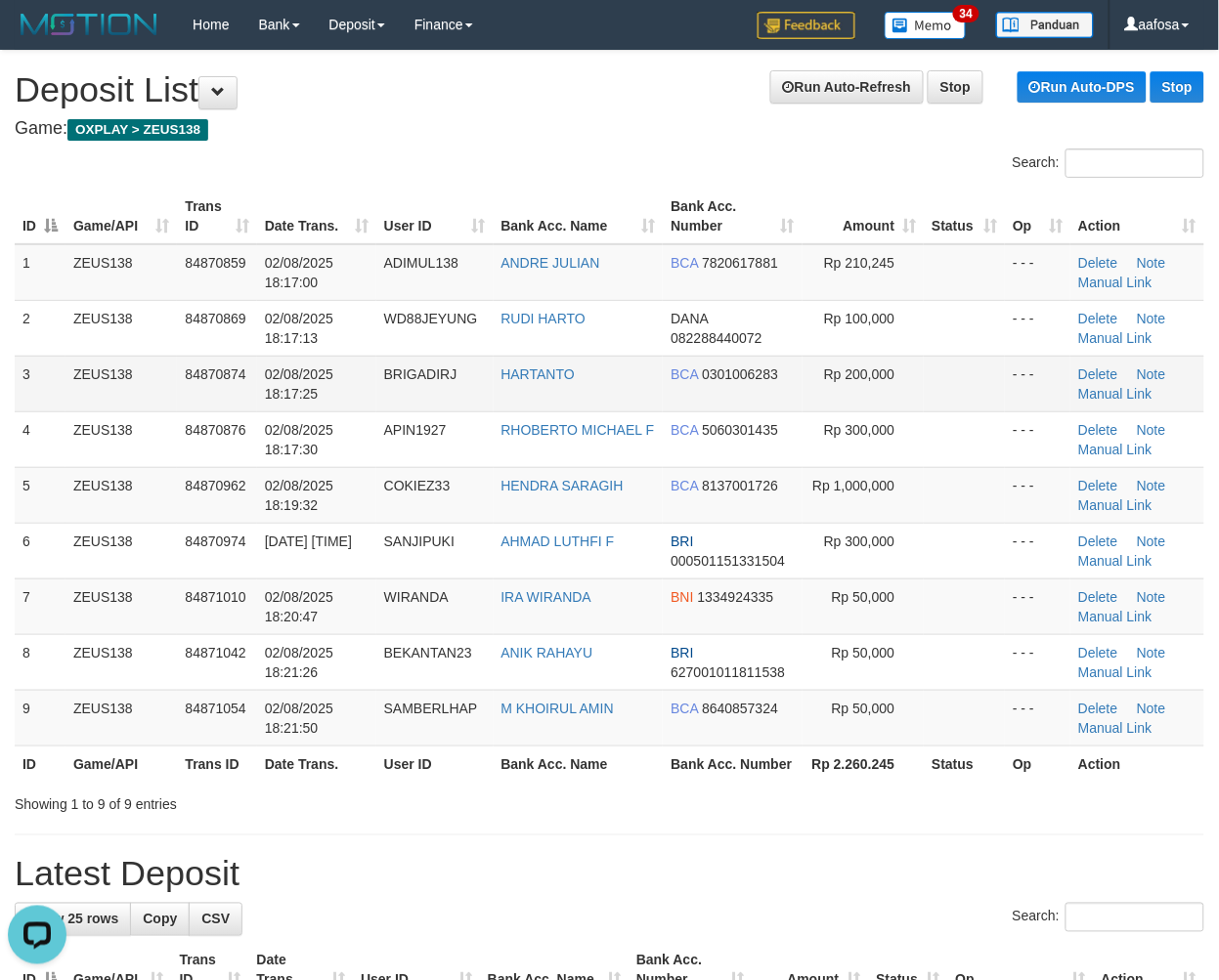 scroll, scrollTop: 0, scrollLeft: 0, axis: both 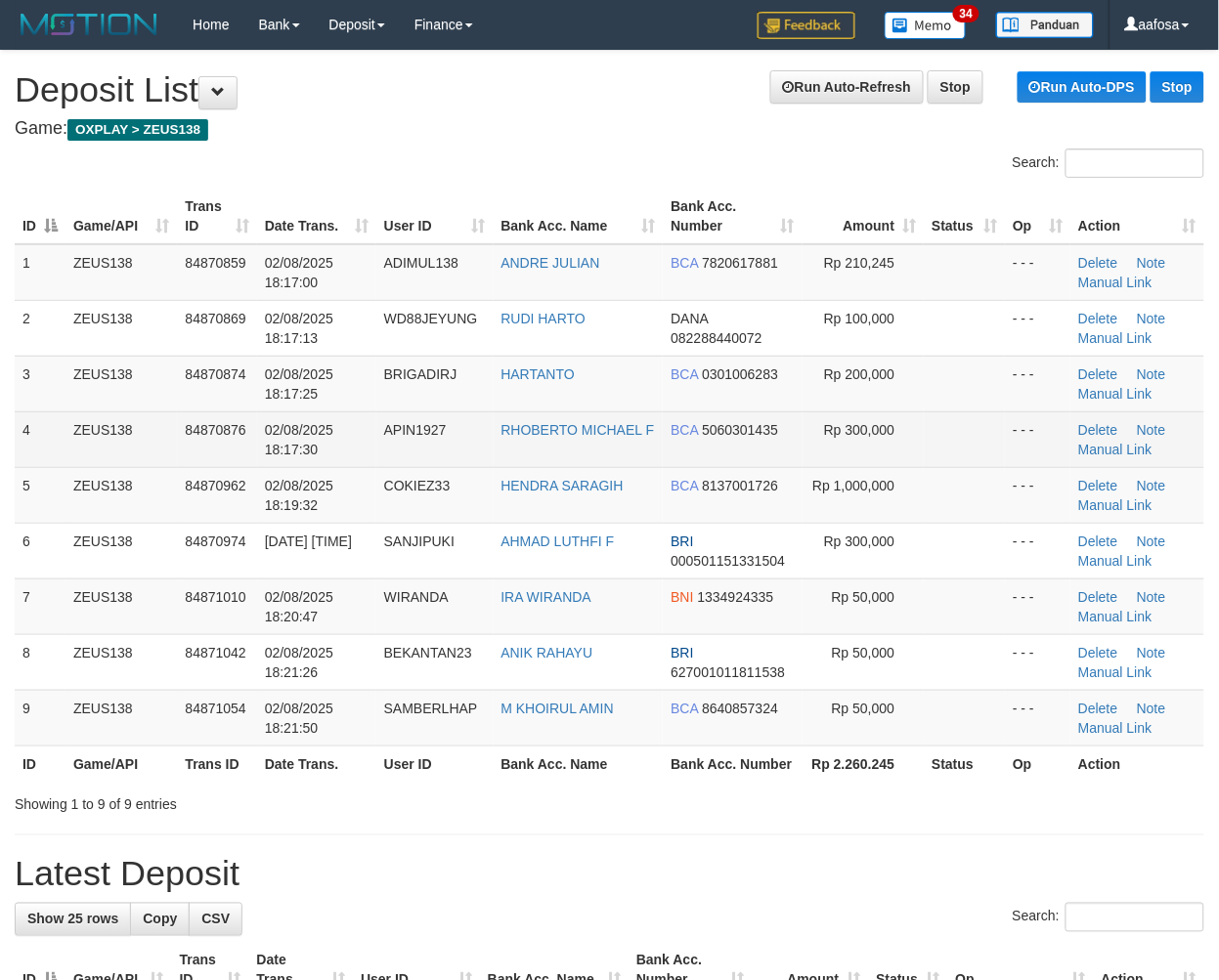 click on "APIN1927" at bounding box center [435, 439] 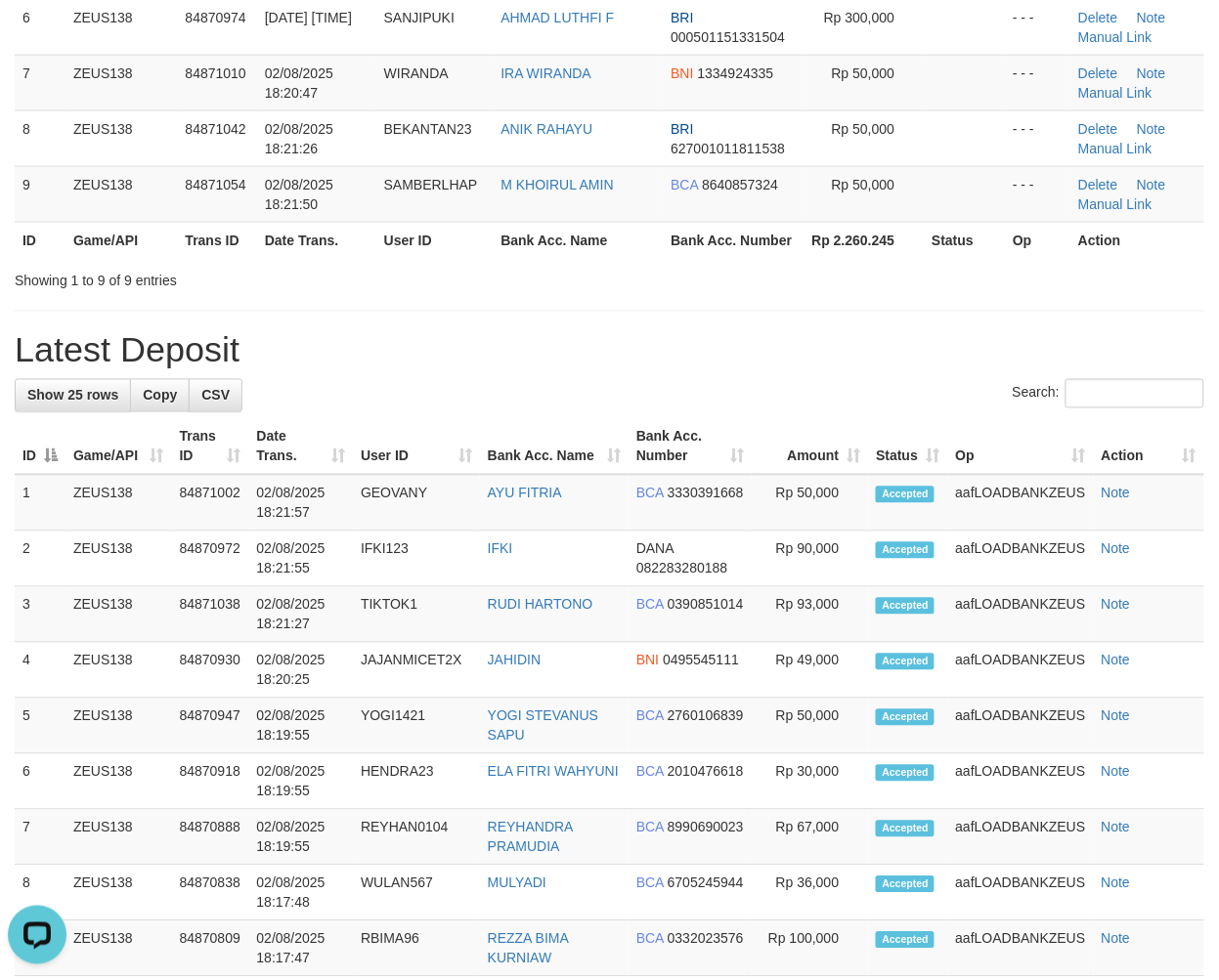 scroll, scrollTop: 0, scrollLeft: 0, axis: both 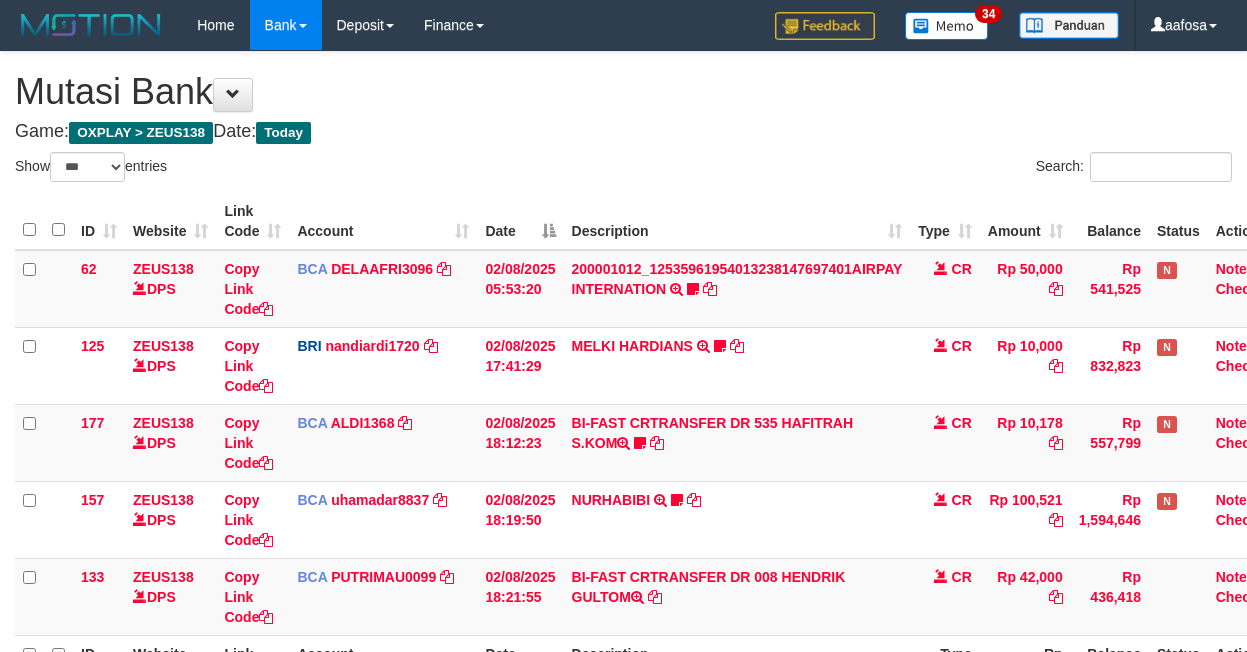 select on "***" 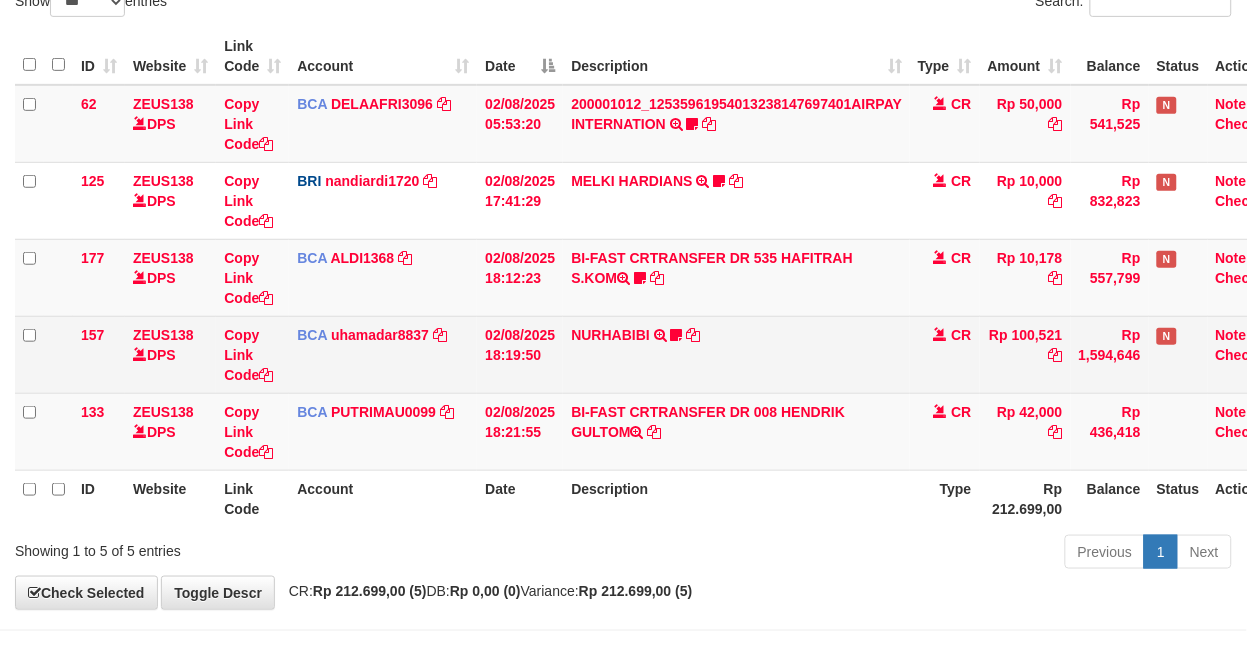 drag, startPoint x: 746, startPoint y: 367, endPoint x: 734, endPoint y: 344, distance: 25.942244 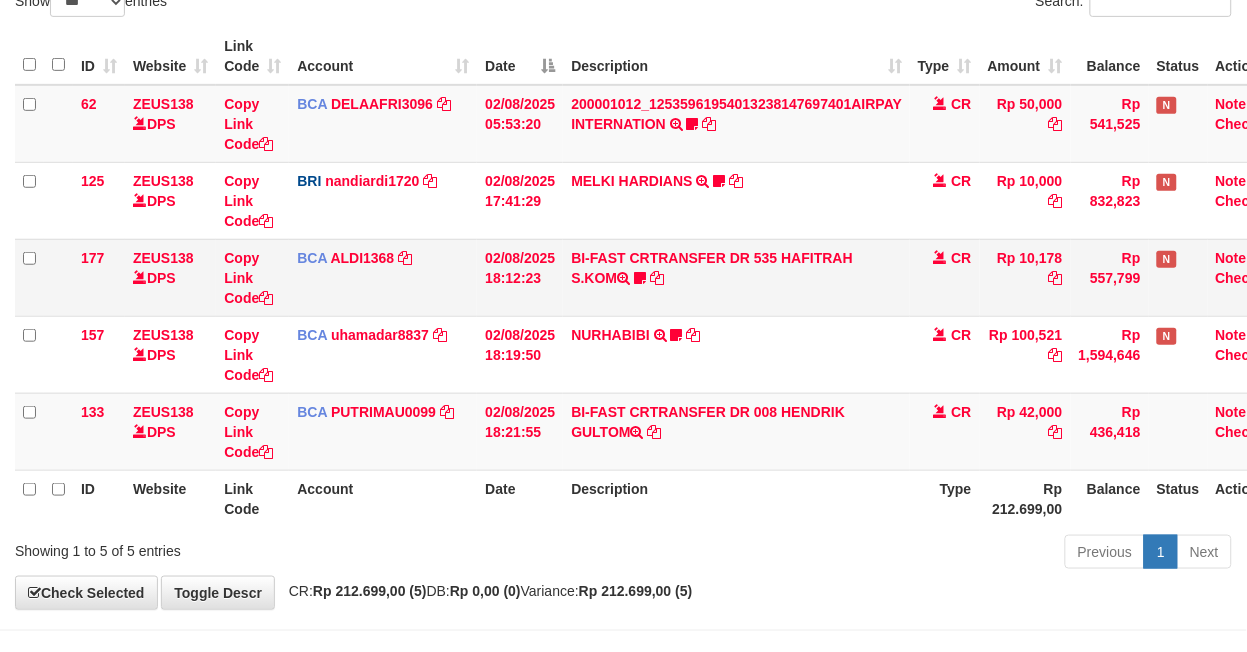 scroll, scrollTop: 234, scrollLeft: 0, axis: vertical 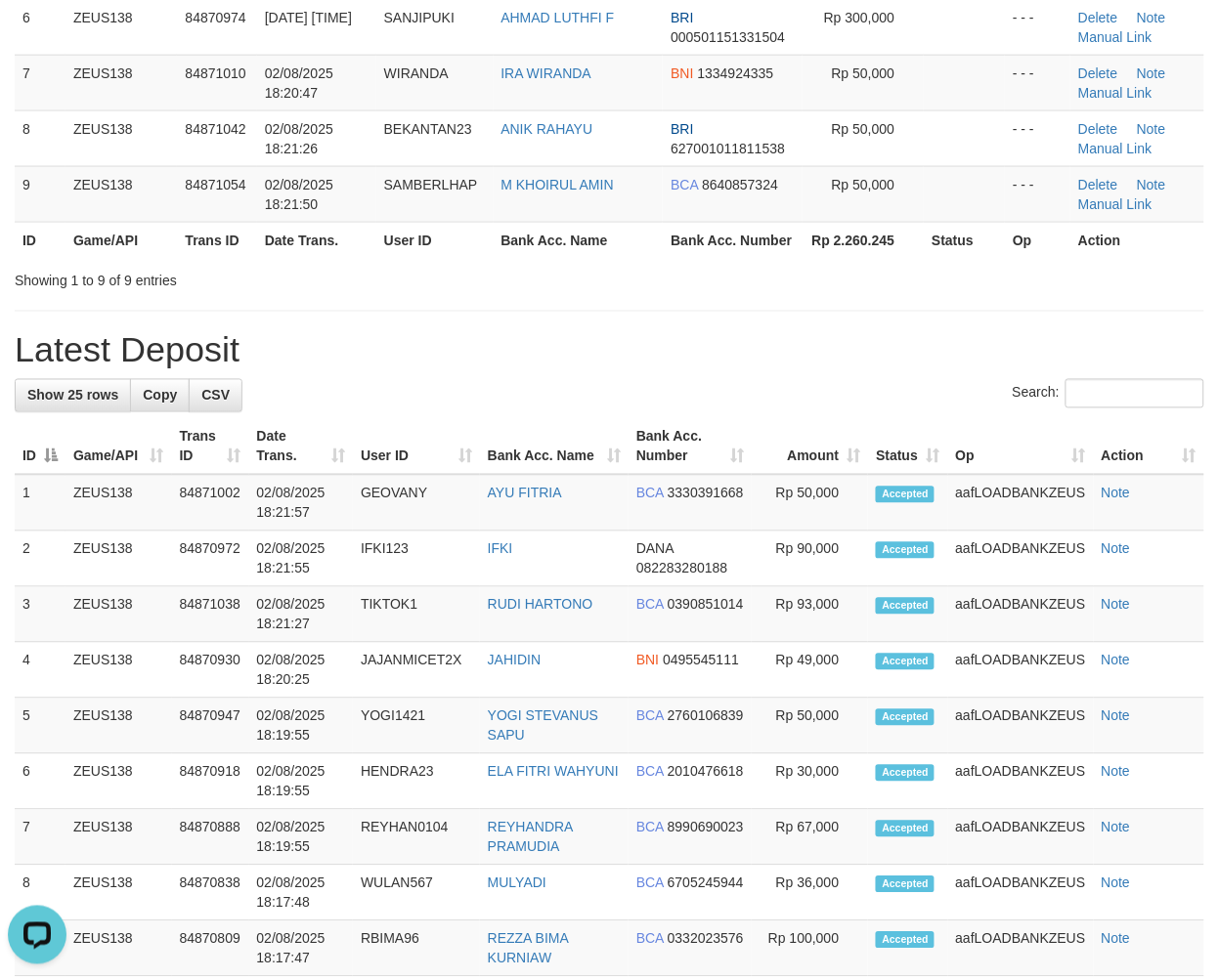 click on "**********" at bounding box center (609, 762) 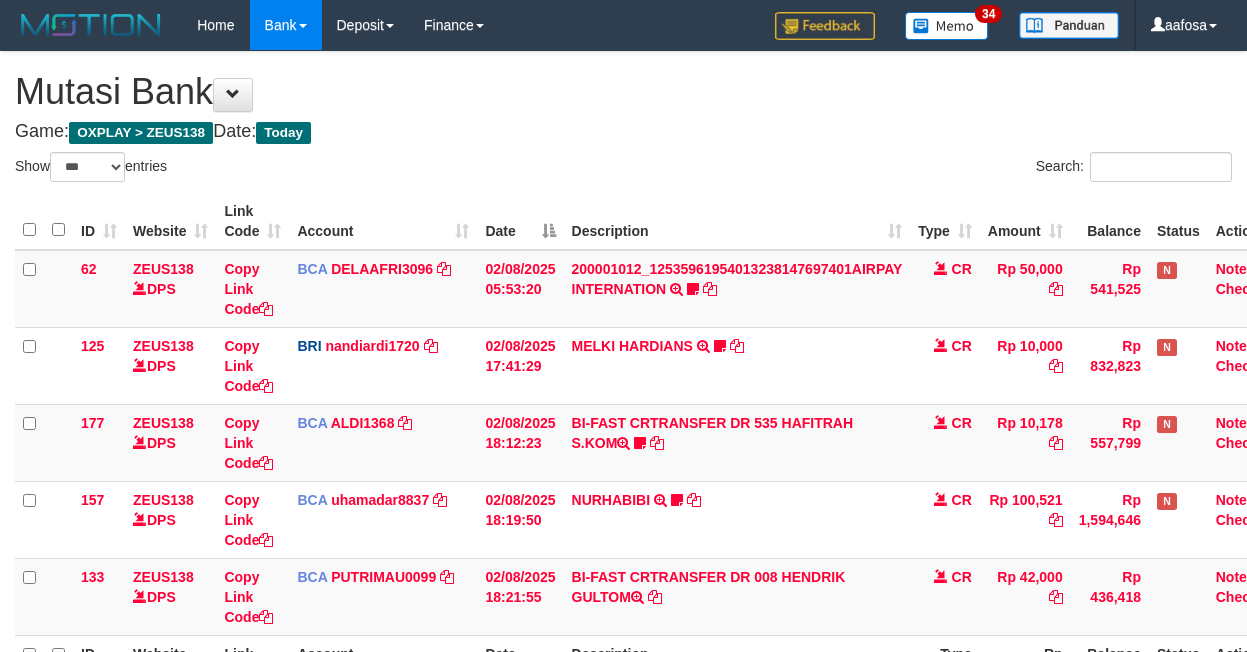 select on "***" 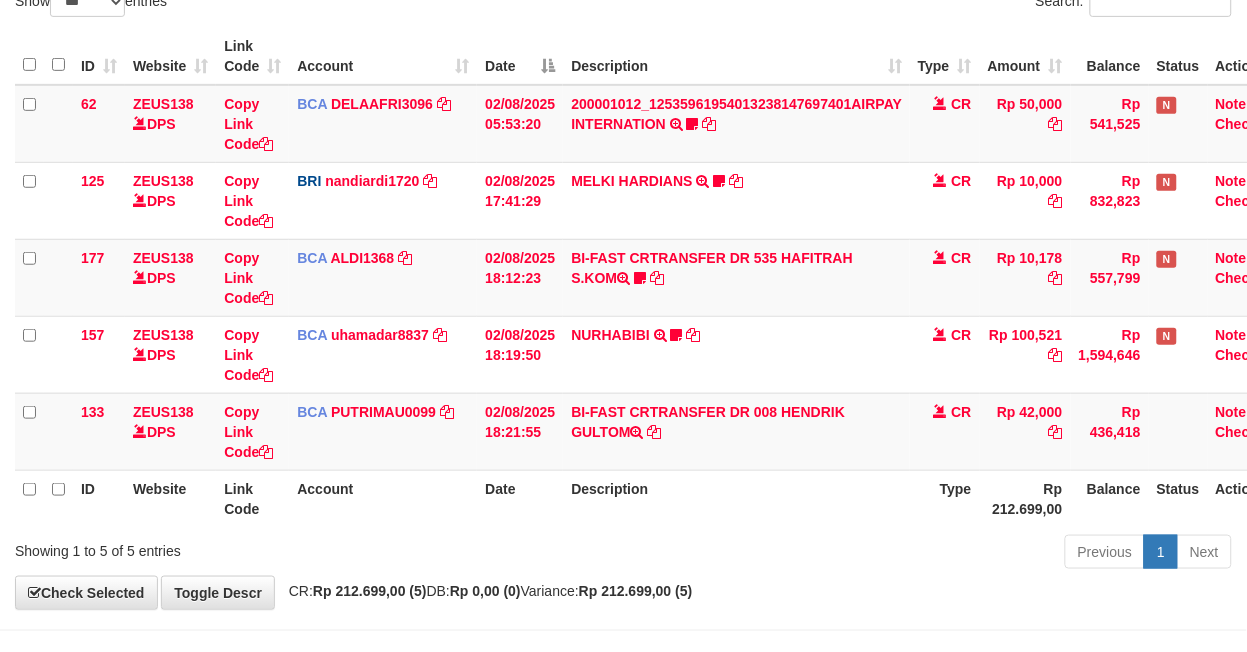 scroll, scrollTop: 234, scrollLeft: 0, axis: vertical 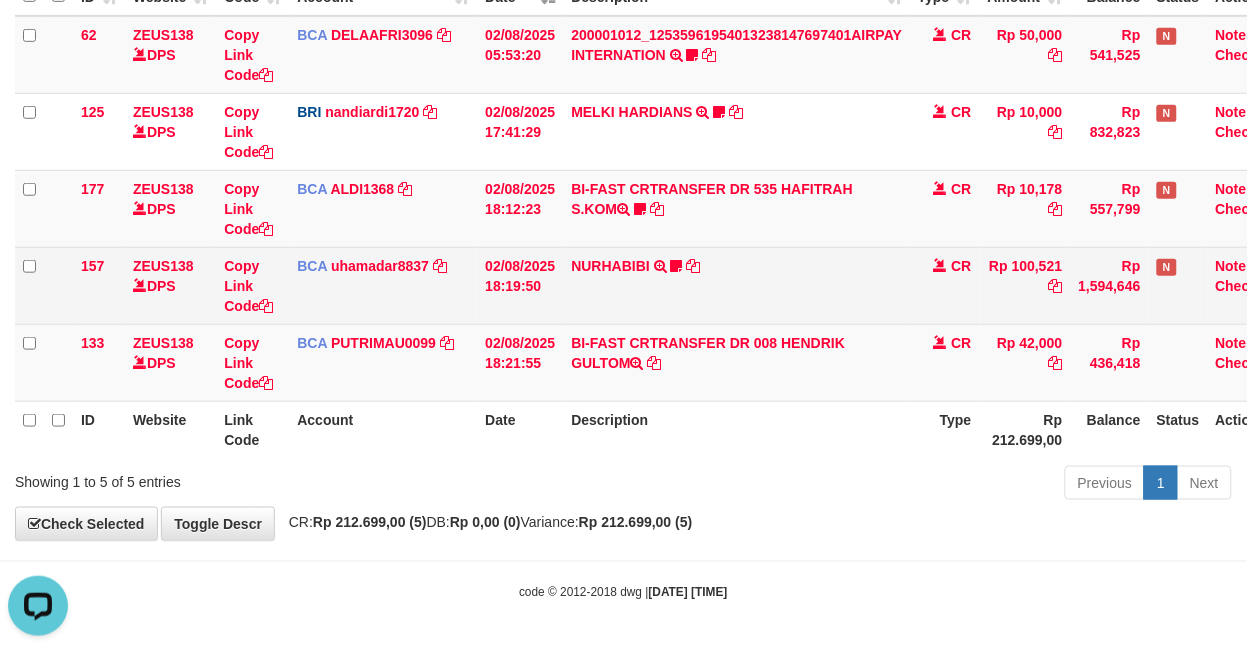 click on "NURHABIBI            TRSF E-BANKING CR 0208/FTSCY/WS95051
100521.002025080217371628 TRFDN-NURHABIBI ESPAY DEBIT INDONE    BHENDOT15" at bounding box center (736, 285) 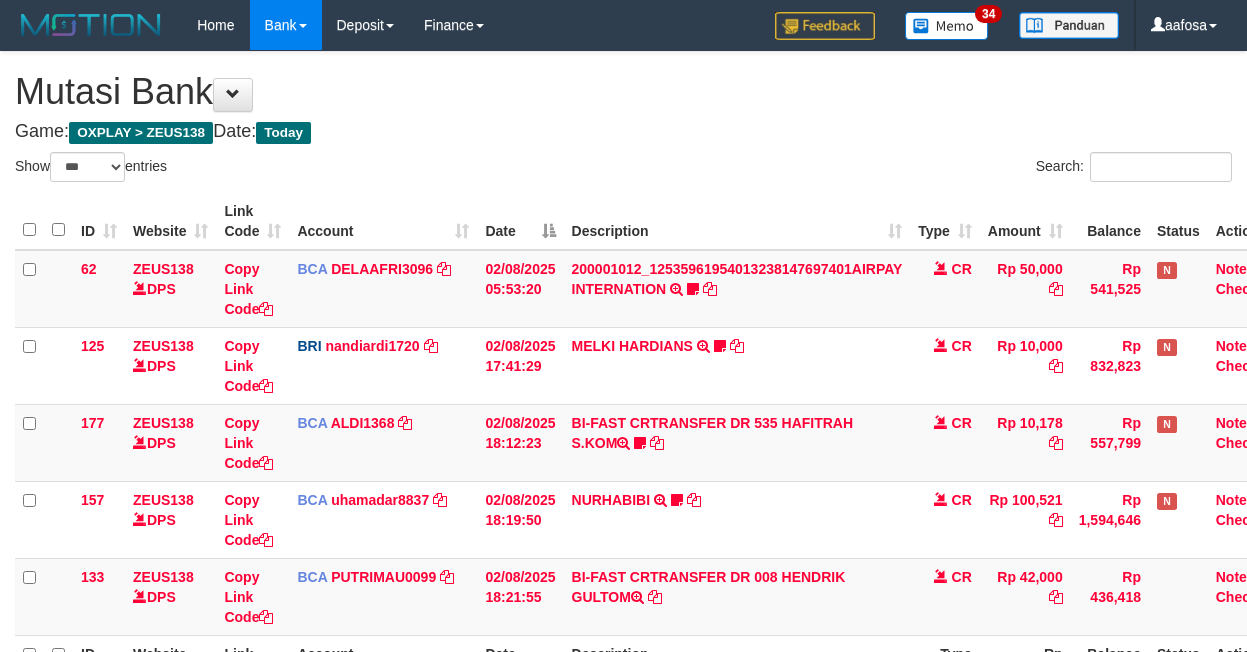 select on "***" 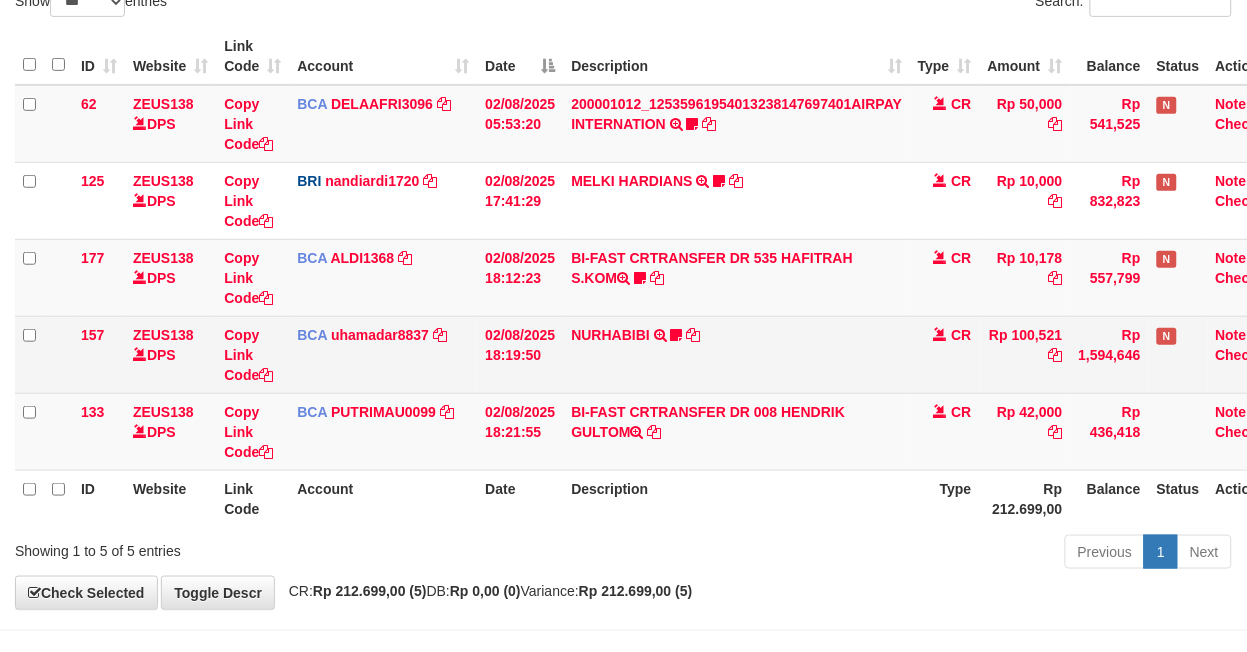 click on "NURHABIBI            TRSF E-BANKING CR 0208/FTSCY/WS95051
100521.002025080217371628 TRFDN-NURHABIBI ESPAY DEBIT INDONE    BHENDOT15" at bounding box center [736, 354] 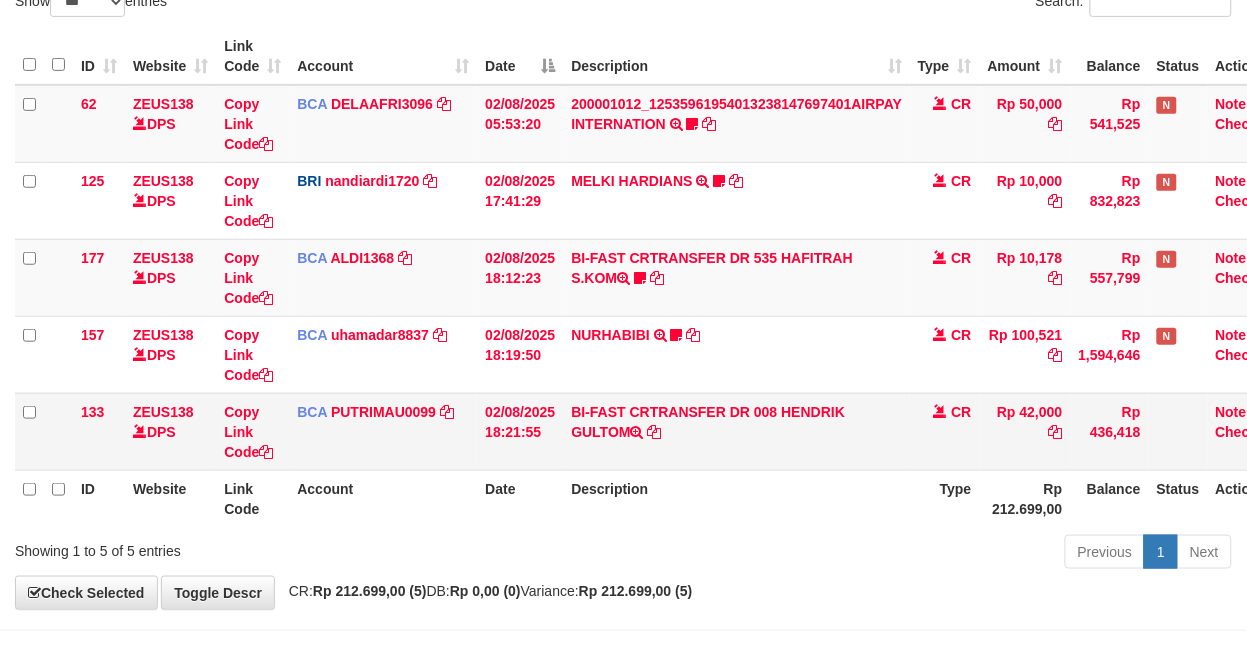 scroll, scrollTop: 234, scrollLeft: 0, axis: vertical 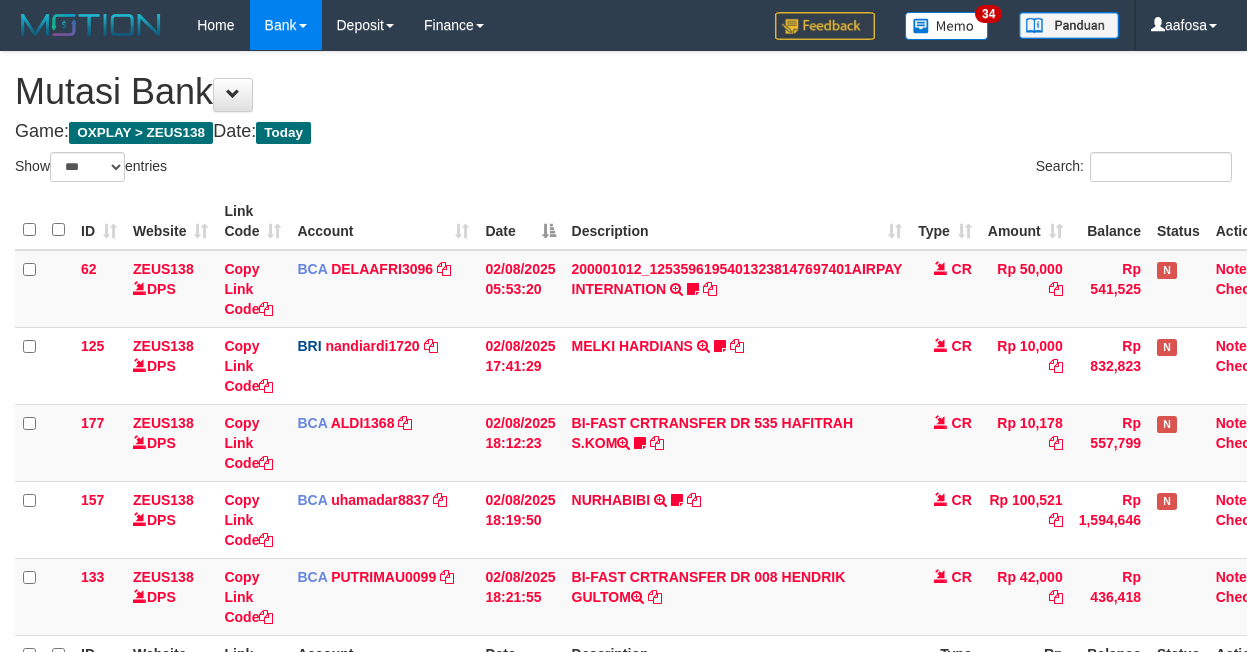 select on "***" 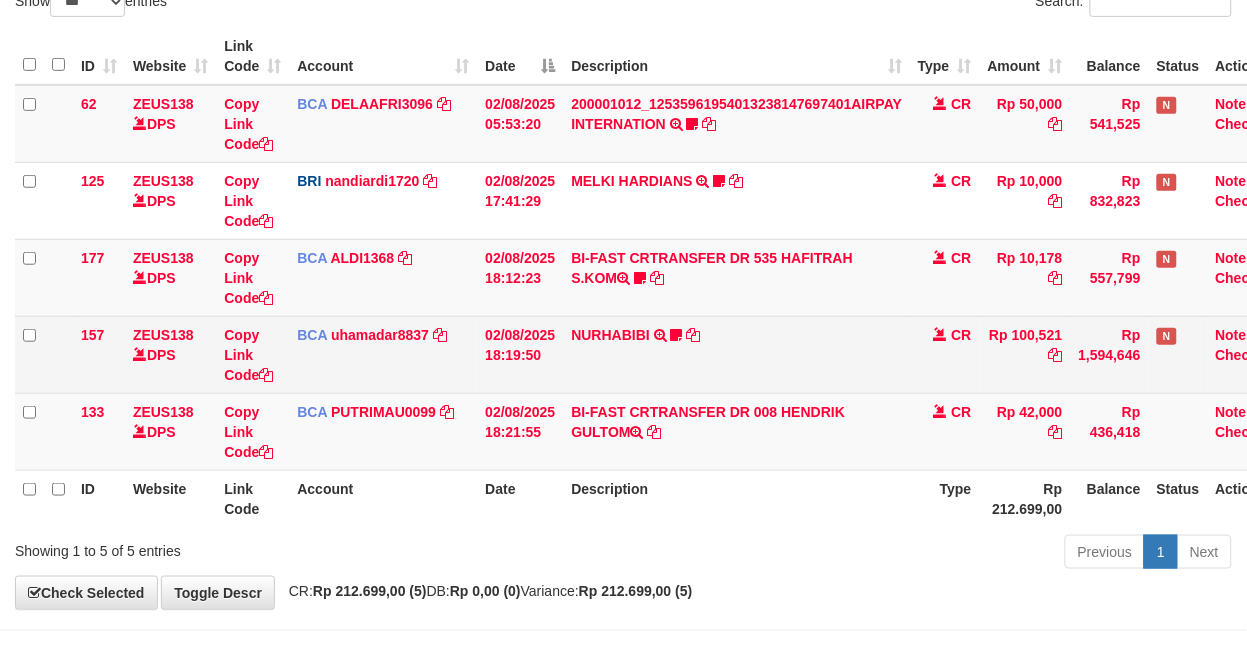 scroll, scrollTop: 234, scrollLeft: 0, axis: vertical 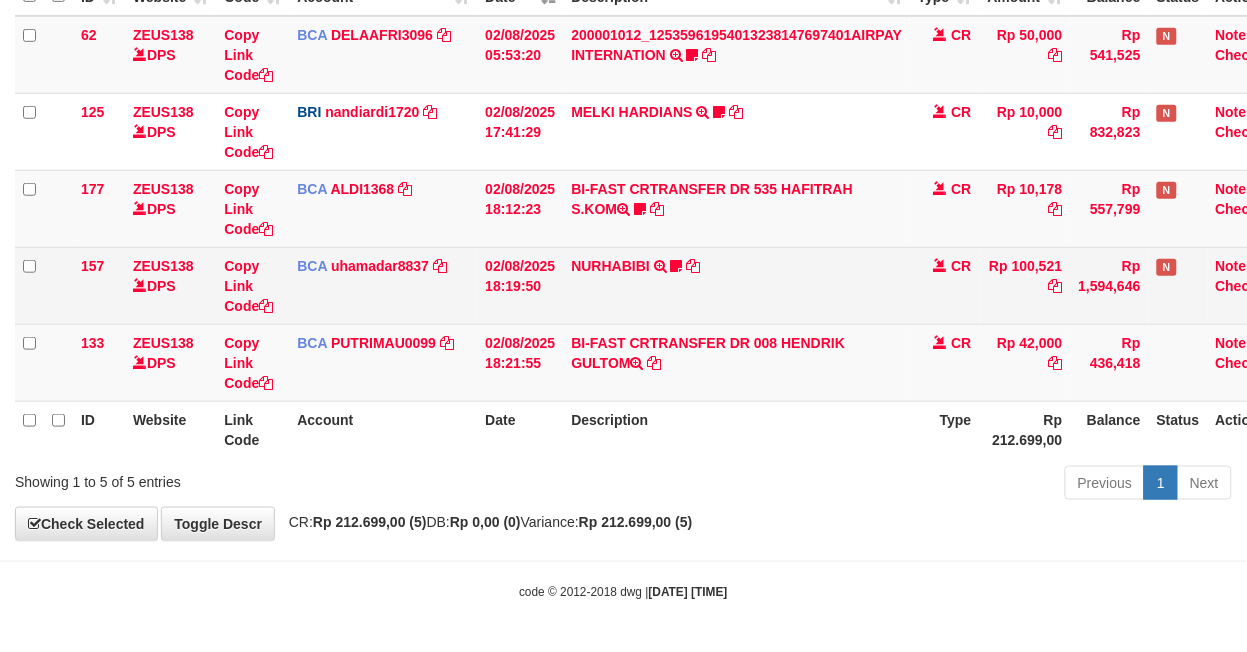click on "NURHABIBI            TRSF E-BANKING CR 0208/FTSCY/WS95051
100521.002025080217371628 TRFDN-NURHABIBI ESPAY DEBIT INDONE    BHENDOT15" at bounding box center [736, 285] 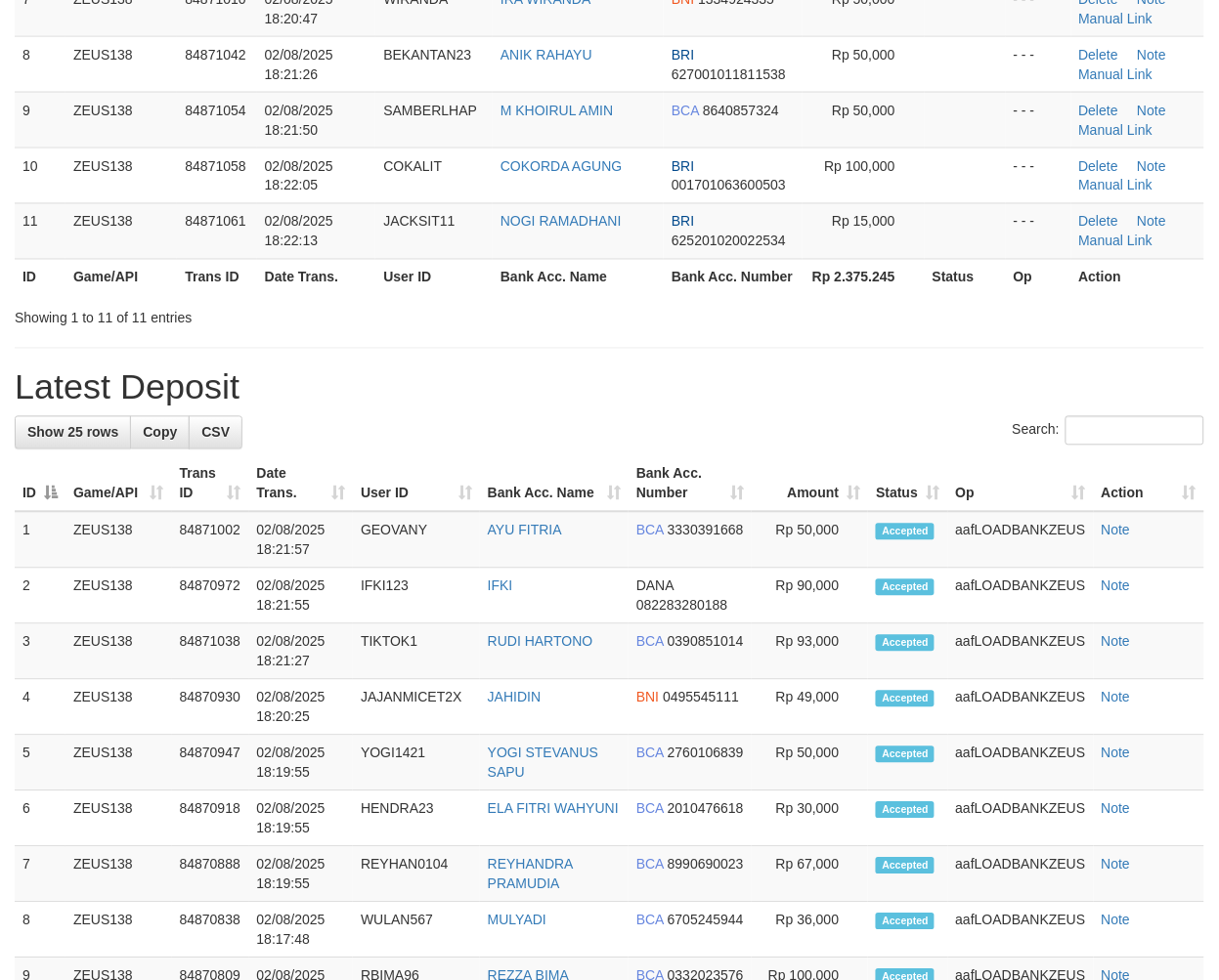 scroll, scrollTop: 524, scrollLeft: 0, axis: vertical 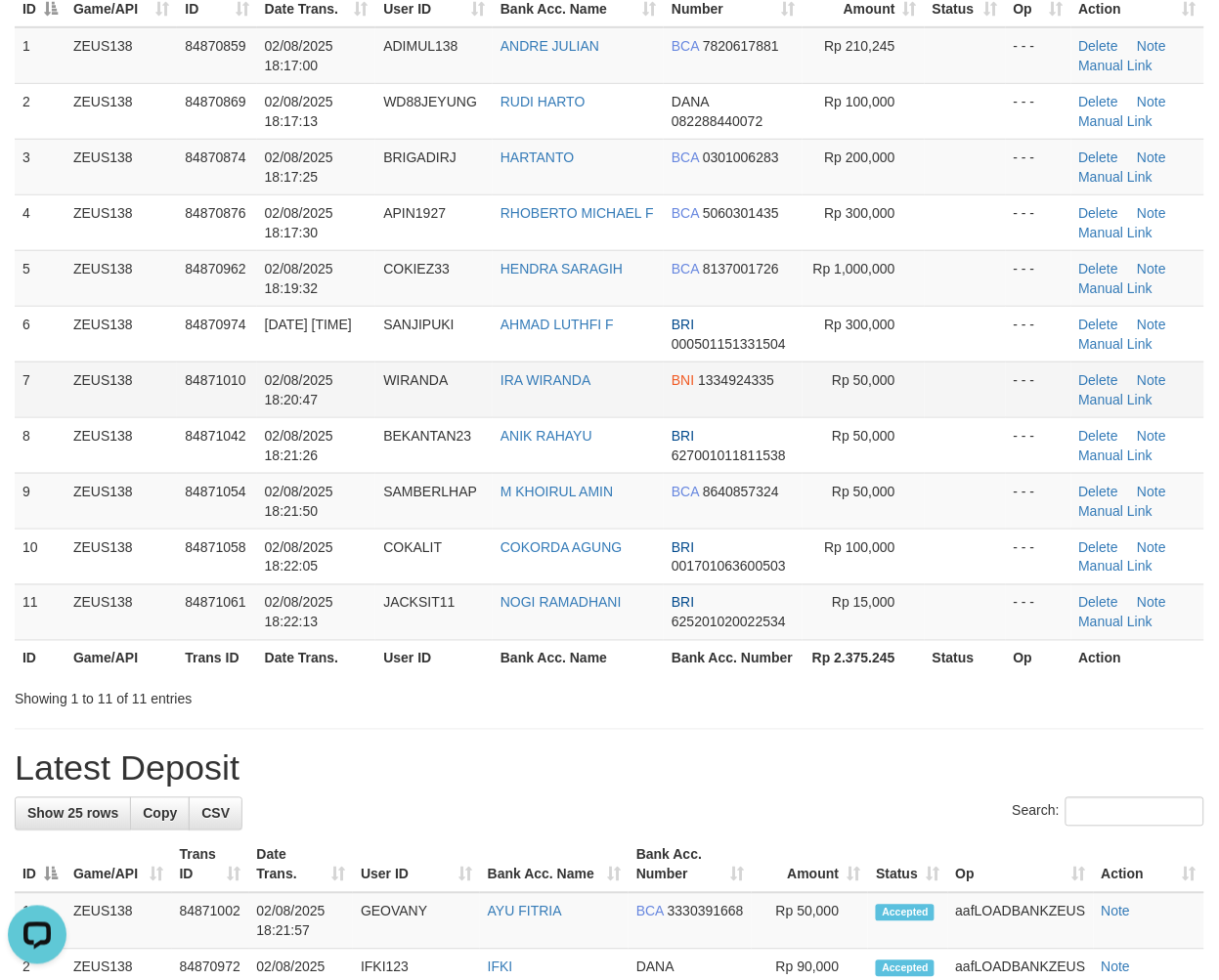 click at bounding box center [965, 389] 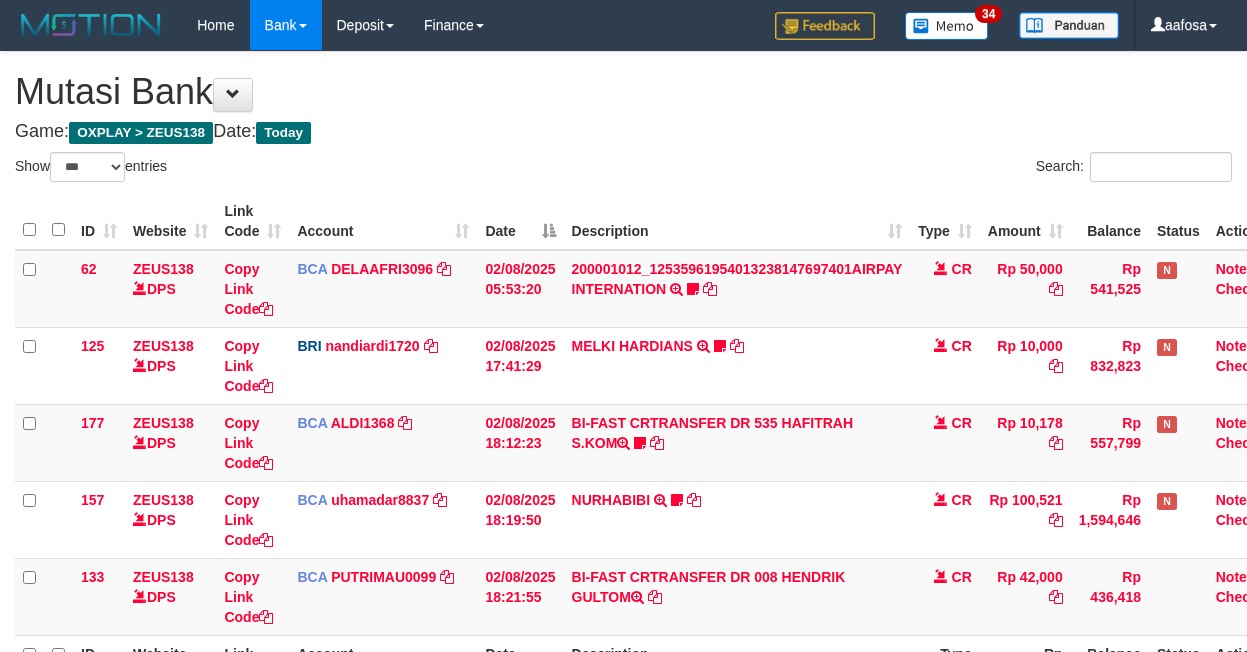 select on "***" 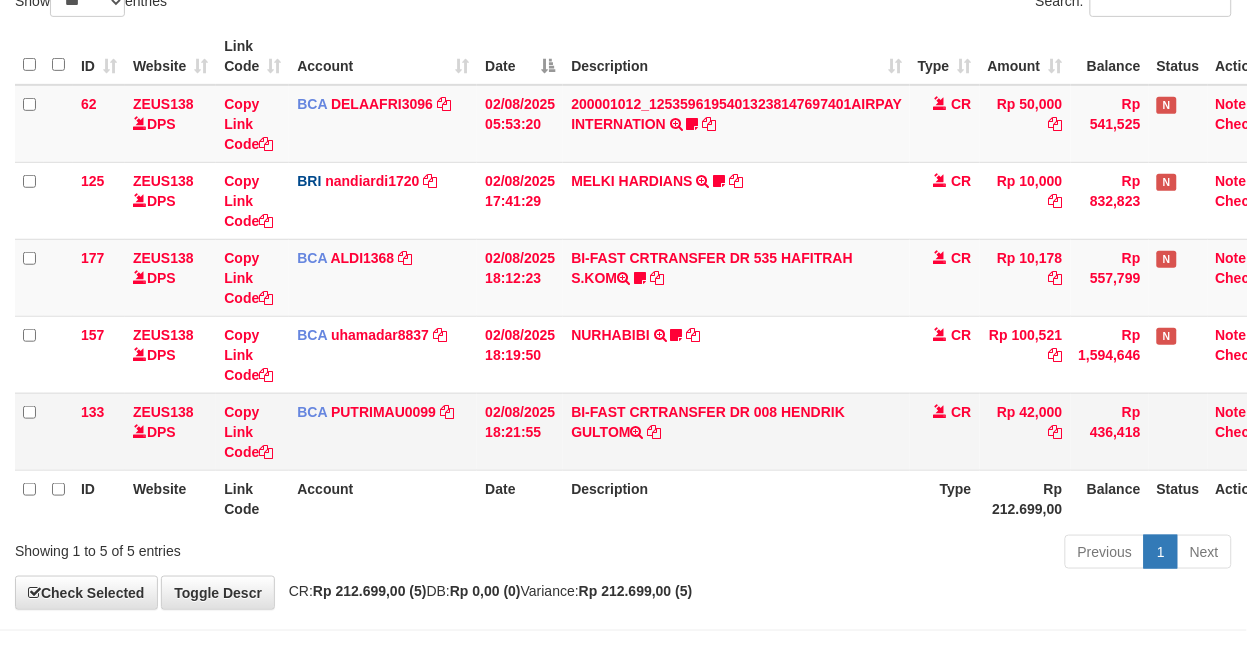 scroll, scrollTop: 234, scrollLeft: 0, axis: vertical 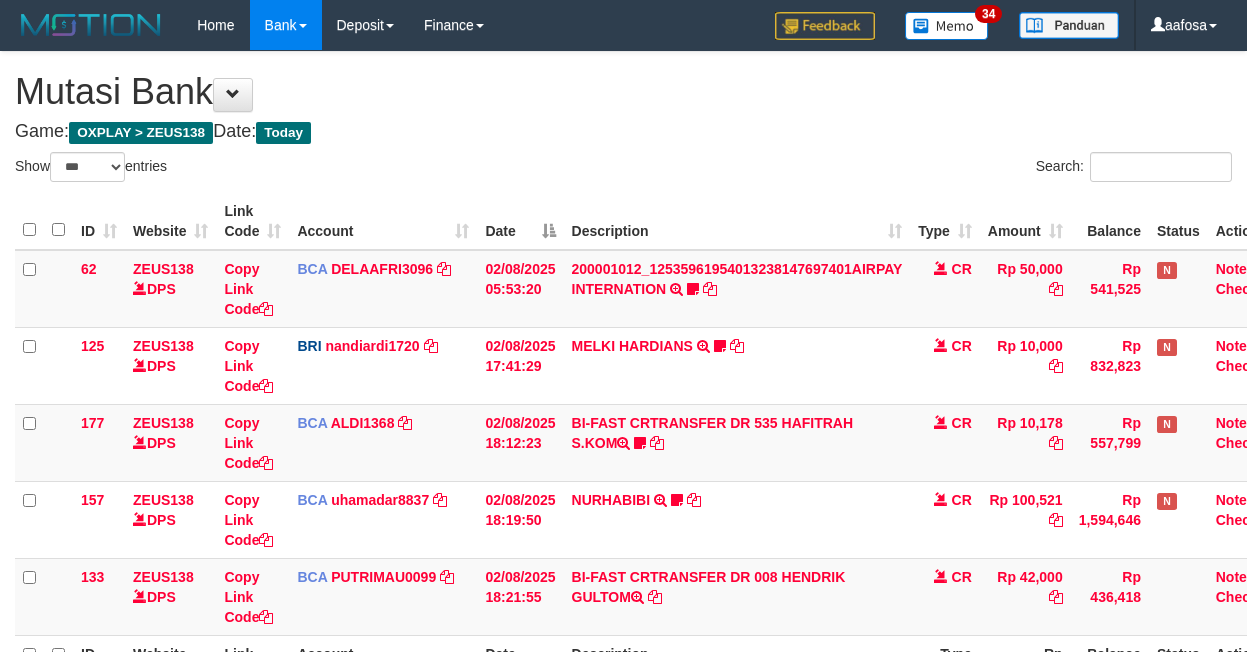 select on "***" 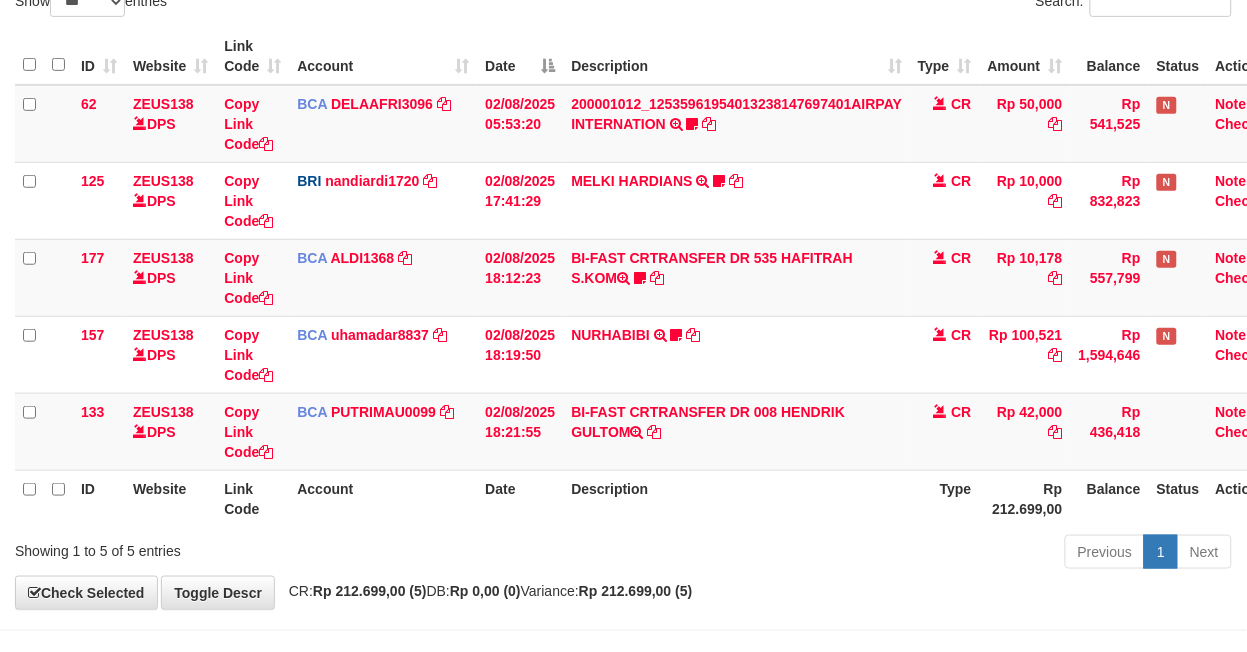 scroll, scrollTop: 234, scrollLeft: 0, axis: vertical 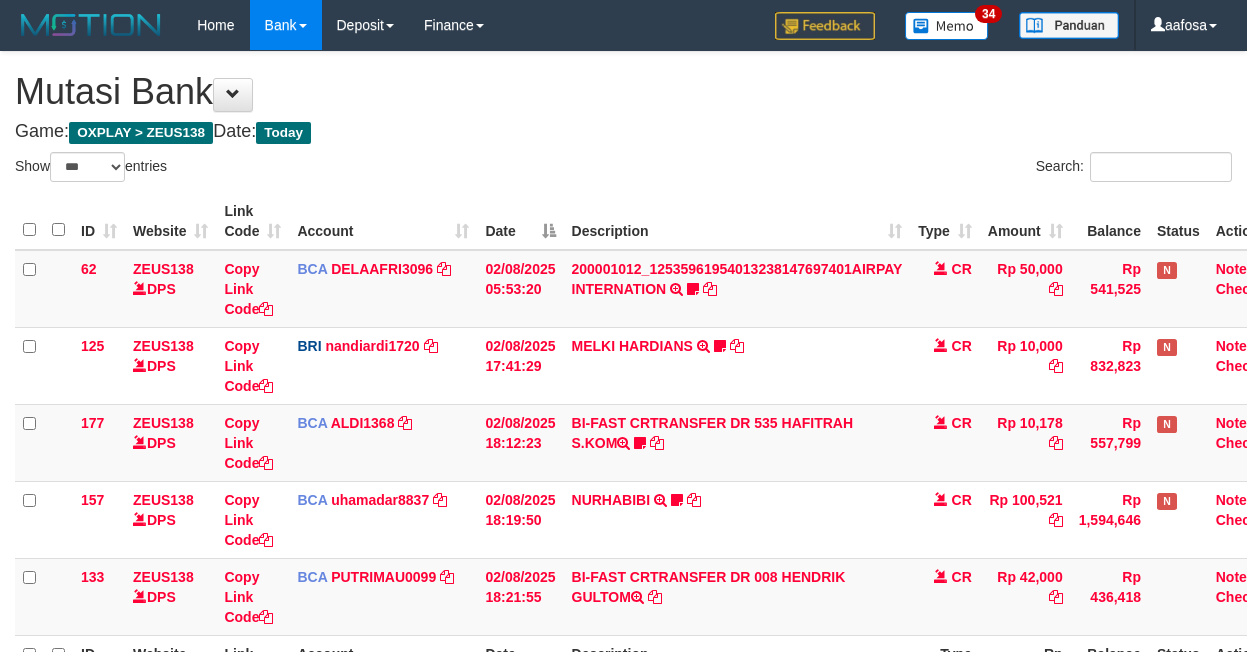 select on "***" 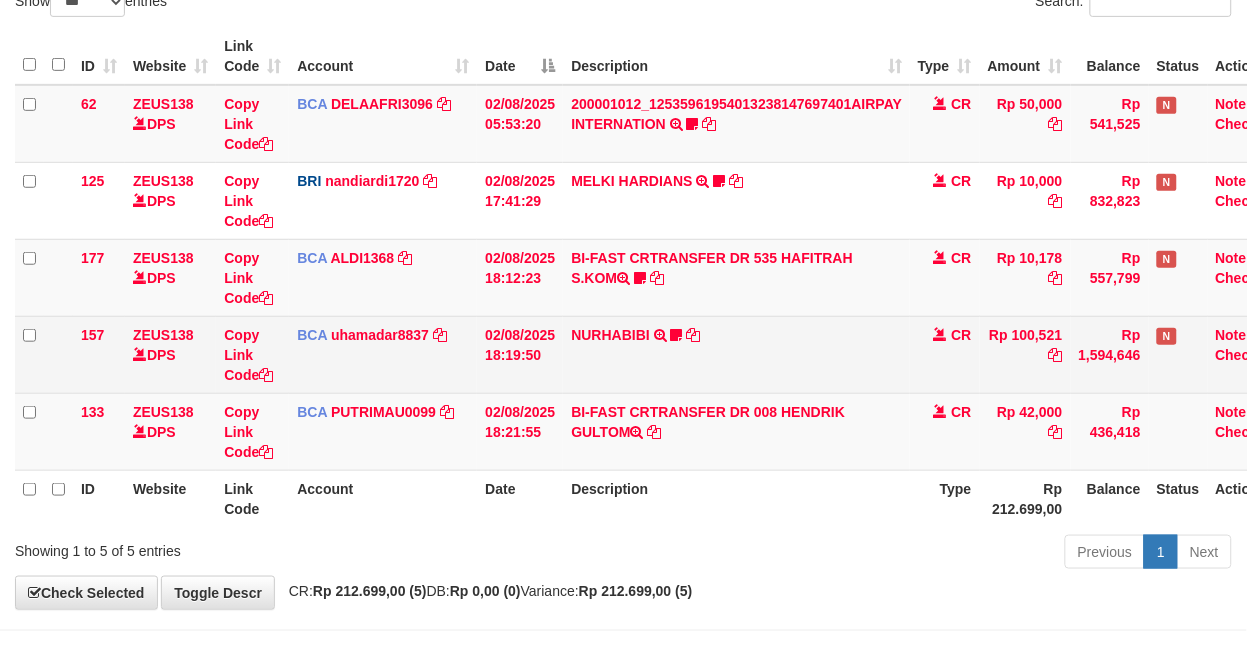 click on "NURHABIBI            TRSF E-BANKING CR 0208/FTSCY/WS95051
100521.002025080217371628 TRFDN-NURHABIBI ESPAY DEBIT INDONE    BHENDOT15" at bounding box center [736, 354] 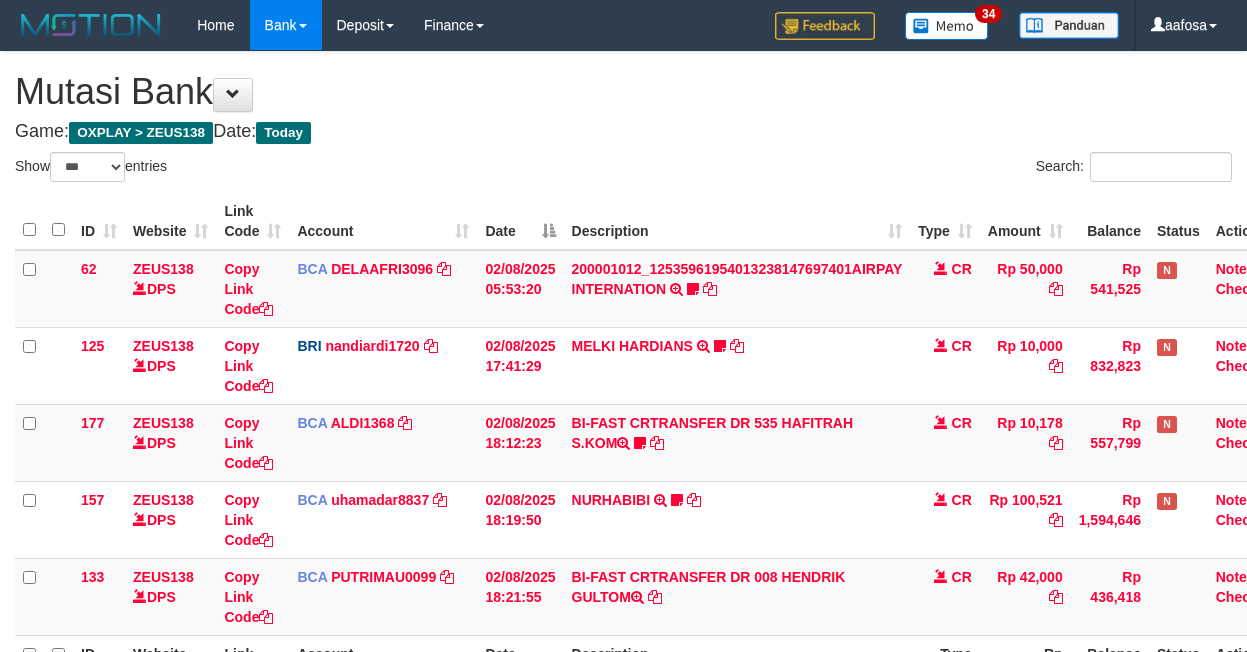 select on "***" 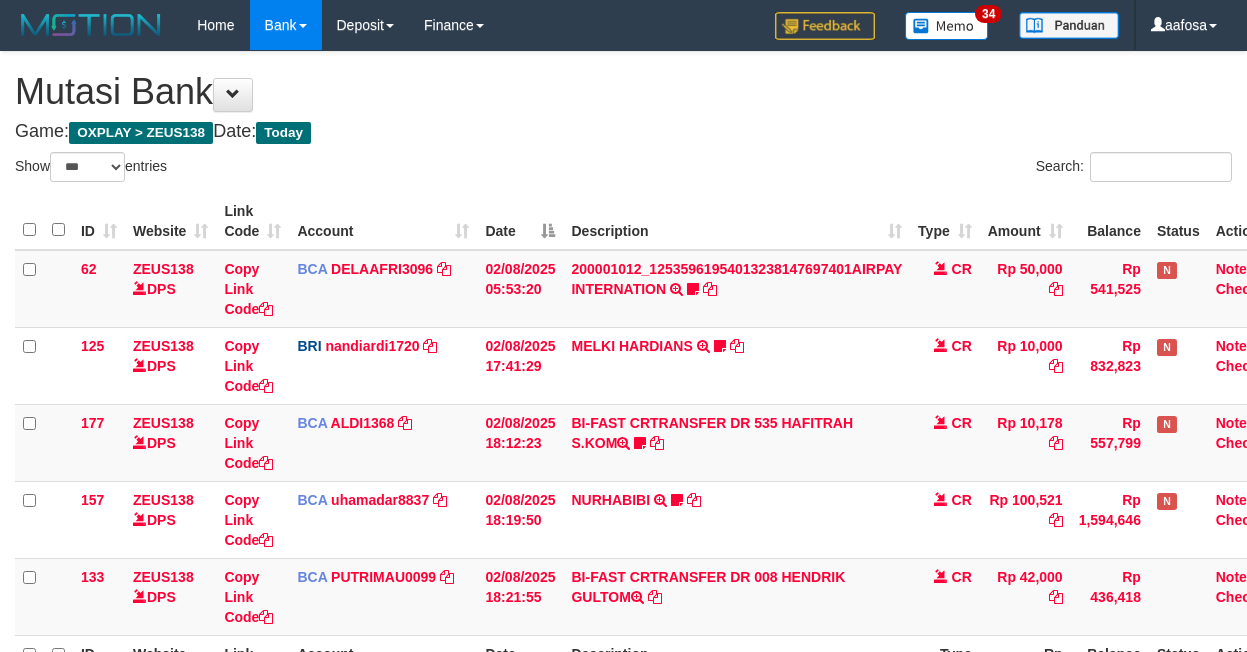 scroll, scrollTop: 165, scrollLeft: 0, axis: vertical 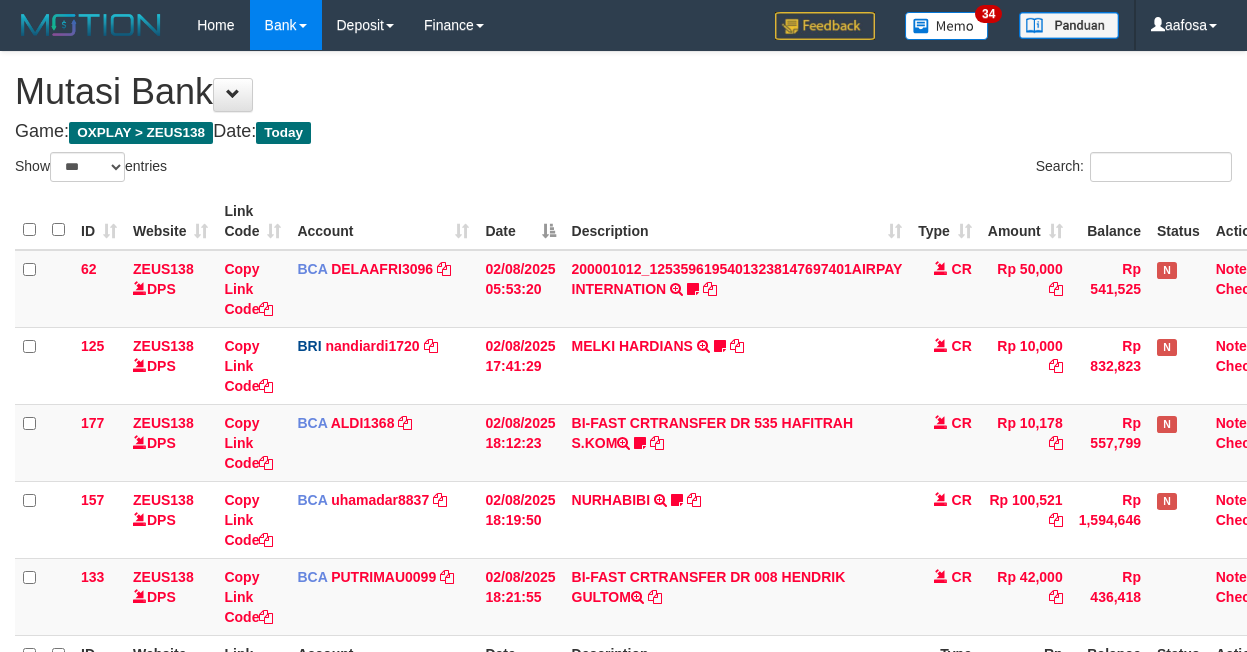 select on "***" 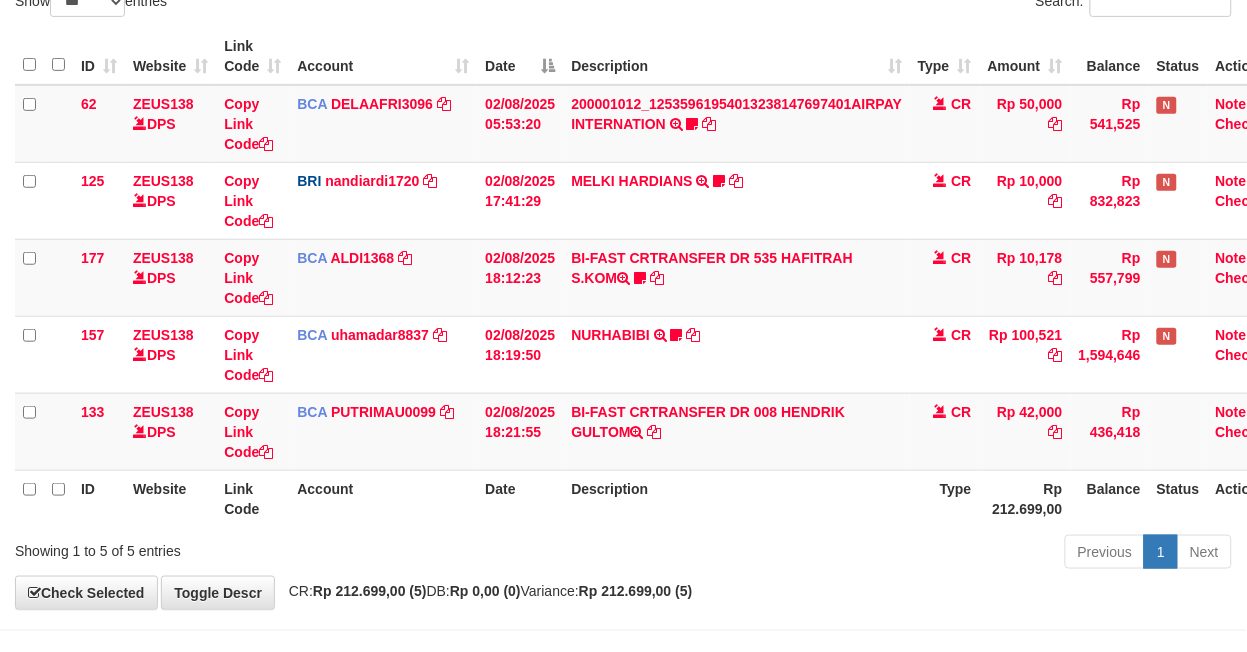 scroll, scrollTop: 234, scrollLeft: 0, axis: vertical 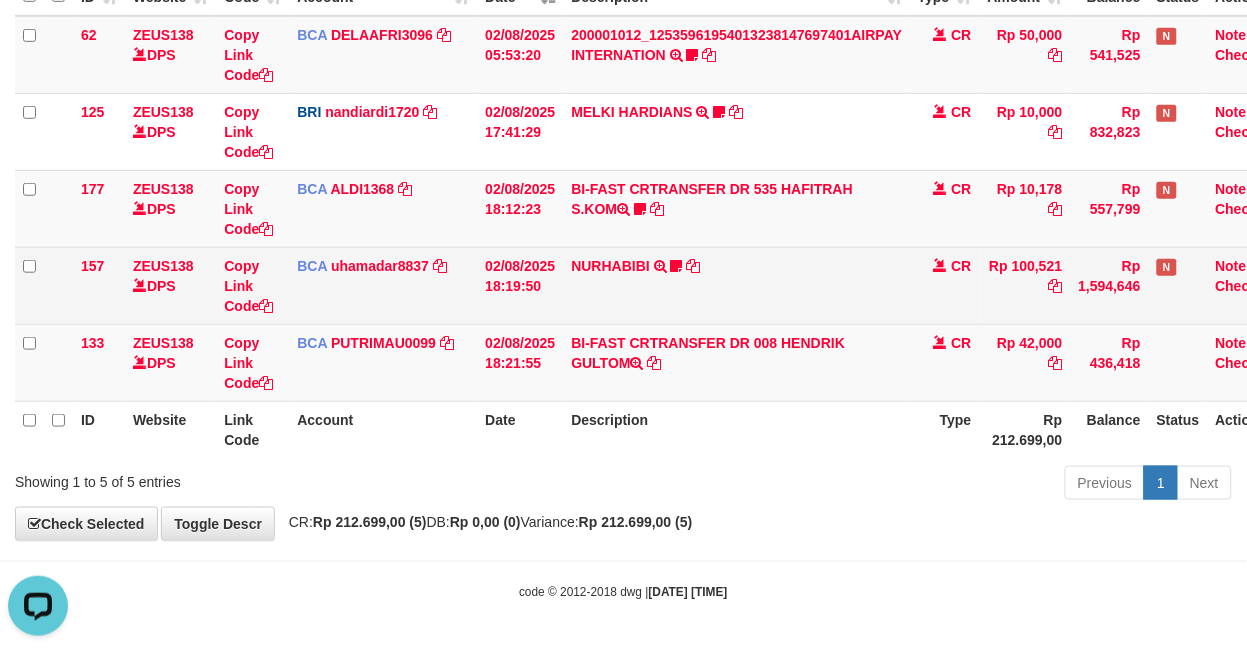 click on "NURHABIBI            TRSF E-BANKING CR 0208/FTSCY/WS95051
100521.002025080217371628 TRFDN-NURHABIBI ESPAY DEBIT INDONE    BHENDOT15" at bounding box center [736, 285] 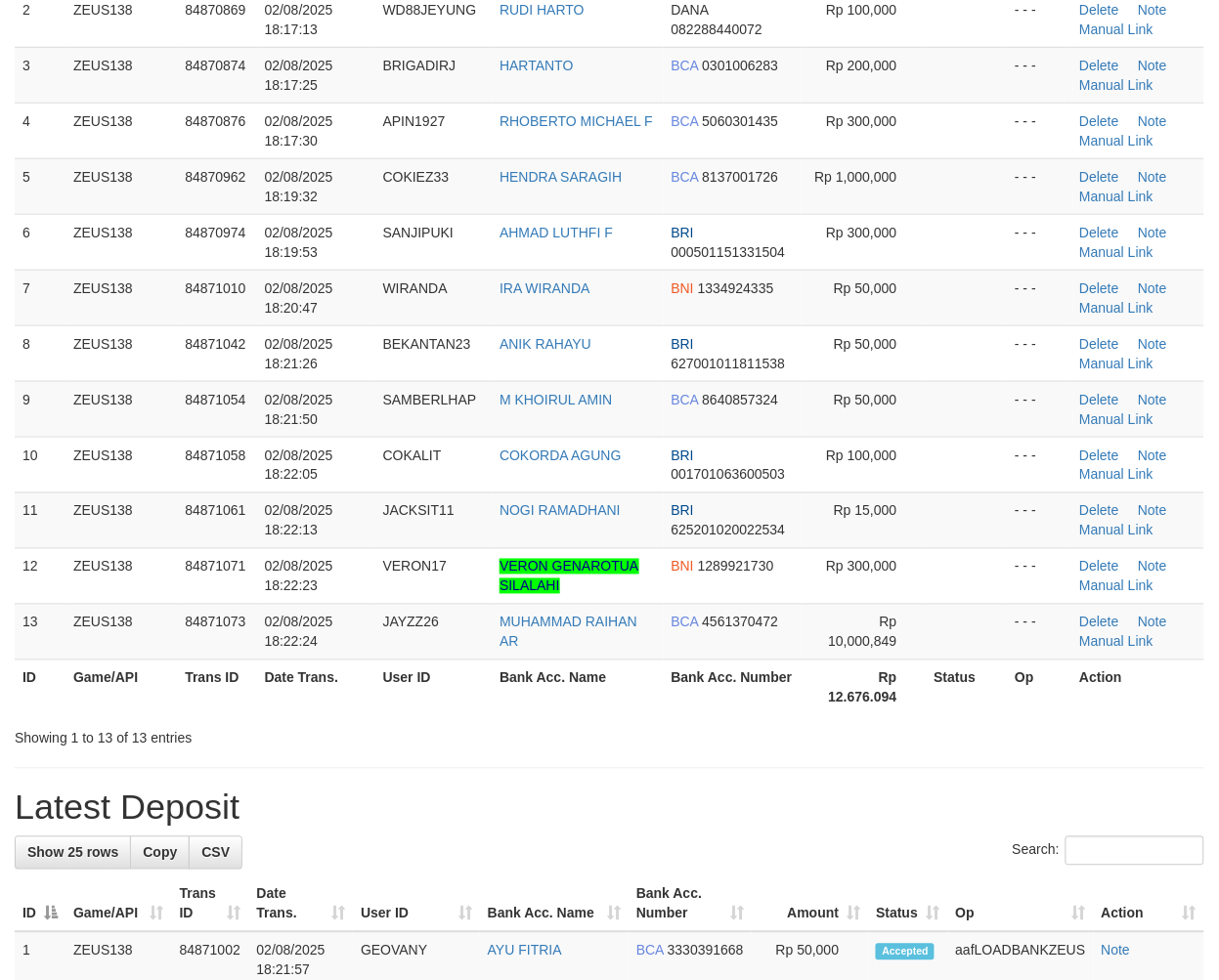 scroll, scrollTop: 217, scrollLeft: 0, axis: vertical 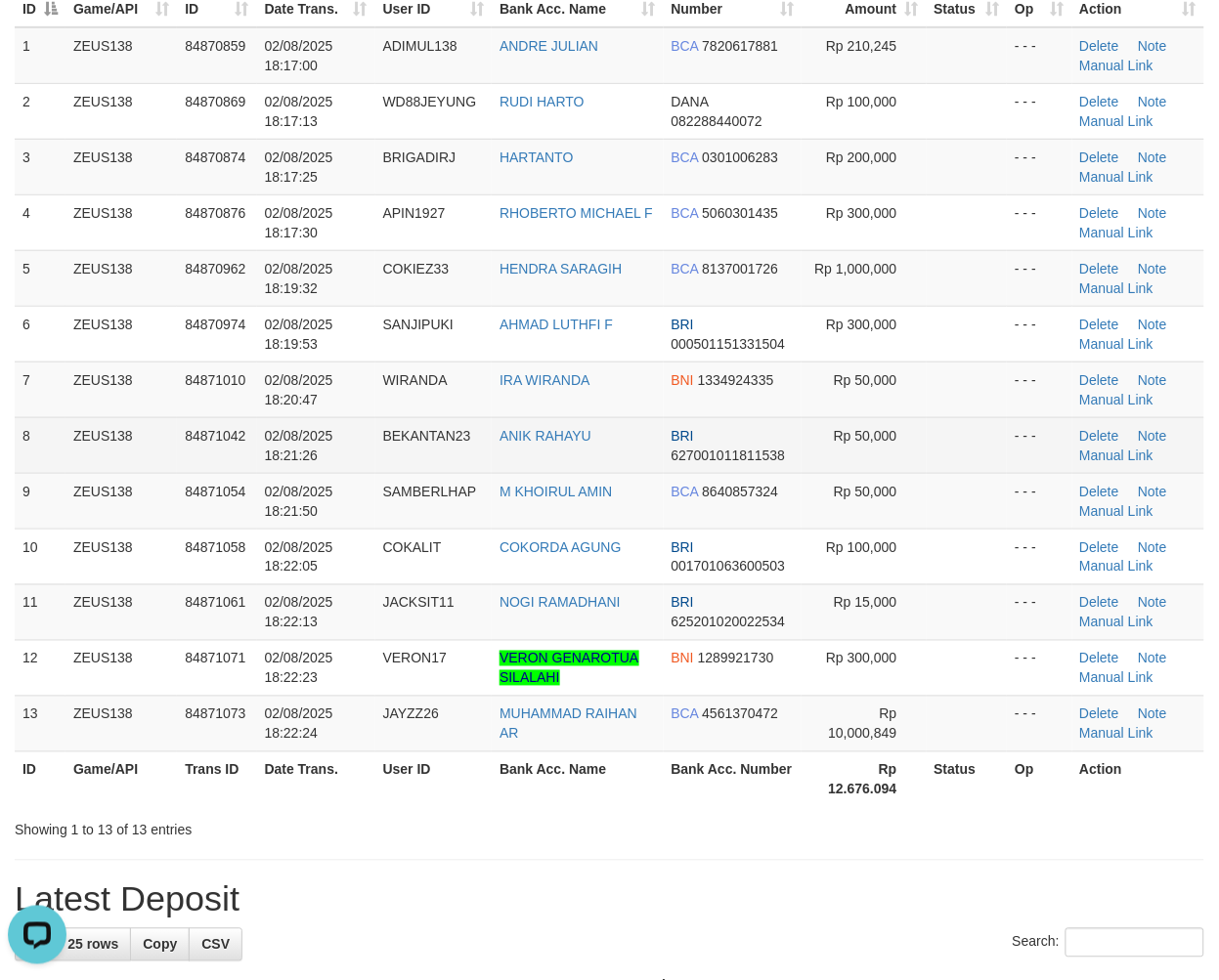 click on "1
ZEUS138
84870859
02/08/2025 18:17:00
ADIMUL138
ANDRE JULIAN
BCA
7820617881
Rp 210,245
- - -
Delete
Note
Manual Link
2
ZEUS138
84870869
02/08/2025 18:17:13
WD88JEYUNG
RUDI HARTO
DANA
082288440072
Rp 100,000
- - -
Delete
Note" at bounding box center (609, 390) 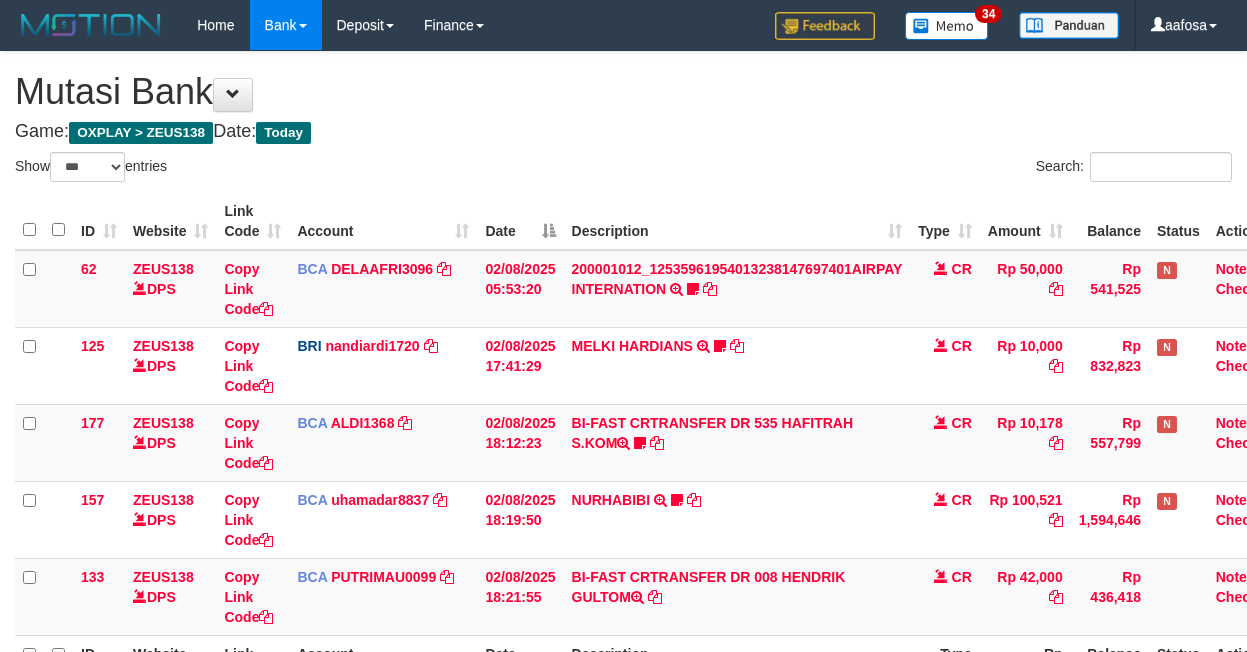 select on "***" 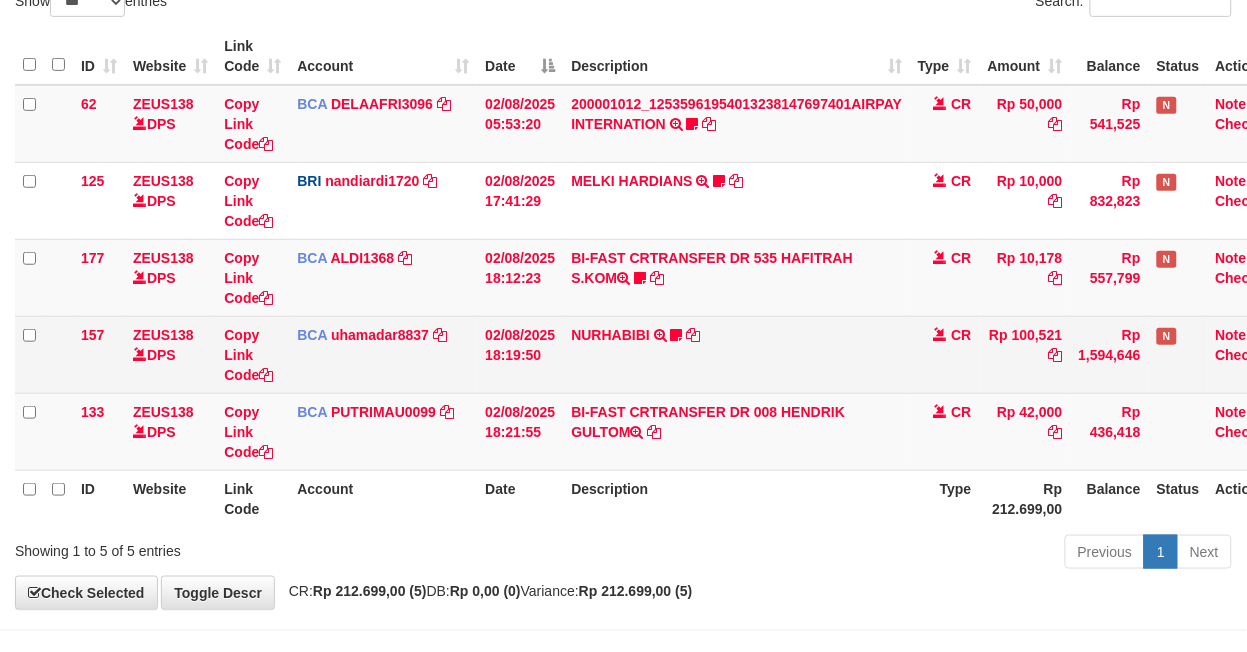 scroll, scrollTop: 234, scrollLeft: 0, axis: vertical 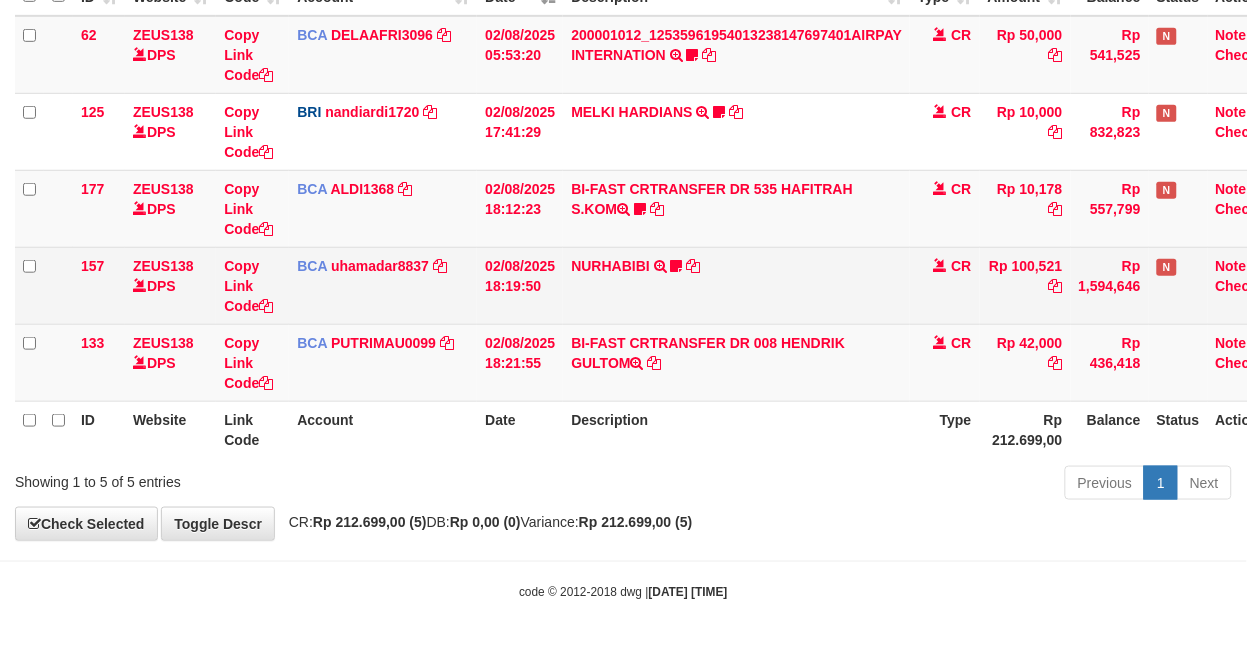 click on "NURHABIBI            TRSF E-BANKING CR 0208/FTSCY/WS95051
100521.002025080217371628 TRFDN-NURHABIBI ESPAY DEBIT INDONE    BHENDOT15" at bounding box center (736, 285) 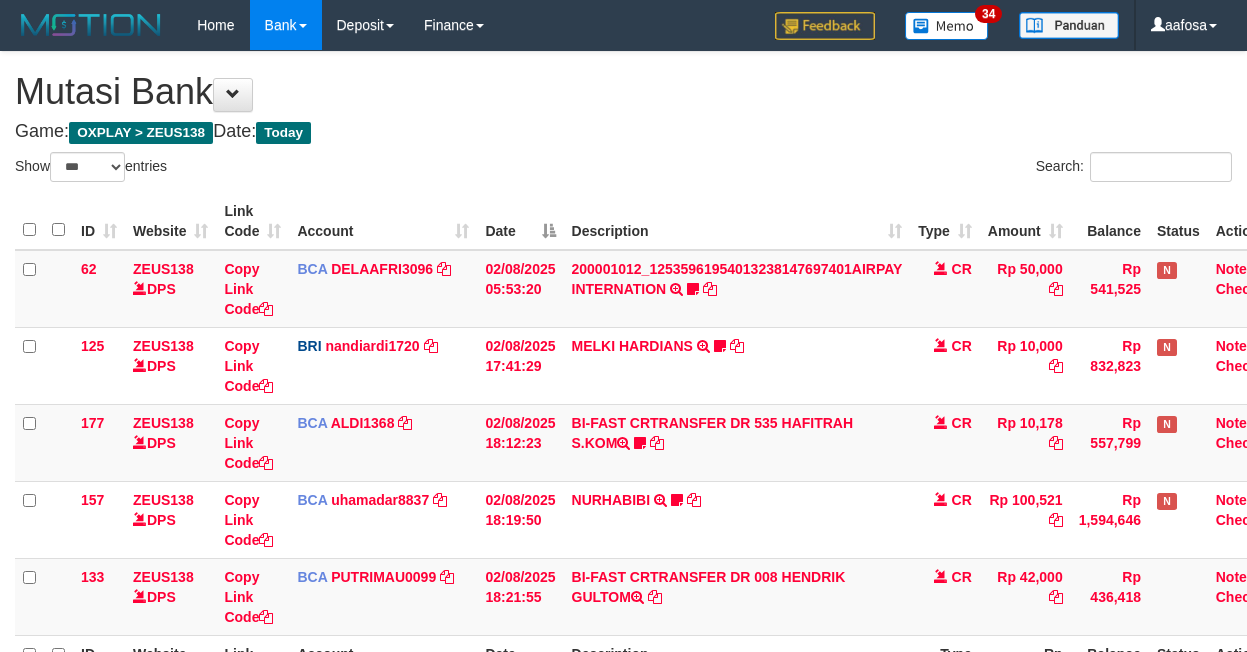 select on "***" 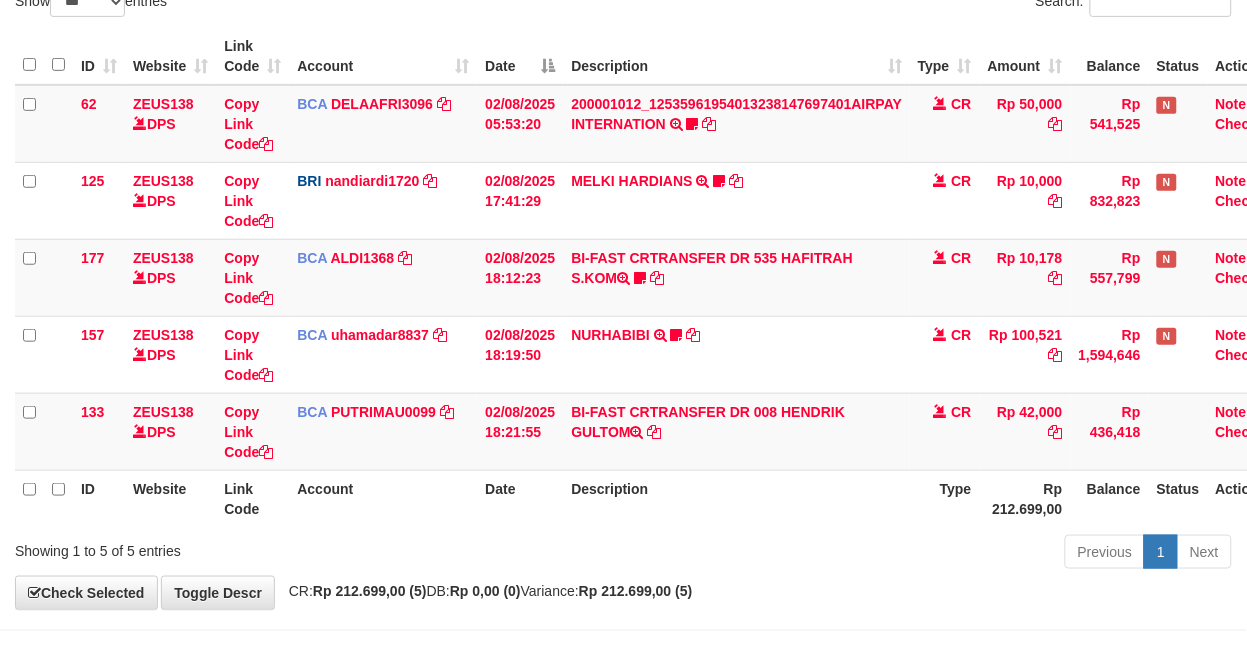 scroll, scrollTop: 234, scrollLeft: 0, axis: vertical 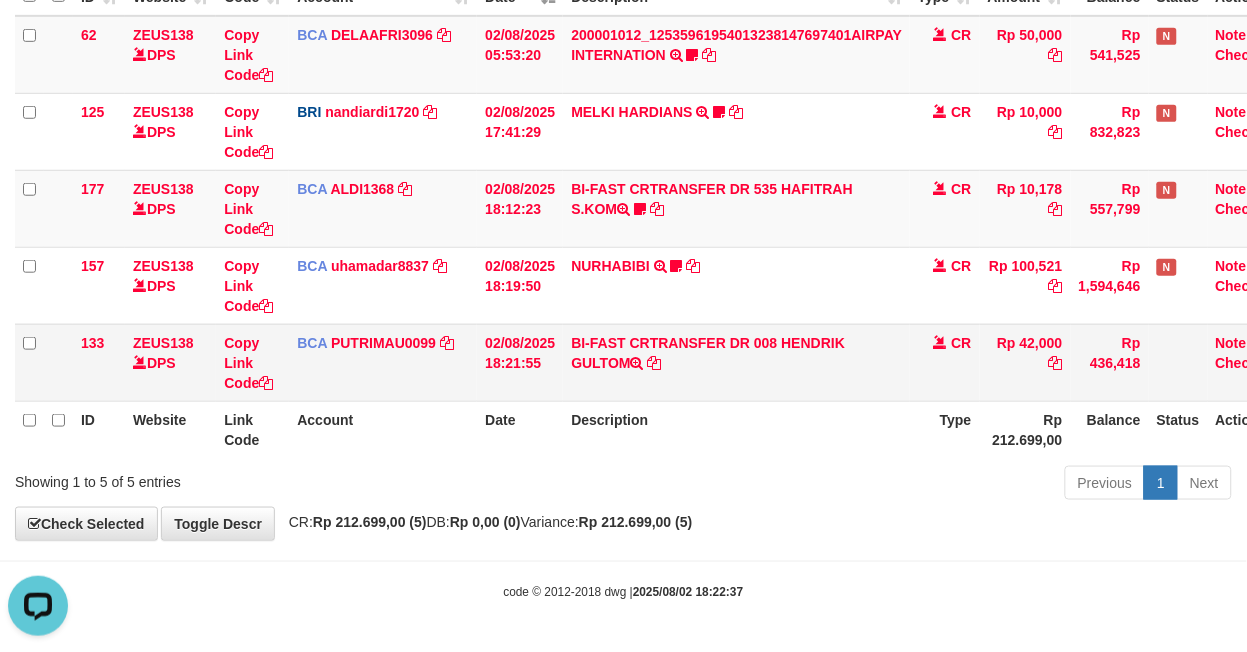 click on "BI-FAST CRTRANSFER DR 008 HENDRIK GULTOM" at bounding box center [736, 362] 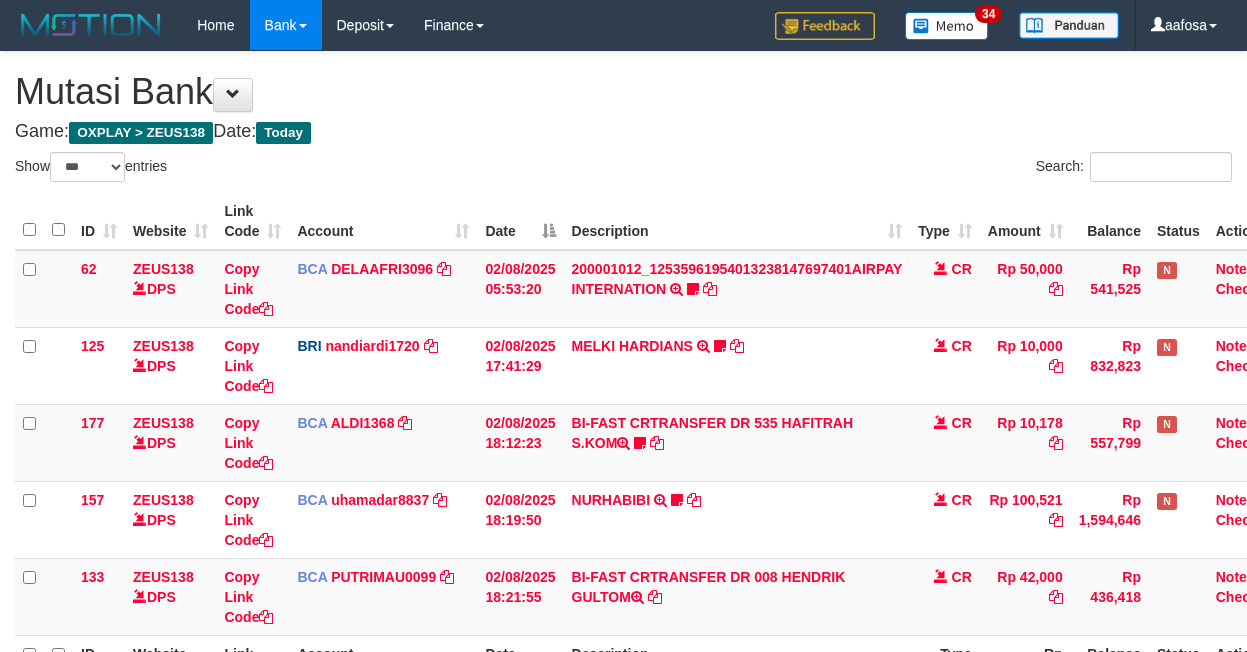 select on "***" 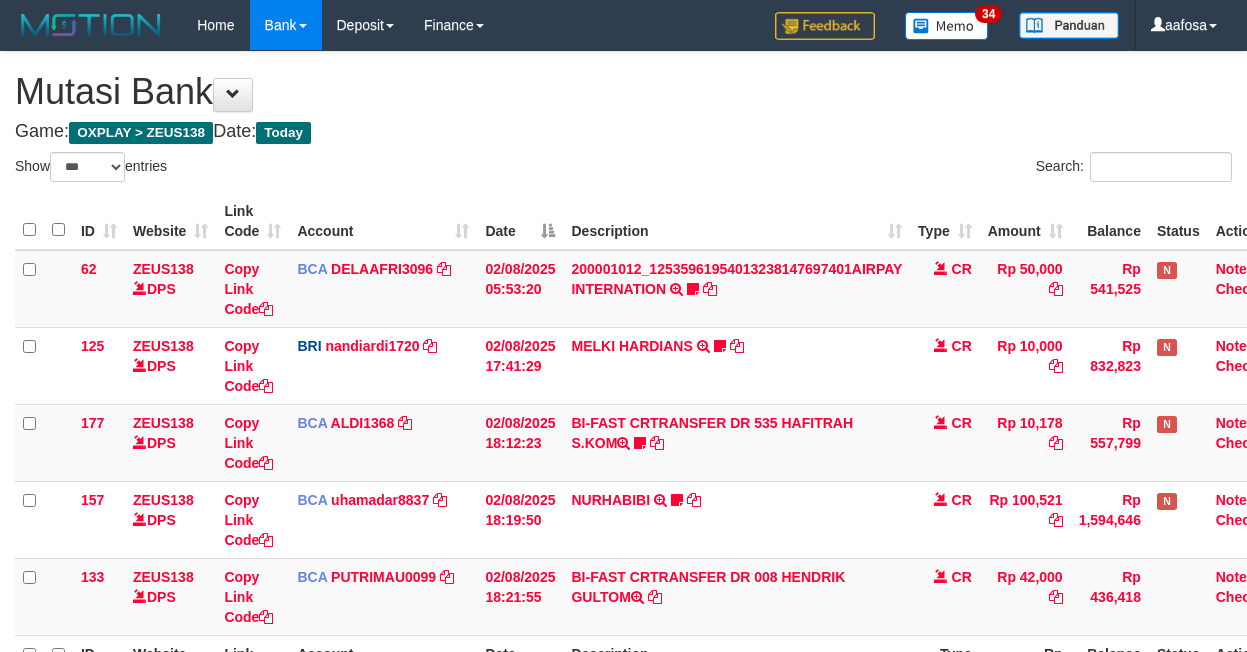 scroll, scrollTop: 165, scrollLeft: 0, axis: vertical 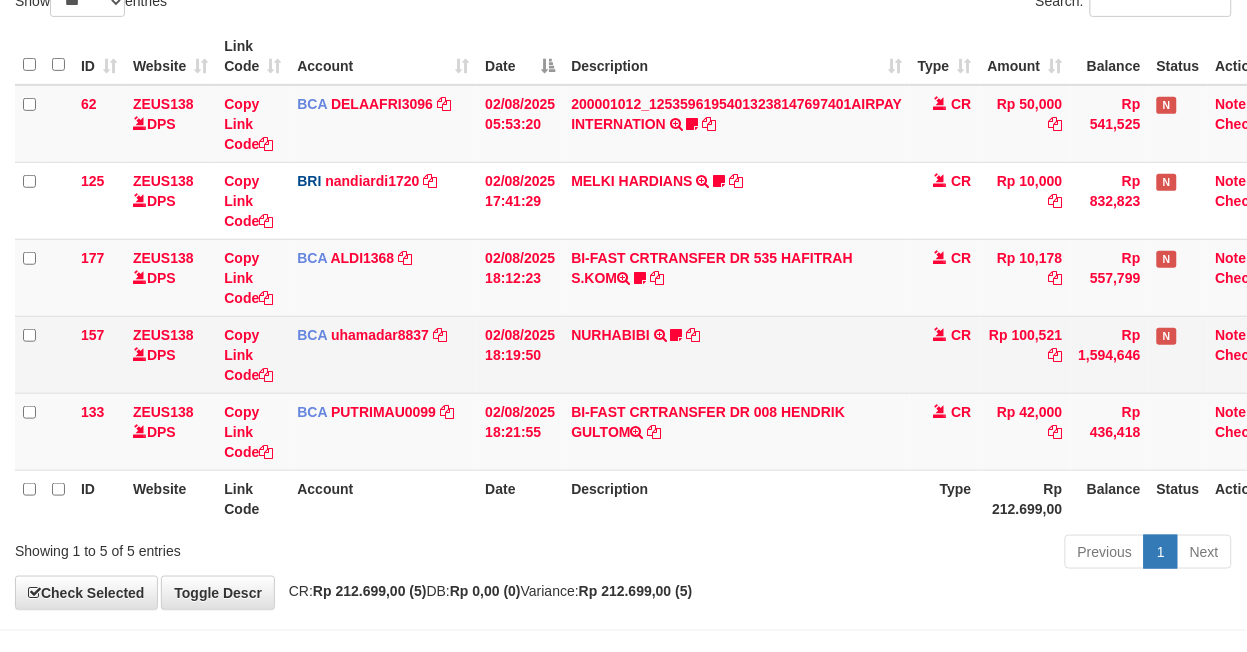 click on "NURHABIBI            TRSF E-BANKING CR 0208/FTSCY/WS95051
100521.002025080217371628 TRFDN-NURHABIBI ESPAY DEBIT INDONE    BHENDOT15" at bounding box center [736, 354] 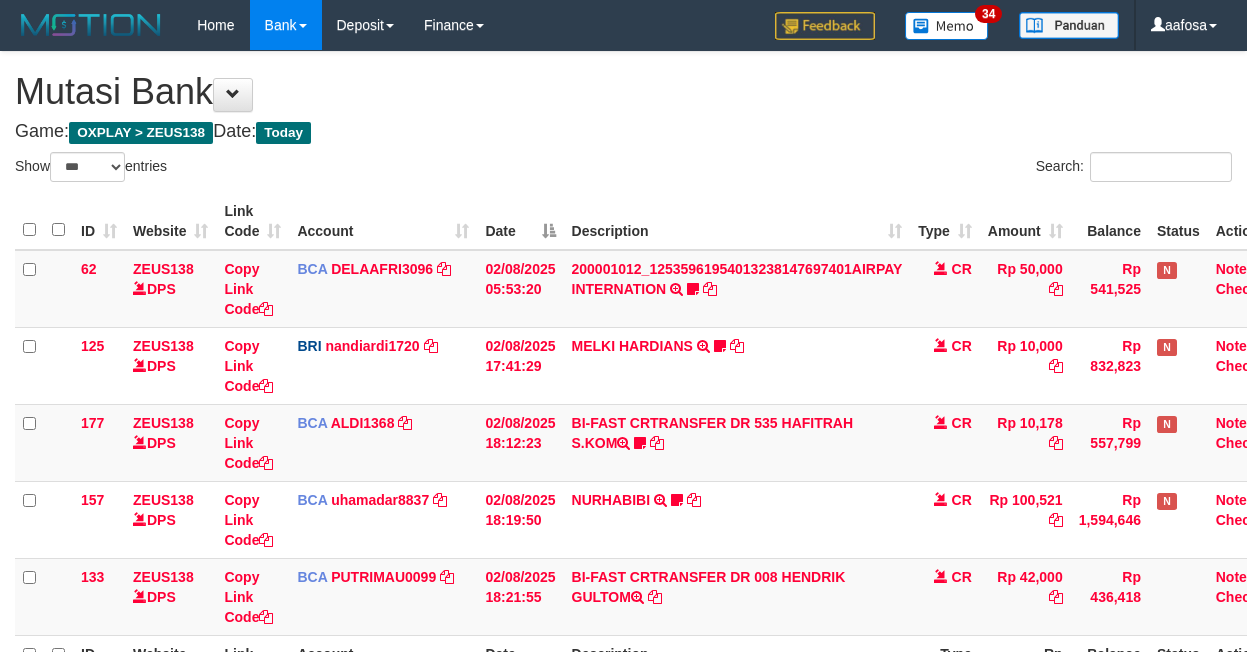 select on "***" 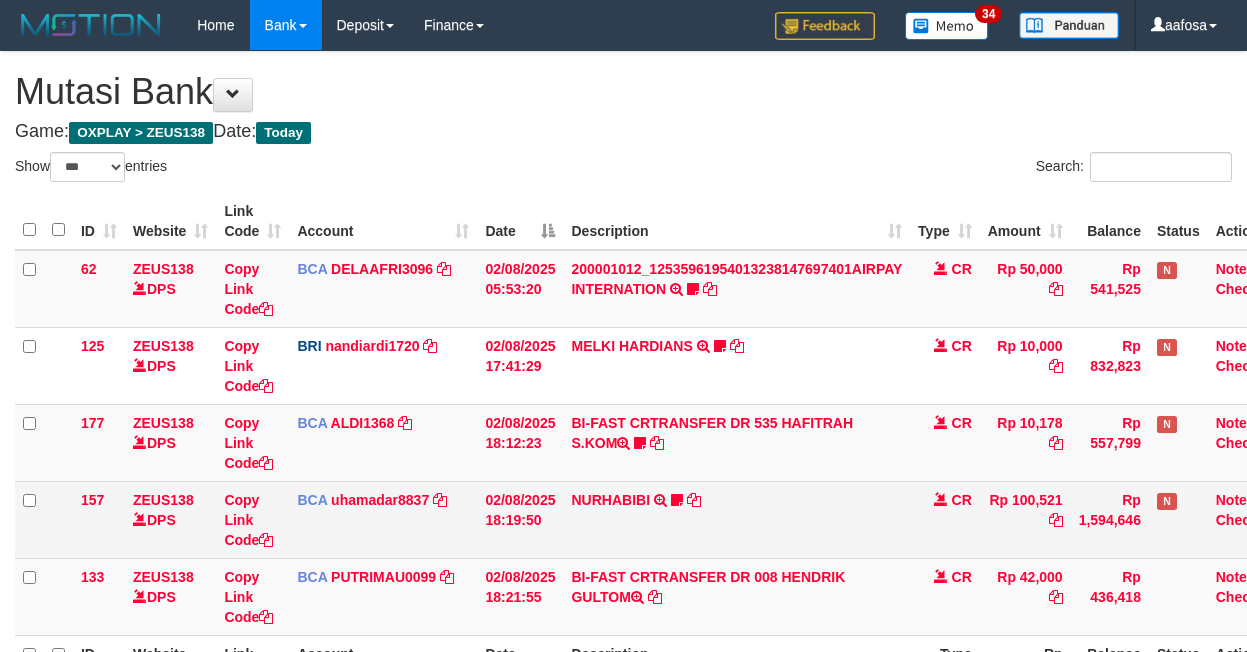 scroll, scrollTop: 165, scrollLeft: 0, axis: vertical 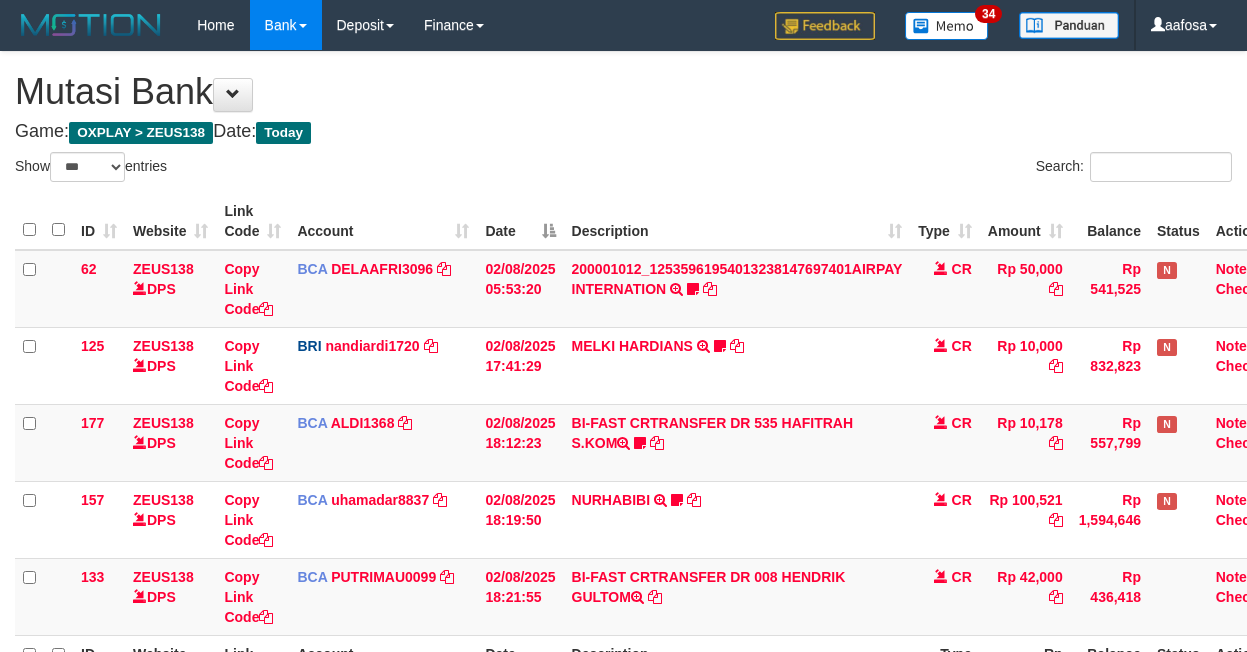 select on "***" 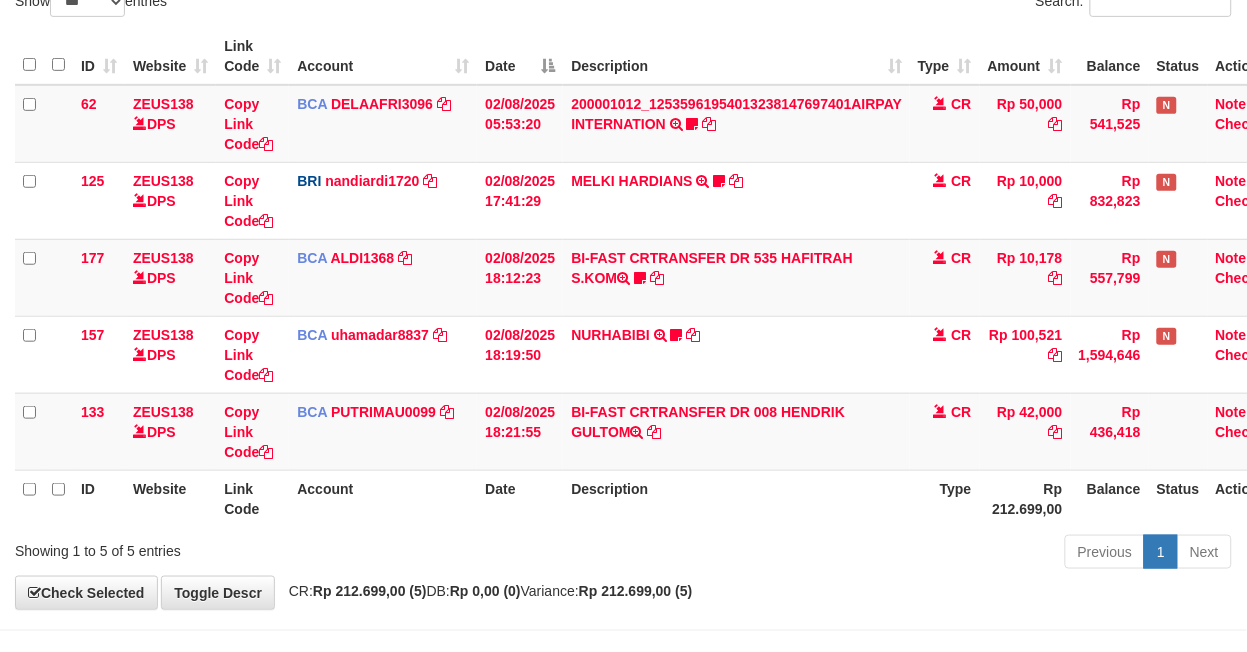 scroll, scrollTop: 234, scrollLeft: 0, axis: vertical 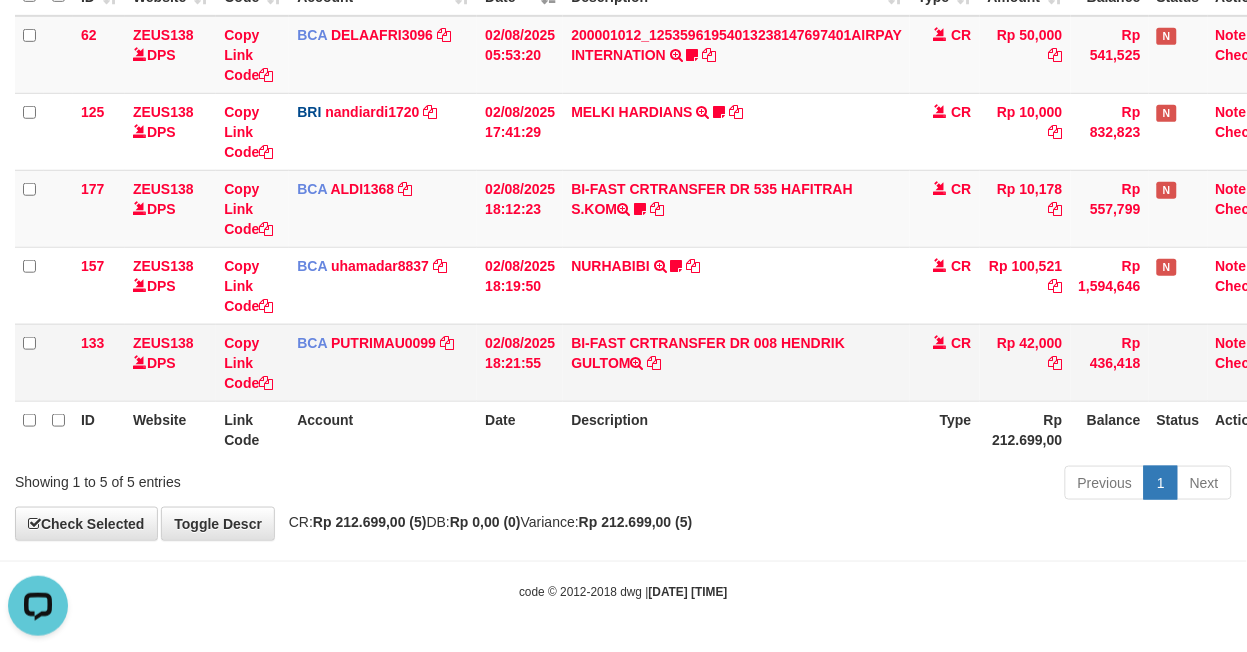 drag, startPoint x: 741, startPoint y: 367, endPoint x: 793, endPoint y: 328, distance: 65 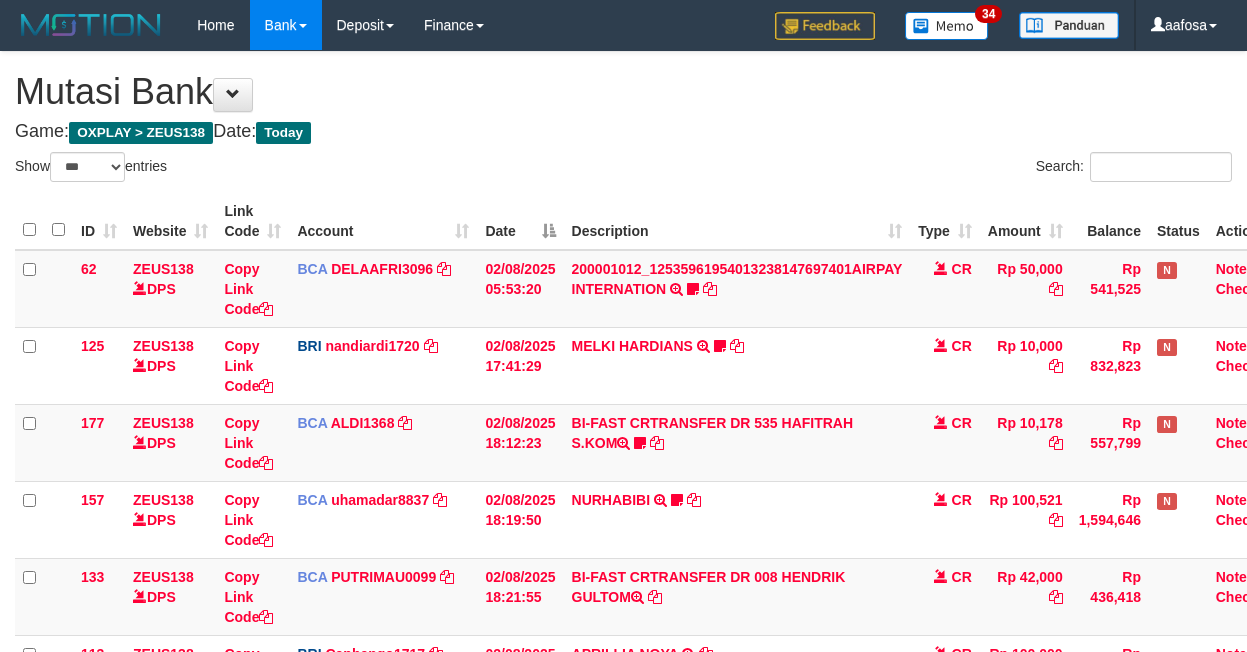 select on "***" 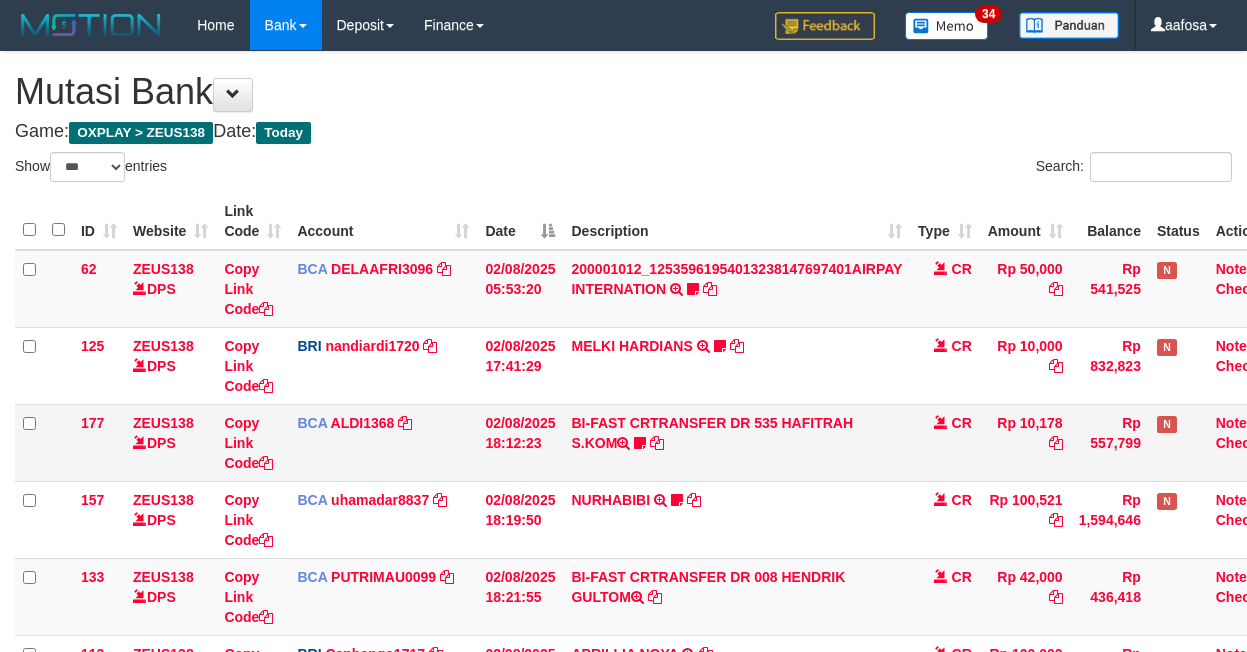 scroll, scrollTop: 193, scrollLeft: 0, axis: vertical 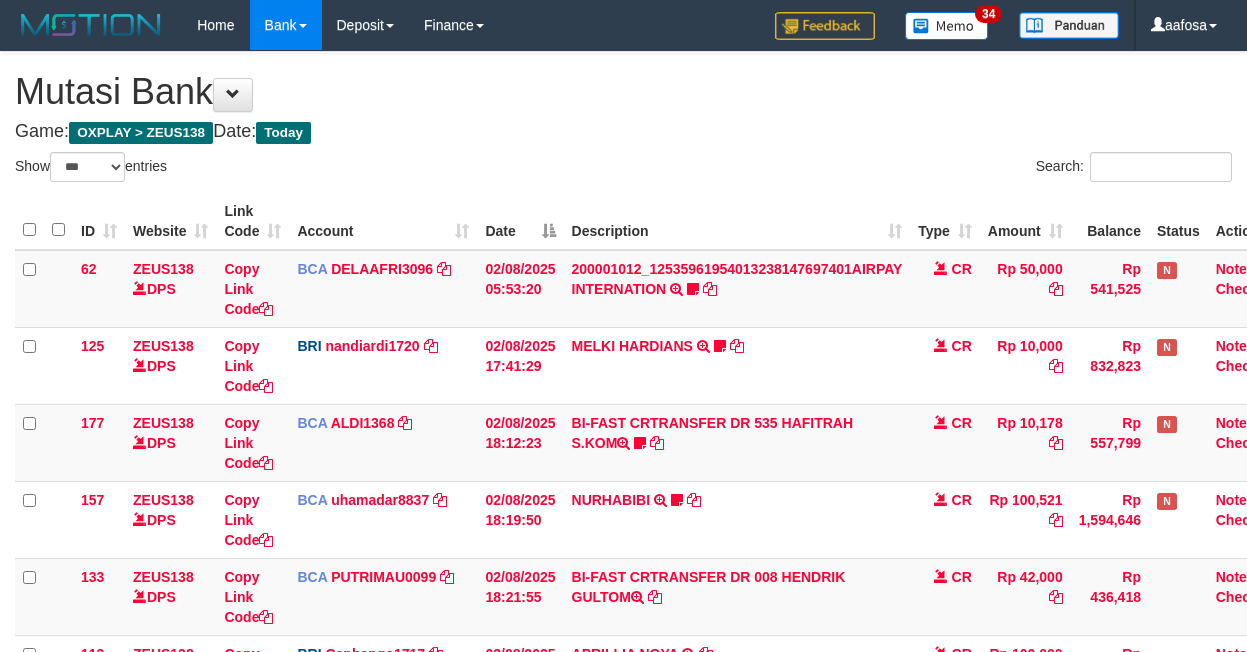 select on "***" 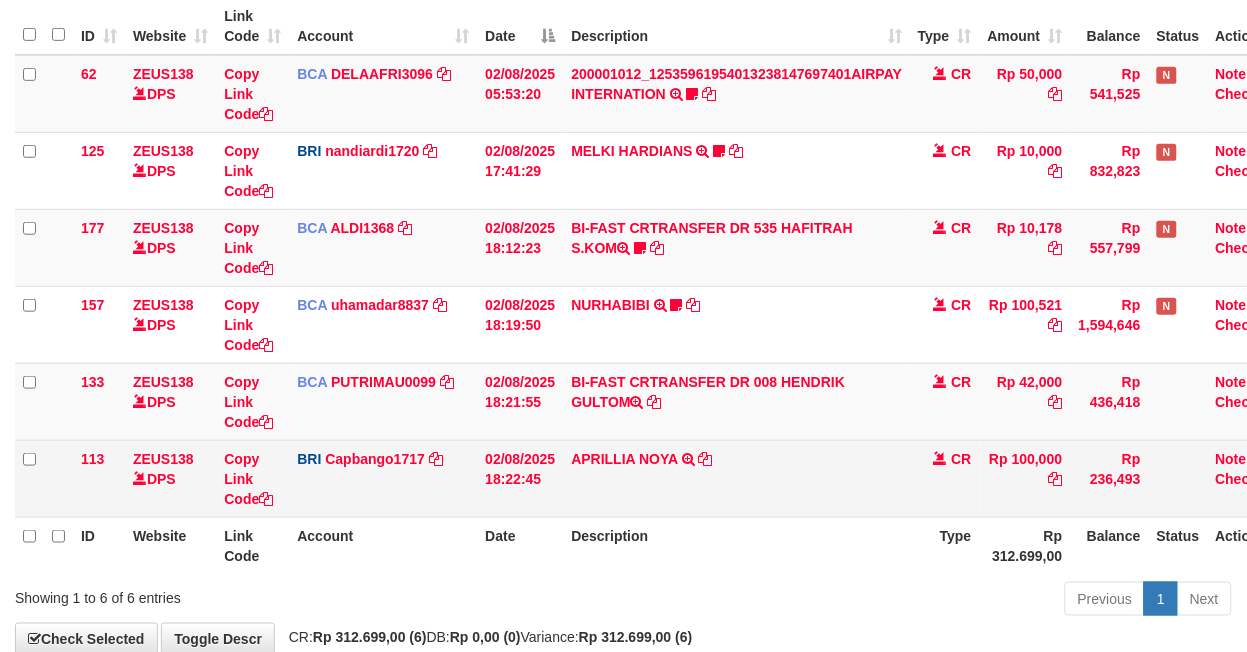scroll, scrollTop: 304, scrollLeft: 0, axis: vertical 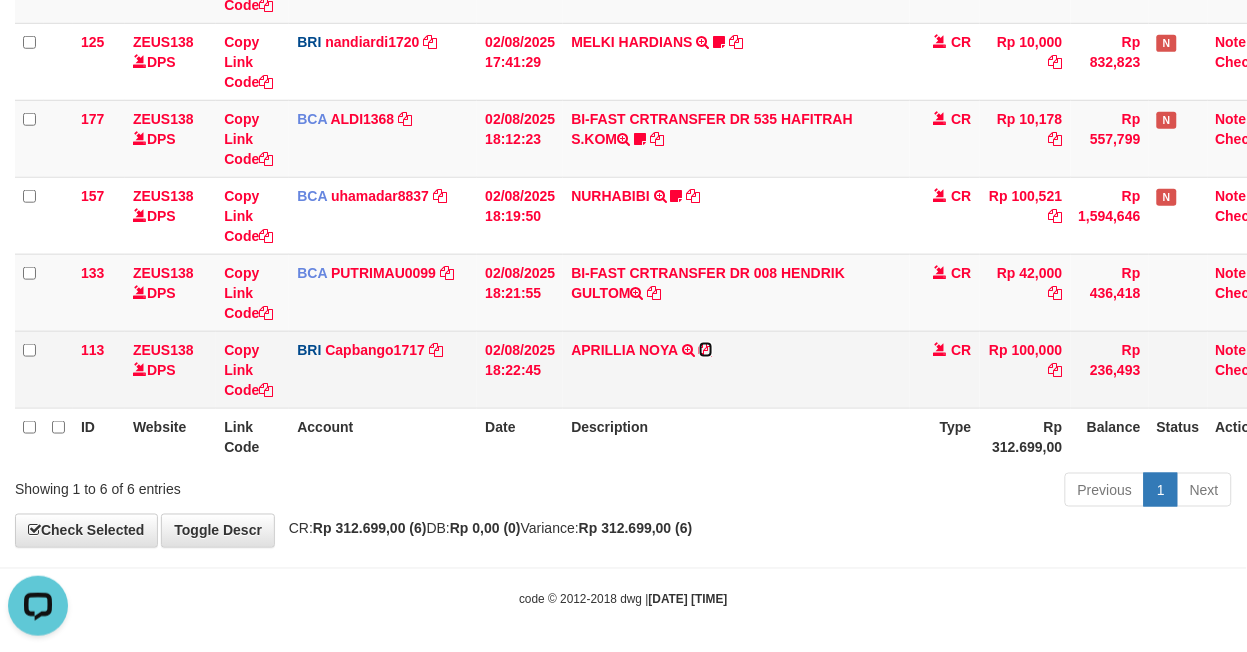 click at bounding box center [706, 350] 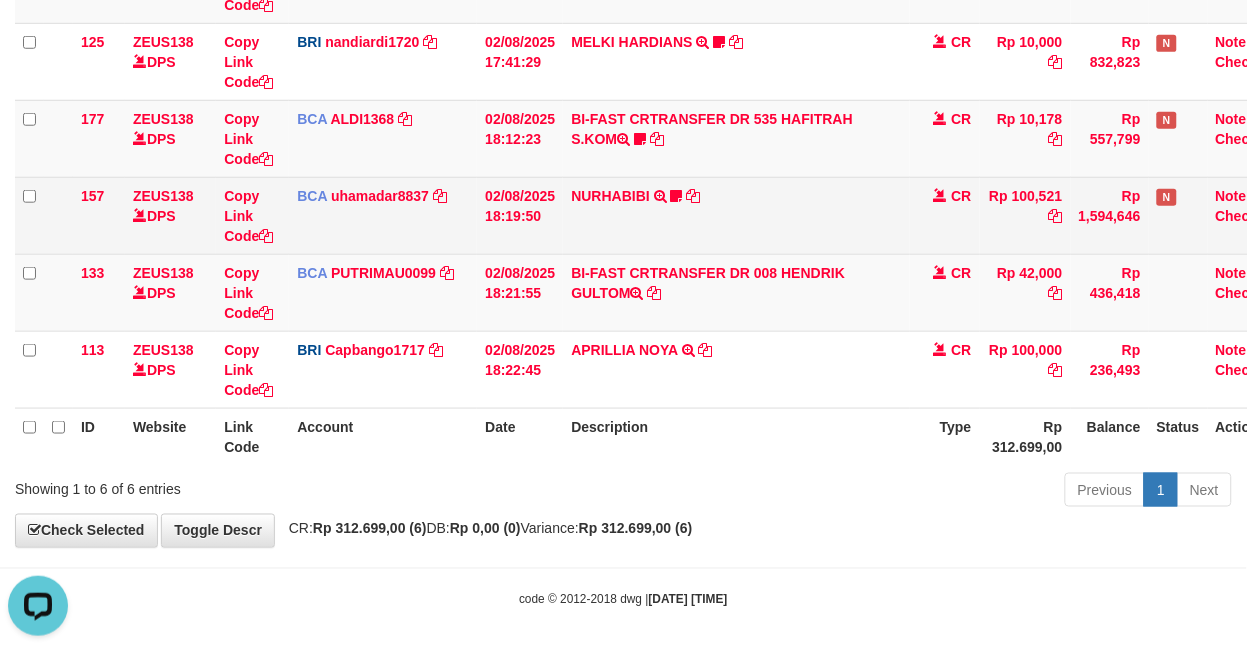 click on "02/08/2025 18:19:50" at bounding box center (520, 215) 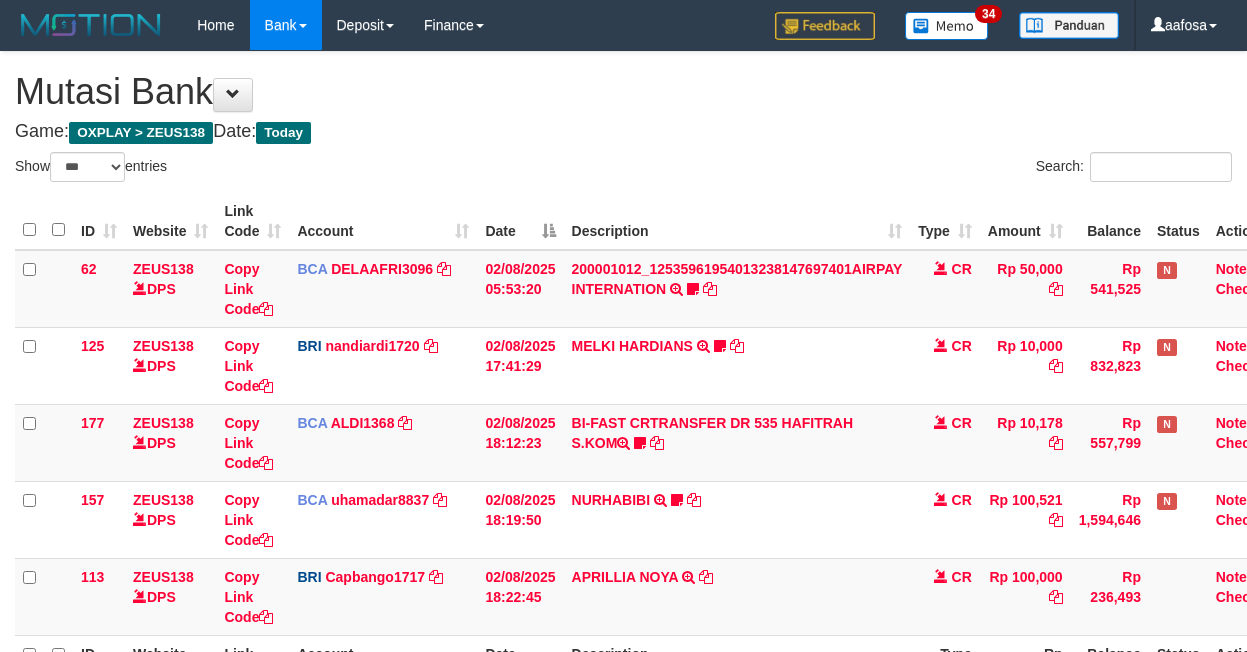 select on "***" 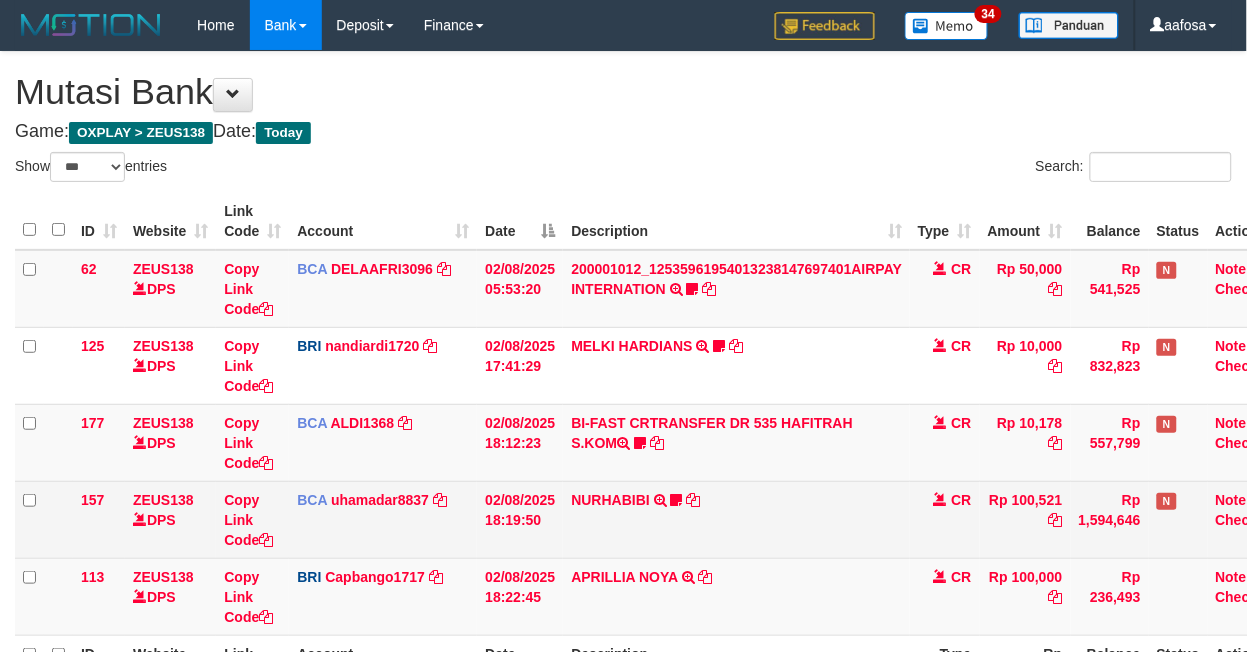 scroll, scrollTop: 234, scrollLeft: 0, axis: vertical 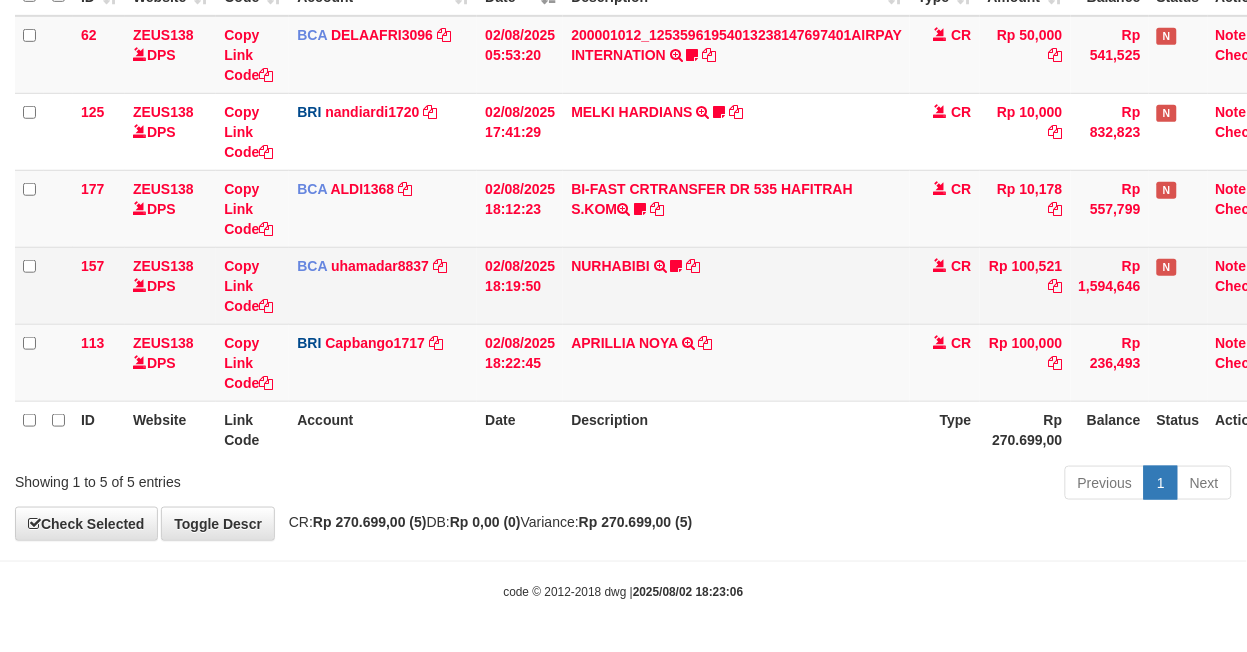 click on "NURHABIBI            TRSF E-BANKING CR 0208/FTSCY/WS95051
100521.002025080217371628 TRFDN-NURHABIBI ESPAY DEBIT INDONE    BHENDOT15" at bounding box center [736, 285] 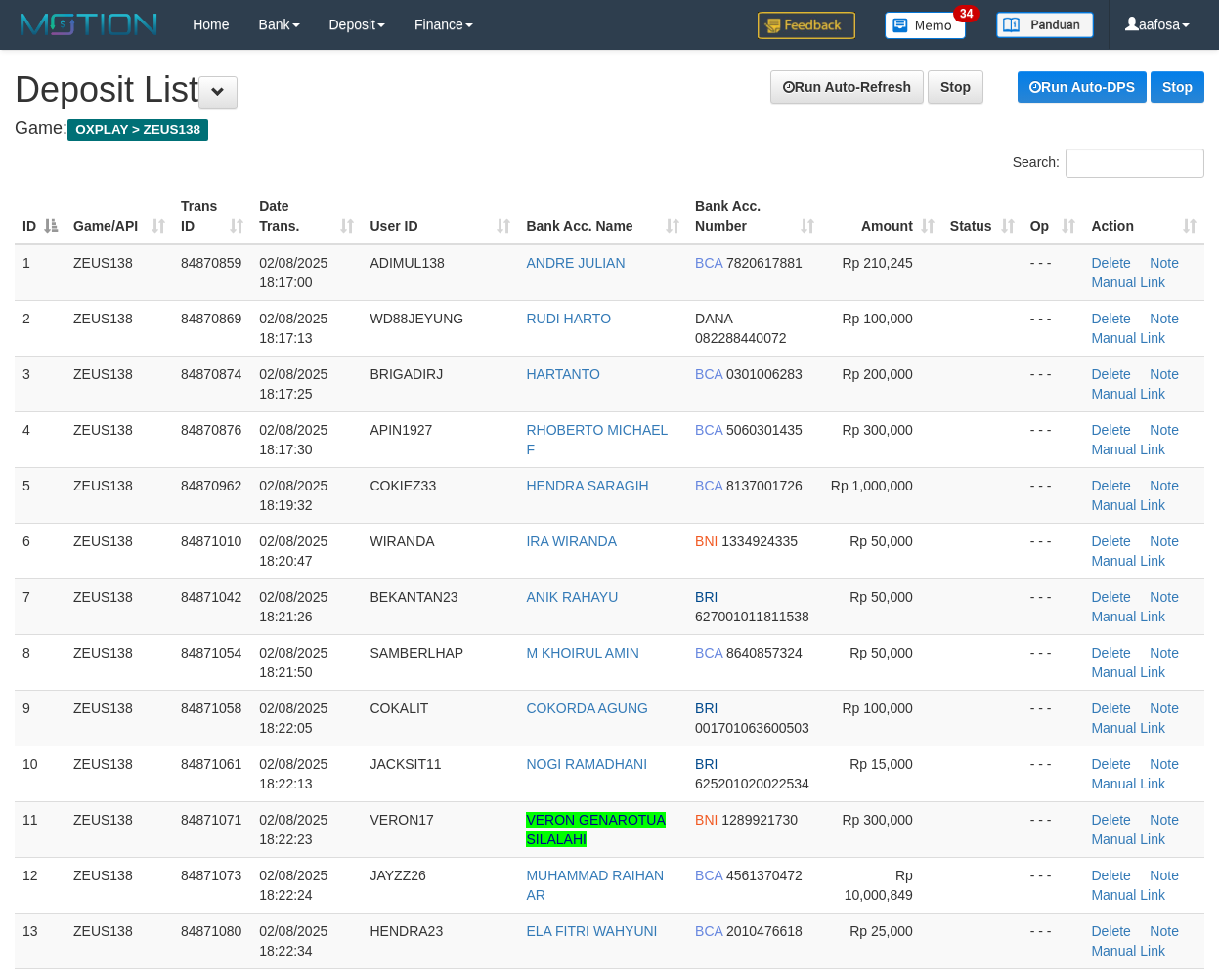 scroll, scrollTop: 289, scrollLeft: 0, axis: vertical 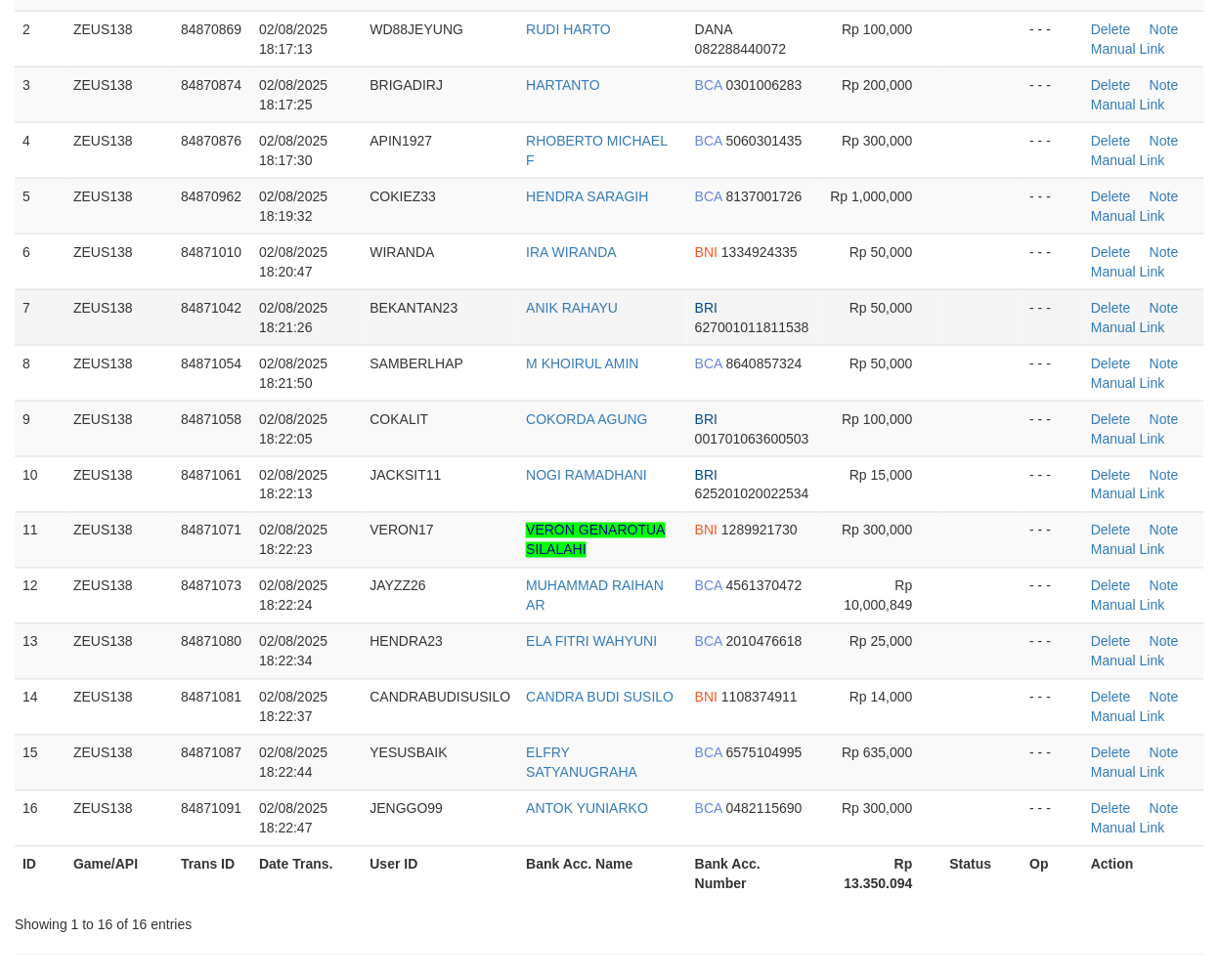 drag, startPoint x: 0, startPoint y: 0, endPoint x: 180, endPoint y: 318, distance: 365.40936 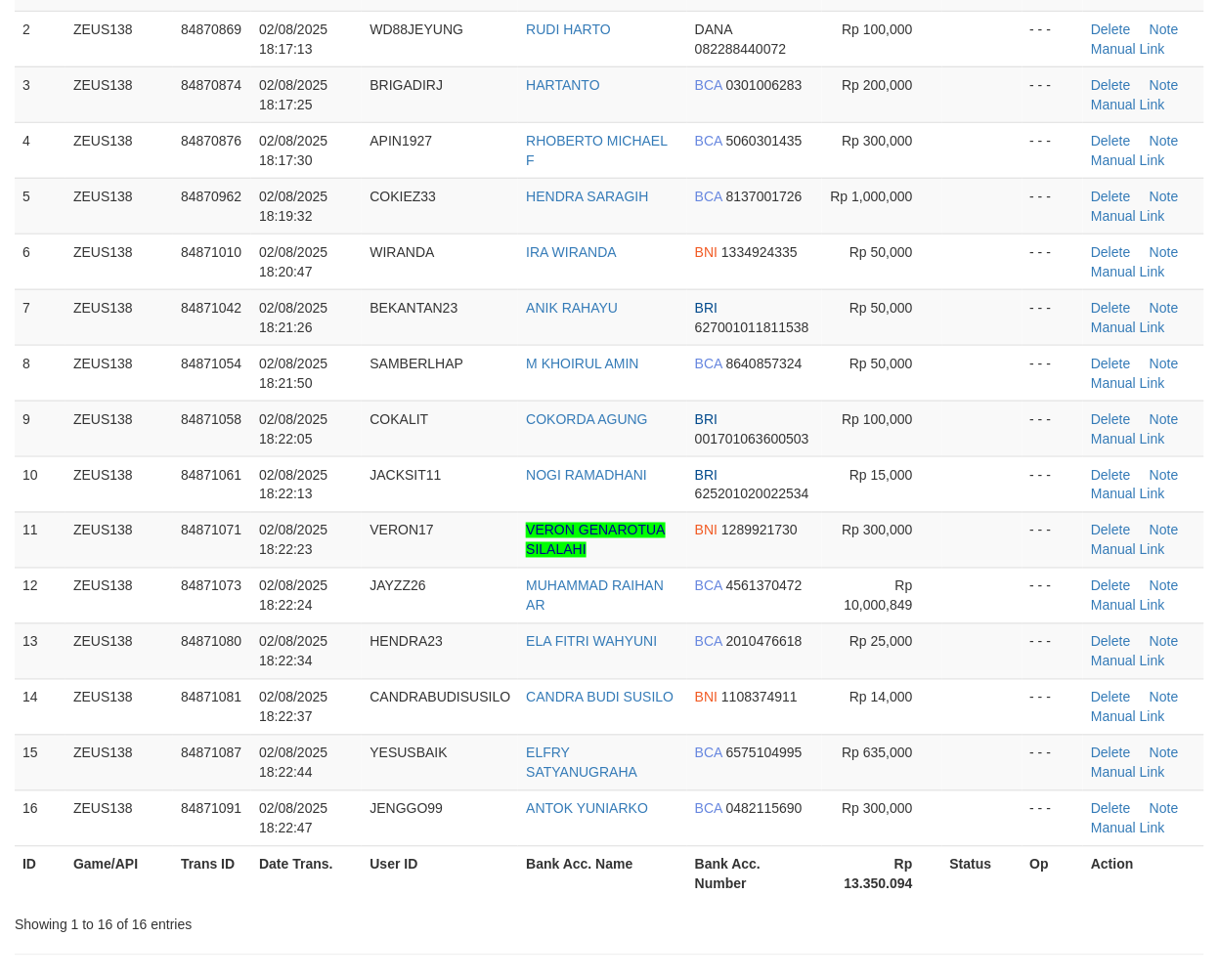 scroll, scrollTop: 217, scrollLeft: 0, axis: vertical 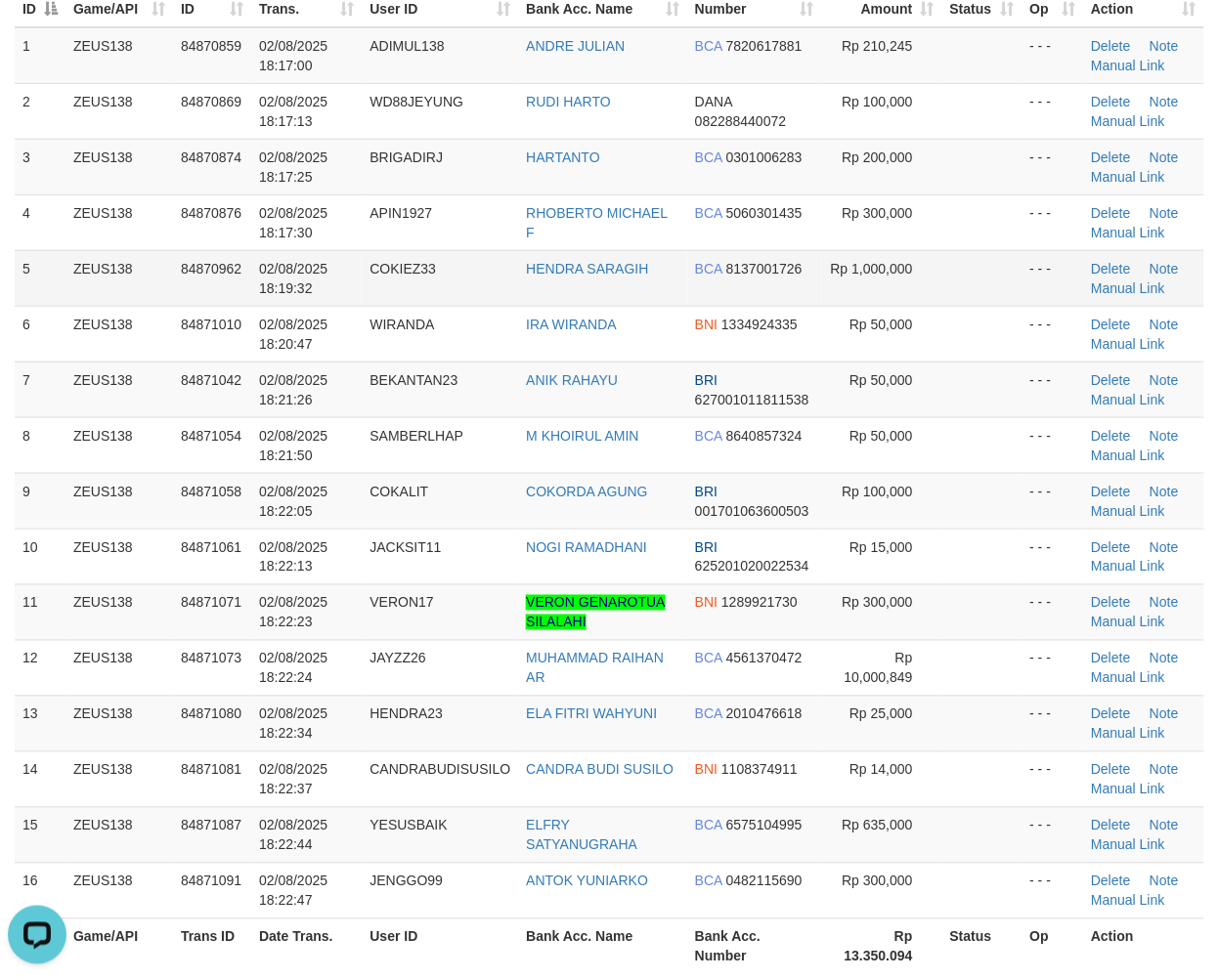 drag, startPoint x: 626, startPoint y: 301, endPoint x: 587, endPoint y: 304, distance: 39.115214 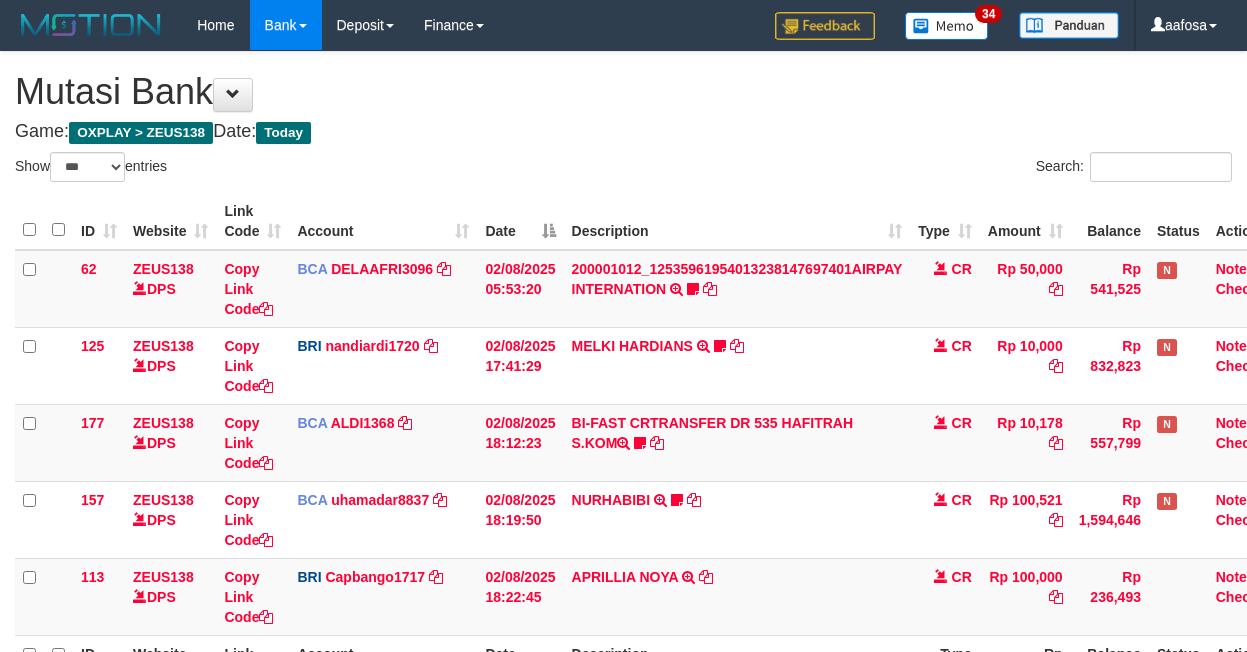 select on "***" 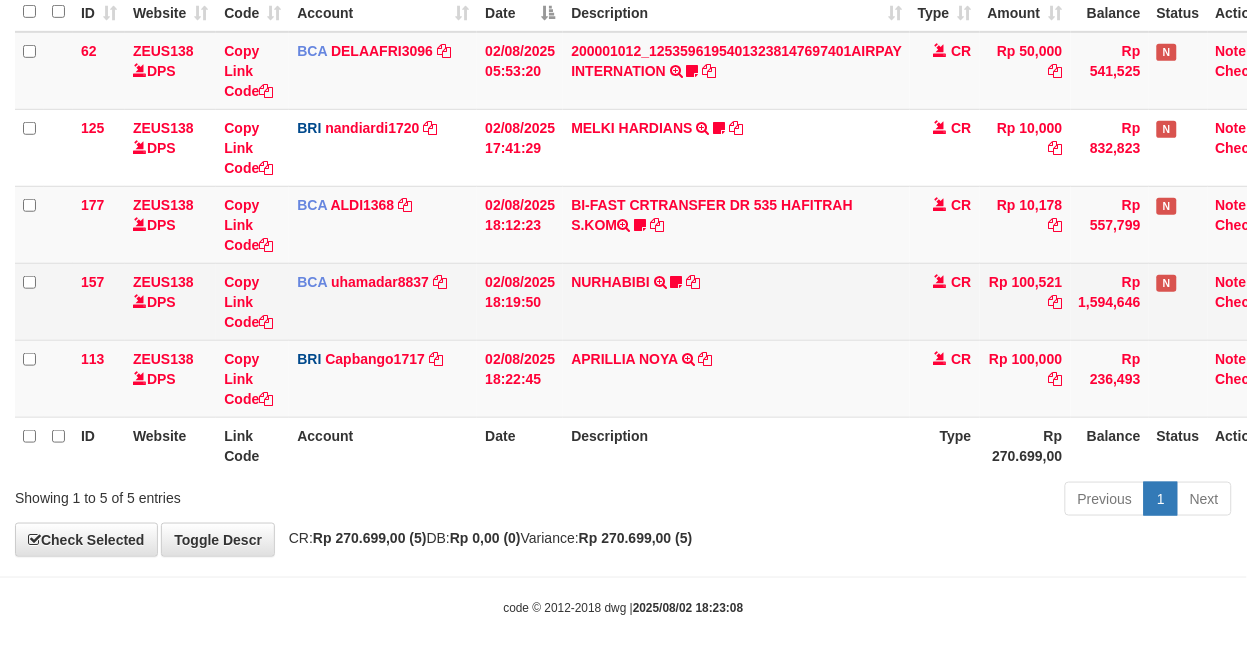 scroll, scrollTop: 234, scrollLeft: 0, axis: vertical 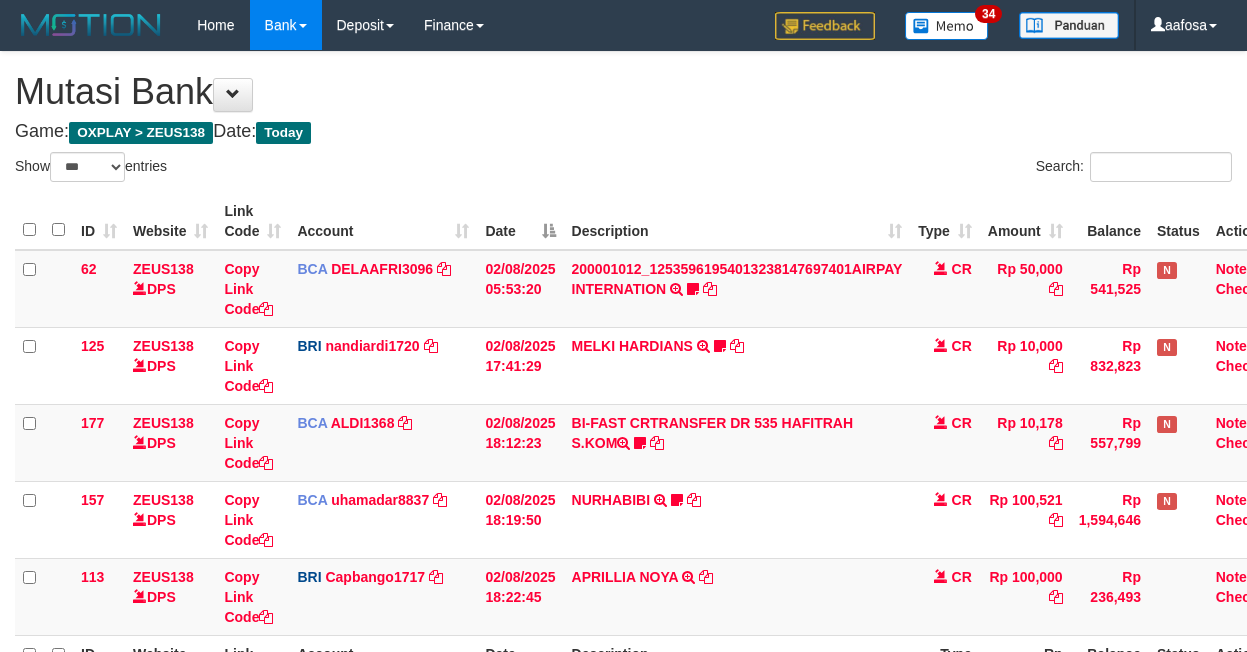select on "***" 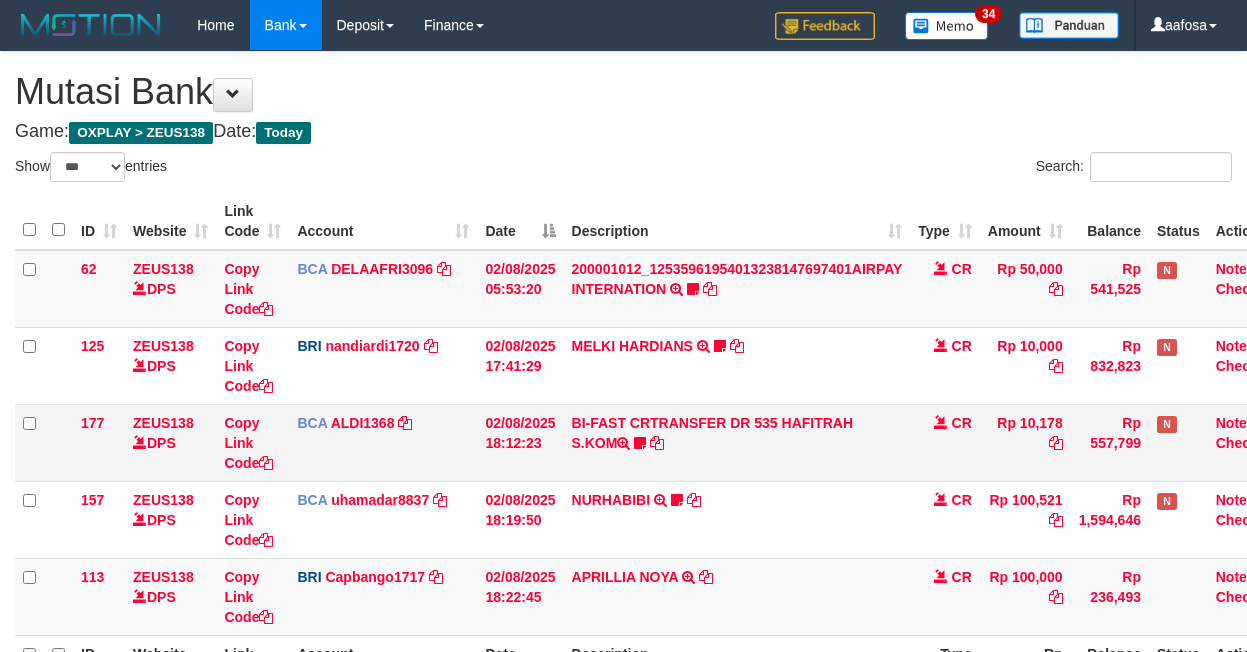 scroll, scrollTop: 165, scrollLeft: 0, axis: vertical 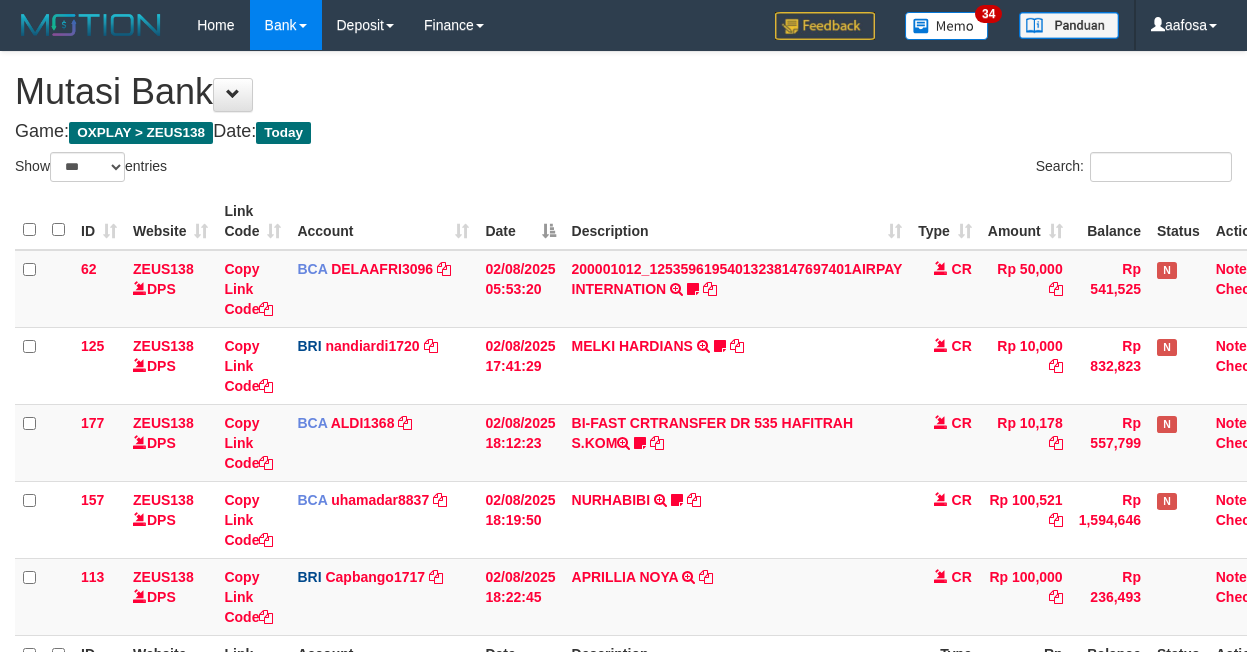 select on "***" 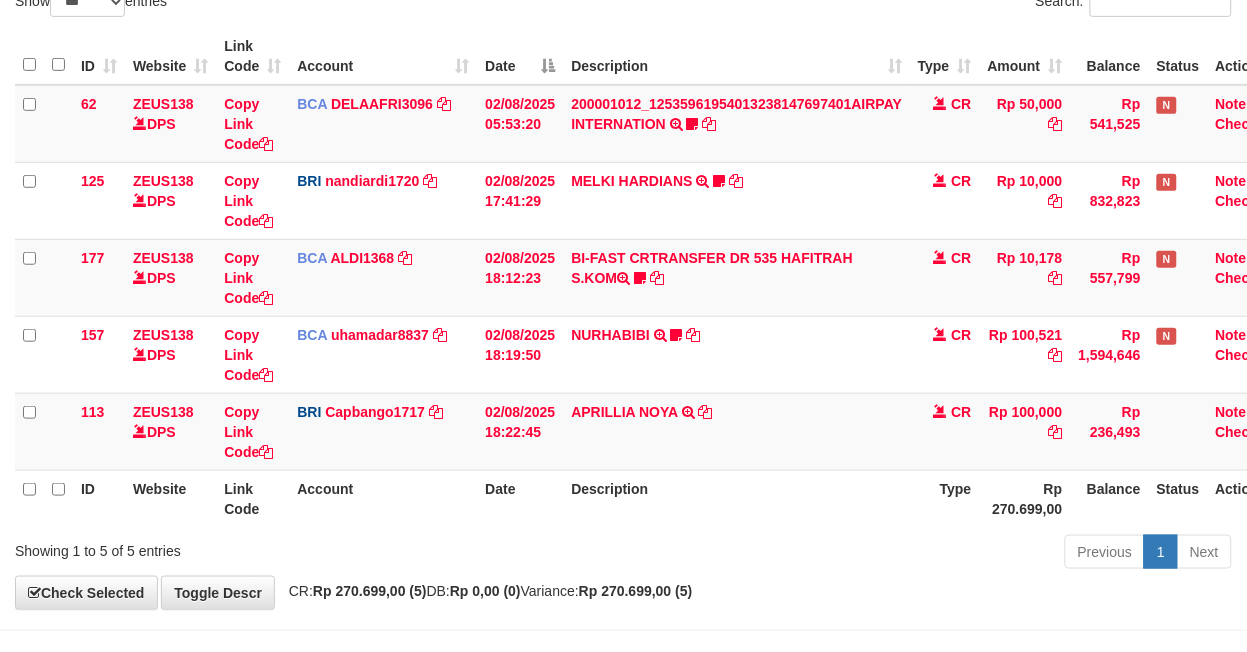 scroll, scrollTop: 234, scrollLeft: 0, axis: vertical 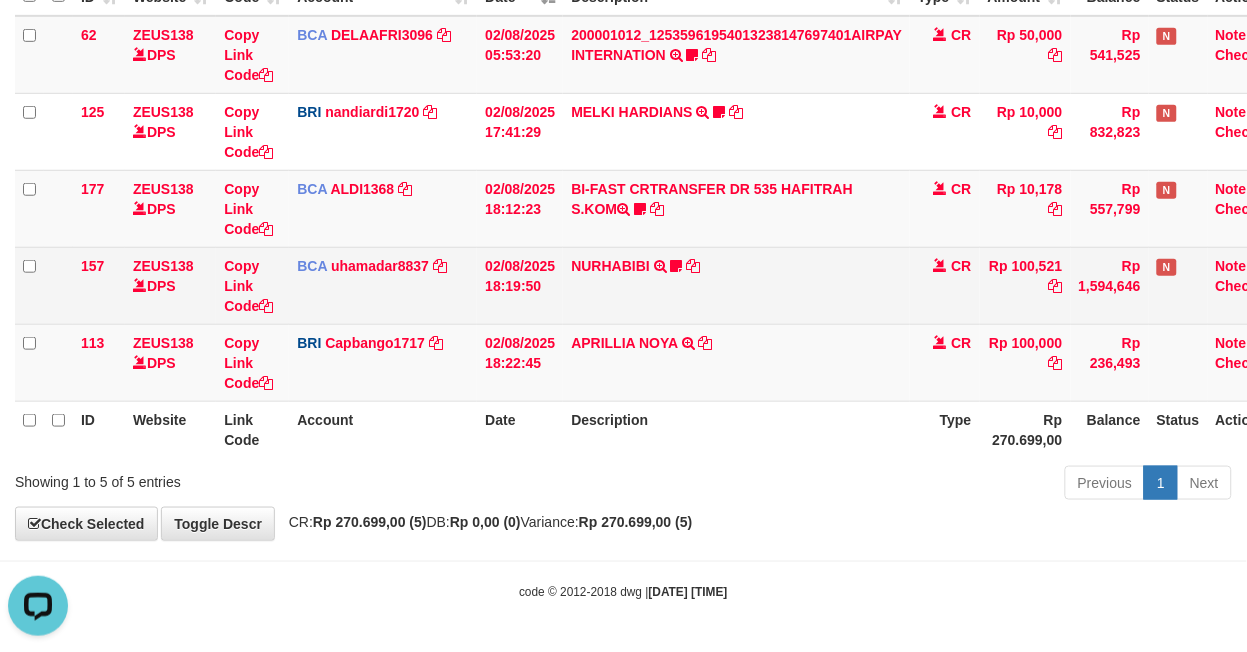 click on "NURHABIBI            TRSF E-BANKING CR 0208/FTSCY/WS95051
100521.002025080217371628 TRFDN-NURHABIBI ESPAY DEBIT INDONE    BHENDOT15" at bounding box center (736, 285) 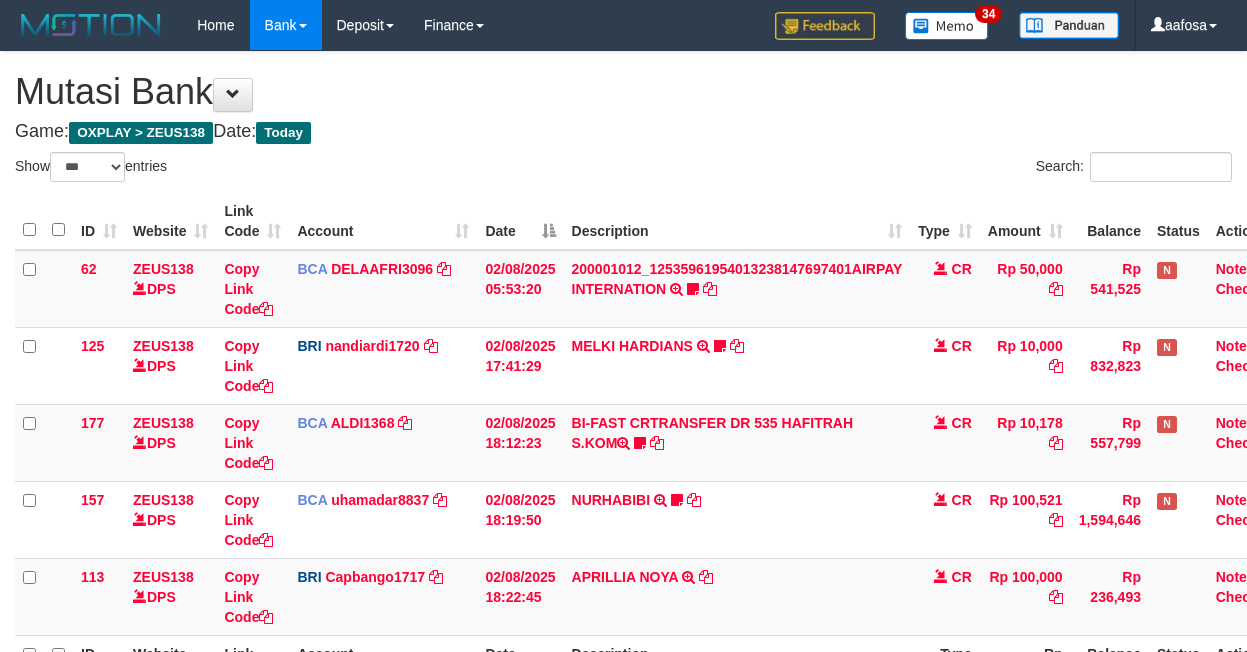 select on "***" 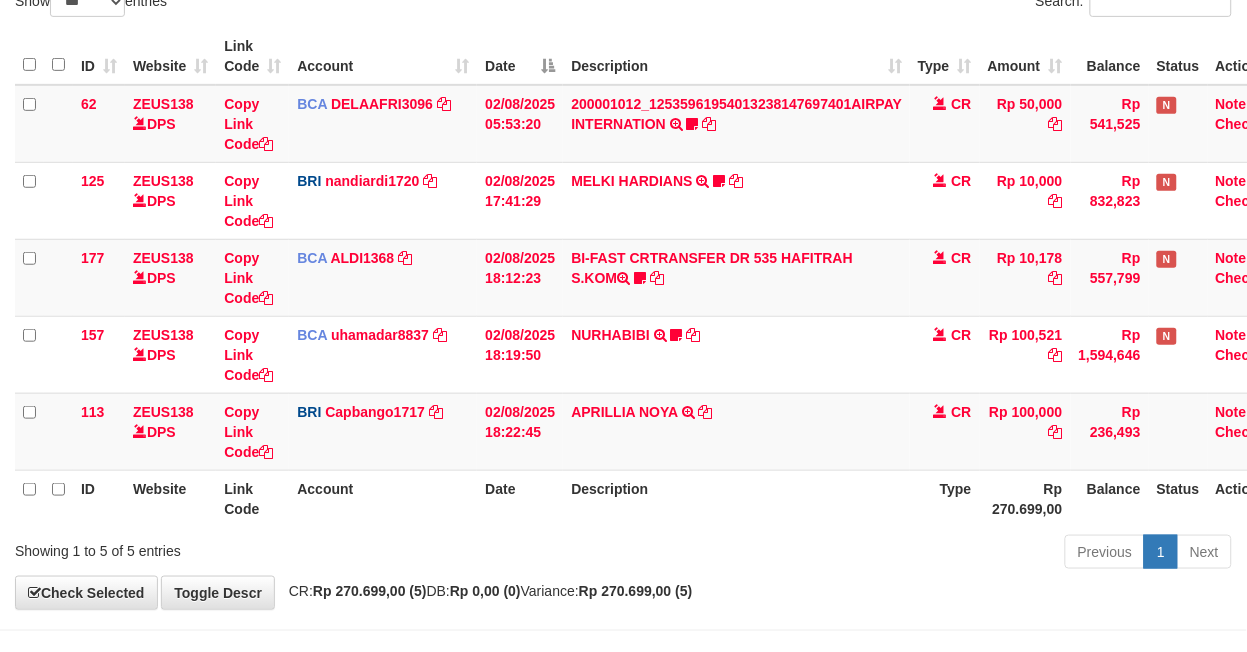 scroll, scrollTop: 234, scrollLeft: 0, axis: vertical 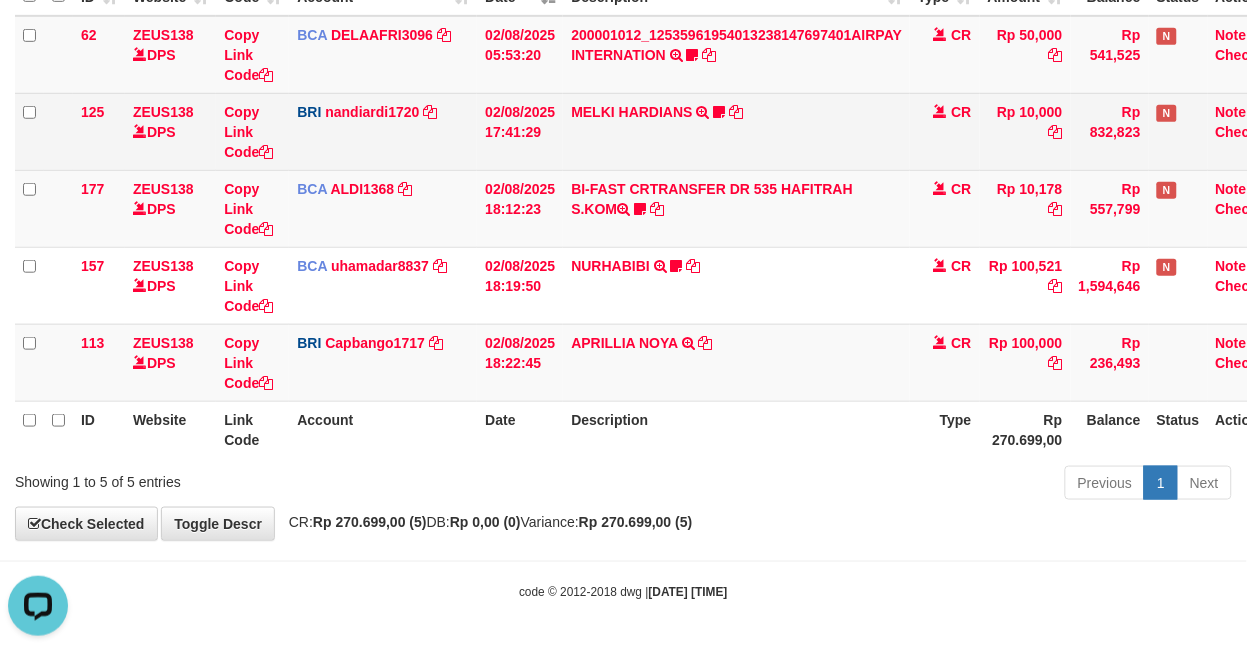 click on "MELKI HARDIANS            TRANSFER NBMB MELKI HARDIANS TO NANDI ARDIANSYAH    Blackjack76" at bounding box center (736, 131) 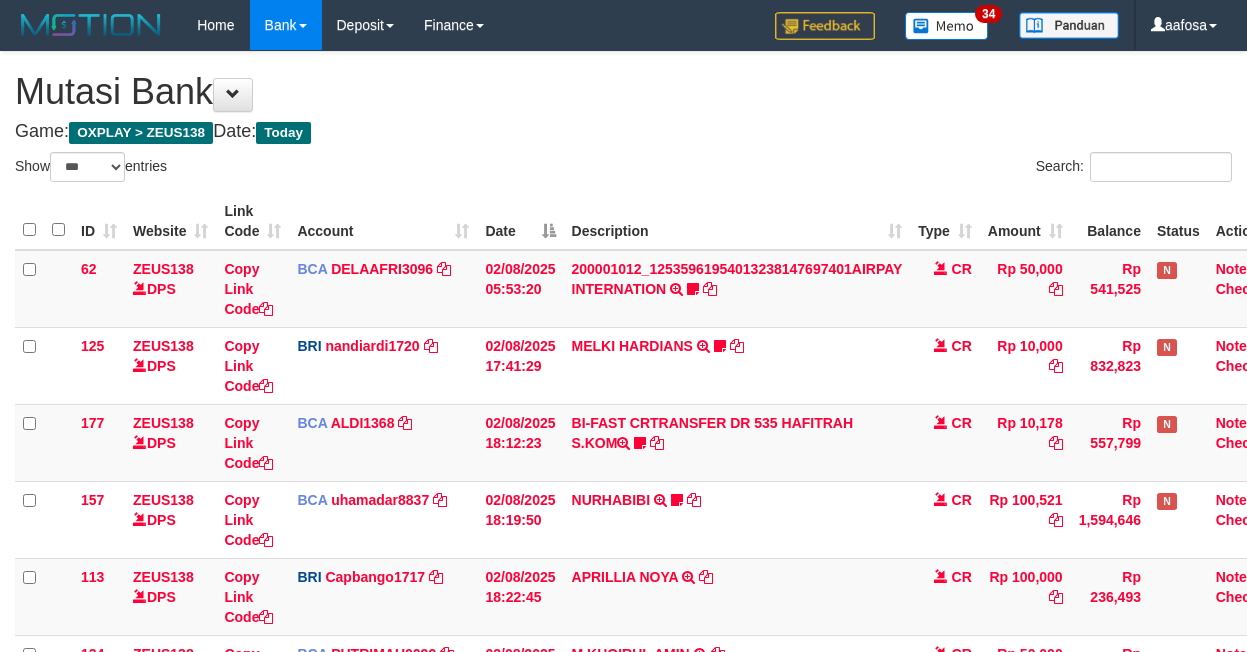 select on "***" 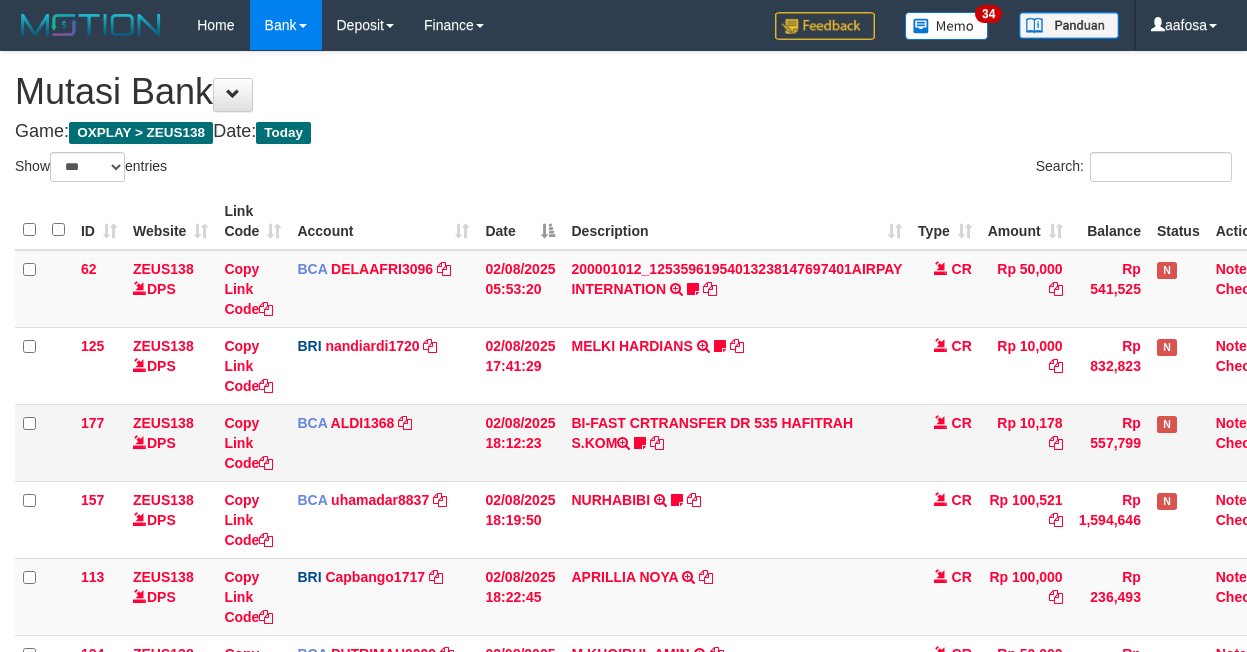 scroll, scrollTop: 193, scrollLeft: 0, axis: vertical 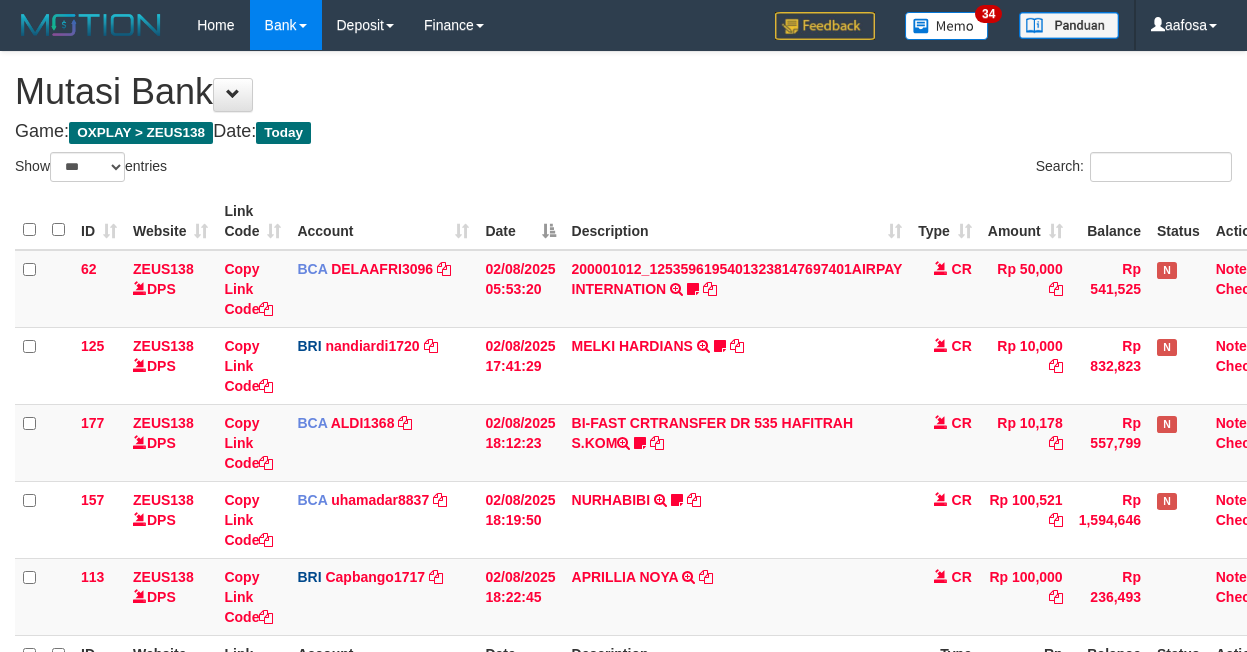 select on "***" 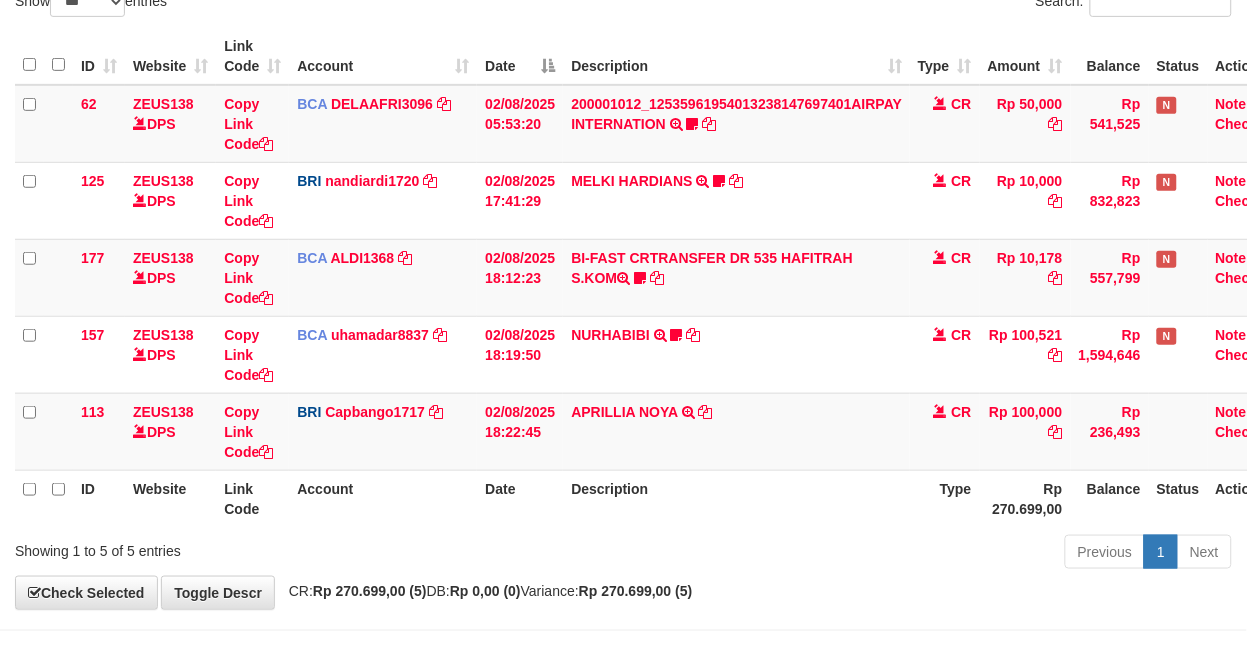 scroll, scrollTop: 234, scrollLeft: 0, axis: vertical 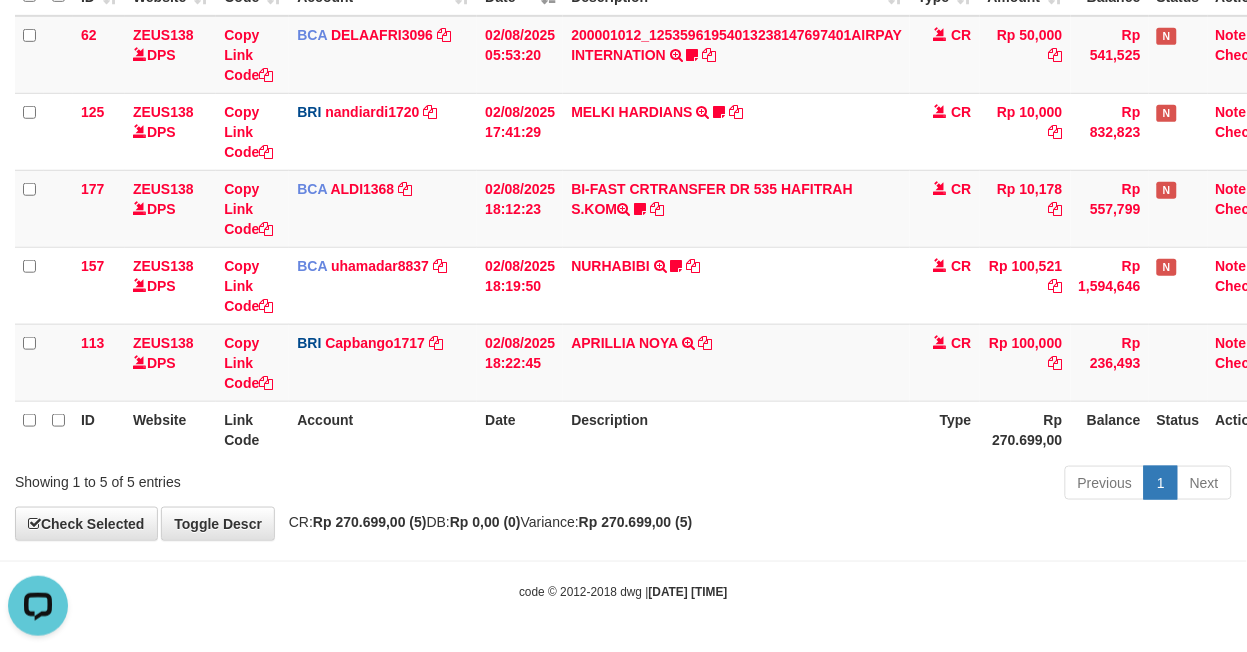 click on "Description" at bounding box center (736, 429) 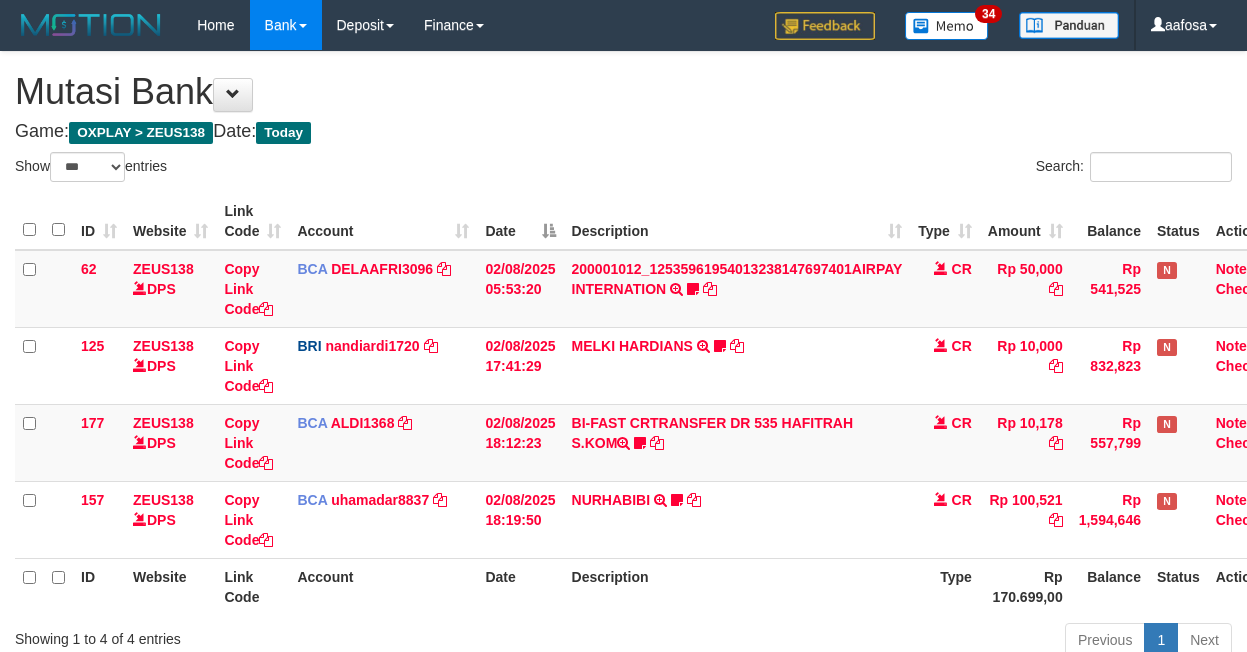 select on "***" 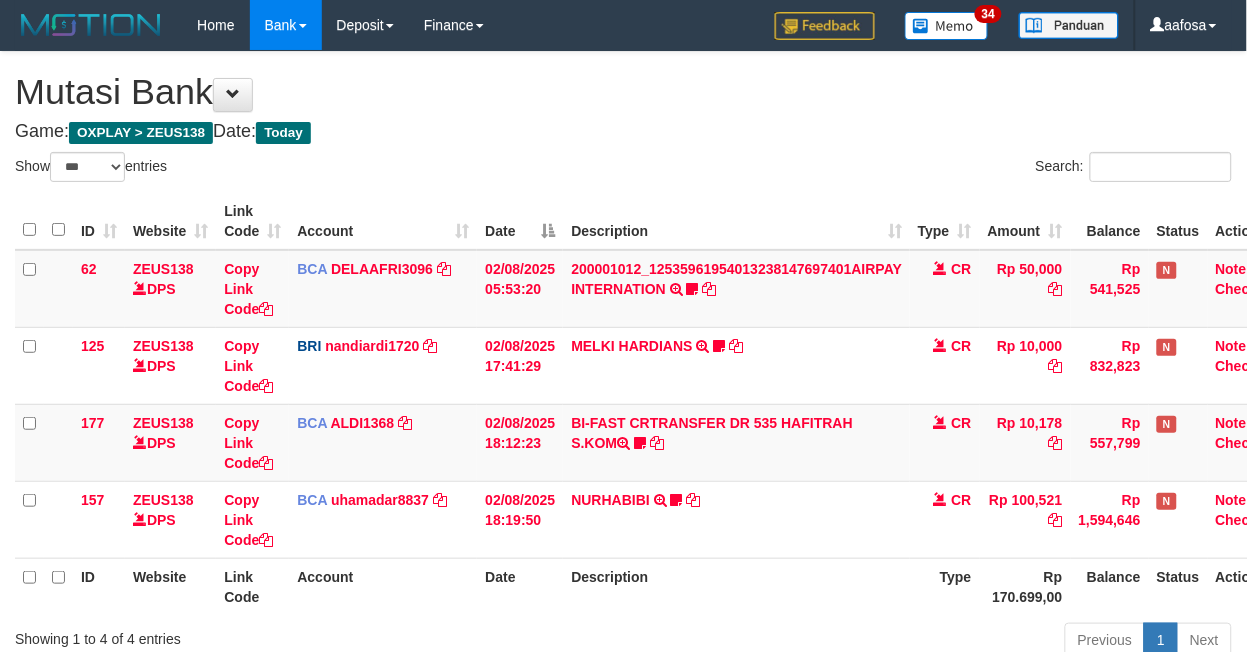 scroll, scrollTop: 157, scrollLeft: 0, axis: vertical 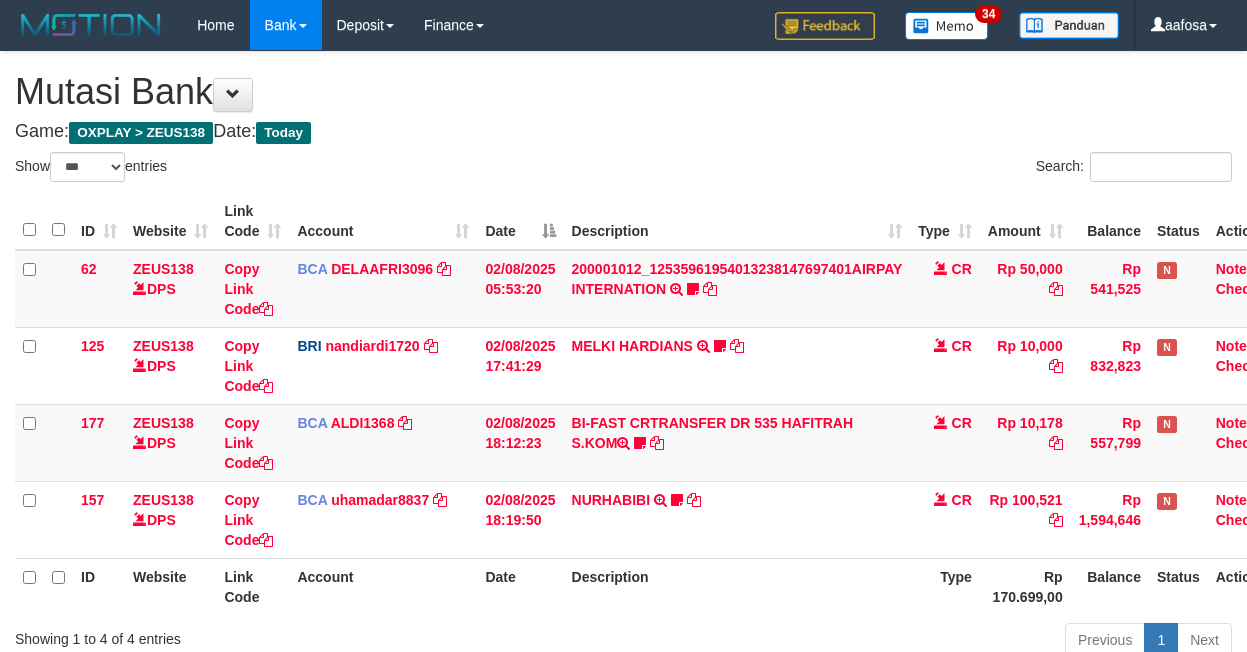 select on "***" 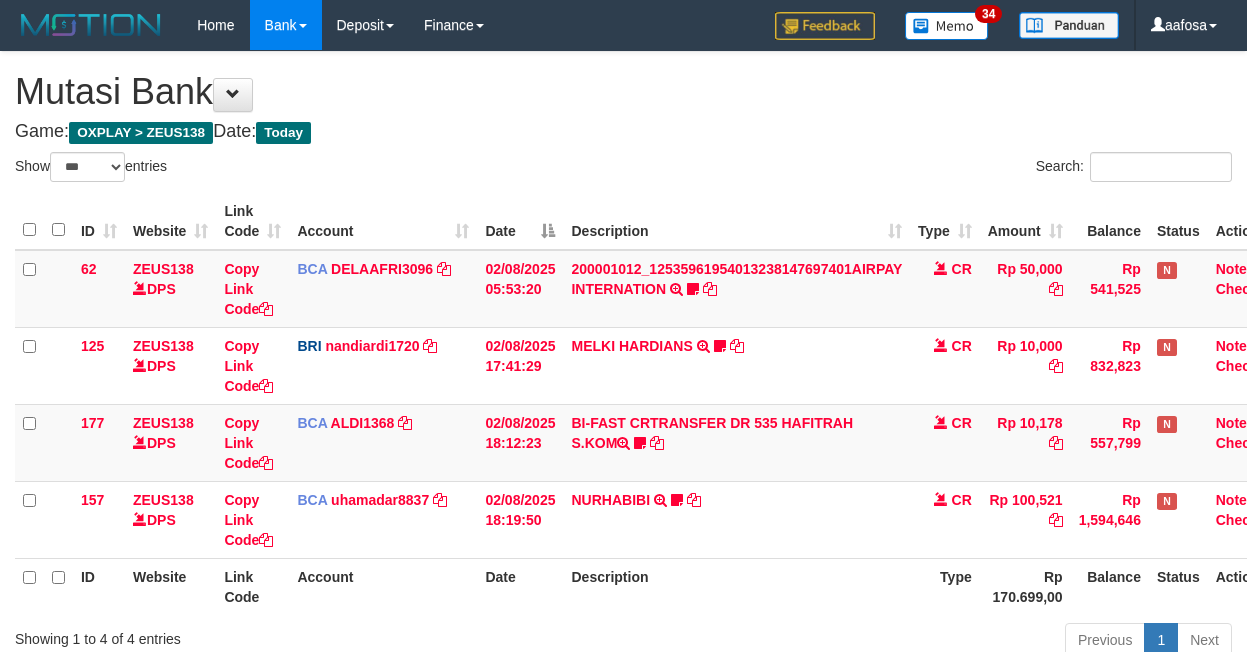 scroll, scrollTop: 157, scrollLeft: 0, axis: vertical 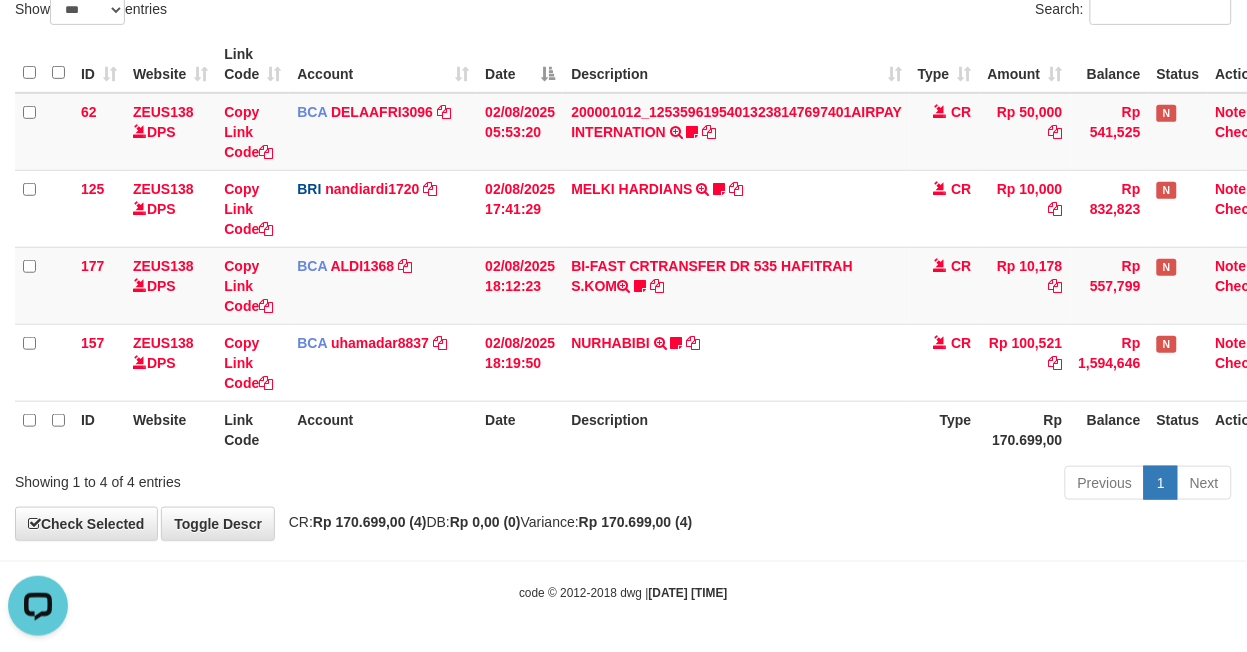 drag, startPoint x: 835, startPoint y: 457, endPoint x: 841, endPoint y: 424, distance: 33.54102 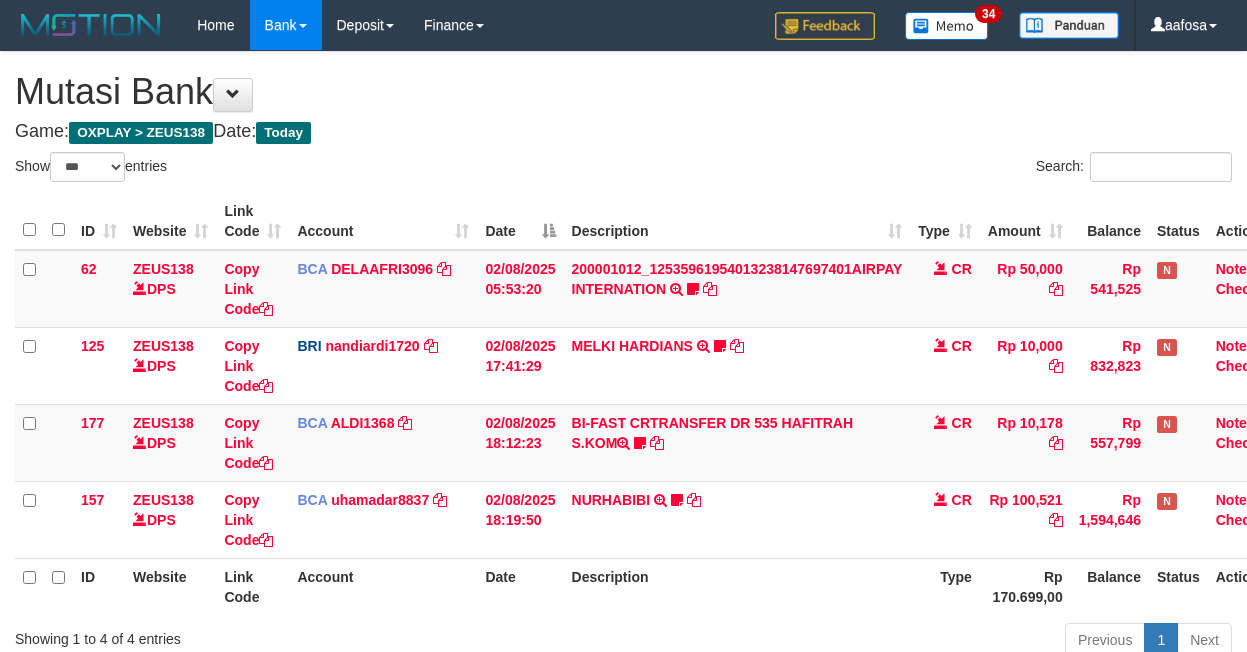 select on "***" 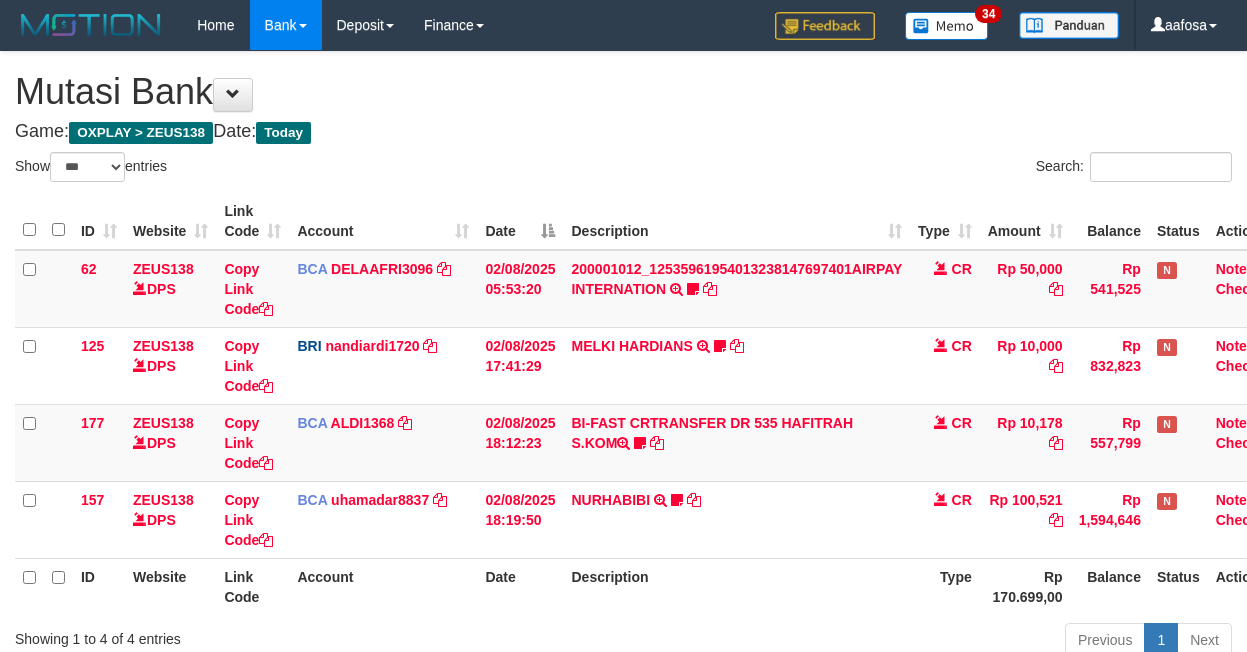 scroll, scrollTop: 157, scrollLeft: 0, axis: vertical 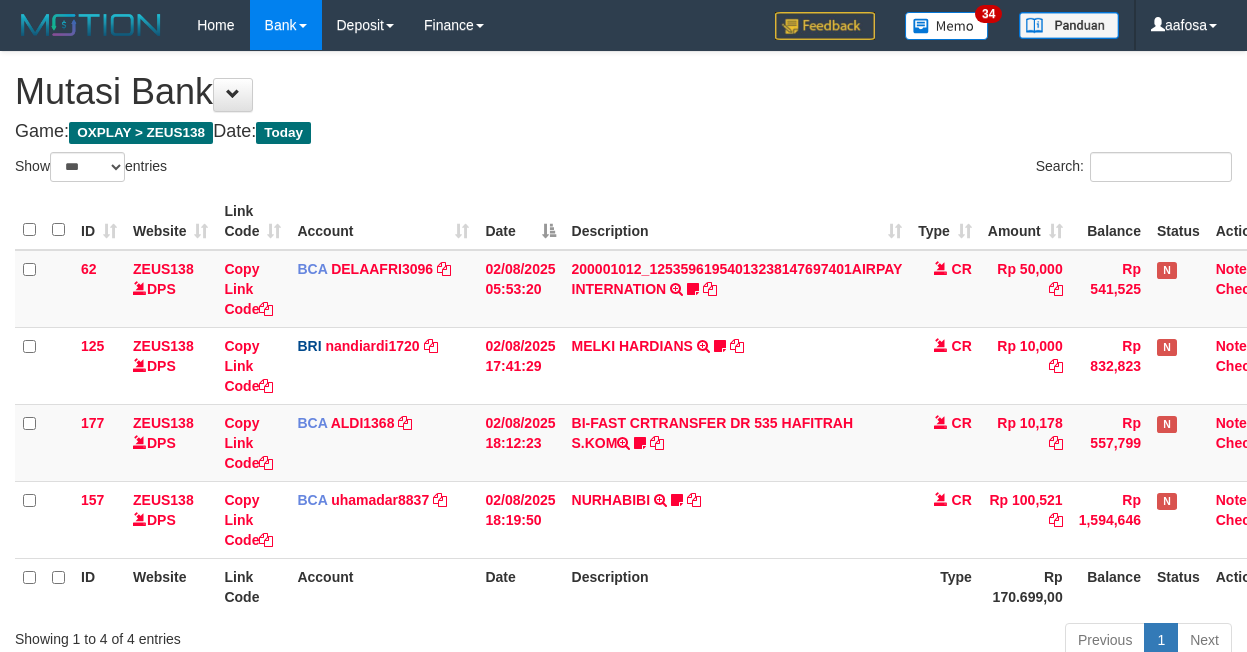 select on "***" 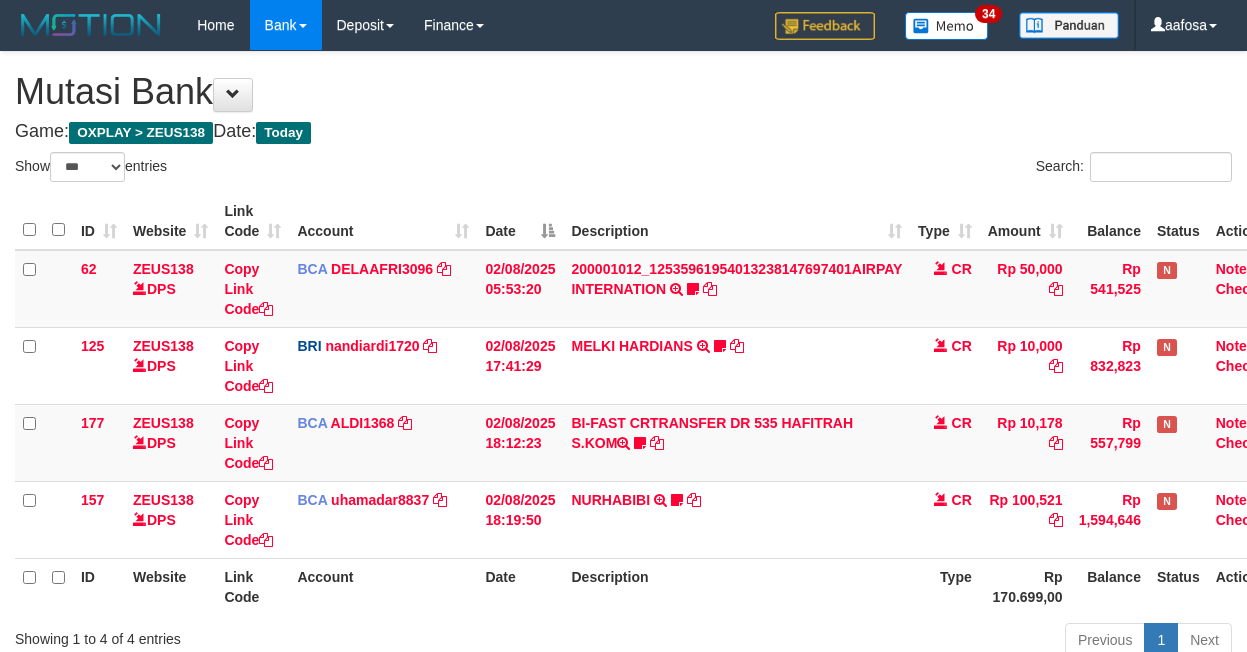 scroll, scrollTop: 157, scrollLeft: 0, axis: vertical 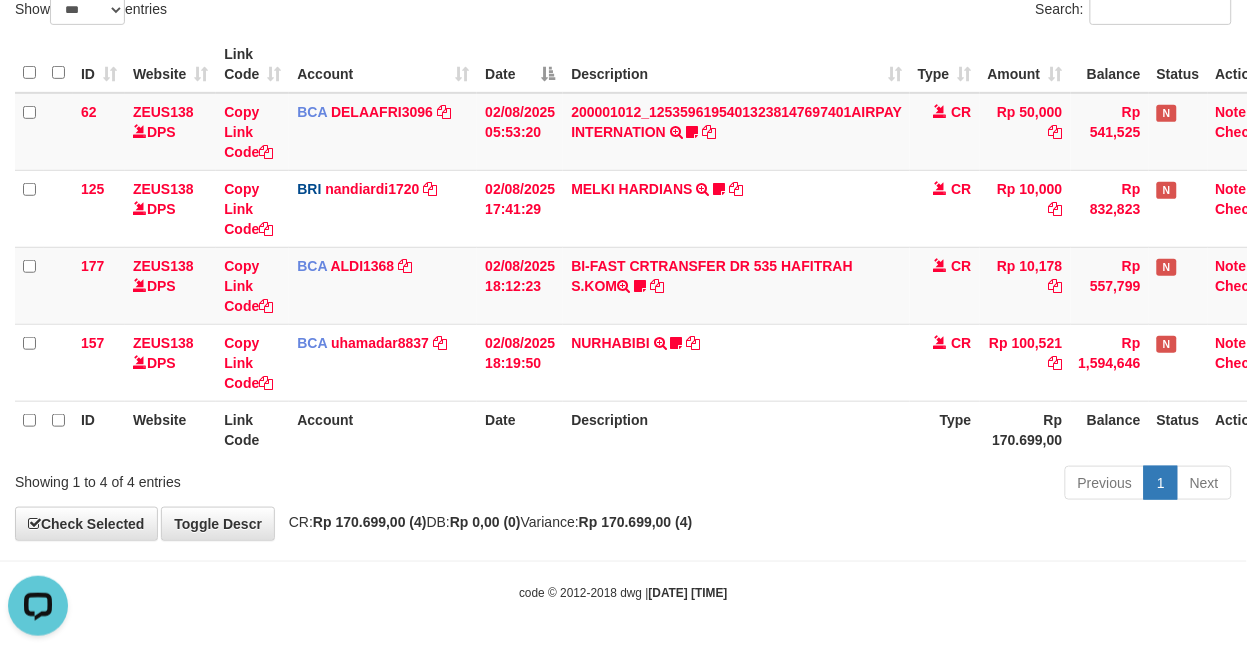 drag, startPoint x: 807, startPoint y: 422, endPoint x: 801, endPoint y: 444, distance: 22.803509 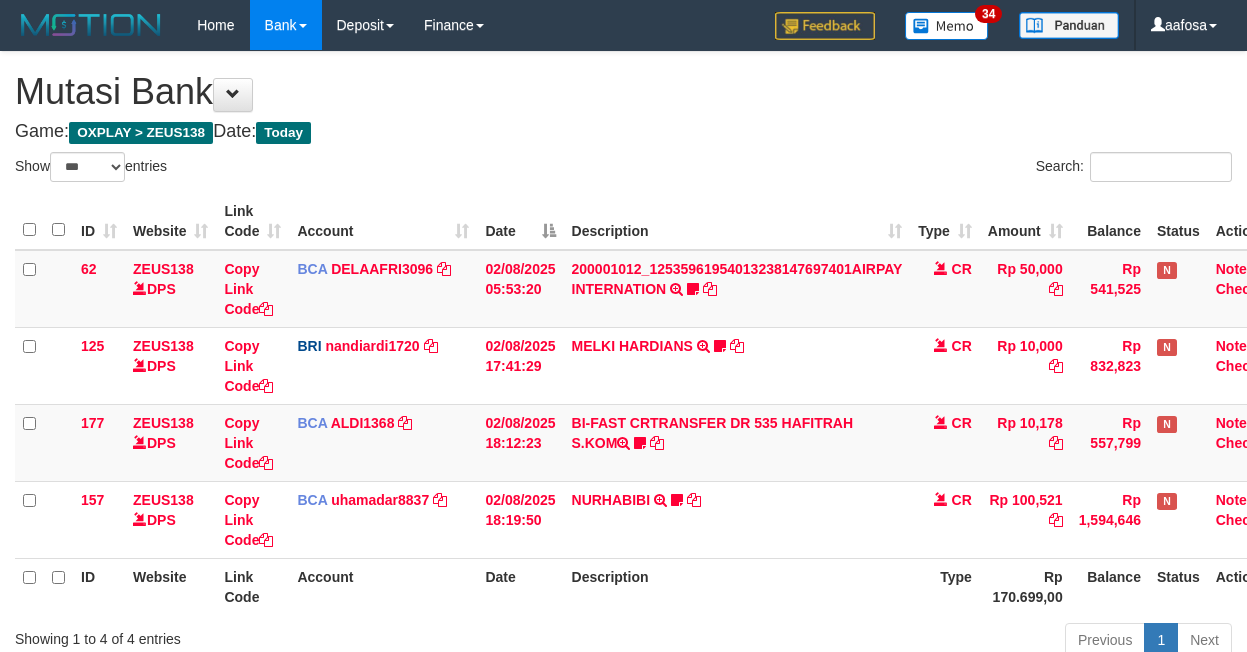 select on "***" 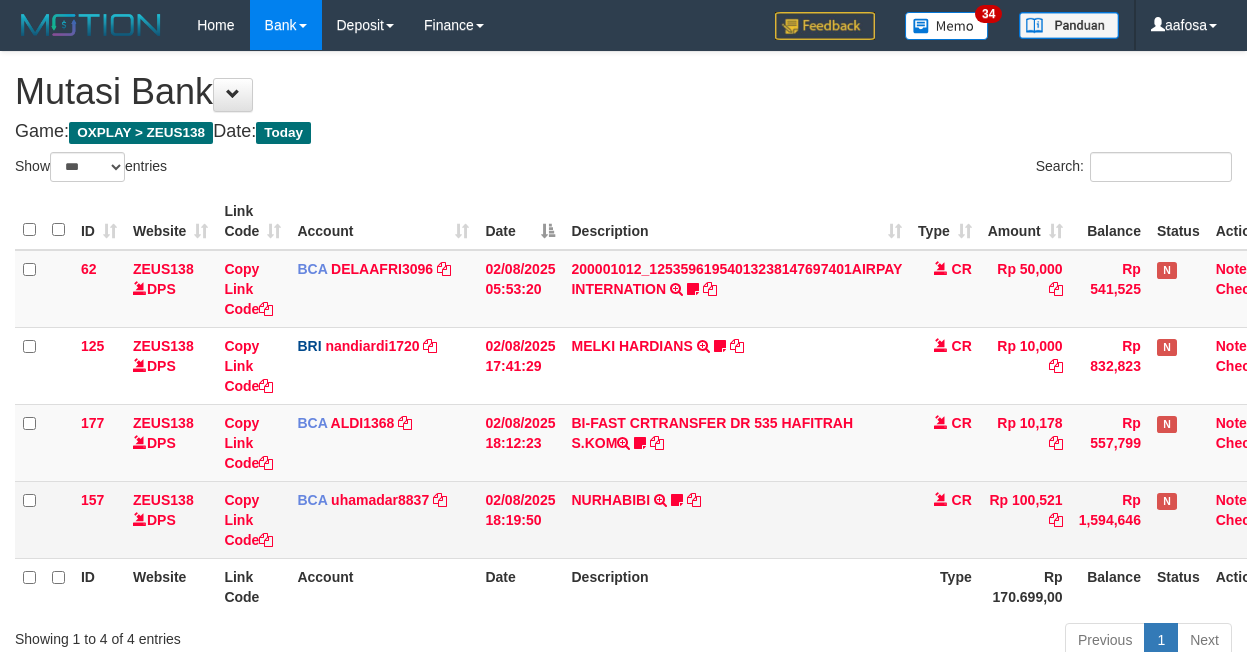 scroll, scrollTop: 157, scrollLeft: 0, axis: vertical 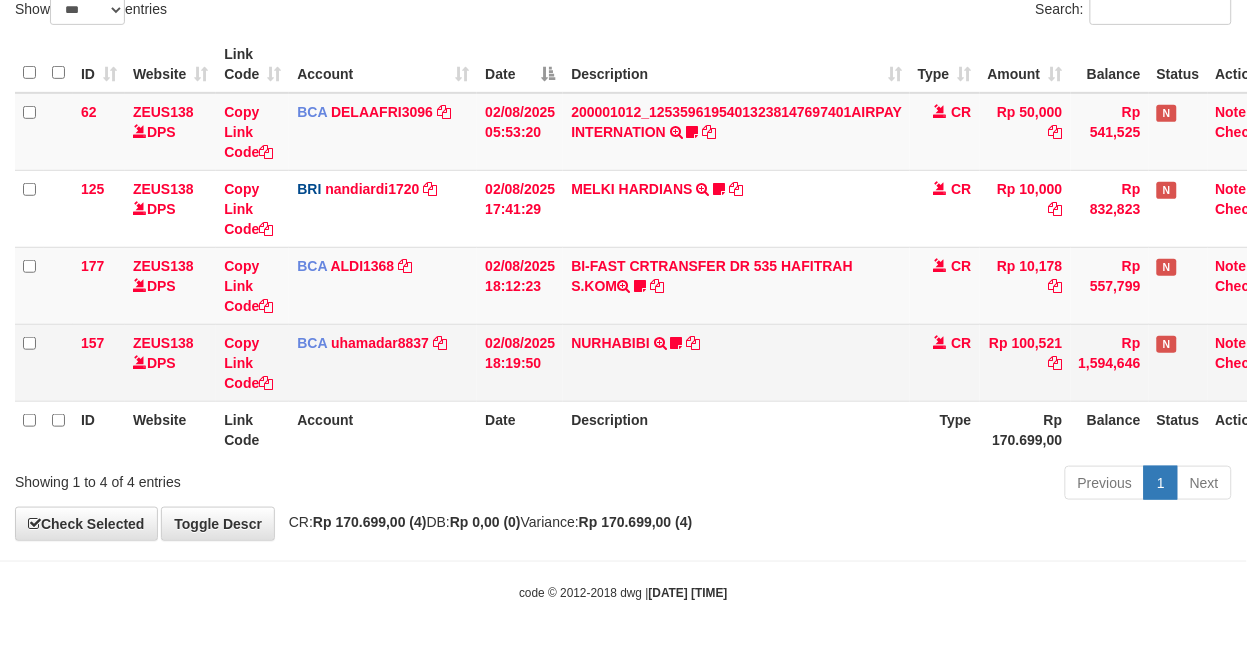 drag, startPoint x: 0, startPoint y: 0, endPoint x: 781, endPoint y: 376, distance: 866.797 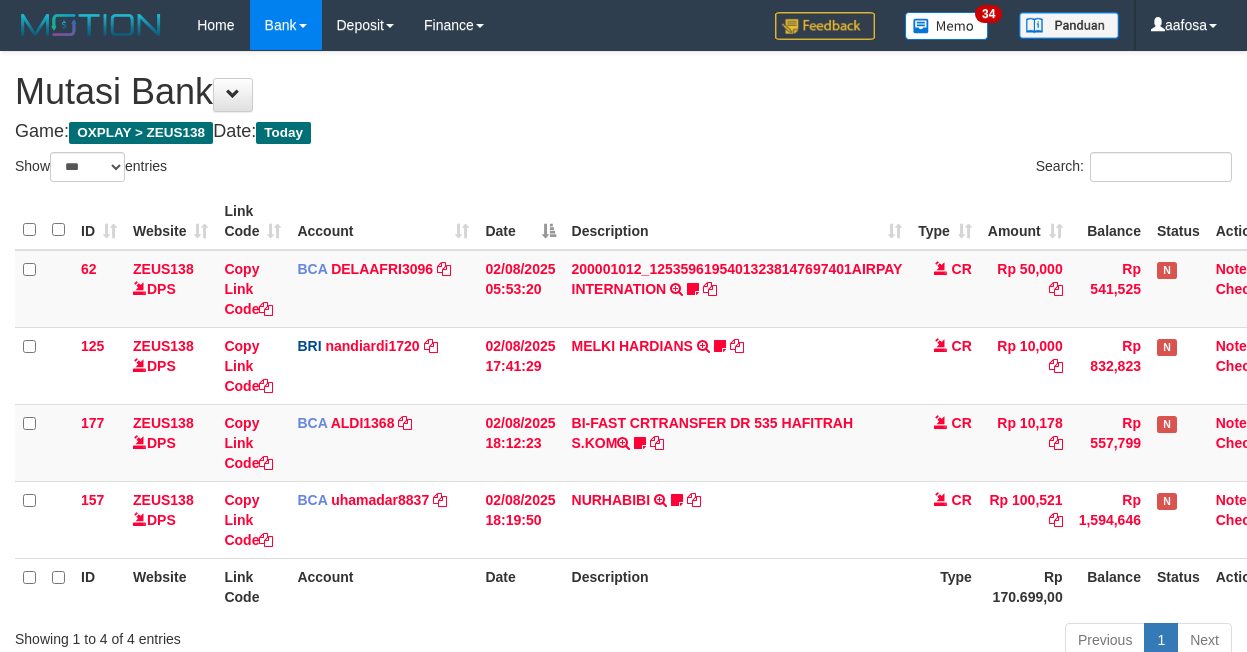 select on "***" 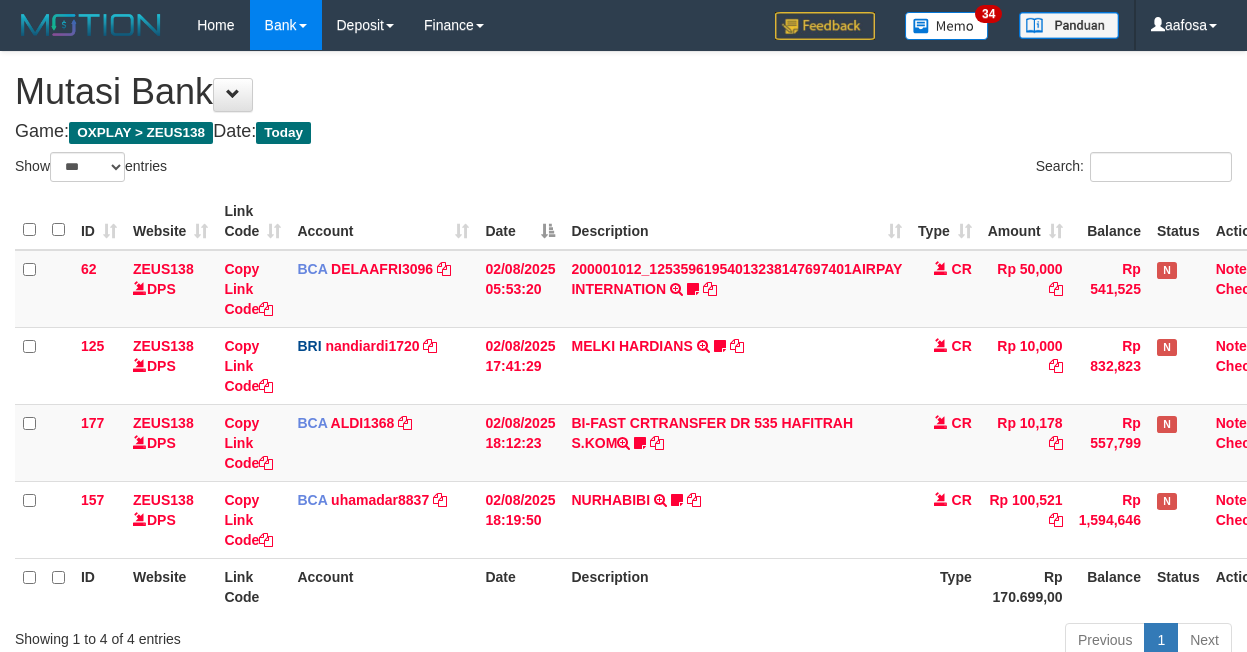 scroll, scrollTop: 157, scrollLeft: 0, axis: vertical 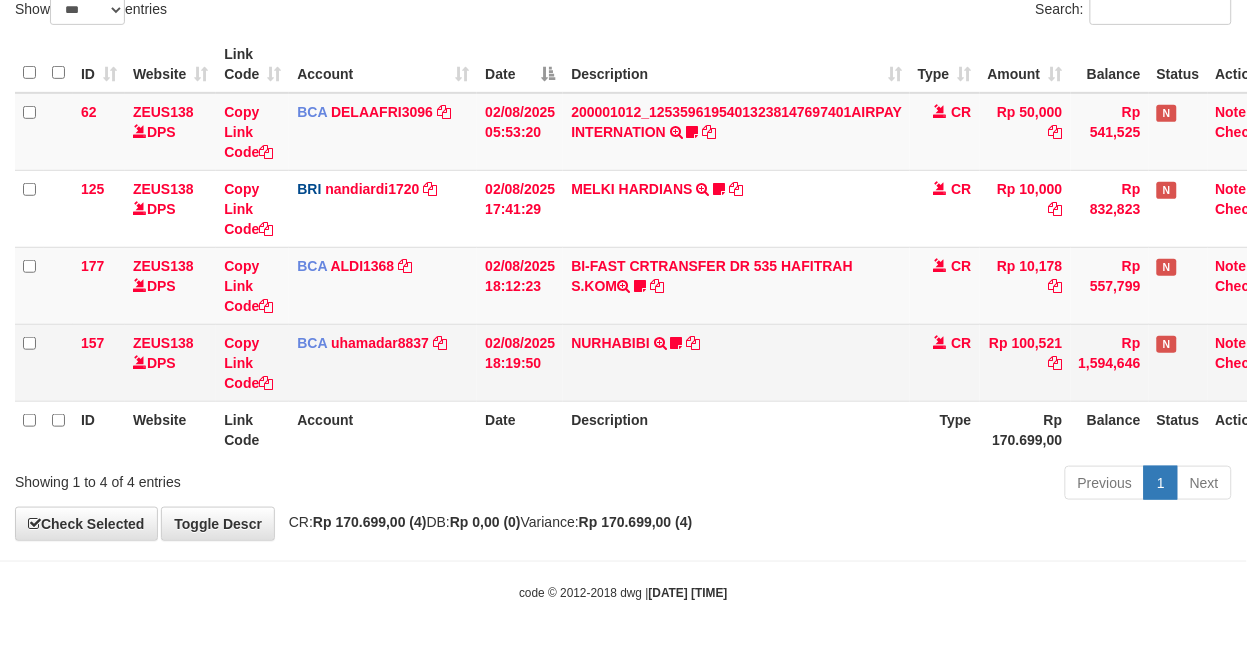 click on "NURHABIBI            TRSF E-BANKING CR 0208/FTSCY/WS95051
100521.002025080217371628 TRFDN-NURHABIBI ESPAY DEBIT INDONE    BHENDOT15" at bounding box center [736, 362] 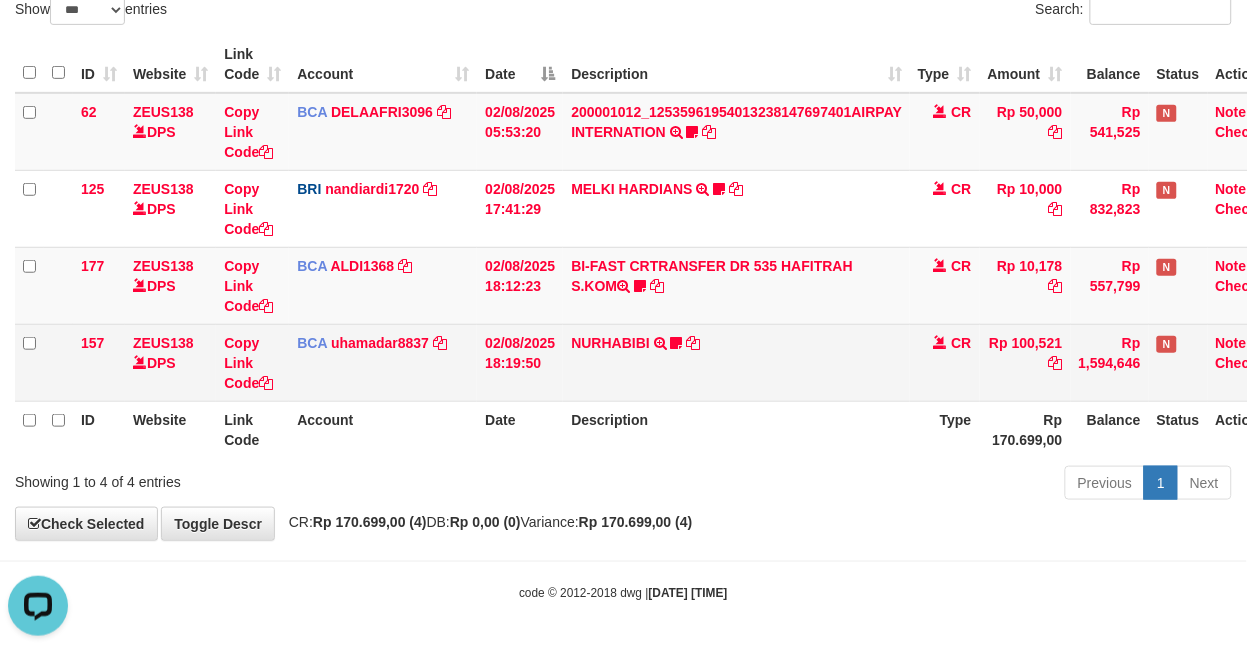 scroll, scrollTop: 0, scrollLeft: 0, axis: both 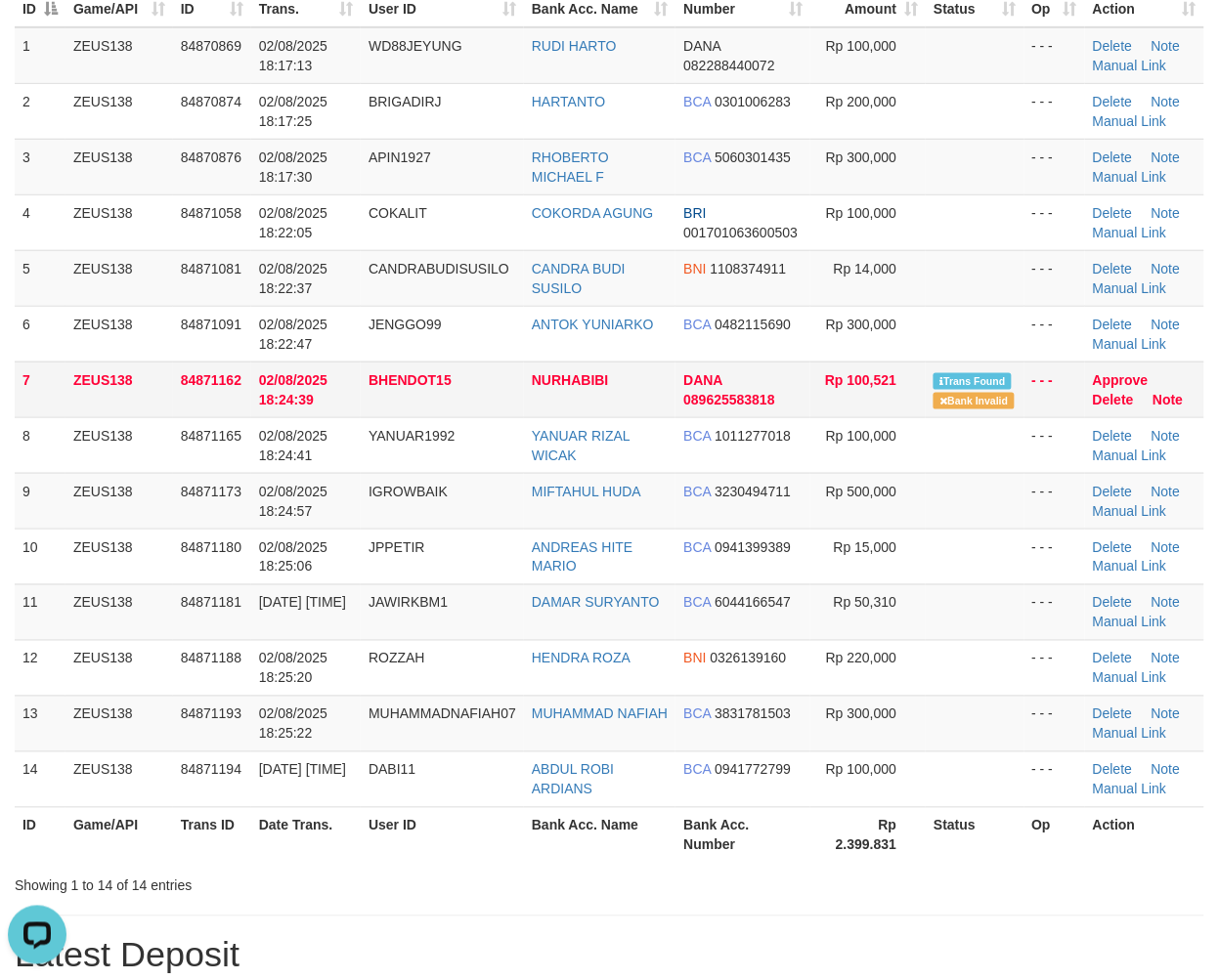 click on "NURHABIBI" at bounding box center (599, 389) 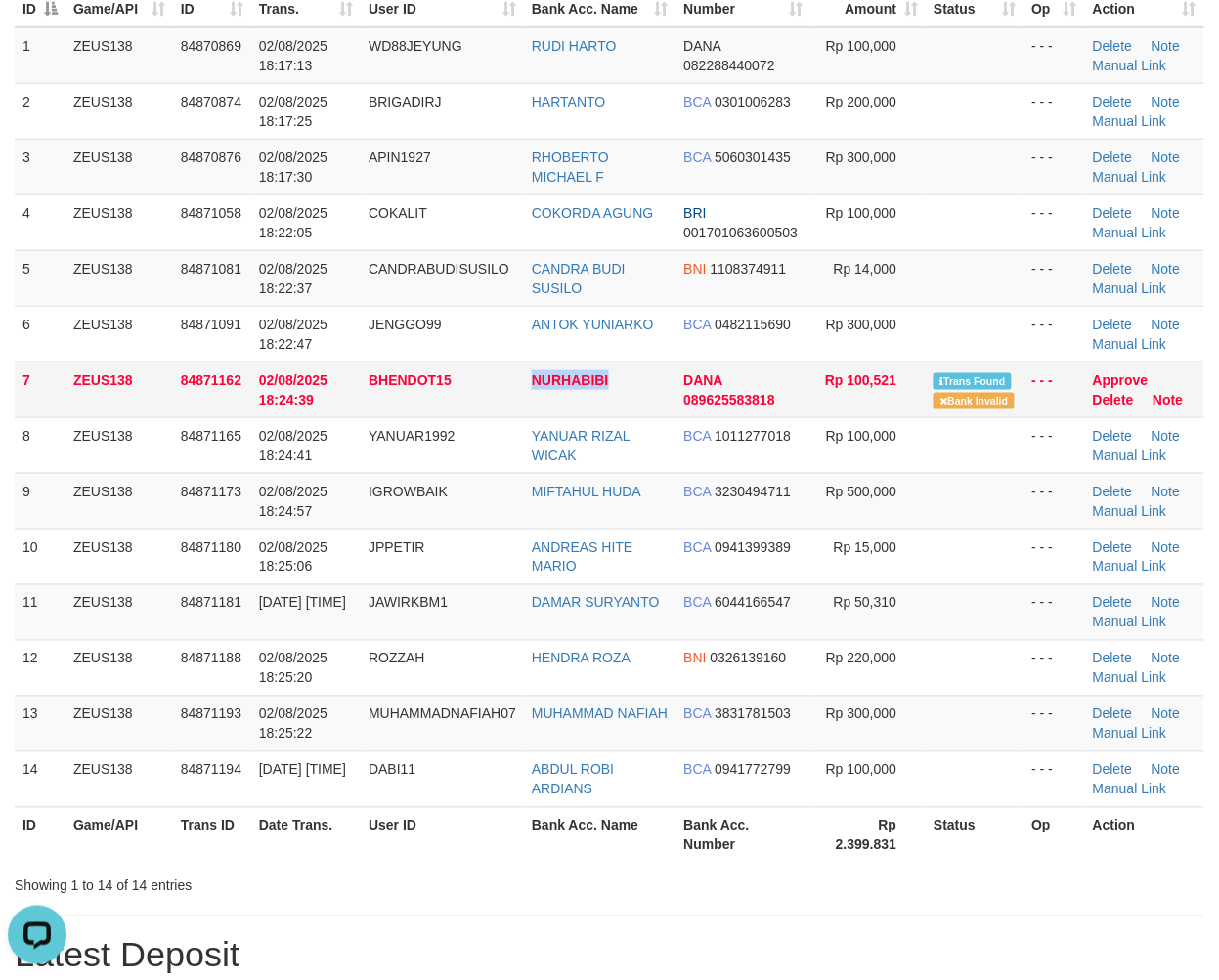 click on "NURHABIBI" at bounding box center [599, 389] 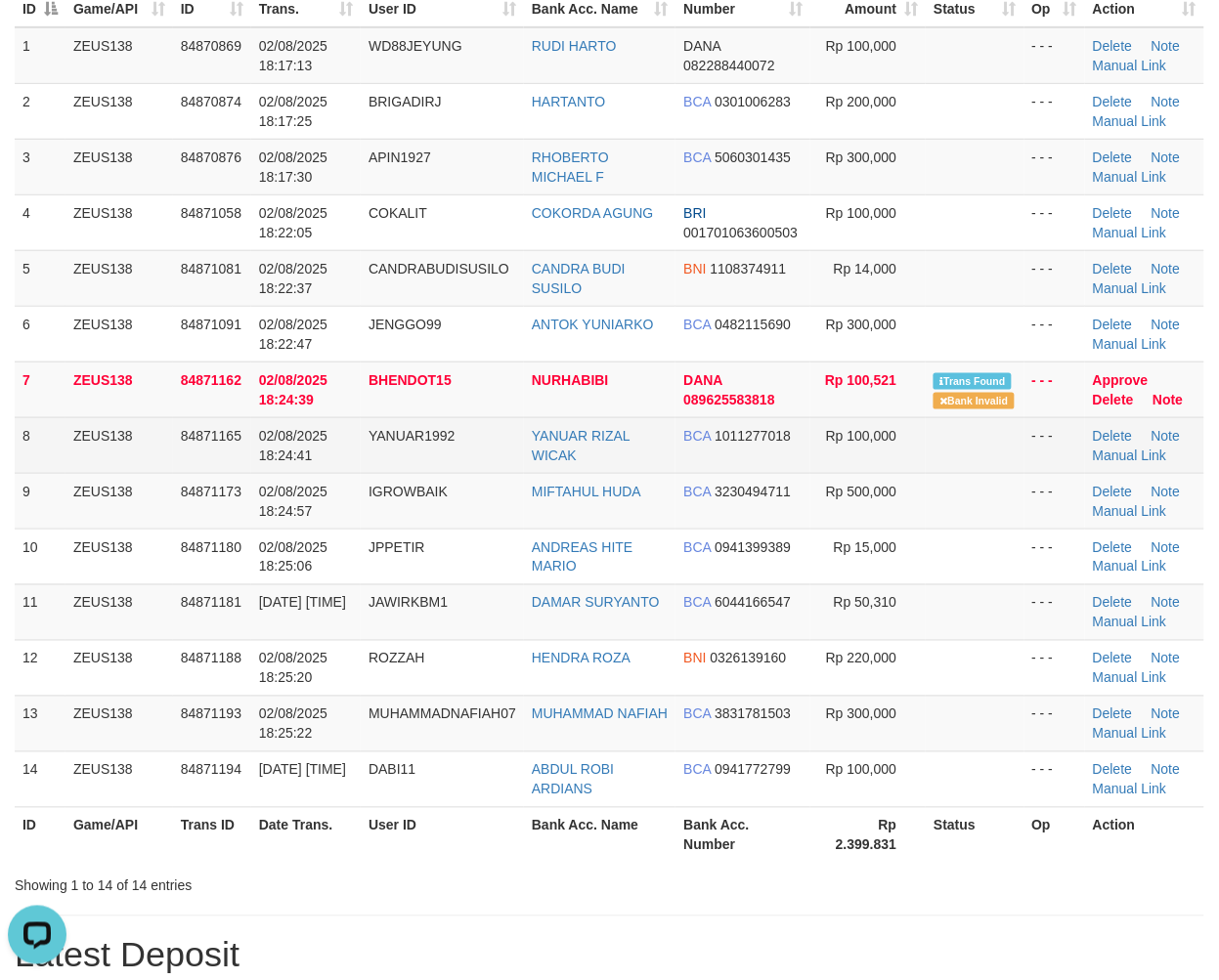 click on "02/08/2025 18:24:41" at bounding box center (306, 445) 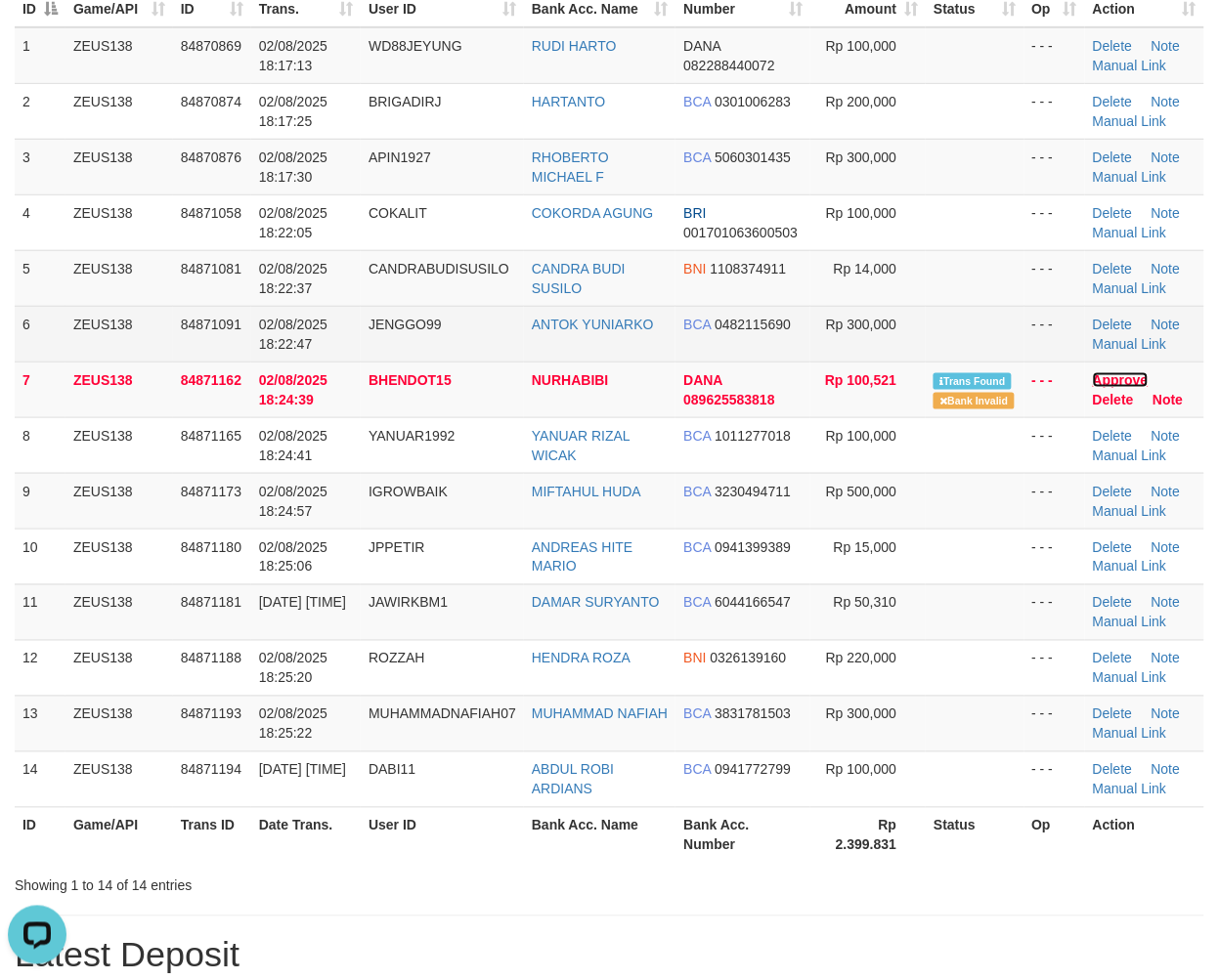 drag, startPoint x: 1134, startPoint y: 373, endPoint x: 1033, endPoint y: 309, distance: 119.57006 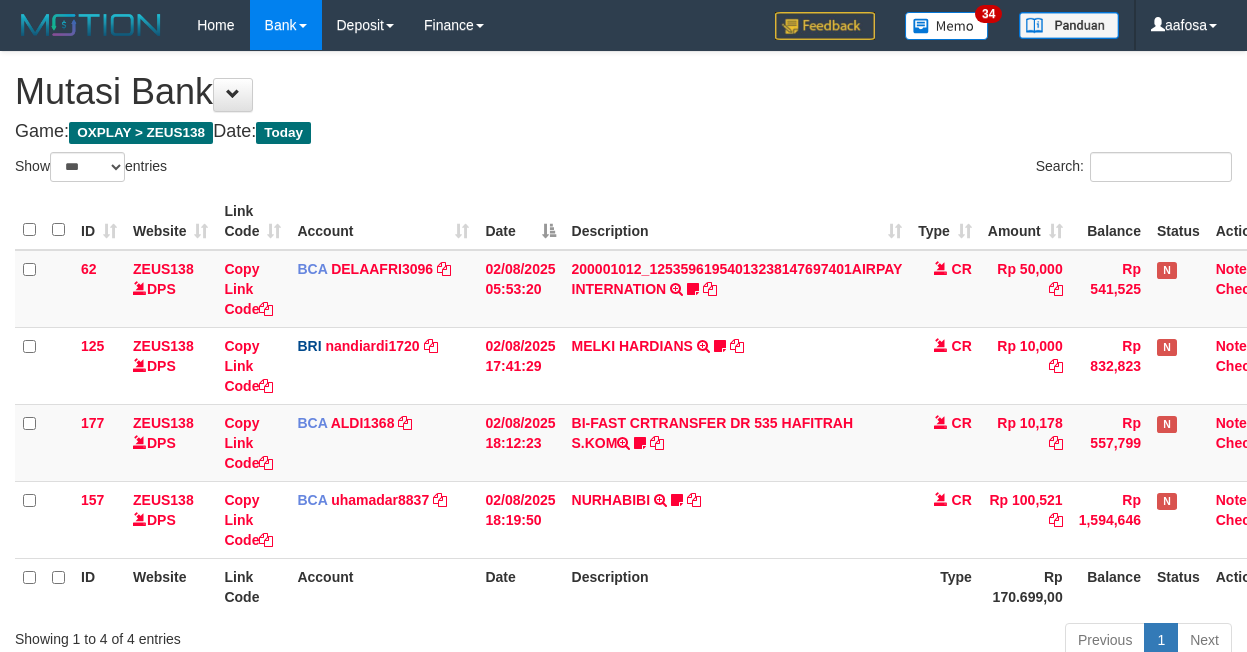 select on "***" 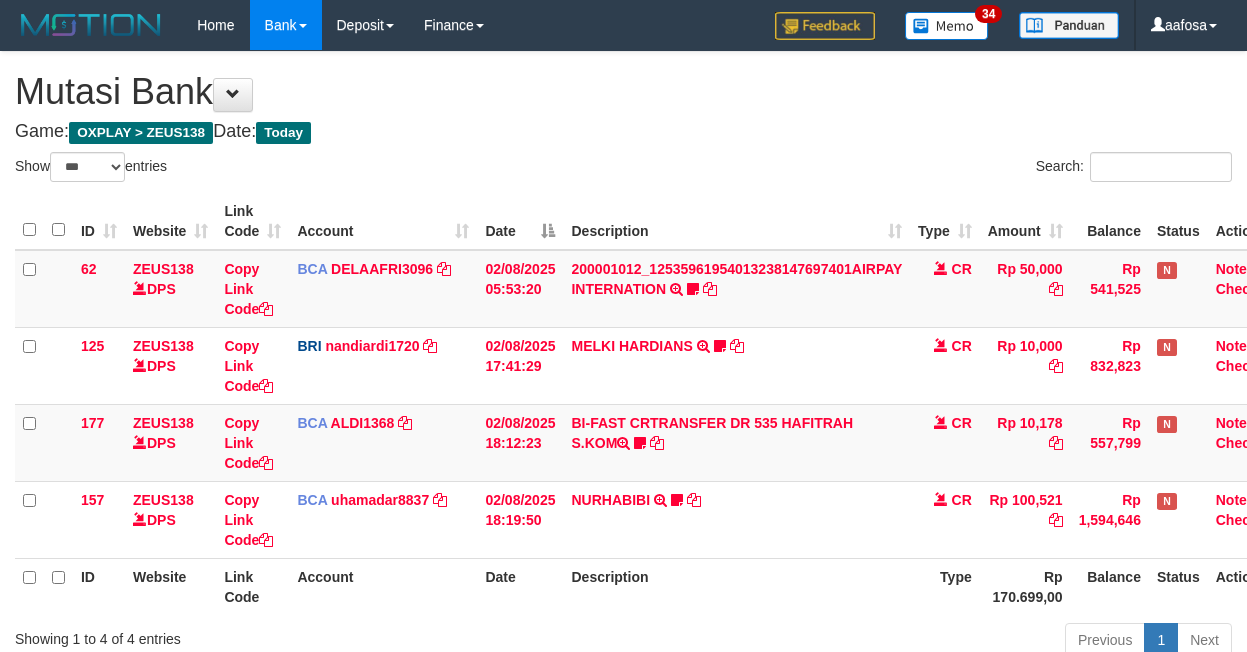 scroll, scrollTop: 157, scrollLeft: 0, axis: vertical 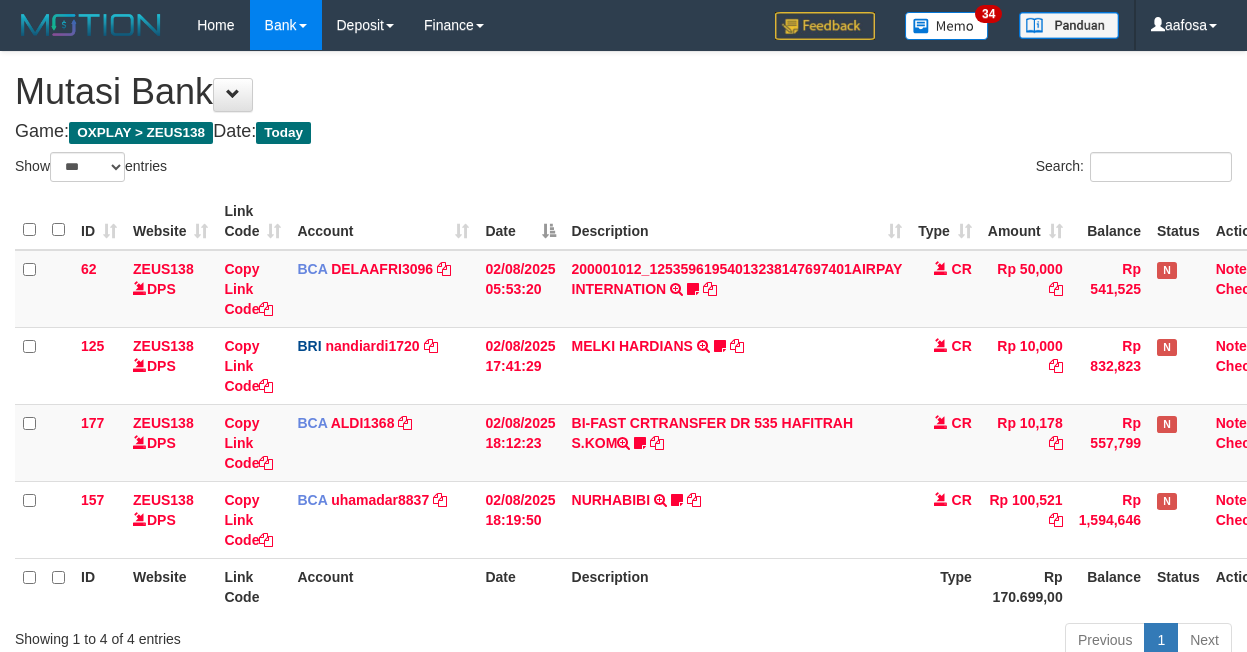 select on "***" 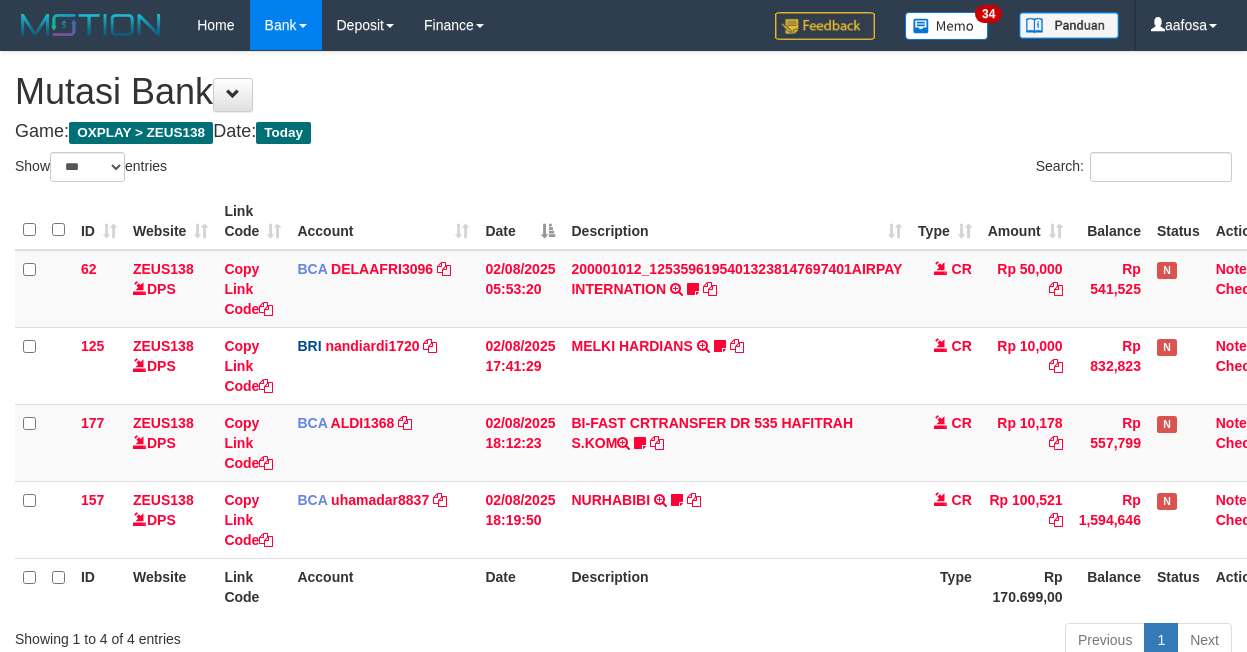 scroll, scrollTop: 157, scrollLeft: 0, axis: vertical 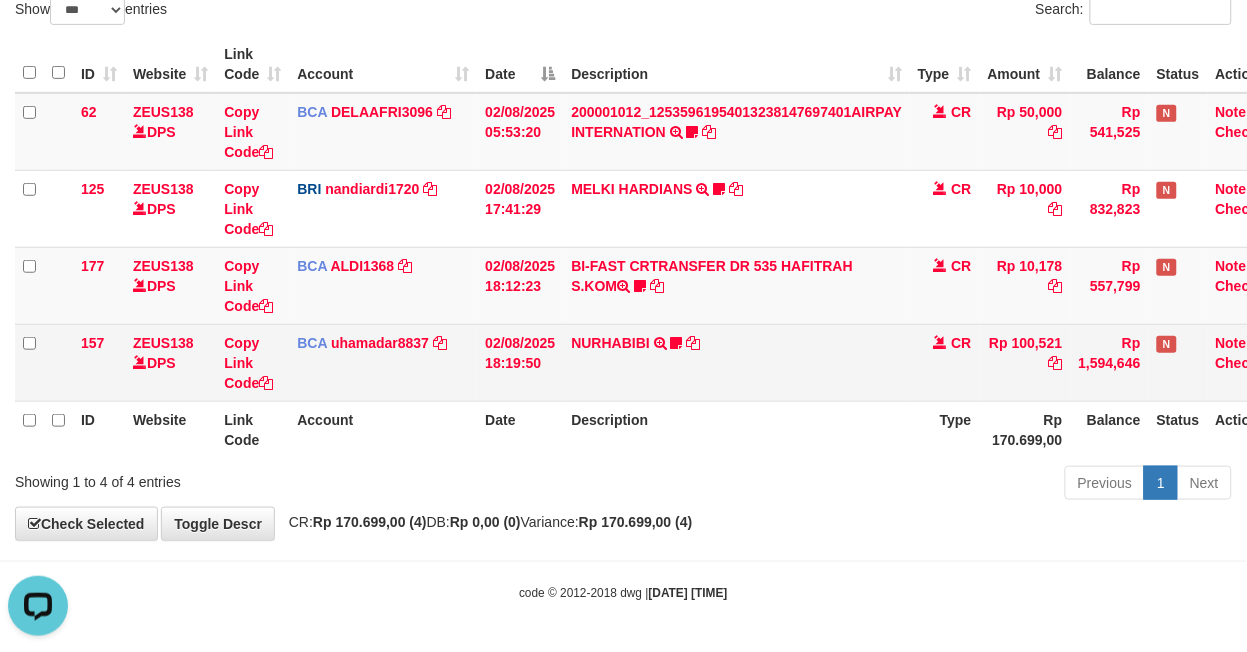 drag, startPoint x: 0, startPoint y: 0, endPoint x: 800, endPoint y: 382, distance: 886.52356 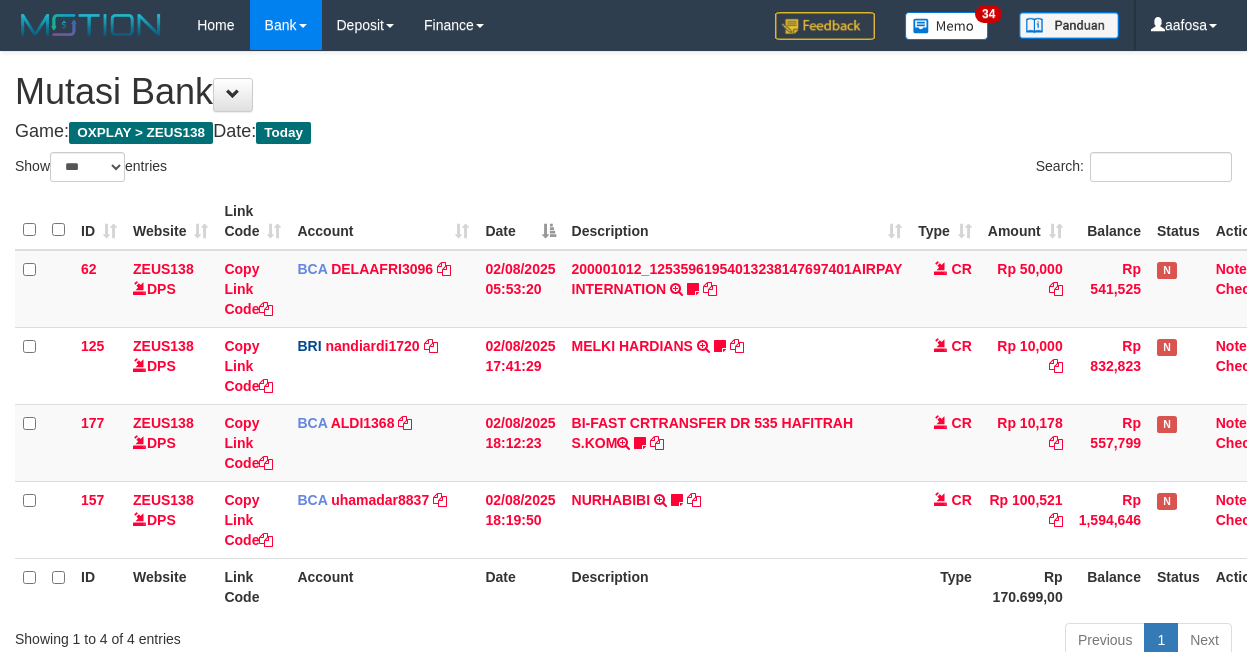 select on "***" 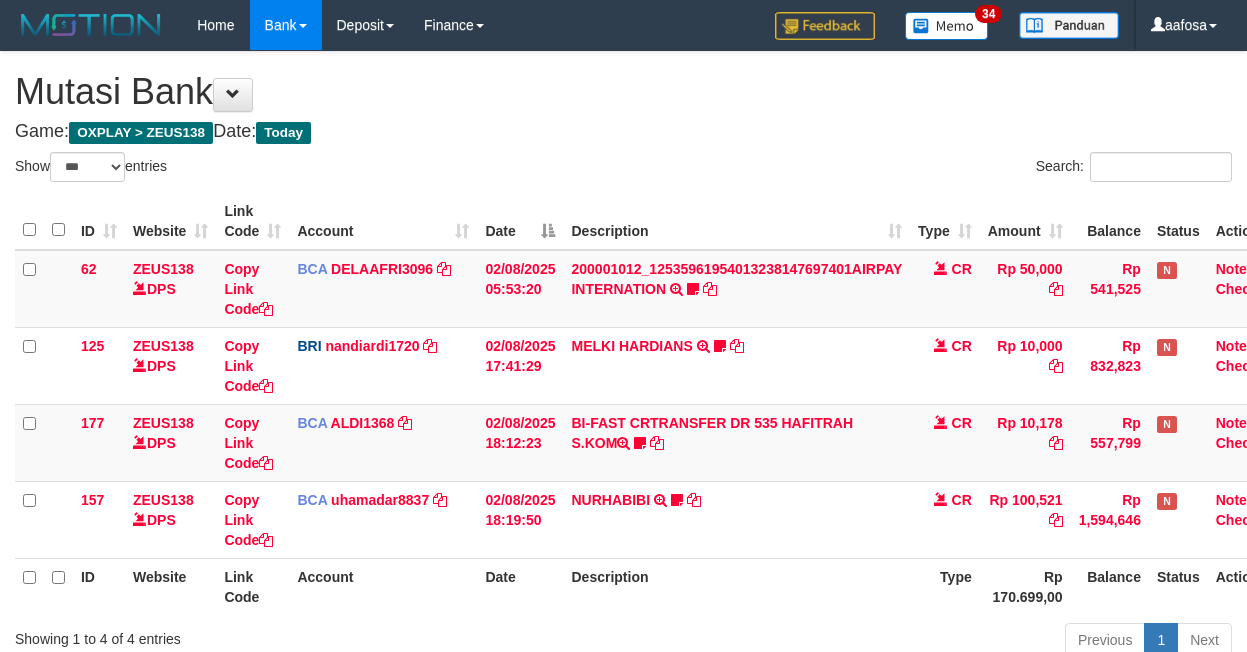 scroll, scrollTop: 157, scrollLeft: 0, axis: vertical 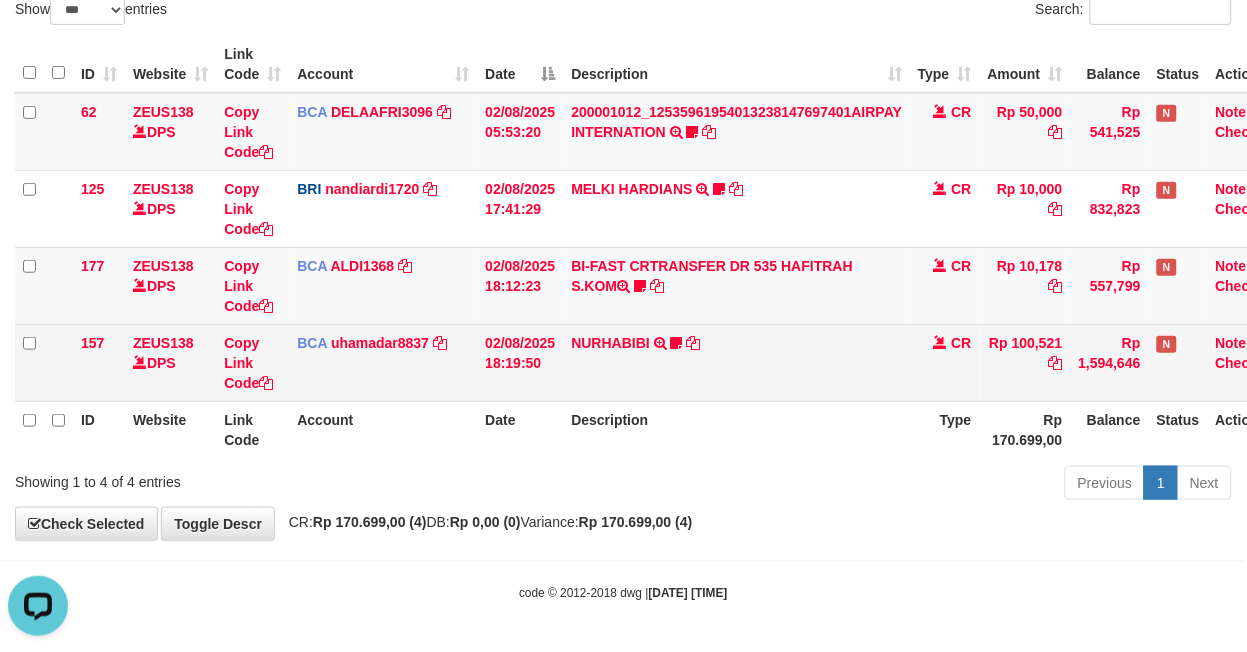 click on "BCA
uhamadar8837
DPS
MUHAMAD ARYA MAFIUDIN
mutasi_20250802_4239 | 157
mutasi_20250802_4239 | 157" at bounding box center [383, 362] 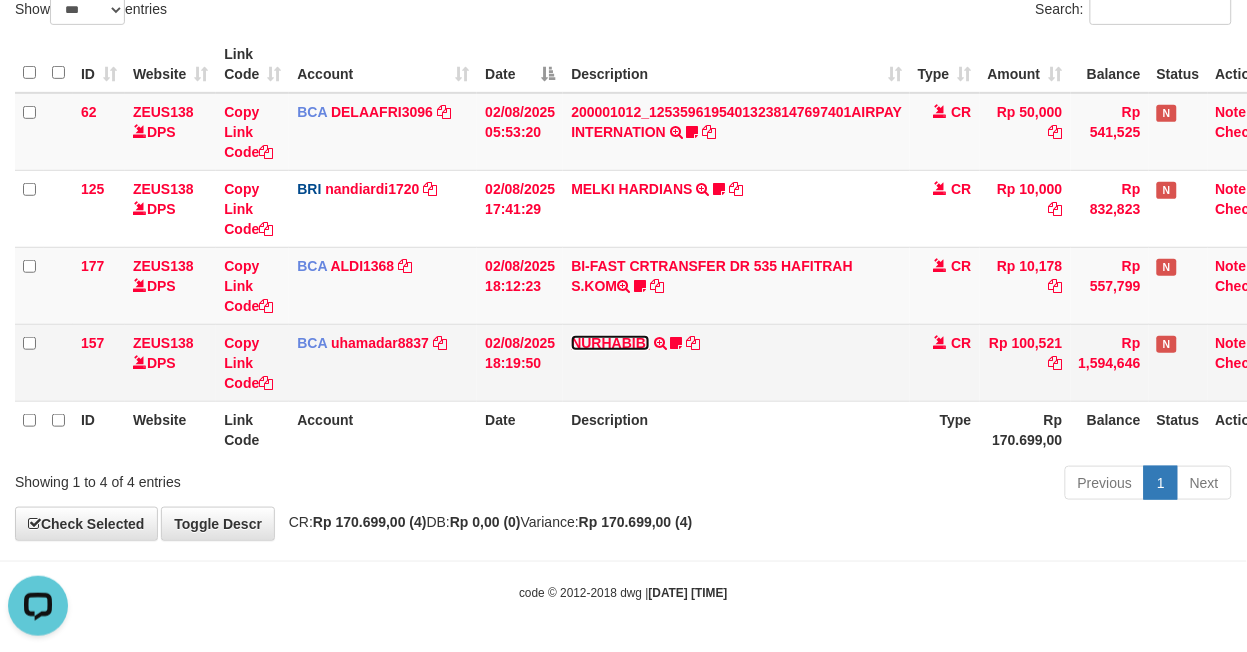 drag, startPoint x: 626, startPoint y: 340, endPoint x: 611, endPoint y: 347, distance: 16.552946 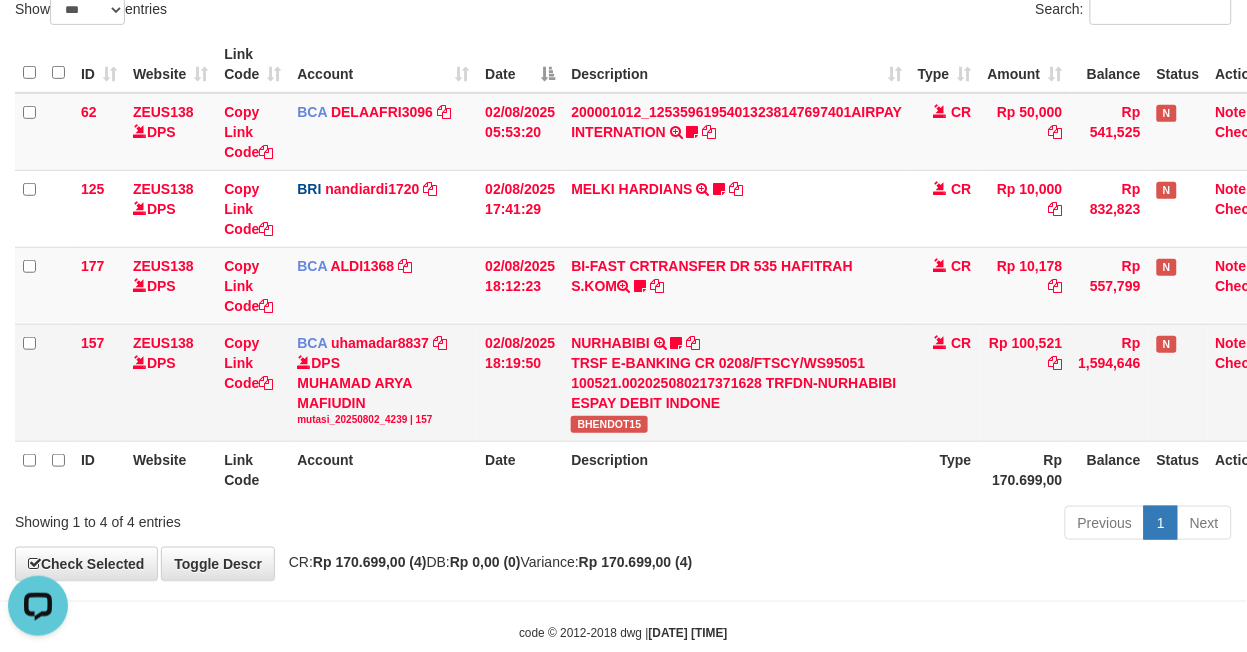 click on "BHENDOT15" at bounding box center [609, 424] 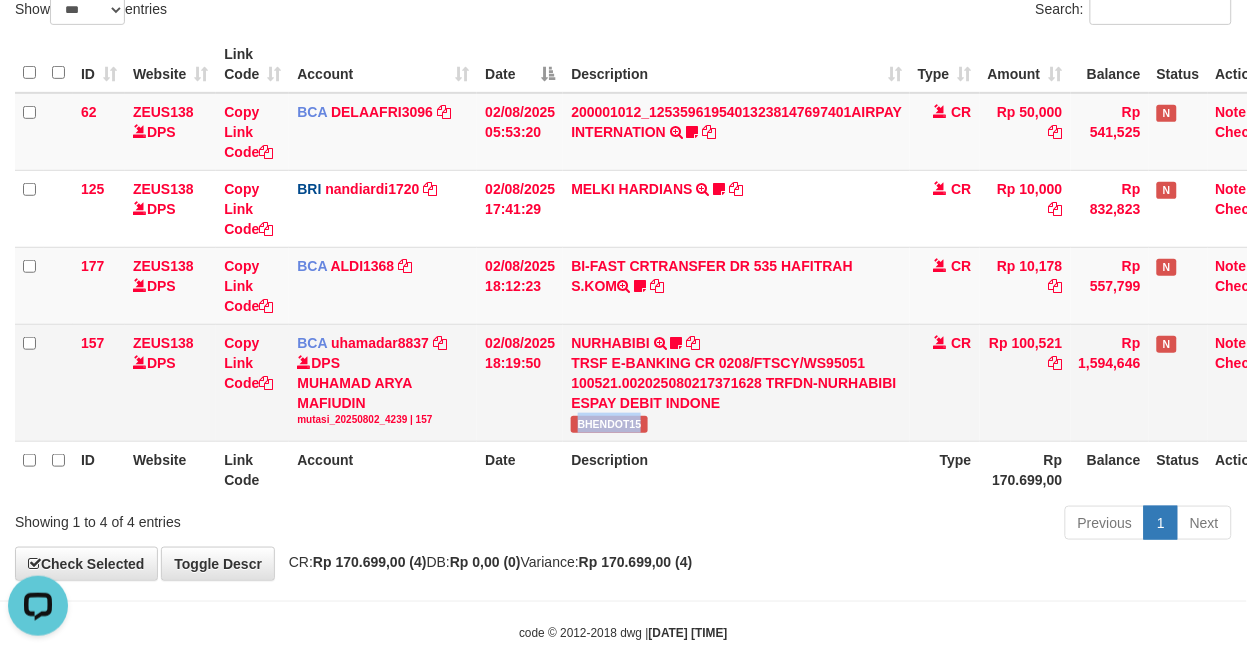 click on "BHENDOT15" at bounding box center [609, 424] 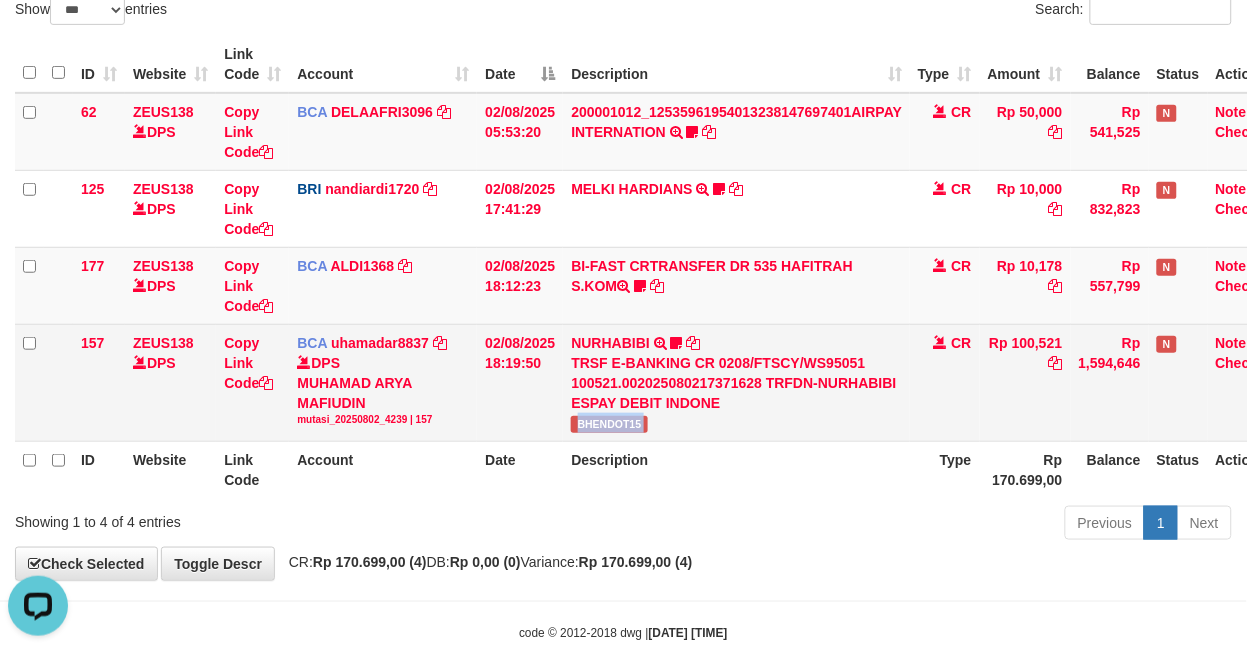 copy on "BHENDOT15" 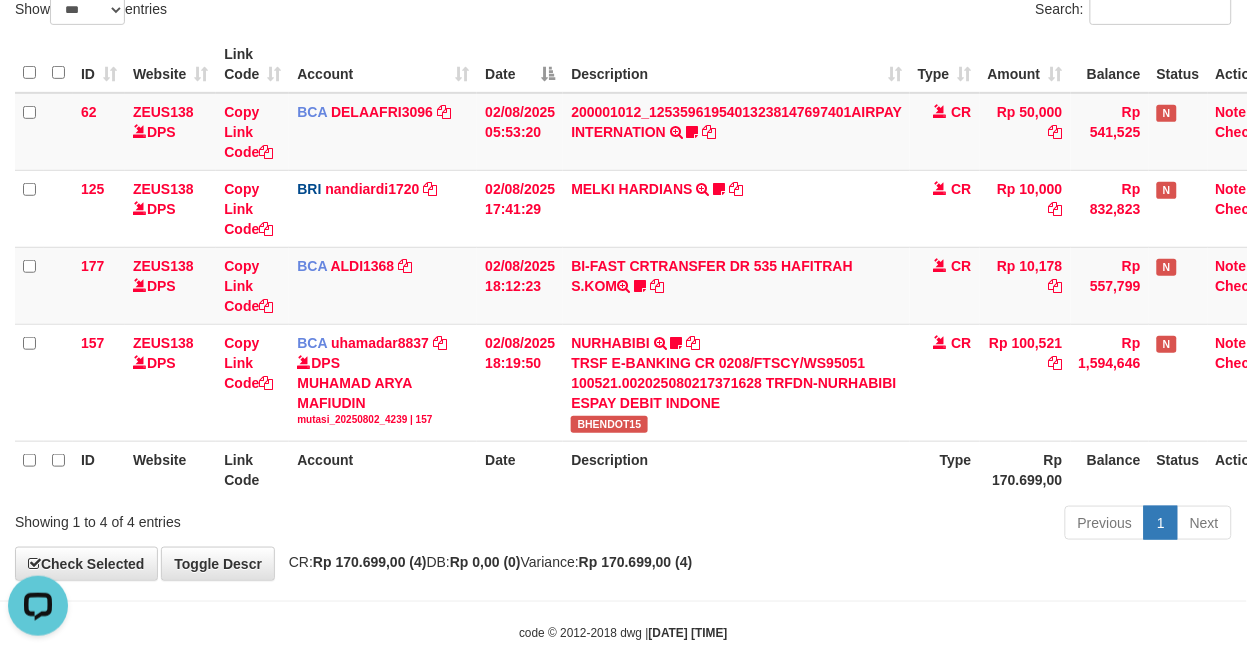 click on "ID Website Link Code Account Date Description Type Amount Balance Status Action
62
ZEUS138    DPS
Copy Link Code
BCA
DELAAFRI3096
DPS
DELA AFRIANI
mutasi_20250802_3552 | 62
mutasi_20250802_3552 | 62
02/08/2025 05:53:20
200001012_12535961954013238147697401AIRPAY INTERNATION            TRSF E-BANKING CR 0208/FTSCY/WS95051
50000.00200001012_12535961954013238147697401AIRPAY INTERNATION    Labubutaiki
https://prnt.sc/l7T6Eus7w_Qi
CR
Rp 50,000
Rp 541,525
N
Note
Check
125
ZEUS138    DPS
BRI" at bounding box center (623, 267) 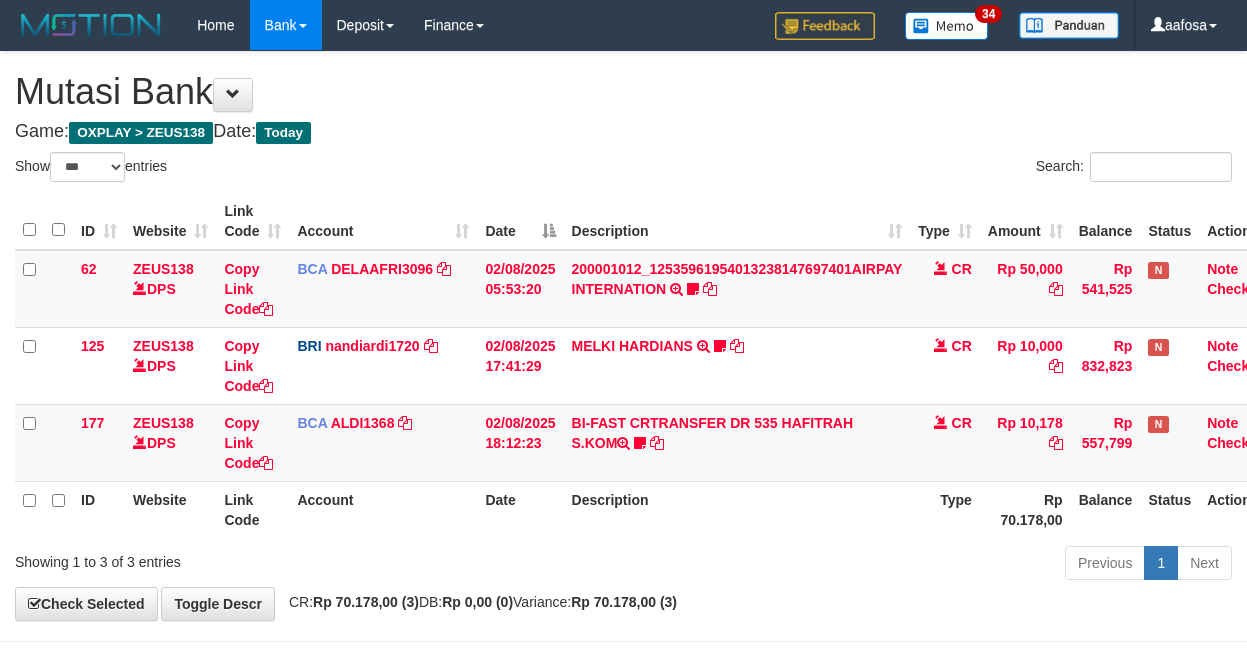 select on "***" 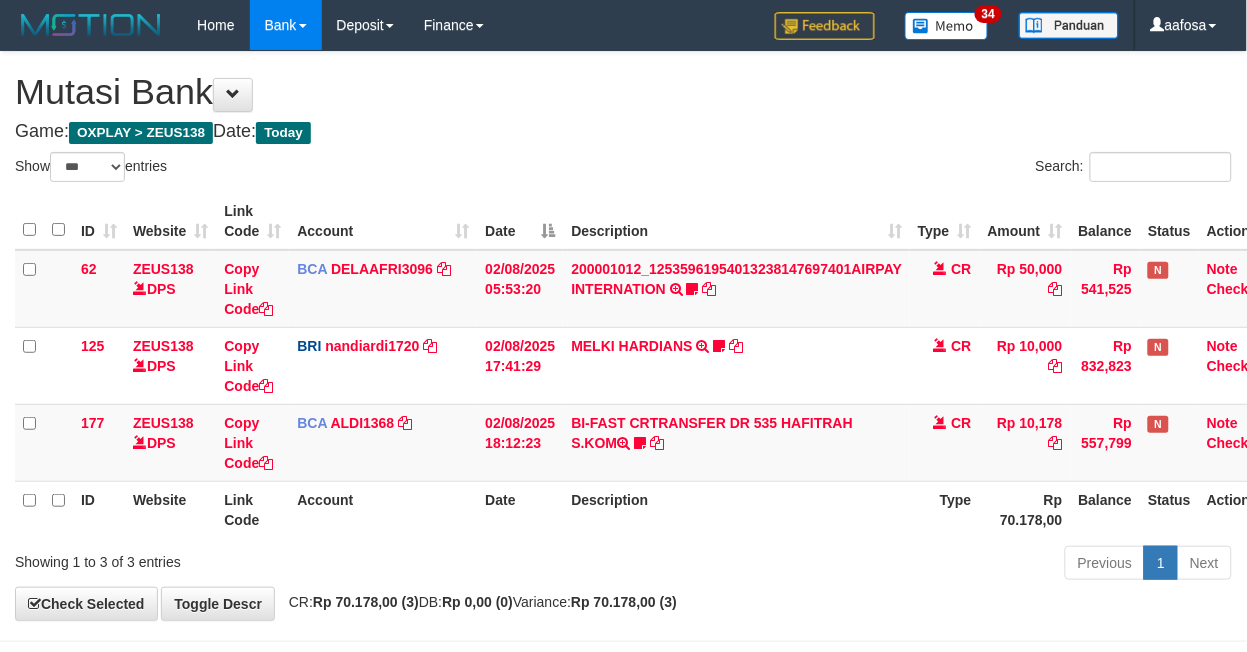 scroll, scrollTop: 81, scrollLeft: 0, axis: vertical 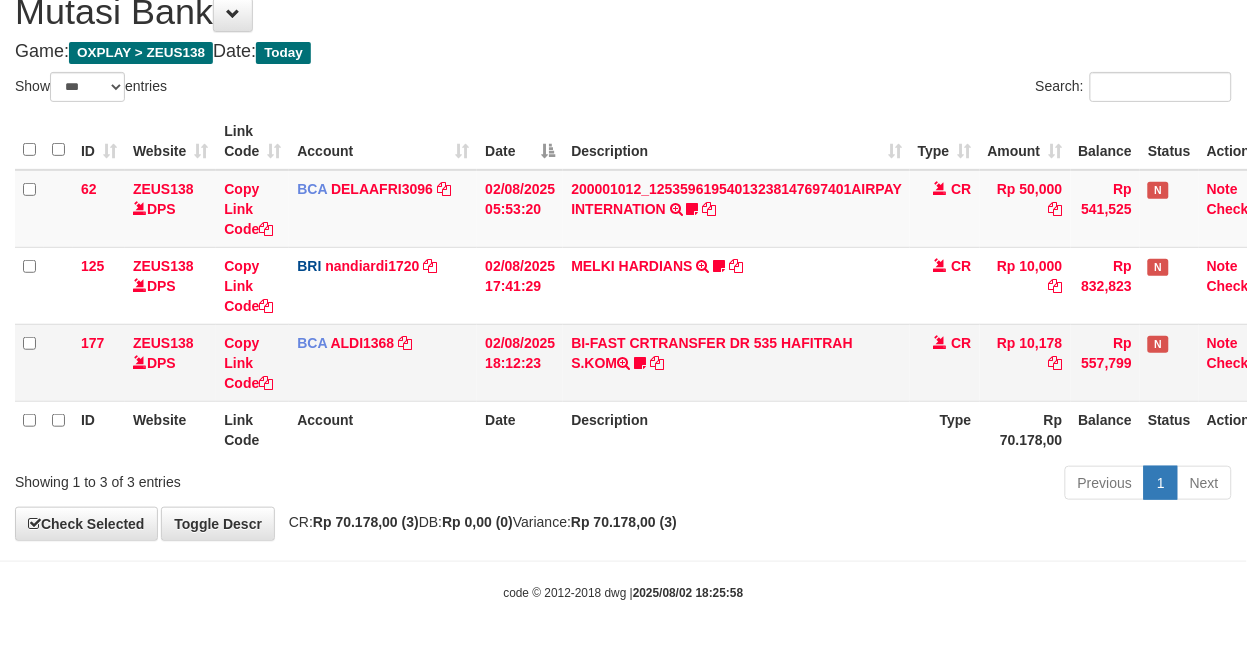 click on "BI-FAST CRTRANSFER DR 535 HAFITRAH S.KOM          Pakaji999" at bounding box center (736, 362) 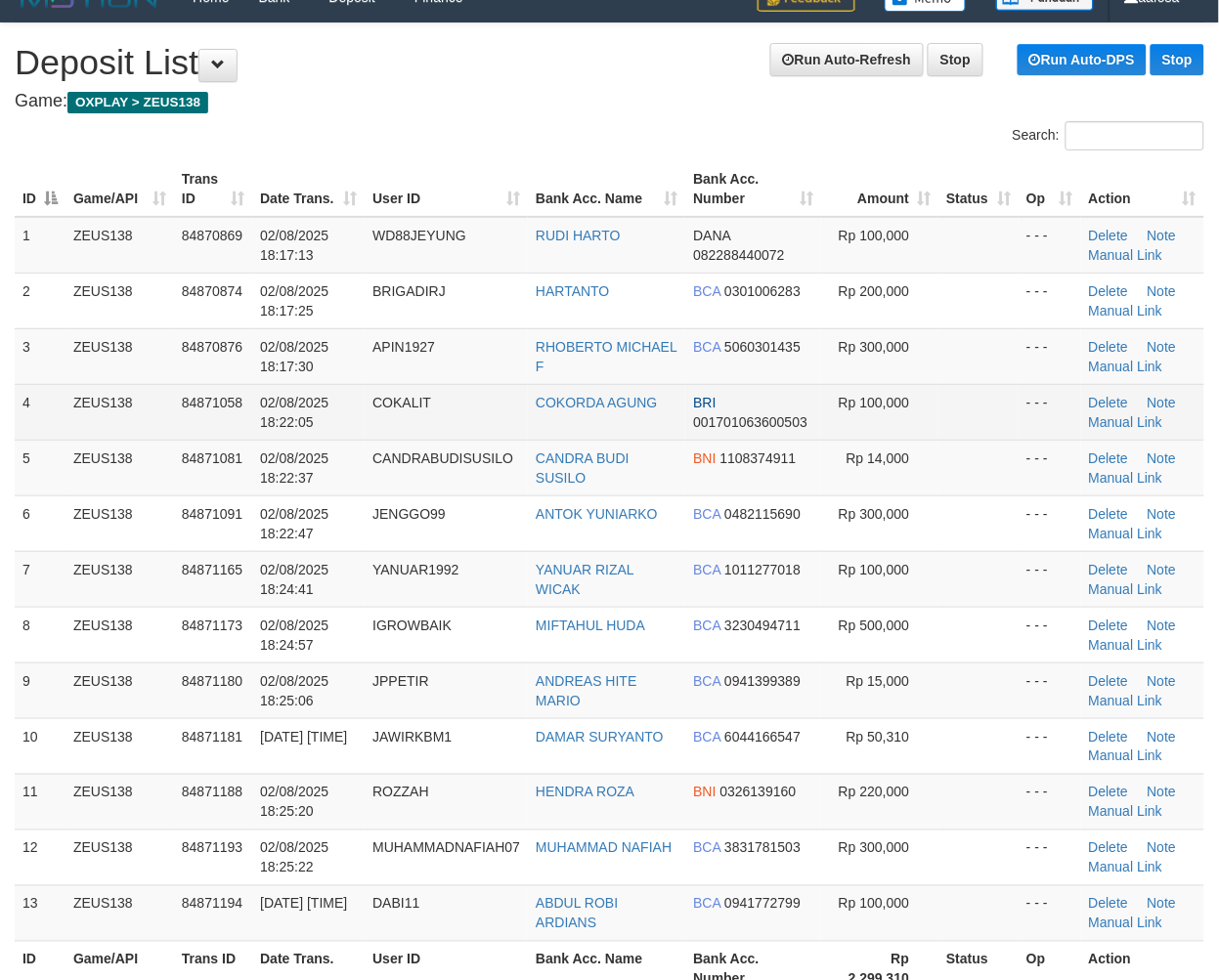 scroll, scrollTop: 0, scrollLeft: 0, axis: both 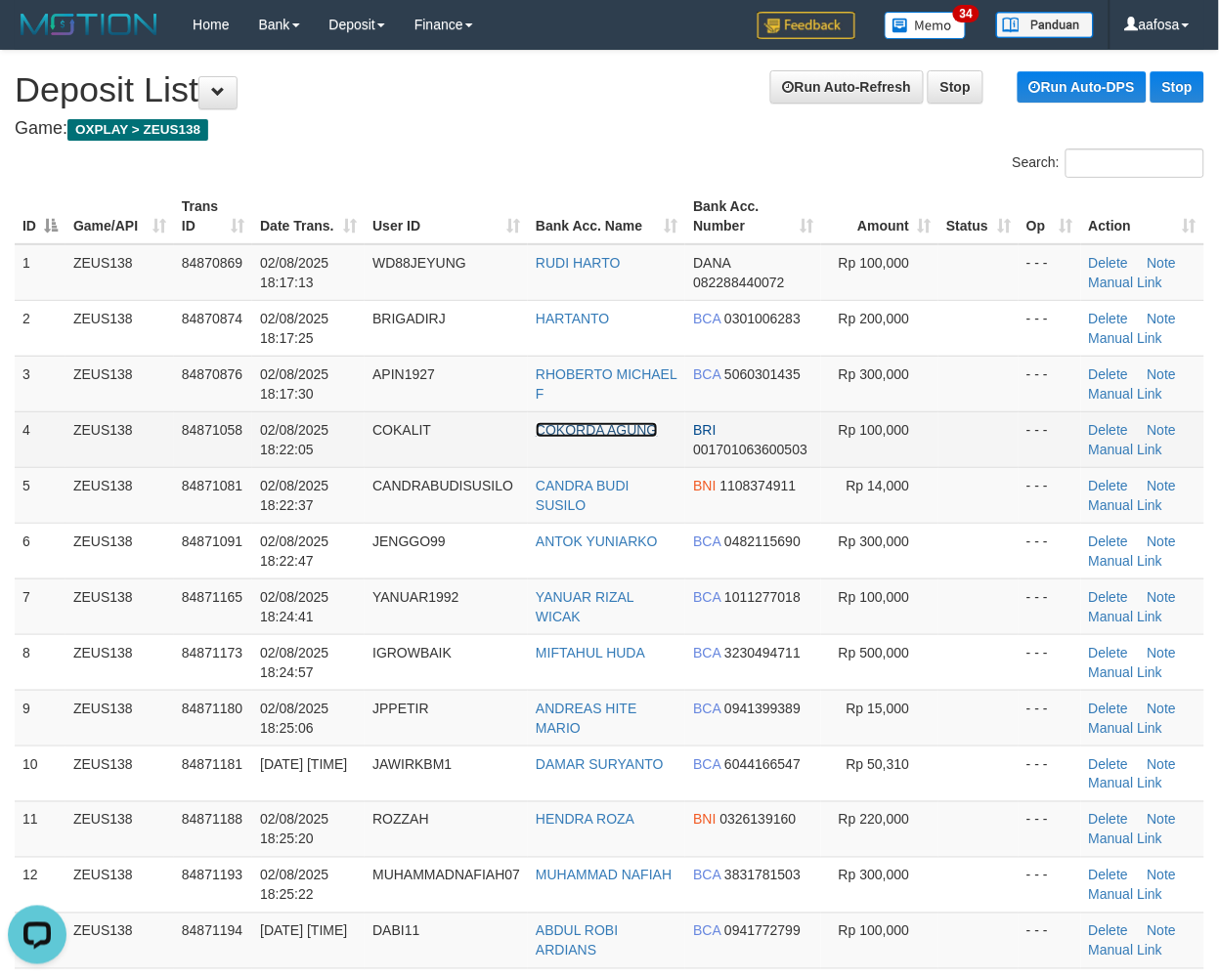 click on "COKORDA AGUNG" at bounding box center [596, 430] 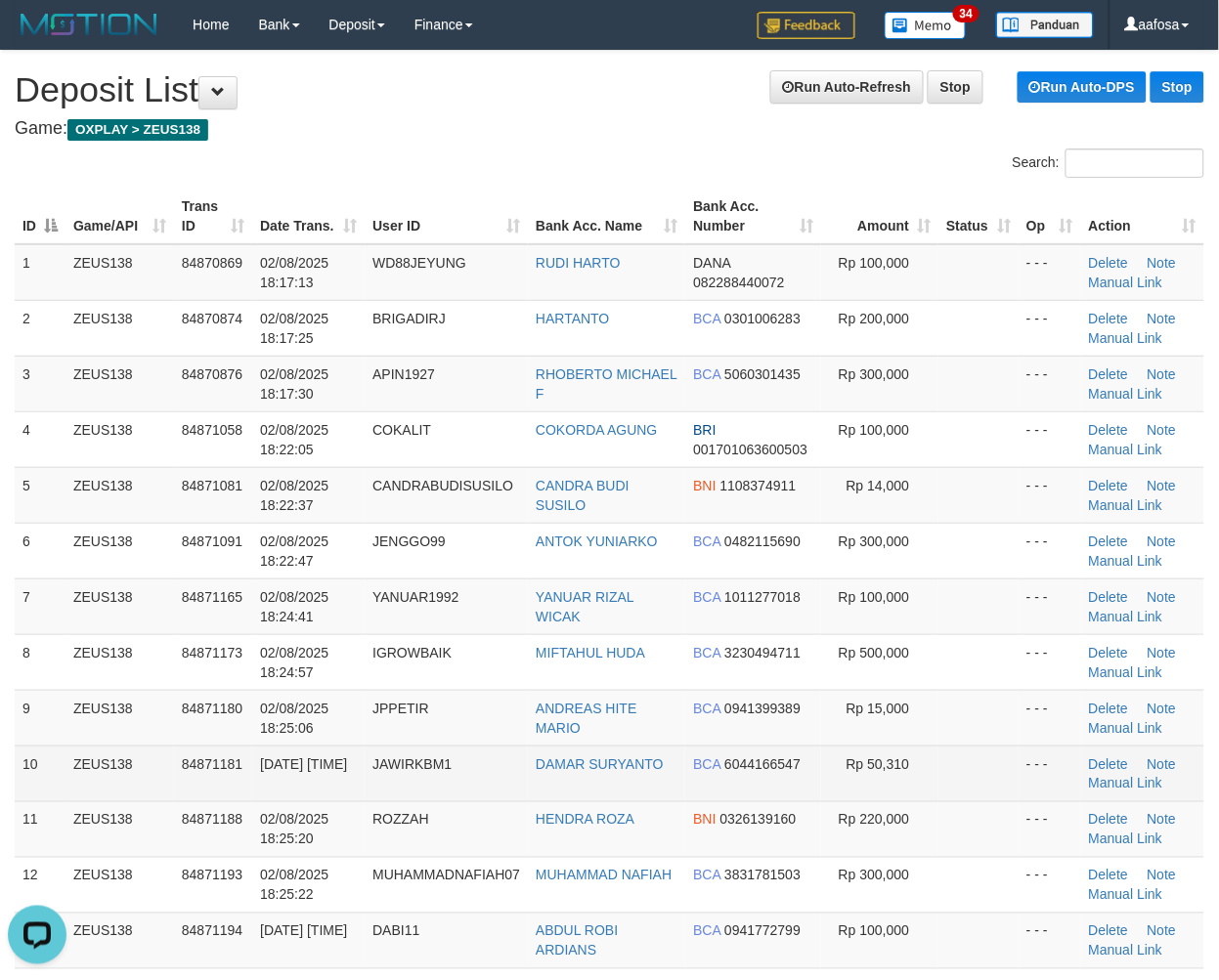 drag, startPoint x: 848, startPoint y: 416, endPoint x: 278, endPoint y: 756, distance: 663.70174 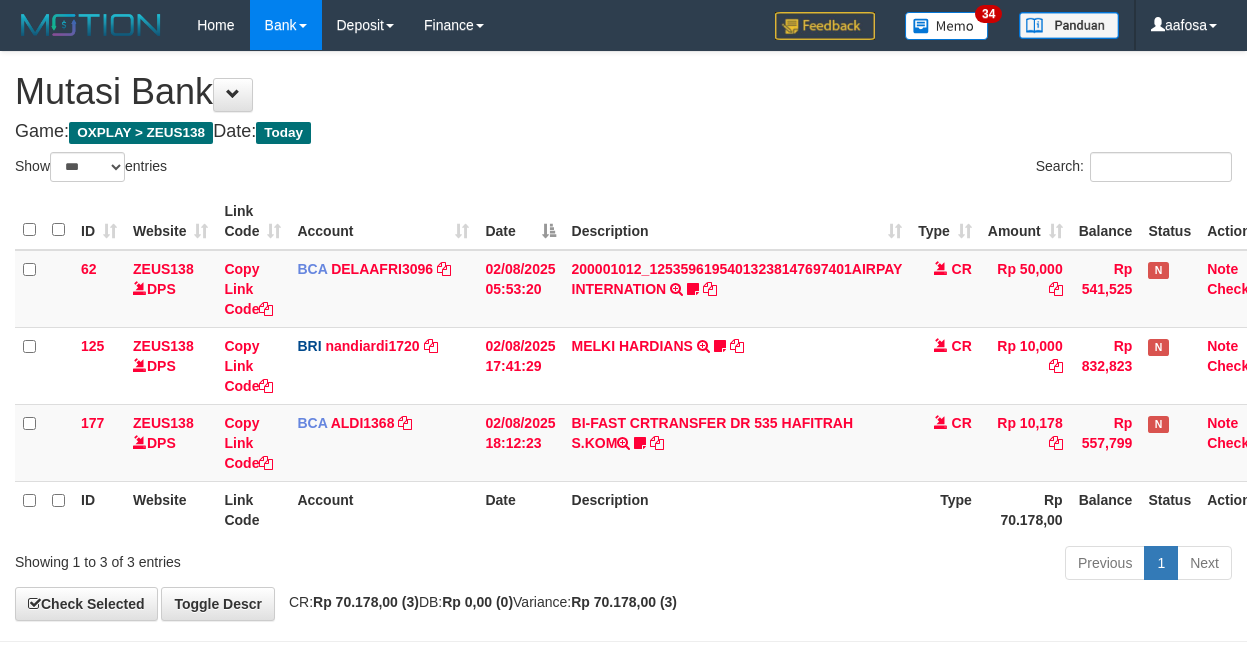 select on "***" 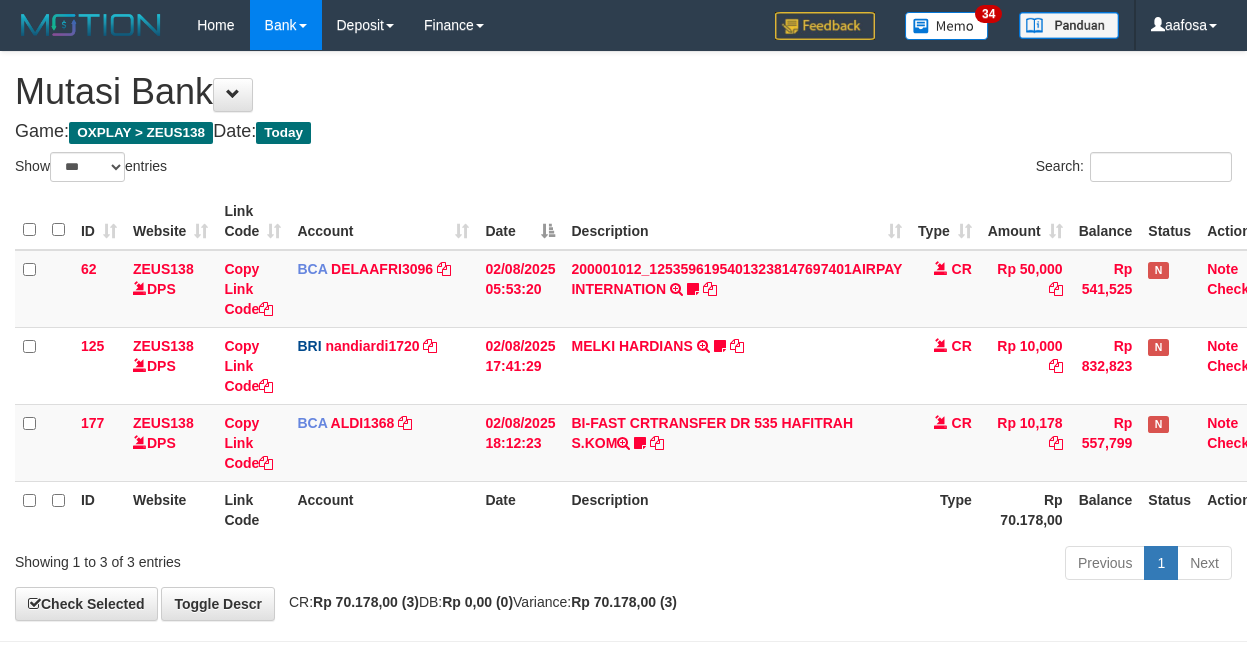 scroll, scrollTop: 81, scrollLeft: 0, axis: vertical 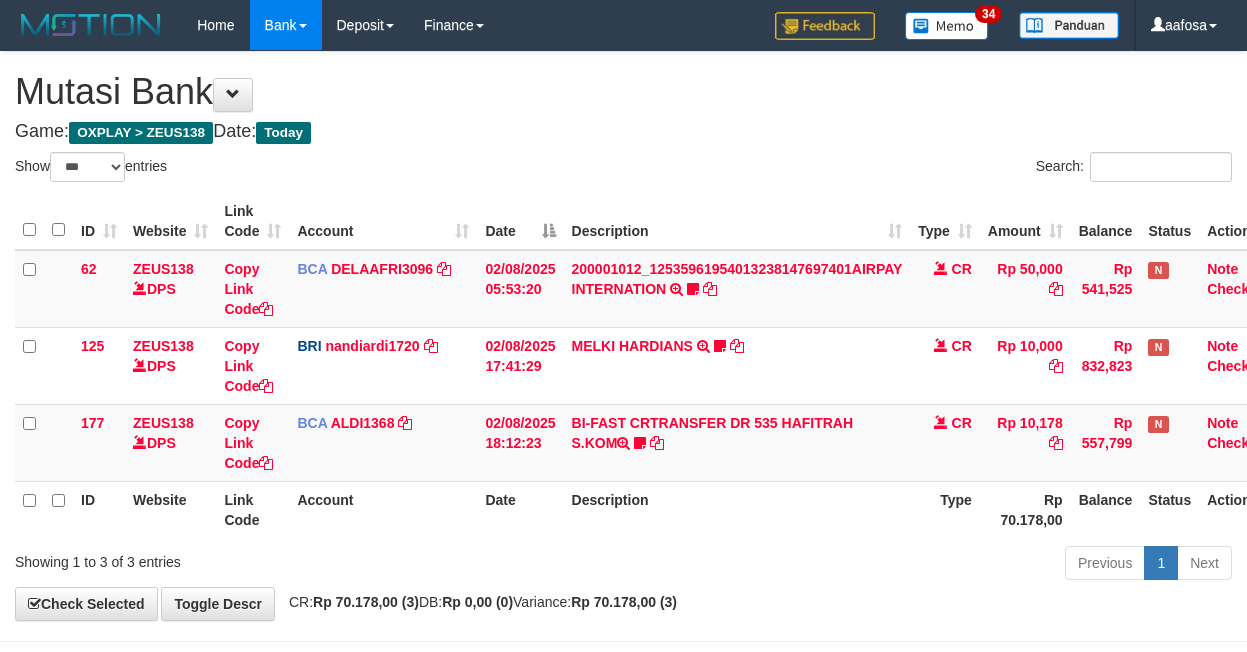 select on "***" 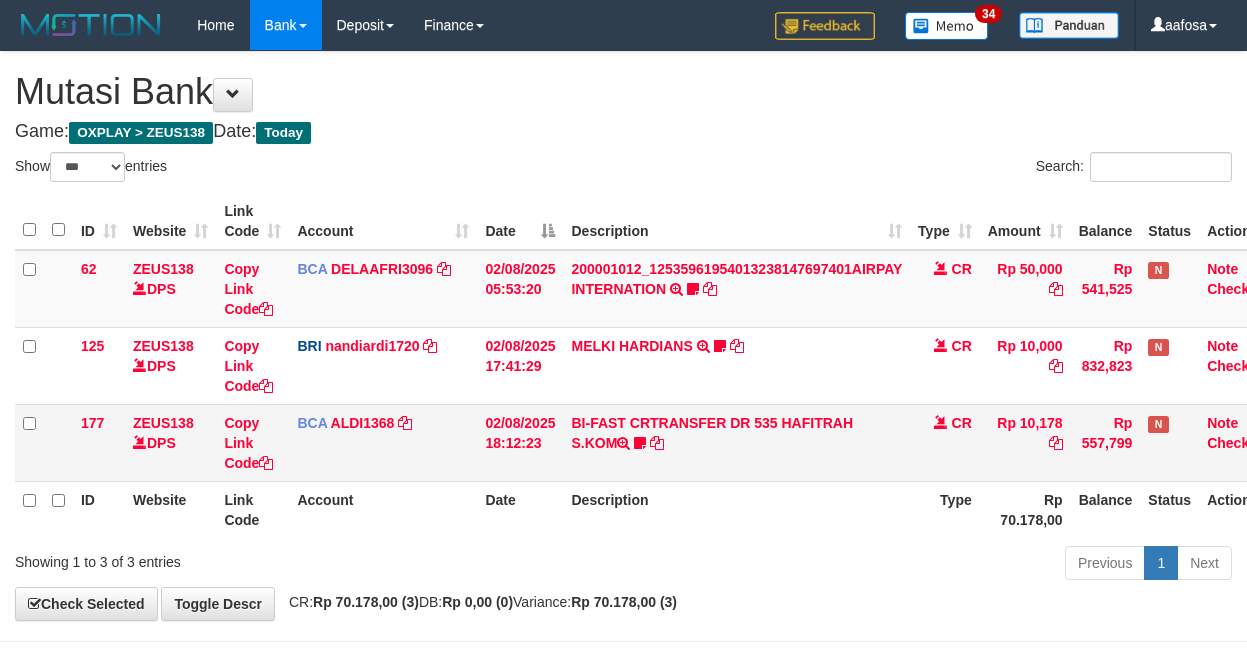 scroll, scrollTop: 81, scrollLeft: 0, axis: vertical 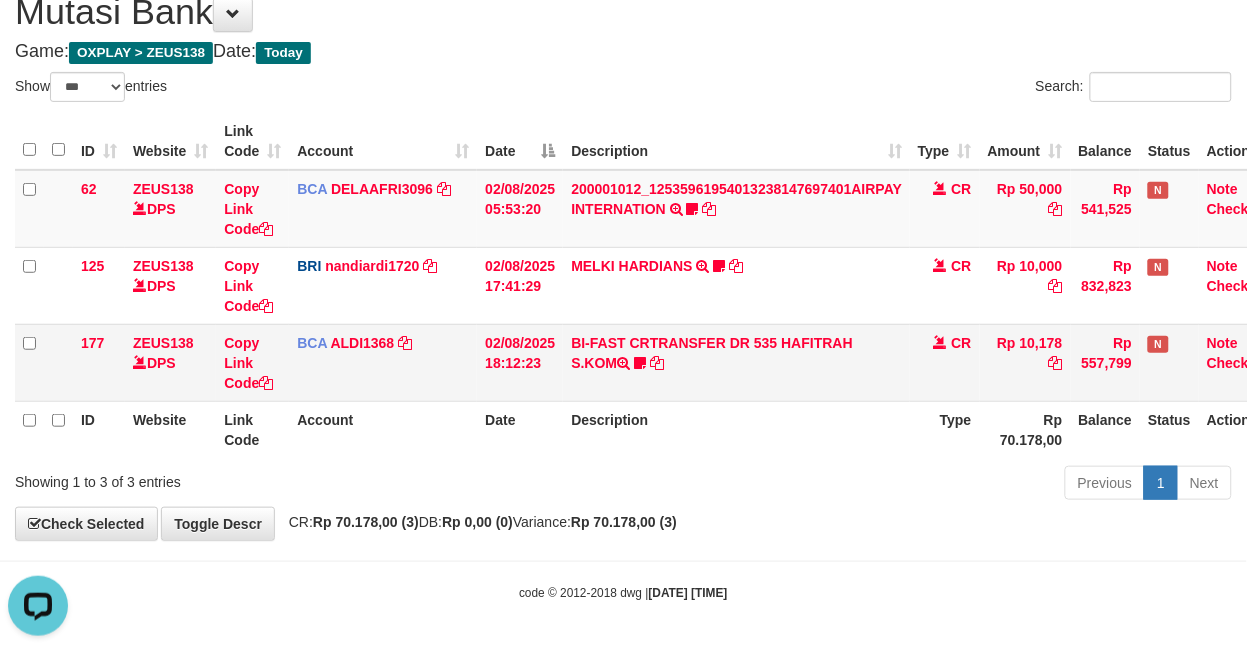 click on "BI-FAST CRTRANSFER DR 535 HAFITRAH S.KOM          Pakaji999" at bounding box center [736, 362] 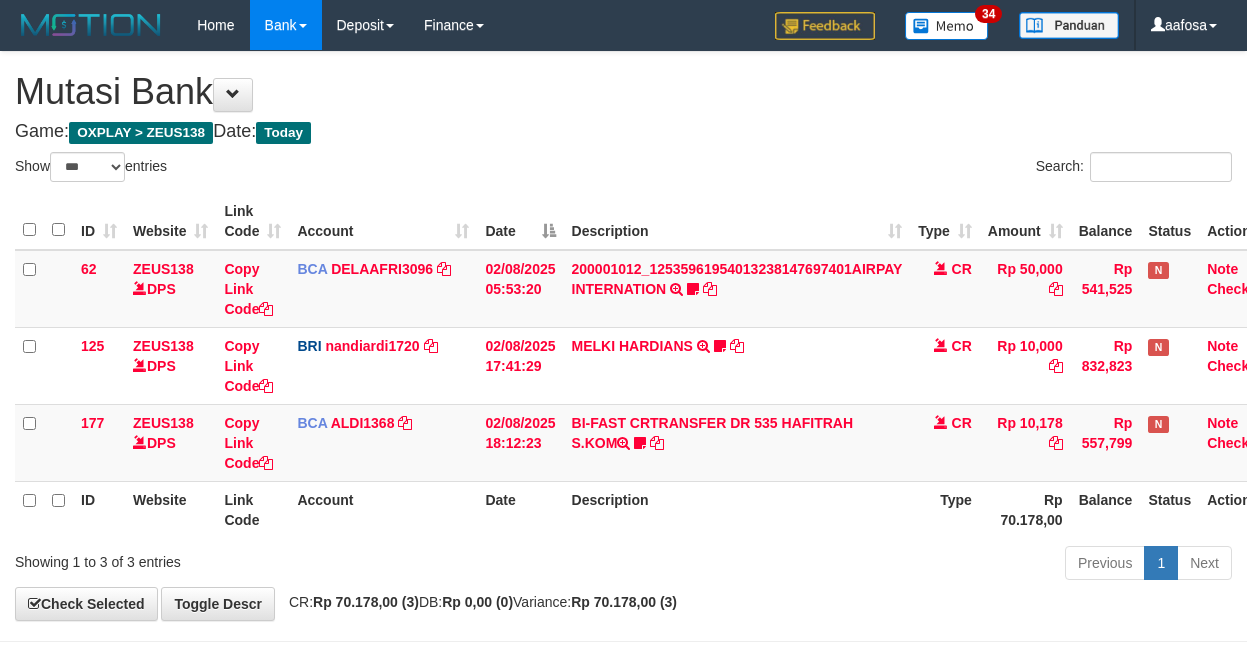 select on "***" 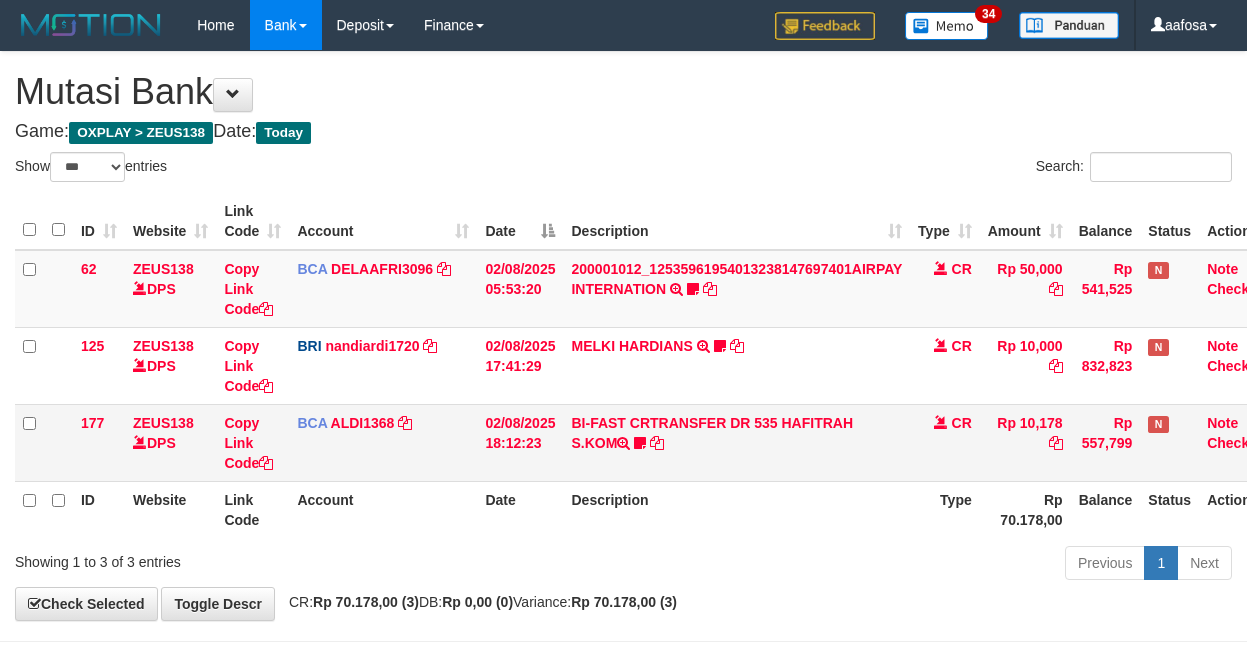 scroll, scrollTop: 81, scrollLeft: 0, axis: vertical 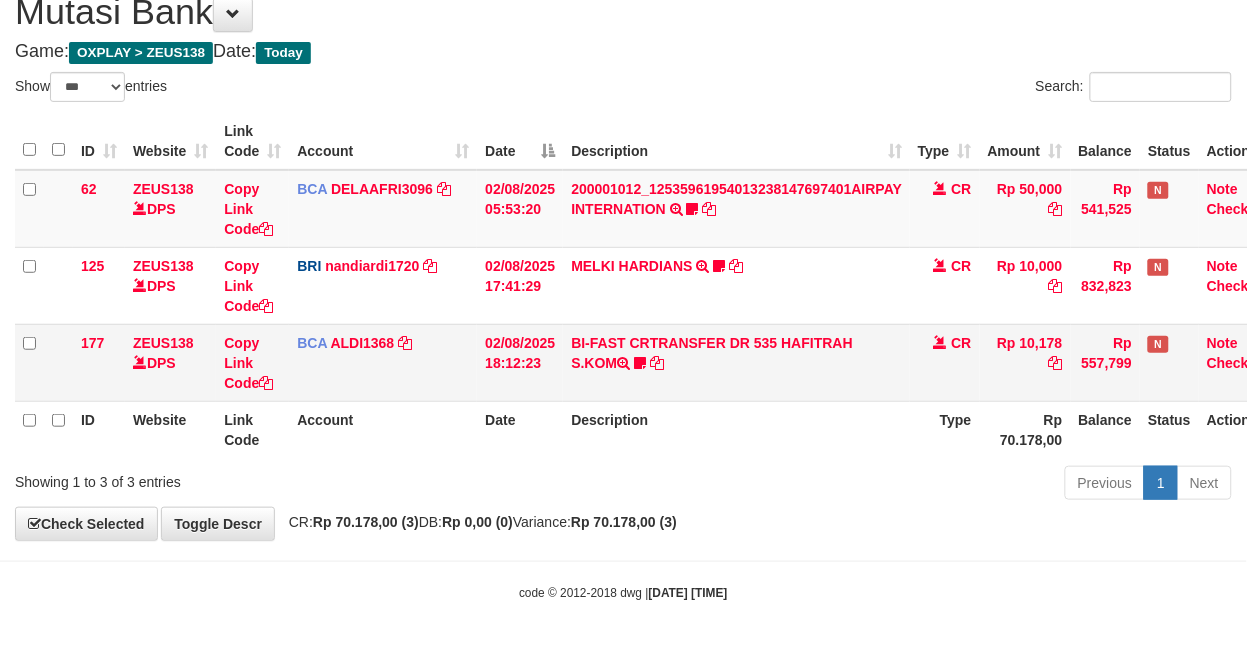 drag, startPoint x: 741, startPoint y: 337, endPoint x: 732, endPoint y: 345, distance: 12.0415945 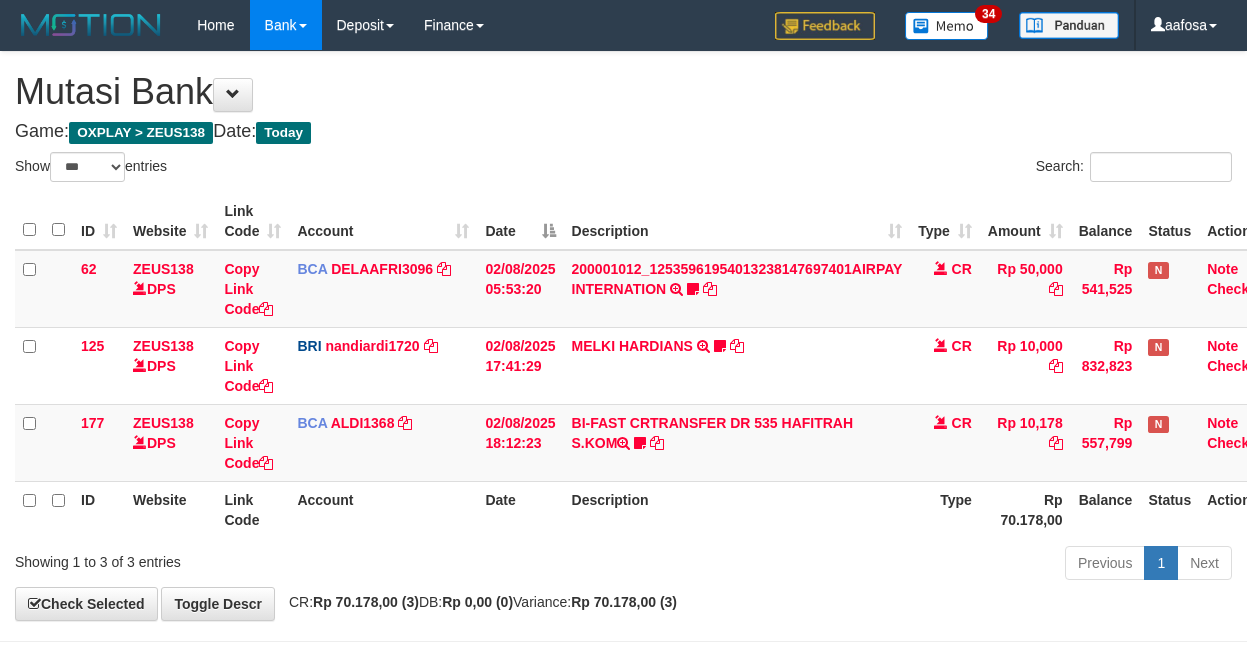 select on "***" 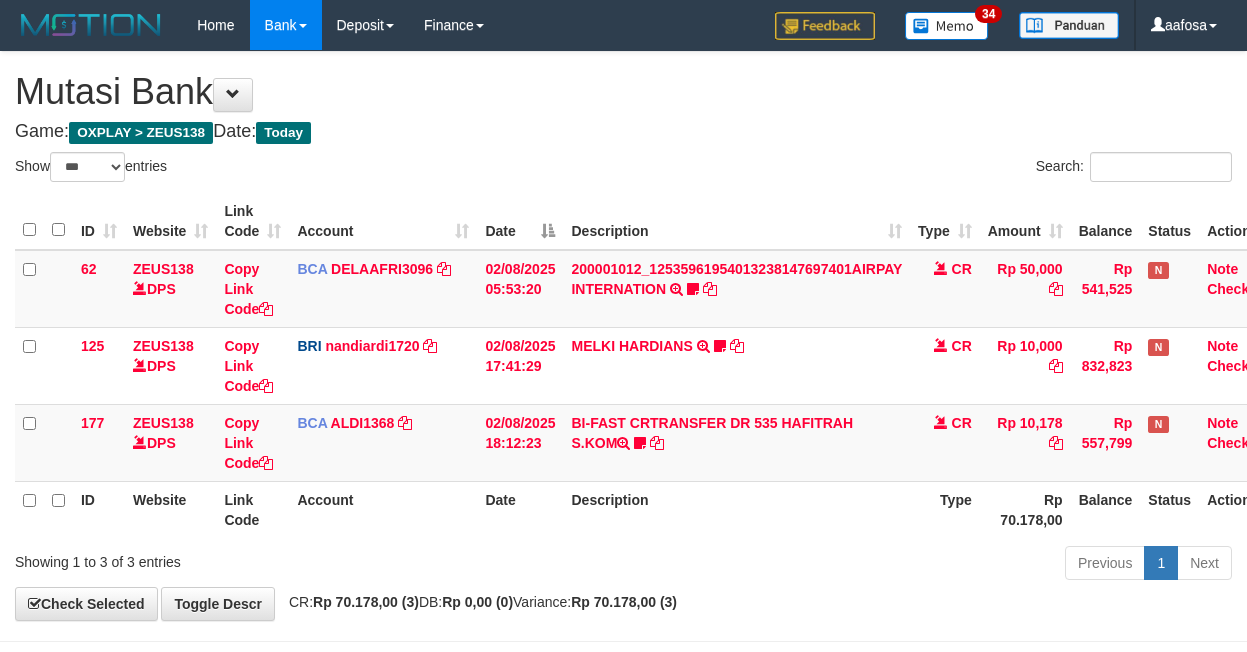 scroll, scrollTop: 81, scrollLeft: 0, axis: vertical 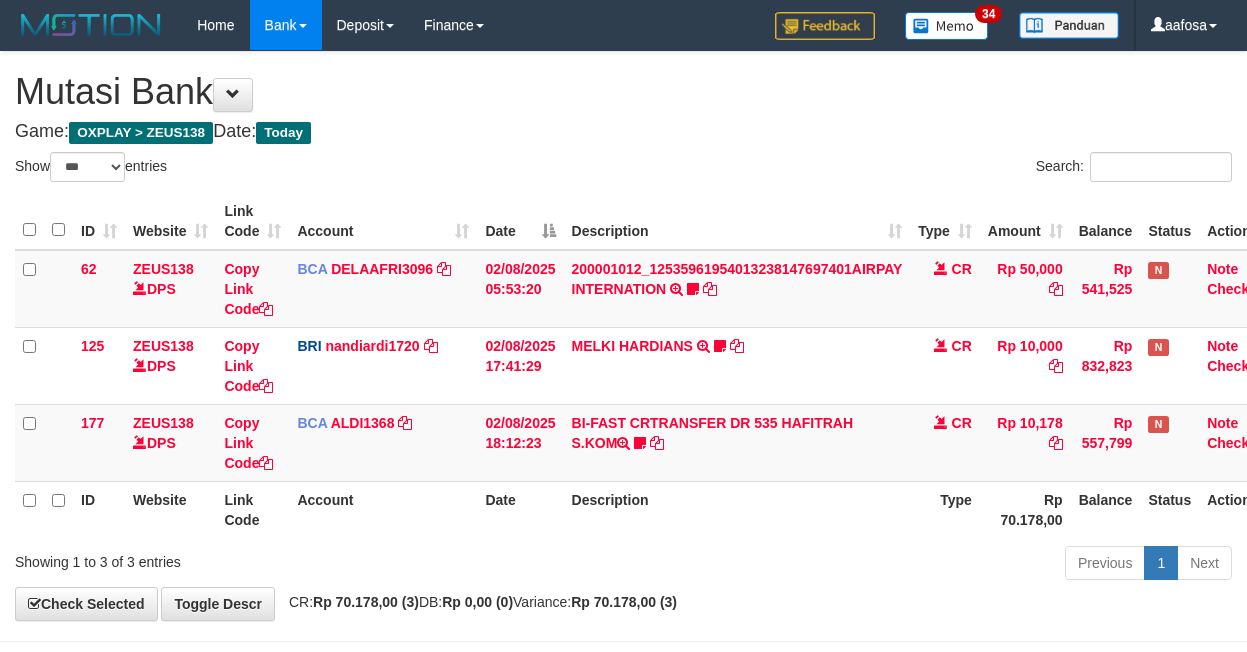 select on "***" 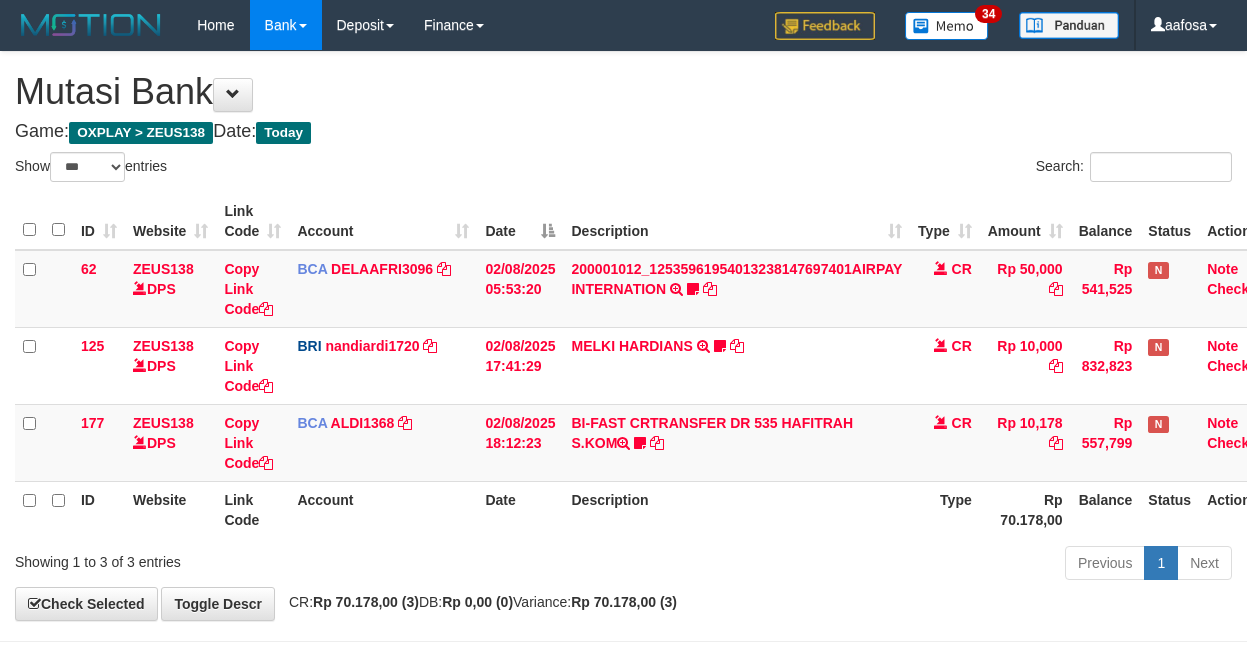 scroll, scrollTop: 81, scrollLeft: 0, axis: vertical 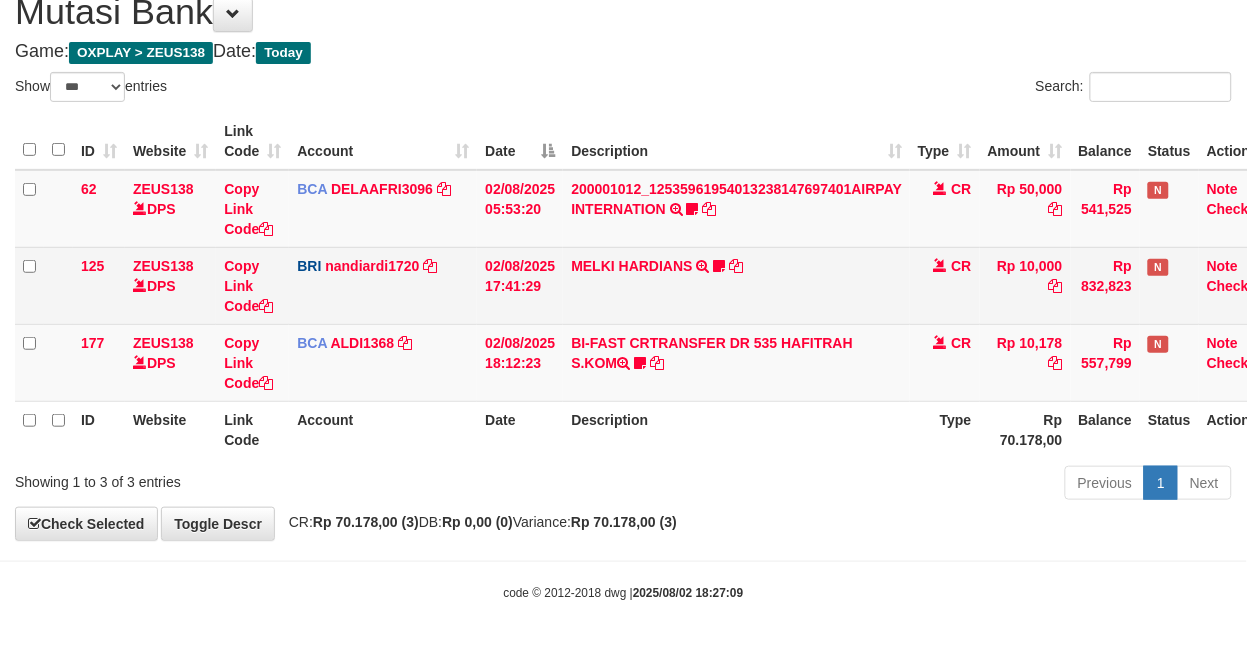 click on "MELKI HARDIANS            TRANSFER NBMB MELKI HARDIANS TO NANDI ARDIANSYAH    Blackjack76" at bounding box center (736, 285) 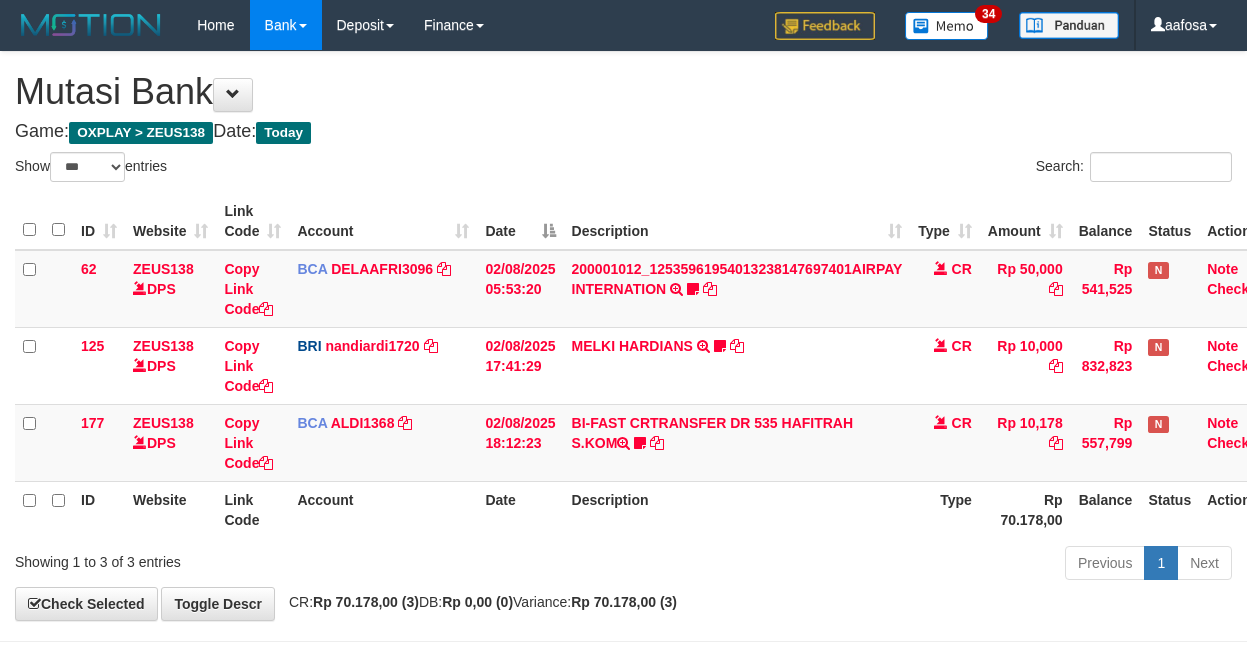 select on "***" 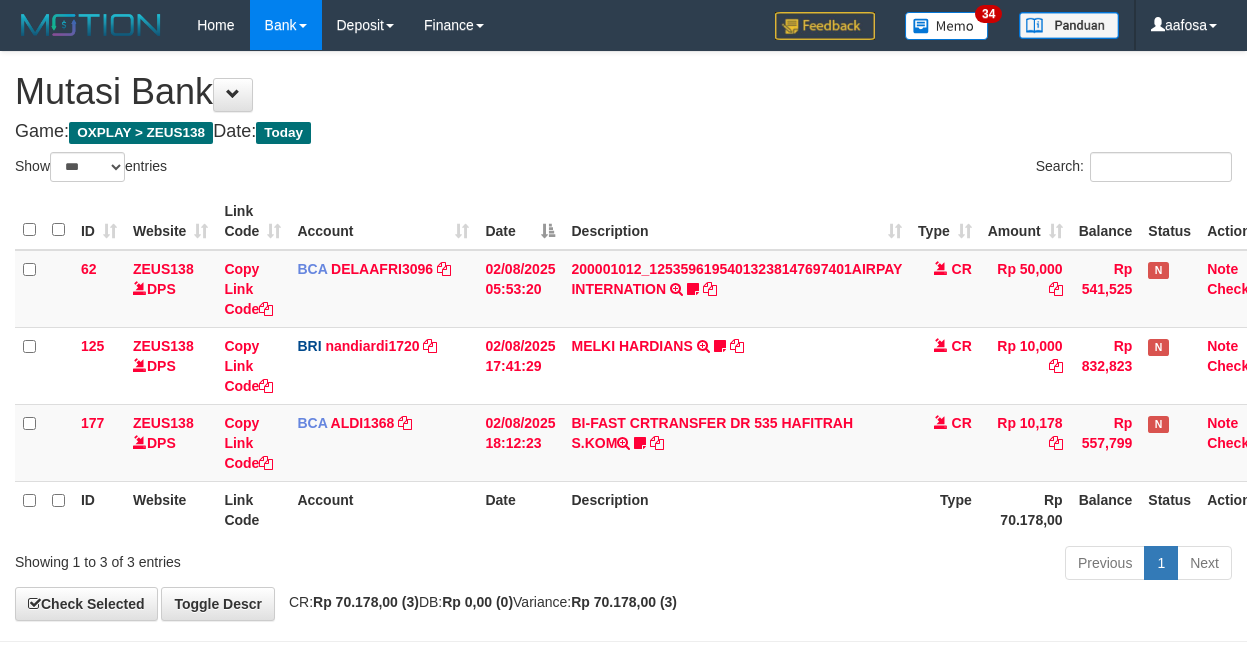 scroll, scrollTop: 81, scrollLeft: 0, axis: vertical 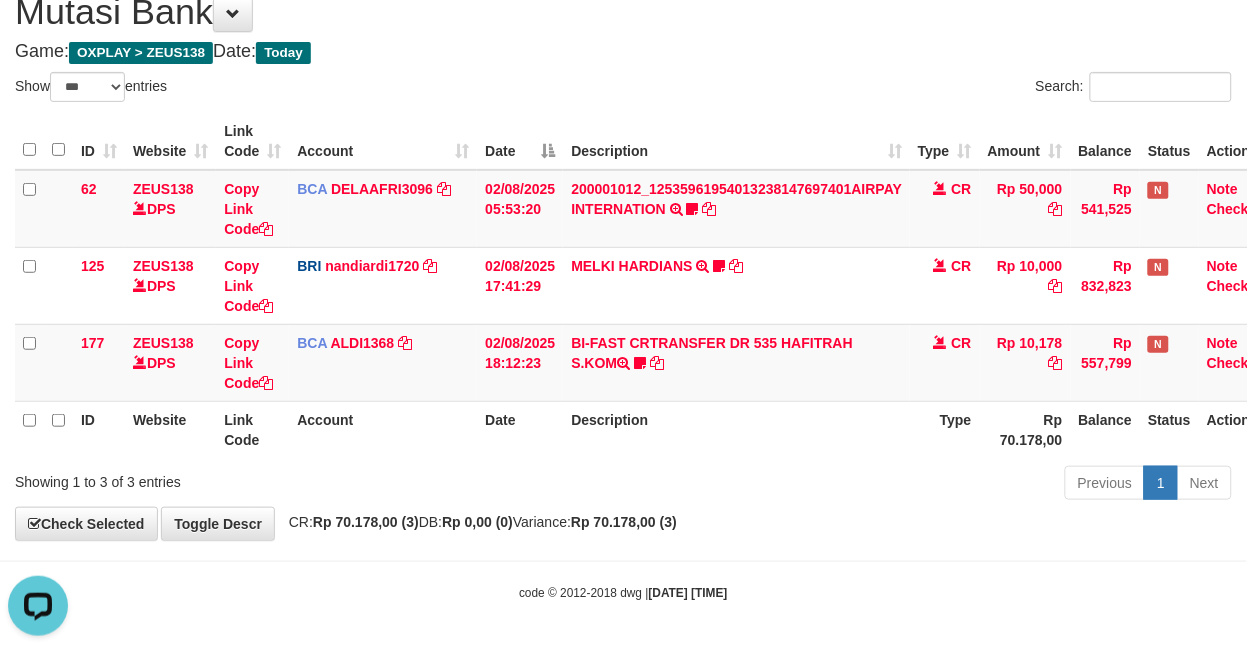 click on "Search:" at bounding box center (936, 89) 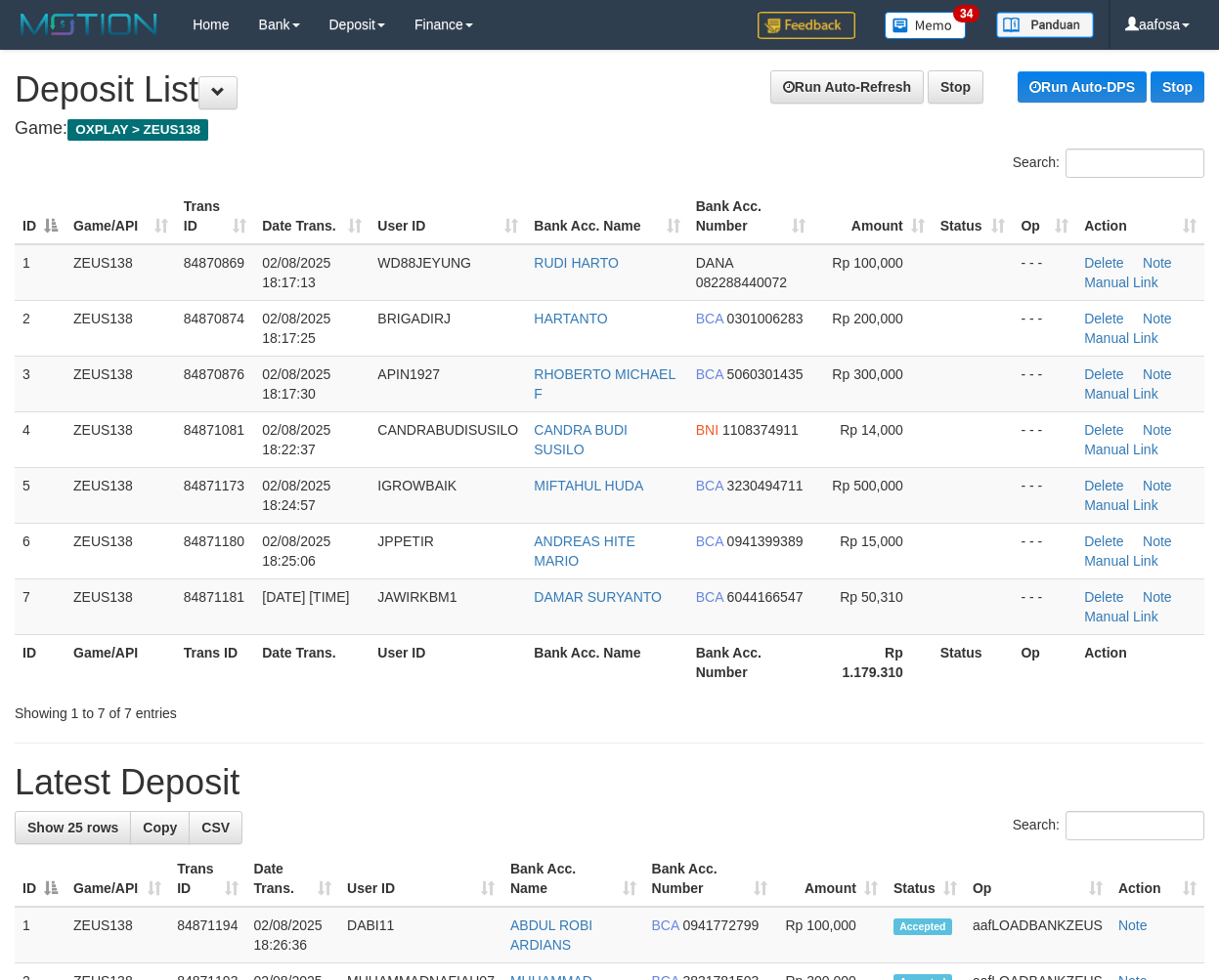 scroll, scrollTop: 0, scrollLeft: 0, axis: both 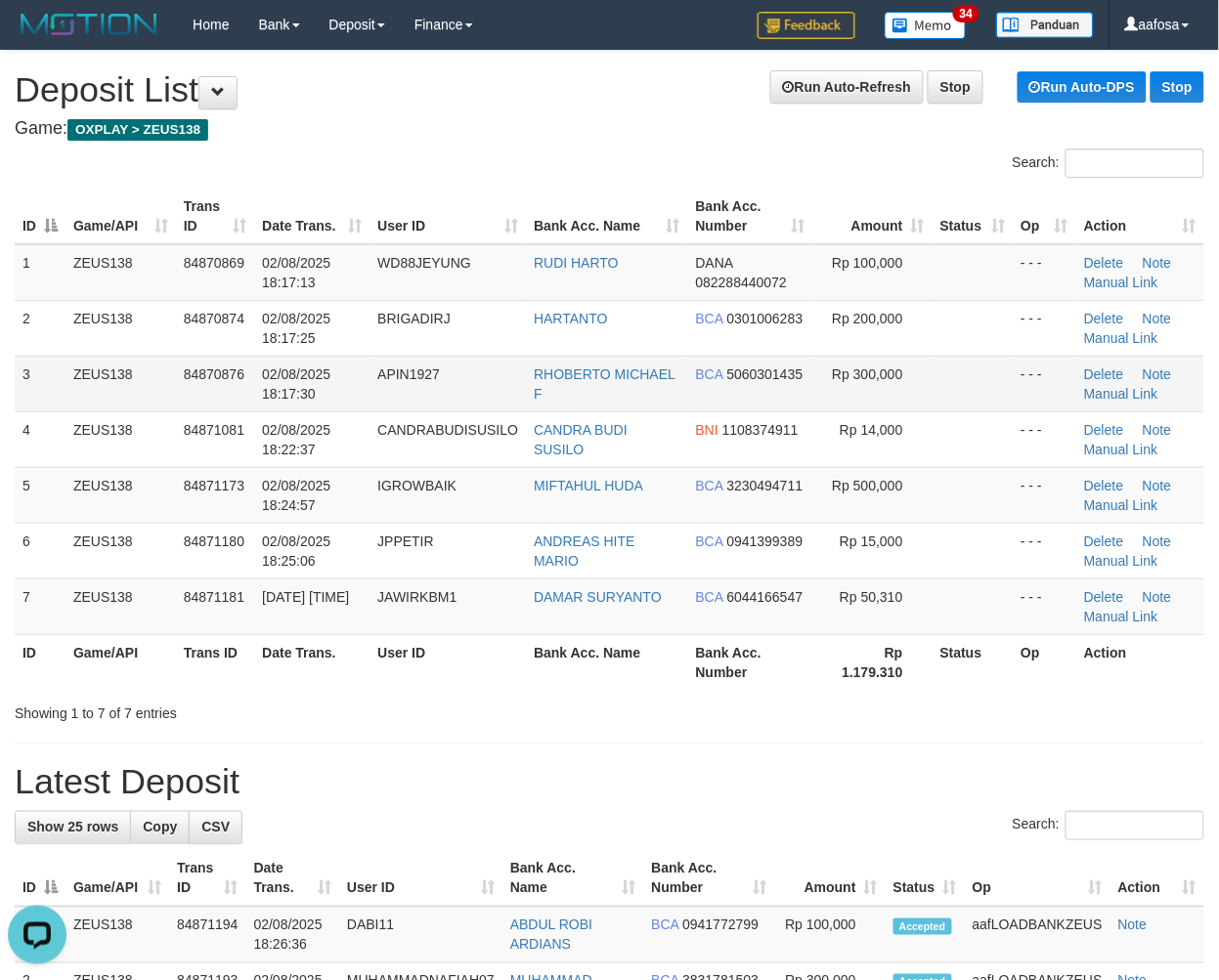 drag, startPoint x: 768, startPoint y: 358, endPoint x: 409, endPoint y: 372, distance: 359.27288 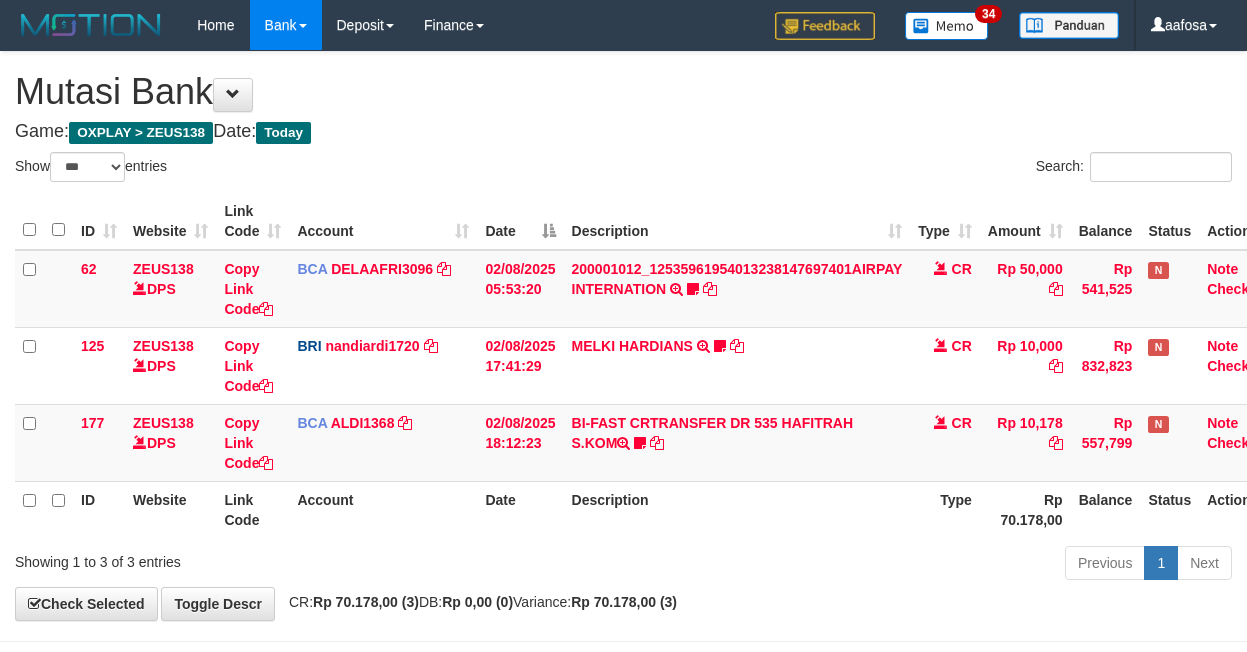 select on "***" 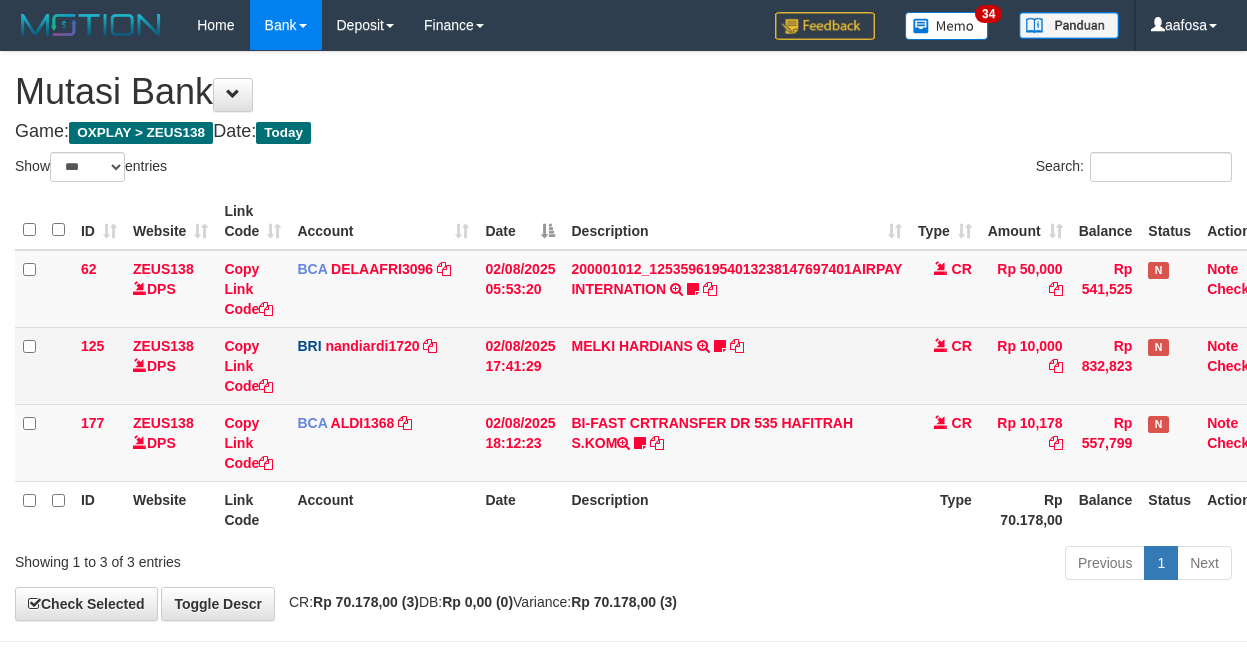 scroll, scrollTop: 81, scrollLeft: 0, axis: vertical 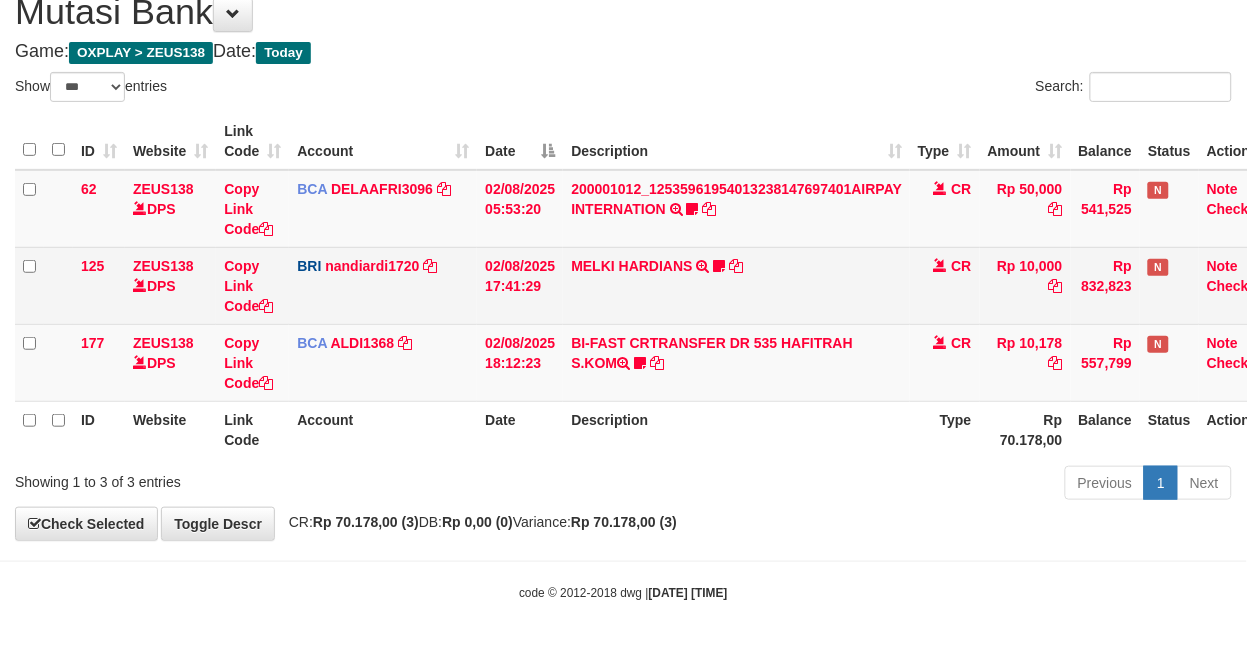 click on "MELKI HARDIANS            TRANSFER NBMB MELKI HARDIANS TO NANDI ARDIANSYAH    Blackjack76" at bounding box center (736, 285) 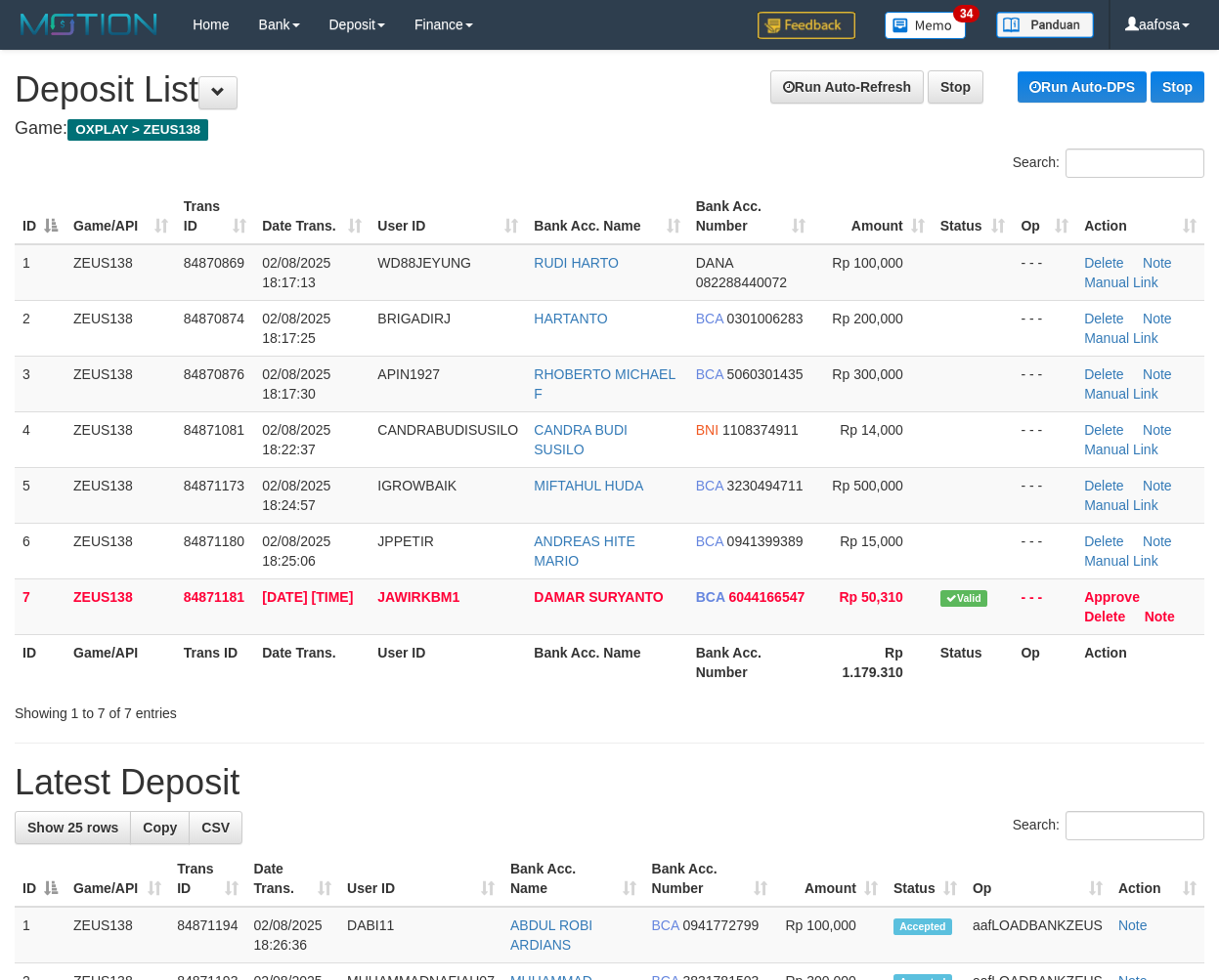 scroll, scrollTop: 0, scrollLeft: 0, axis: both 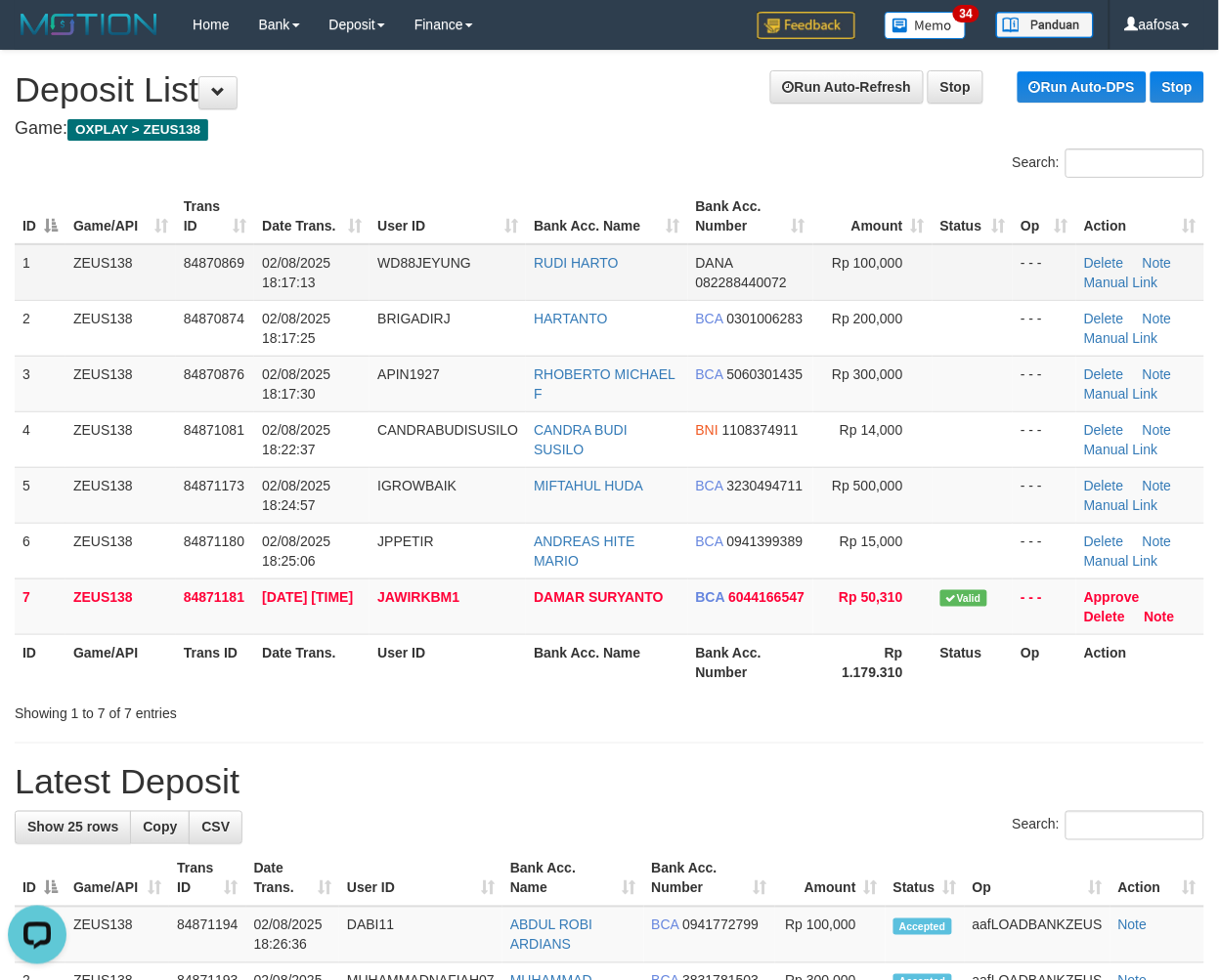 click on "RUDI HARTO" at bounding box center (606, 273) 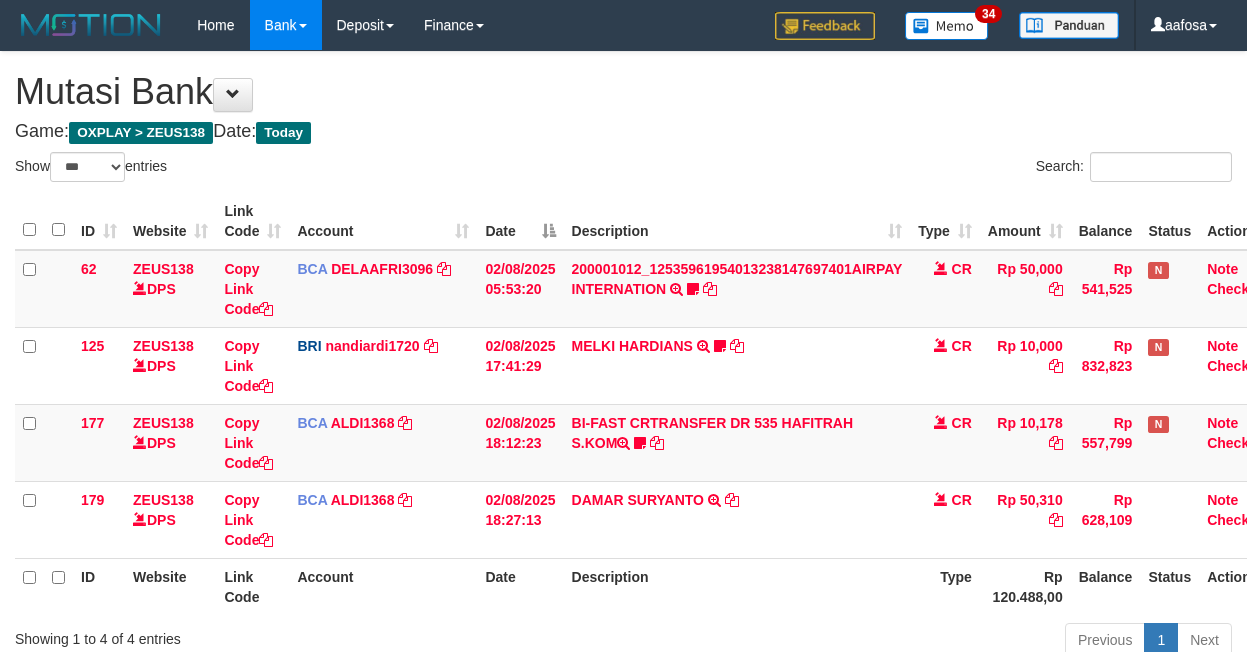 select on "***" 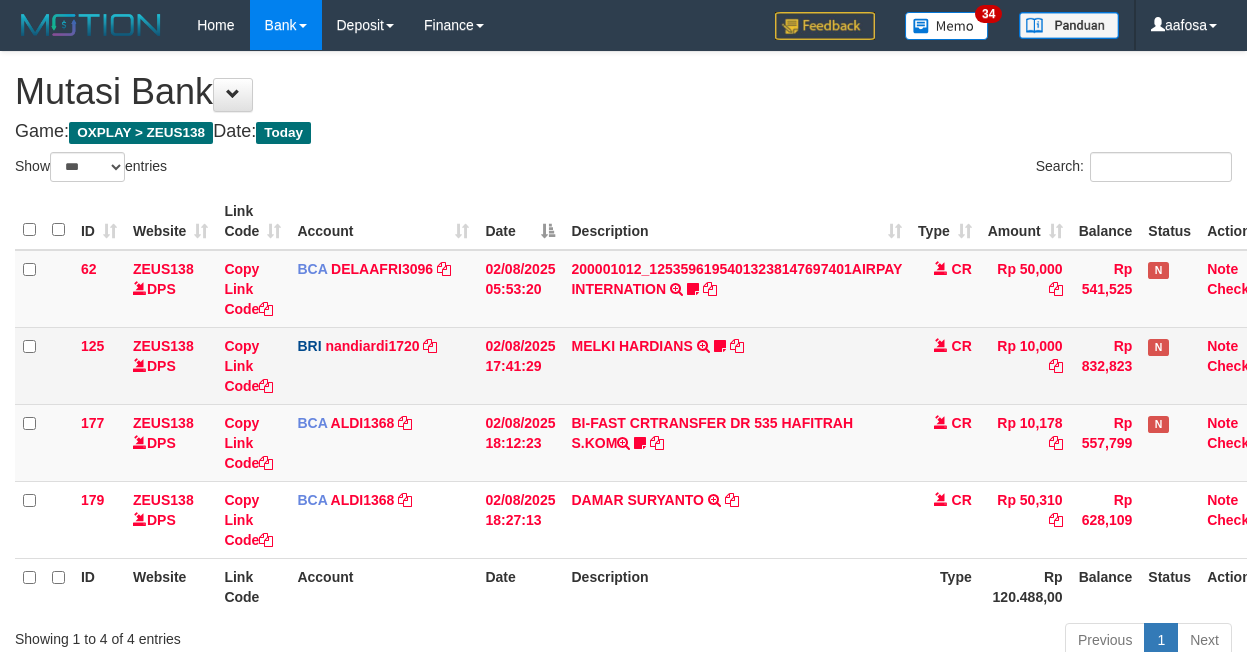 scroll, scrollTop: 81, scrollLeft: 0, axis: vertical 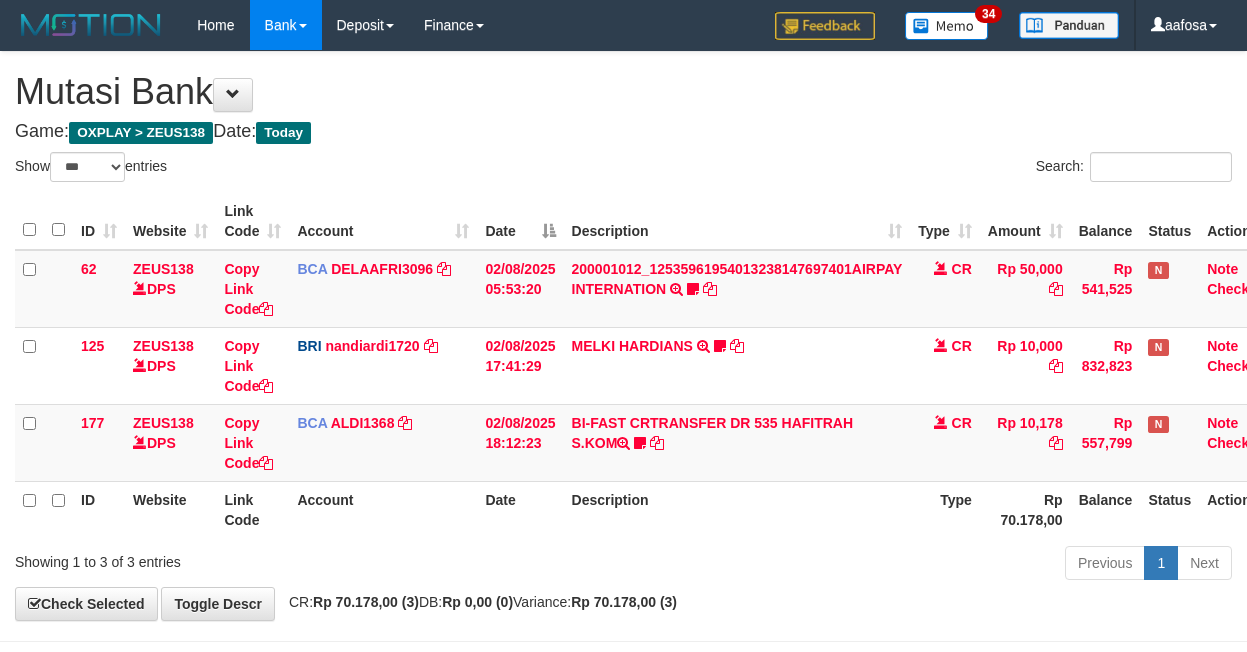select on "***" 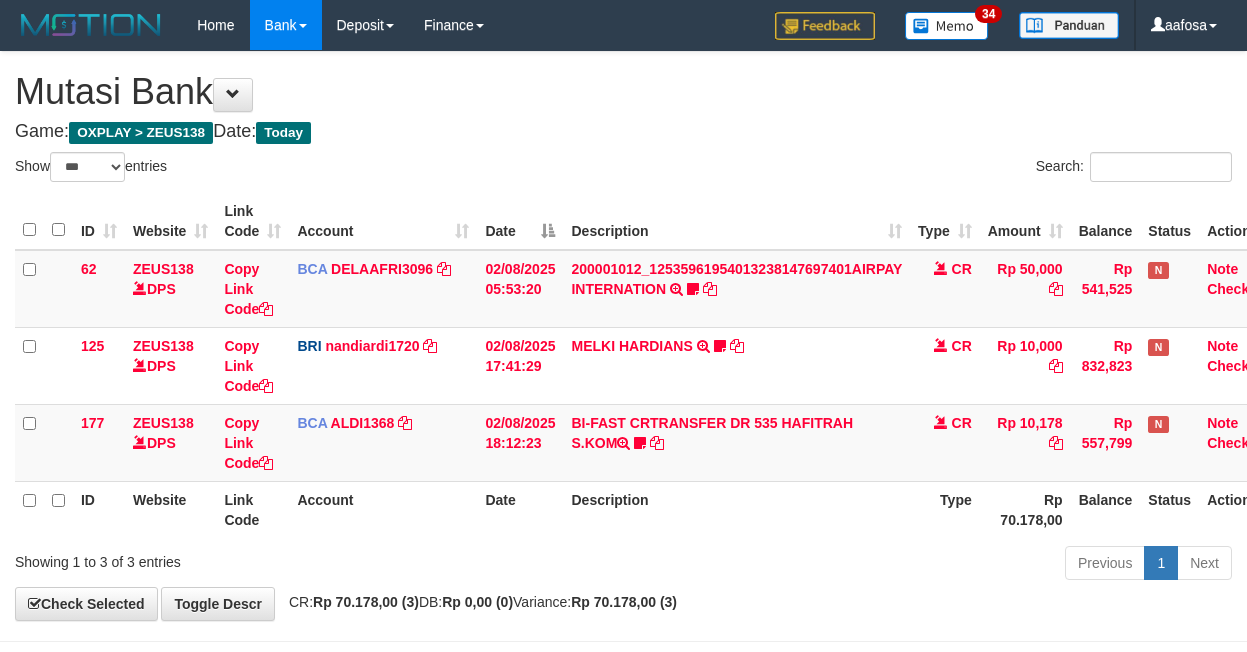 scroll, scrollTop: 81, scrollLeft: 0, axis: vertical 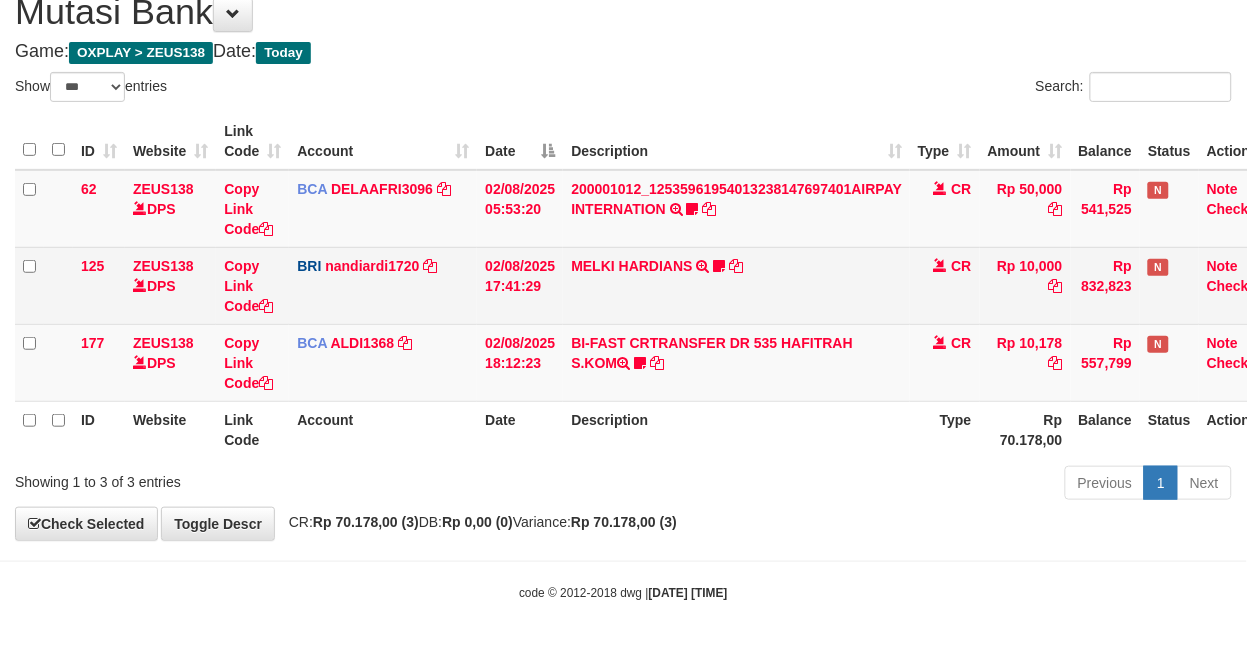 click on "MELKI HARDIANS            TRANSFER NBMB MELKI HARDIANS TO NANDI ARDIANSYAH    Blackjack76" at bounding box center (736, 285) 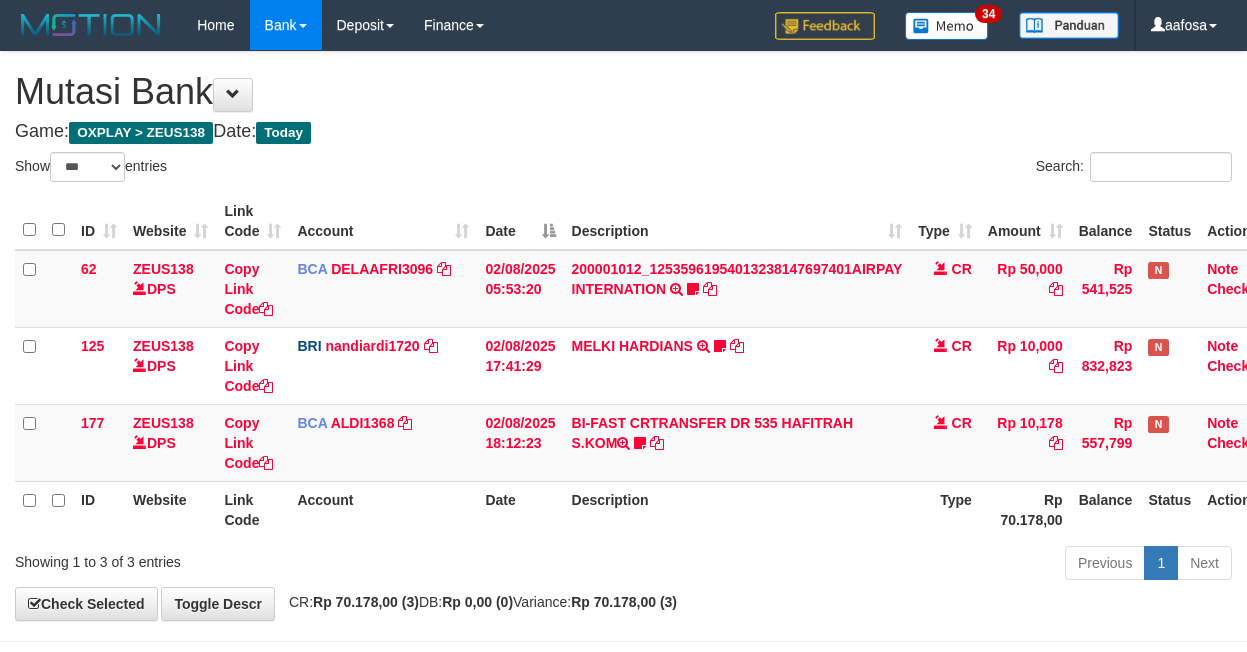 select on "***" 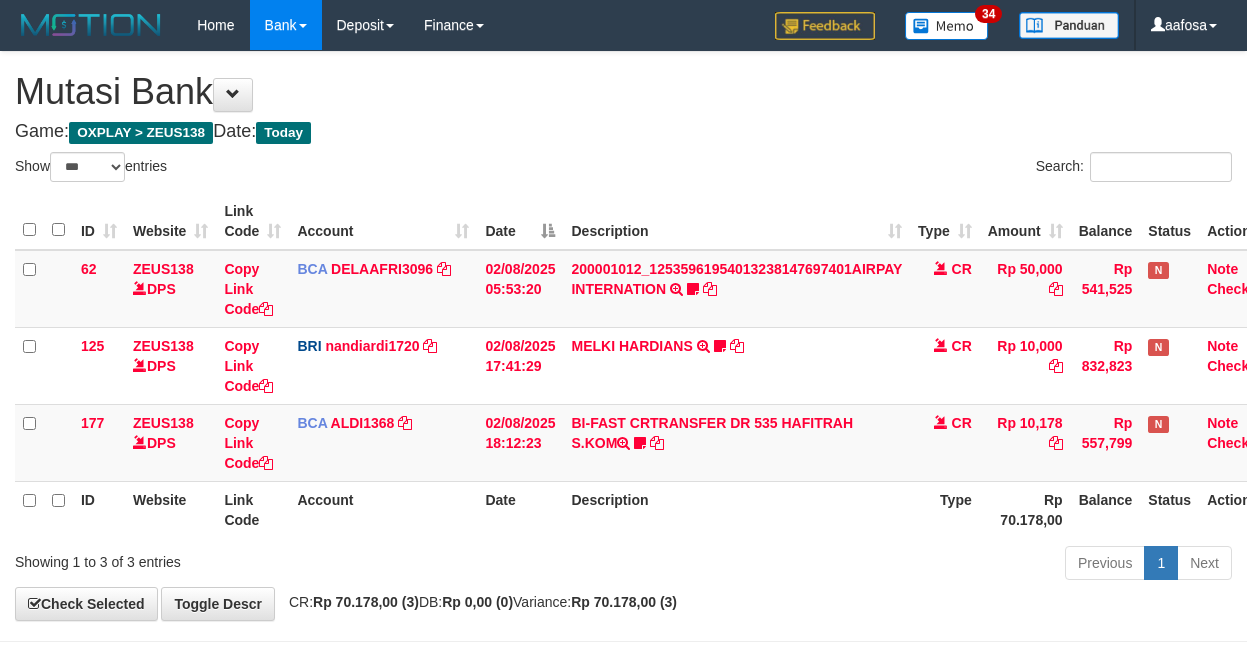 scroll, scrollTop: 81, scrollLeft: 0, axis: vertical 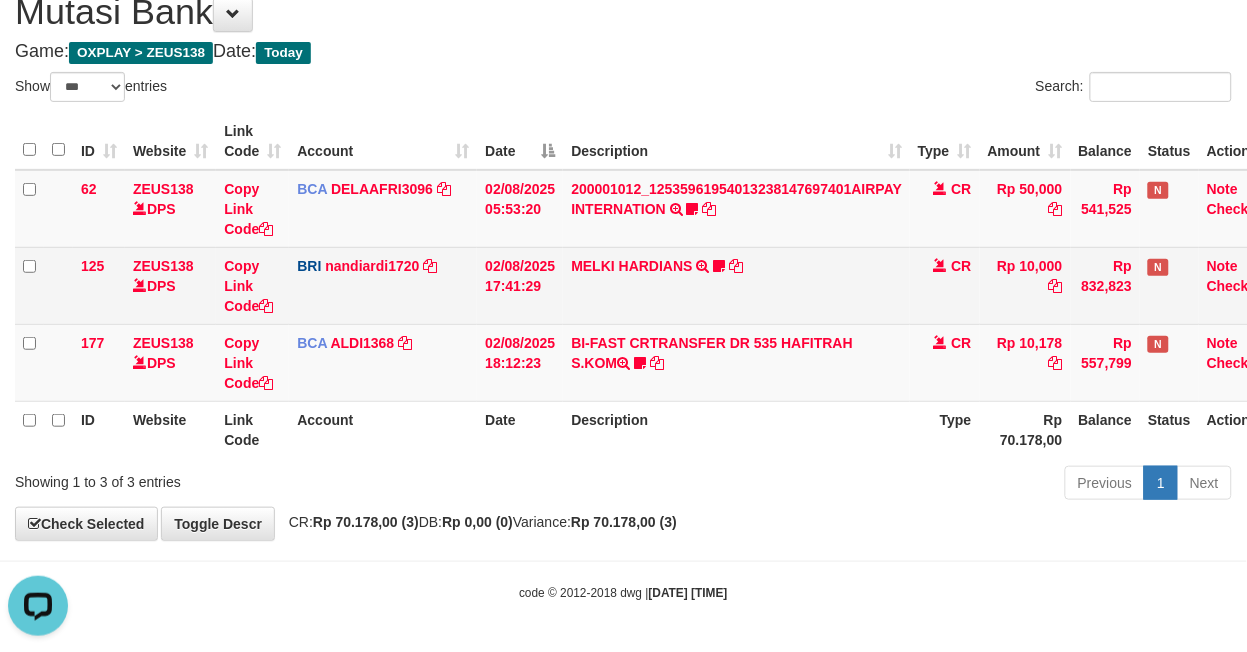 drag, startPoint x: 820, startPoint y: 245, endPoint x: 835, endPoint y: 258, distance: 19.849434 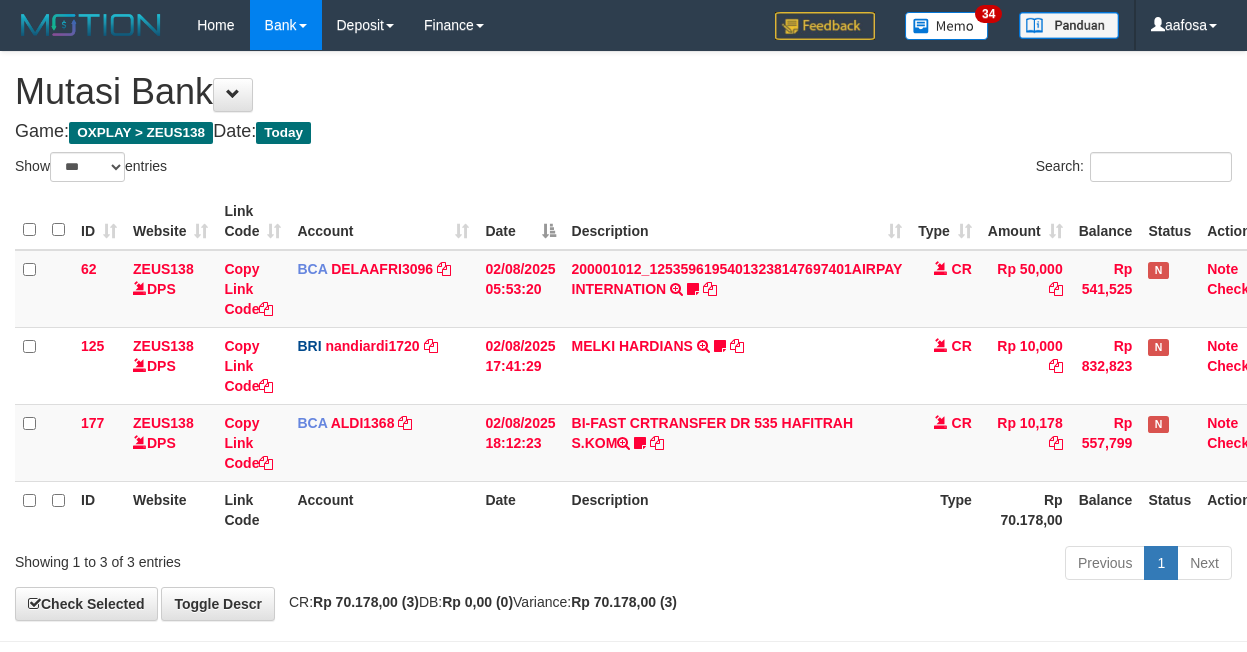 select on "***" 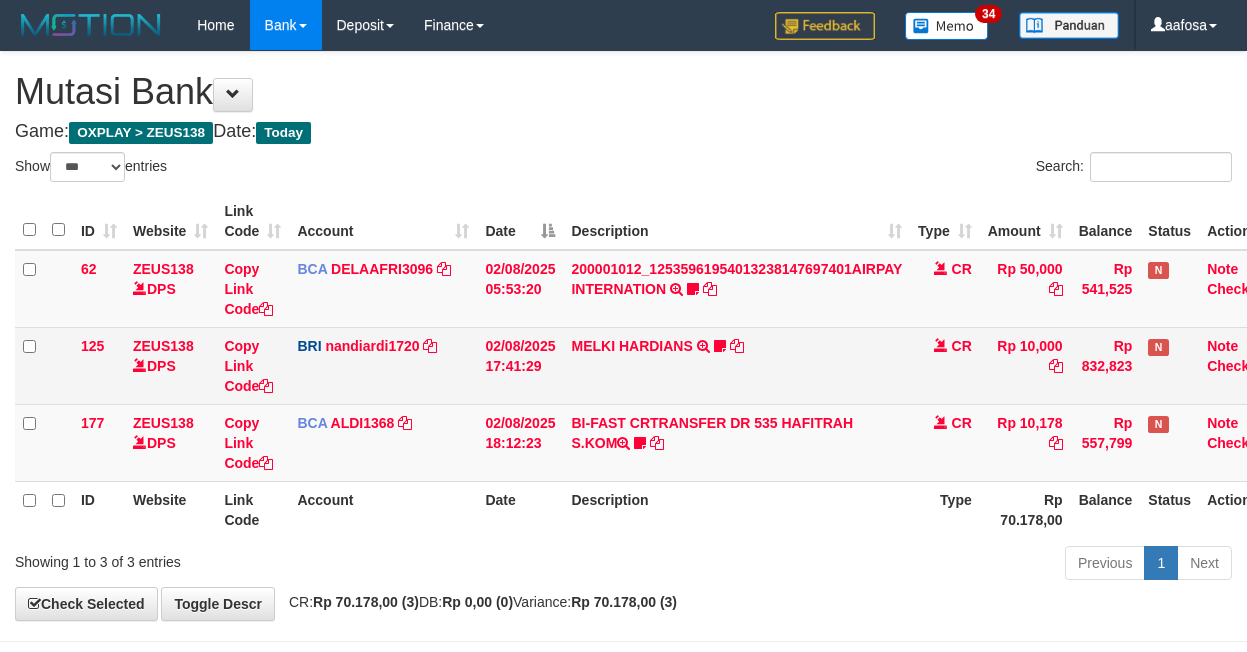 scroll, scrollTop: 81, scrollLeft: 0, axis: vertical 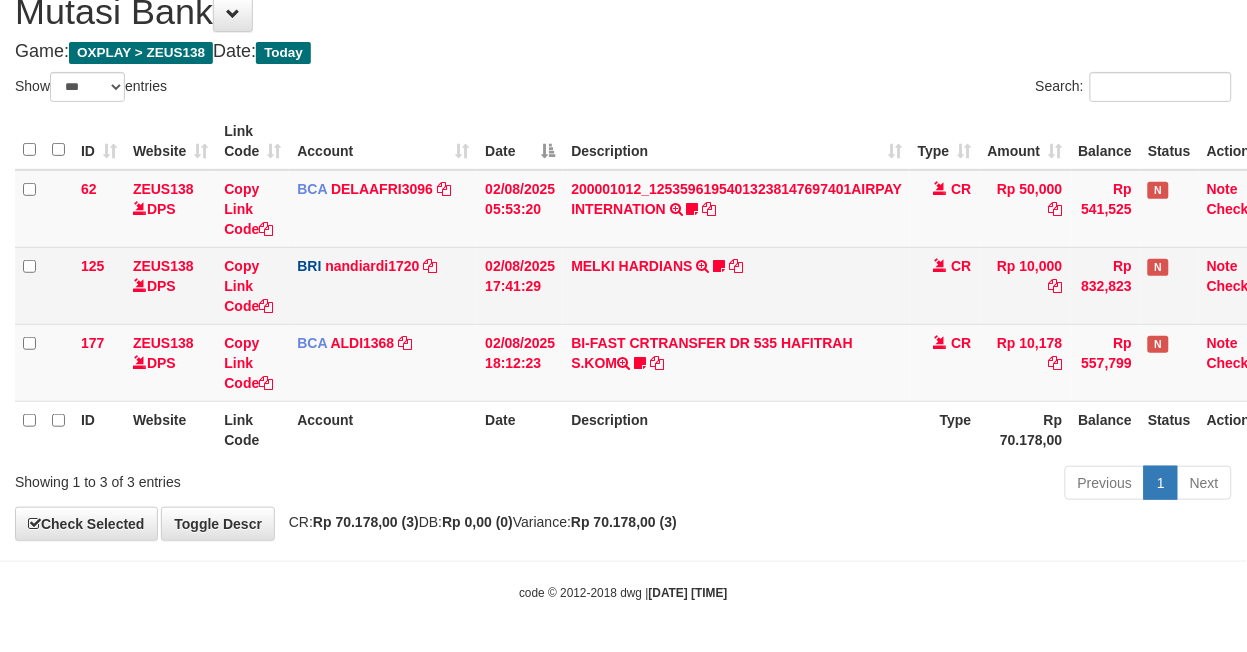 click on "MELKI HARDIANS            TRANSFER NBMB MELKI HARDIANS TO NANDI ARDIANSYAH    Blackjack76" at bounding box center (736, 285) 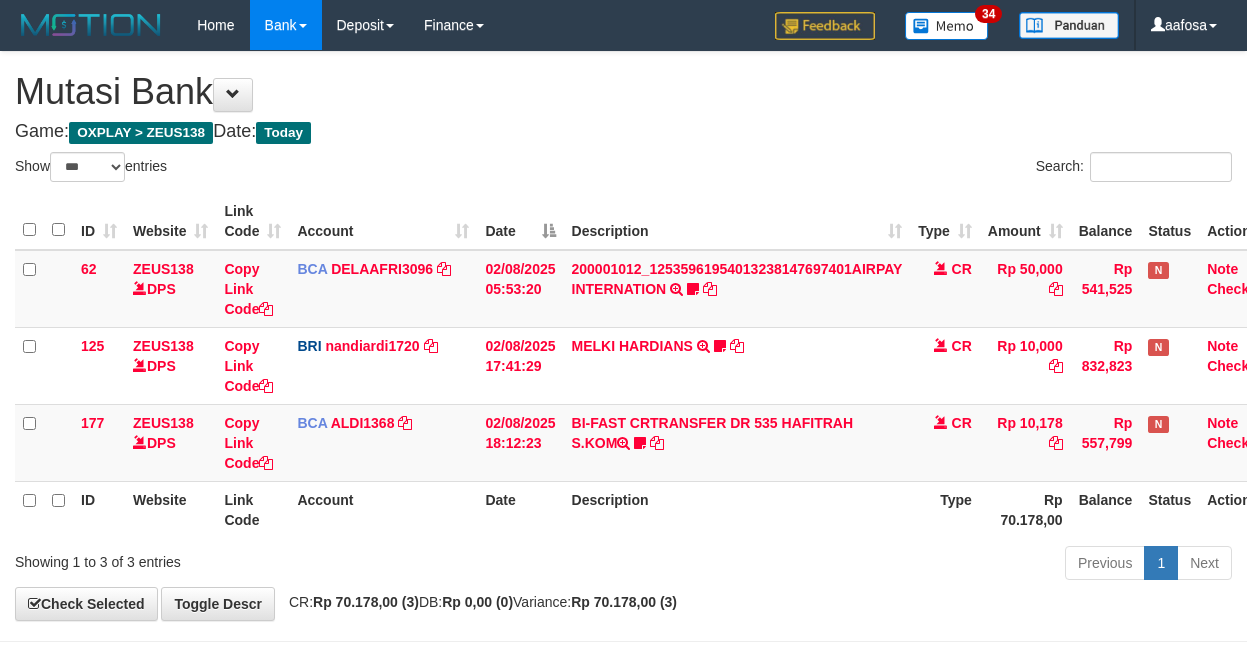select on "***" 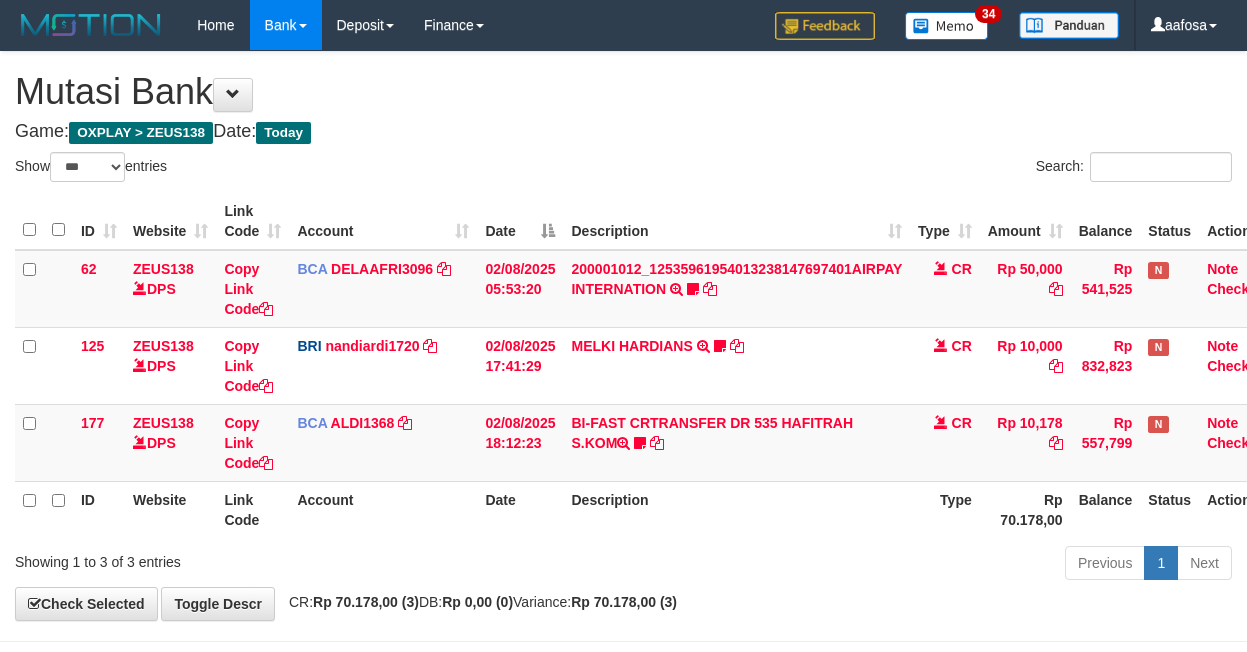 scroll, scrollTop: 81, scrollLeft: 0, axis: vertical 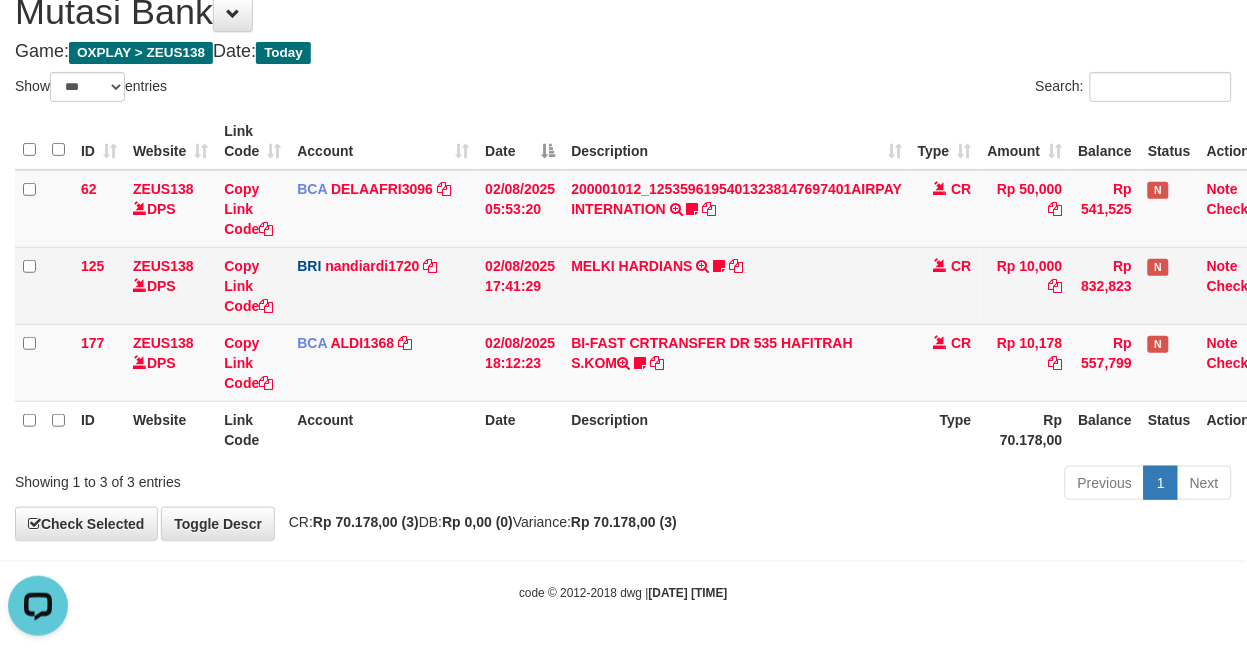 click on "MELKI HARDIANS            TRANSFER NBMB MELKI HARDIANS TO NANDI ARDIANSYAH    Blackjack76" at bounding box center (736, 285) 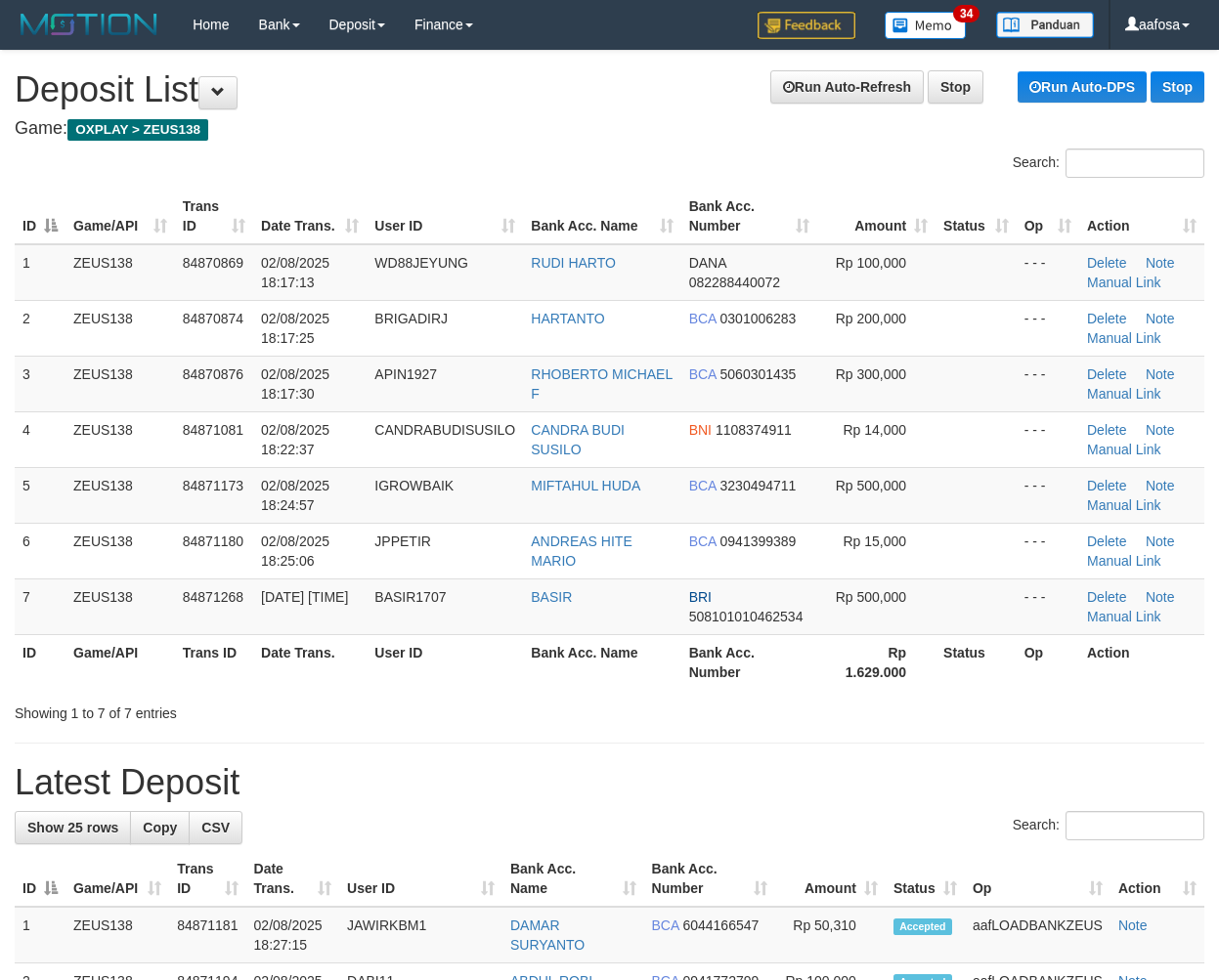 scroll, scrollTop: 0, scrollLeft: 0, axis: both 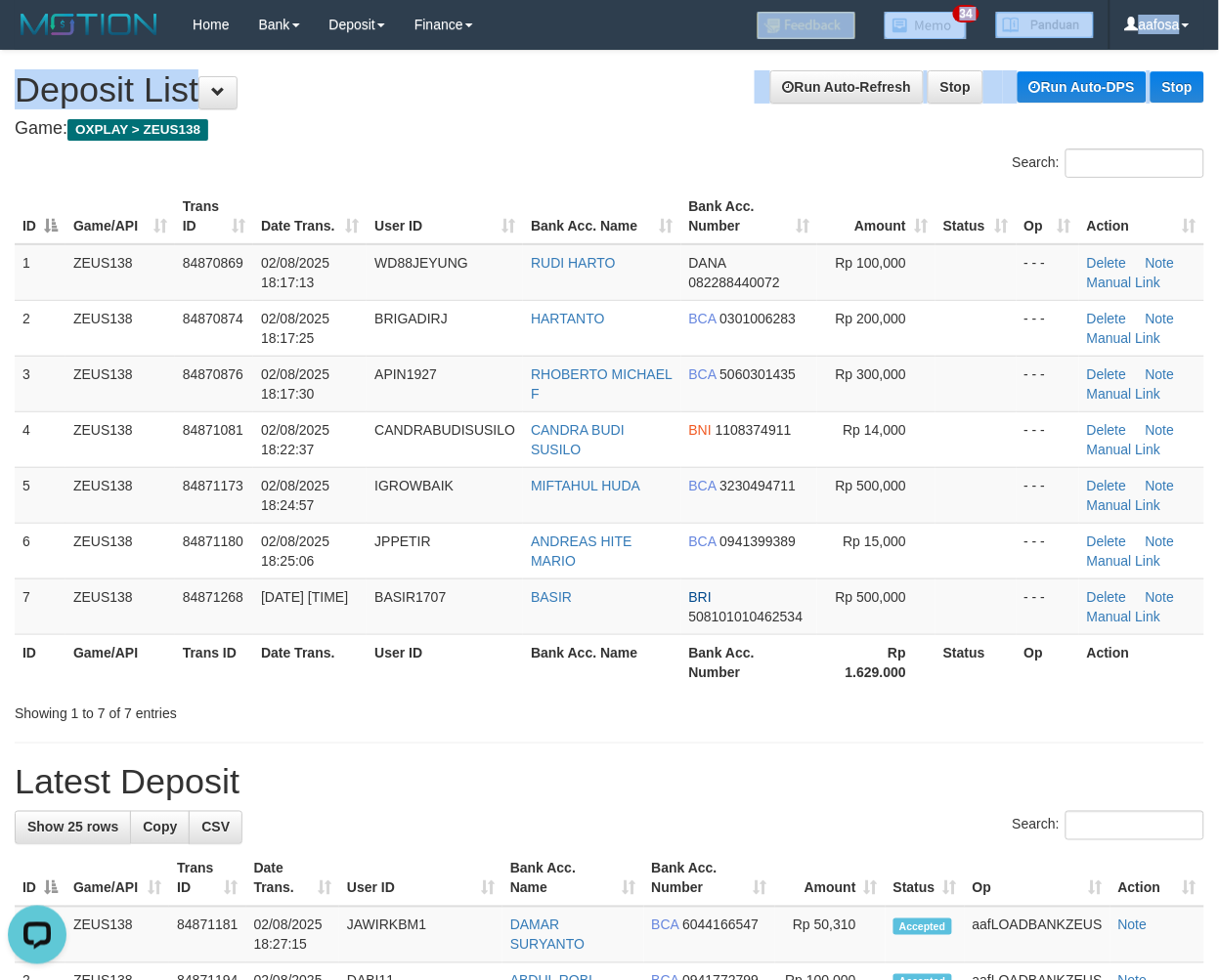 click on "Toggle navigation
Home
Bank
Account List
Load
By Website
Group
[OXPLAY]													ZEUS138
By Load Group (DPS)" at bounding box center [609, 1279] 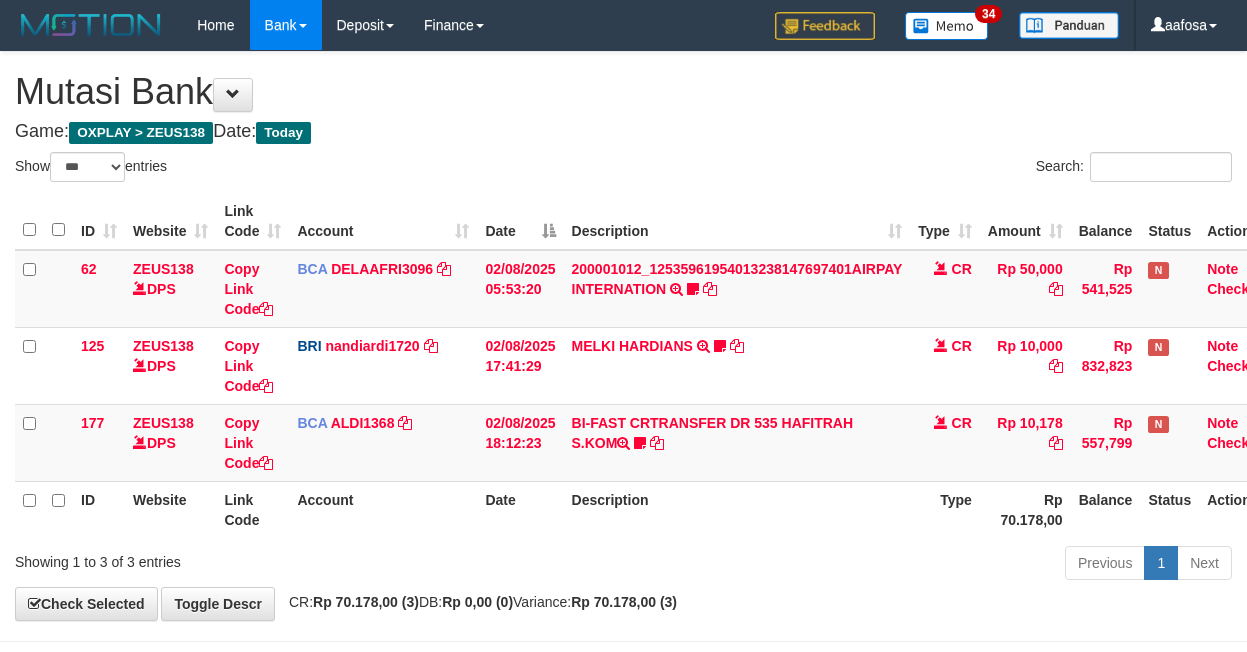 select on "***" 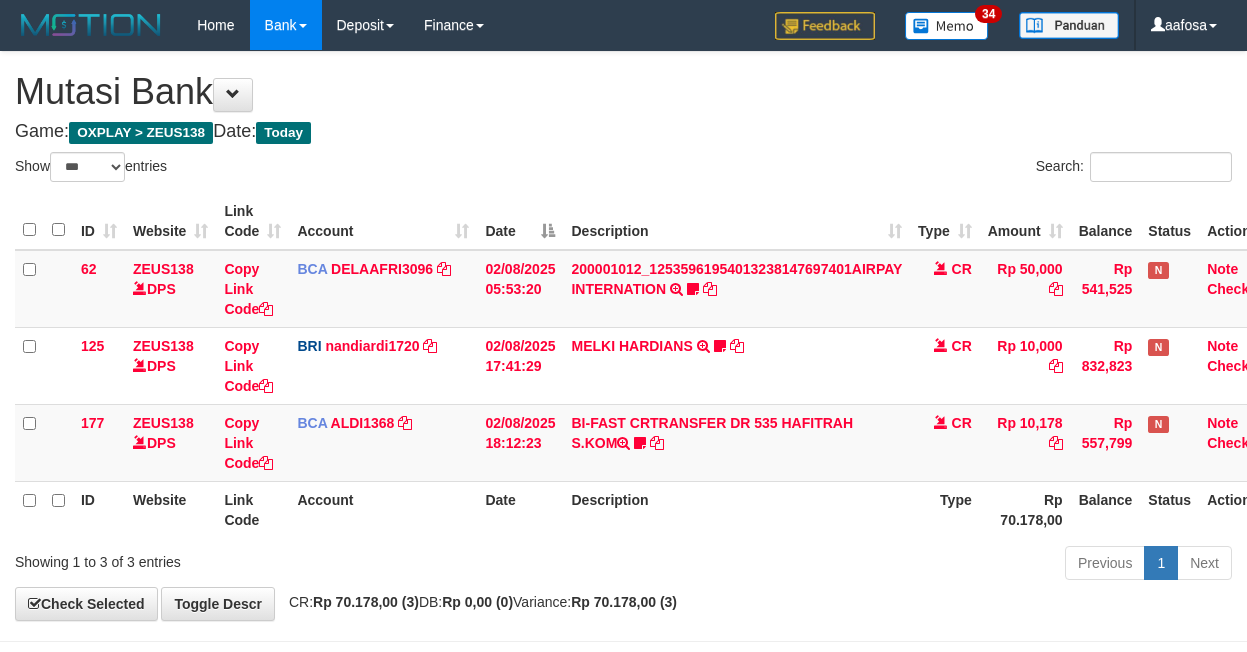 scroll, scrollTop: 81, scrollLeft: 0, axis: vertical 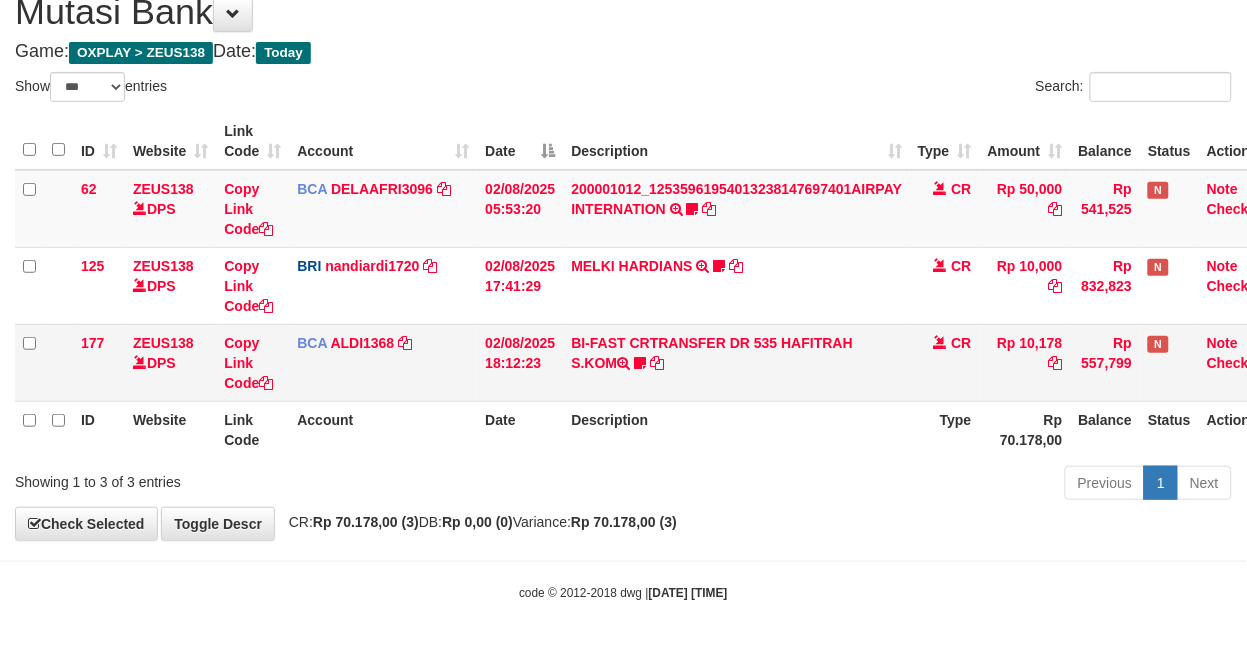 click on "BI-FAST CRTRANSFER DR 535 HAFITRAH S.KOM          Pakaji999" at bounding box center (736, 362) 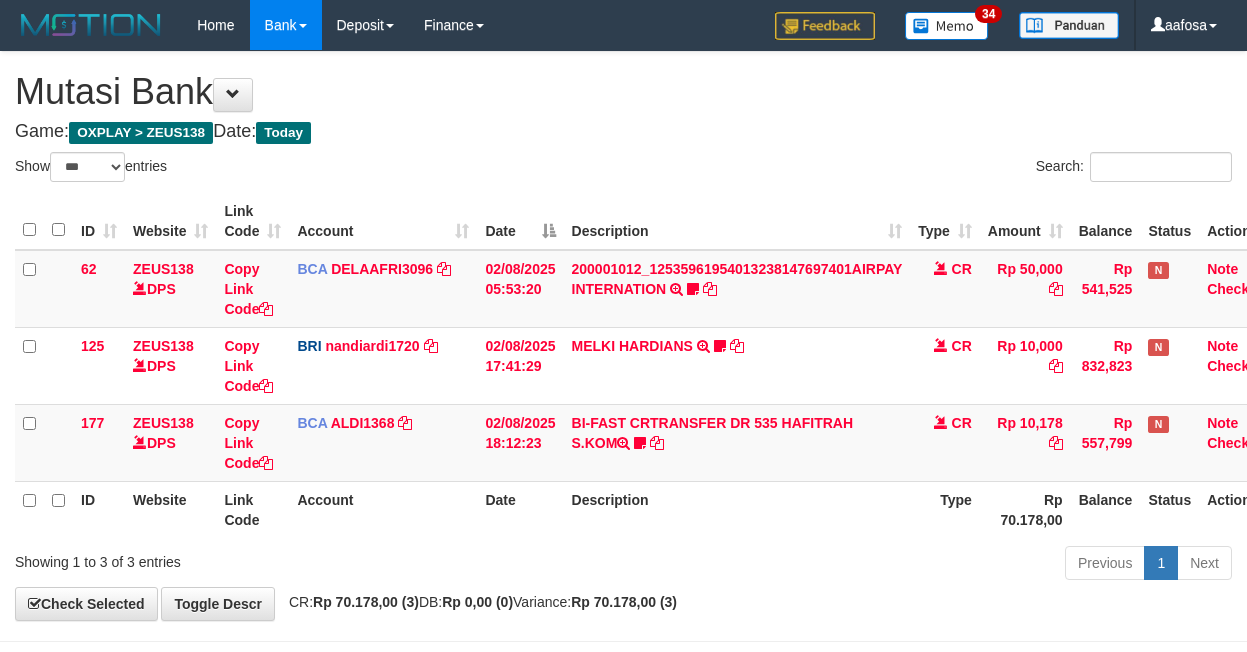 select on "***" 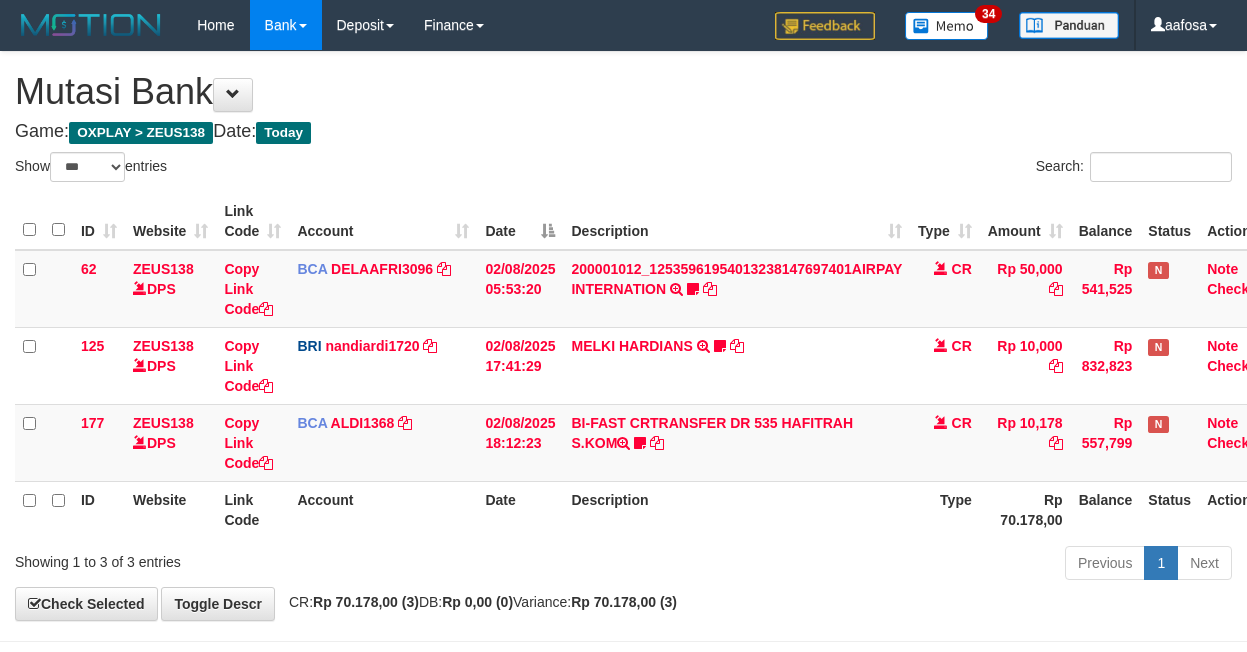 scroll, scrollTop: 81, scrollLeft: 0, axis: vertical 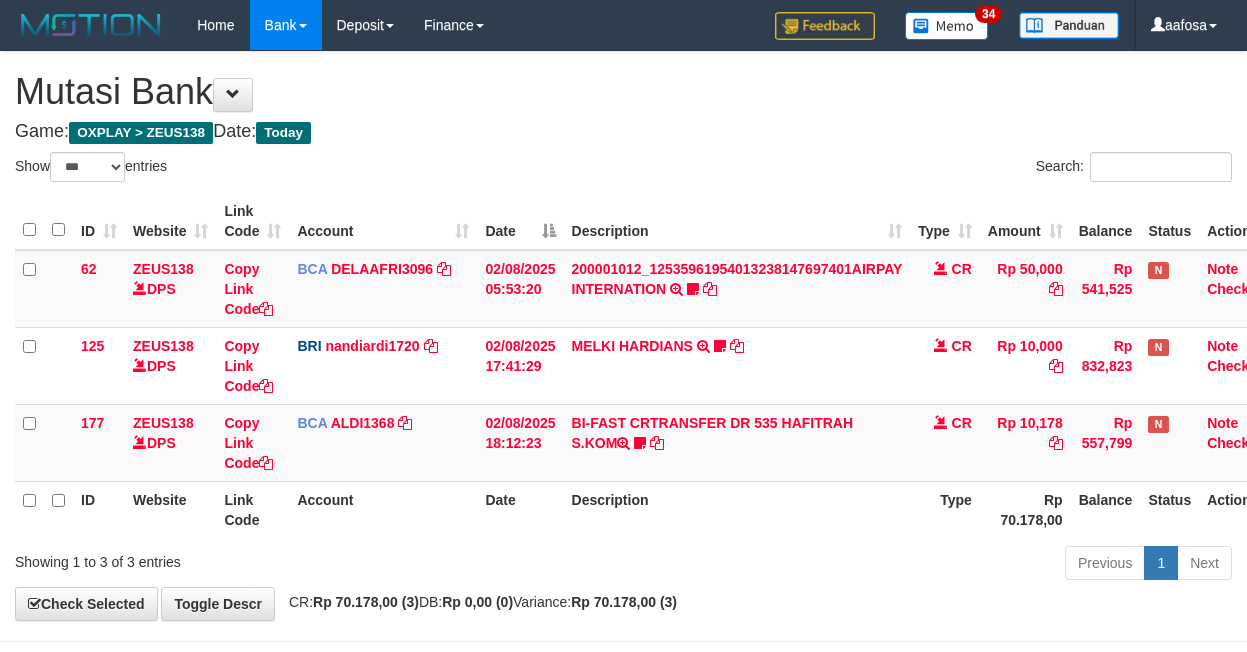 select on "***" 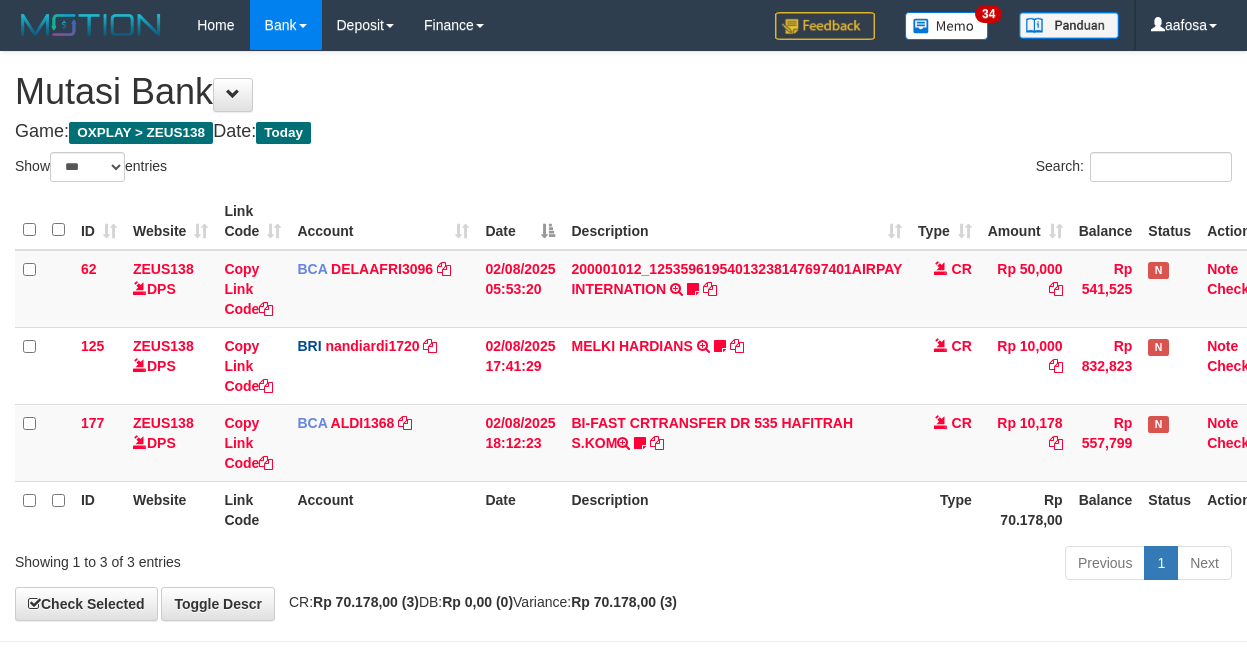 scroll, scrollTop: 81, scrollLeft: 0, axis: vertical 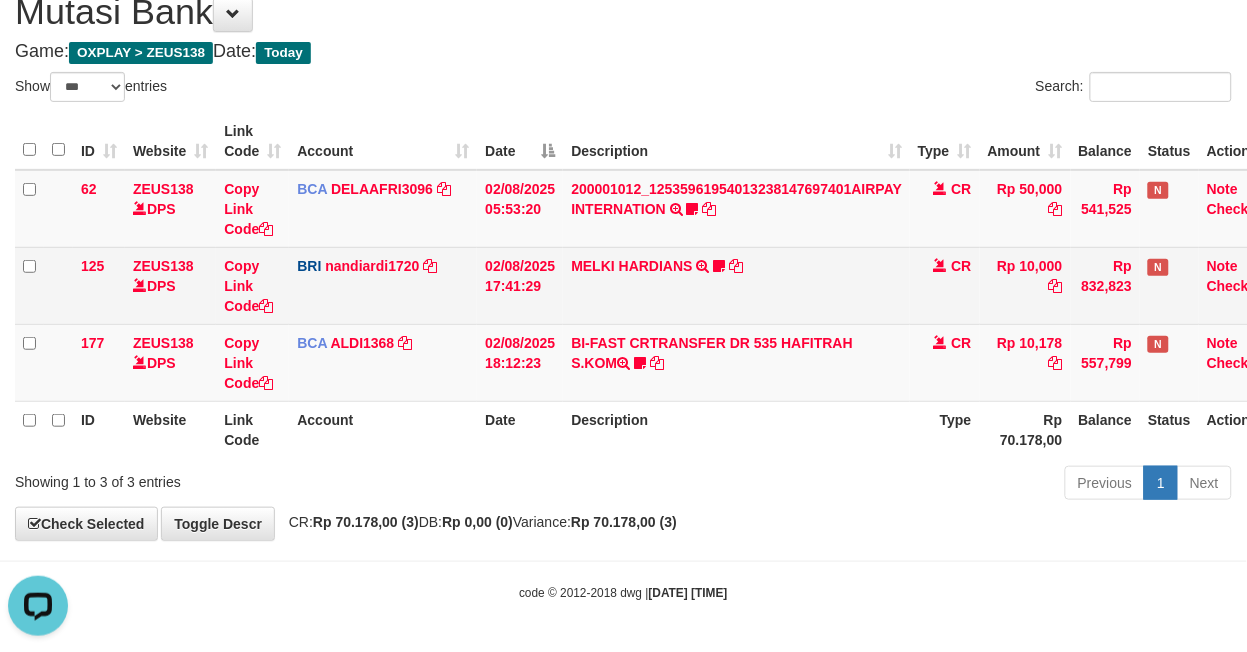 click on "02/08/2025 17:41:29" at bounding box center (520, 285) 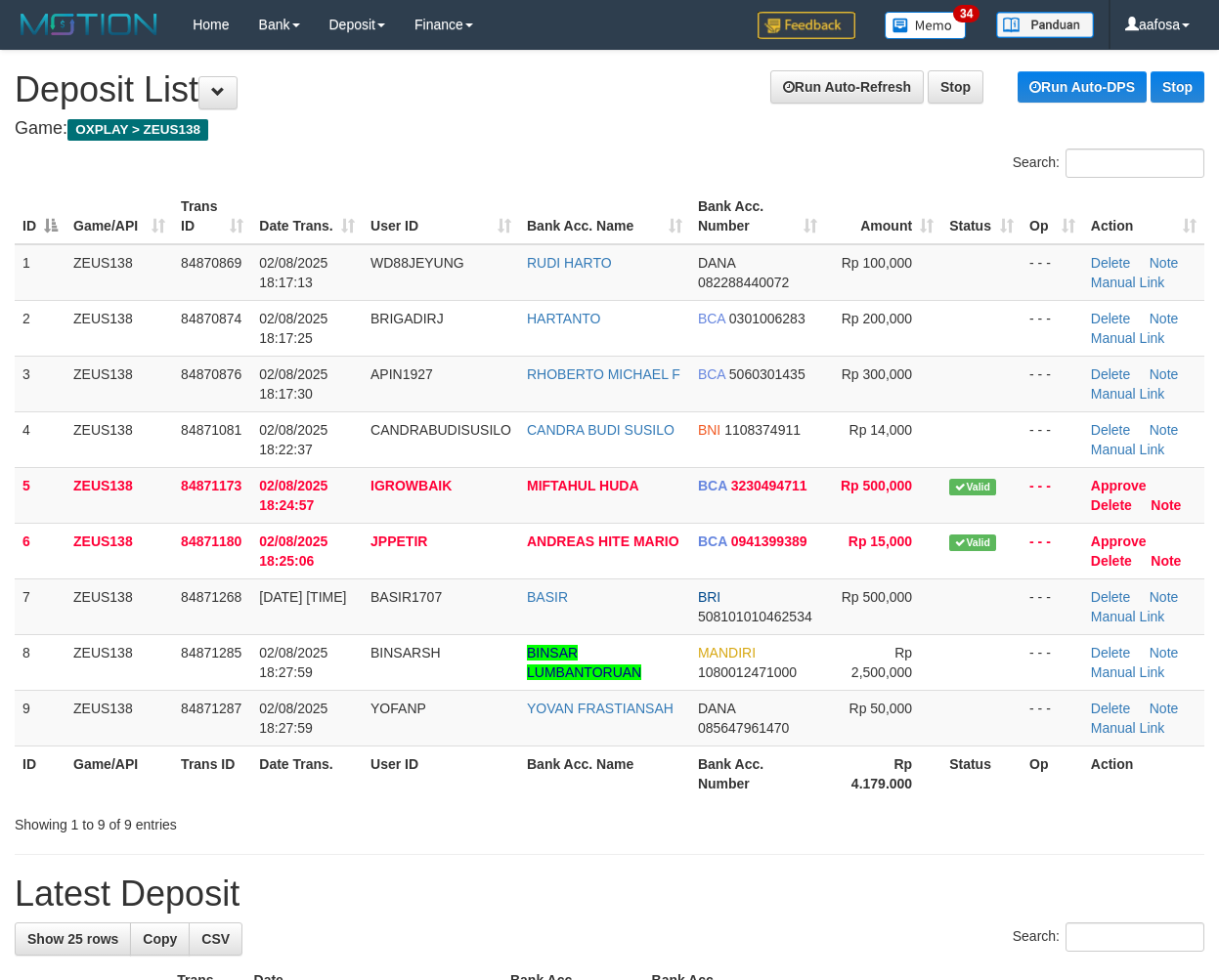 scroll, scrollTop: 0, scrollLeft: 0, axis: both 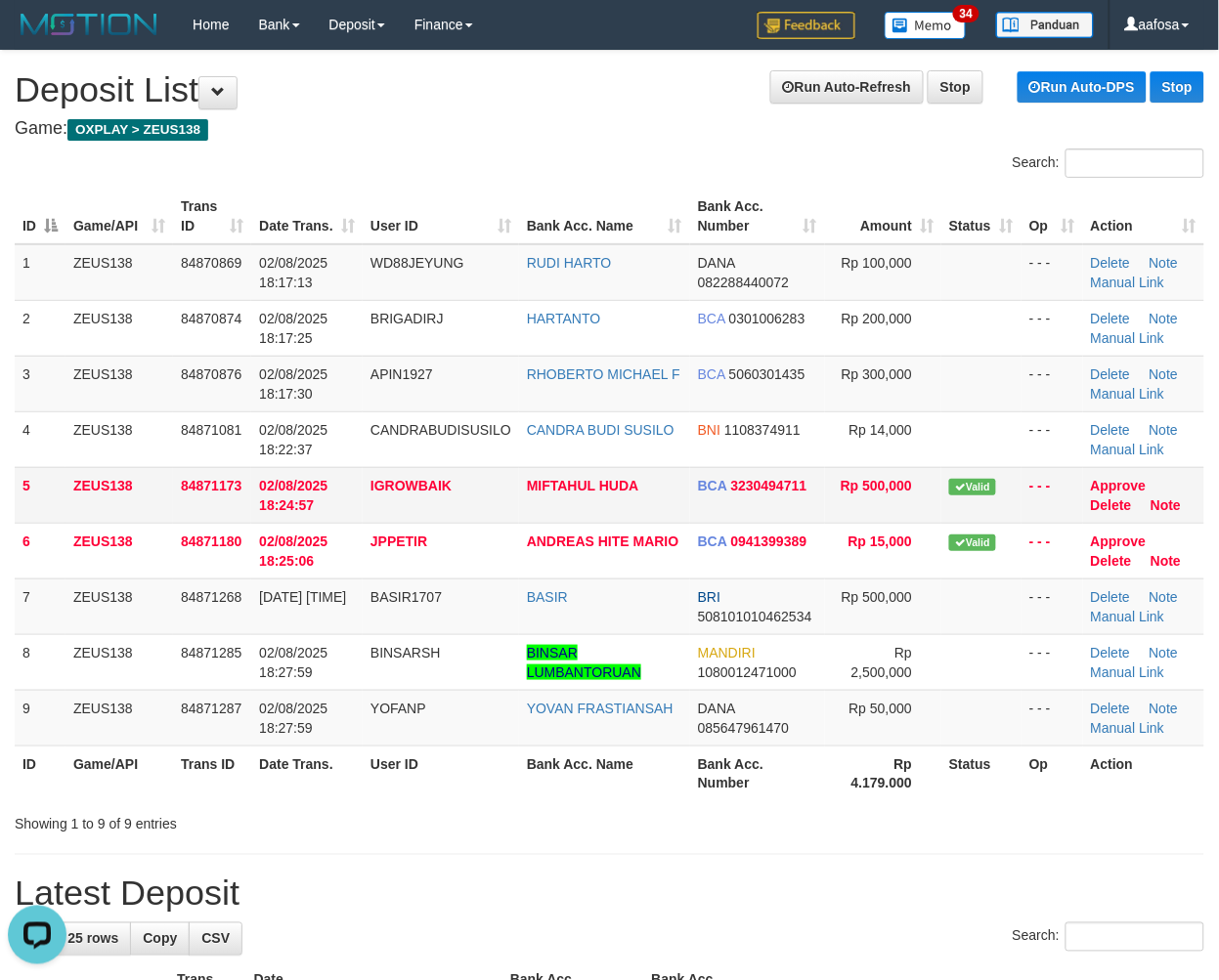 click on "IGROWBAIK" at bounding box center (441, 494) 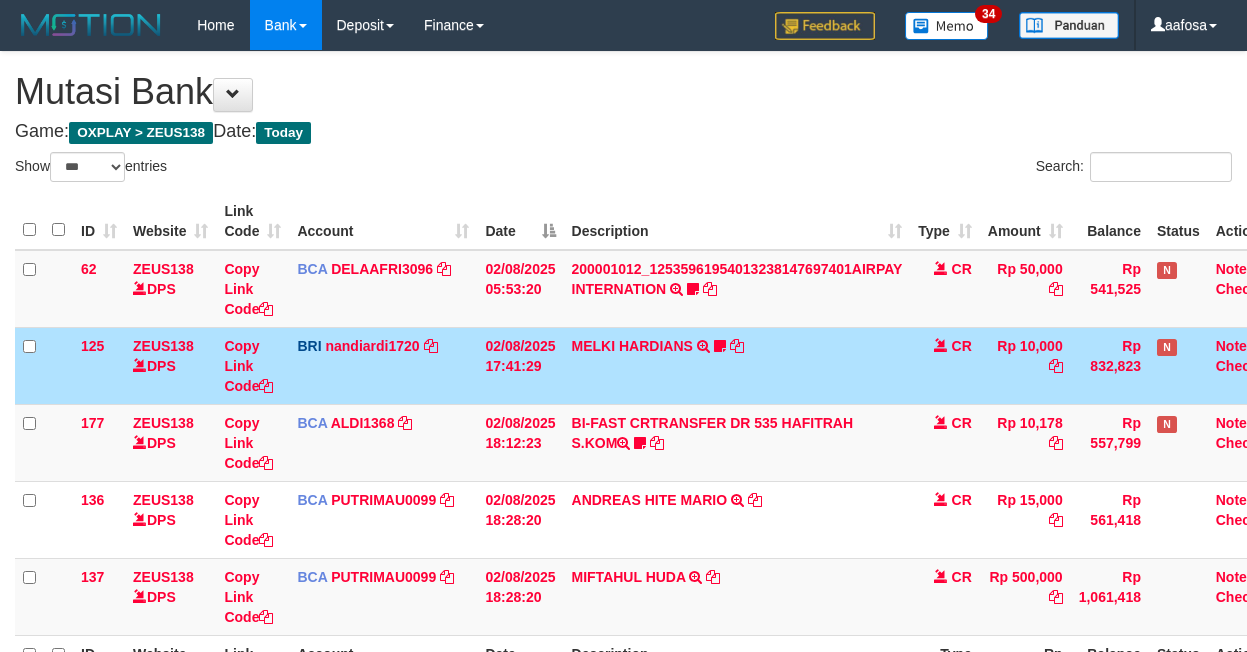 select on "***" 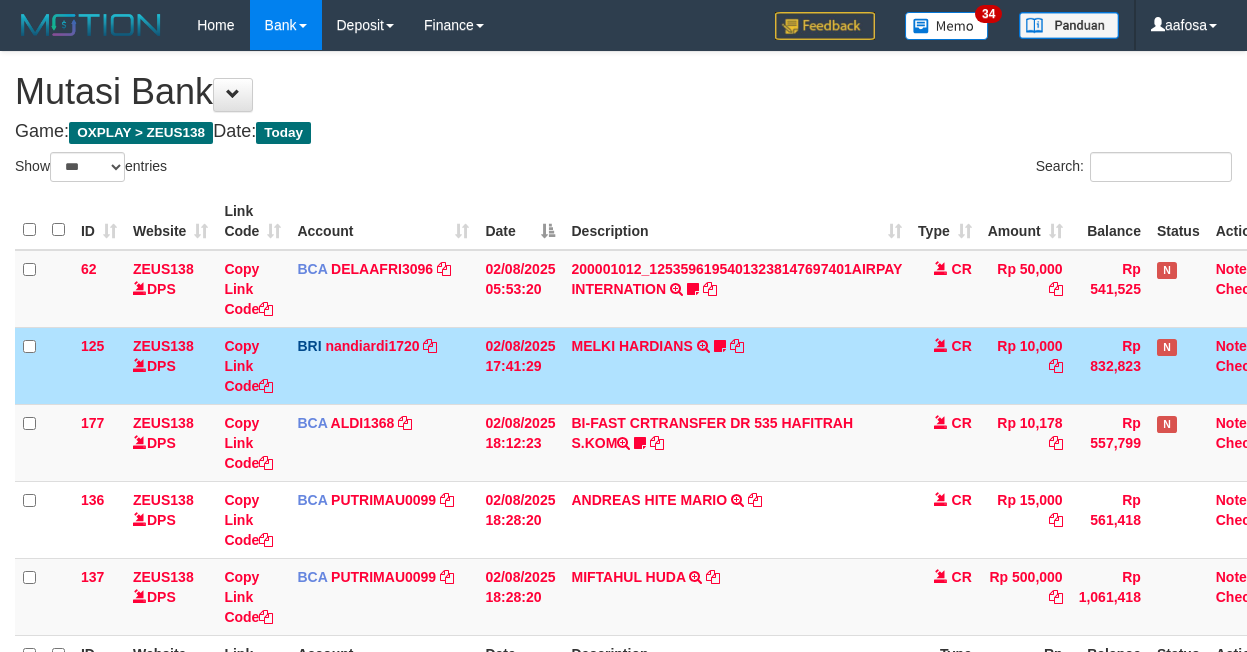 scroll, scrollTop: 81, scrollLeft: 0, axis: vertical 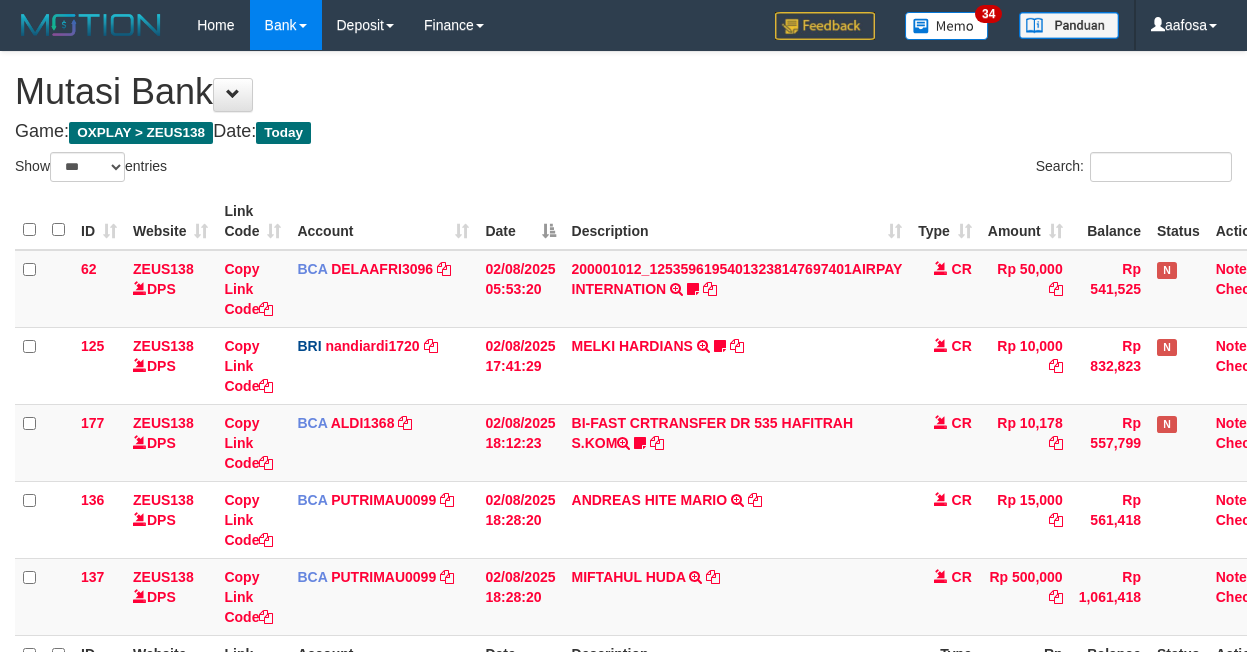 select on "***" 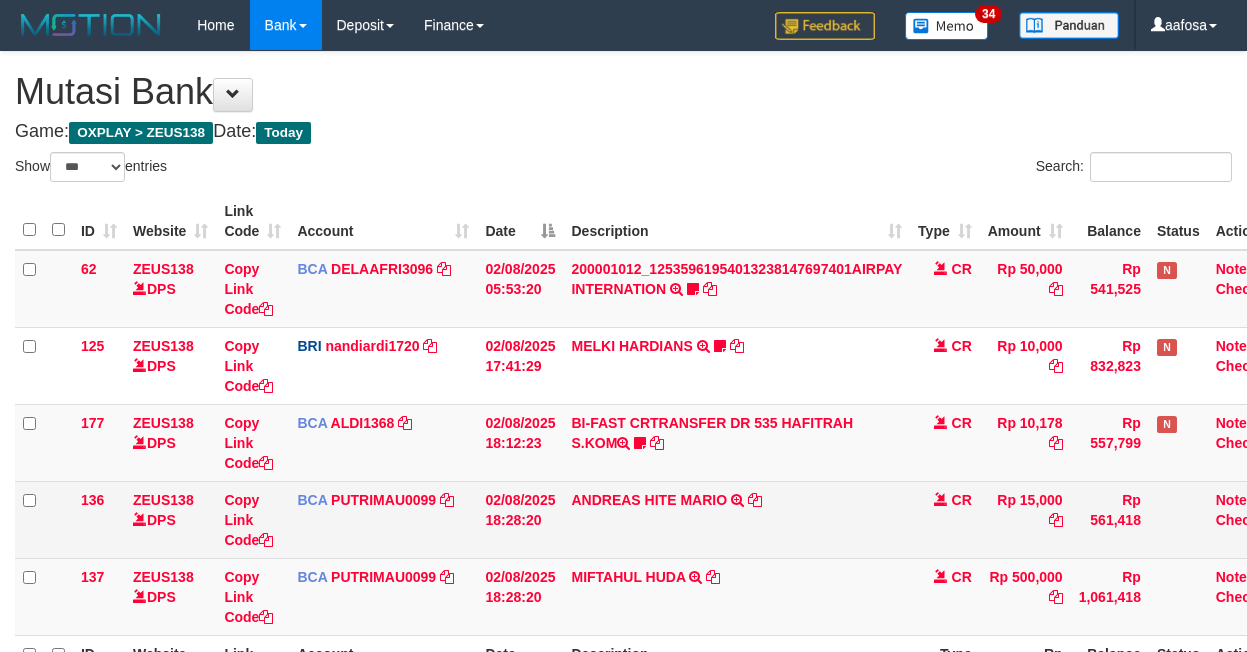 scroll, scrollTop: 81, scrollLeft: 0, axis: vertical 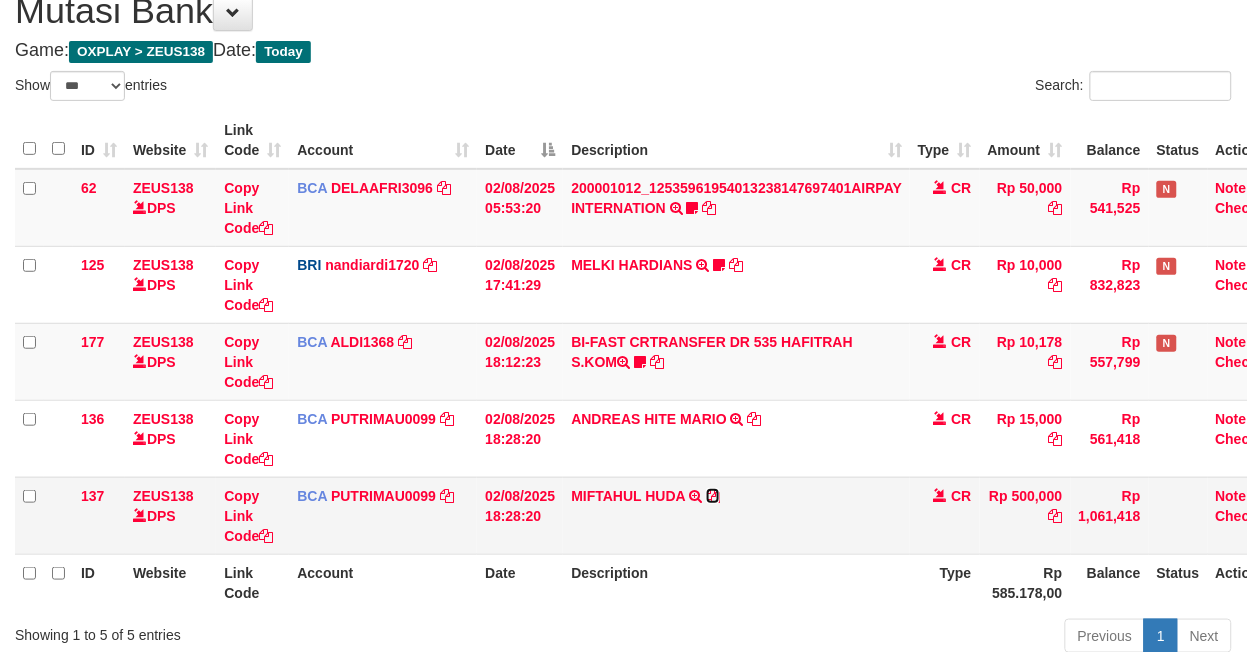 click at bounding box center [713, 496] 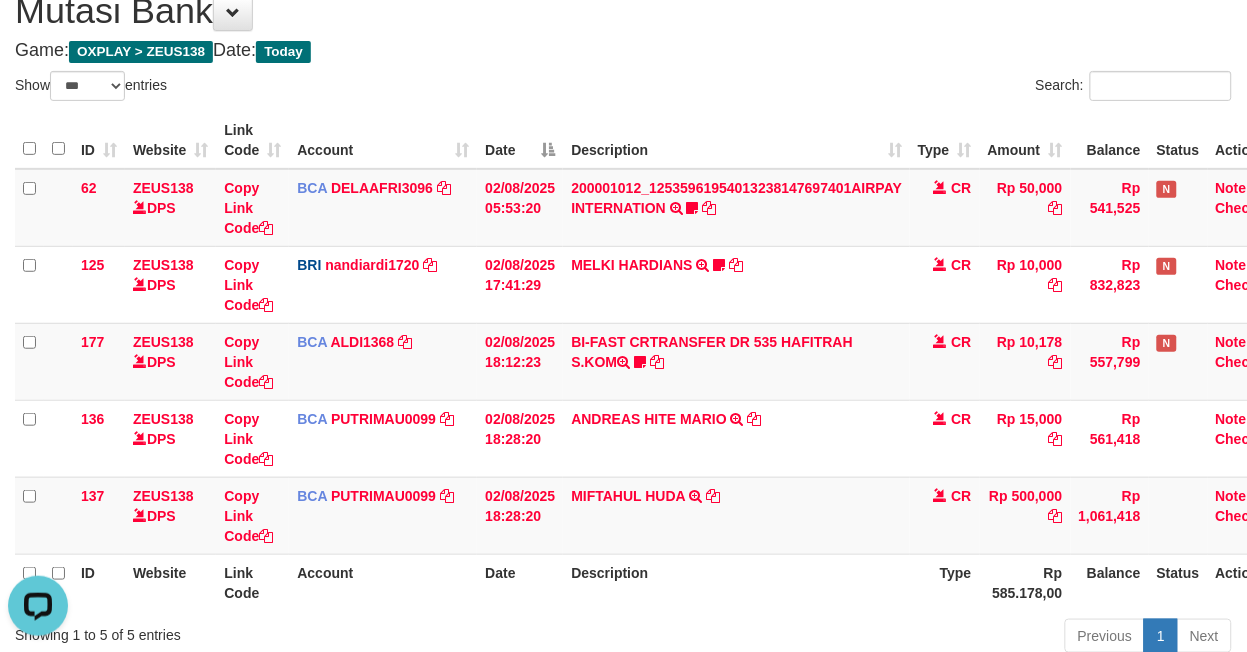 scroll, scrollTop: 0, scrollLeft: 0, axis: both 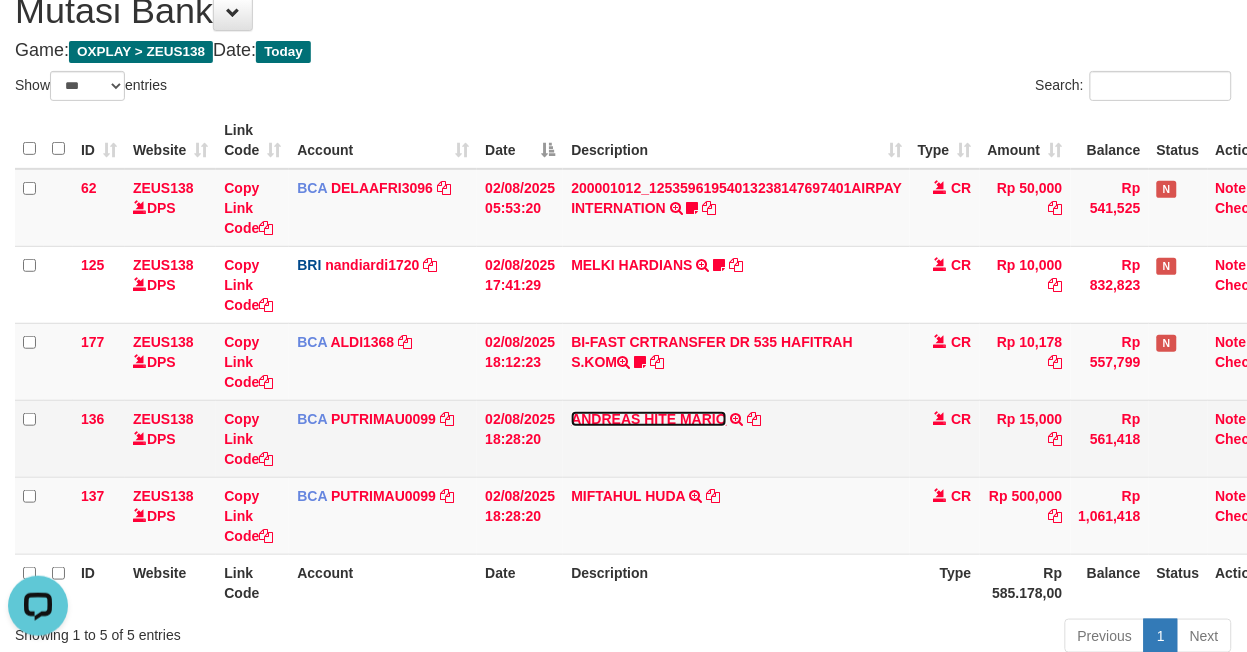 click on "ANDREAS HITE MARIO" at bounding box center (649, 419) 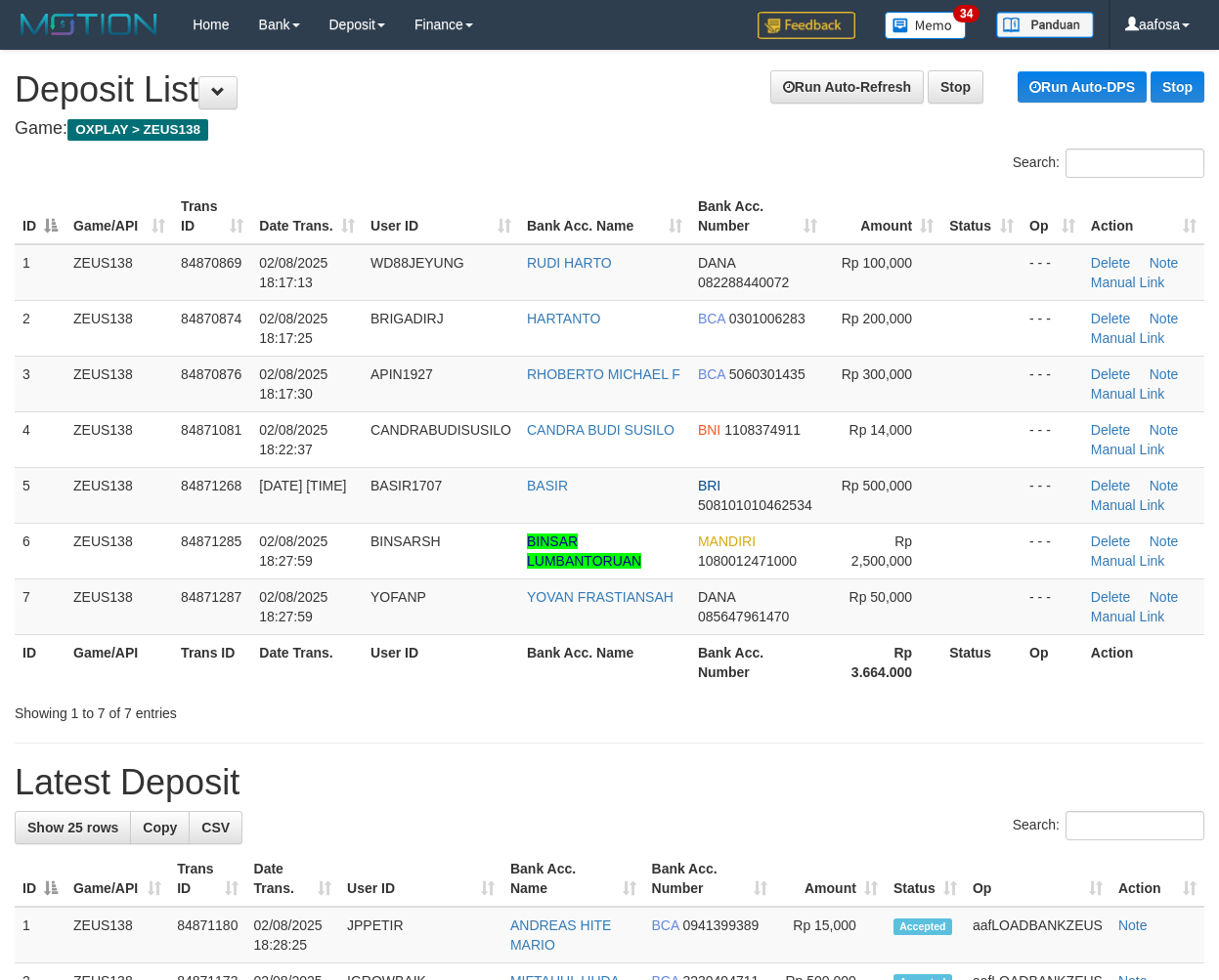 scroll, scrollTop: 0, scrollLeft: 0, axis: both 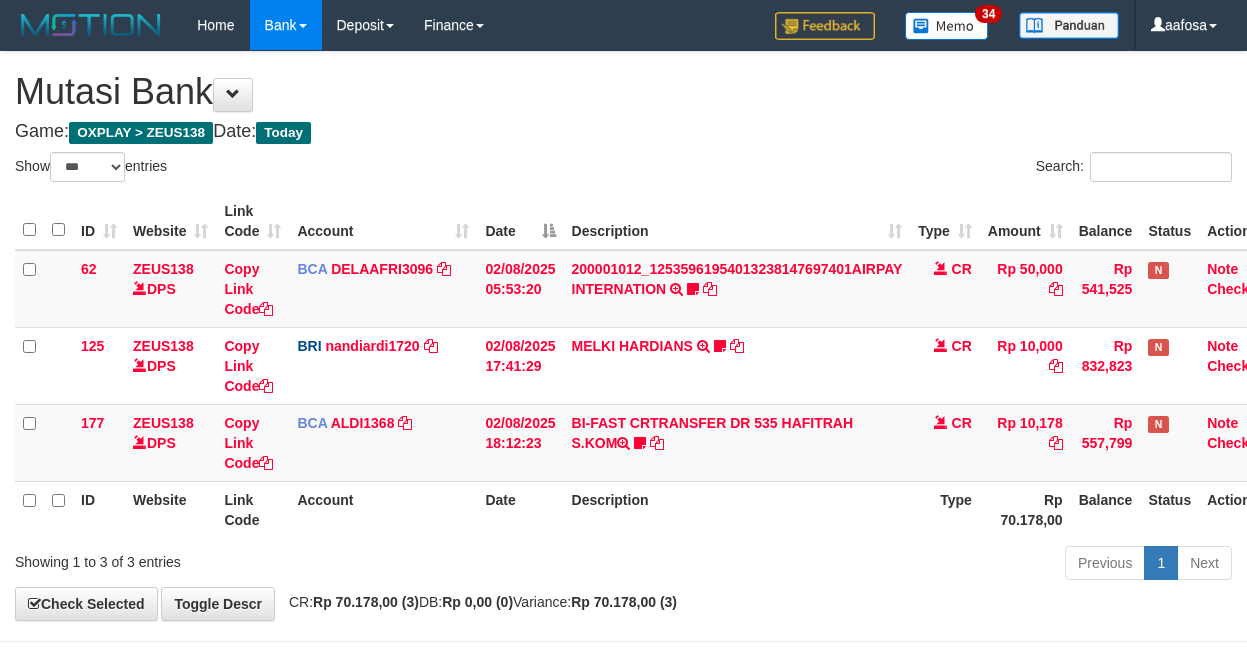 select on "***" 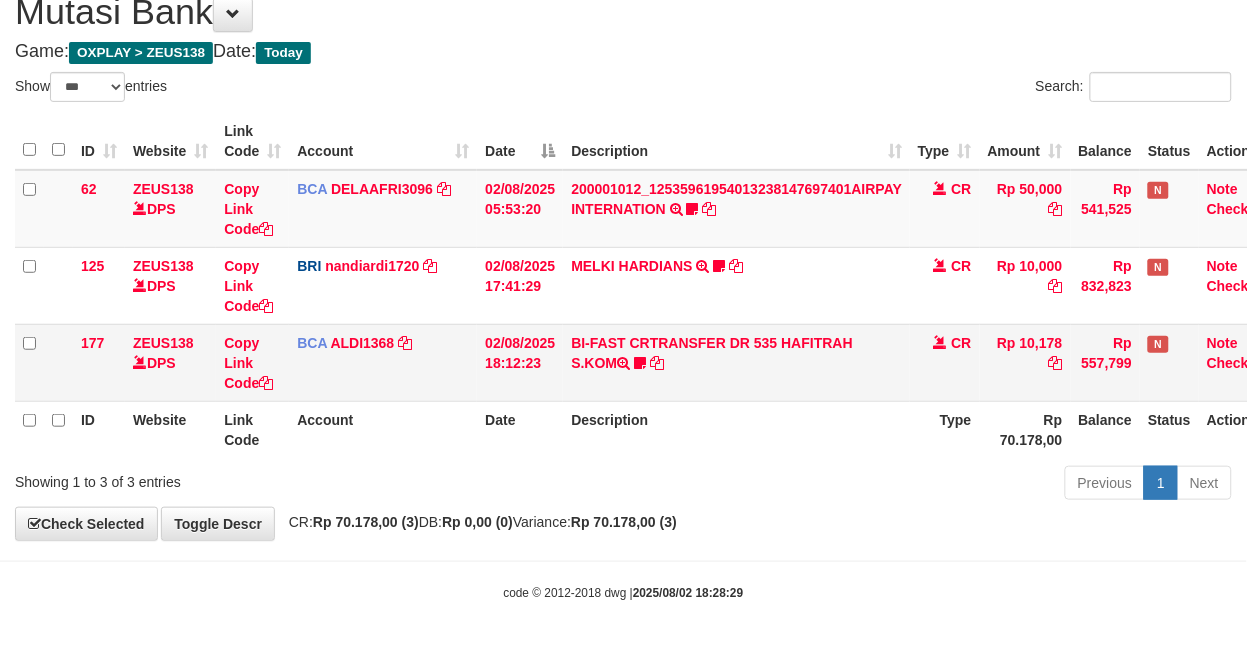 click on "BI-FAST CRTRANSFER DR 535 HAFITRAH S.KOM          Pakaji999" at bounding box center [736, 362] 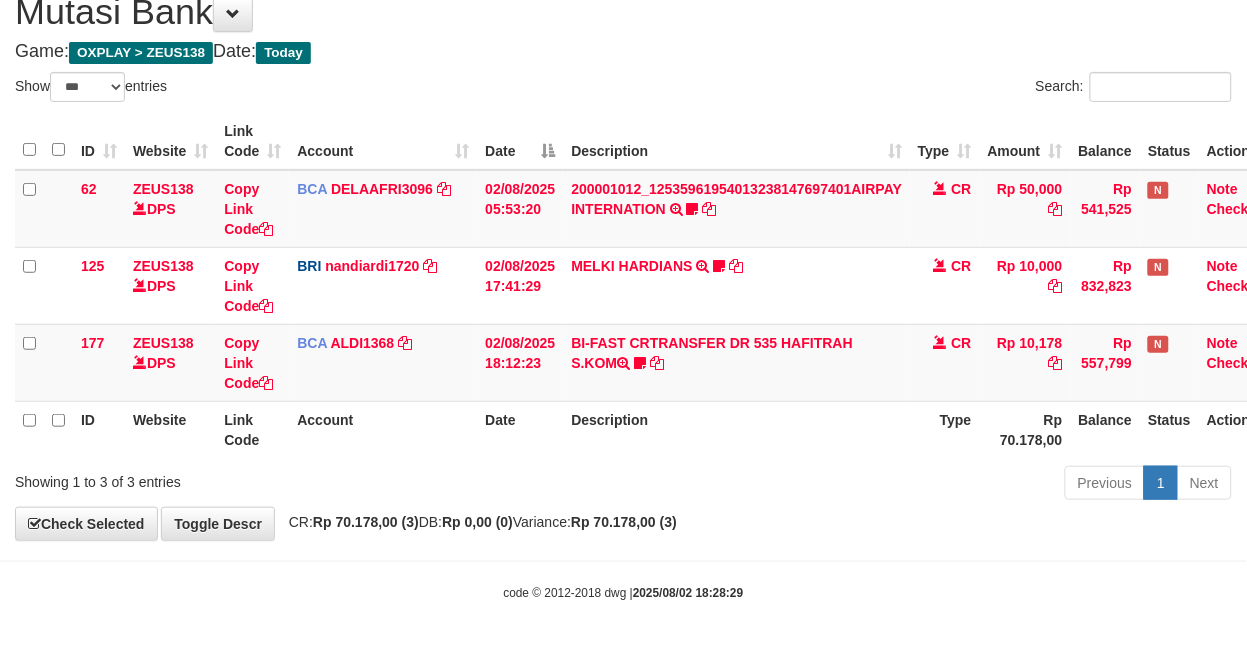 scroll, scrollTop: 52, scrollLeft: 0, axis: vertical 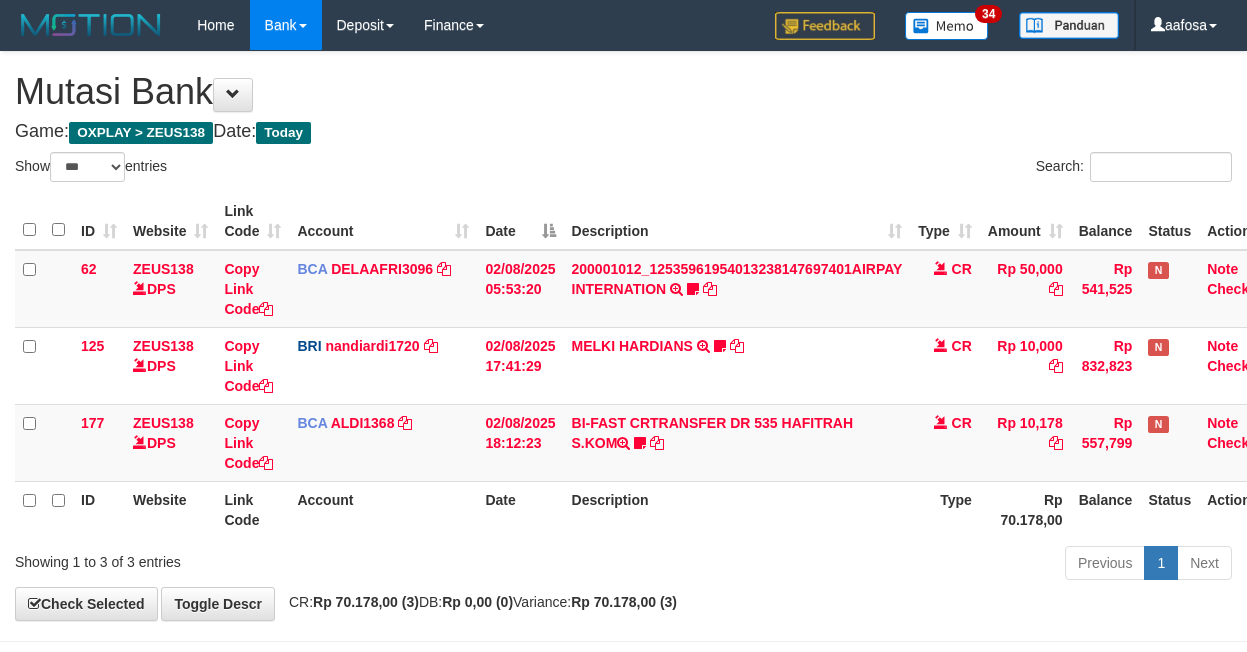 select on "***" 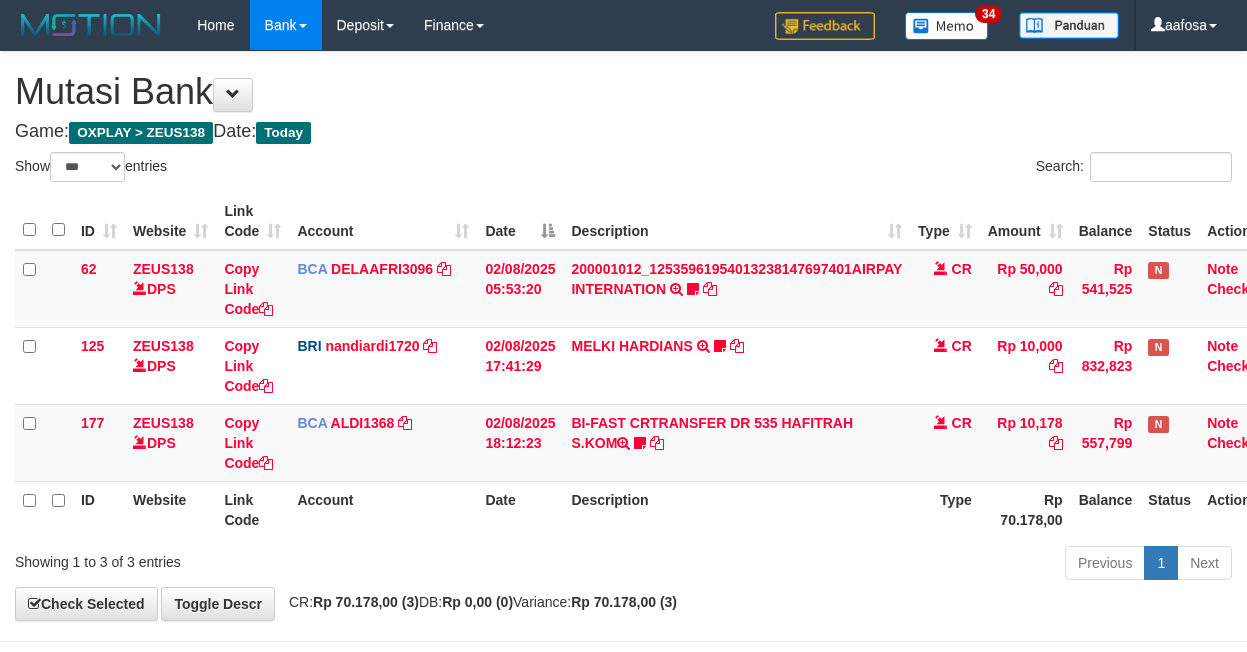 scroll, scrollTop: 10, scrollLeft: 0, axis: vertical 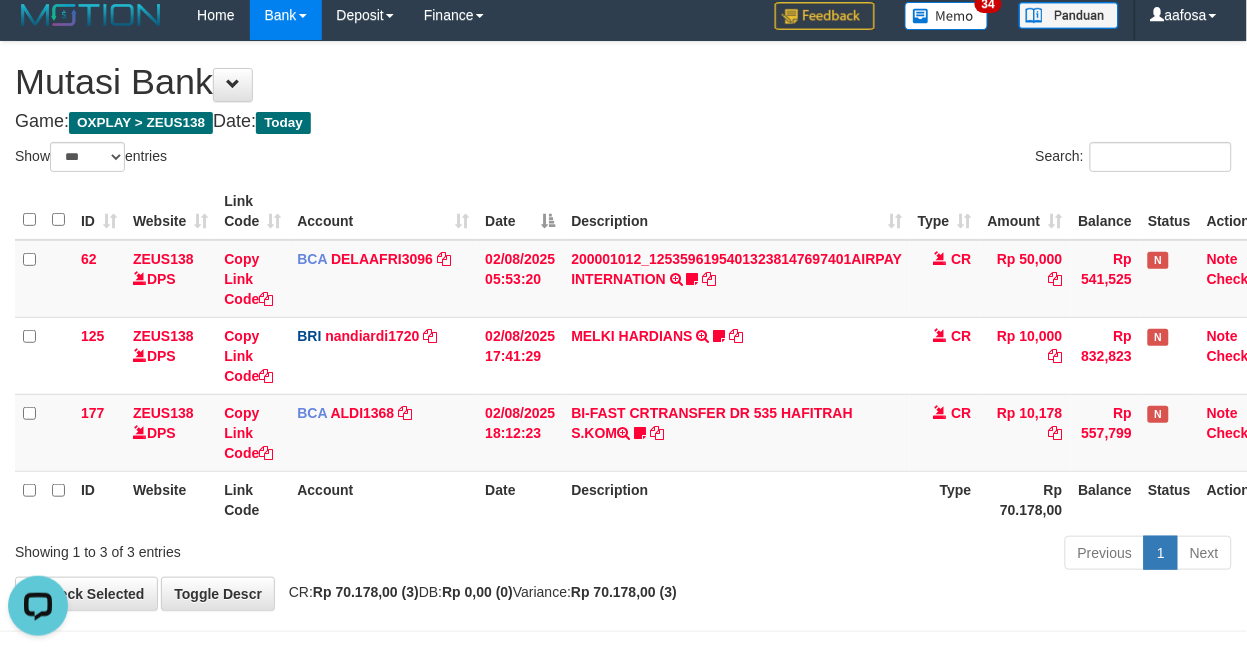 click on "Date" at bounding box center (520, 211) 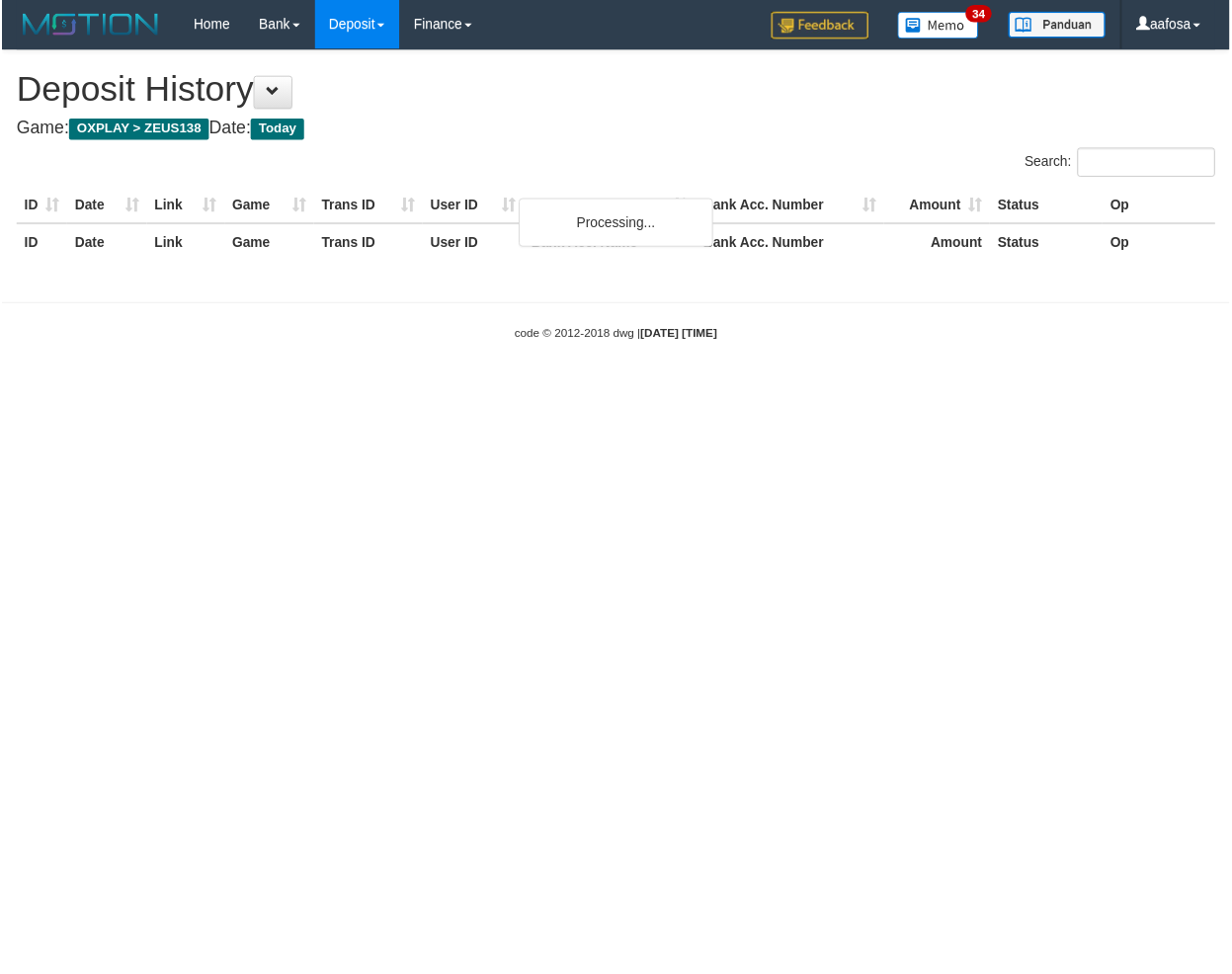 scroll, scrollTop: 0, scrollLeft: 0, axis: both 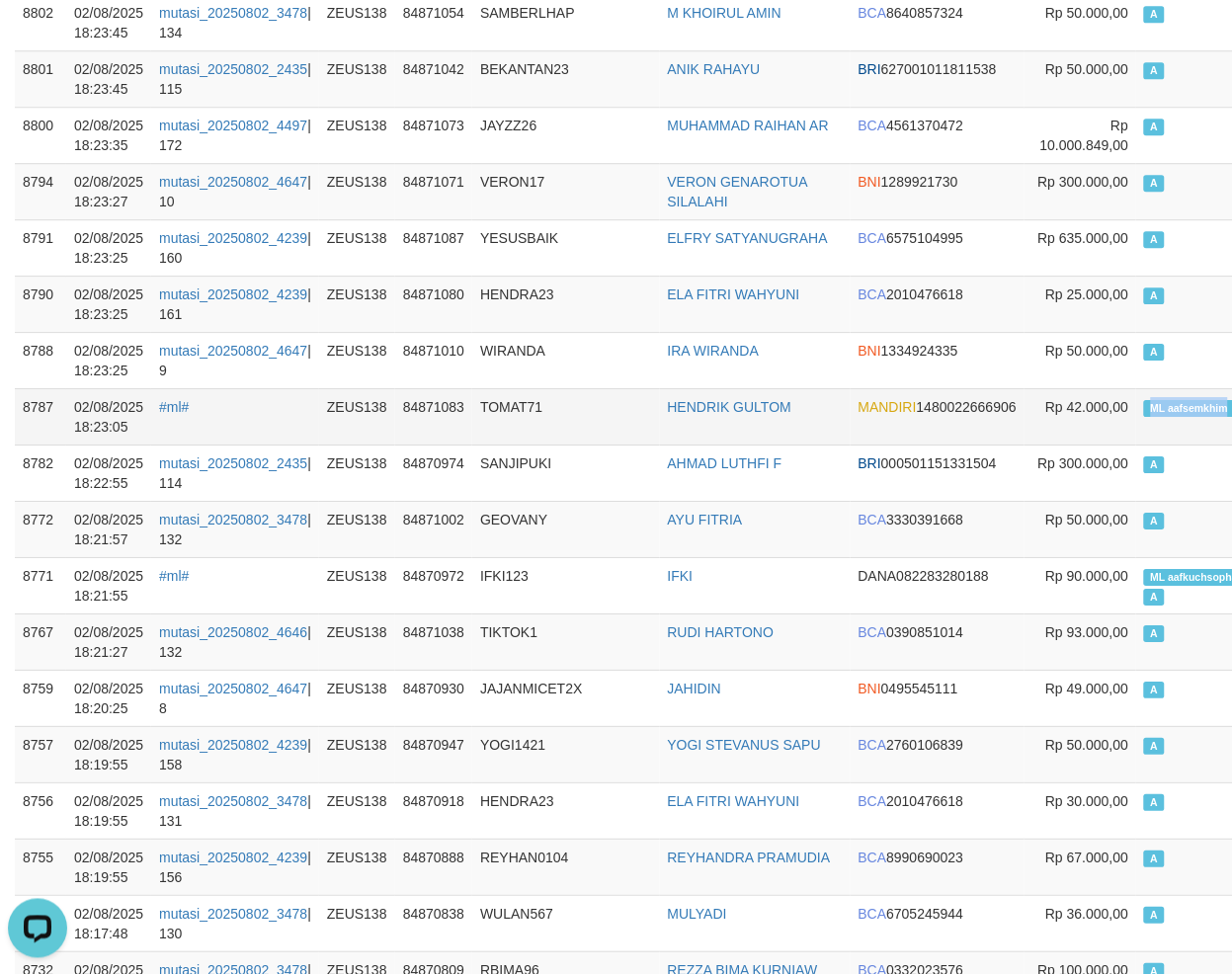 drag, startPoint x: 1163, startPoint y: 406, endPoint x: 1189, endPoint y: 406, distance: 26 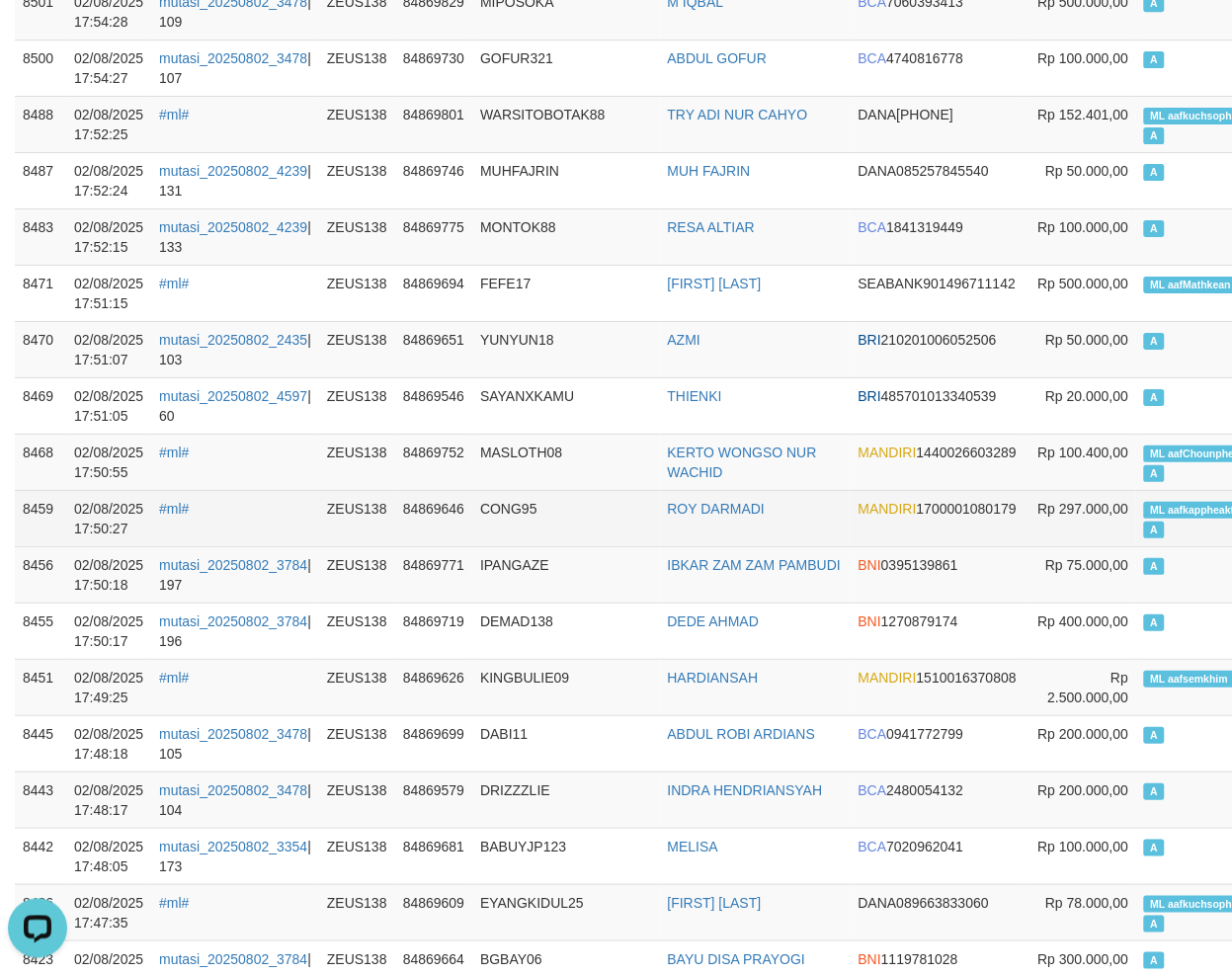scroll, scrollTop: 6234, scrollLeft: 0, axis: vertical 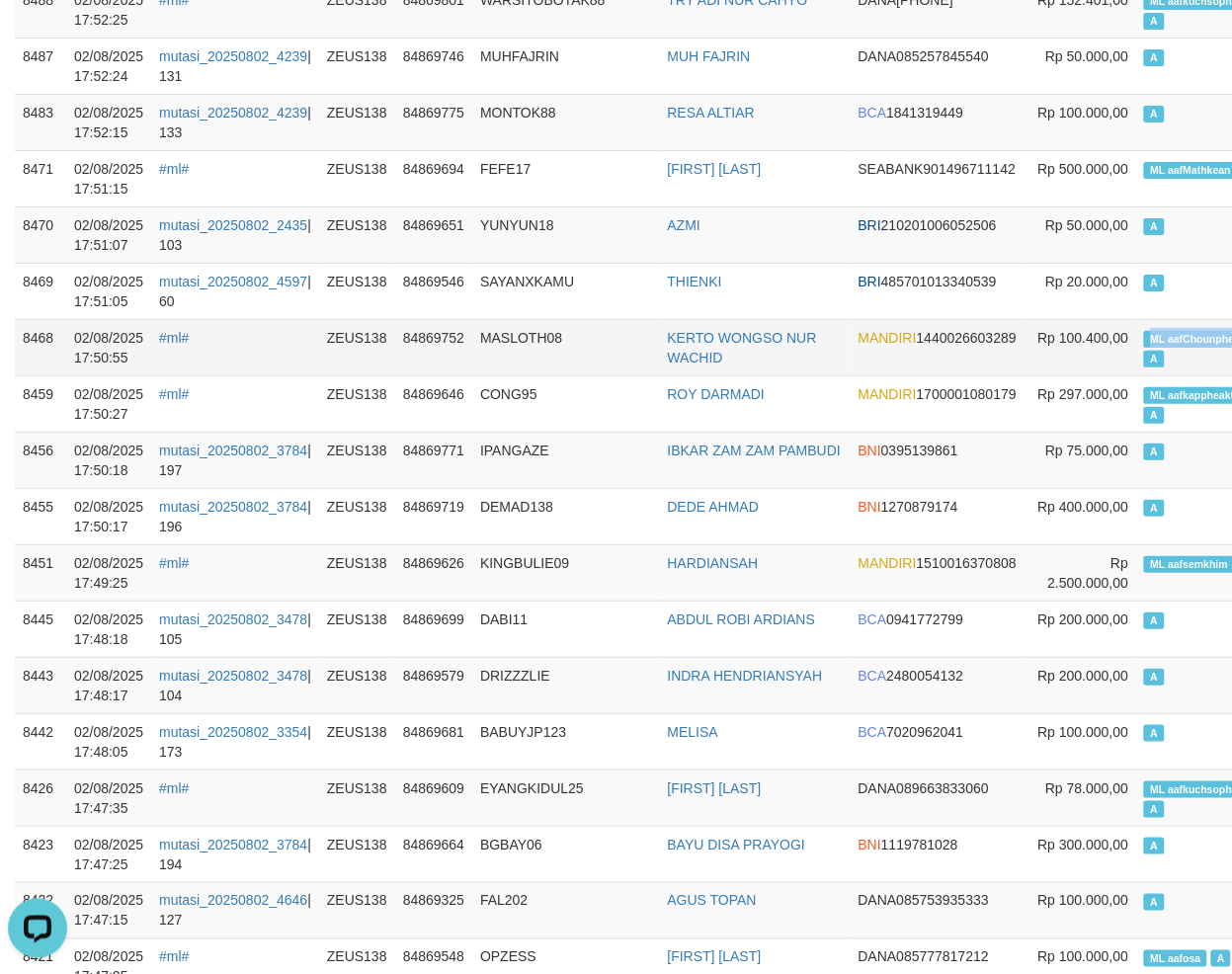 drag, startPoint x: 1107, startPoint y: 337, endPoint x: 1190, endPoint y: 342, distance: 83.15047 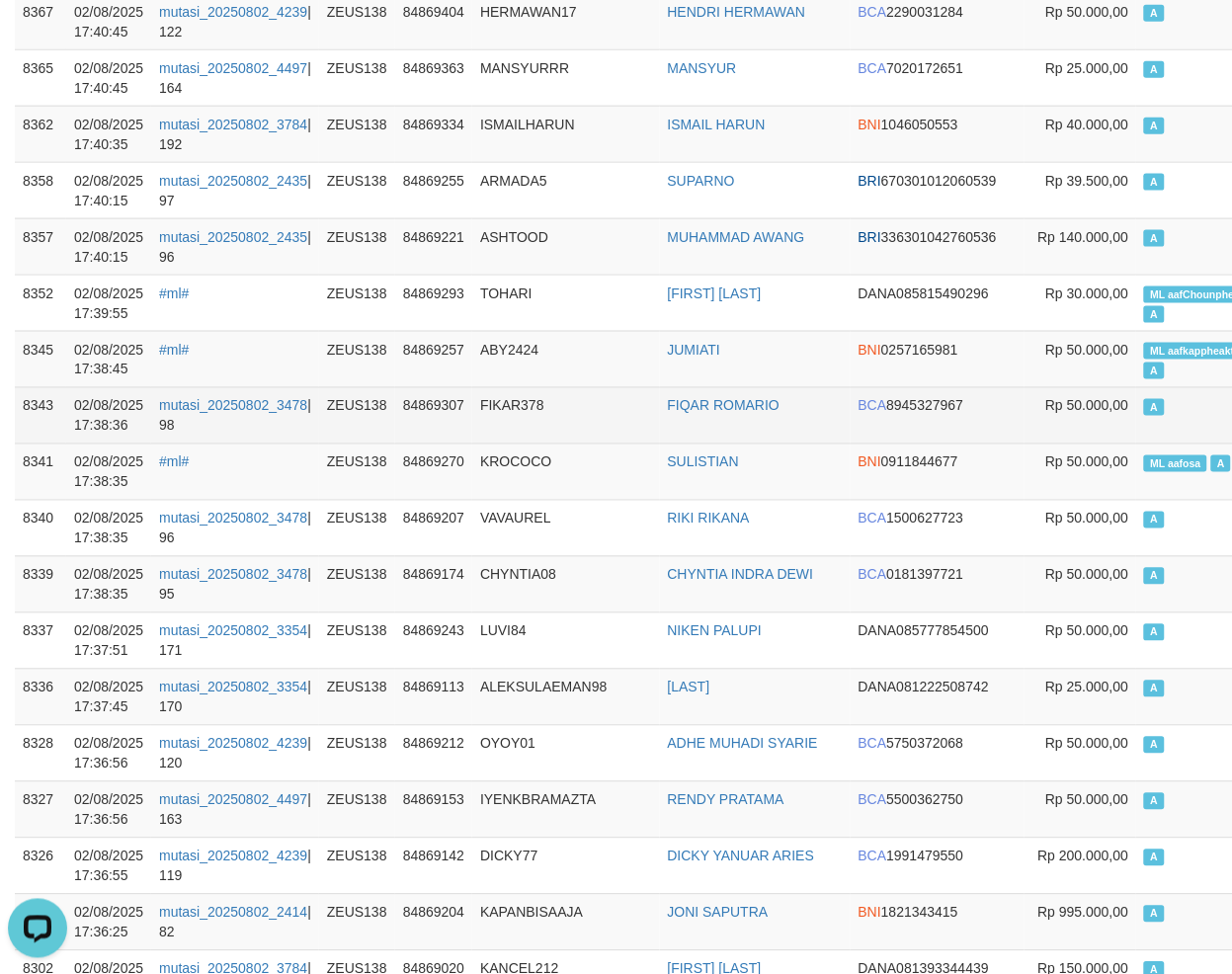 scroll, scrollTop: 8393, scrollLeft: 0, axis: vertical 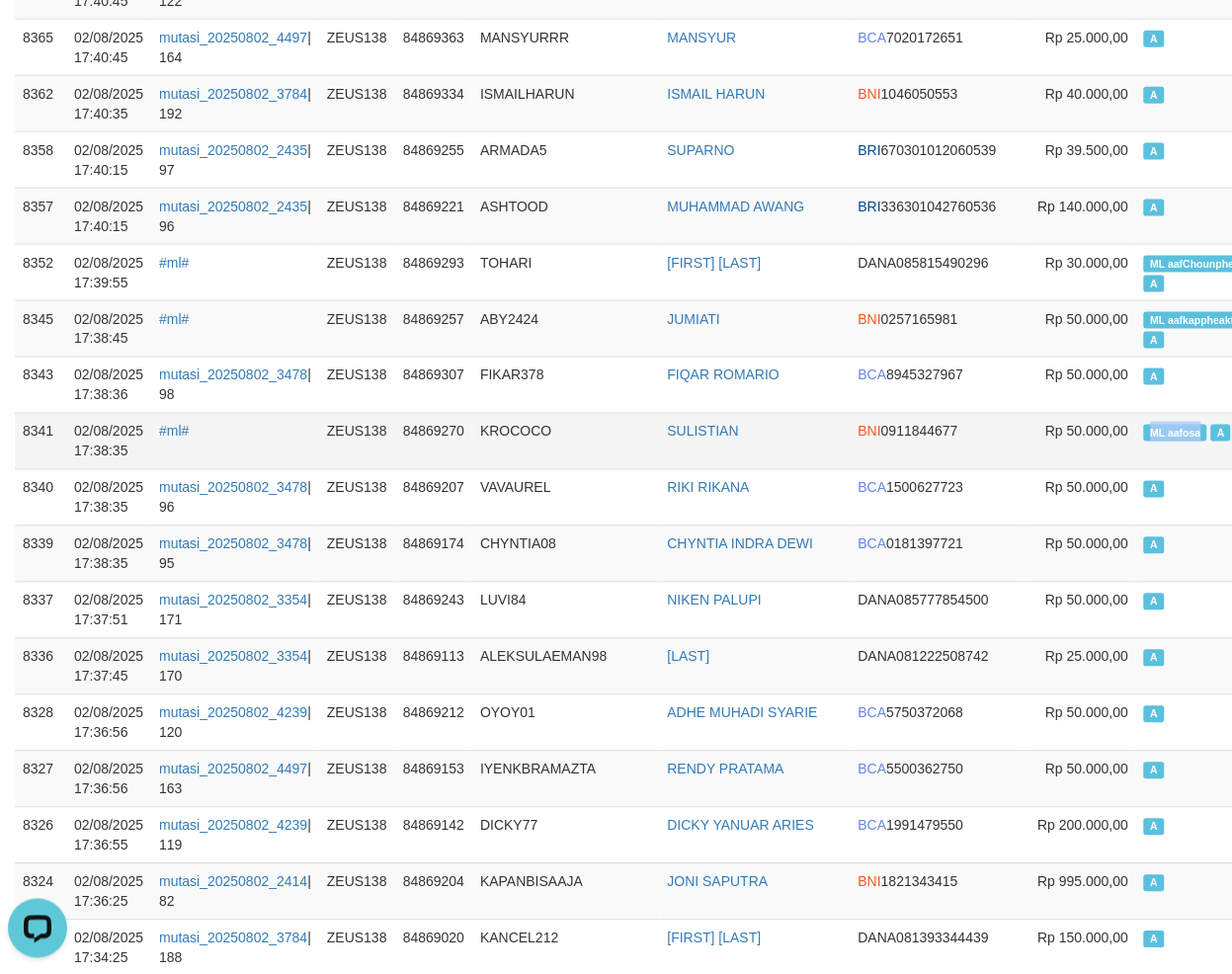 copy on "ML aafosa" 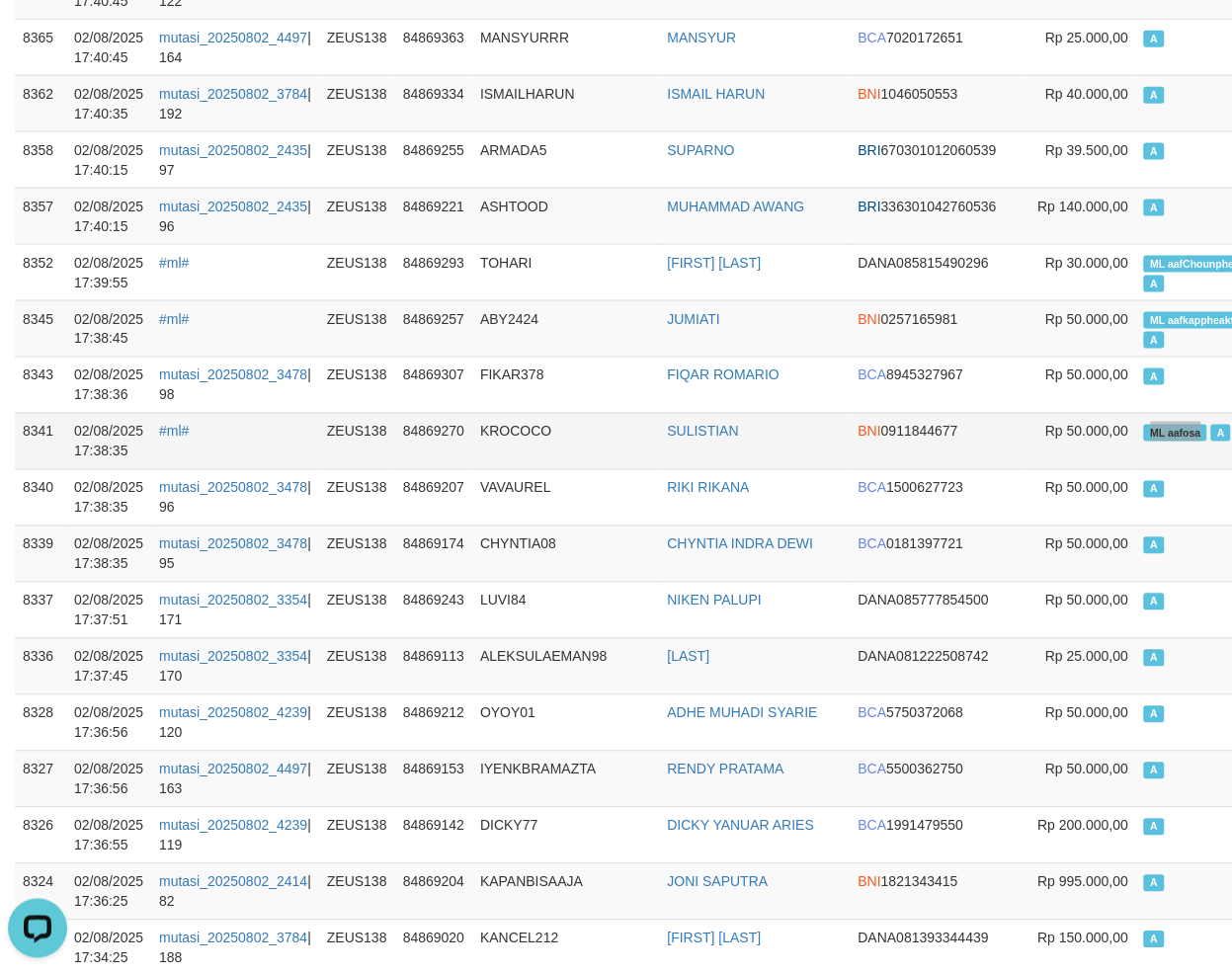 scroll, scrollTop: 10653, scrollLeft: 0, axis: vertical 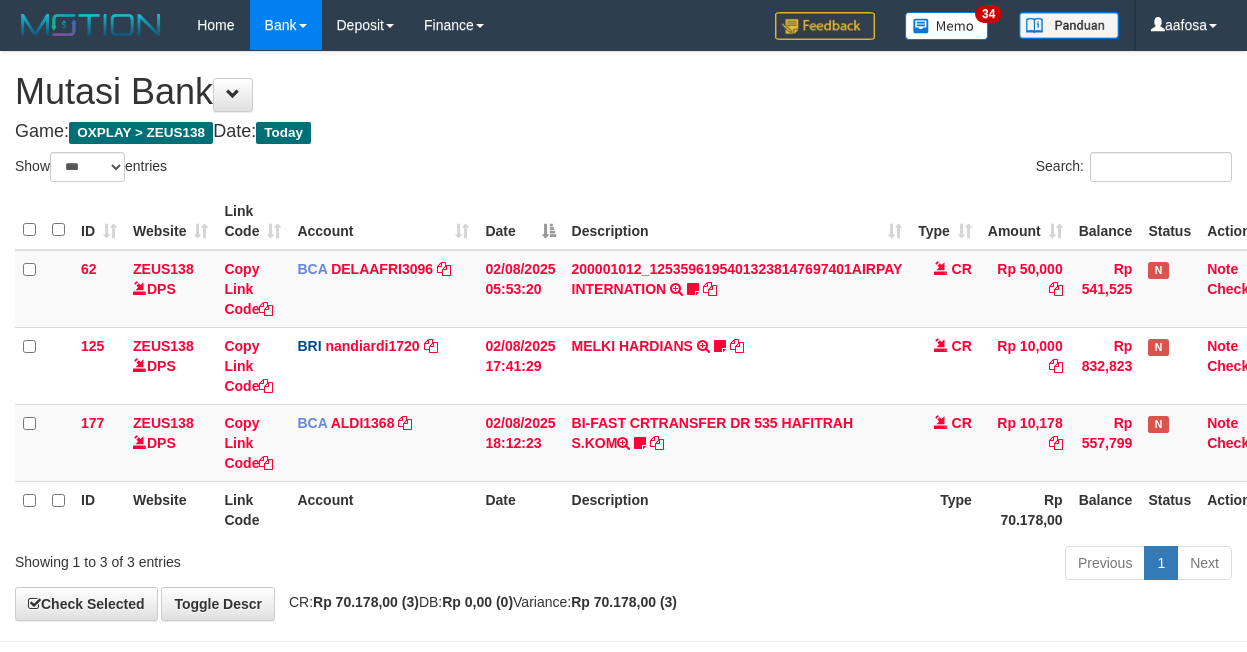 select on "***" 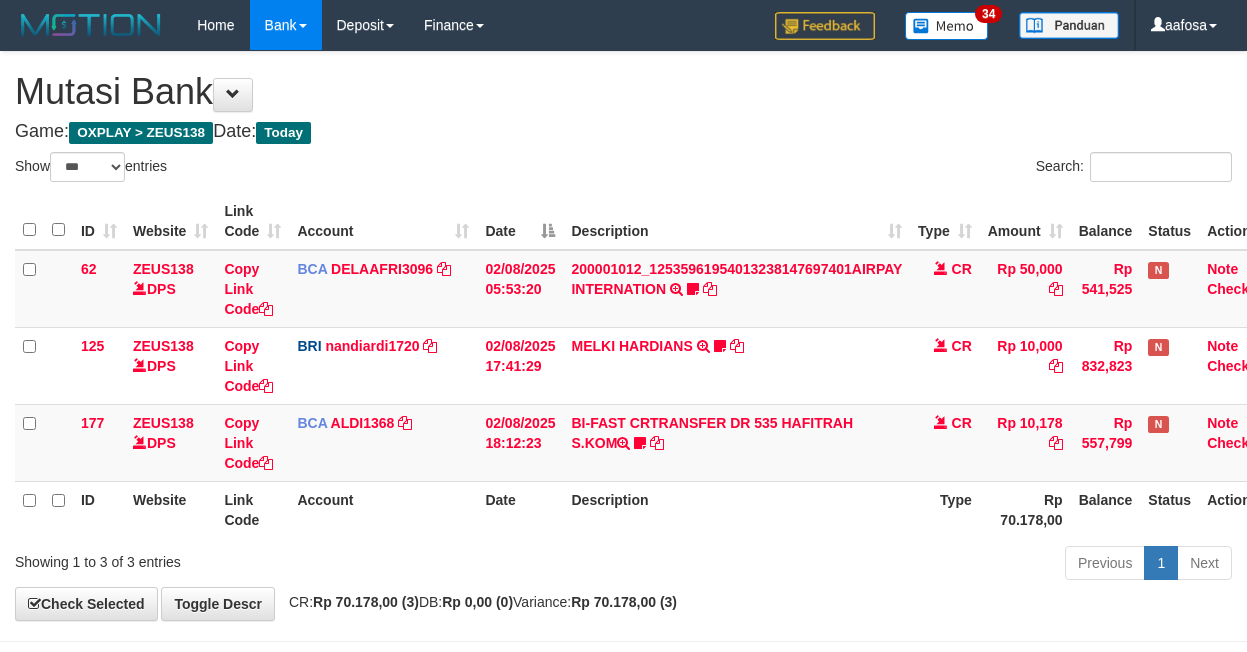 scroll, scrollTop: 10, scrollLeft: 0, axis: vertical 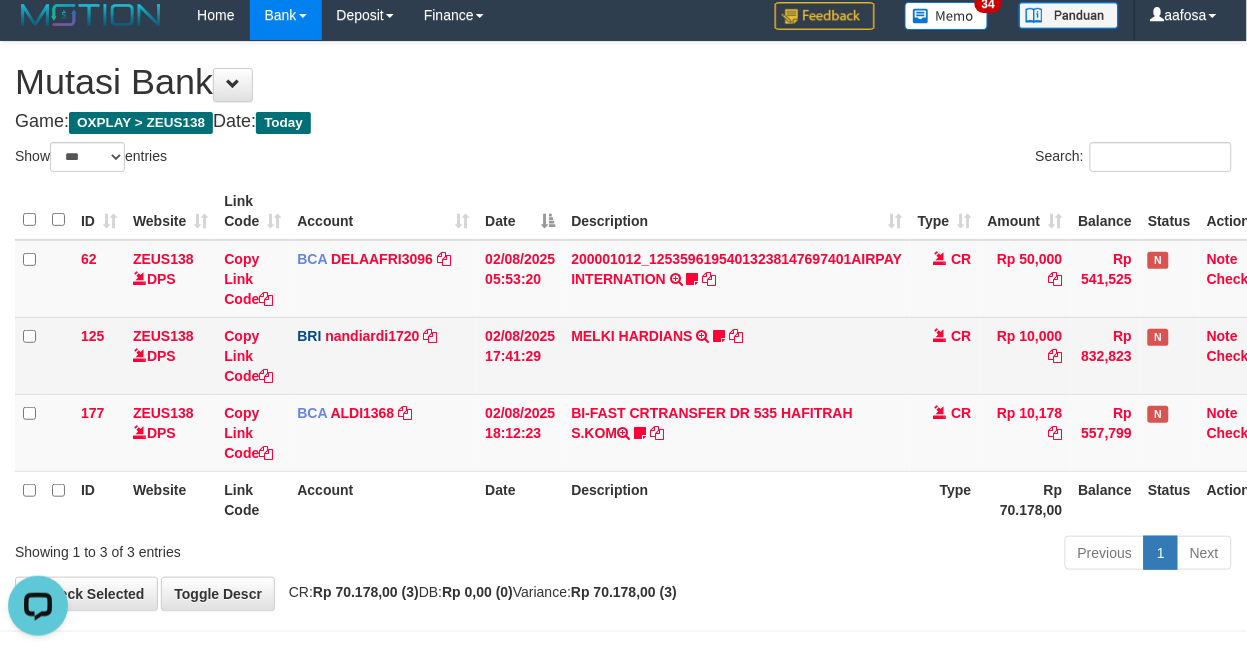 click on "MELKI HARDIANS            TRANSFER NBMB MELKI HARDIANS TO NANDI ARDIANSYAH    Blackjack76" at bounding box center (736, 355) 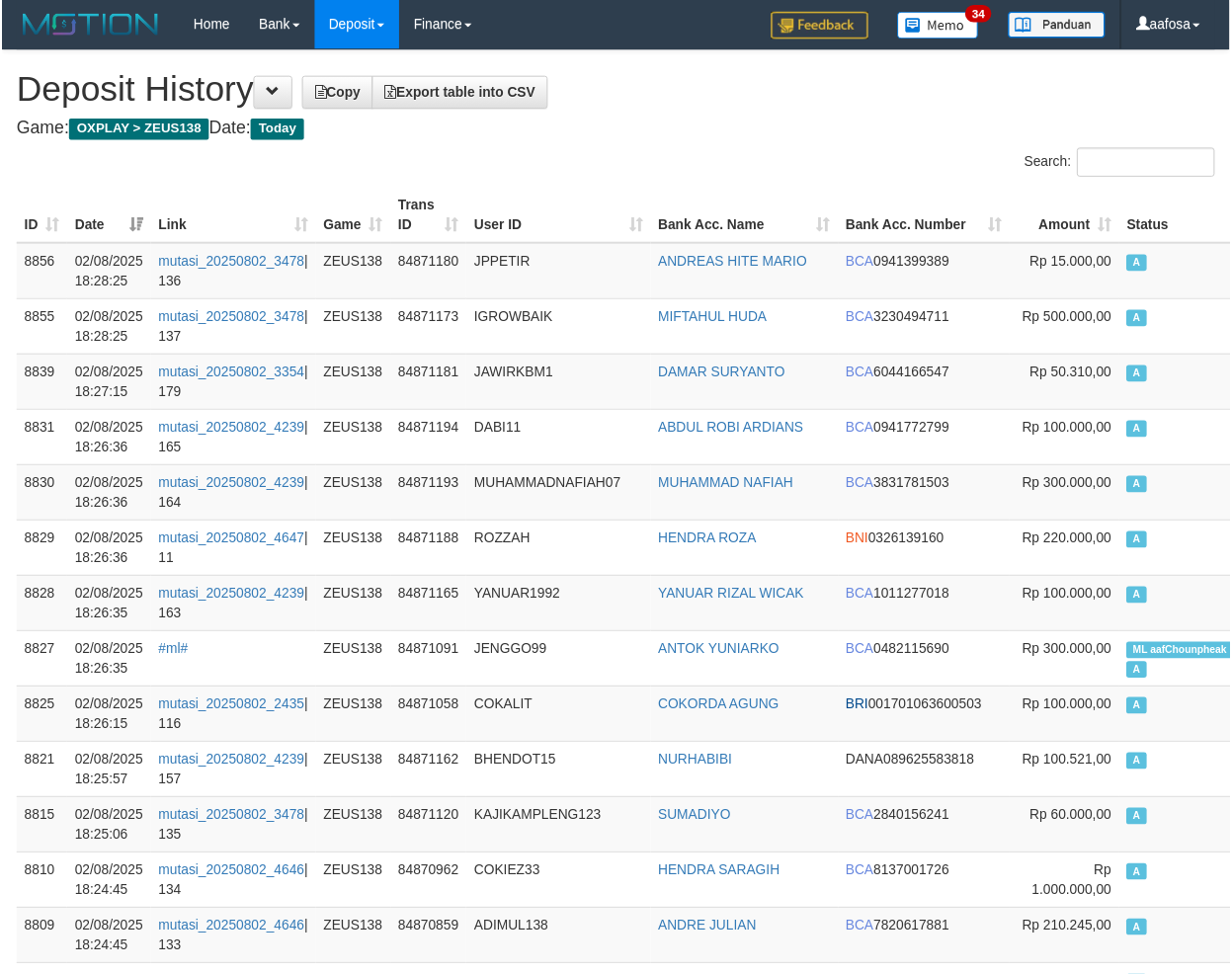 scroll, scrollTop: 10653, scrollLeft: 0, axis: vertical 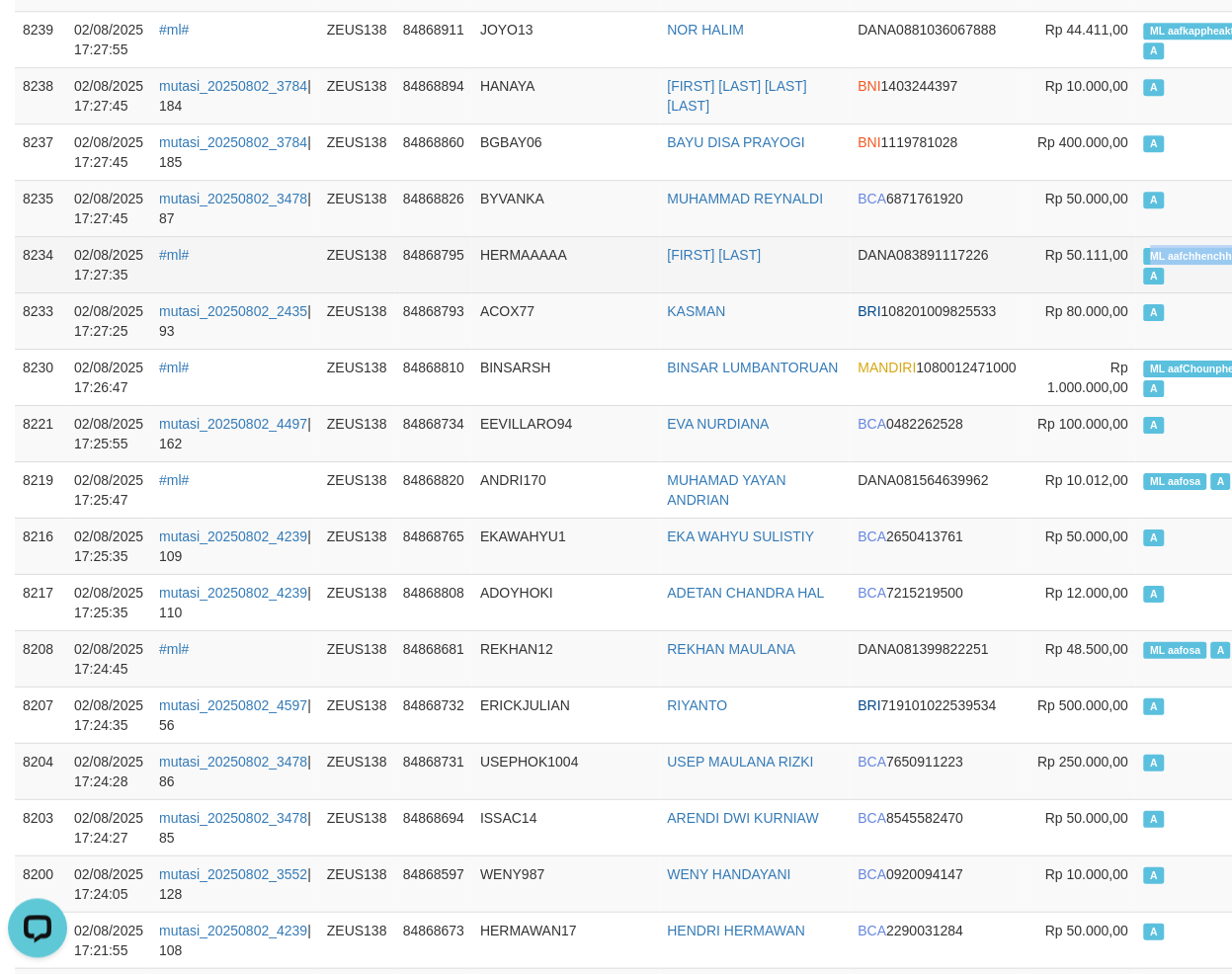 copy on "ML aafchhenchho" 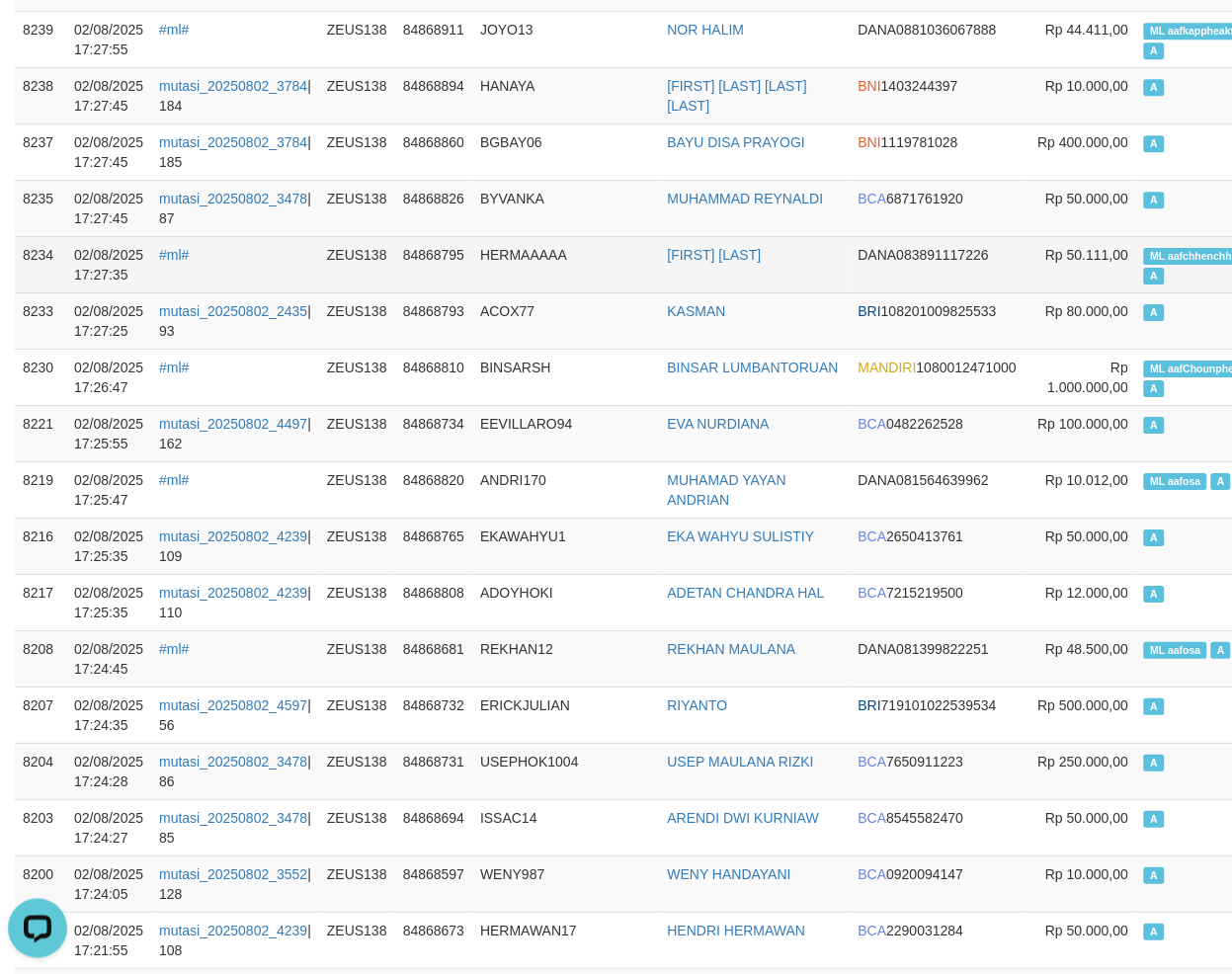 scroll, scrollTop: 11328, scrollLeft: 0, axis: vertical 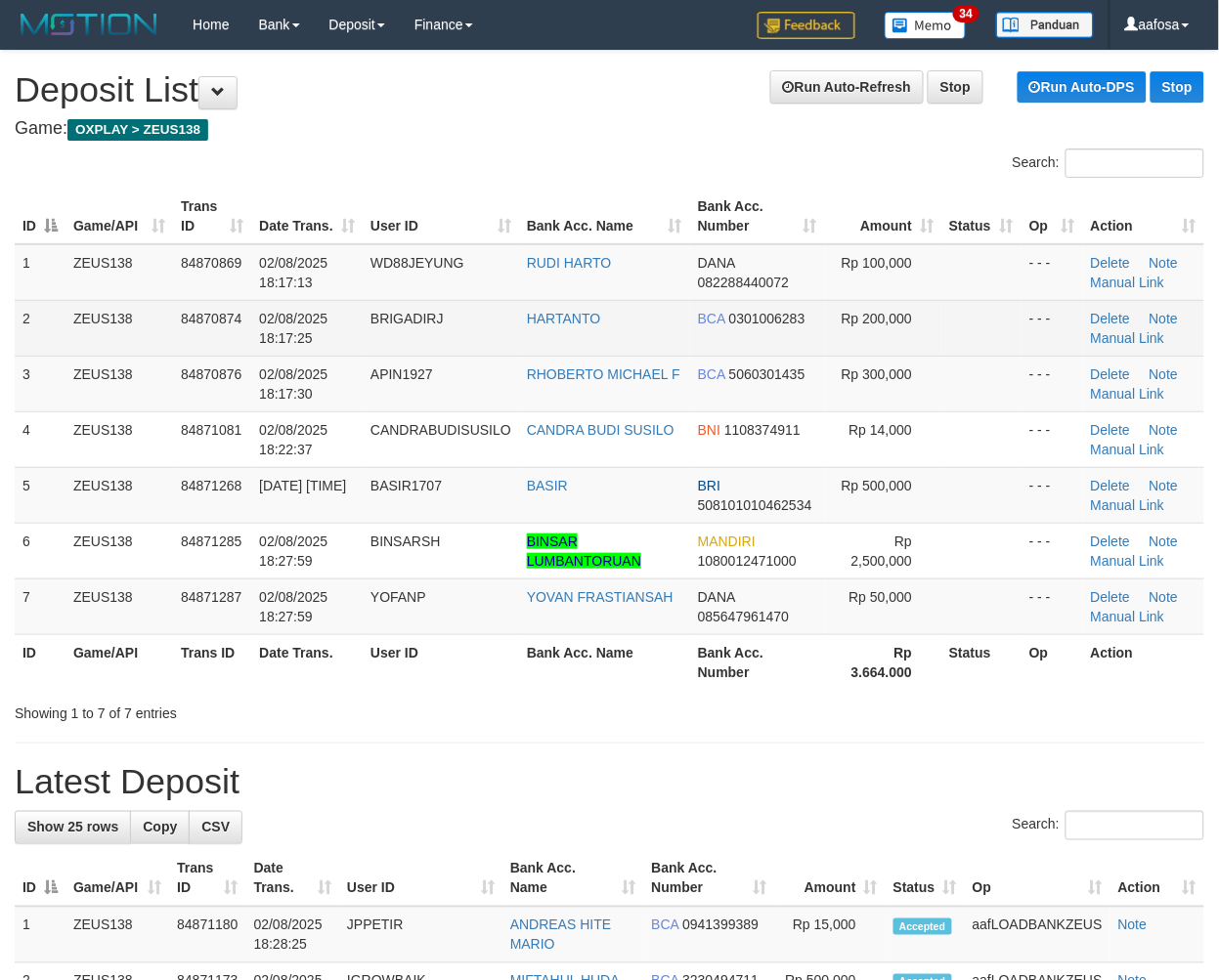 click on "BRIGADIRJ" at bounding box center (441, 327) 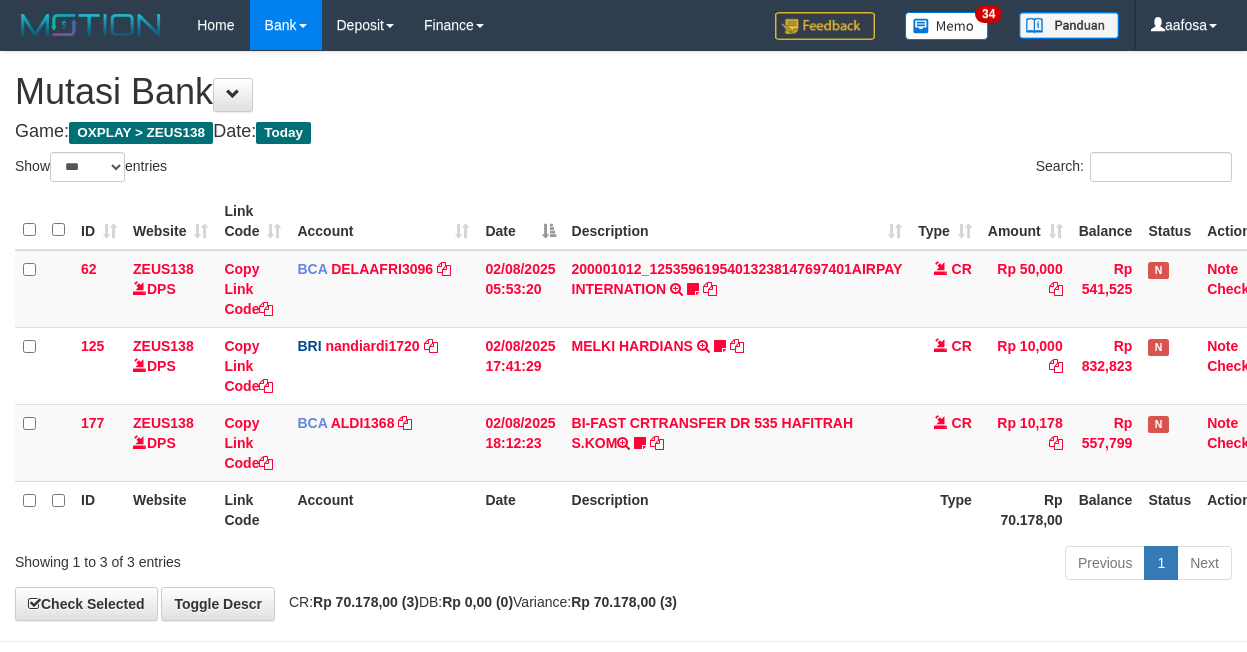 select on "***" 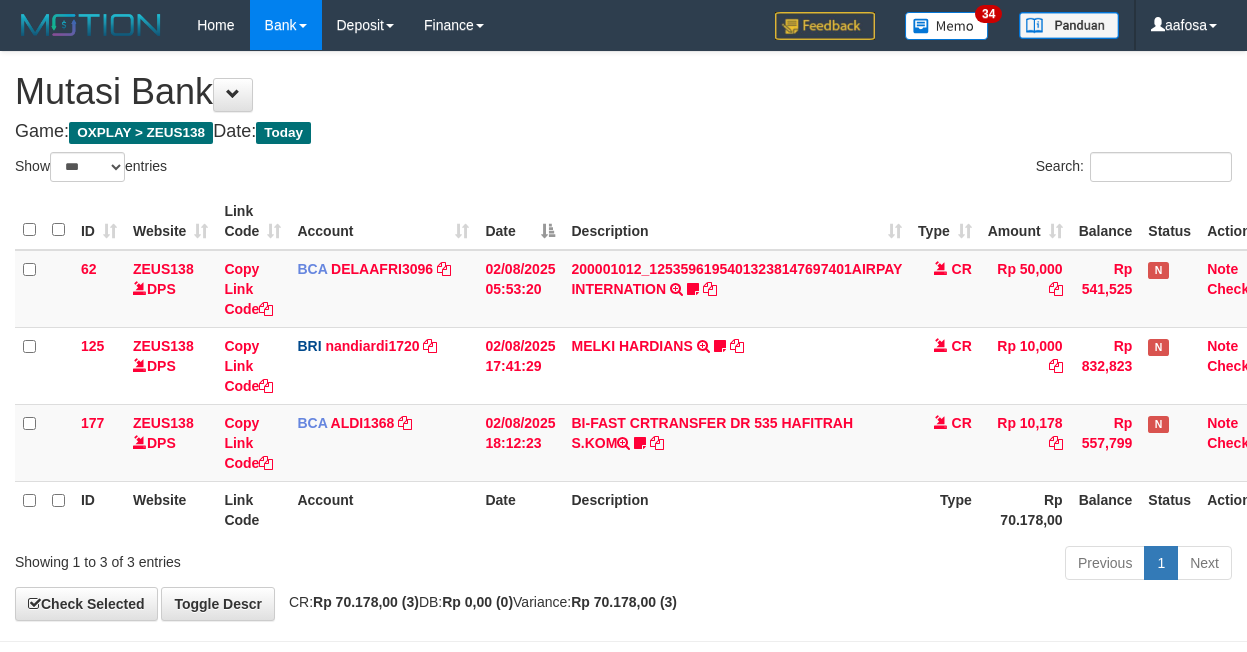 scroll, scrollTop: 10, scrollLeft: 0, axis: vertical 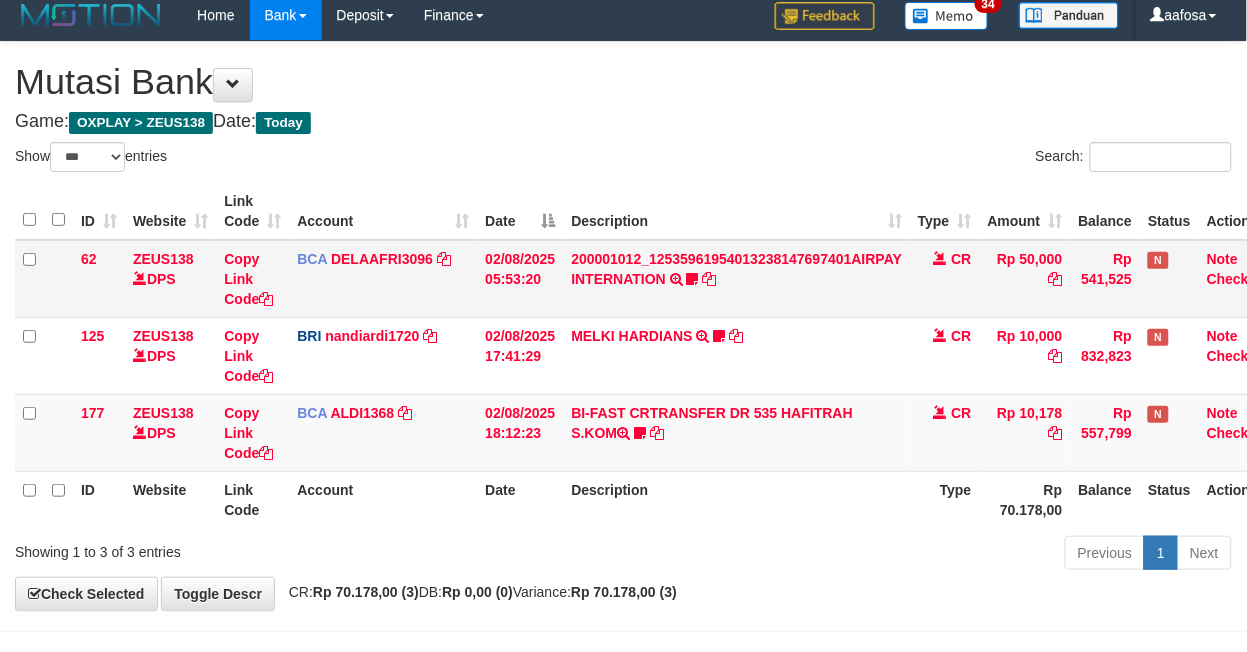 click on "62
ZEUS138    DPS
Copy Link Code
BCA
DELAAFRI3096
DPS
[NAME]
mutasi_20250802_3552 | 62
mutasi_20250802_3552 | 62
02/08/2025 05:53:20
200001012_12535961954013238147697401AIRPAY INTERNATION            TRSF E-BANKING CR 0208/FTSCY/WS95051
50000.00200001012_12535961954013238147697401AIRPAY INTERNATION    Labubutaiki
https://prnt.sc/l7T6Eus7w_Qi
CR
Rp 50,000
Rp 541,525
N
Note
Check
125
ZEUS138    DPS
Copy Link Code
BRI
nandiardi1720
DPS" at bounding box center (648, 356) 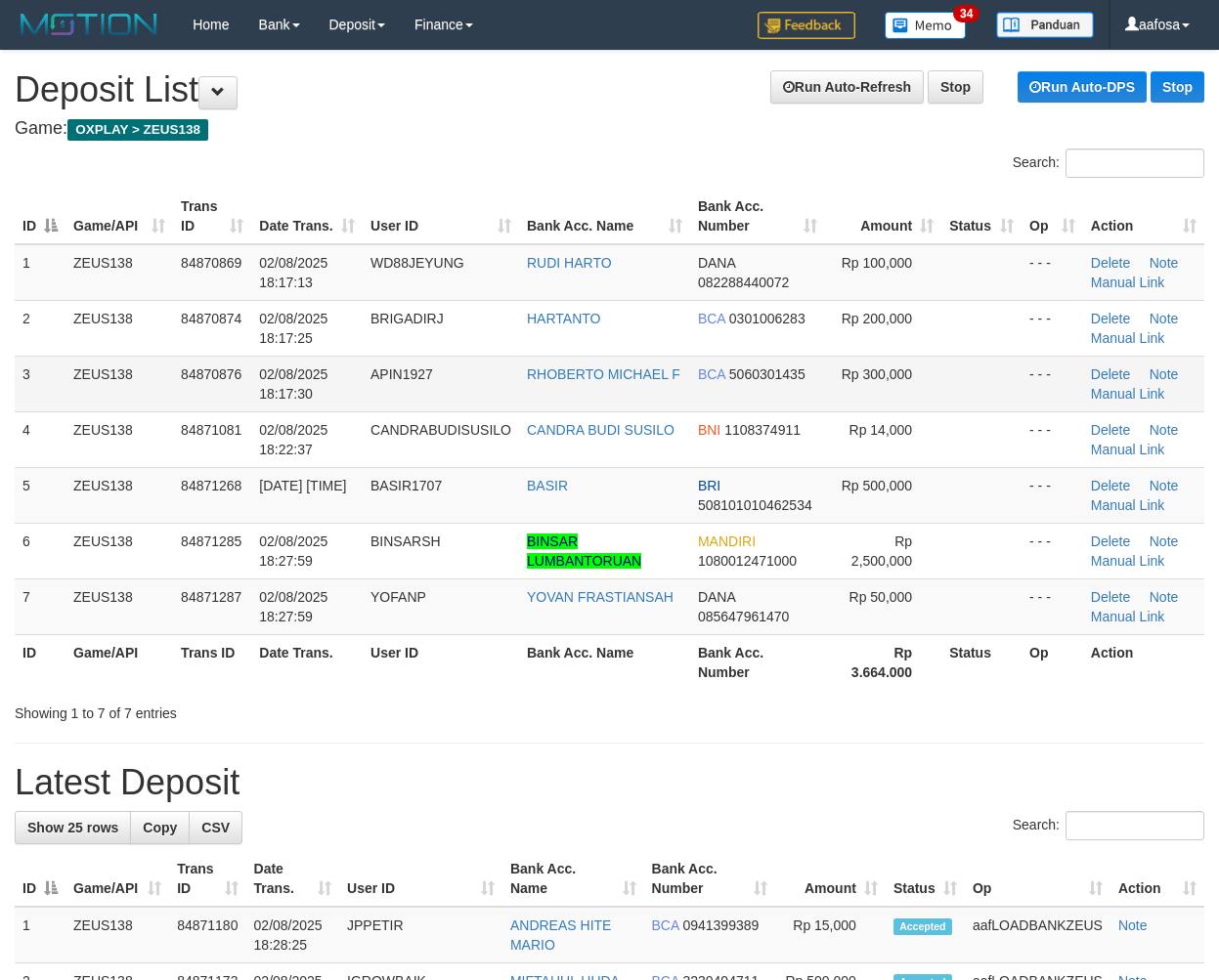scroll, scrollTop: 0, scrollLeft: 0, axis: both 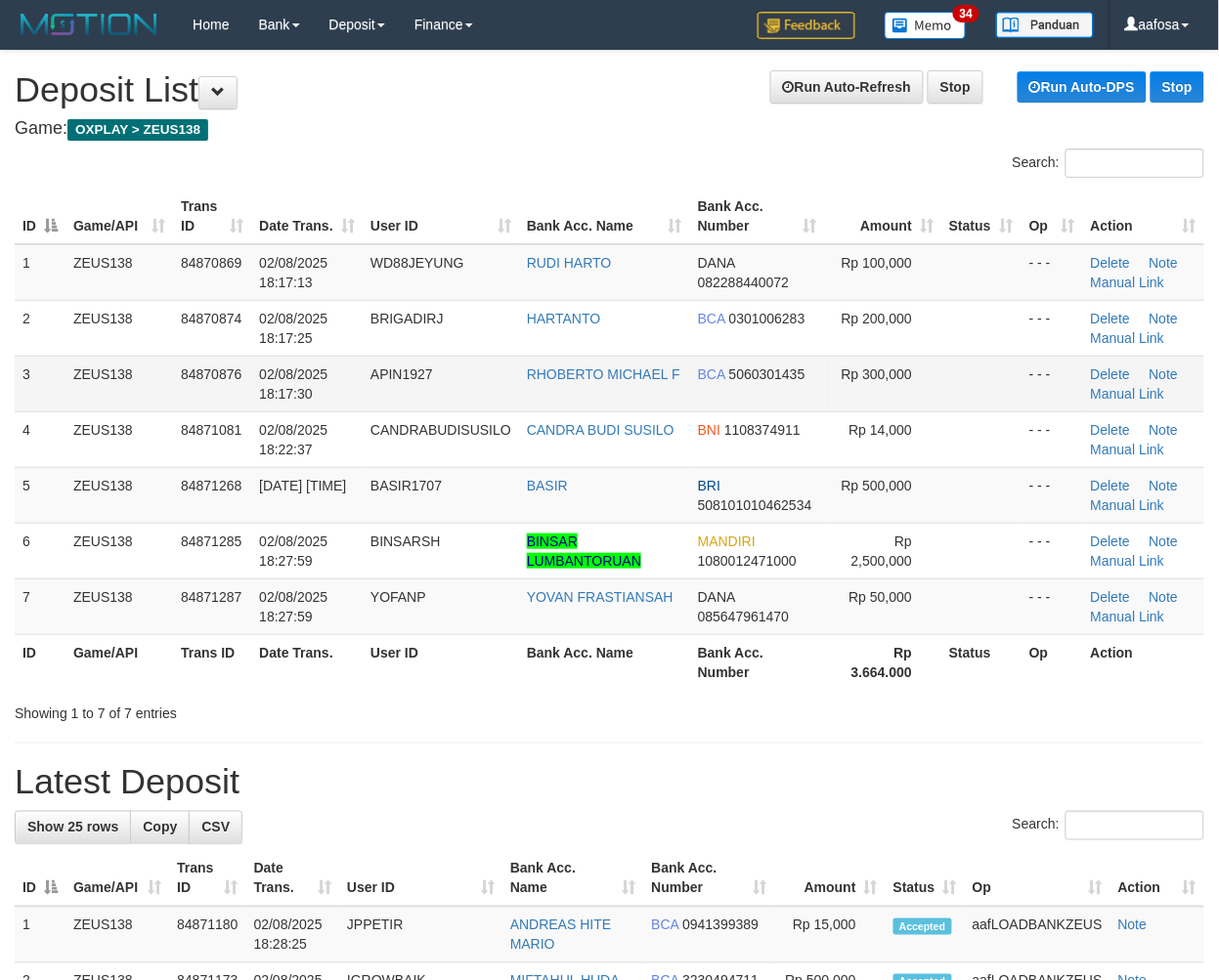 click on "RHOBERTO MICHAEL F" at bounding box center (604, 383) 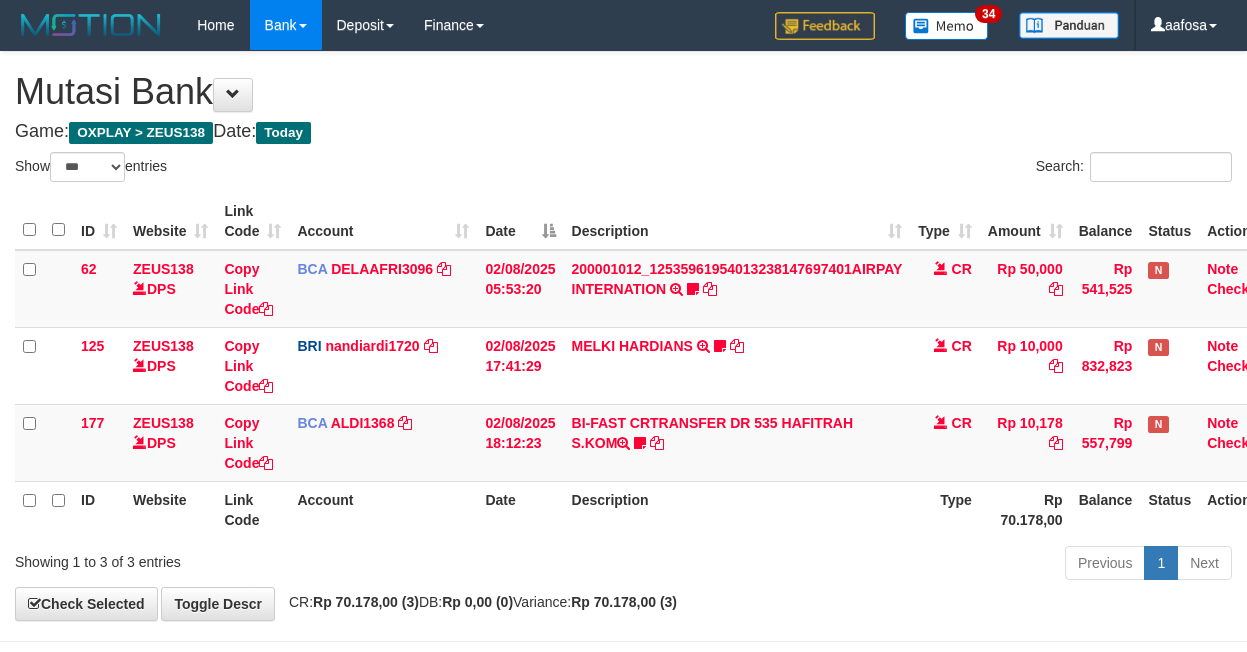 select on "***" 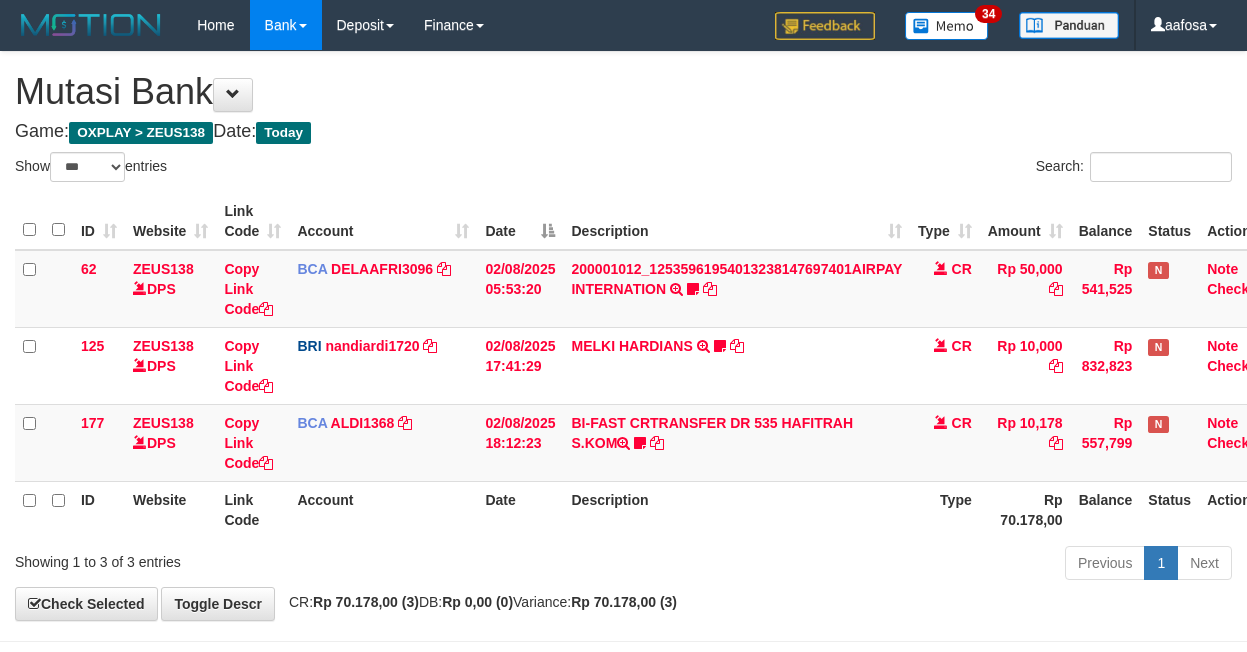 scroll, scrollTop: 10, scrollLeft: 0, axis: vertical 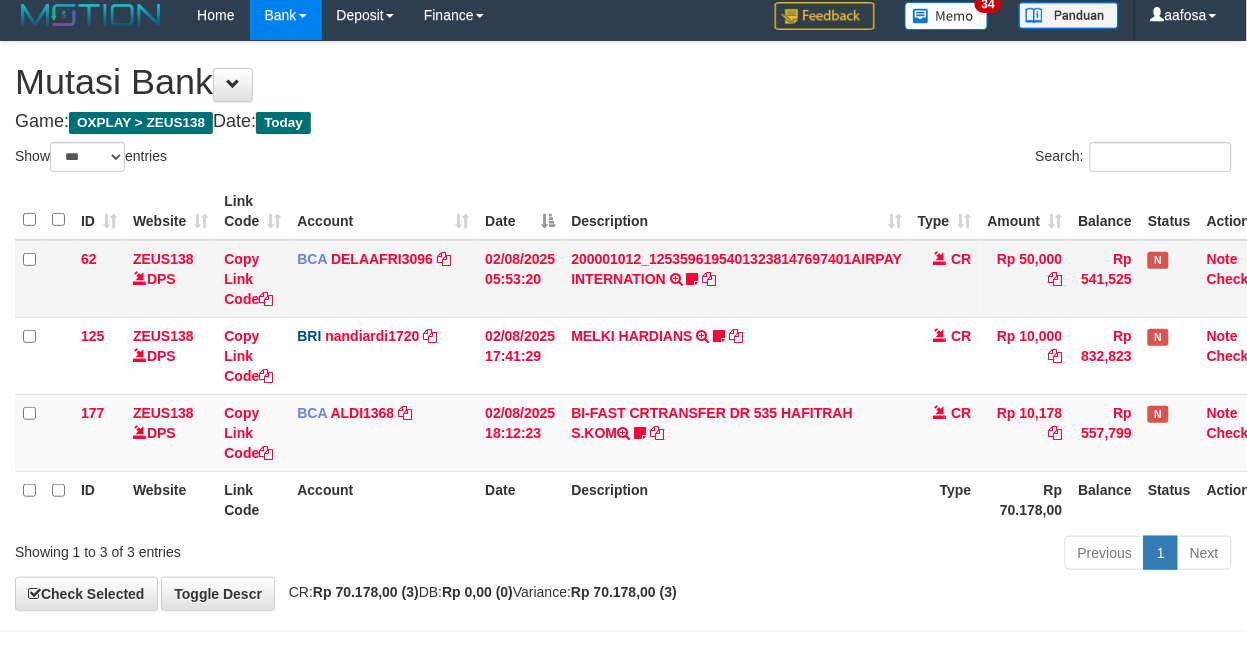 click on "200001012_12535961954013238147697401AIRPAY INTERNATION            TRSF E-BANKING CR 0208/FTSCY/WS95051
50000.00200001012_12535961954013238147697401AIRPAY INTERNATION    Labubutaiki
https://prnt.sc/l7T6Eus7w_Qi" at bounding box center (736, 279) 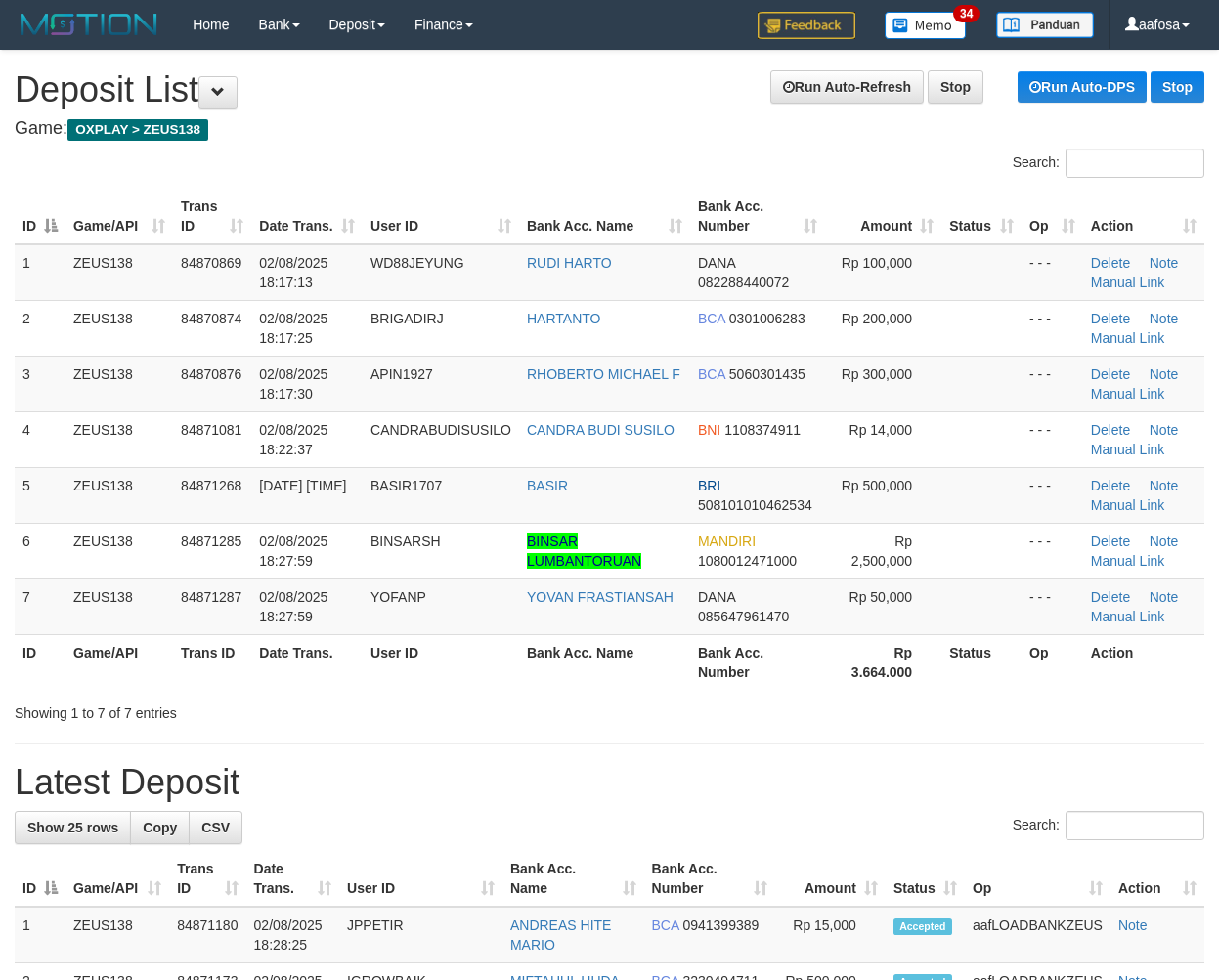scroll, scrollTop: 0, scrollLeft: 0, axis: both 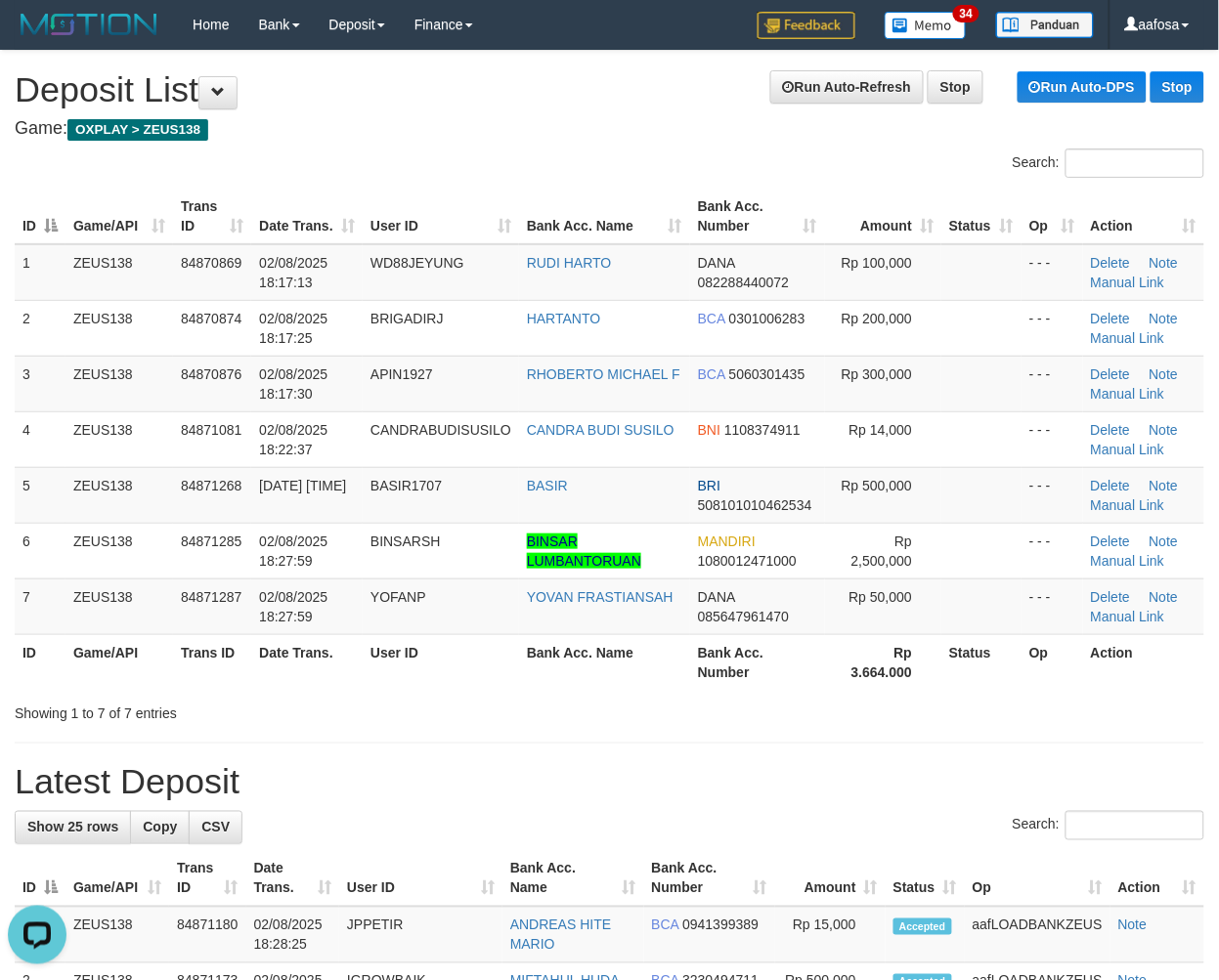 drag, startPoint x: 640, startPoint y: 130, endPoint x: 619, endPoint y: 132, distance: 21.095023 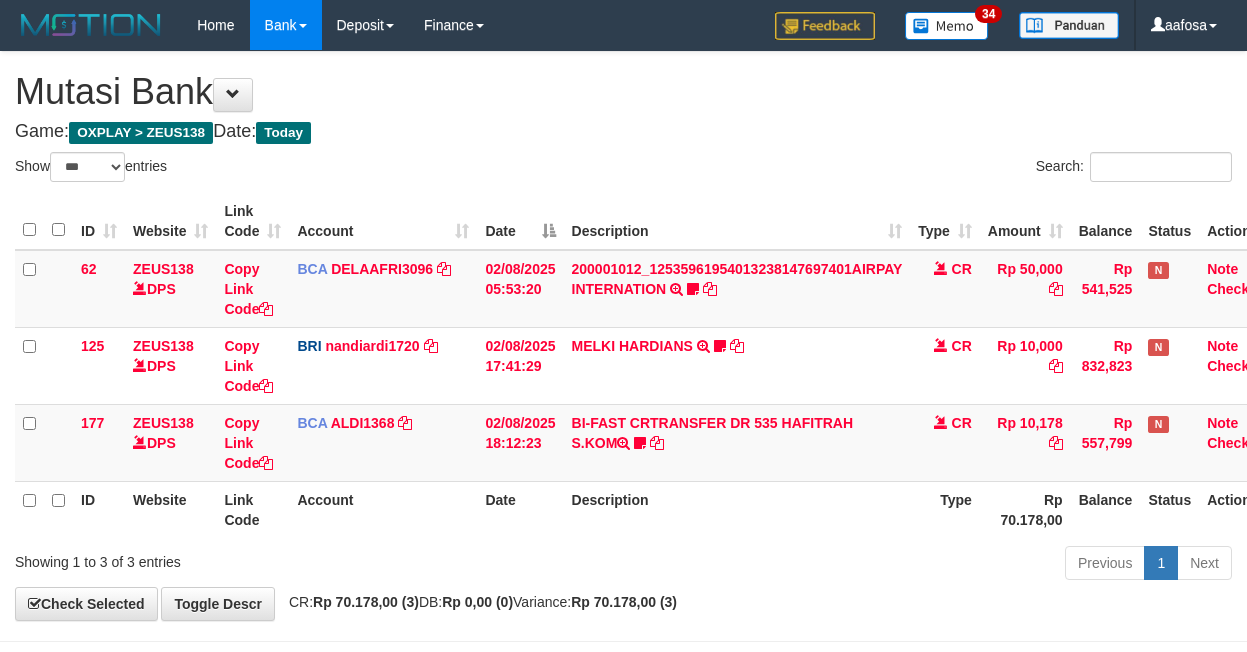 select on "***" 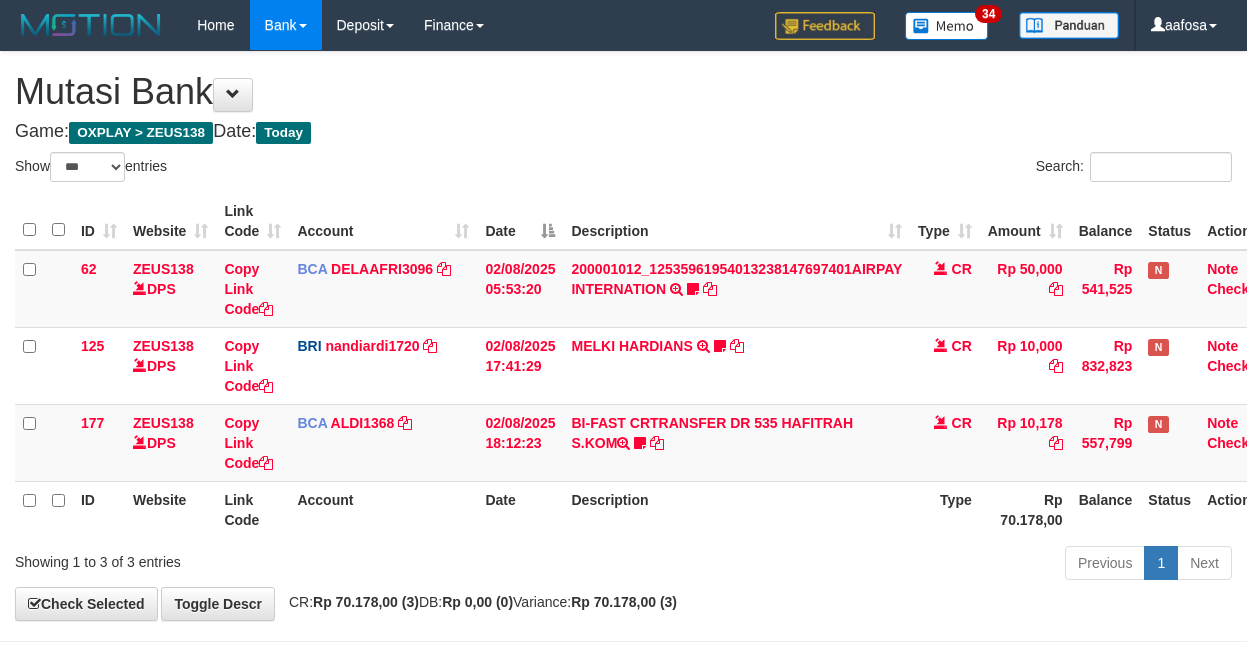 scroll, scrollTop: 10, scrollLeft: 0, axis: vertical 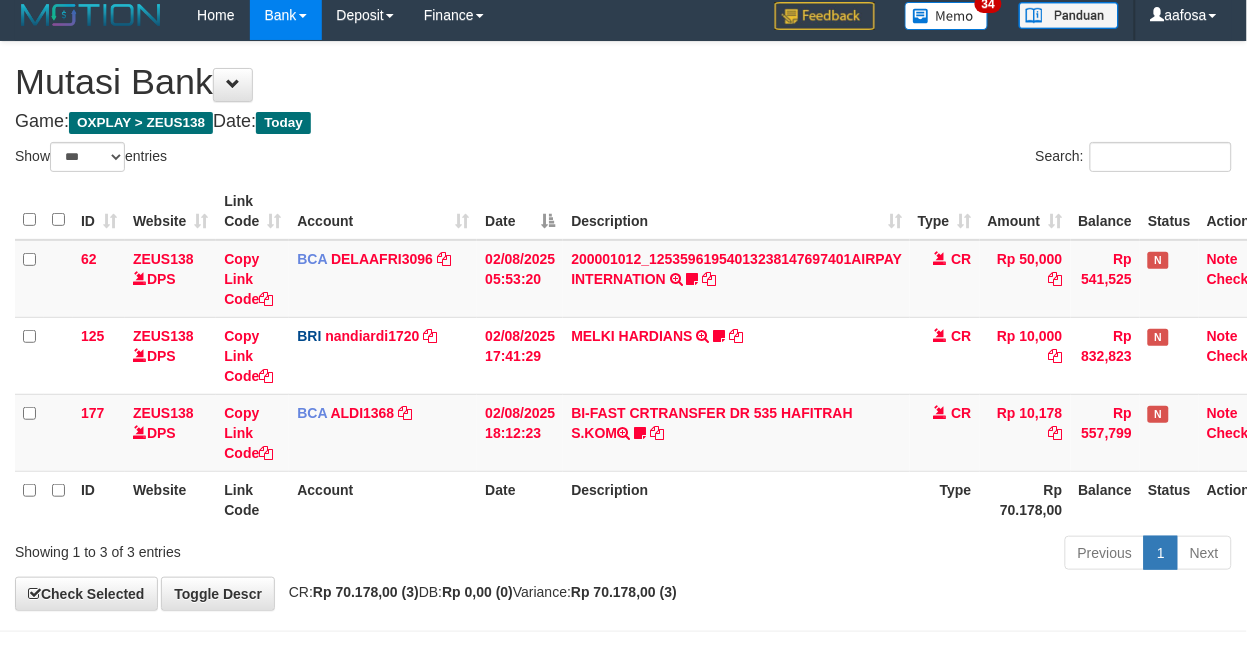 drag, startPoint x: 815, startPoint y: 136, endPoint x: 805, endPoint y: 140, distance: 10.770329 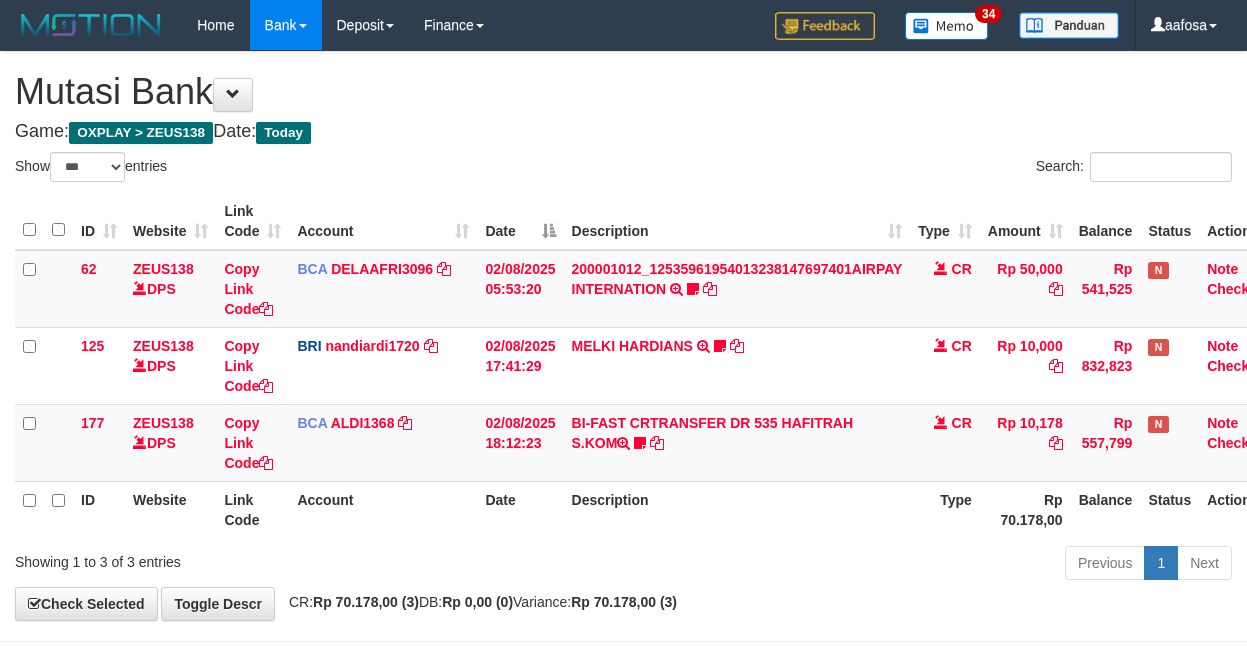 select on "***" 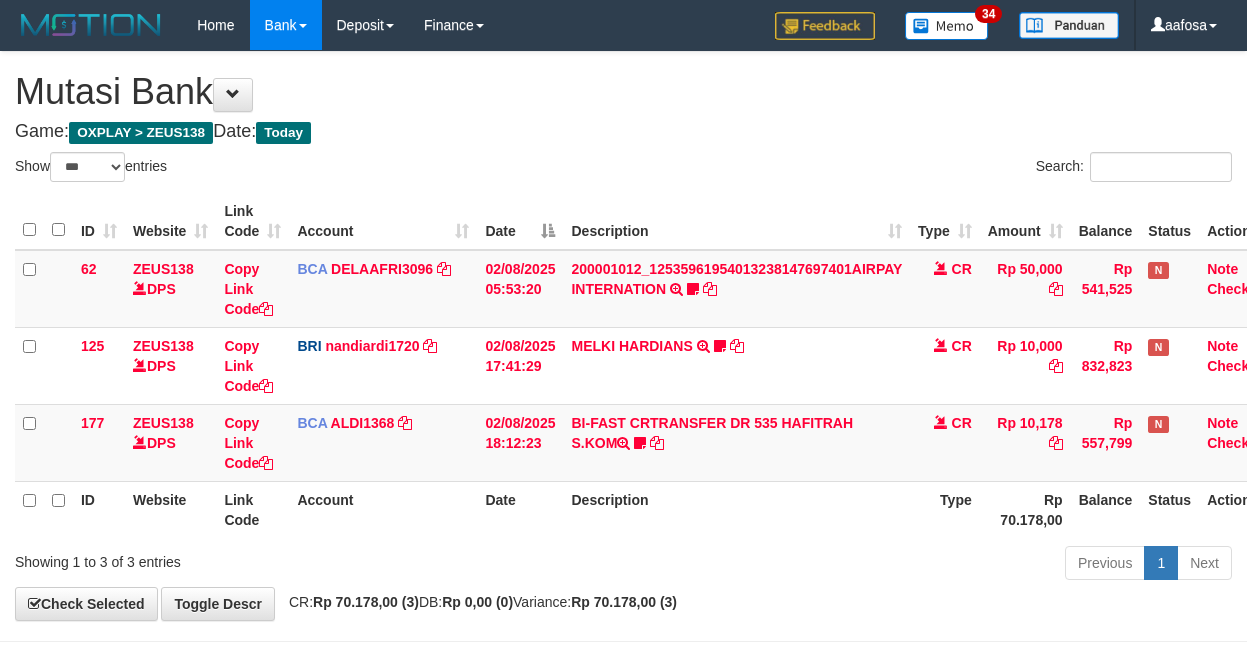 scroll, scrollTop: 10, scrollLeft: 0, axis: vertical 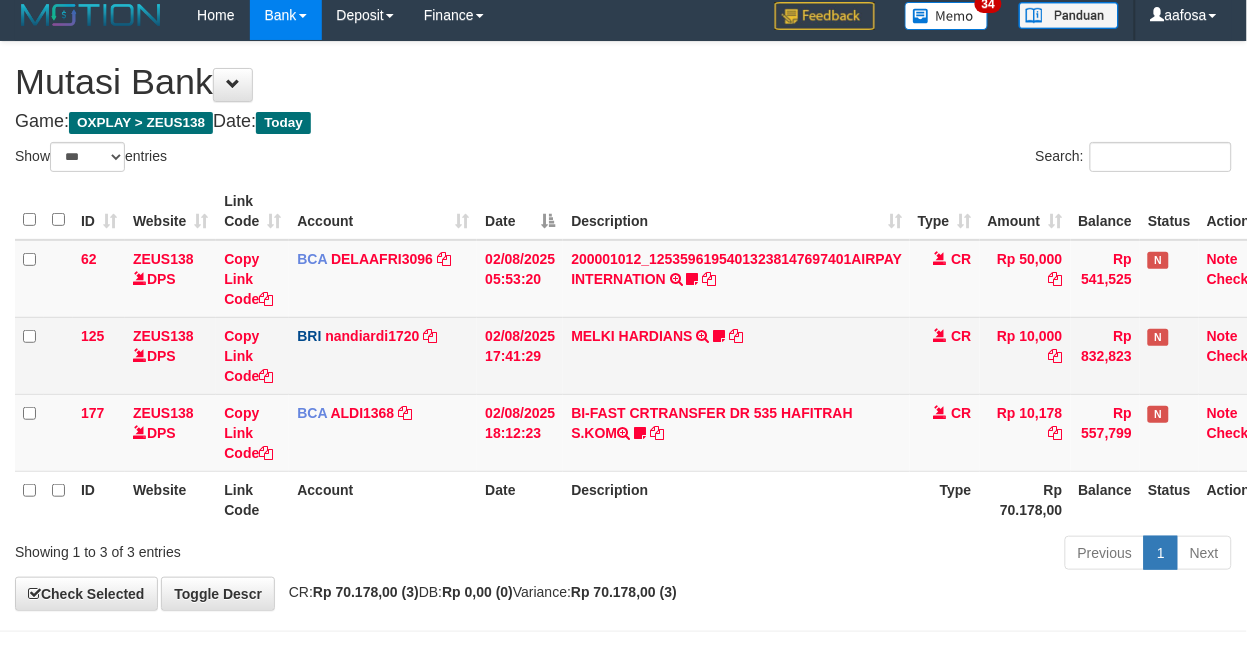 click on "MELKI HARDIANS            TRANSFER NBMB MELKI HARDIANS TO NANDI ARDIANSYAH    Blackjack76" at bounding box center (736, 355) 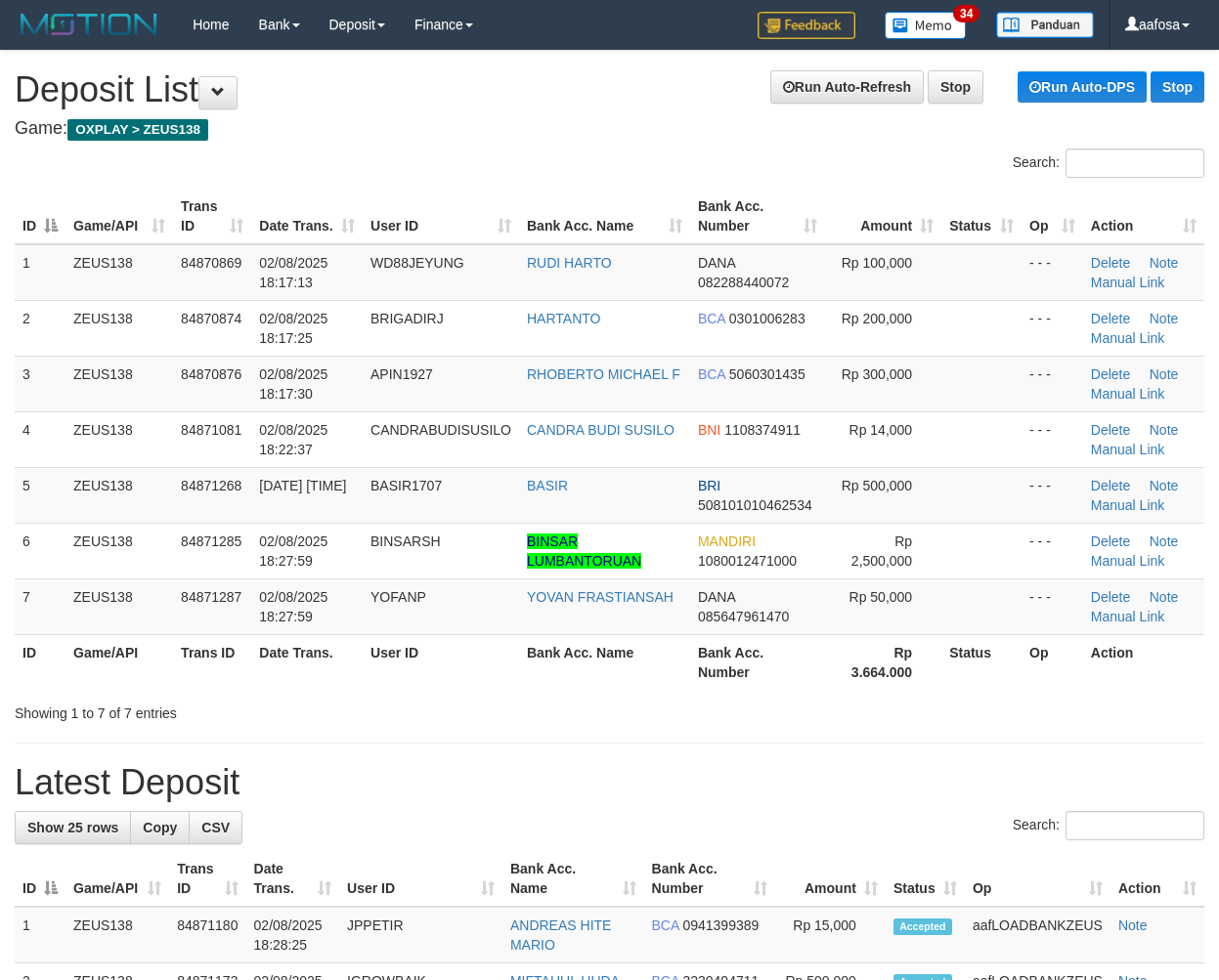 scroll, scrollTop: 0, scrollLeft: 0, axis: both 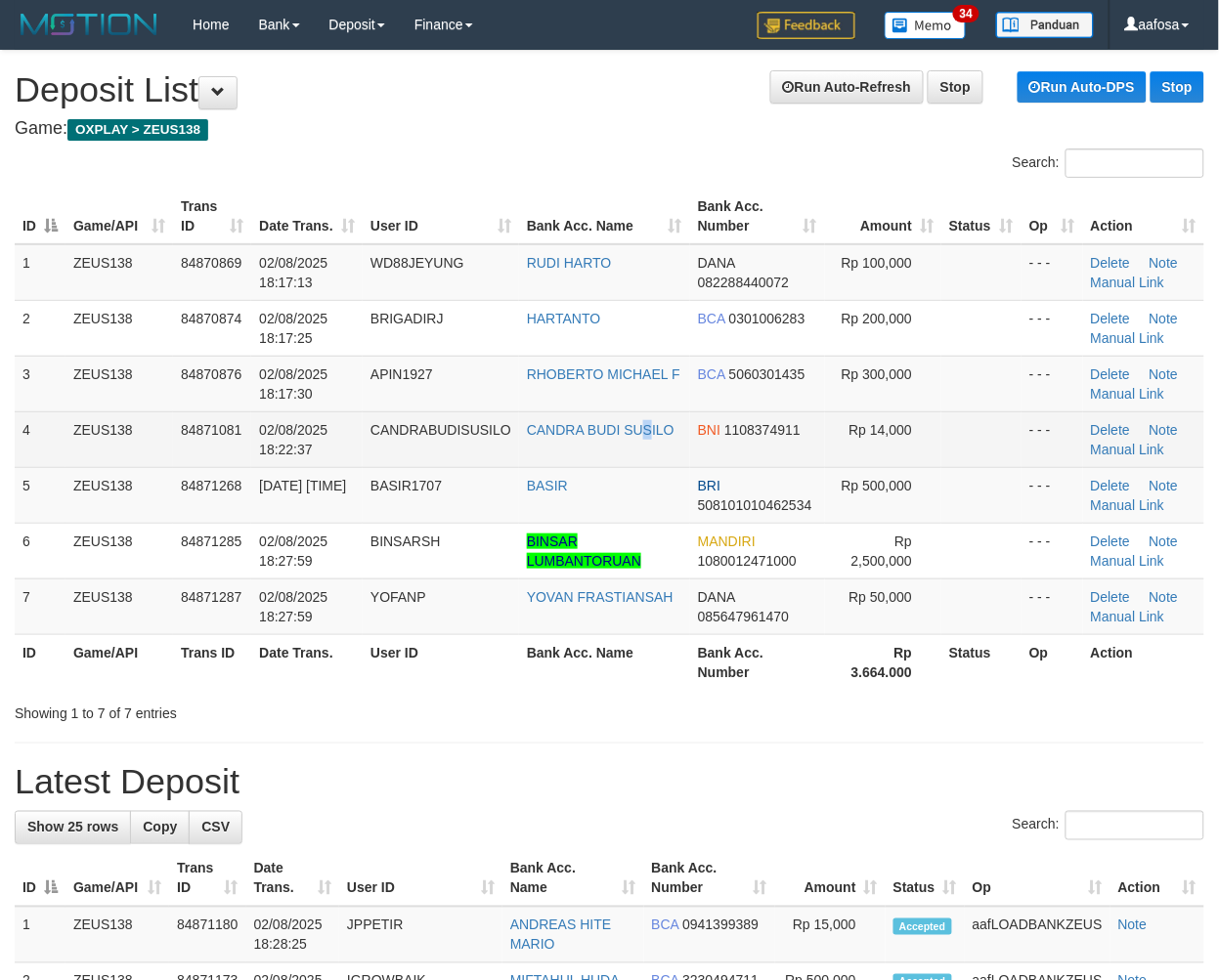 drag, startPoint x: 646, startPoint y: 462, endPoint x: 617, endPoint y: 456, distance: 29.614186 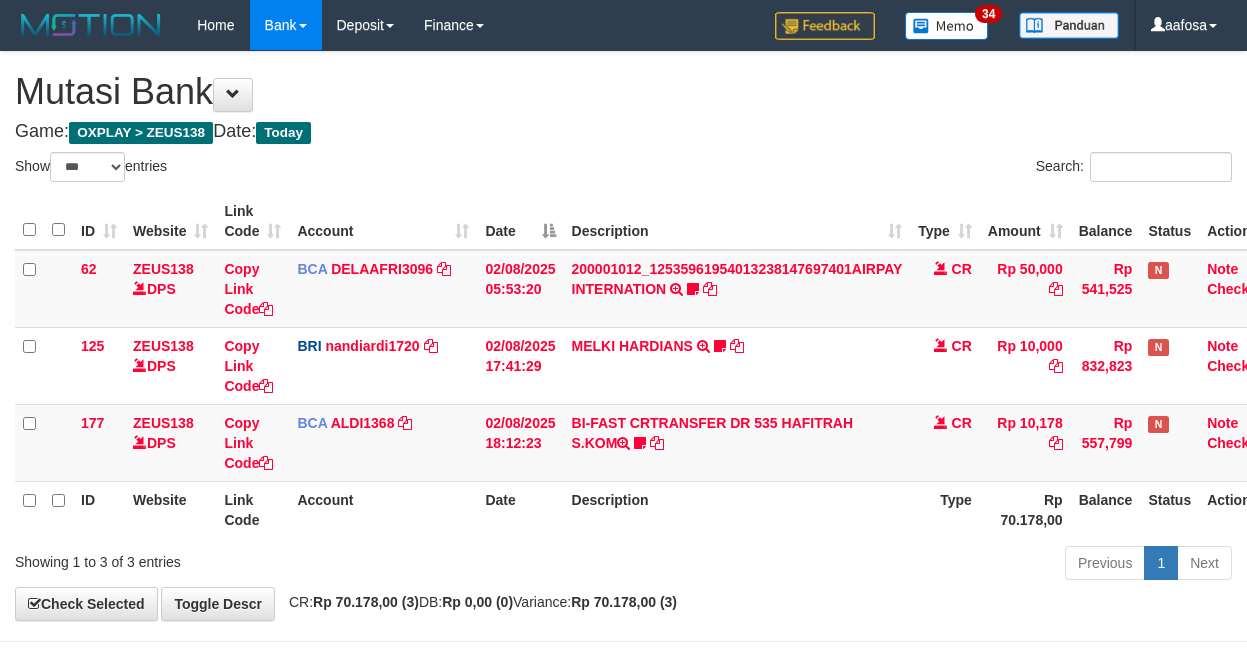 select on "***" 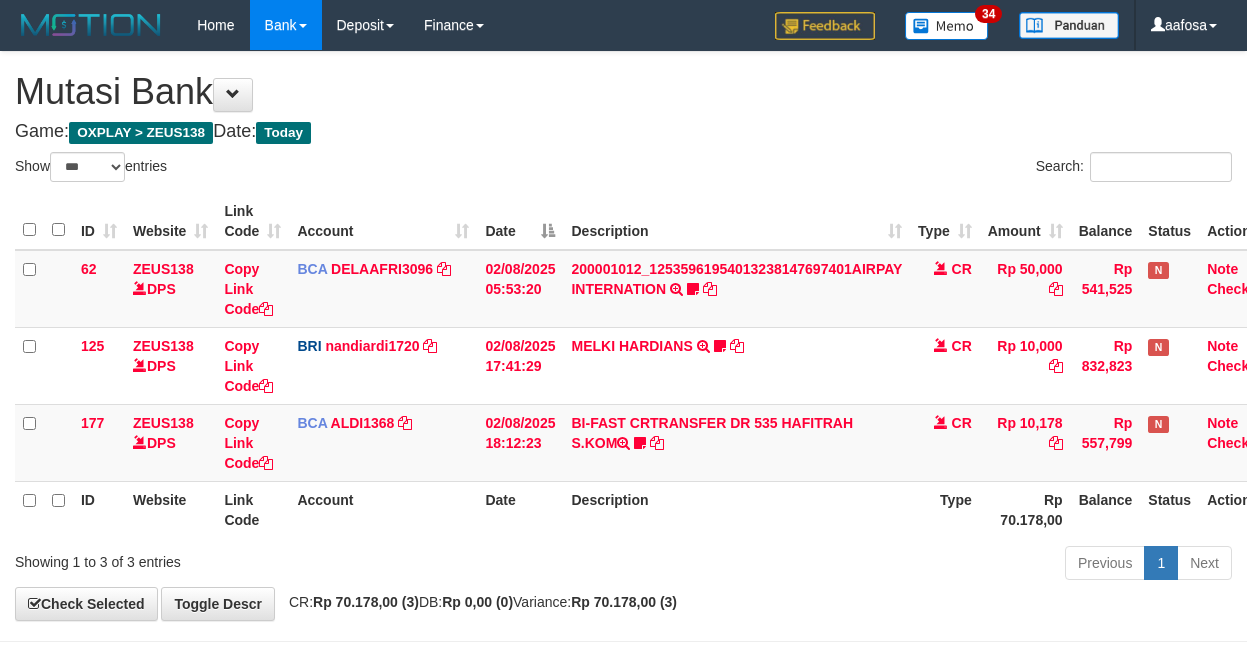 scroll, scrollTop: 10, scrollLeft: 0, axis: vertical 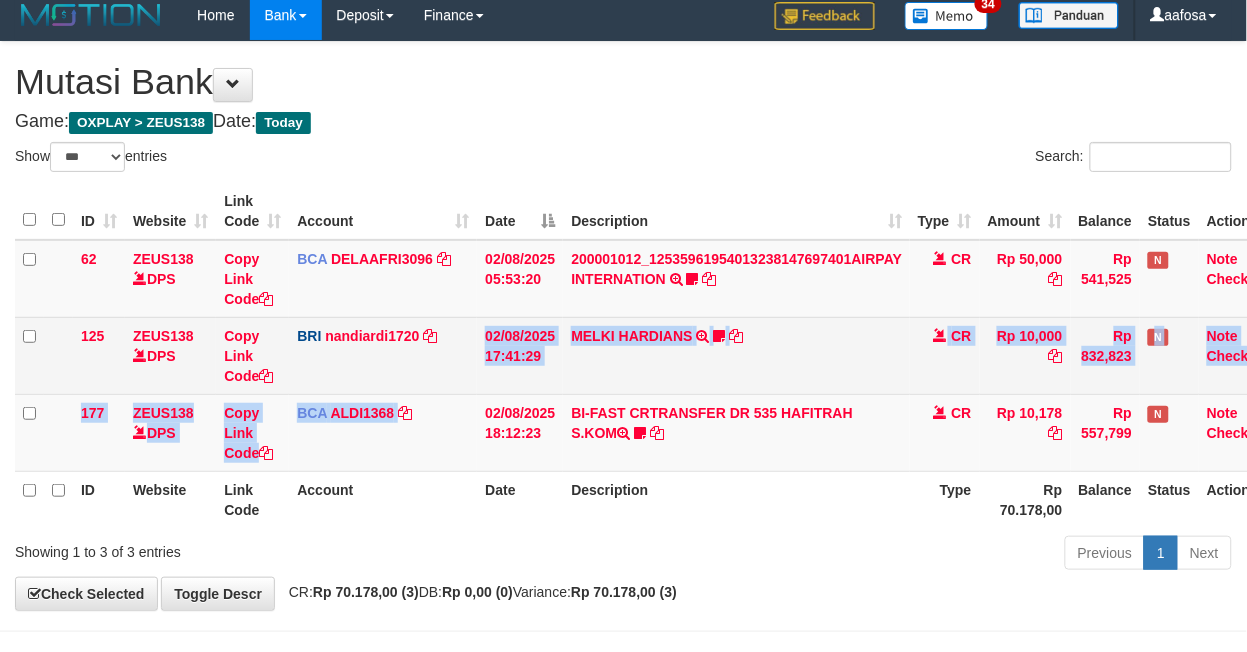 drag, startPoint x: 452, startPoint y: 391, endPoint x: 555, endPoint y: 384, distance: 103.23759 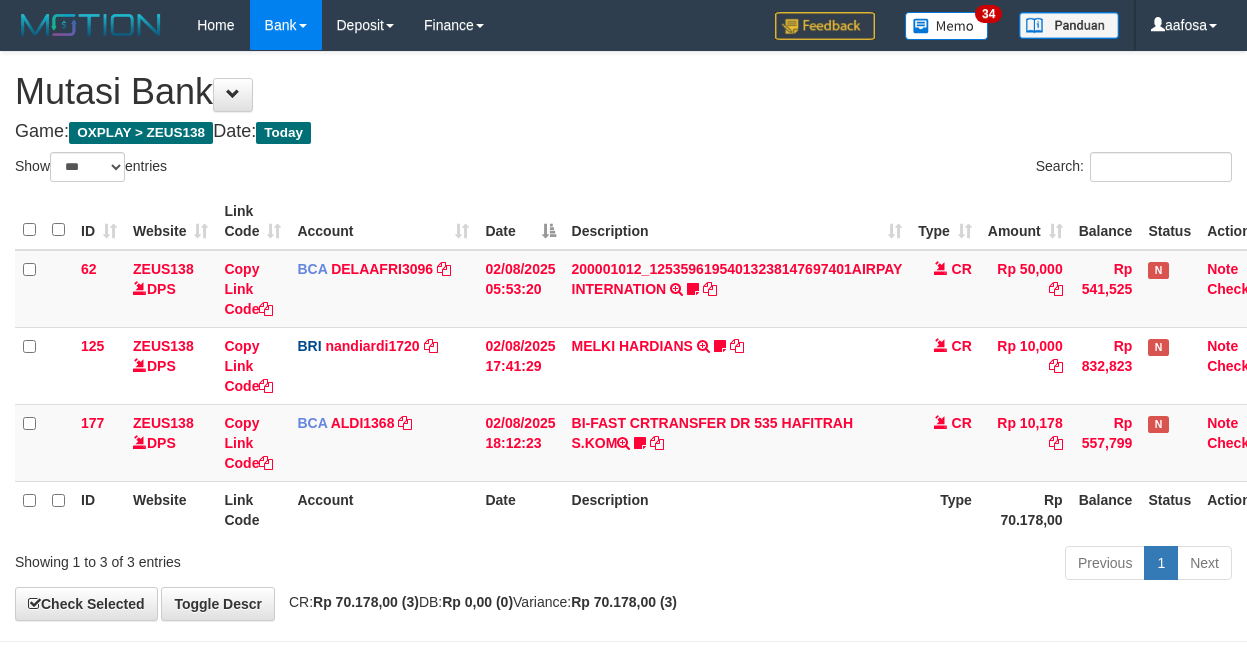 select on "***" 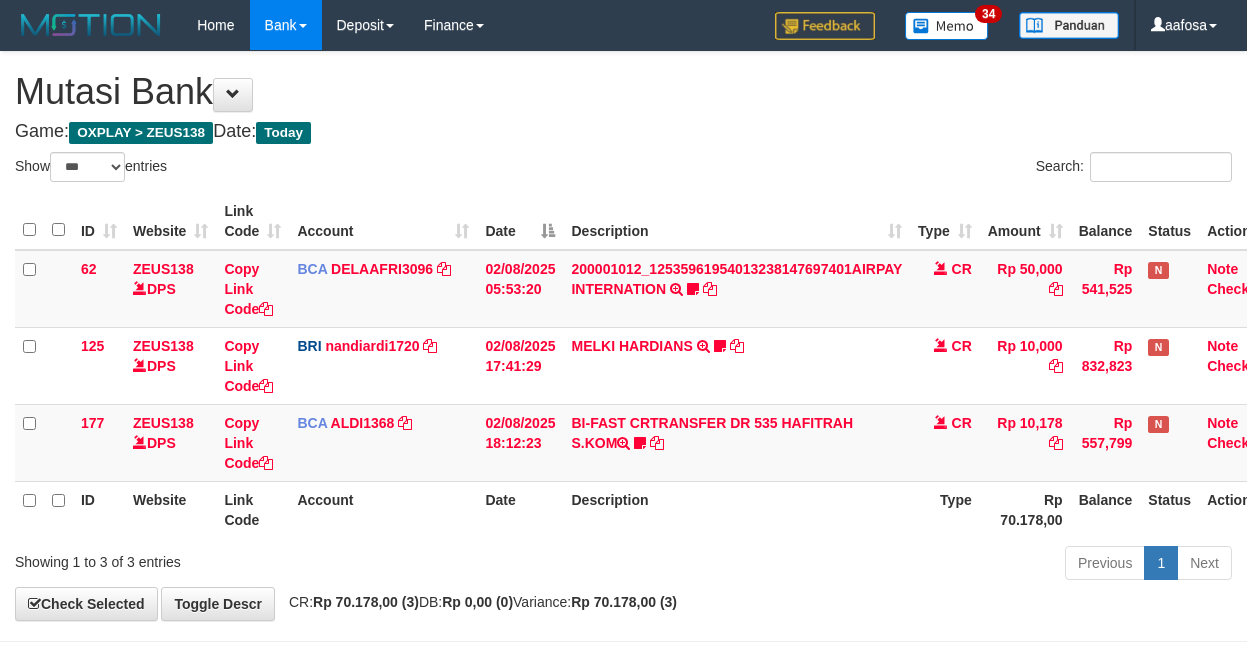 scroll, scrollTop: 10, scrollLeft: 0, axis: vertical 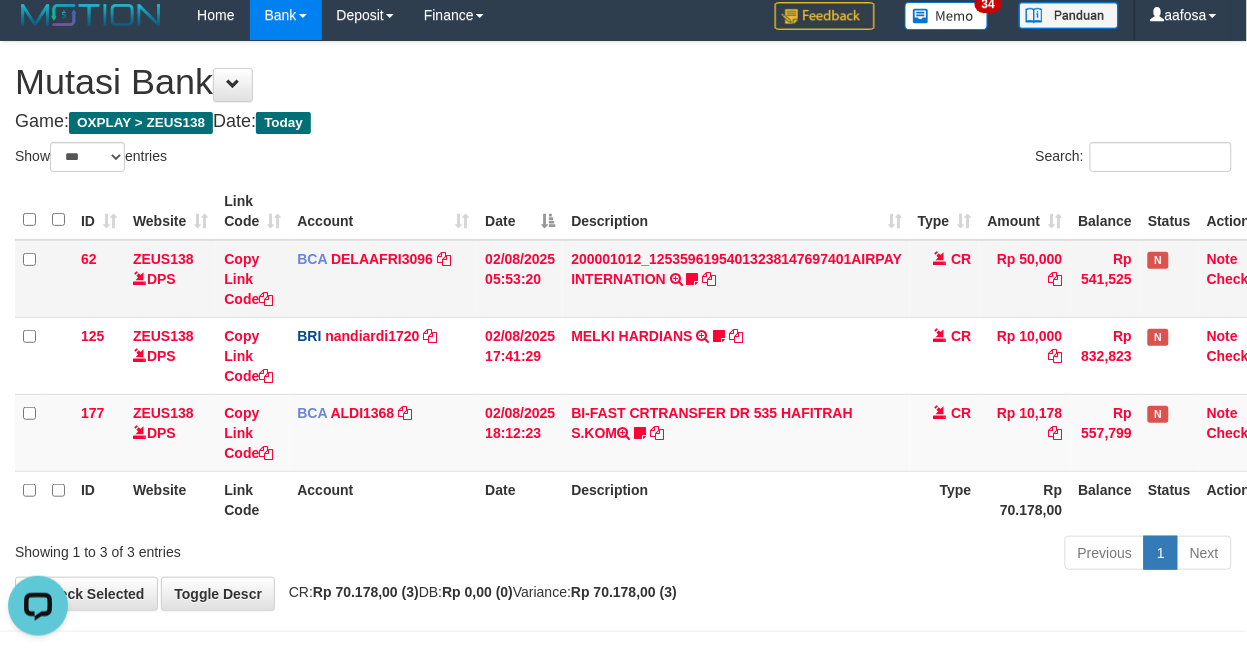 click on "200001012_12535961954013238147697401AIRPAY INTERNATION            TRSF E-BANKING CR 0208/FTSCY/WS95051
50000.00200001012_12535961954013238147697401AIRPAY INTERNATION    Labubutaiki
https://prnt.sc/l7T6Eus7w_Qi" at bounding box center [736, 279] 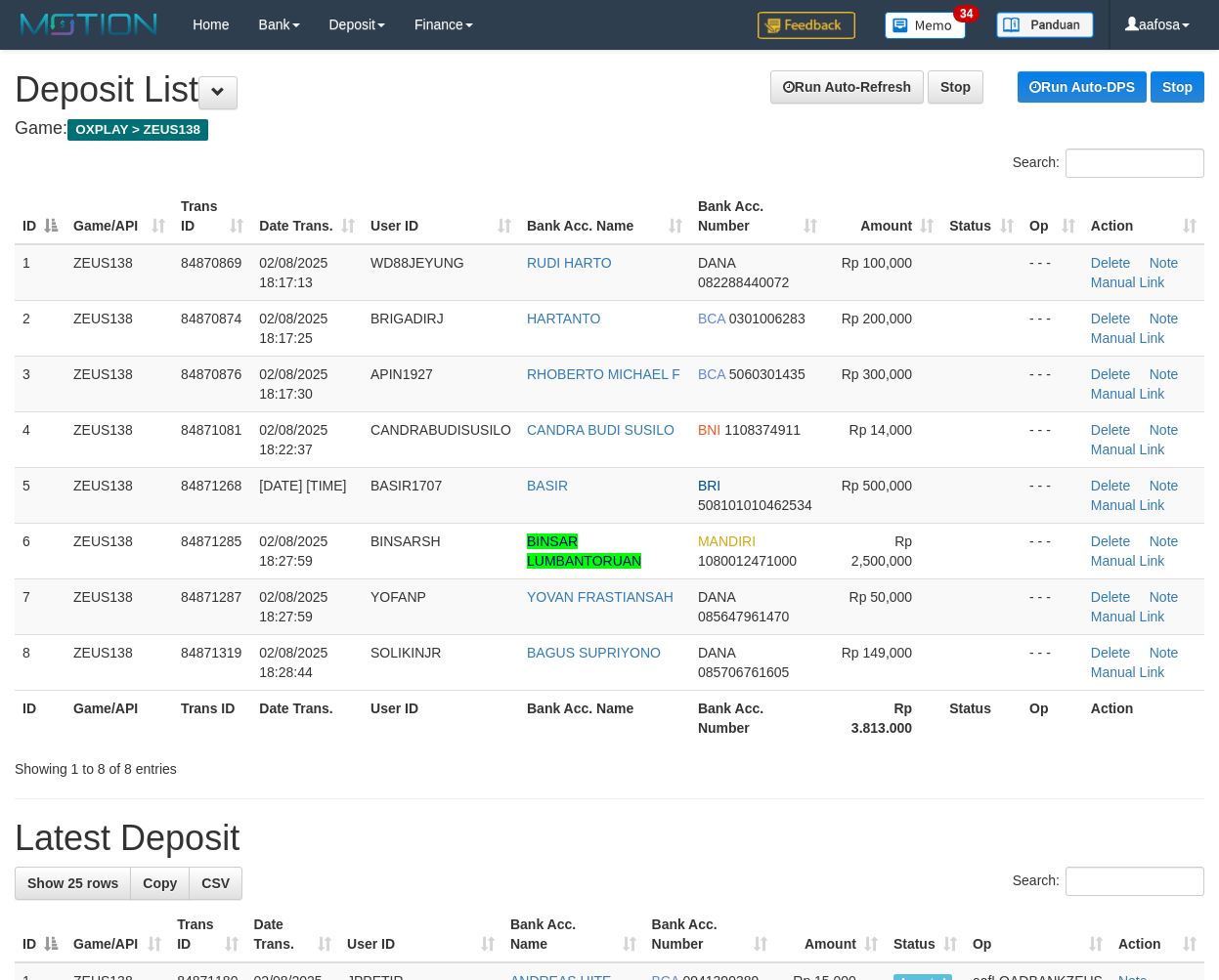 scroll, scrollTop: 0, scrollLeft: 0, axis: both 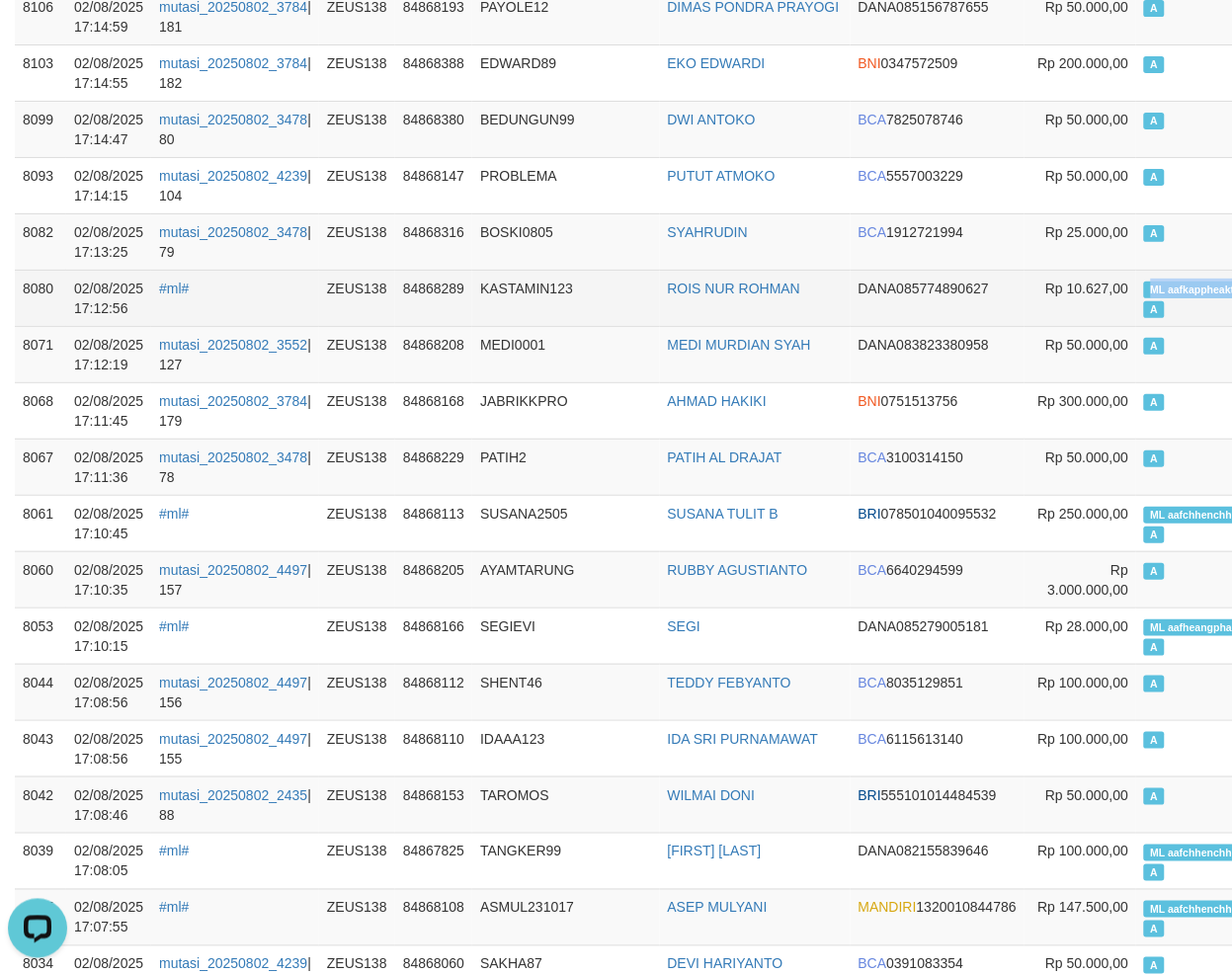 drag, startPoint x: 1191, startPoint y: 291, endPoint x: 1206, endPoint y: 291, distance: 15 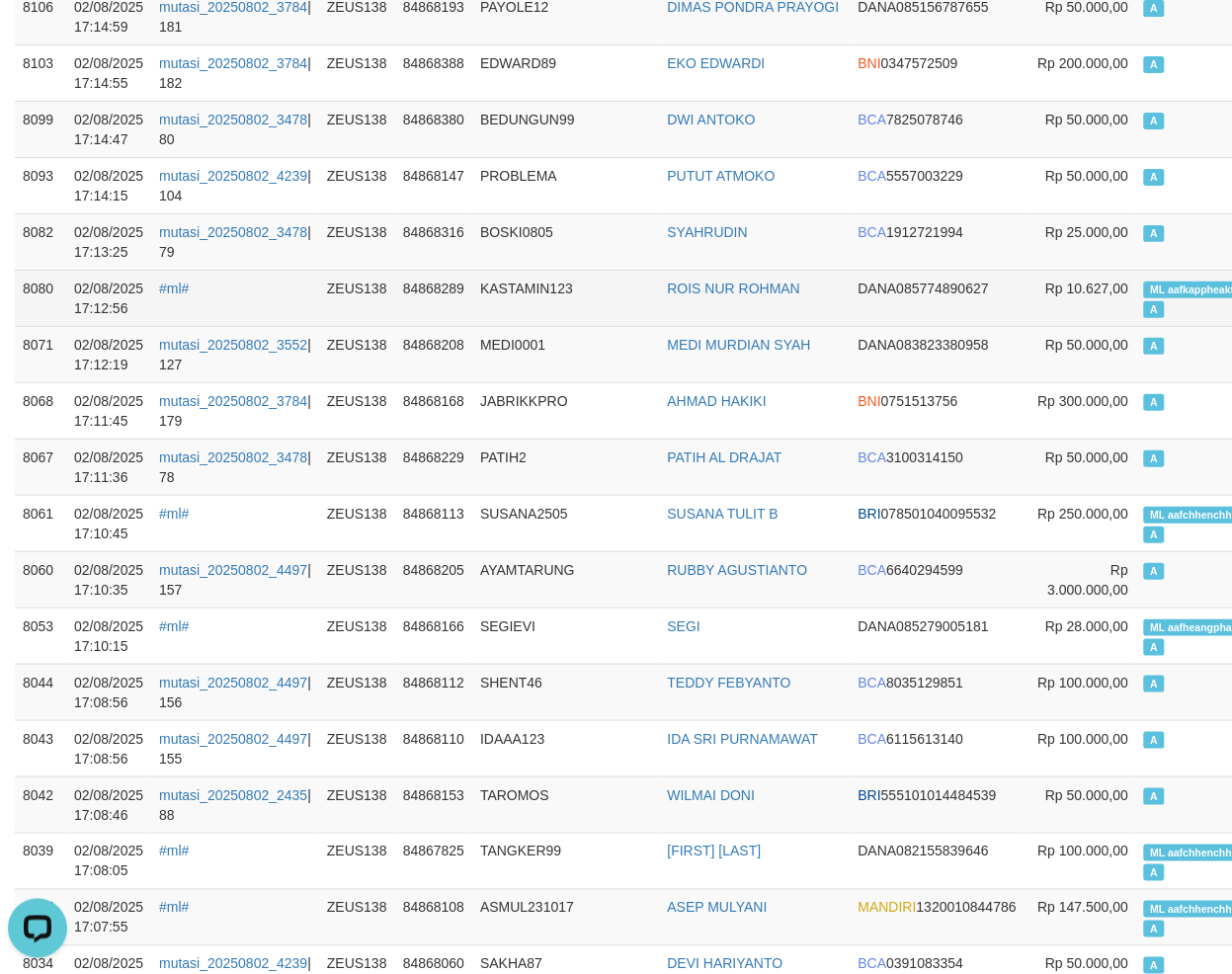 scroll, scrollTop: 14373, scrollLeft: 0, axis: vertical 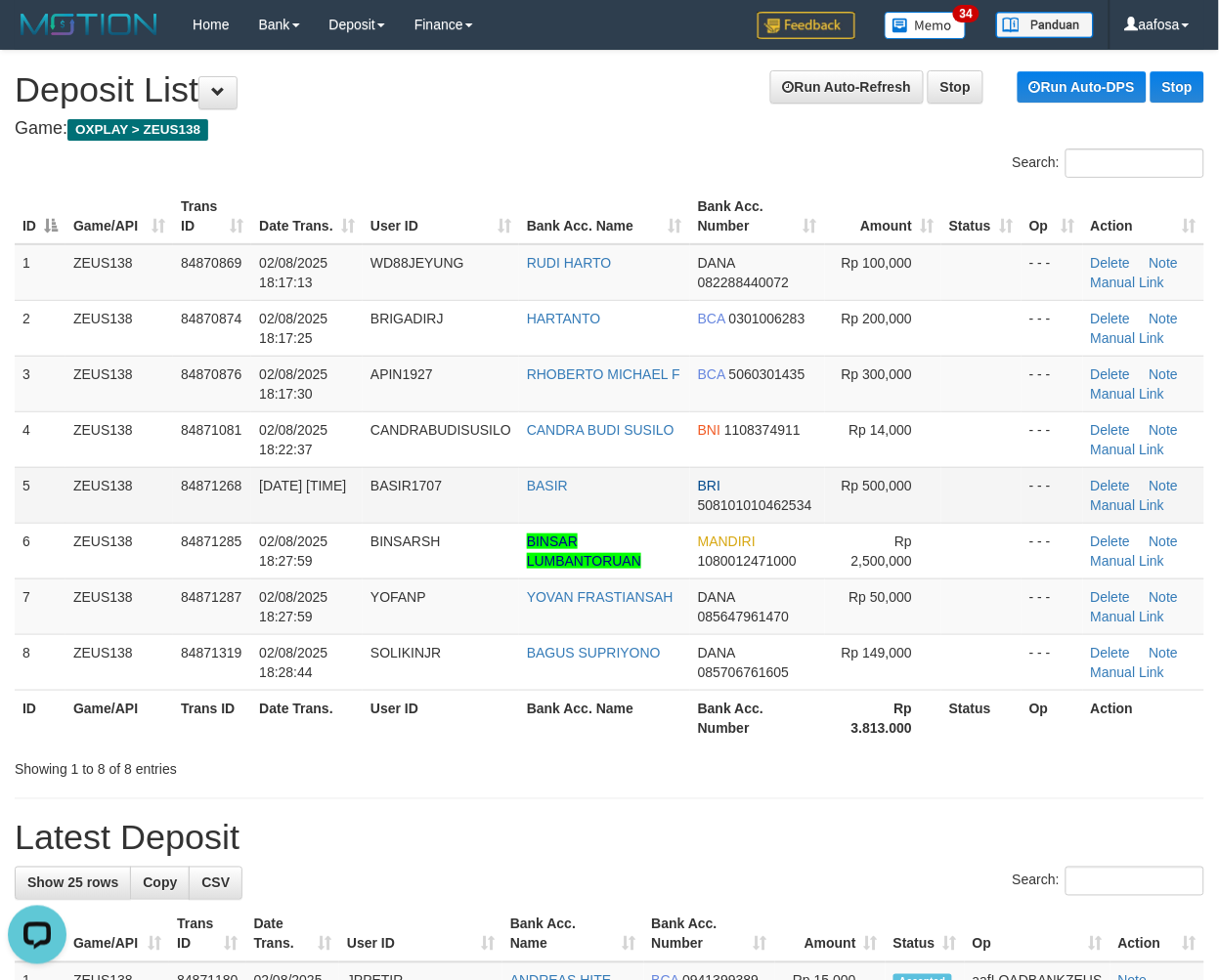 click on "BASIR" at bounding box center [604, 494] 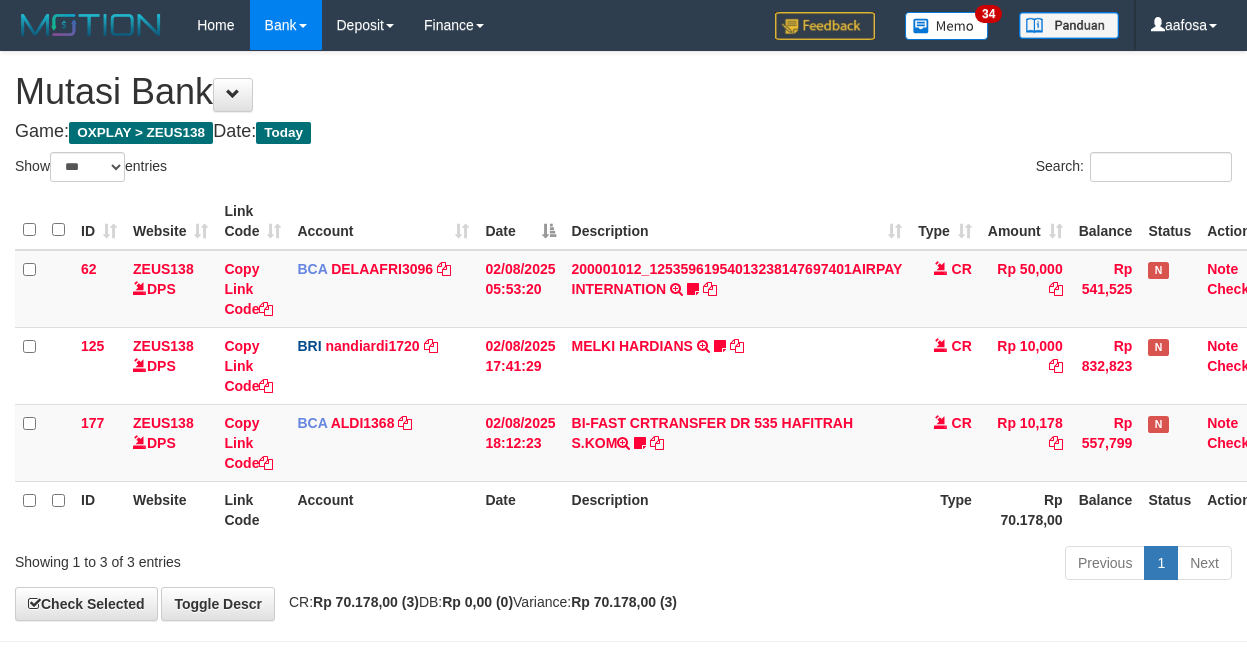 select on "***" 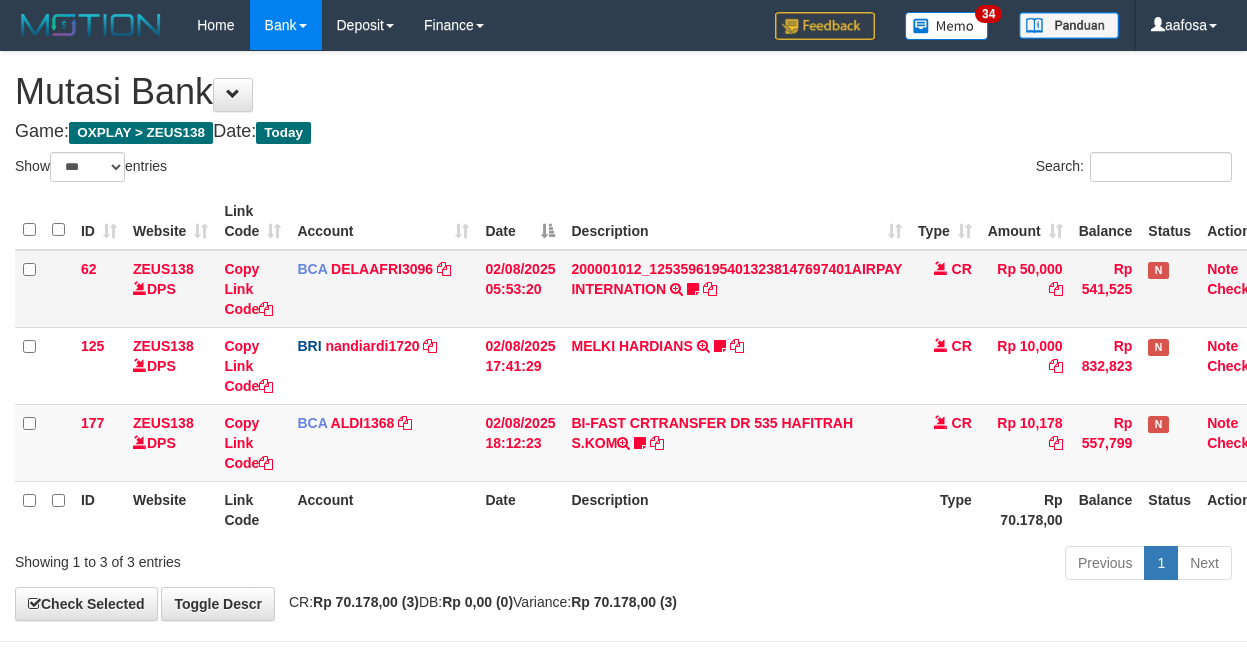 scroll, scrollTop: 10, scrollLeft: 0, axis: vertical 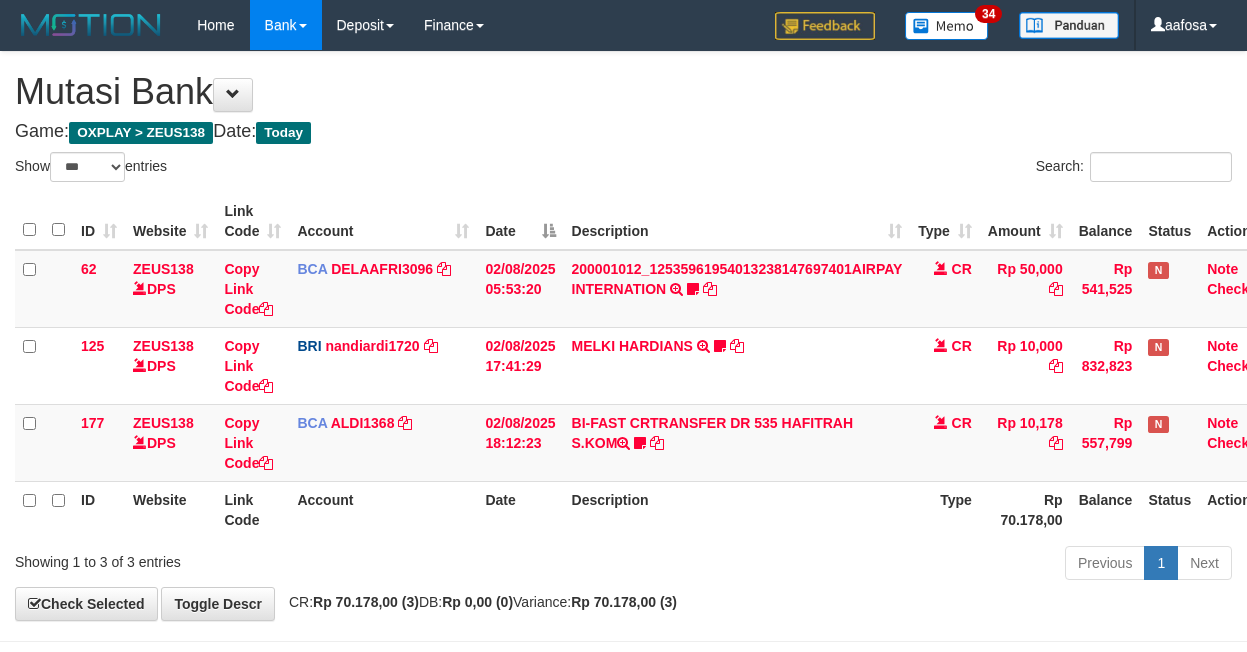 select on "***" 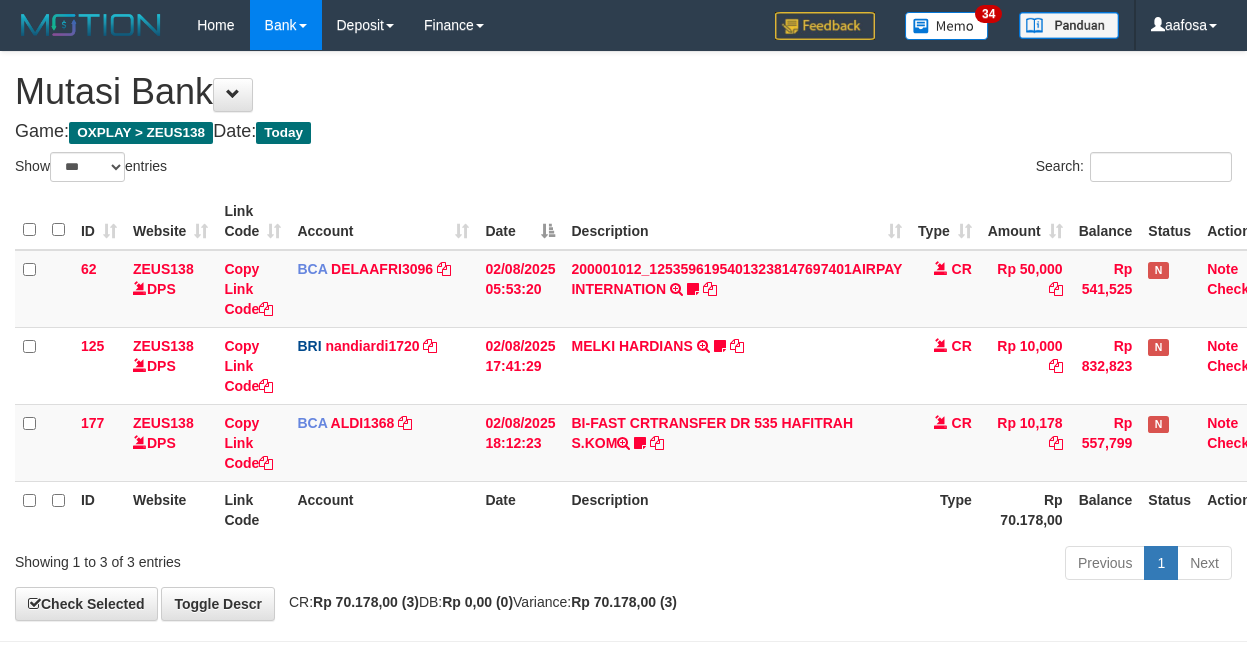 scroll, scrollTop: 10, scrollLeft: 0, axis: vertical 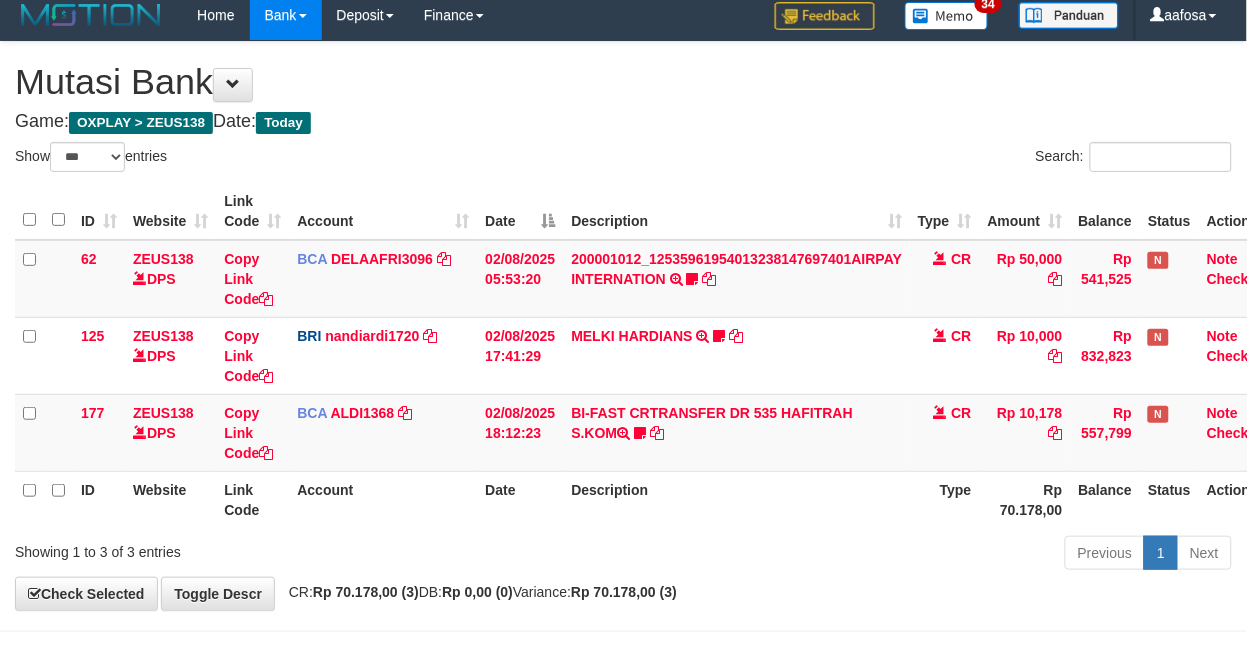 click on "**********" at bounding box center [623, 326] 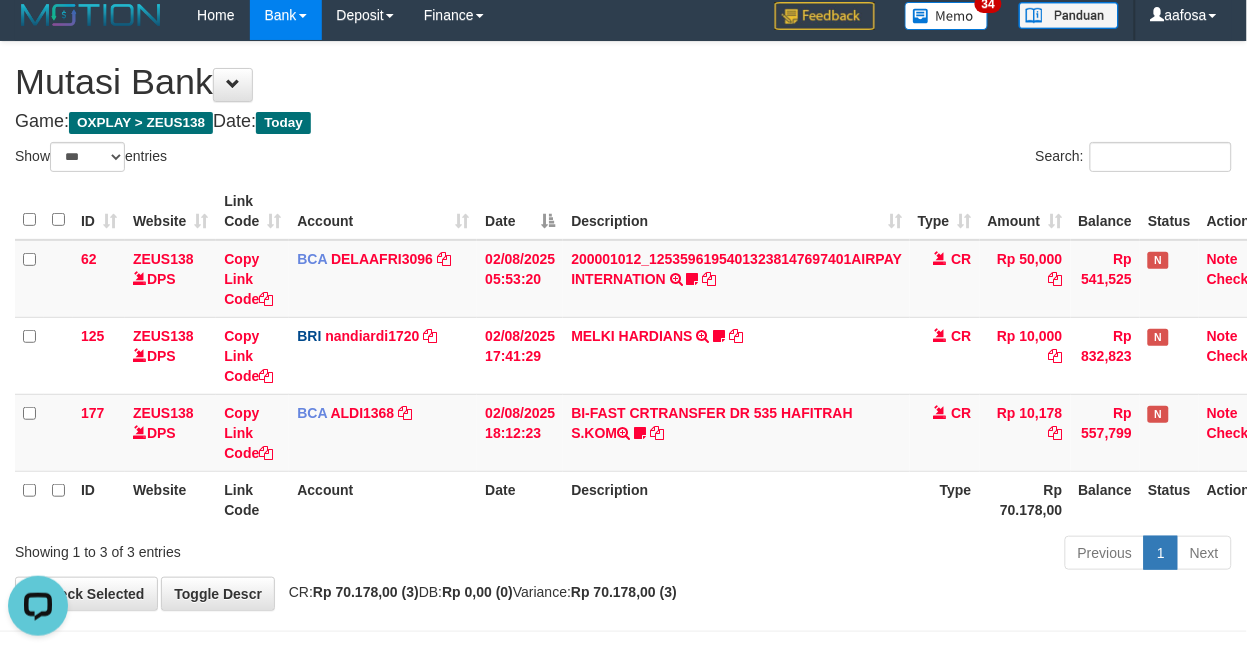 scroll, scrollTop: 0, scrollLeft: 0, axis: both 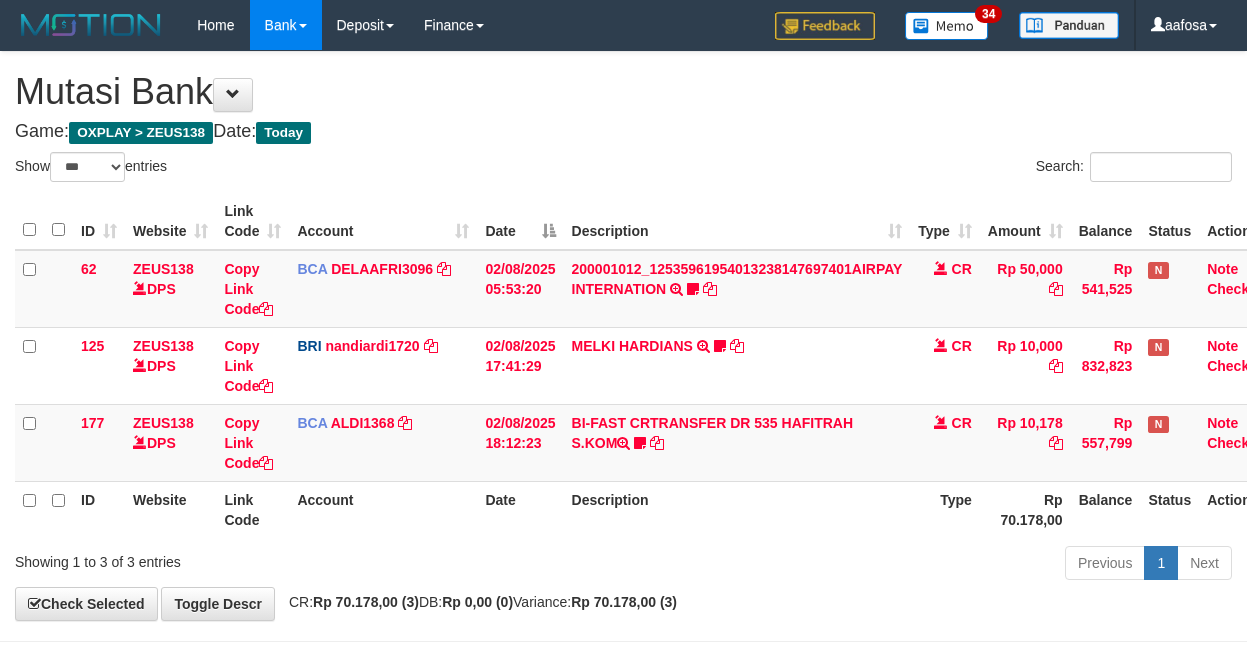 select on "***" 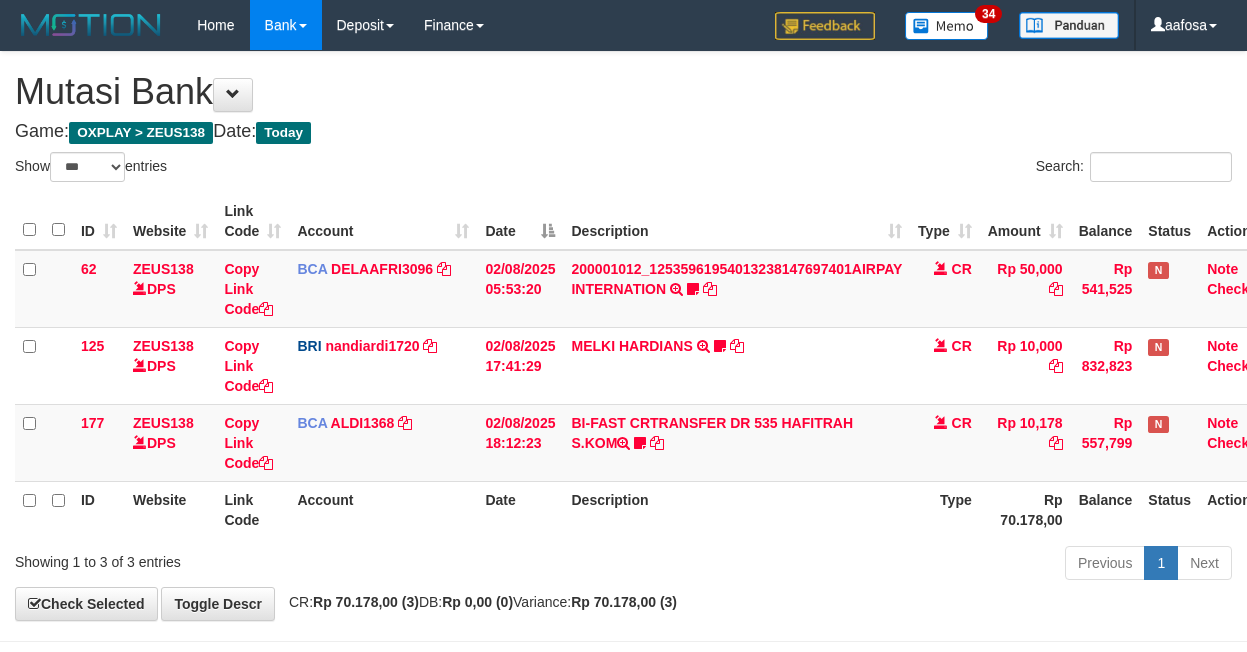 scroll, scrollTop: 10, scrollLeft: 0, axis: vertical 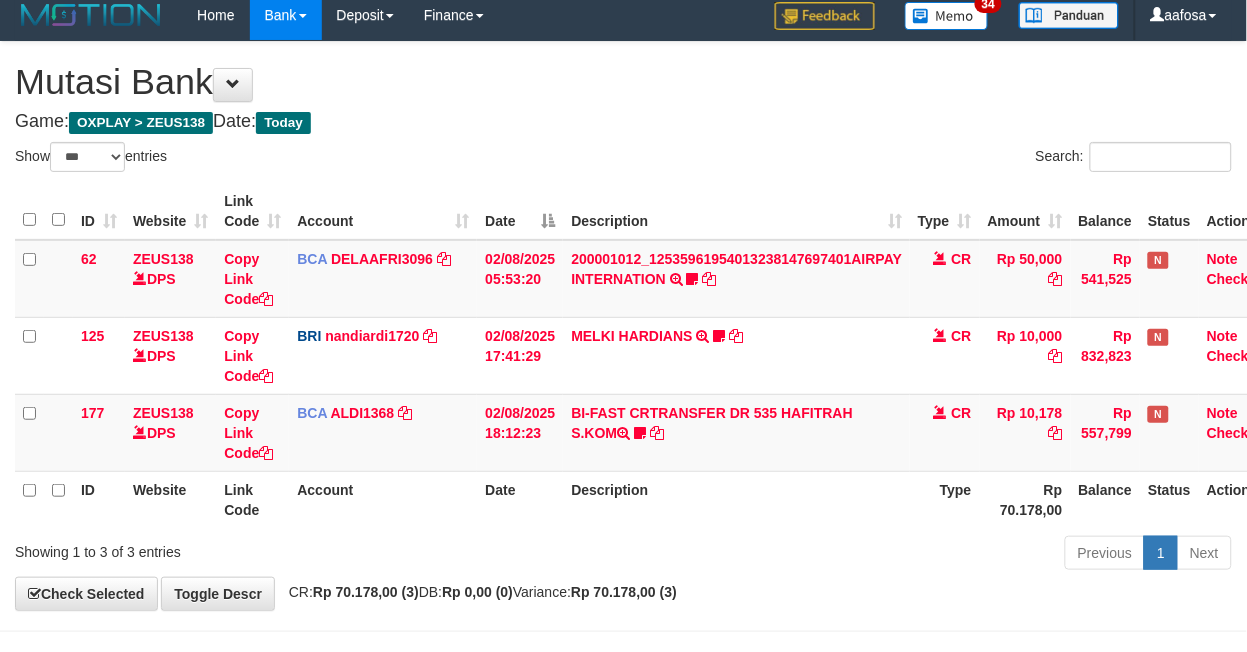 click on "Search:" at bounding box center (936, 159) 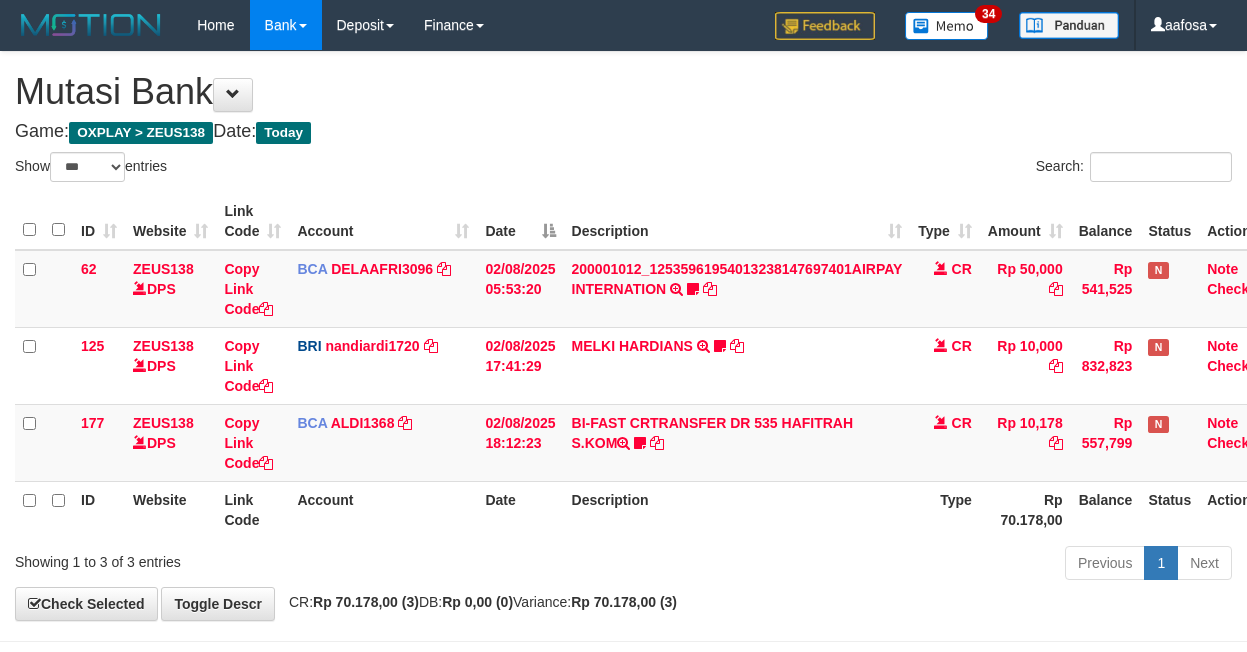 select on "***" 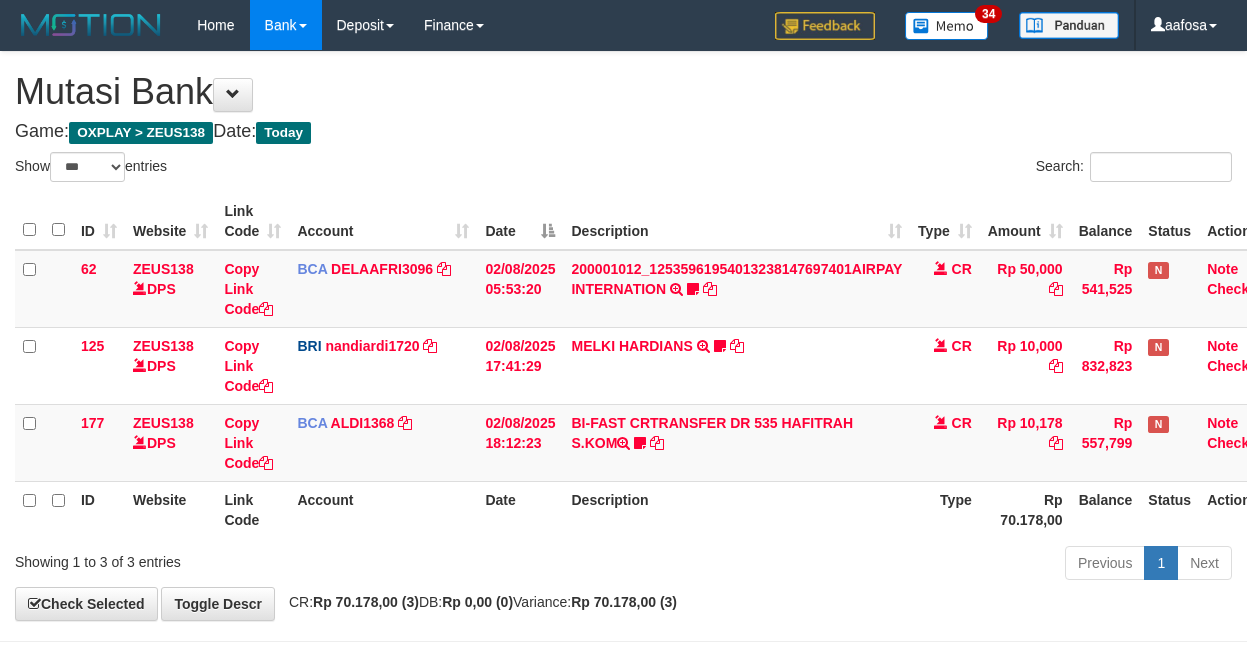 scroll, scrollTop: 10, scrollLeft: 0, axis: vertical 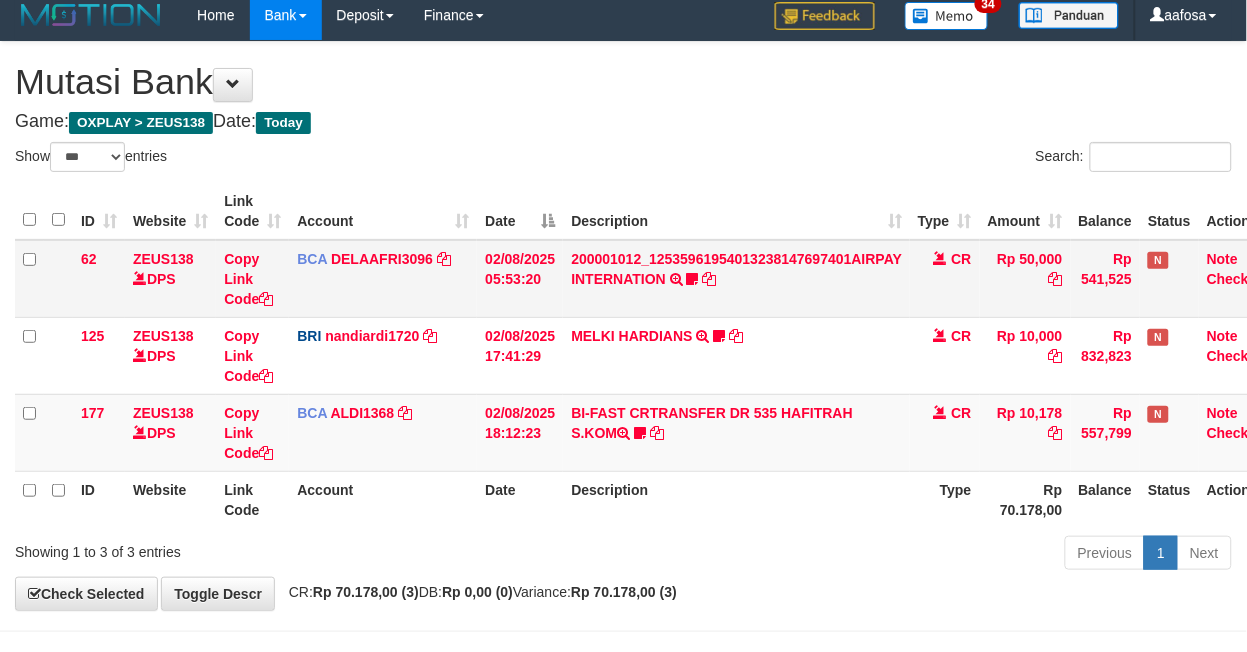 click on "200001012_12535961954013238147697401AIRPAY INTERNATION            TRSF E-BANKING CR 0208/FTSCY/WS95051
50000.00200001012_12535961954013238147697401AIRPAY INTERNATION    Labubutaiki
https://prnt.sc/l7T6Eus7w_Qi" at bounding box center (736, 279) 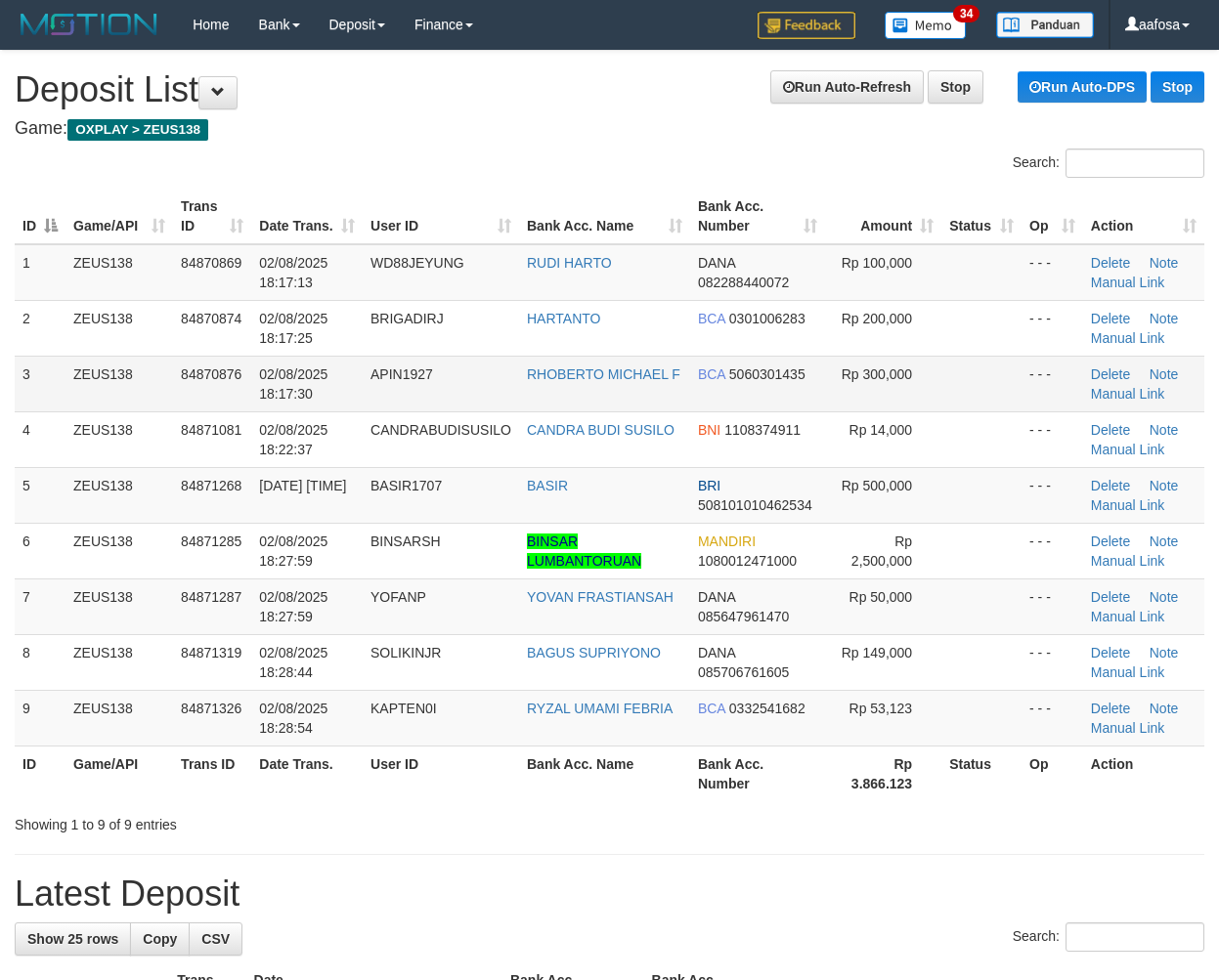 scroll, scrollTop: 0, scrollLeft: 0, axis: both 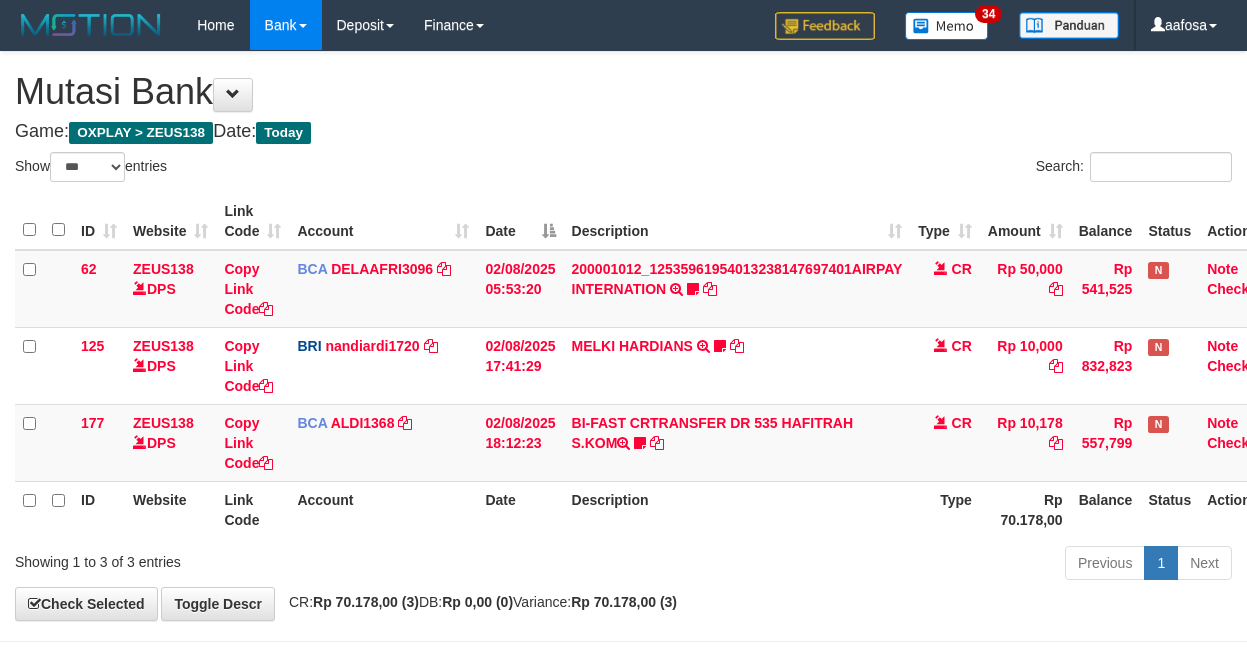 select on "***" 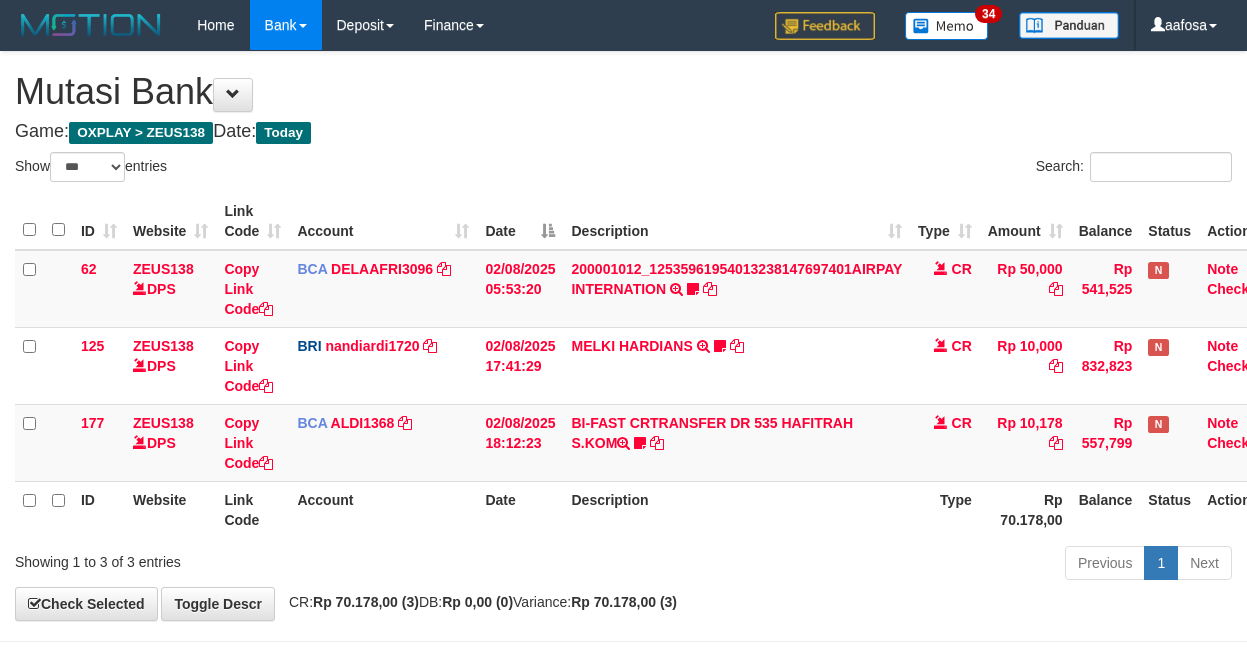 scroll, scrollTop: 10, scrollLeft: 0, axis: vertical 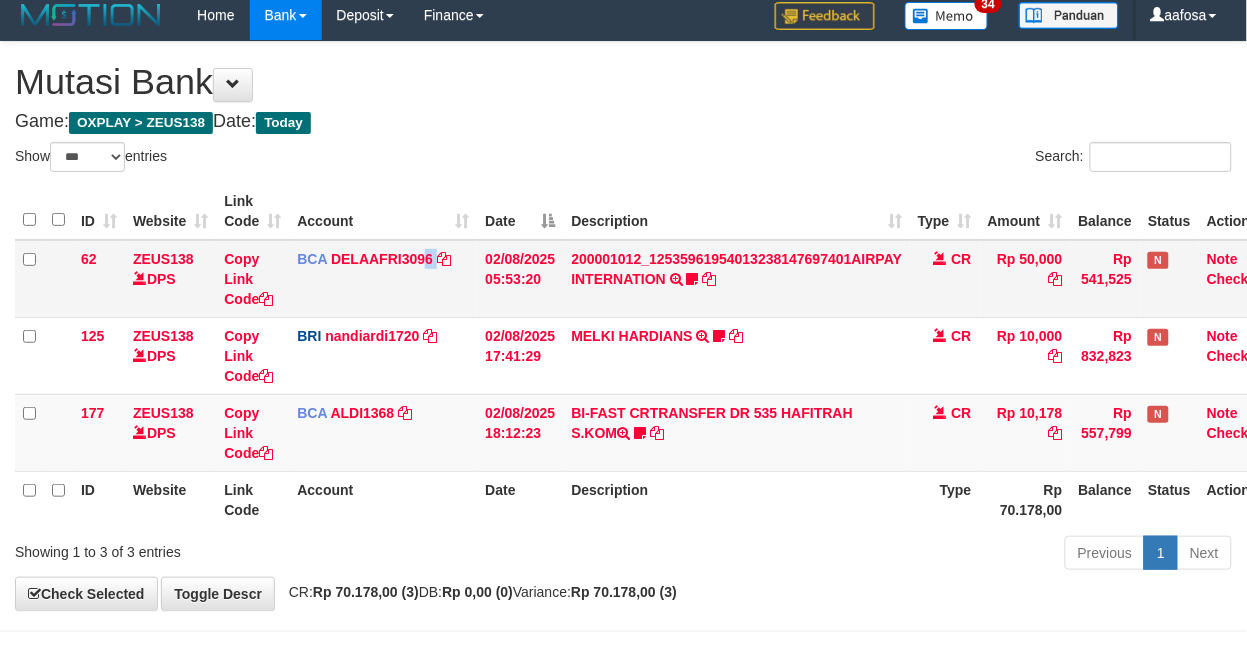drag, startPoint x: 424, startPoint y: 293, endPoint x: 456, endPoint y: 292, distance: 32.01562 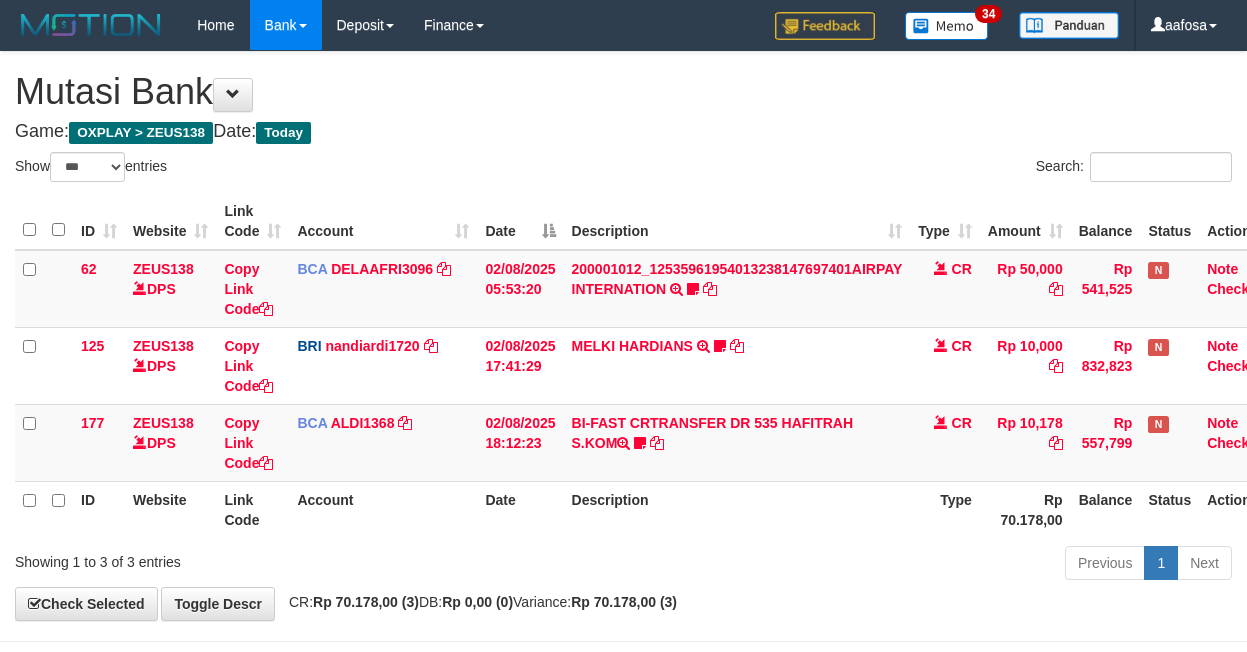 select on "***" 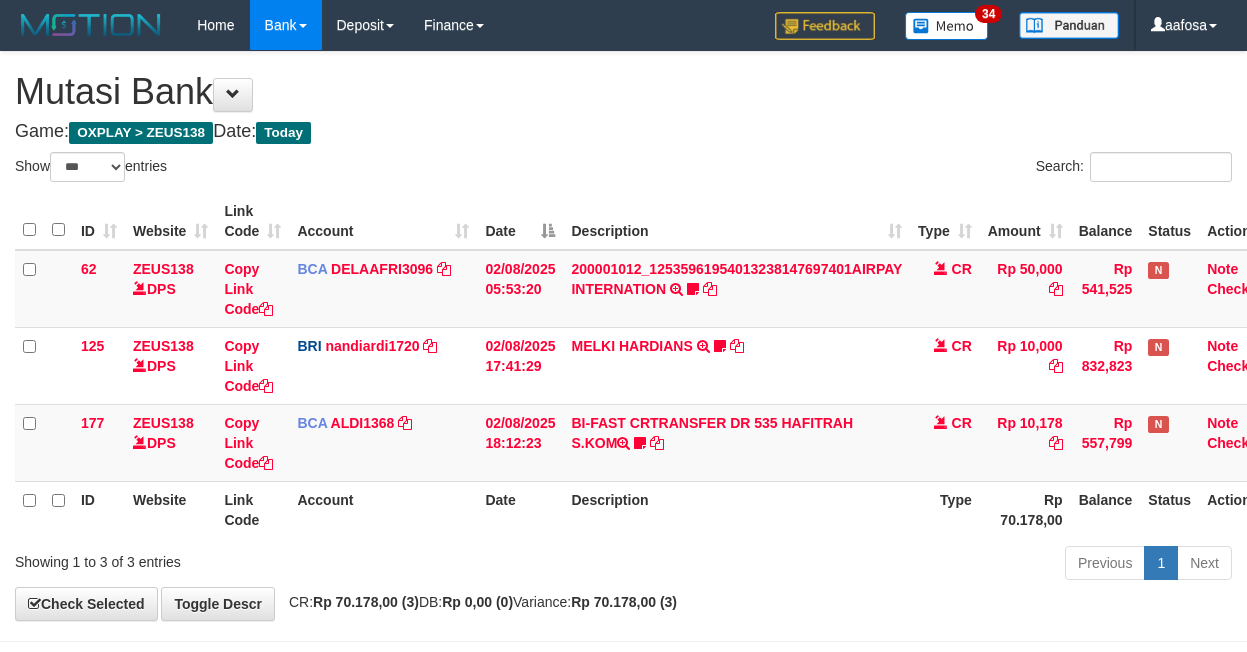 scroll, scrollTop: 10, scrollLeft: 0, axis: vertical 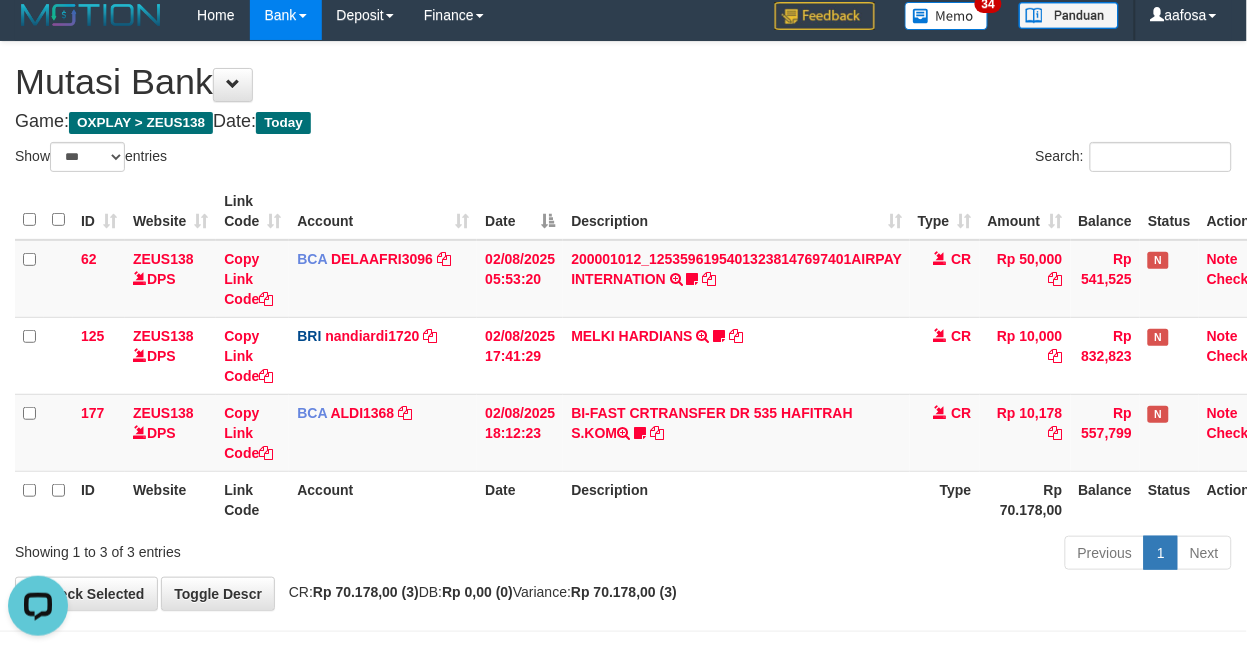 click on "Game:   OXPLAY > ZEUS138    				Date:  Today" at bounding box center (623, 122) 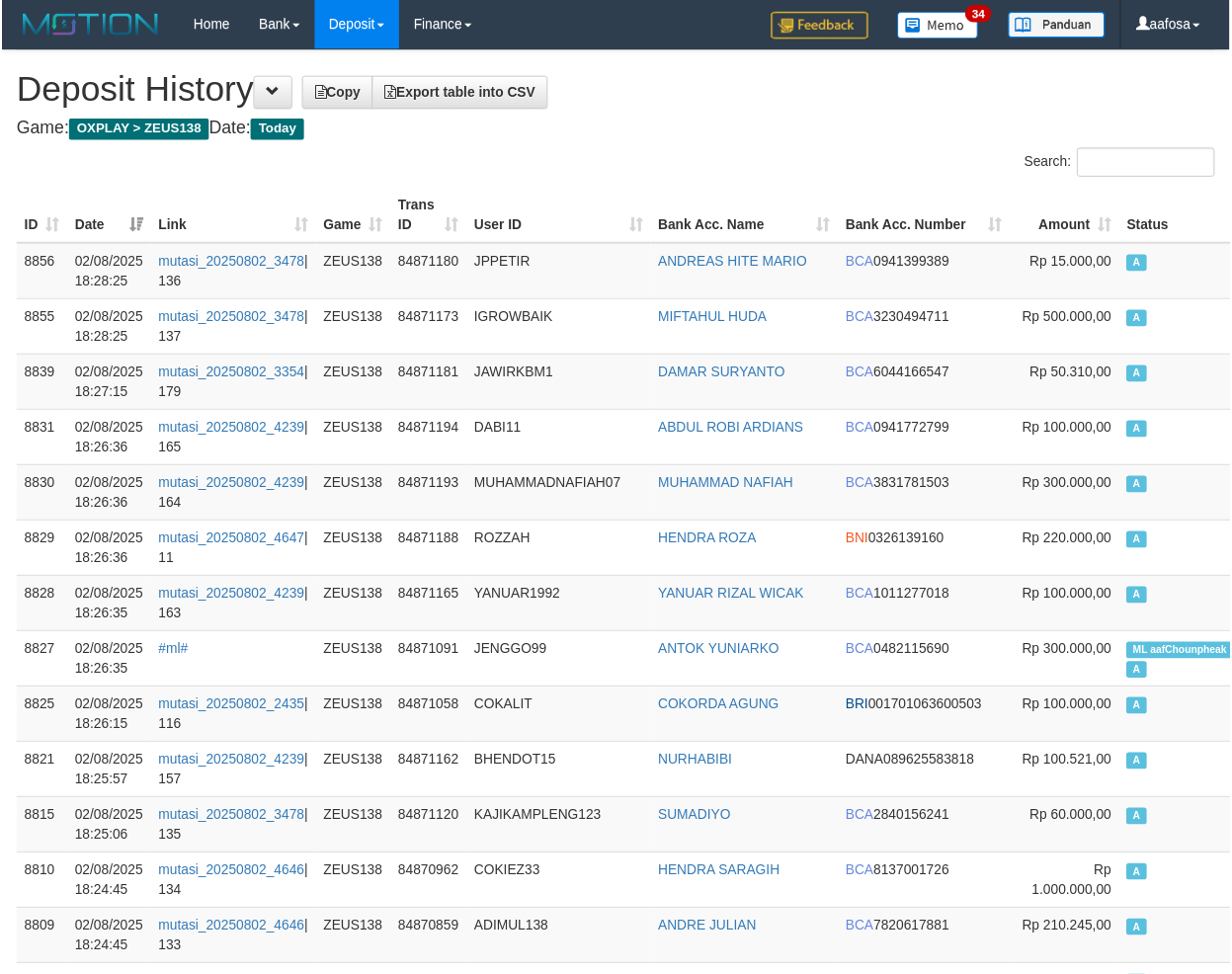 scroll, scrollTop: 14373, scrollLeft: 0, axis: vertical 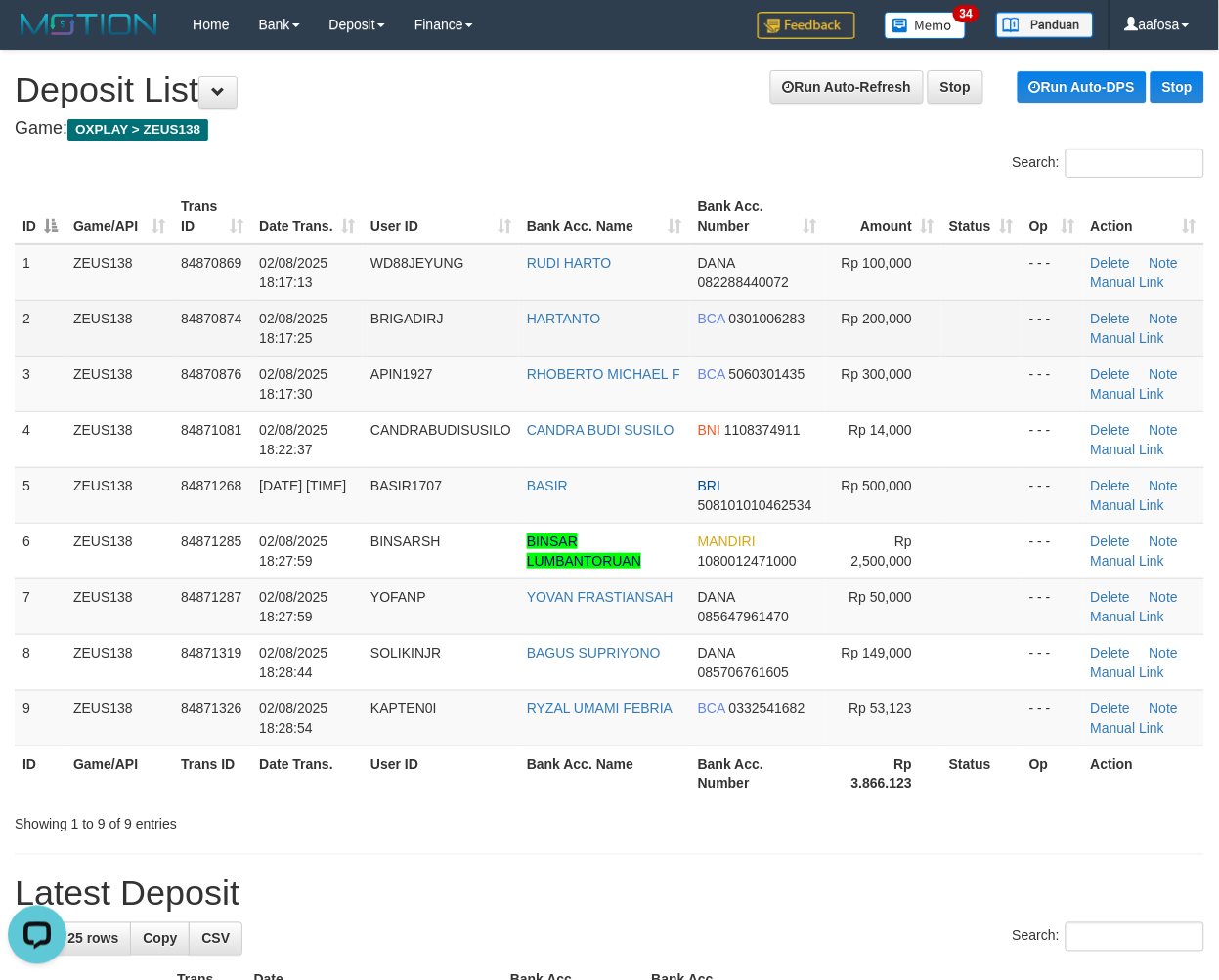 click on "BRIGADIRJ" at bounding box center (441, 327) 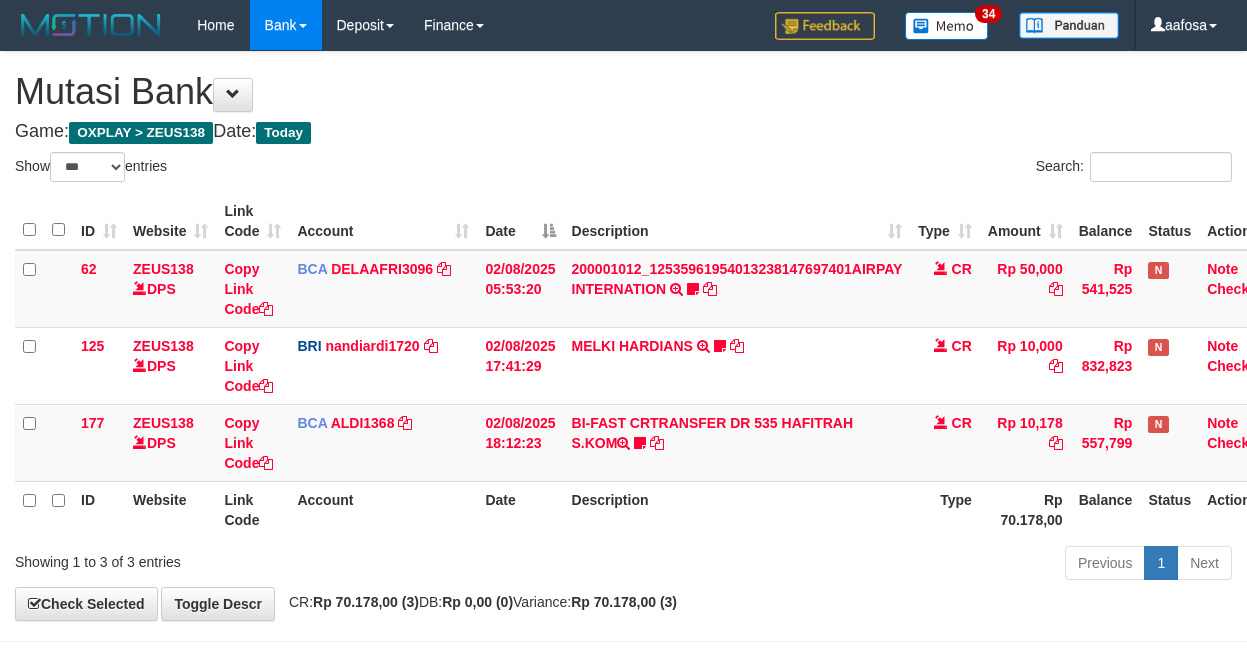select on "***" 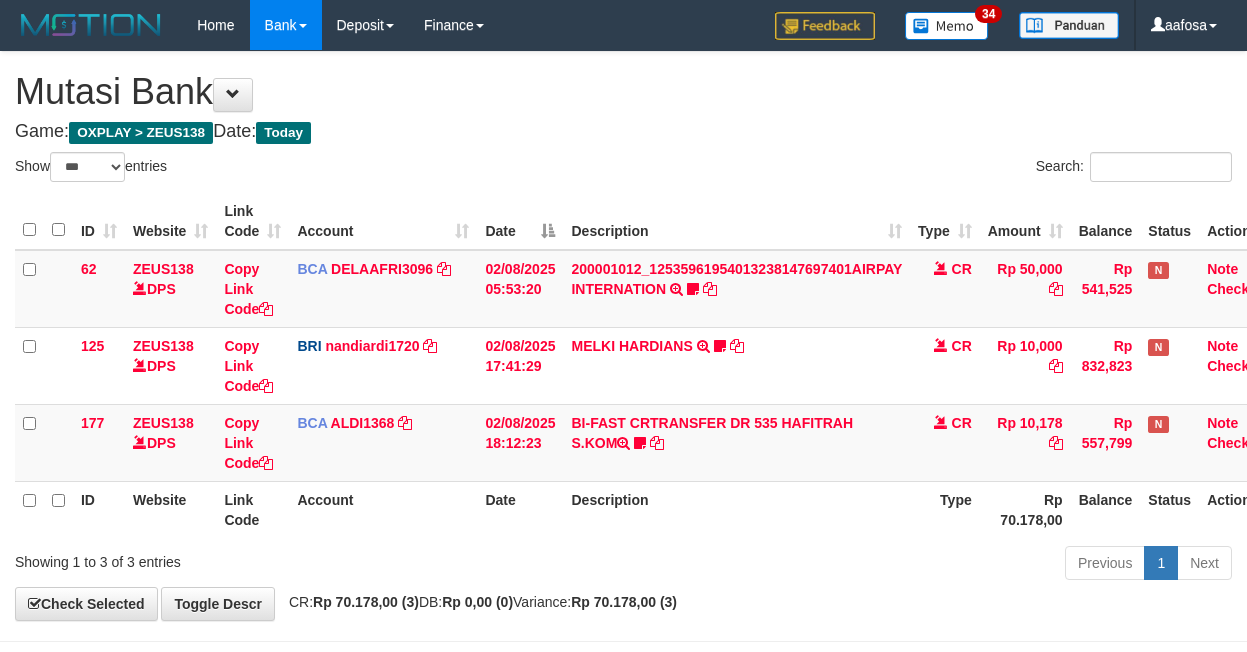 scroll, scrollTop: 10, scrollLeft: 0, axis: vertical 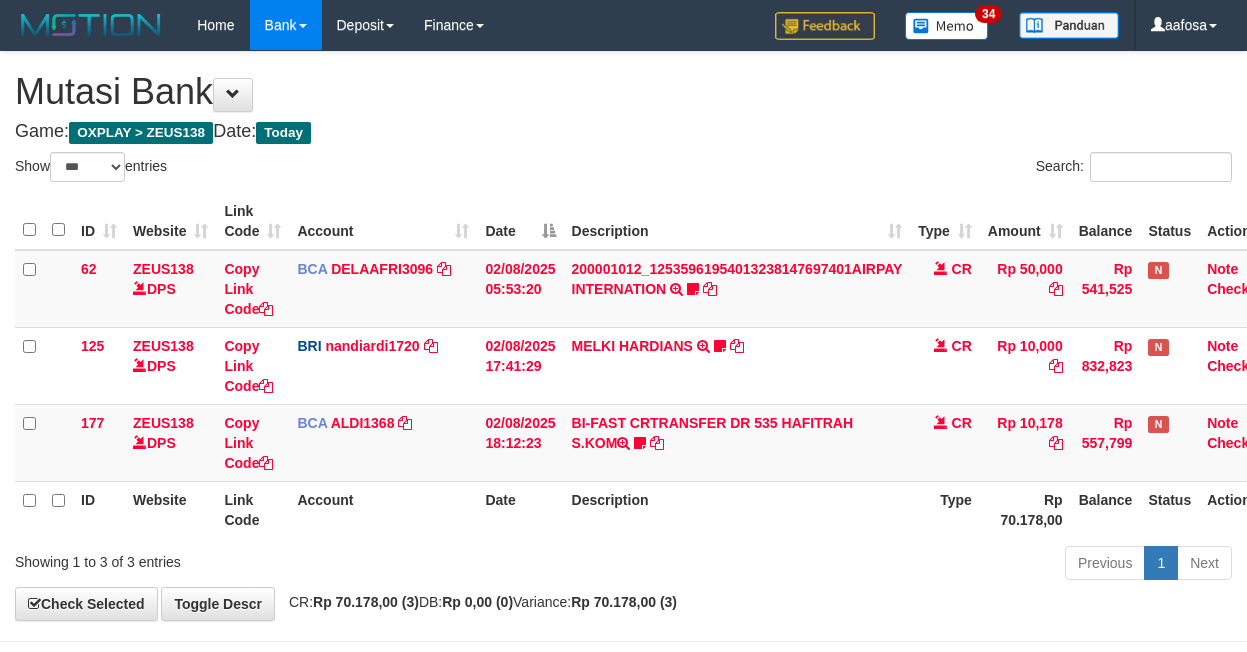 select on "***" 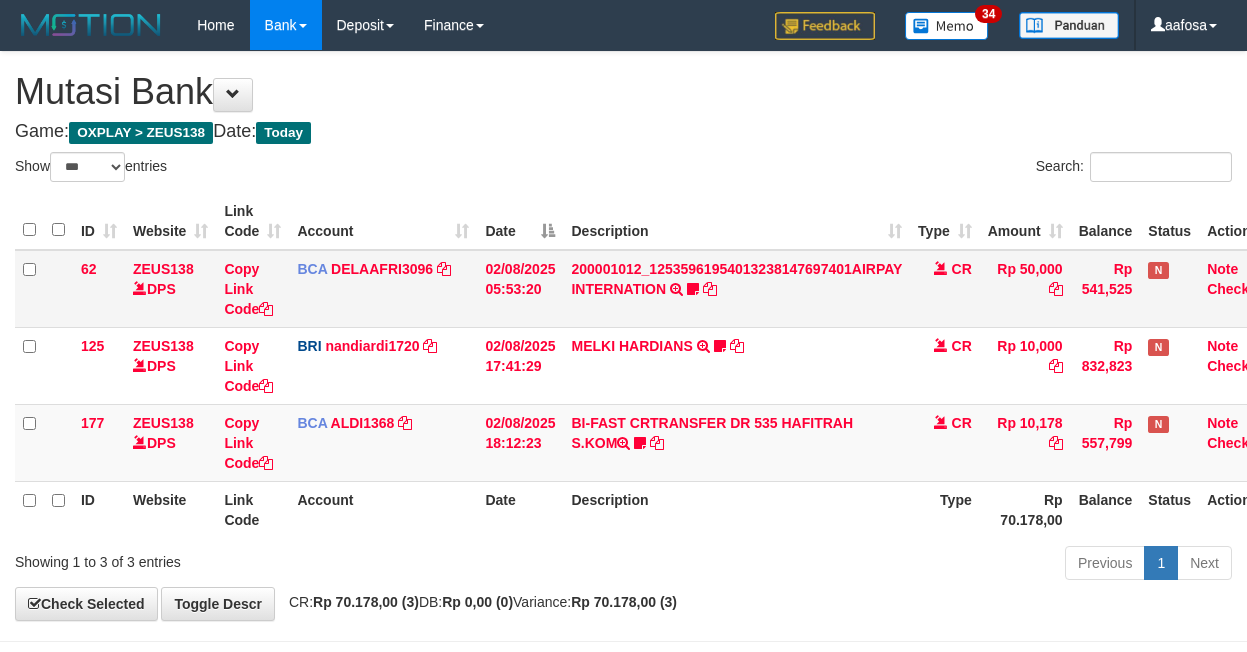 scroll, scrollTop: 10, scrollLeft: 0, axis: vertical 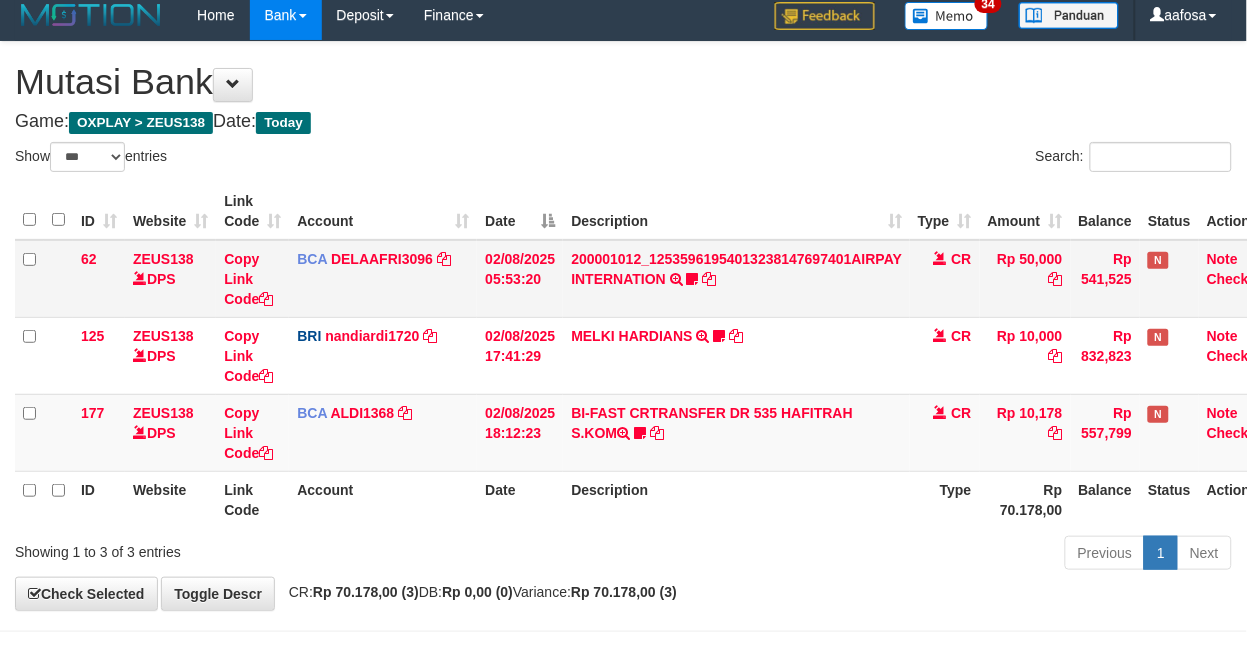 click on "200001012_12535961954013238147697401AIRPAY INTERNATION            TRSF E-BANKING CR 0208/FTSCY/WS95051
50000.00200001012_12535961954013238147697401AIRPAY INTERNATION    Labubutaiki
https://prnt.sc/l7T6Eus7w_Qi" at bounding box center (736, 279) 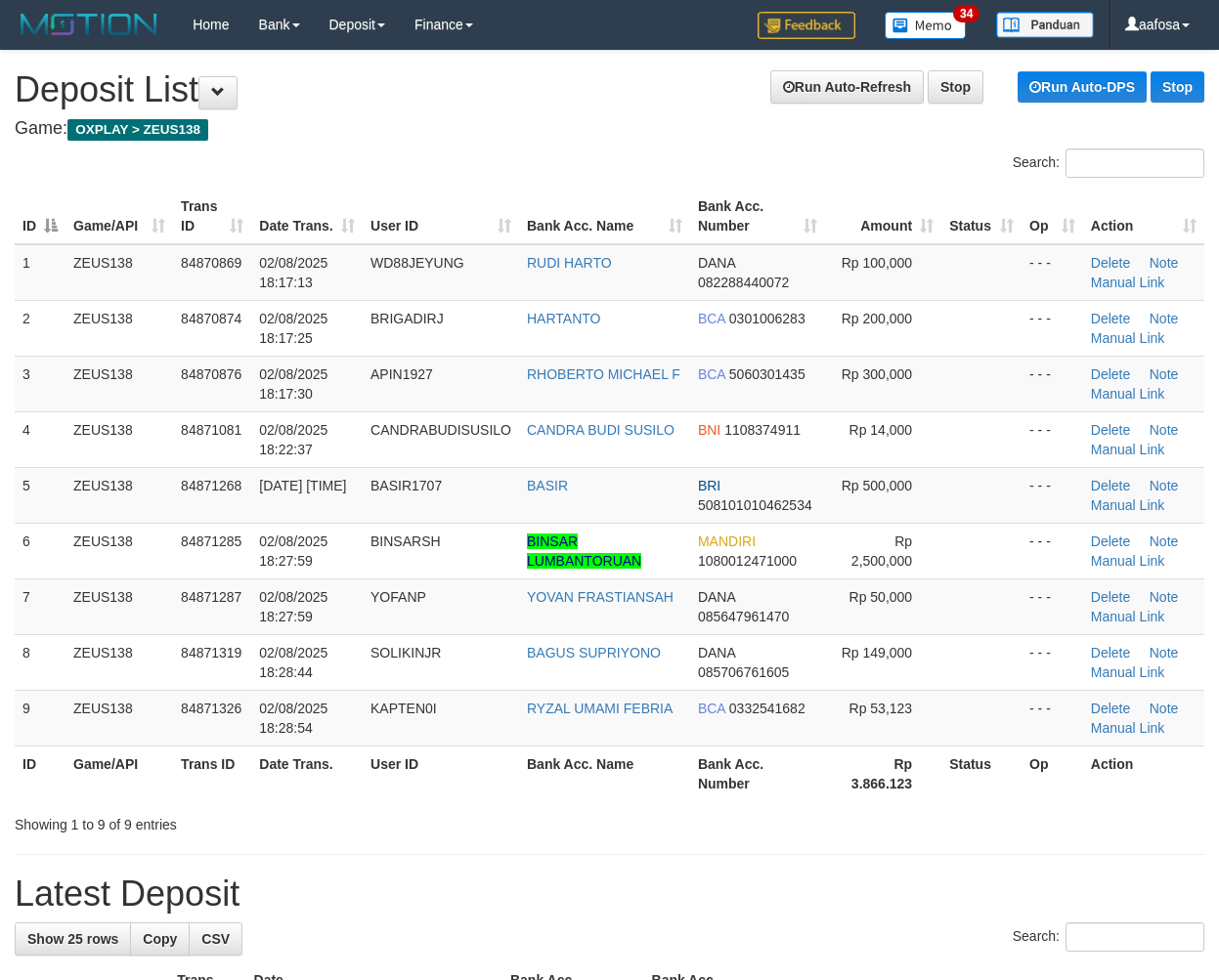 scroll, scrollTop: 0, scrollLeft: 0, axis: both 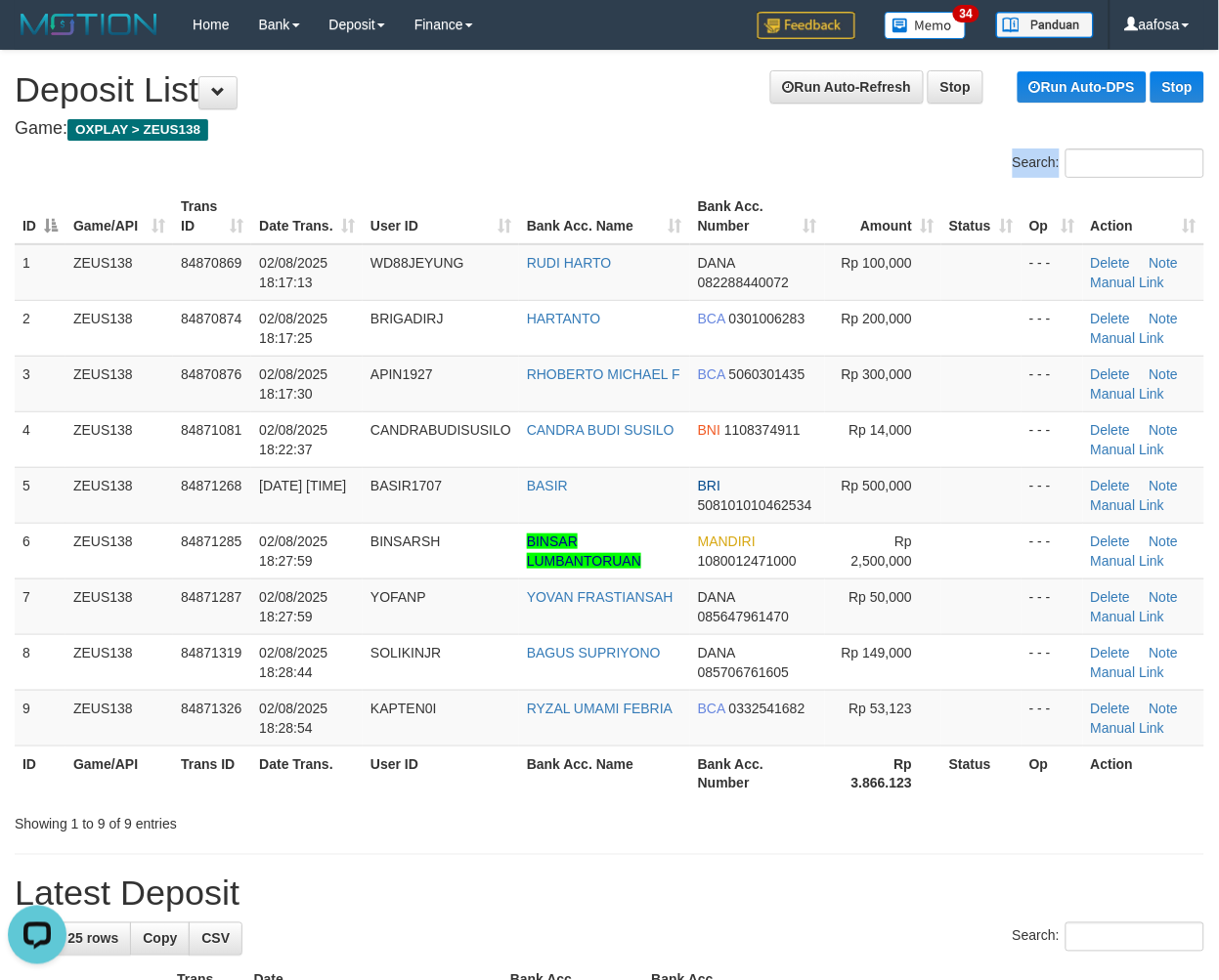 click on "Search:
ID Game/API Trans ID Date Trans. User ID Bank Acc. Name Bank Acc. Number Amount Status Op Action
1
ZEUS138
84870869
[DATE] [TIME]
WD88JEYUNG
[FIRST] [LAST]
BCA
0301006283
Rp 100,000
- - -
Delete
Note
Manual Link
2
ZEUS138
84870874
[DATE] [TIME]
BRIGADIRJ
[LAST]
BCA
0301006283
Rp 200,000" at bounding box center [609, 491] 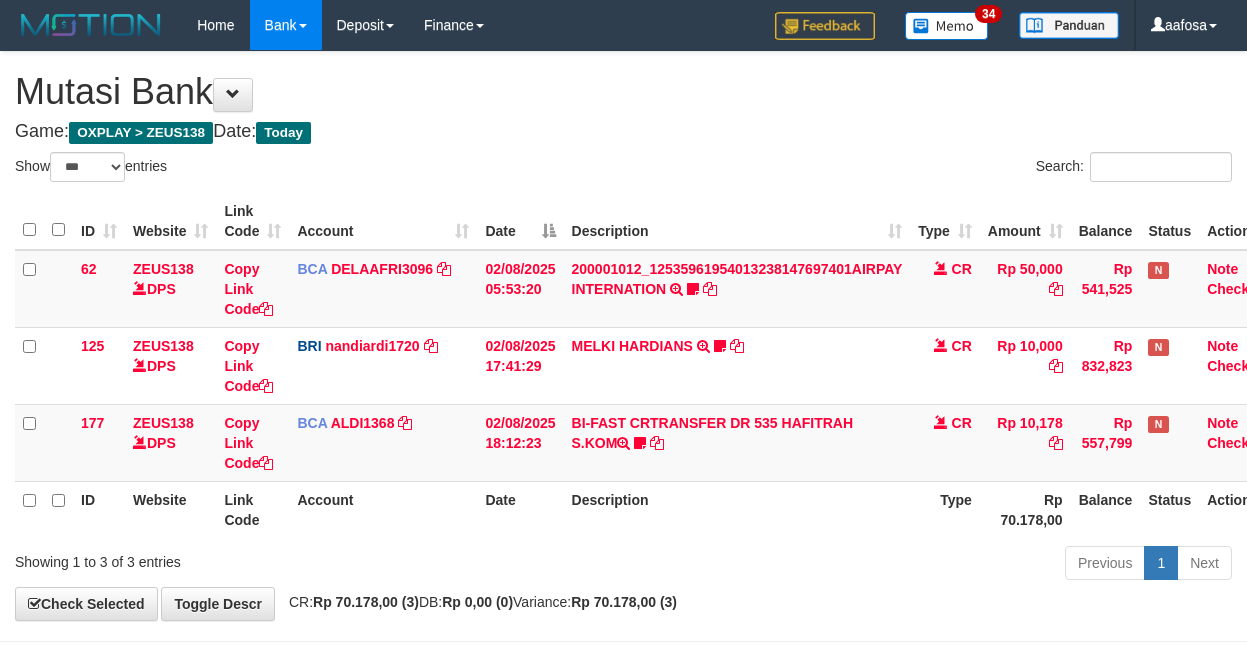 select on "***" 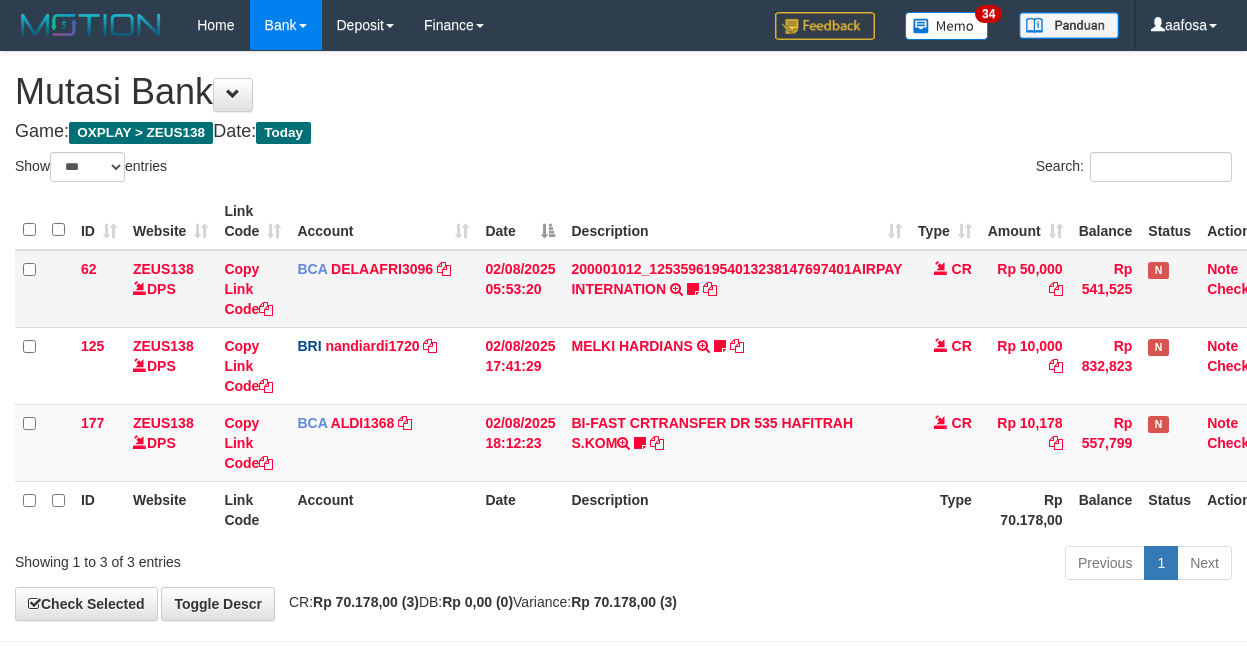 scroll, scrollTop: 10, scrollLeft: 0, axis: vertical 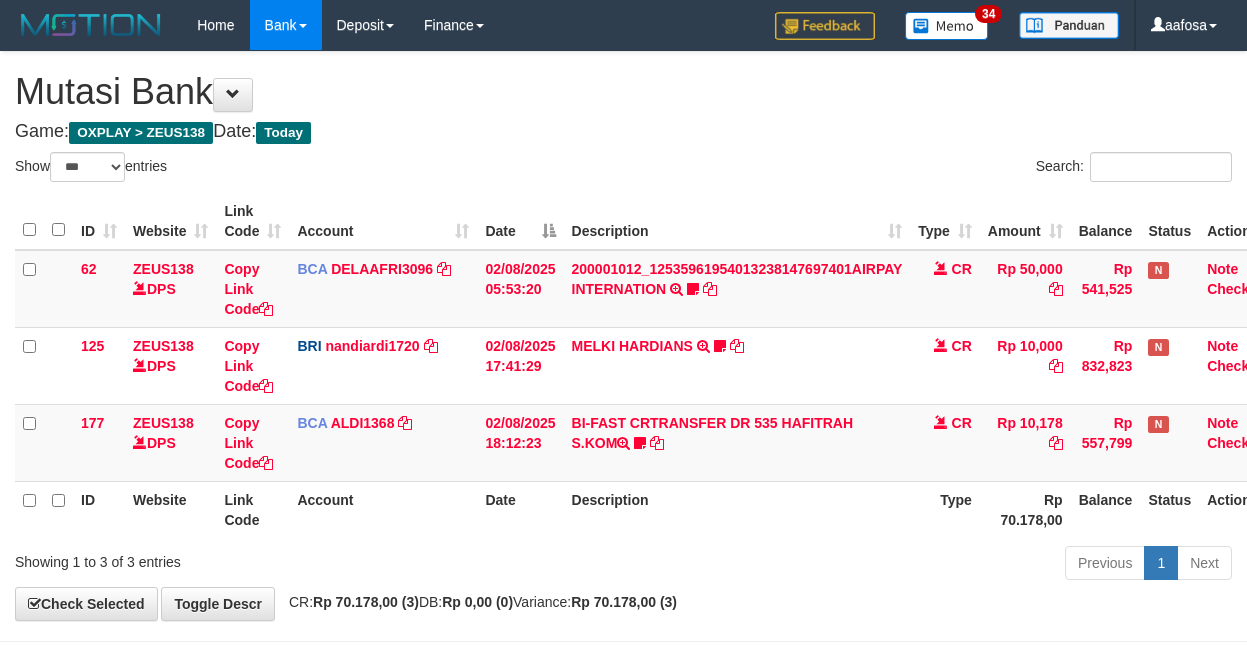 select on "***" 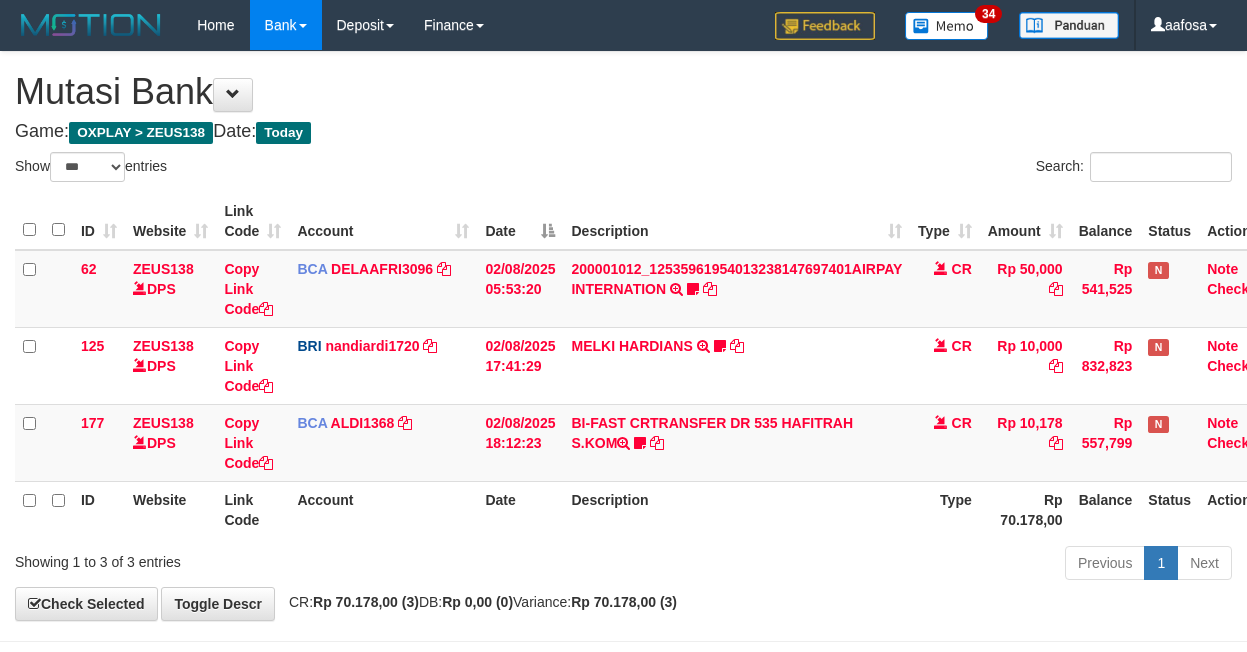 scroll, scrollTop: 10, scrollLeft: 0, axis: vertical 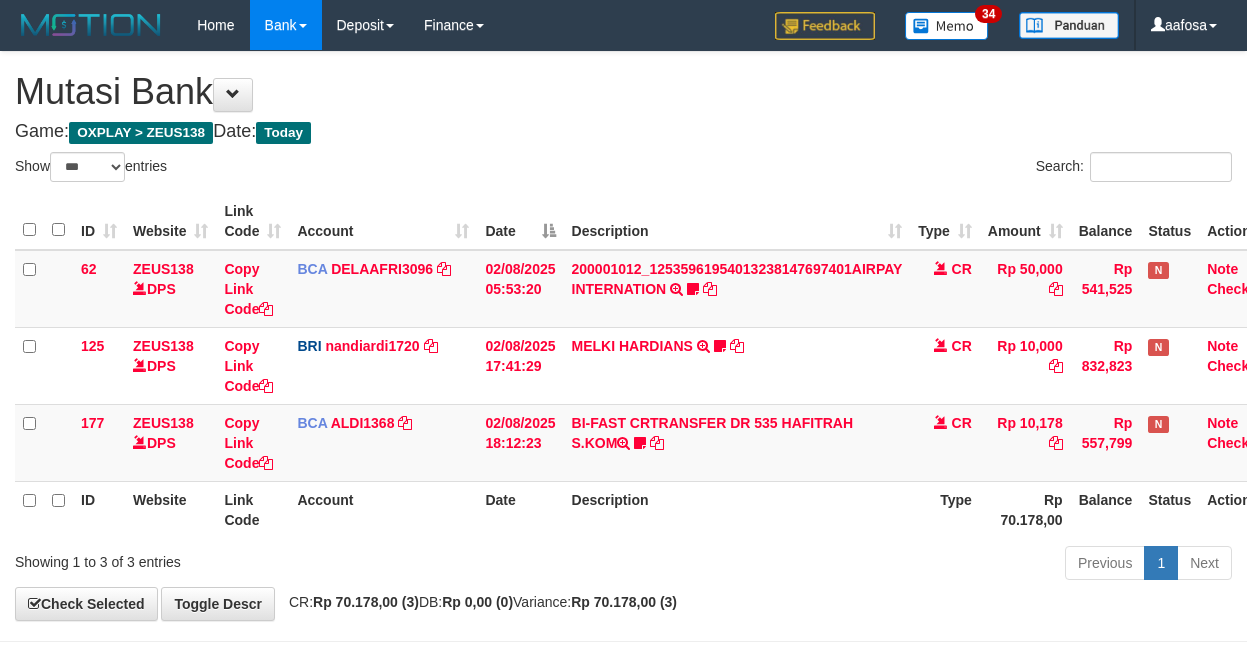 select on "***" 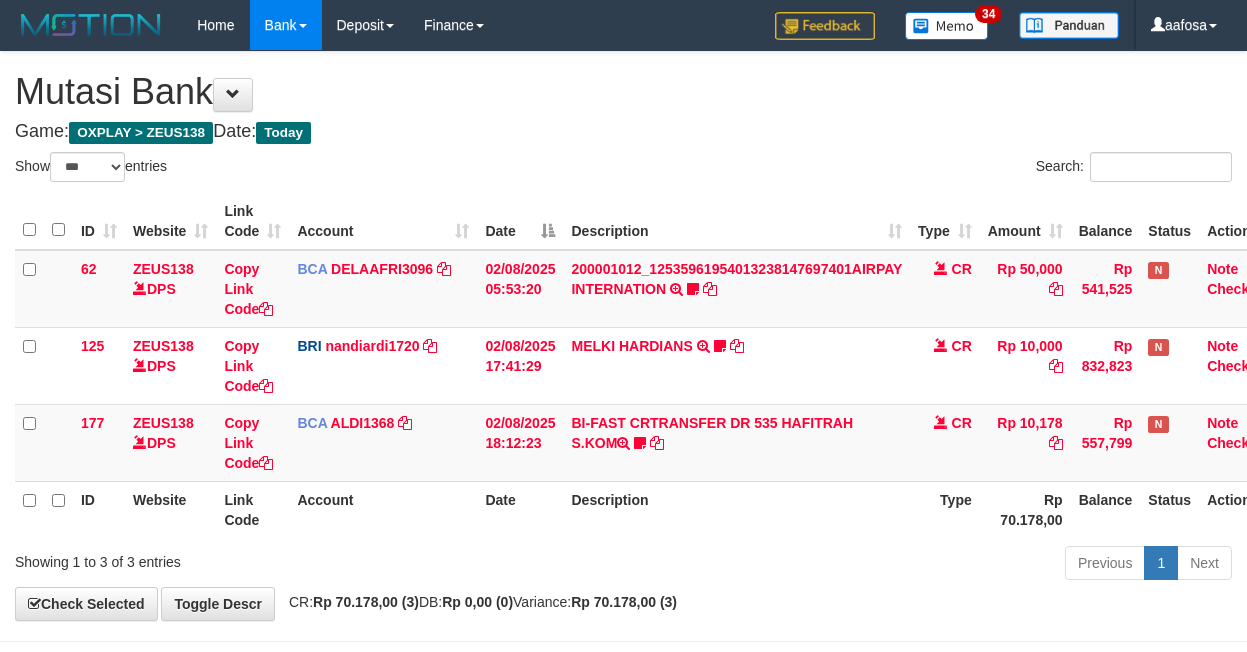 scroll, scrollTop: 10, scrollLeft: 0, axis: vertical 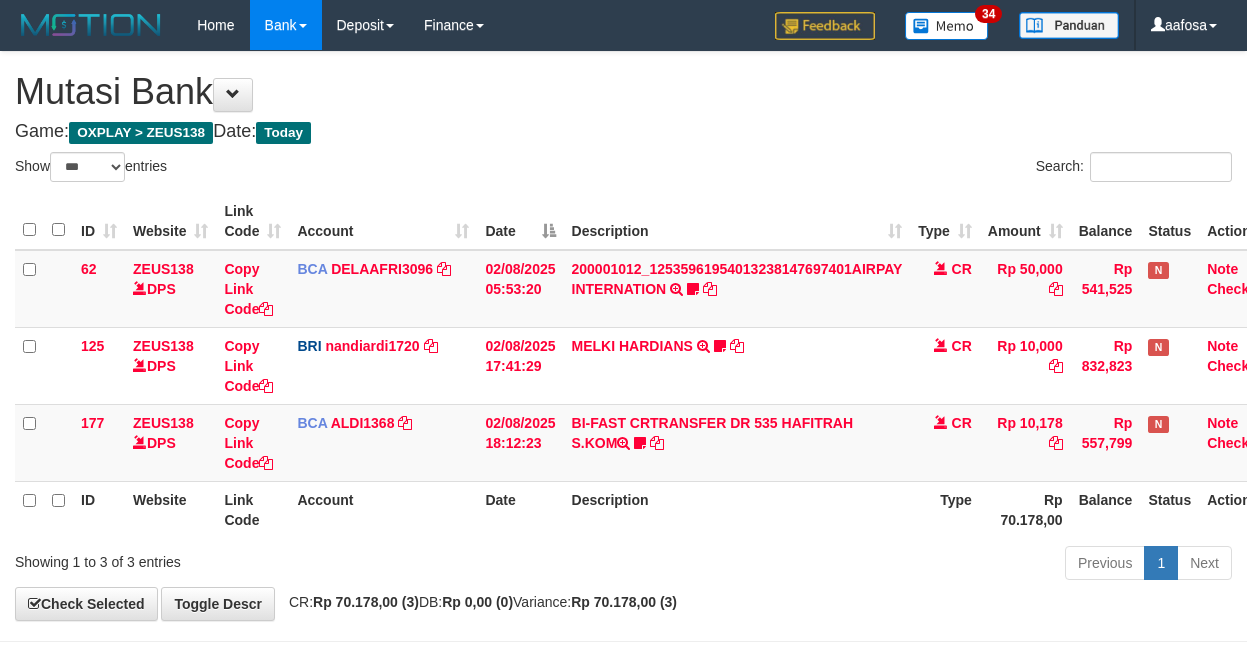 select on "***" 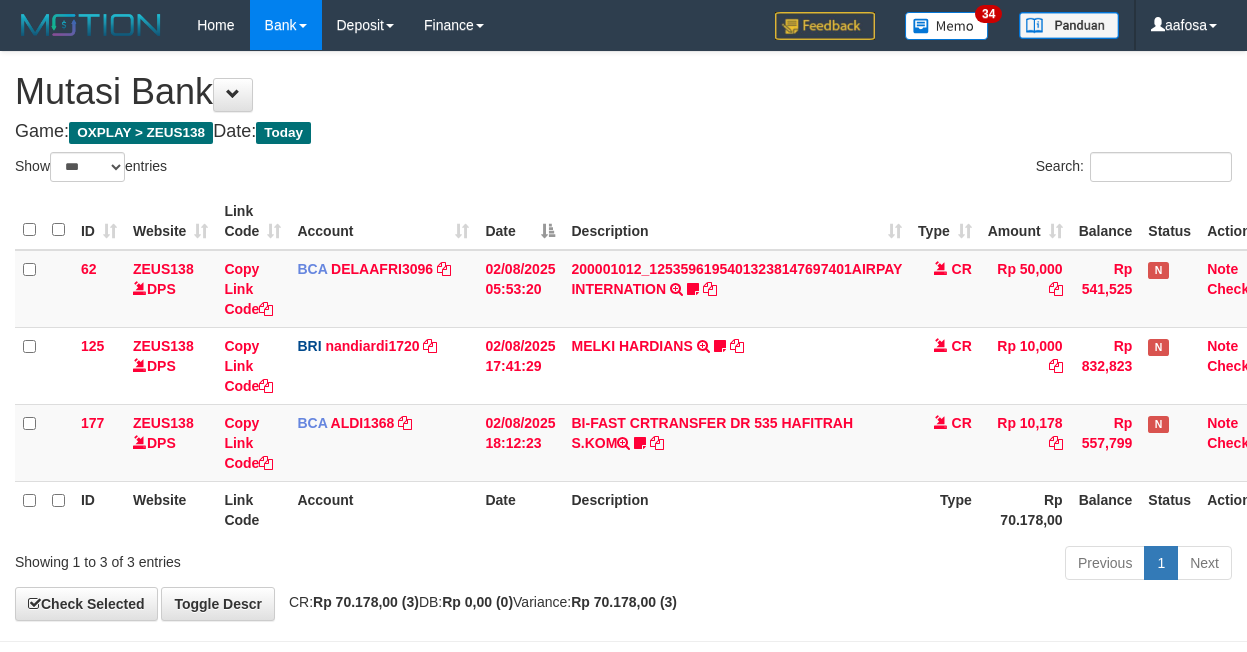 scroll, scrollTop: 10, scrollLeft: 0, axis: vertical 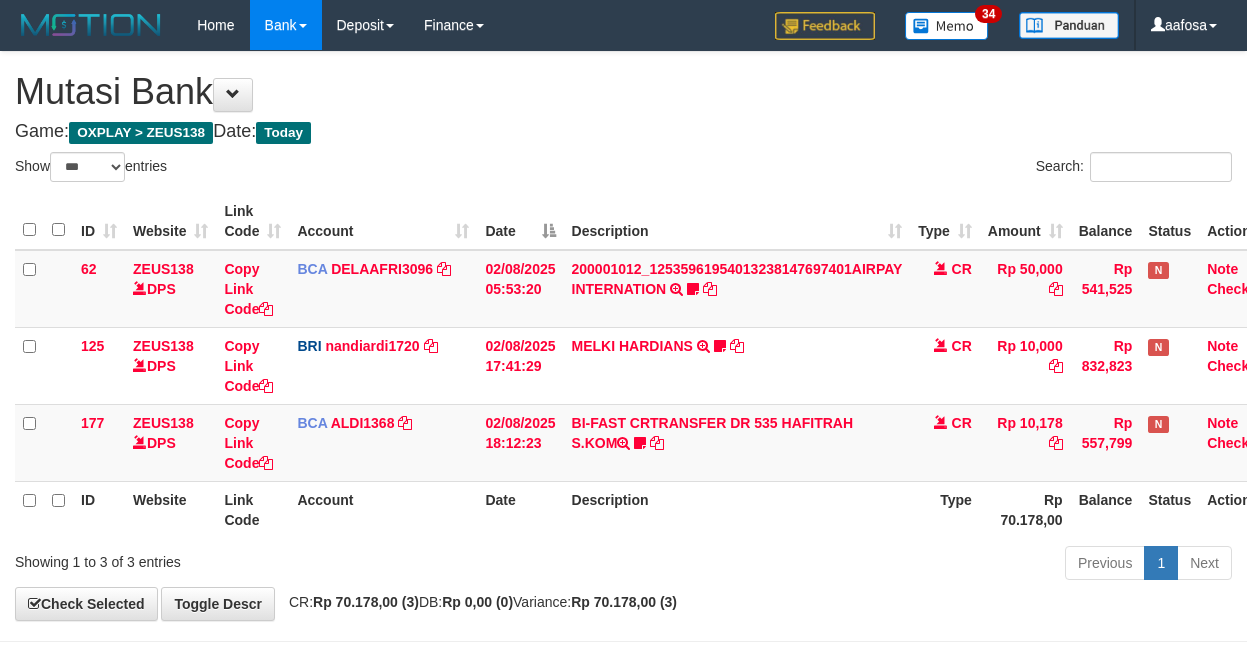 select on "***" 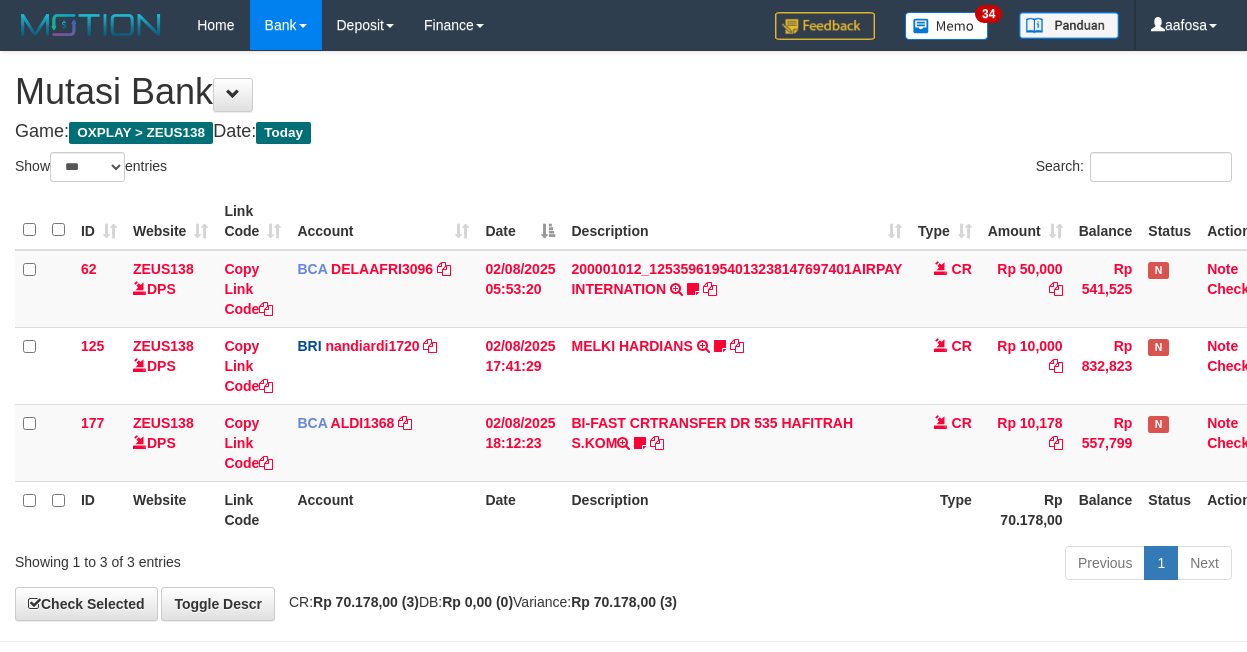 scroll, scrollTop: 10, scrollLeft: 0, axis: vertical 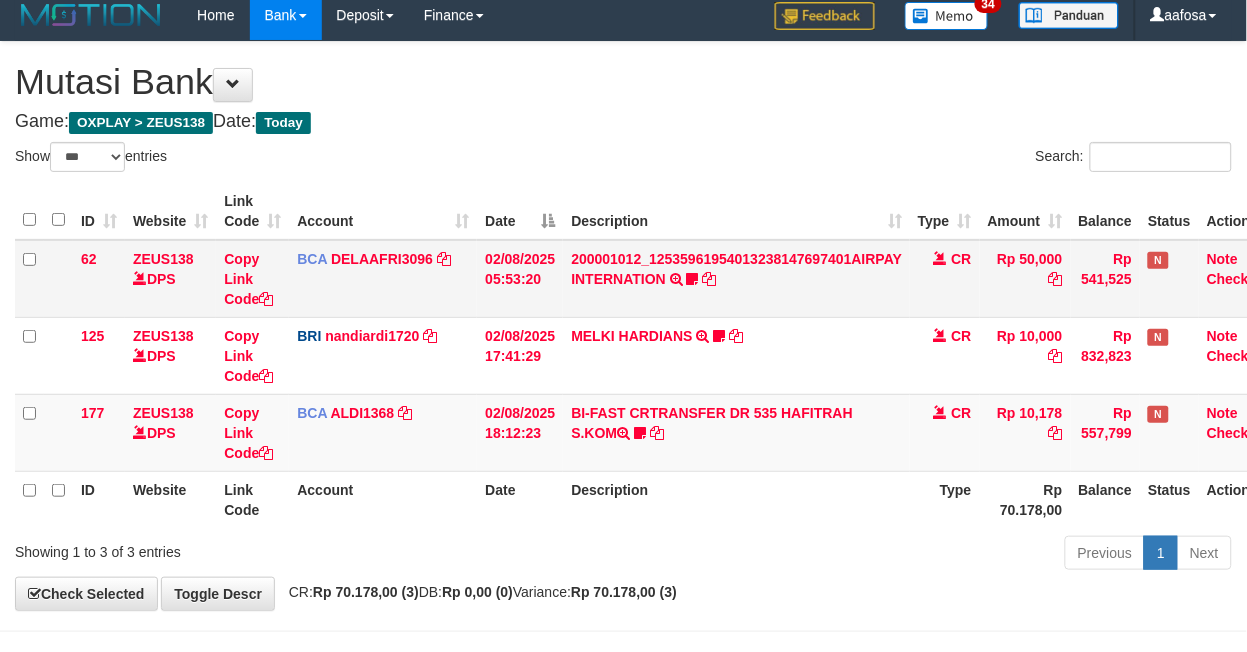 click on "200001012_12535961954013238147697401AIRPAY INTERNATION            TRSF E-BANKING CR 0208/FTSCY/WS95051
50000.00200001012_12535961954013238147697401AIRPAY INTERNATION    Labubutaiki
https://prnt.sc/l7T6Eus7w_Qi" at bounding box center (736, 279) 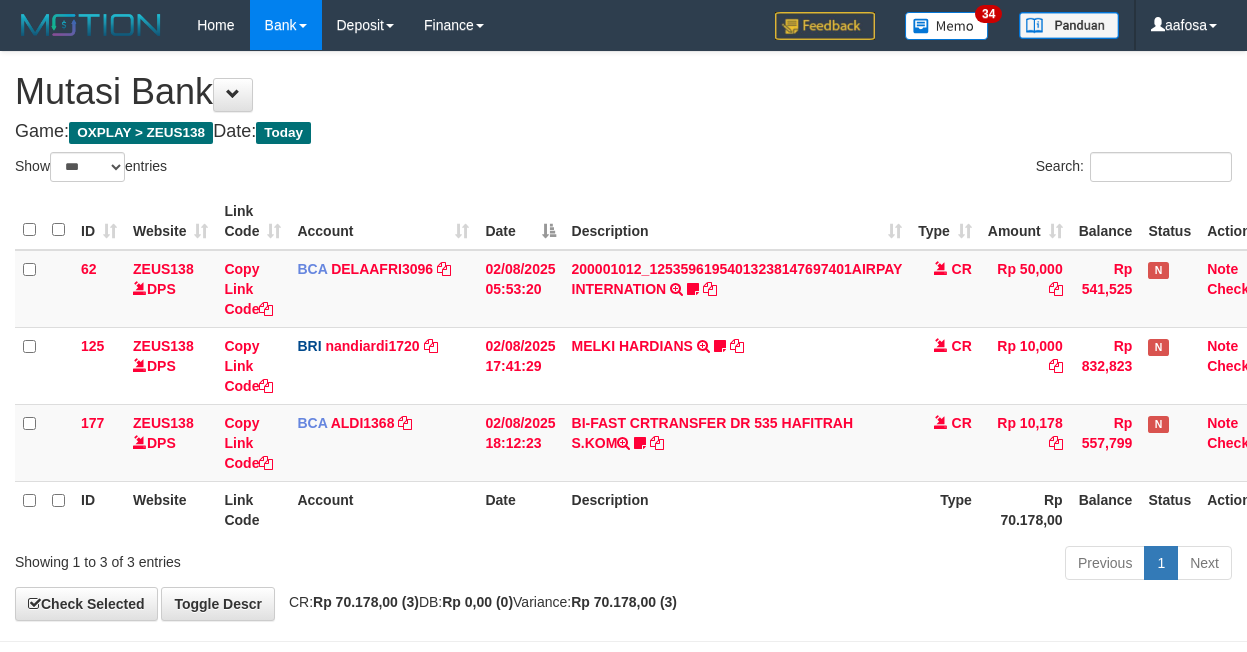 select on "***" 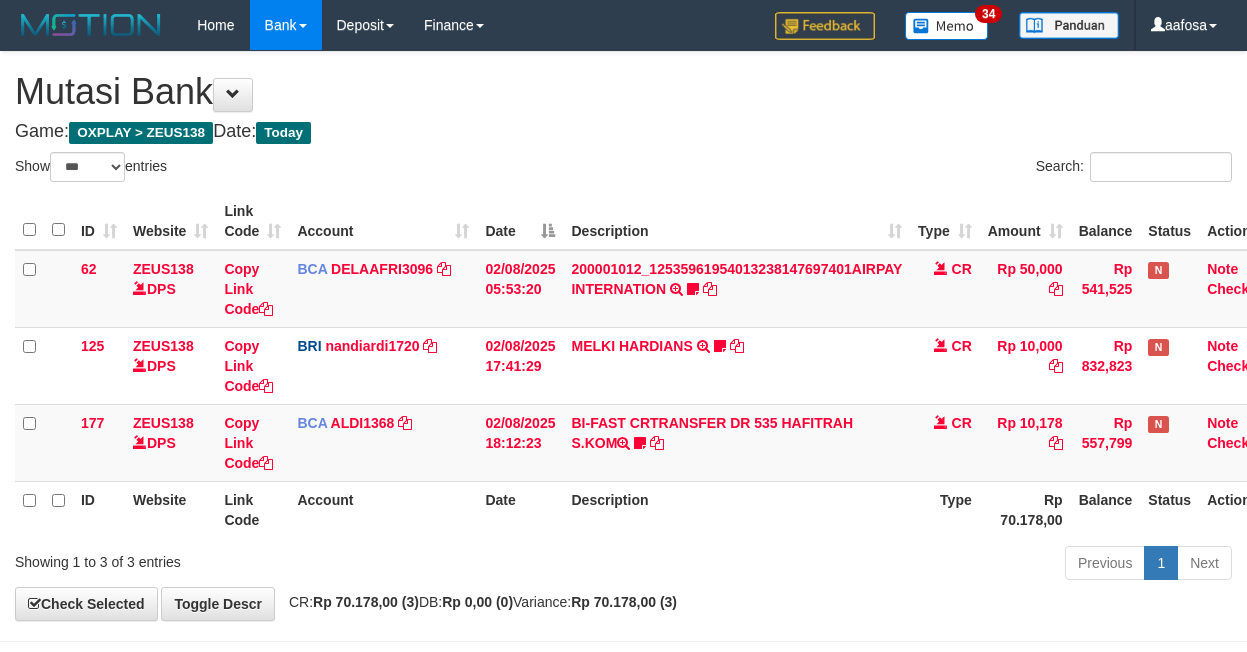scroll, scrollTop: 10, scrollLeft: 0, axis: vertical 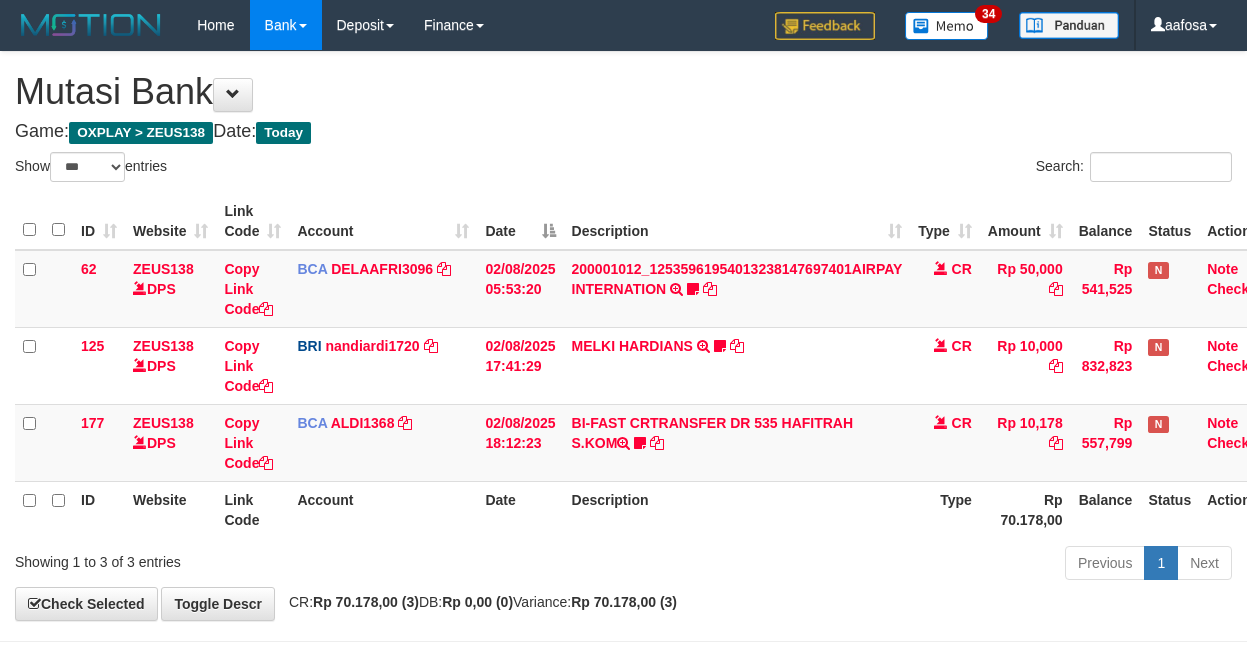 select on "***" 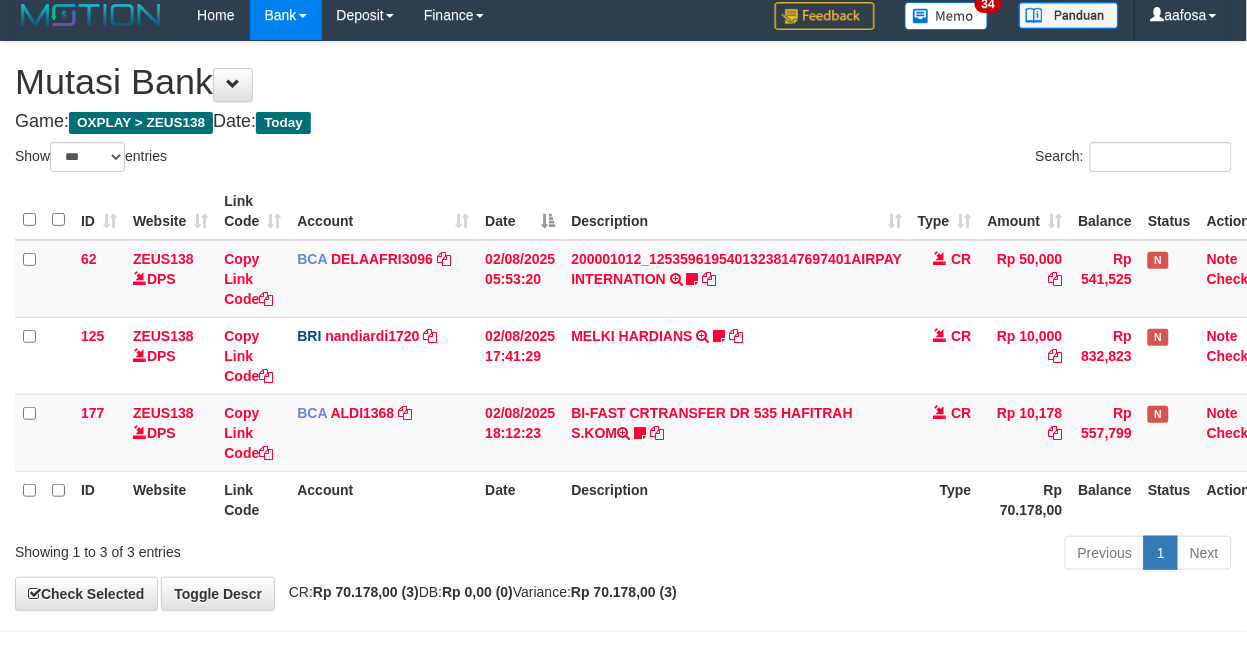 scroll, scrollTop: 10, scrollLeft: 0, axis: vertical 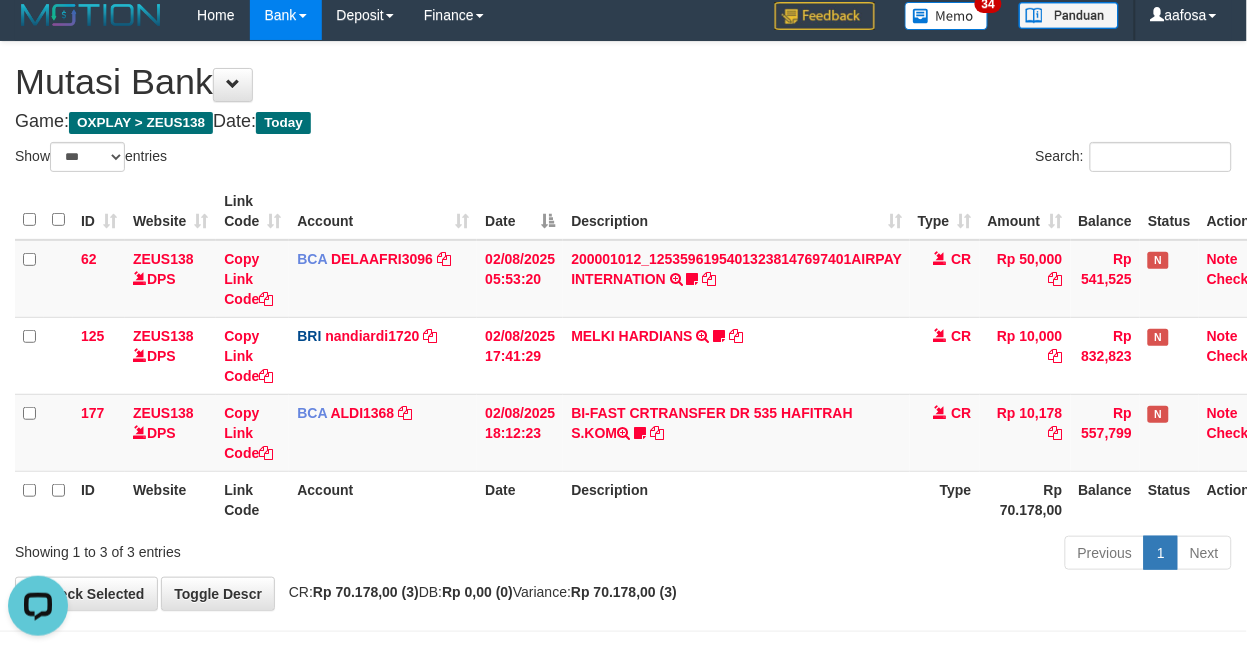 click on "**********" at bounding box center (623, 326) 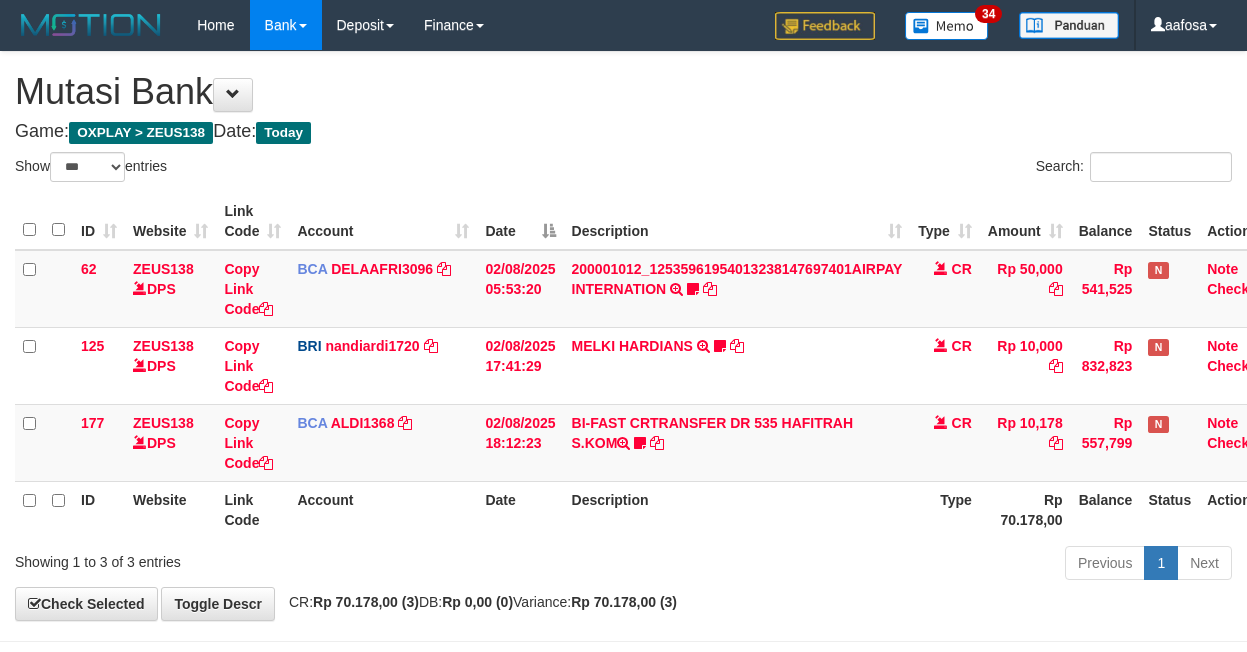 select on "***" 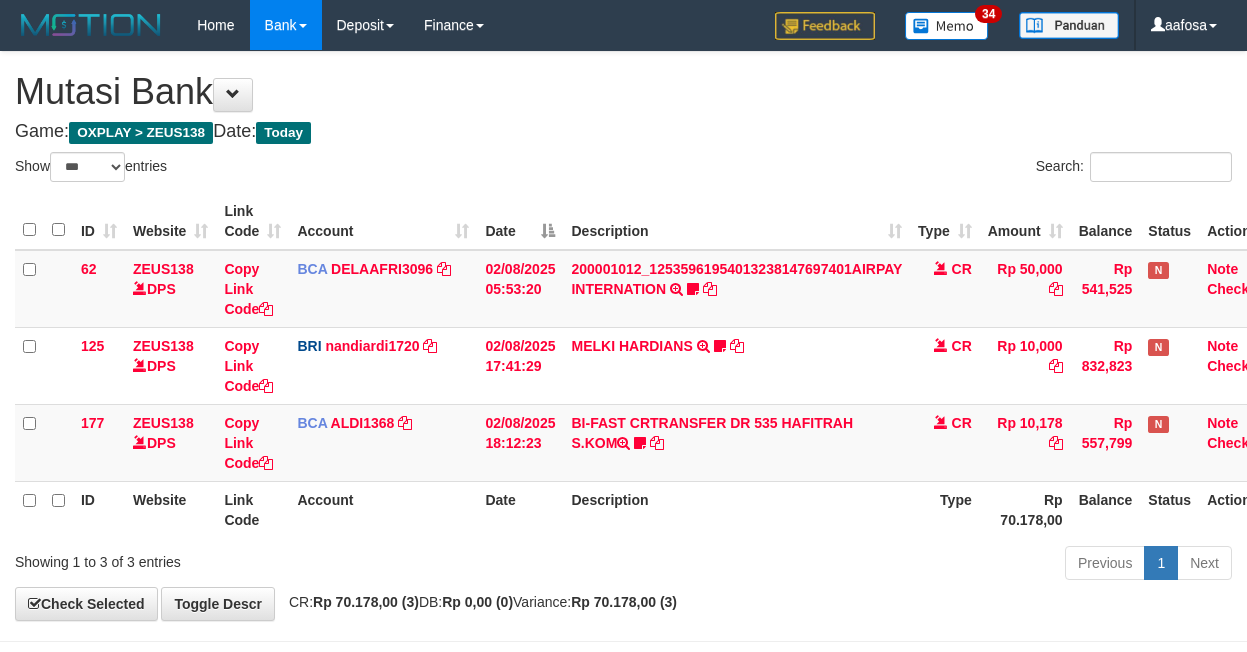 scroll, scrollTop: 10, scrollLeft: 0, axis: vertical 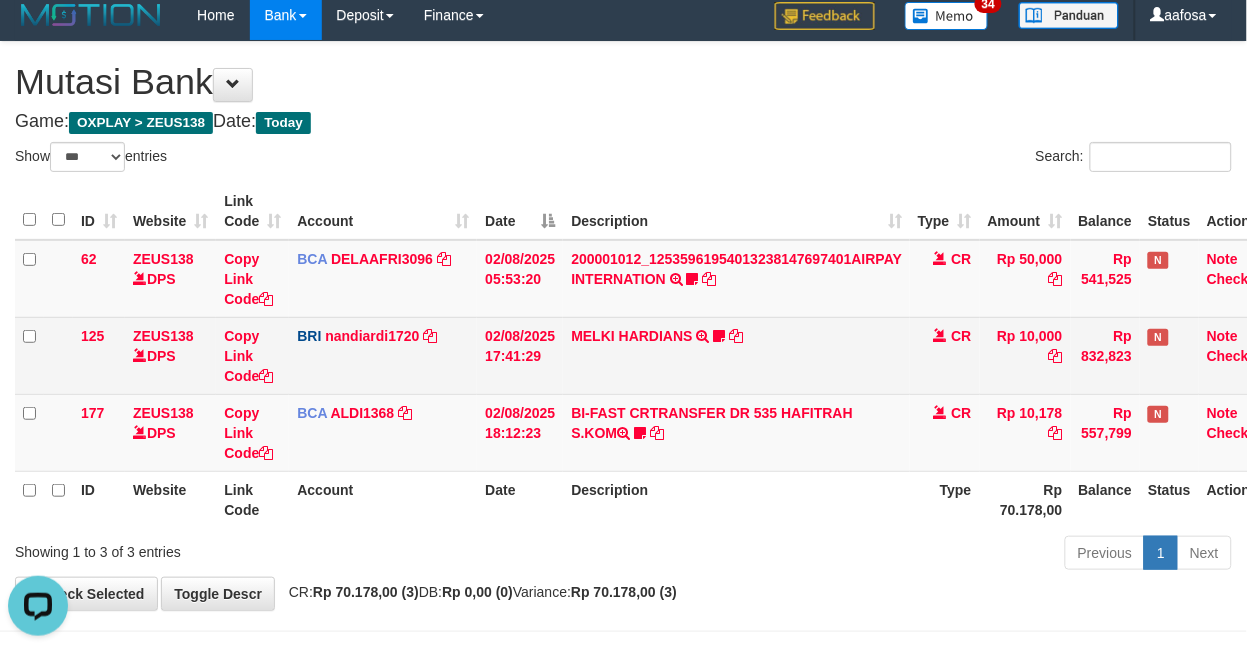 click on "MELKI HARDIANS            TRANSFER NBMB MELKI HARDIANS TO NANDI ARDIANSYAH    Blackjack76" at bounding box center (736, 355) 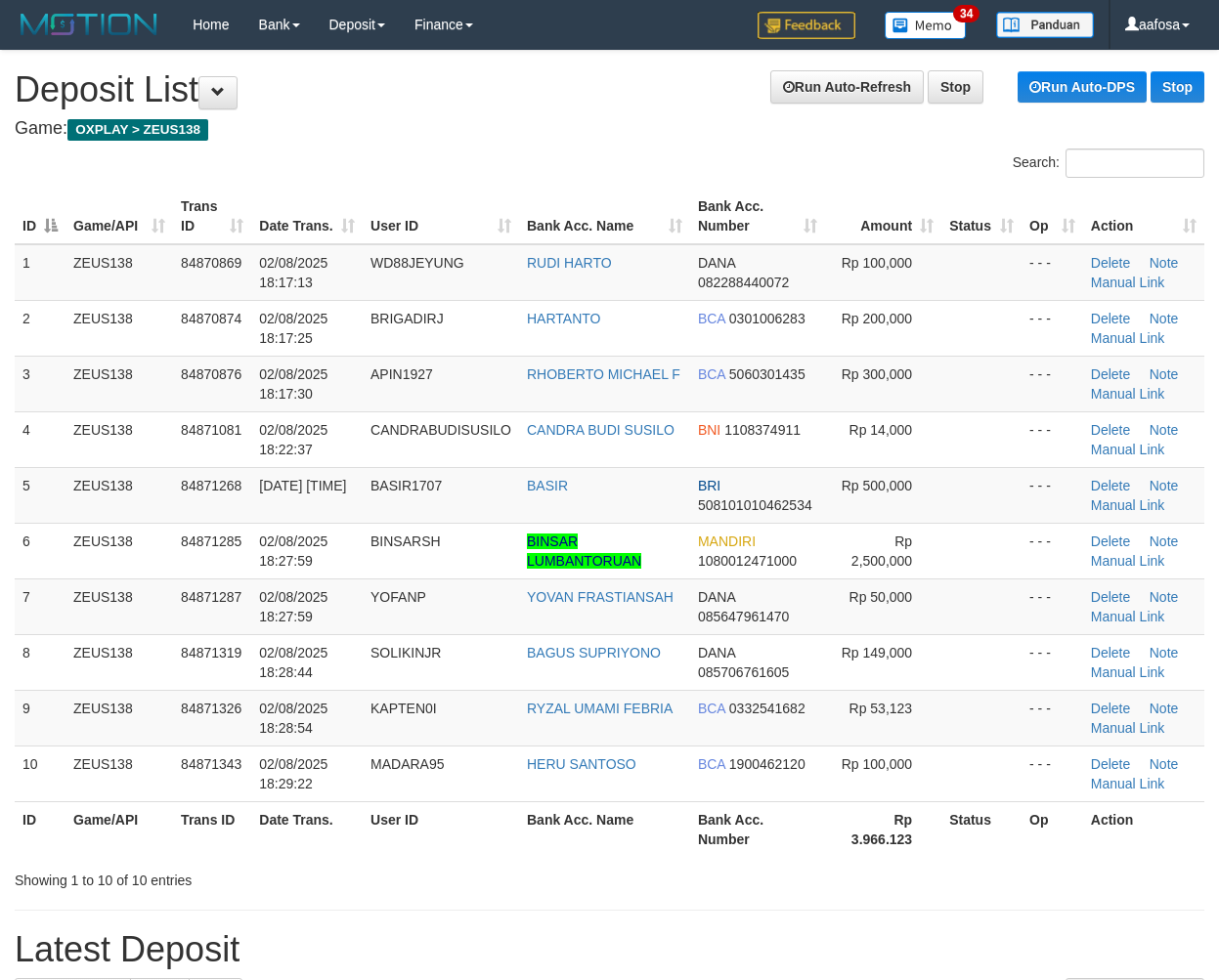 scroll, scrollTop: 0, scrollLeft: 0, axis: both 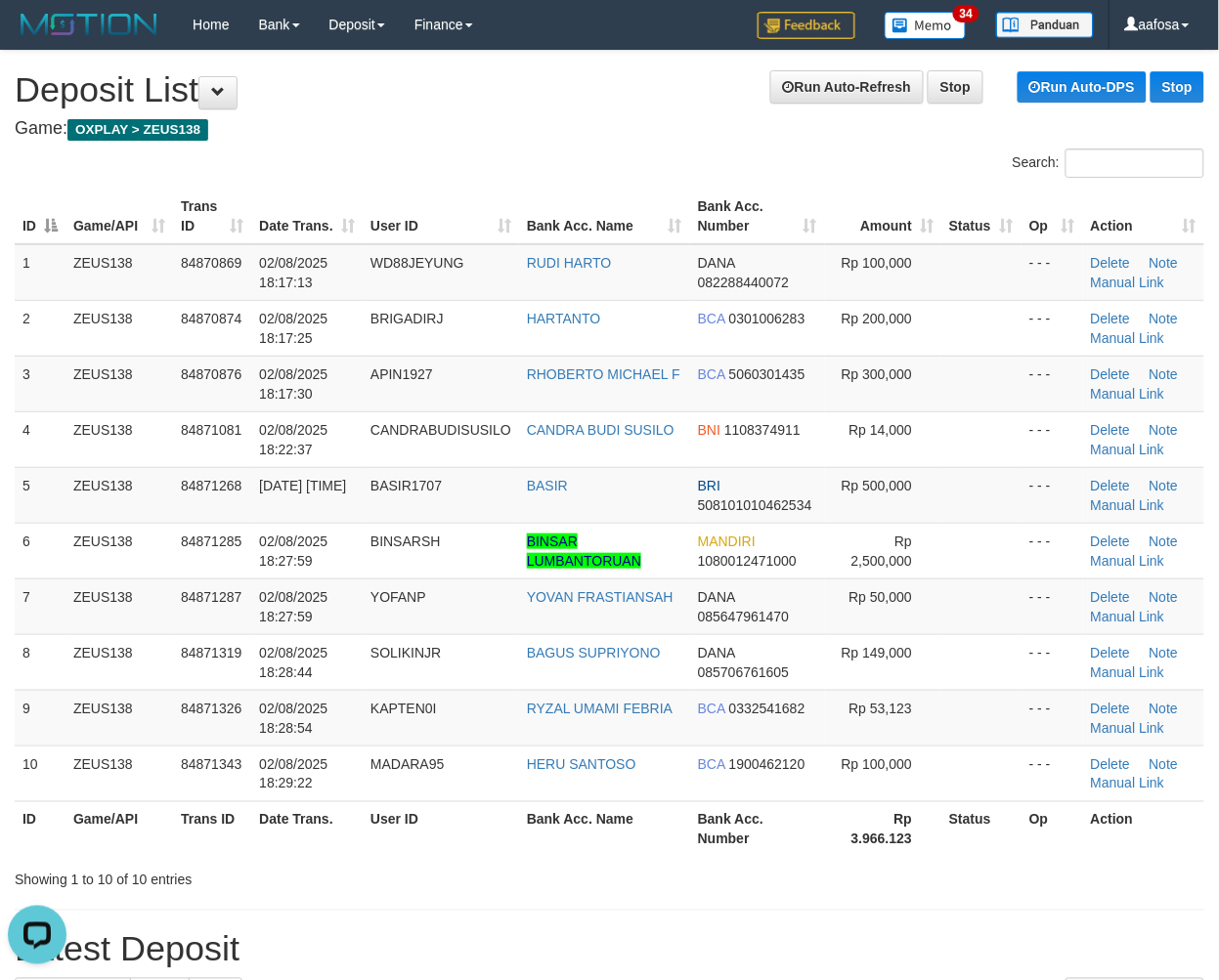 click on "Search:" at bounding box center [609, 165] 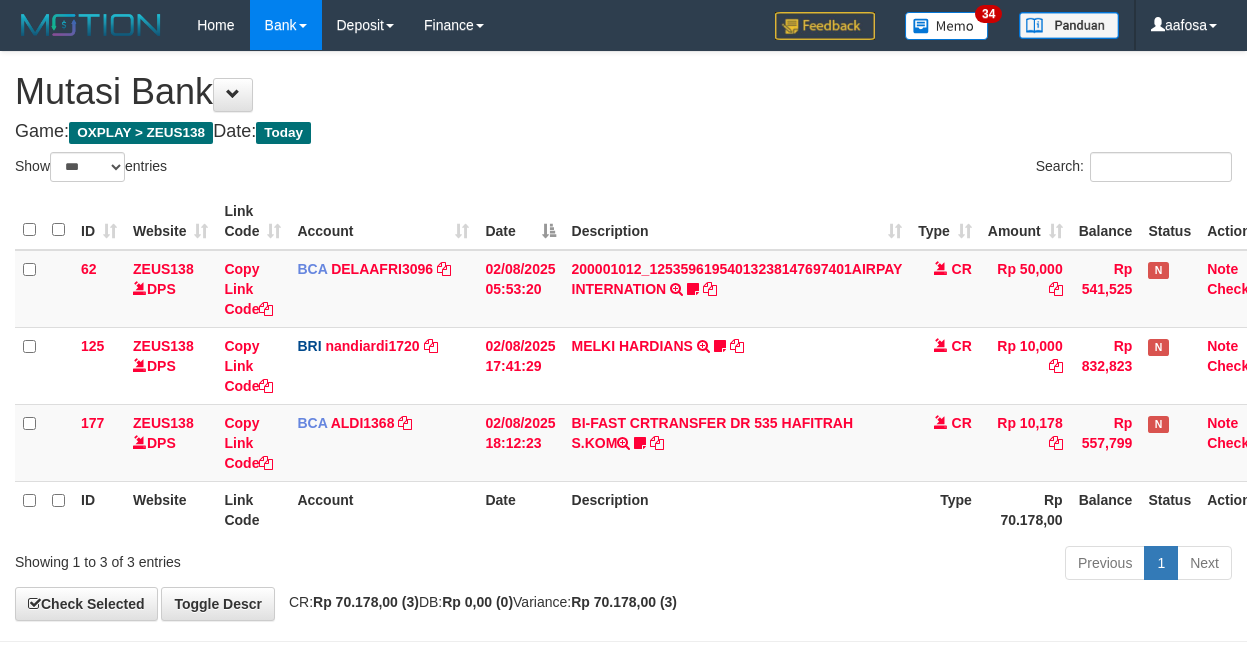 select on "***" 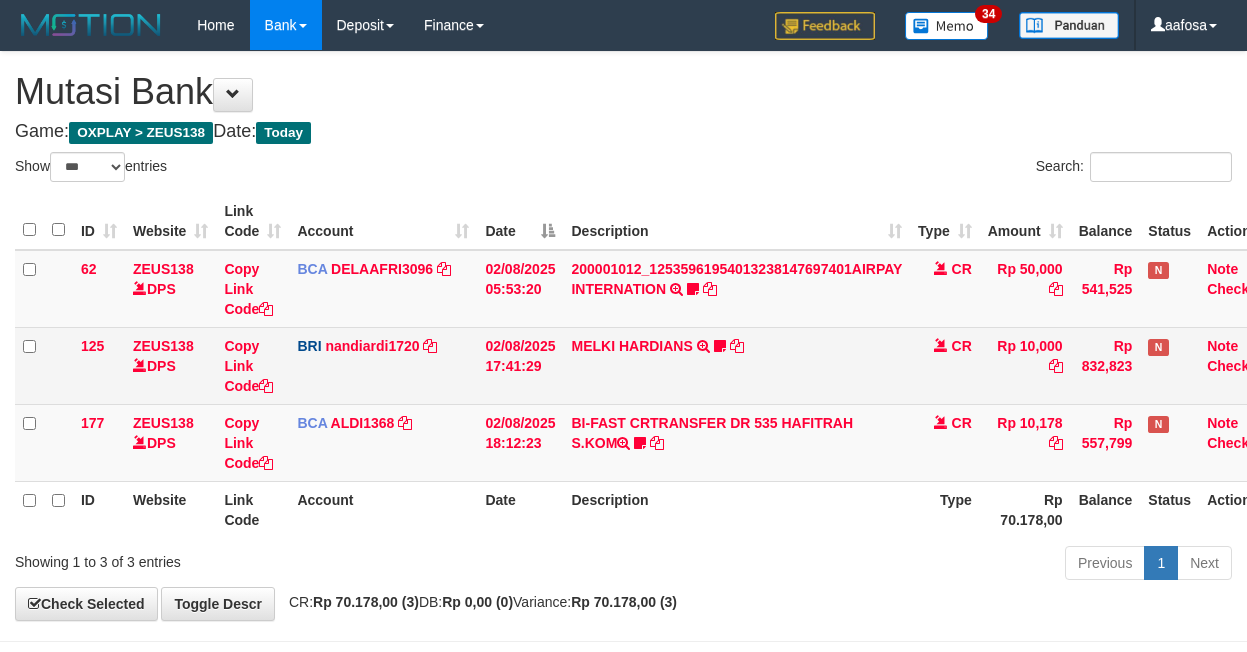 scroll, scrollTop: 10, scrollLeft: 0, axis: vertical 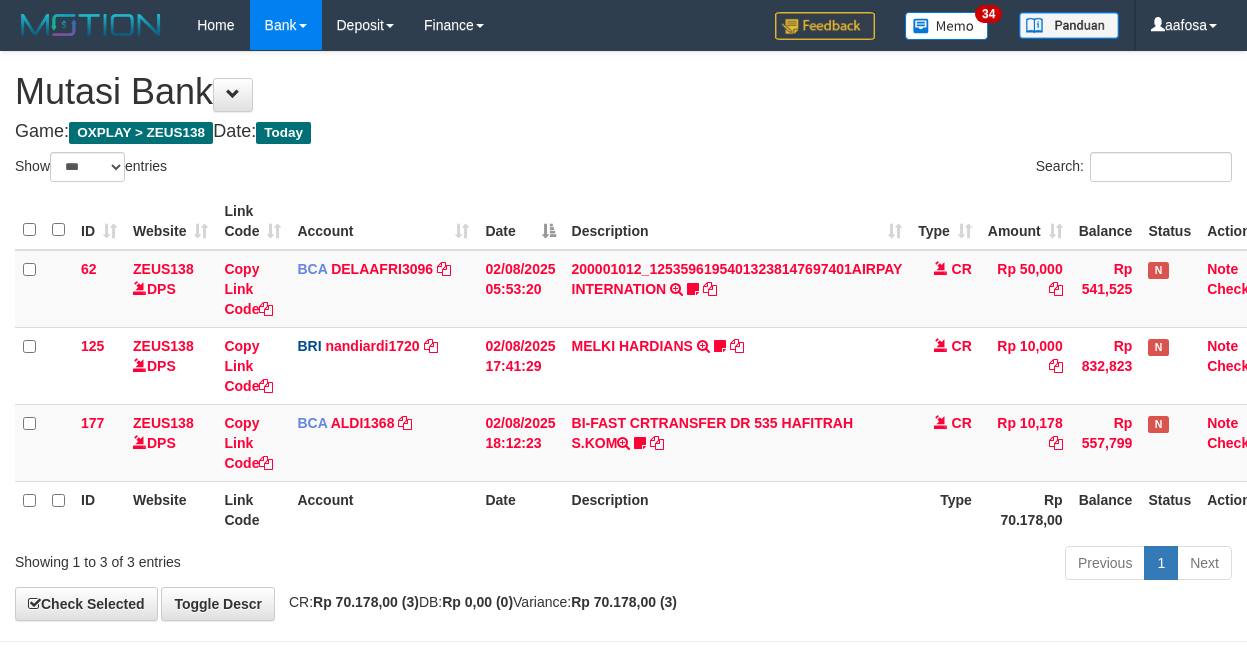select on "***" 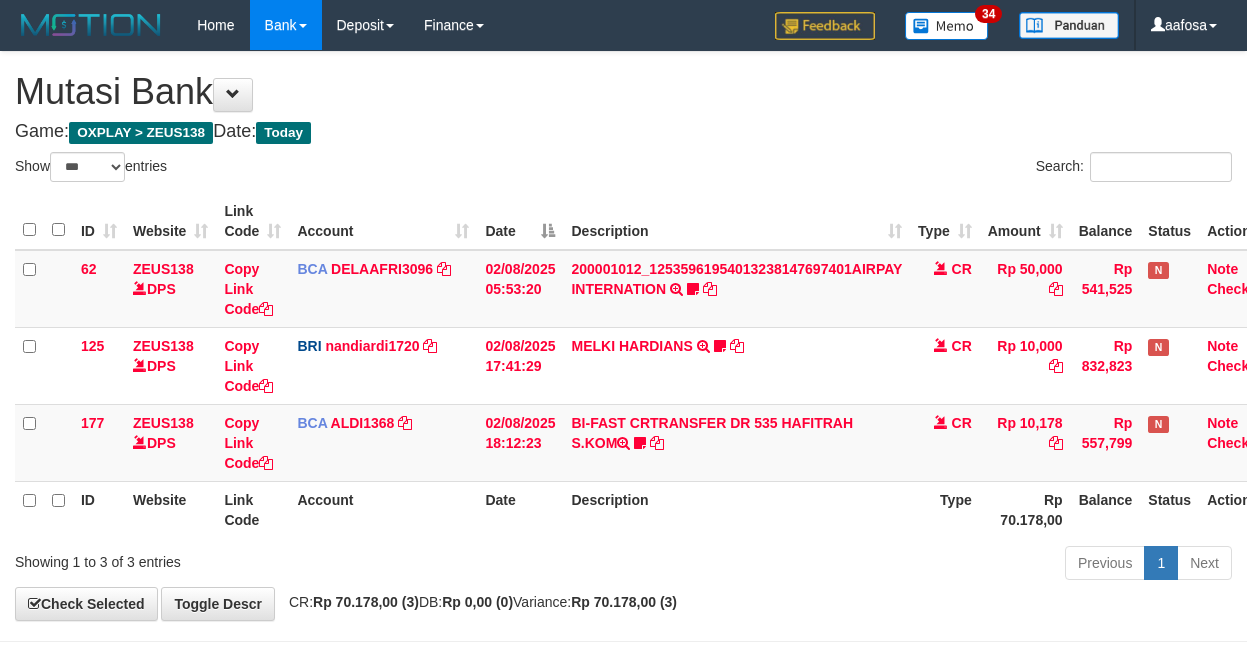 scroll, scrollTop: 10, scrollLeft: 0, axis: vertical 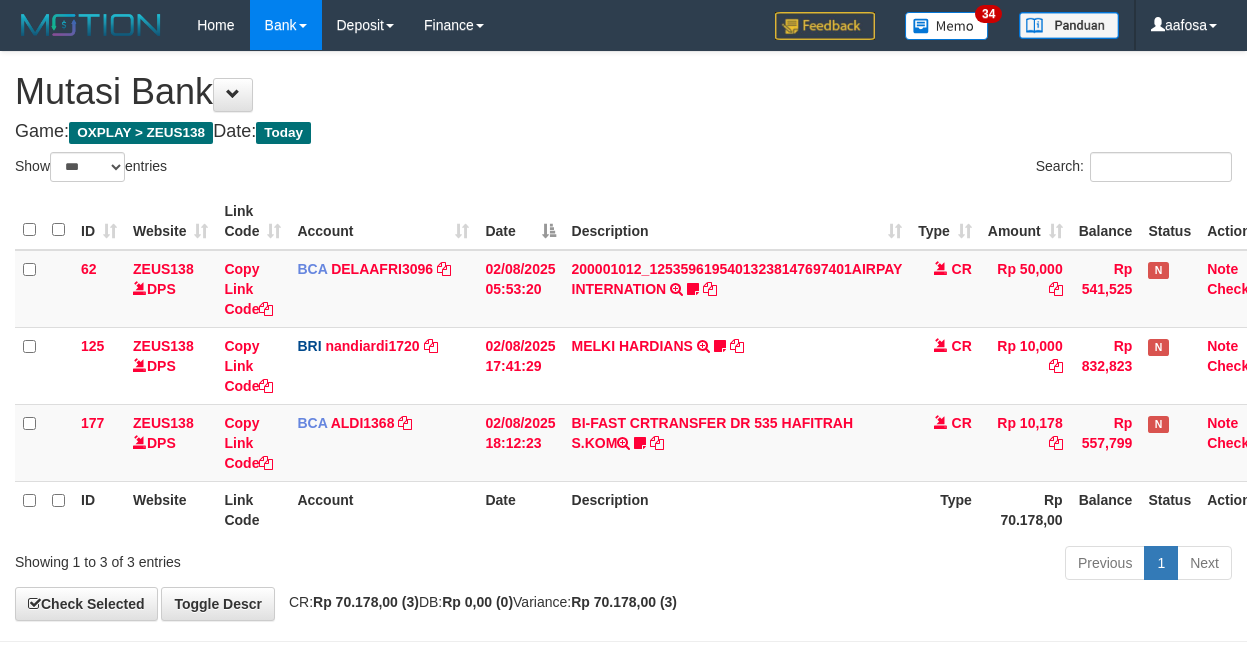 select on "***" 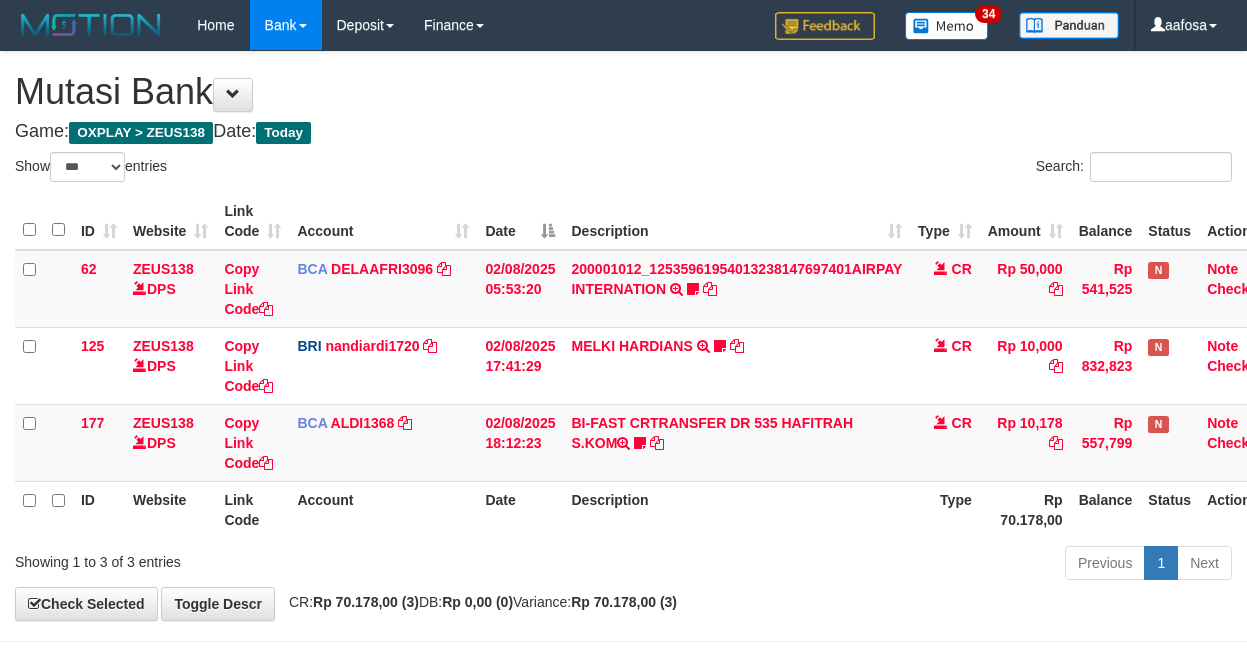 scroll, scrollTop: 10, scrollLeft: 0, axis: vertical 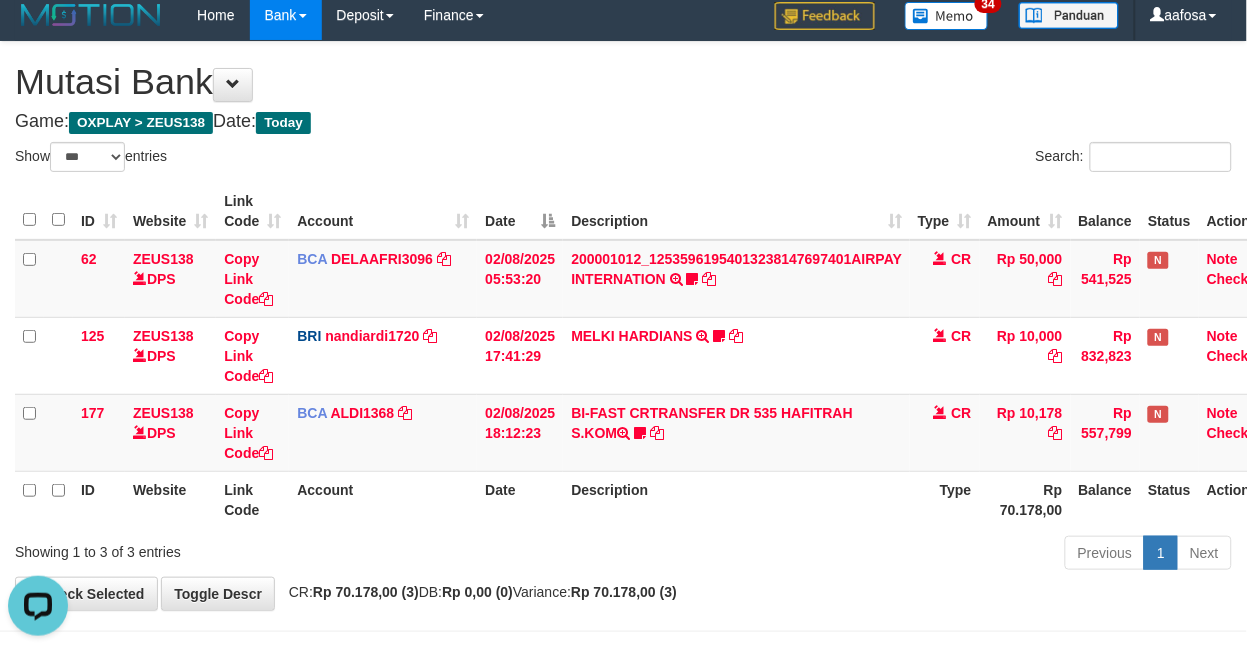 click on "Mutasi Bank" at bounding box center (623, 82) 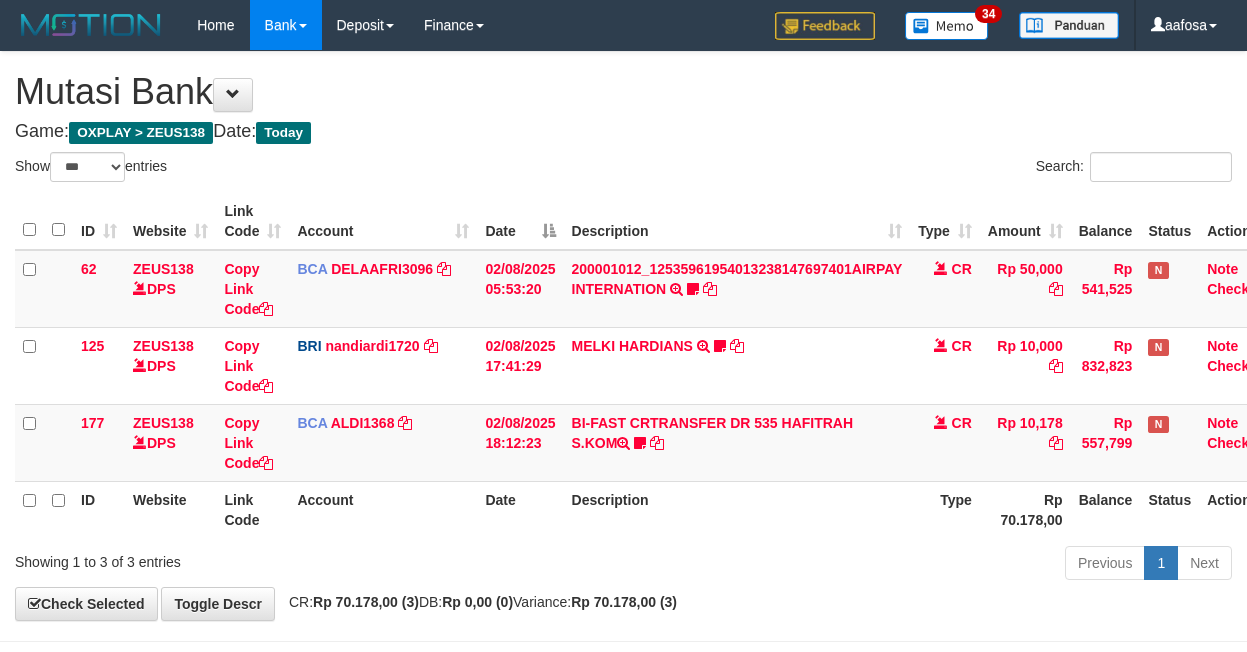 select on "***" 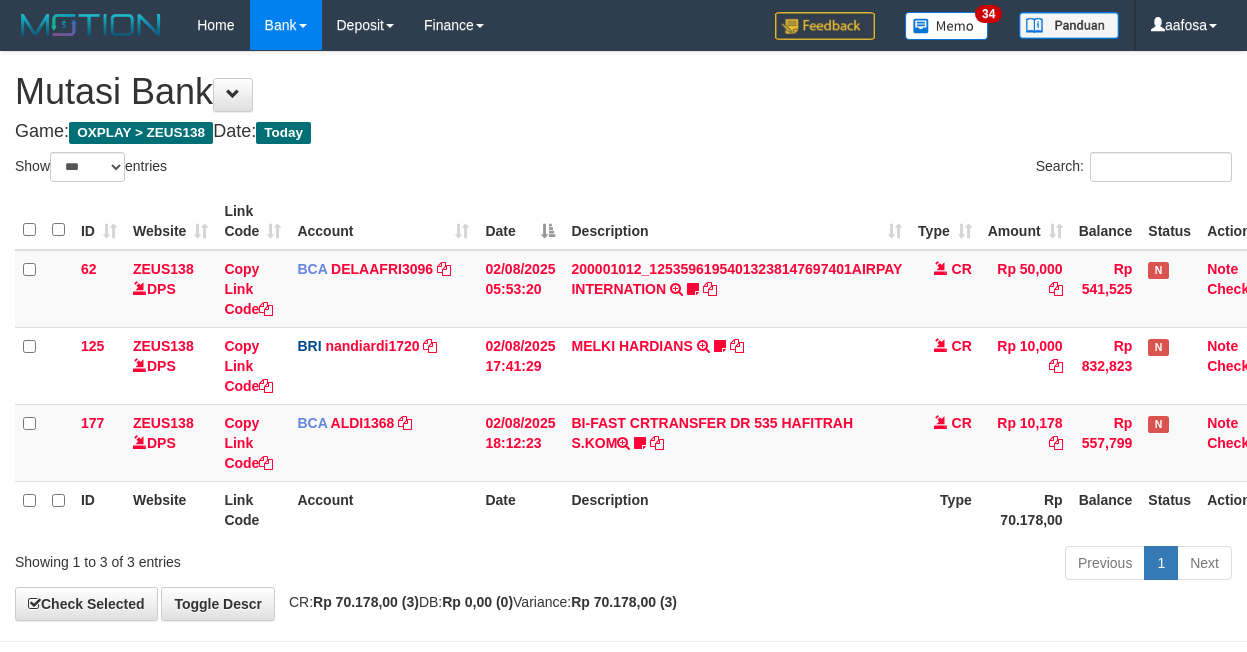 scroll, scrollTop: 10, scrollLeft: 0, axis: vertical 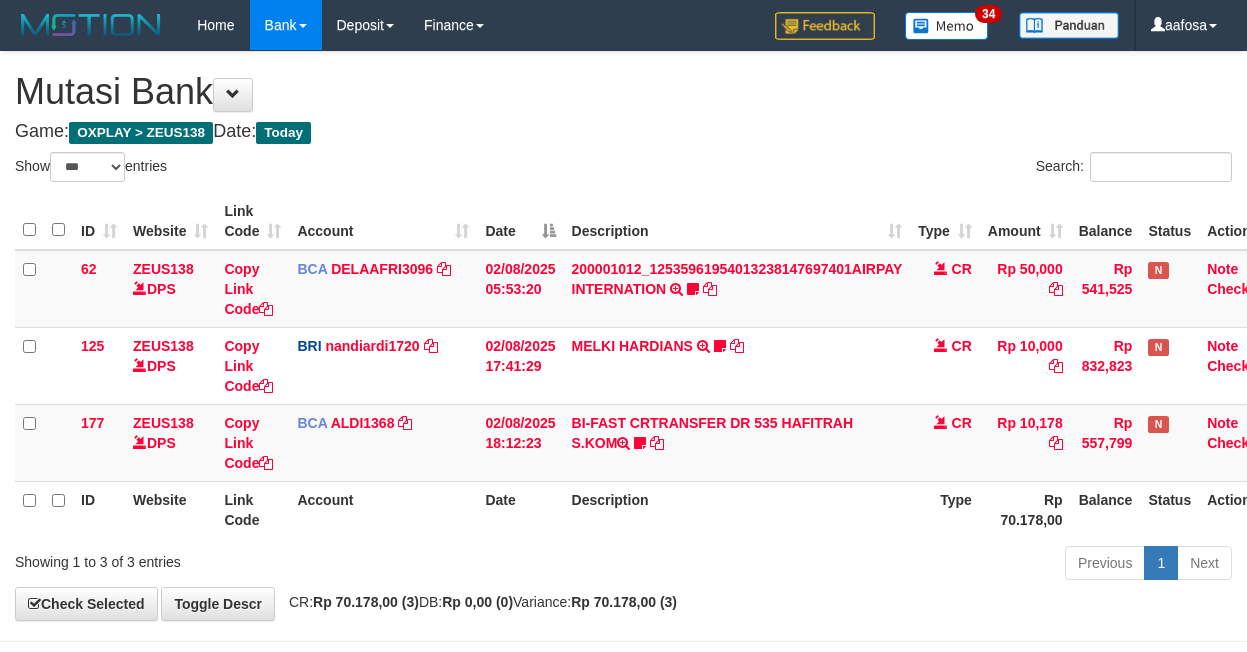 select on "***" 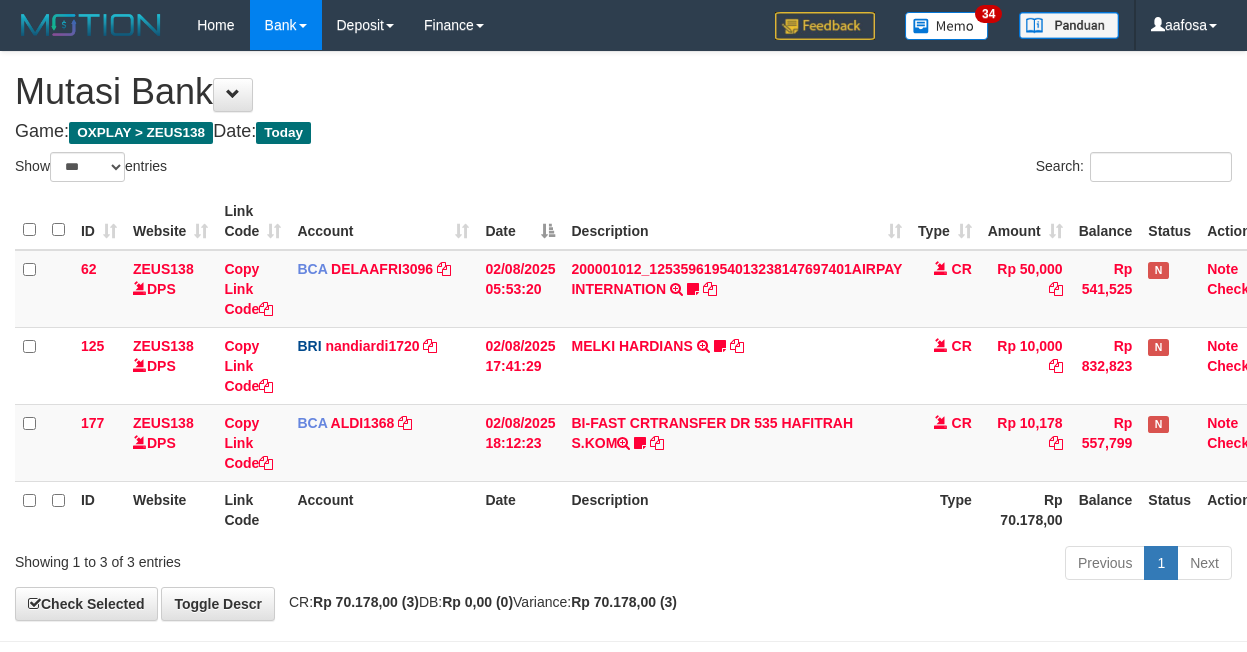 scroll, scrollTop: 10, scrollLeft: 0, axis: vertical 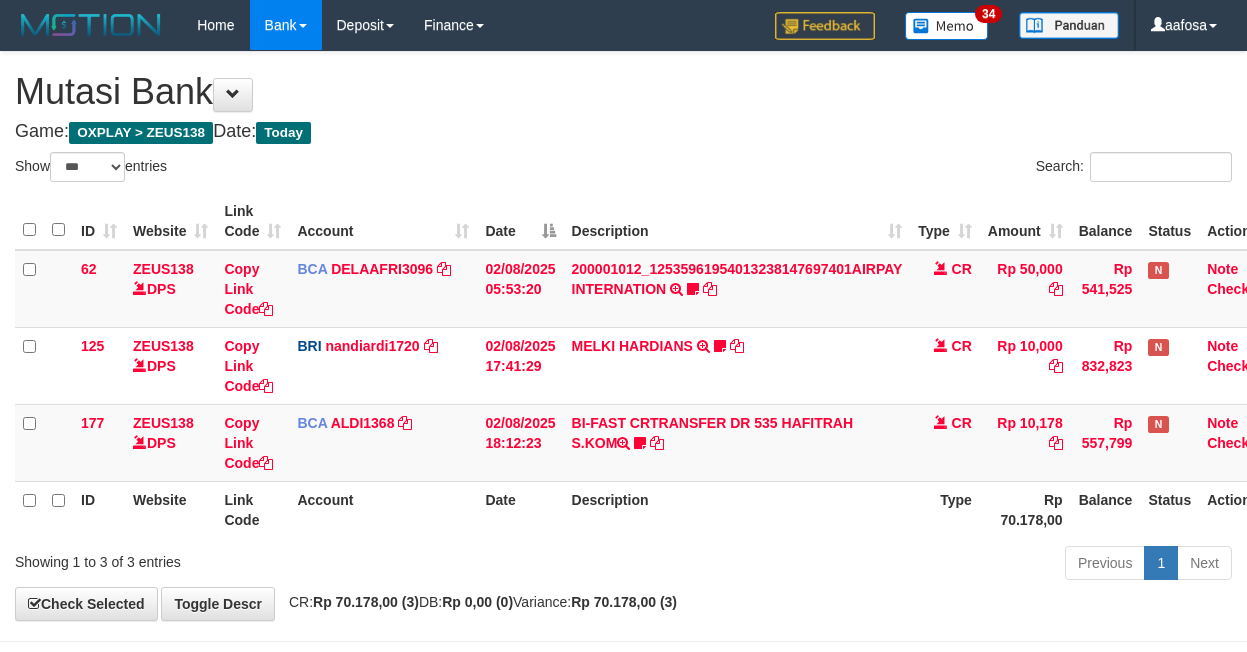 select on "***" 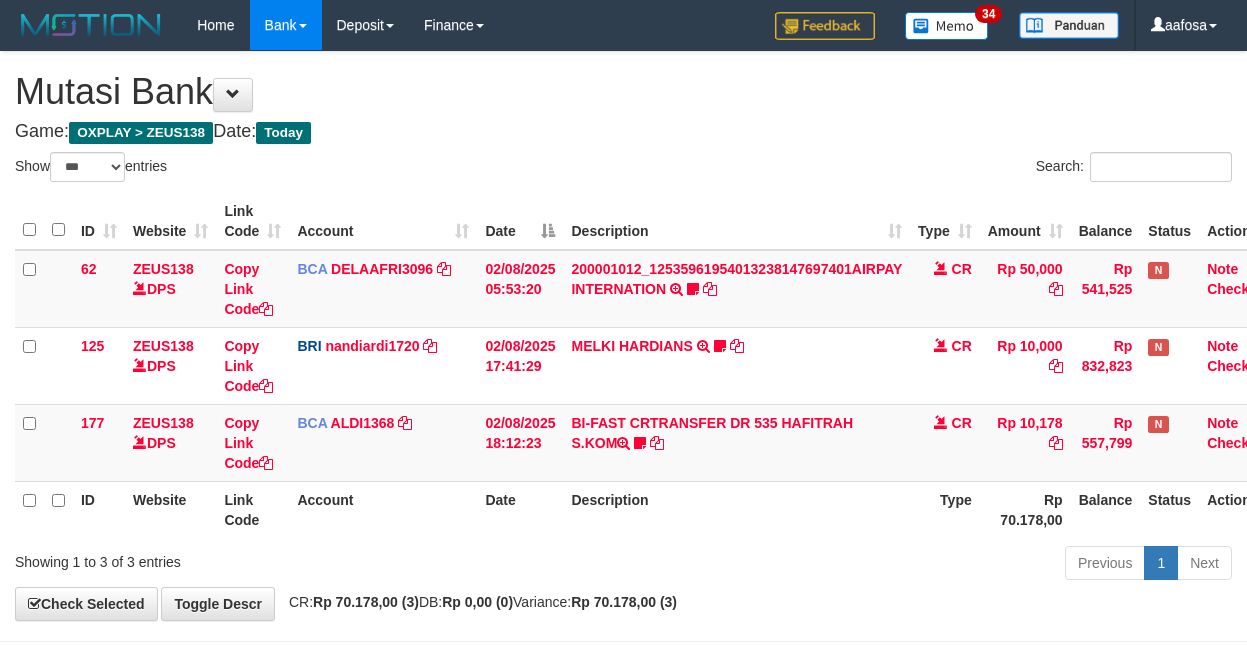 scroll, scrollTop: 10, scrollLeft: 0, axis: vertical 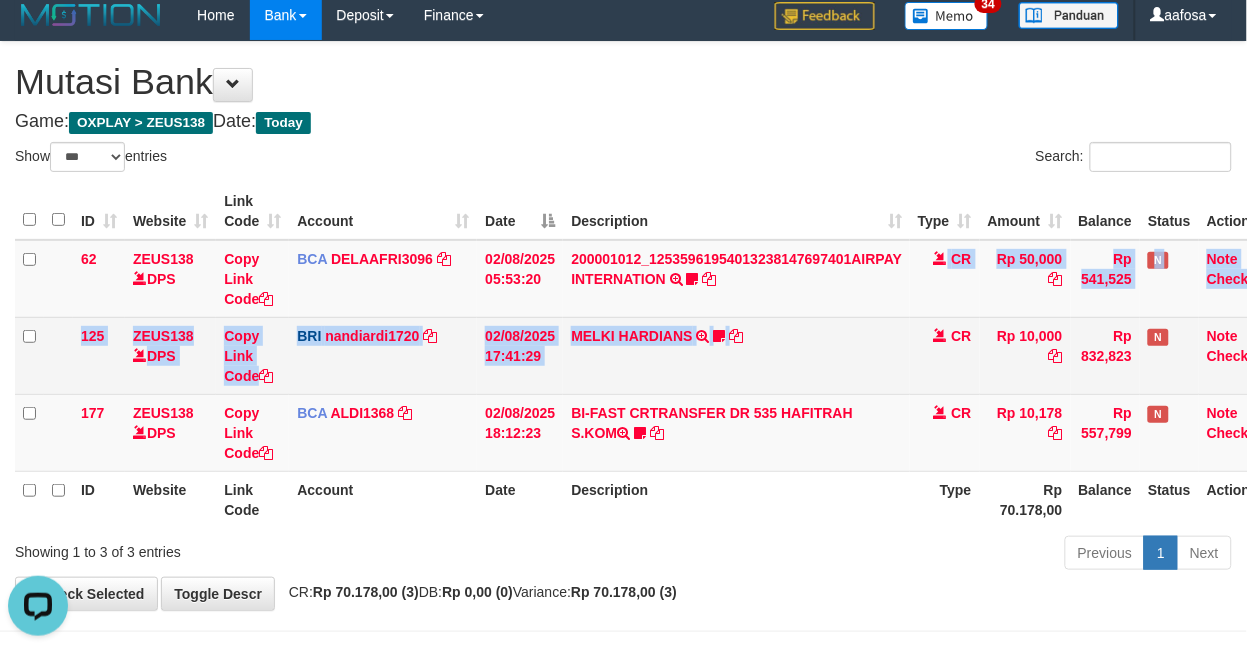 drag, startPoint x: 764, startPoint y: 305, endPoint x: 764, endPoint y: 318, distance: 13 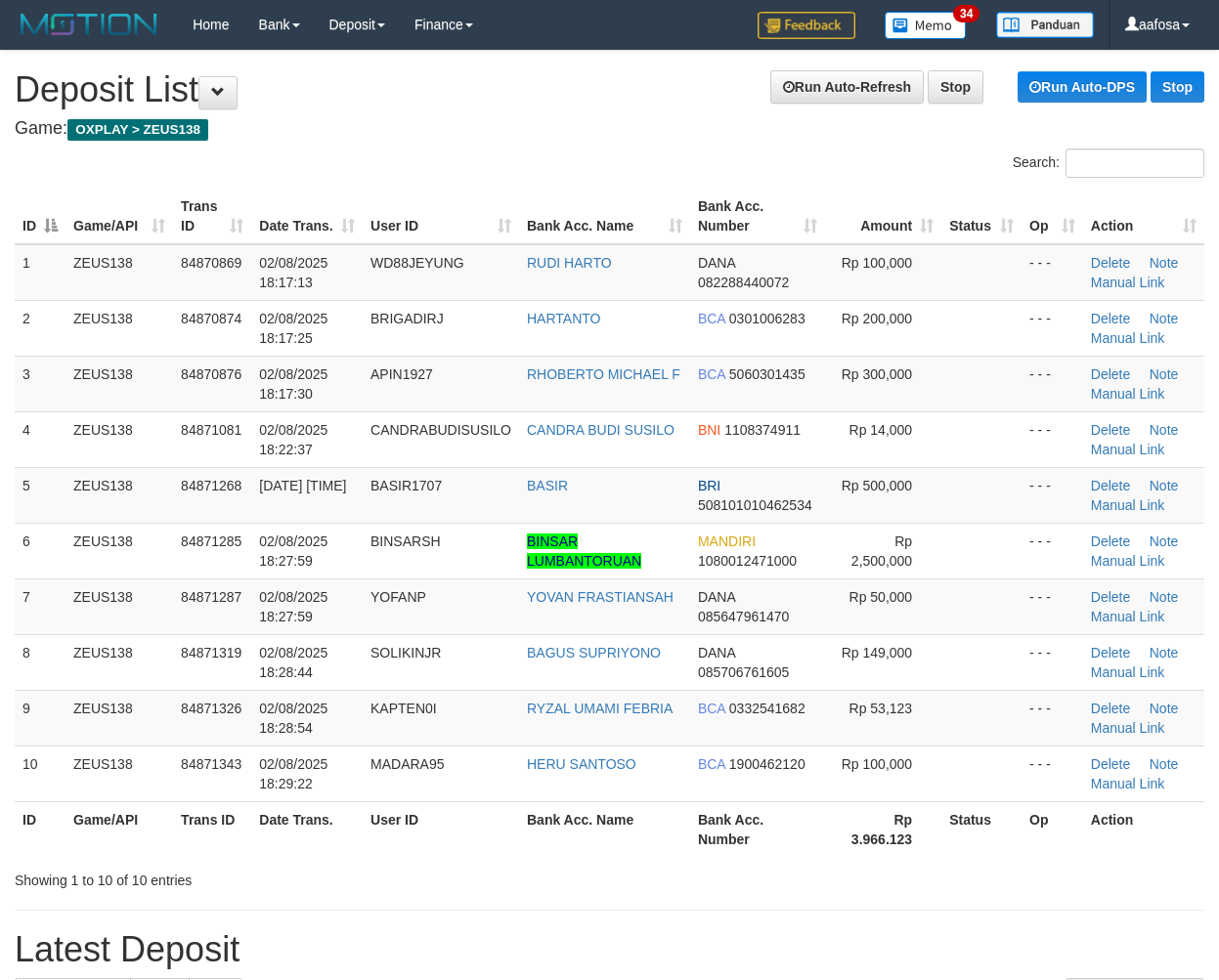 scroll, scrollTop: 0, scrollLeft: 0, axis: both 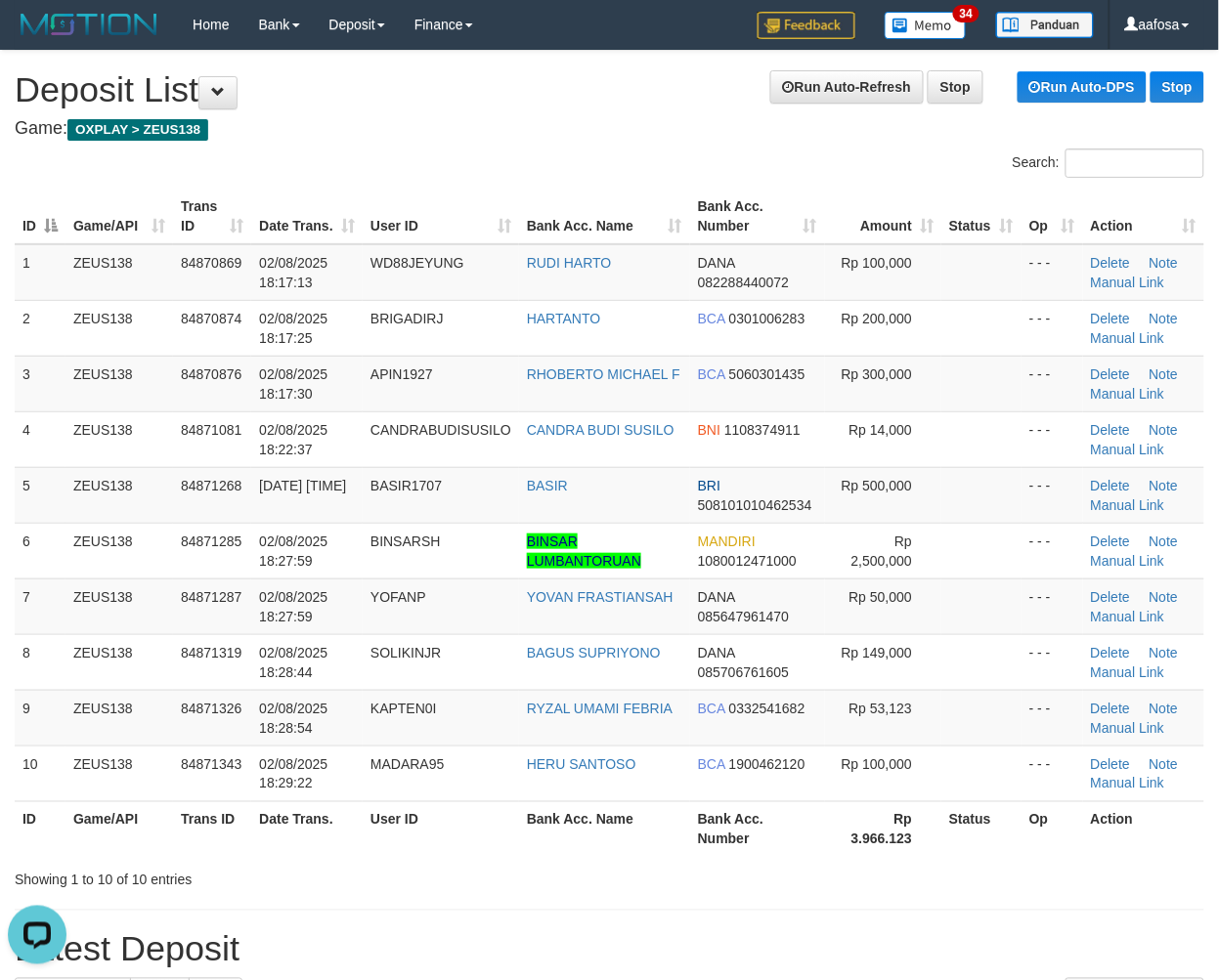 click on "Search:" at bounding box center [609, 165] 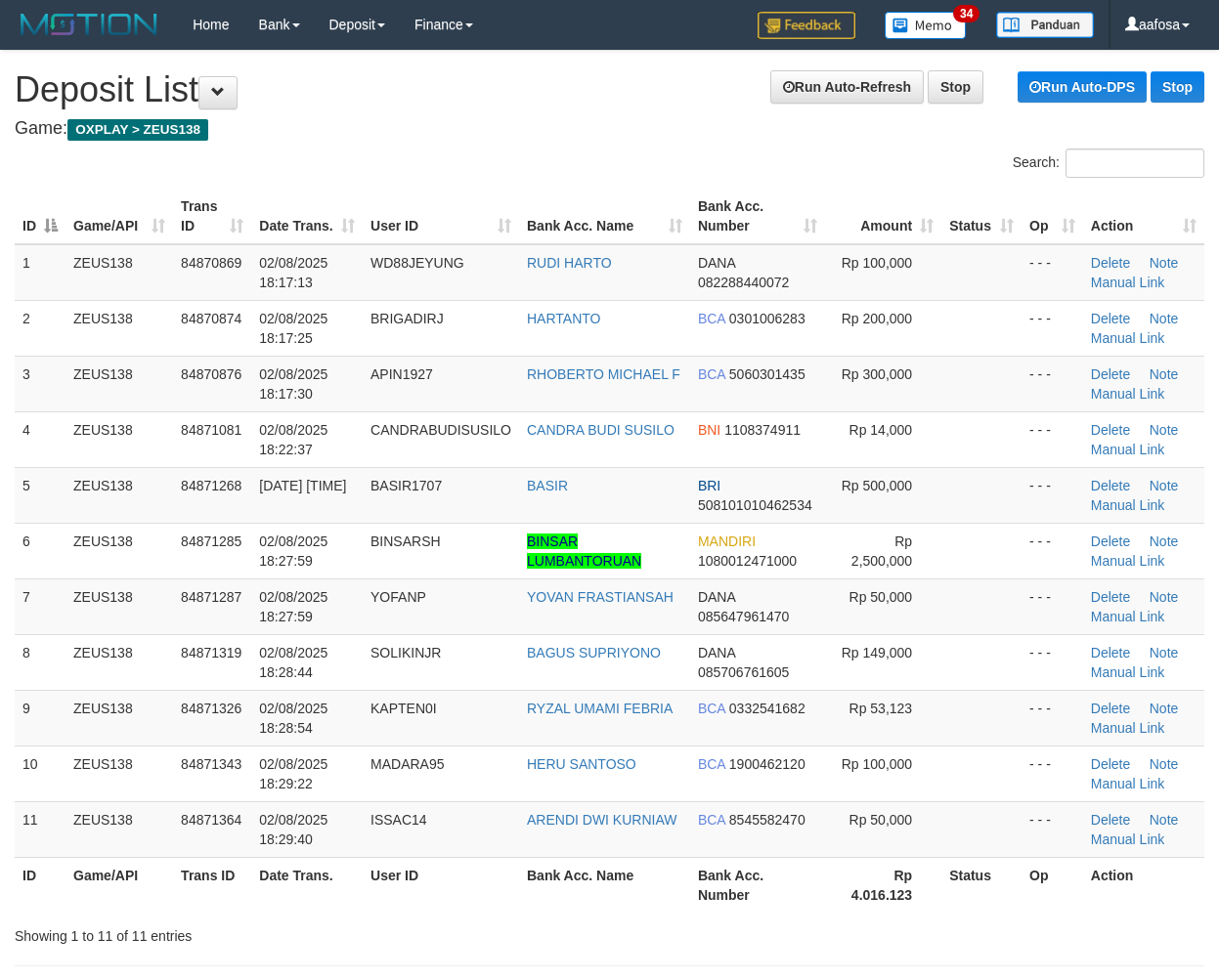 scroll, scrollTop: 0, scrollLeft: 0, axis: both 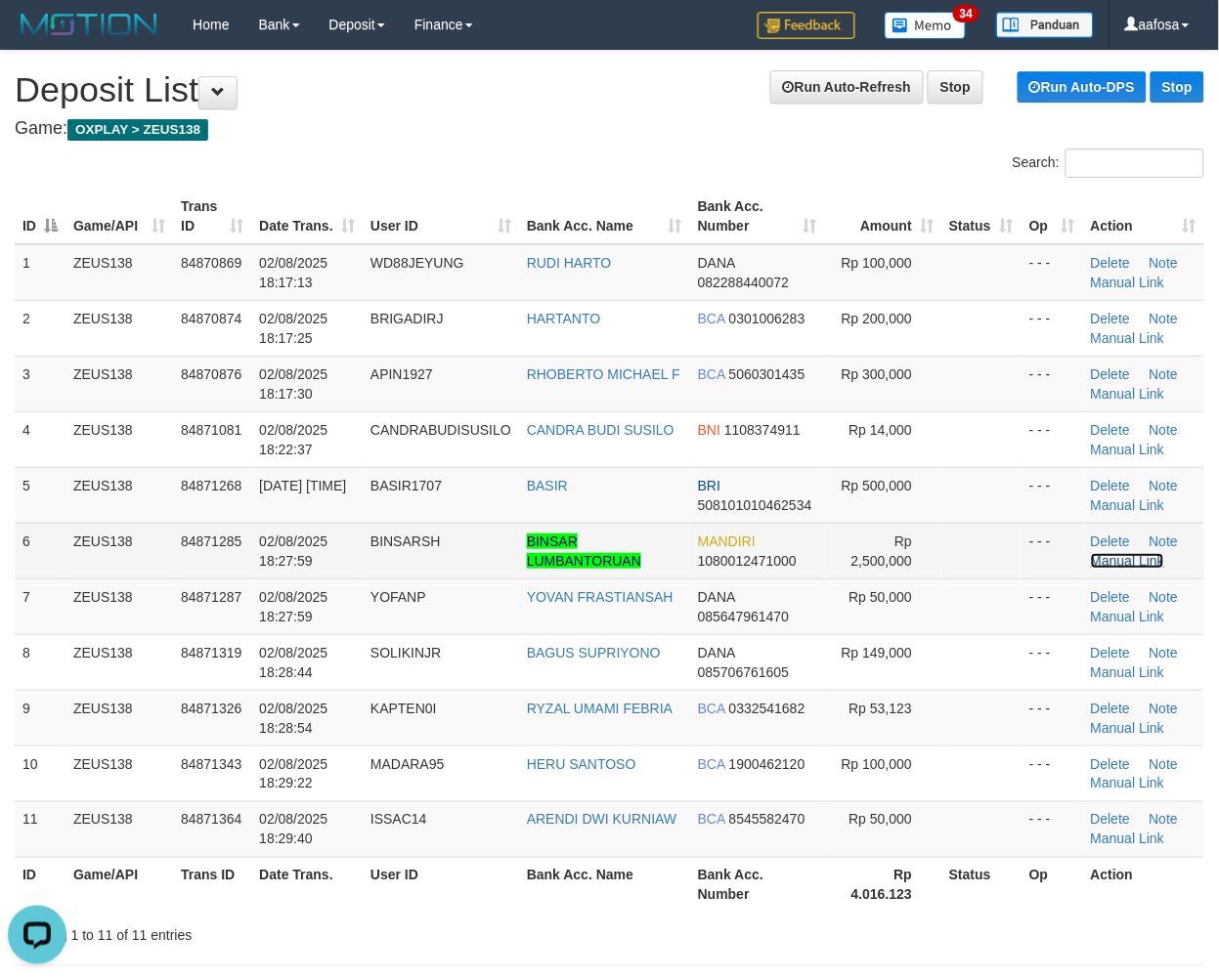 click on "Manual Link" at bounding box center [1128, 561] 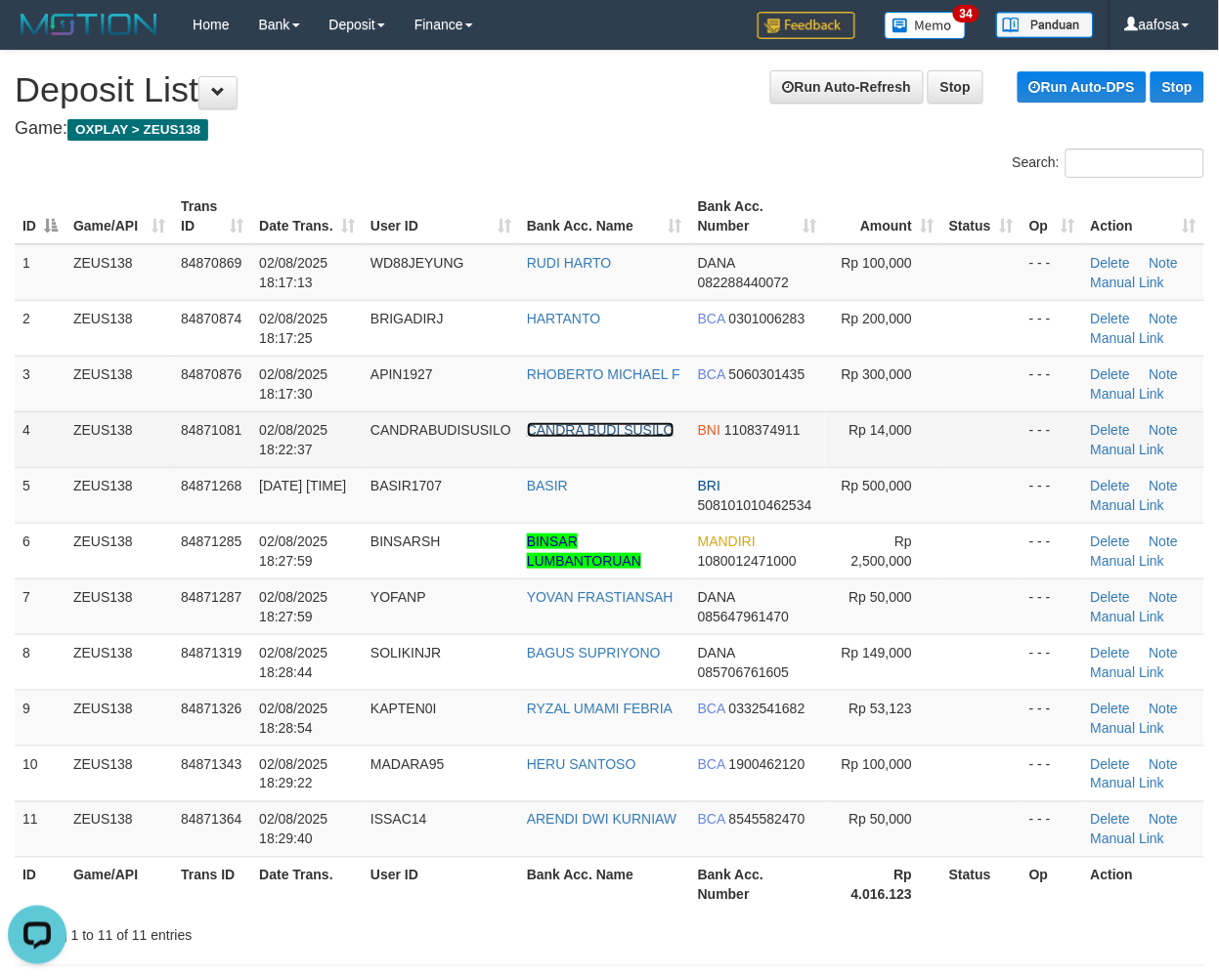 click on "CANDRA BUDI SUSILO" at bounding box center (600, 430) 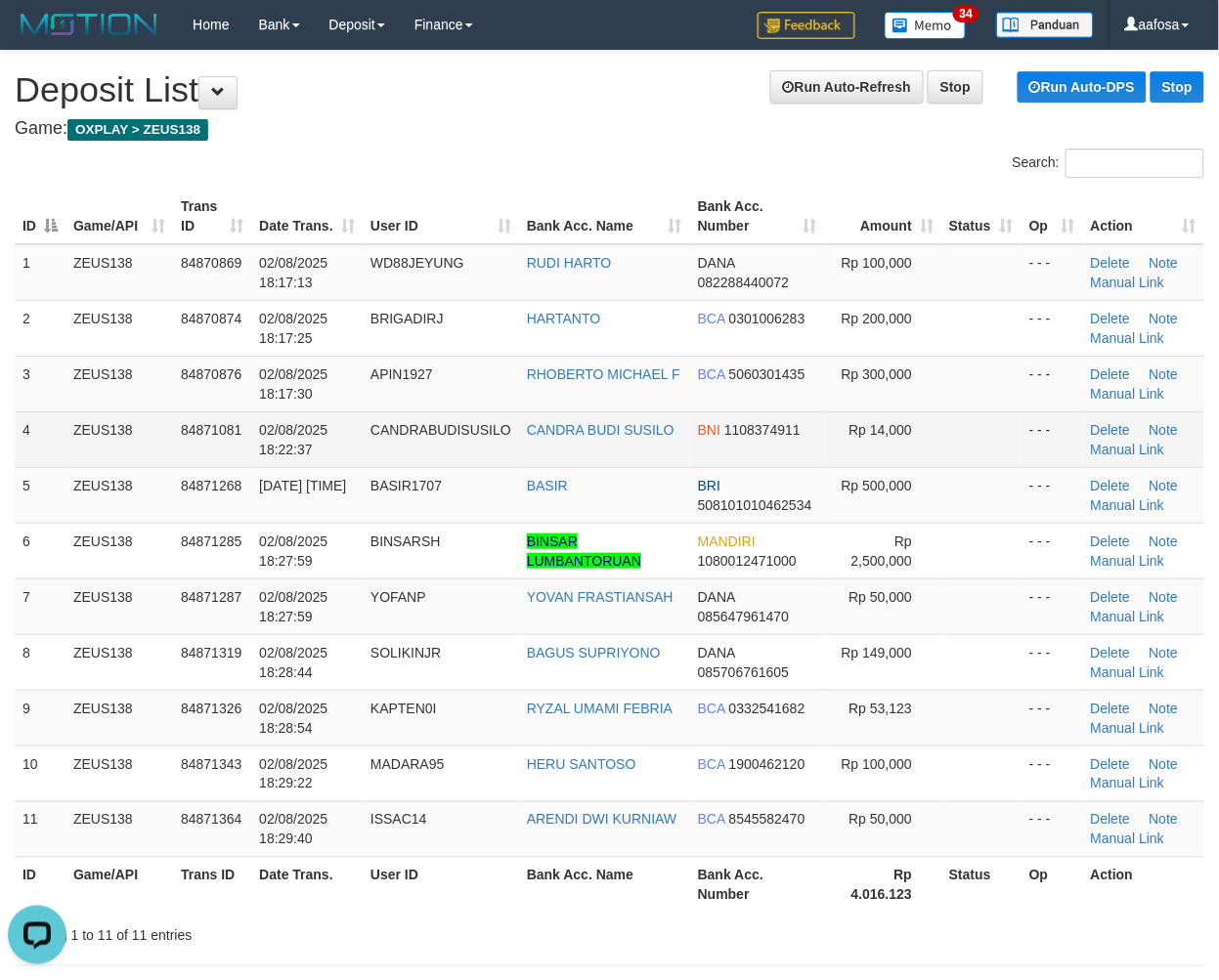 click at bounding box center [981, 439] 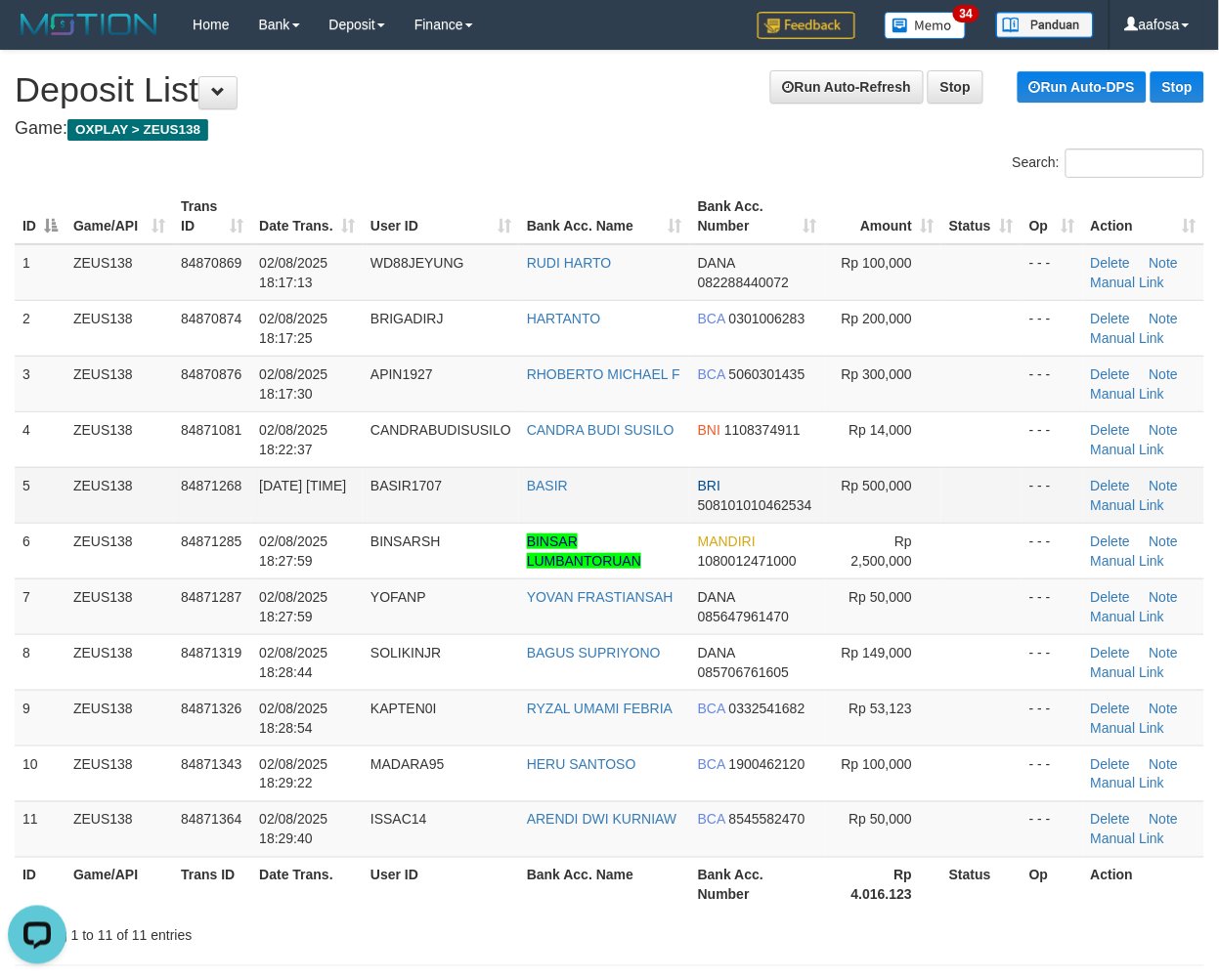 click on "02/08/2025 18:27:35" at bounding box center (307, 494) 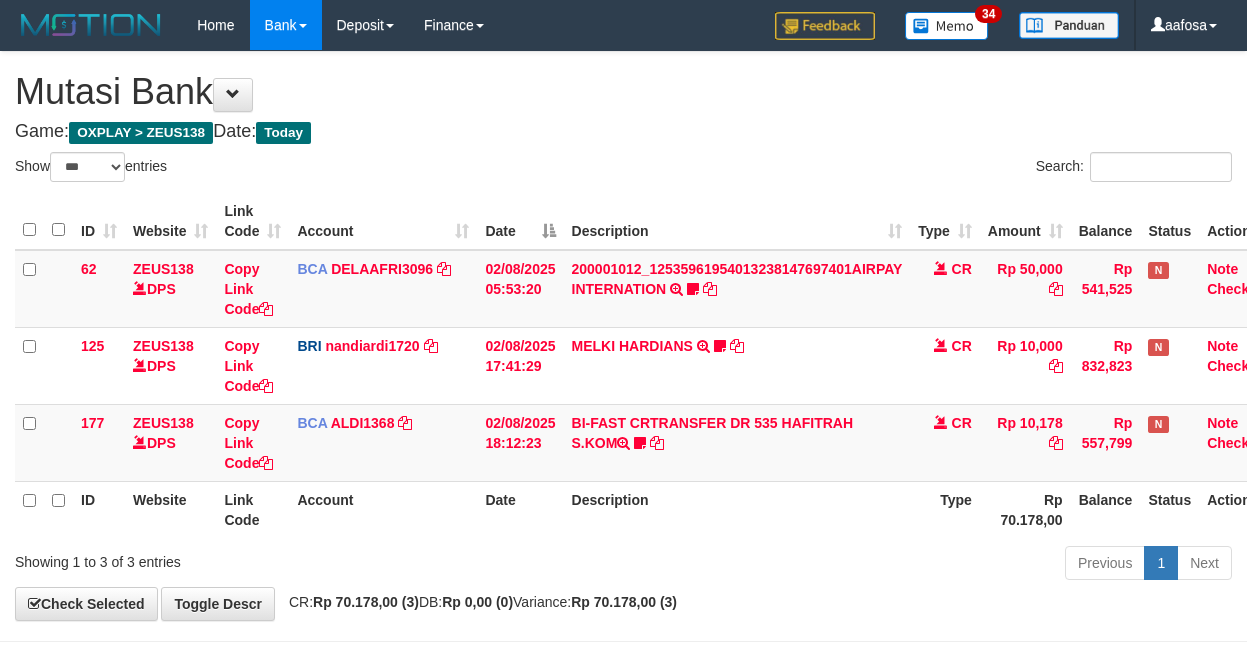 select on "***" 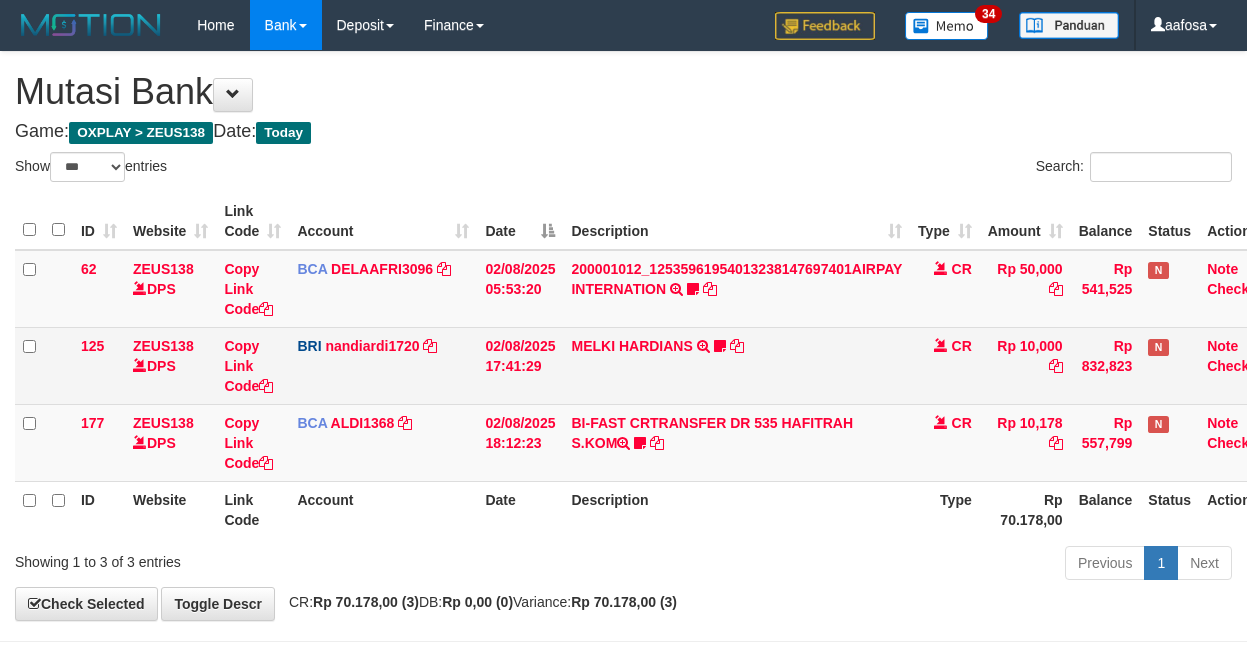 scroll, scrollTop: 10, scrollLeft: 0, axis: vertical 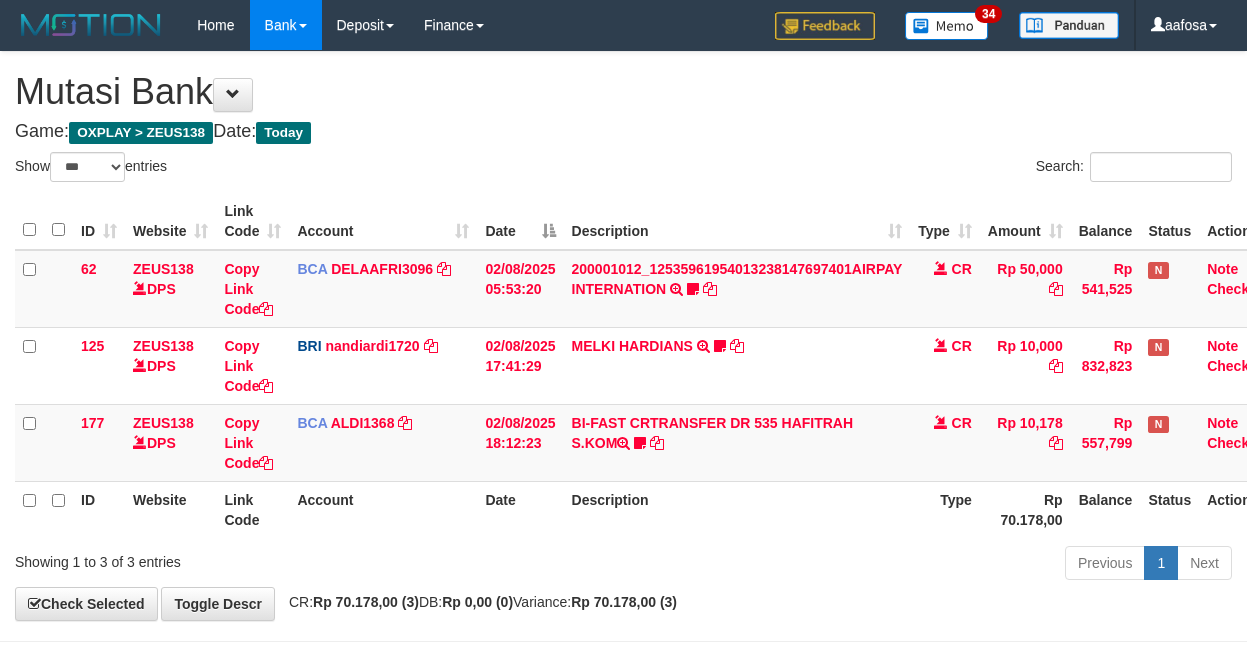 select on "***" 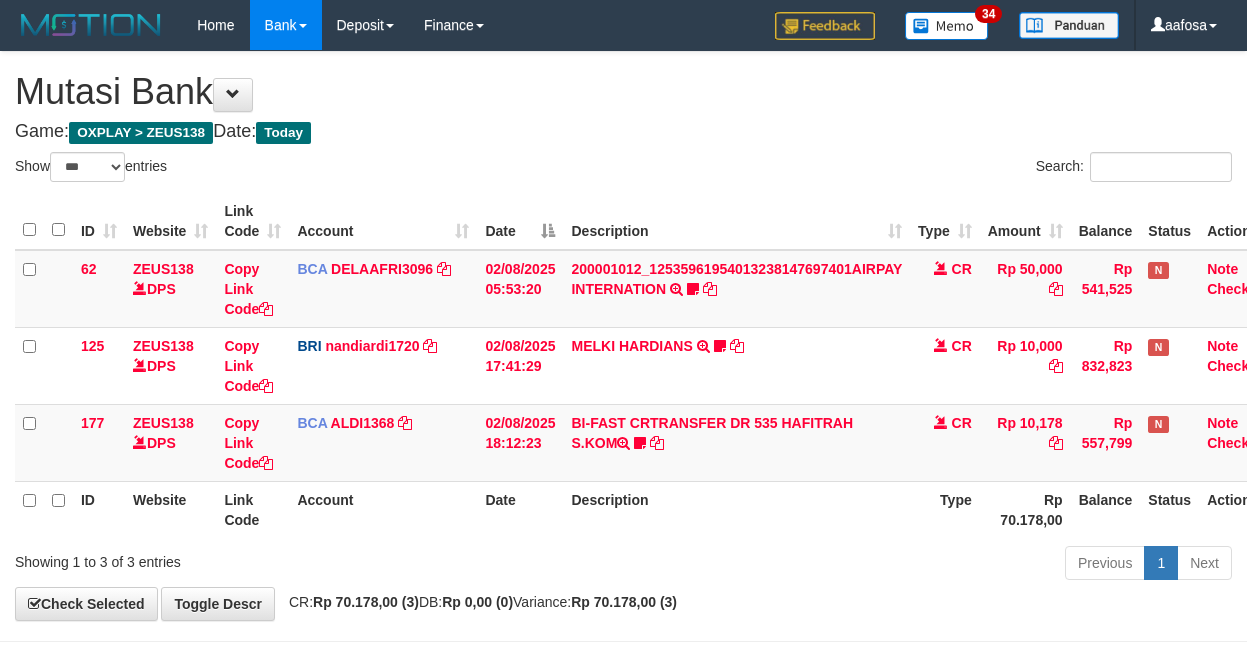 scroll, scrollTop: 10, scrollLeft: 0, axis: vertical 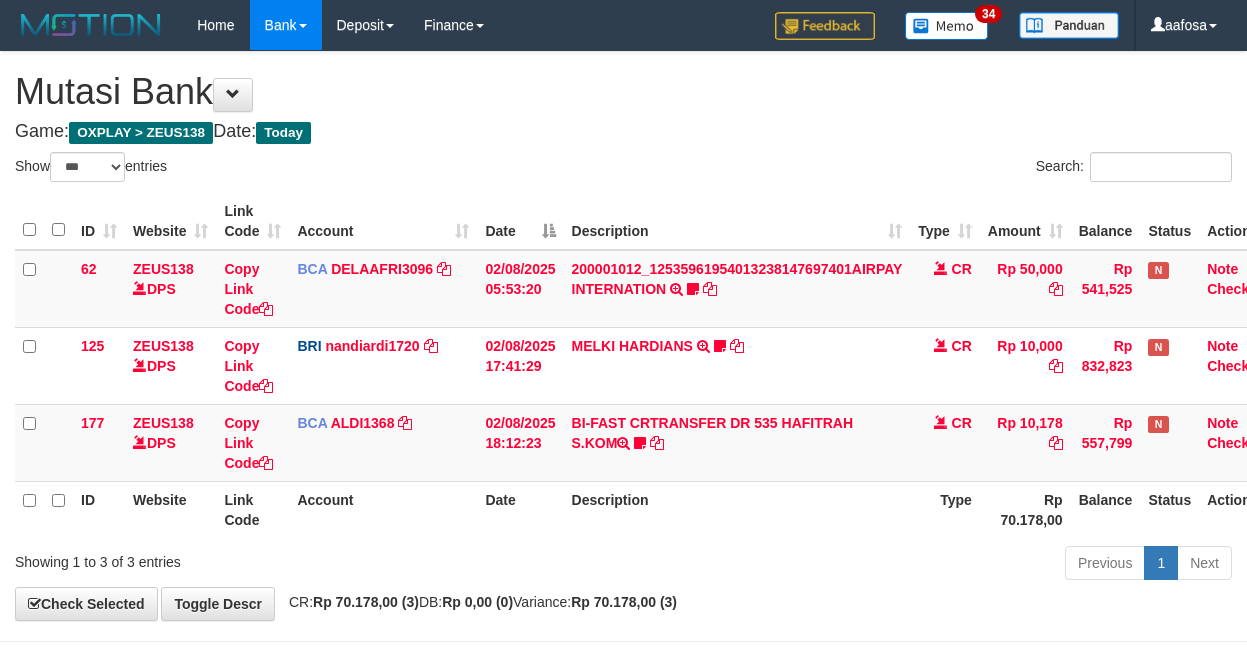 select on "***" 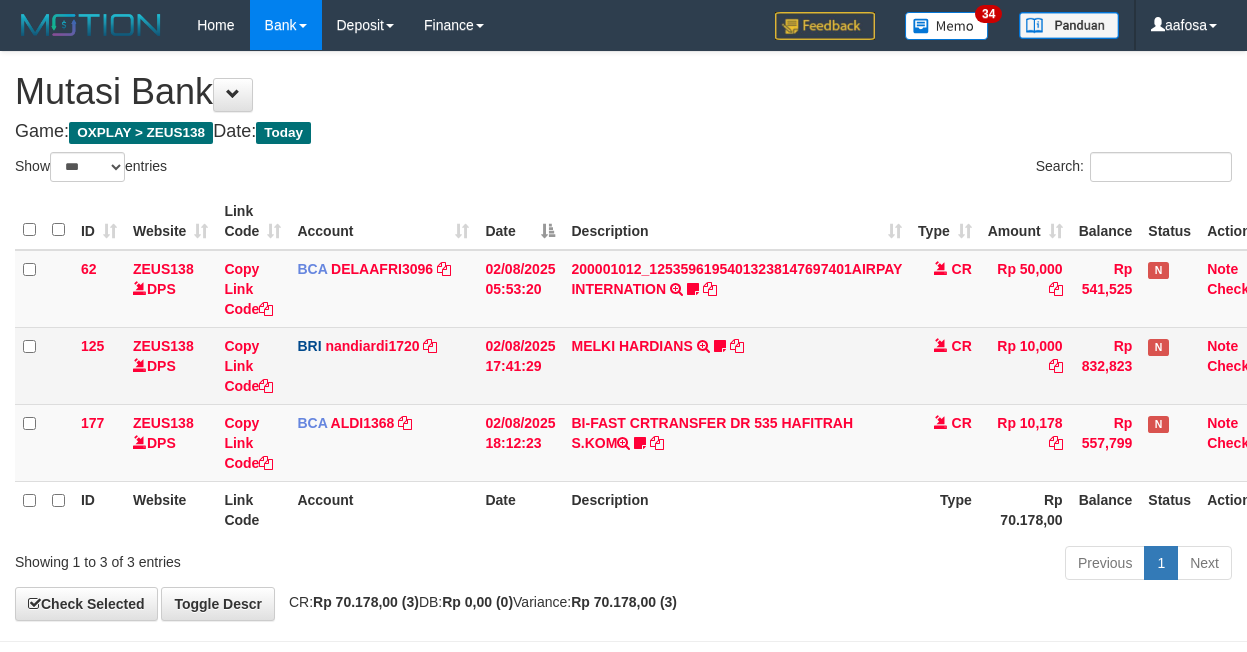 scroll, scrollTop: 10, scrollLeft: 0, axis: vertical 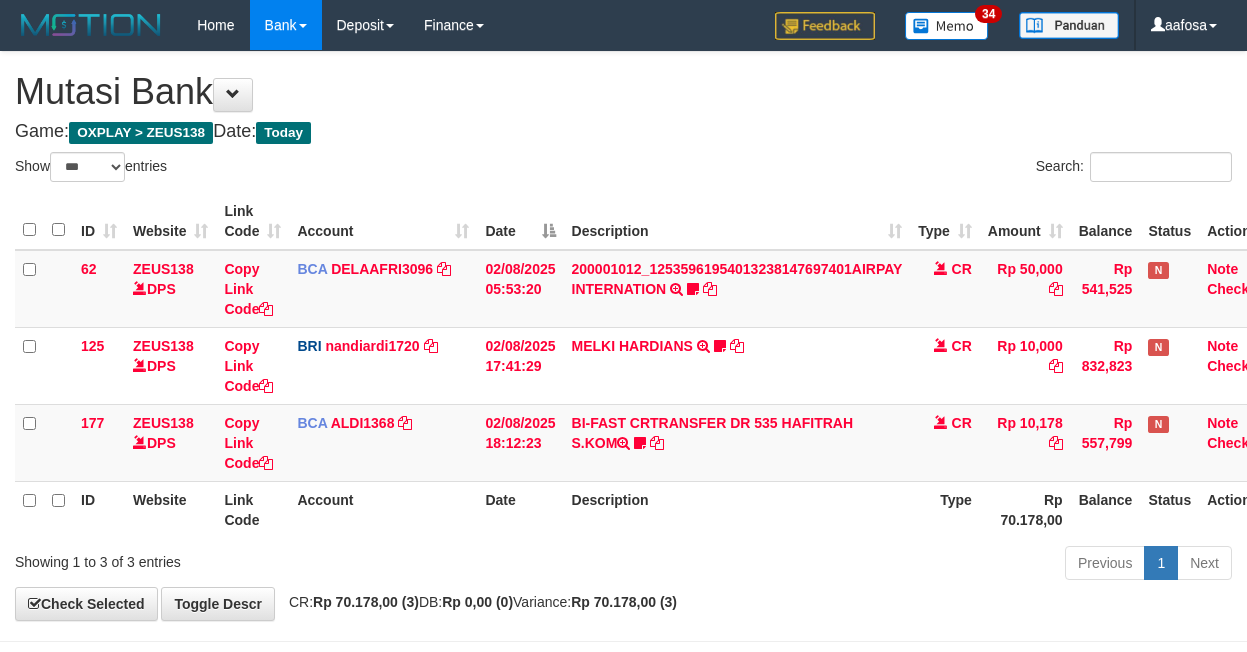 select on "***" 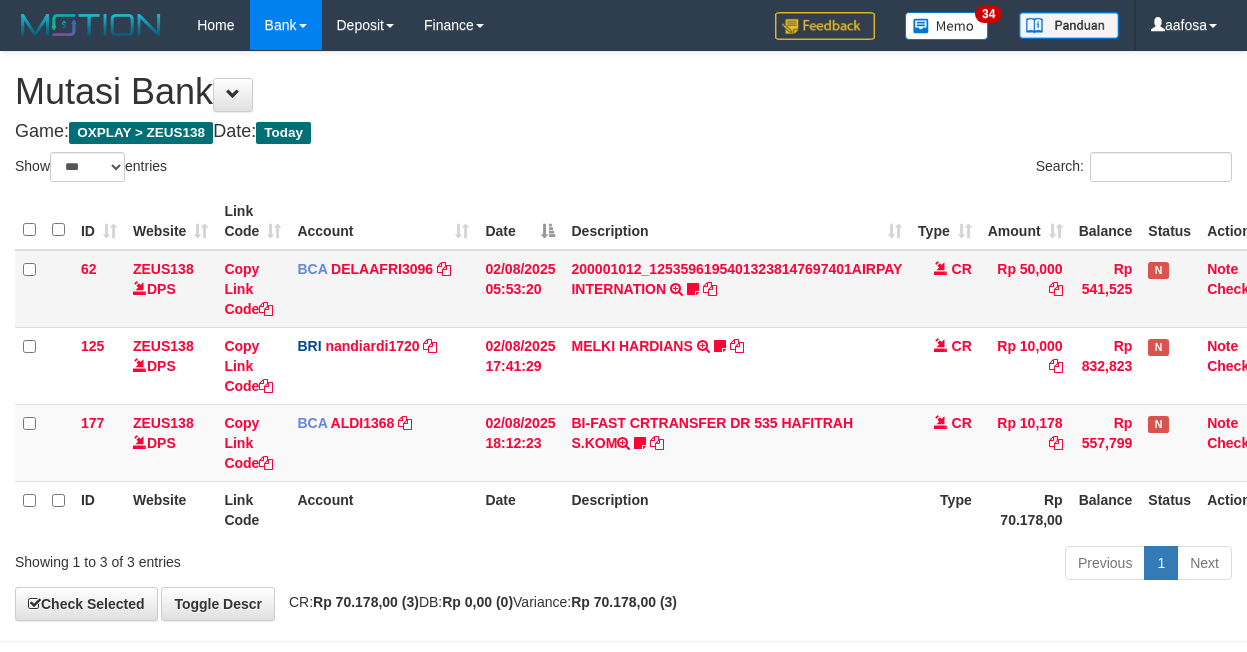 scroll, scrollTop: 10, scrollLeft: 0, axis: vertical 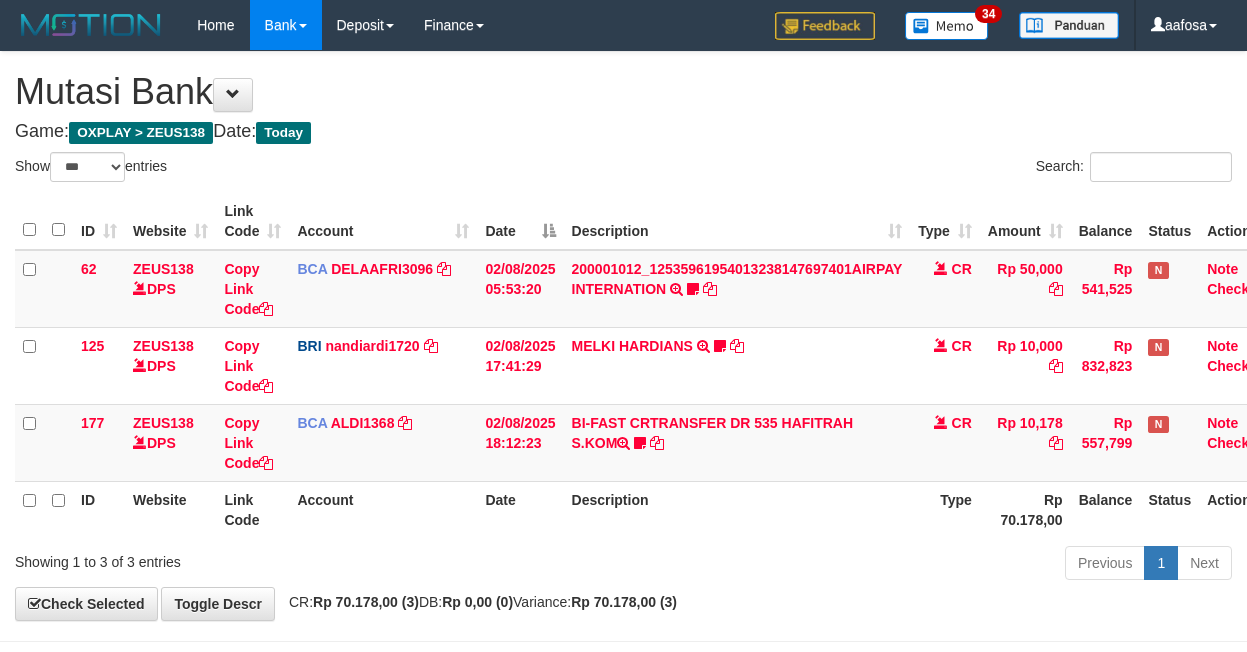 select on "***" 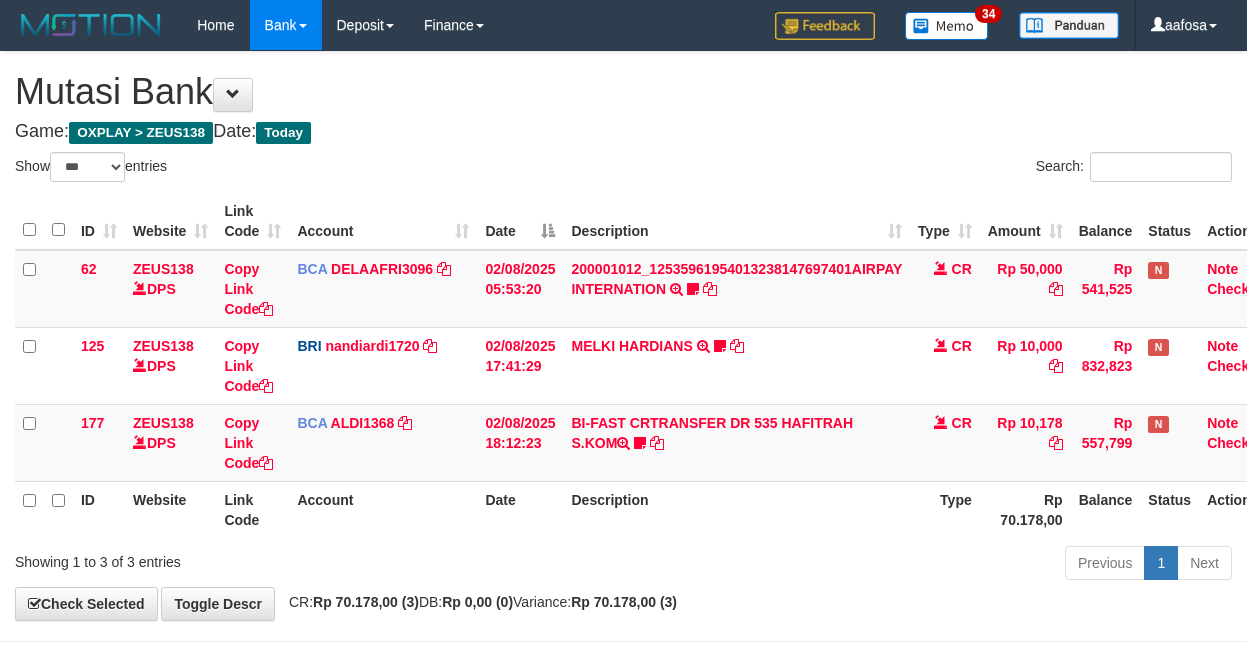 scroll, scrollTop: 10, scrollLeft: 0, axis: vertical 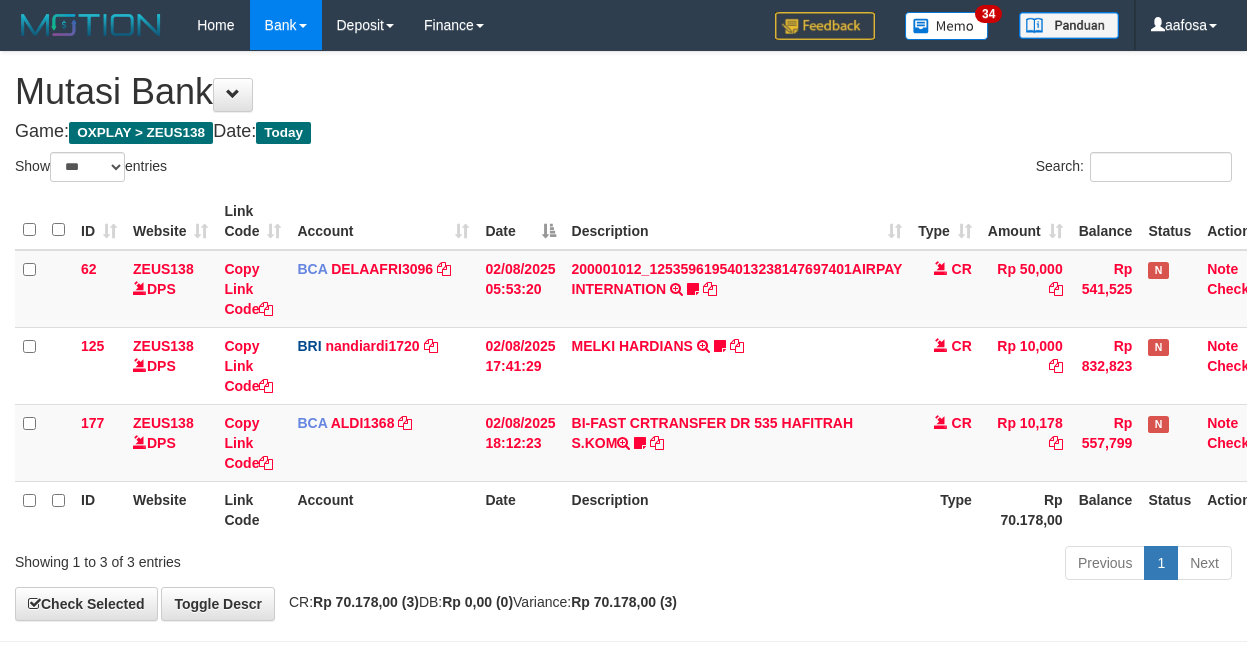 select on "***" 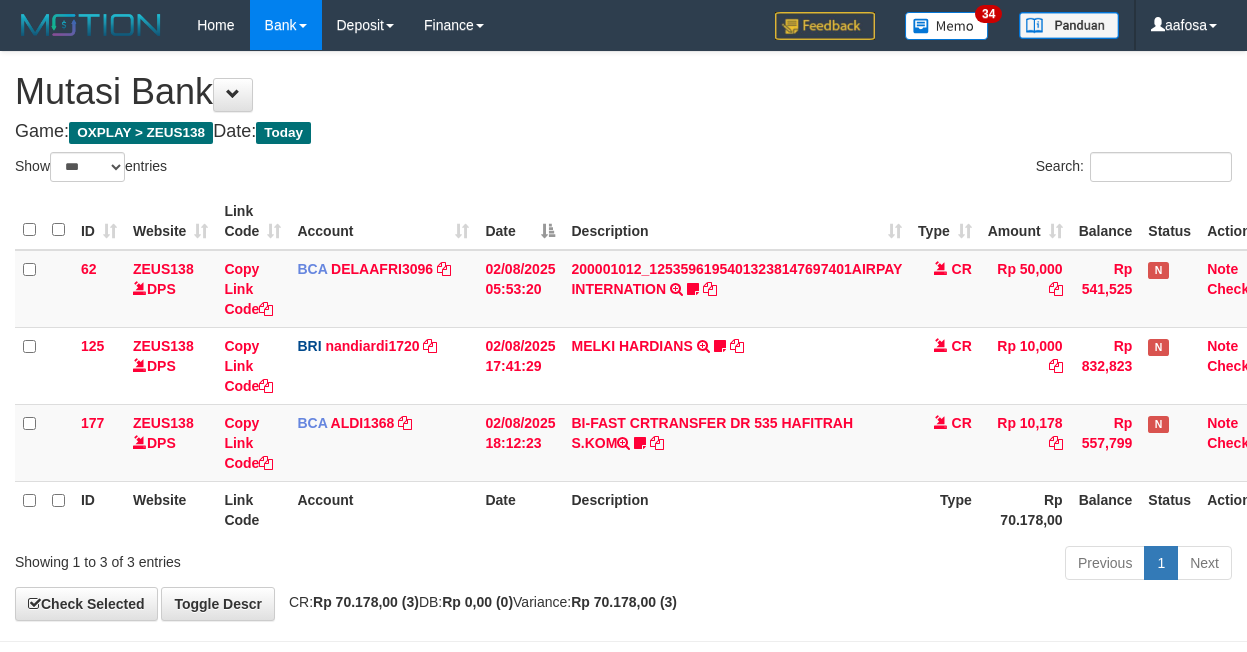 scroll, scrollTop: 10, scrollLeft: 0, axis: vertical 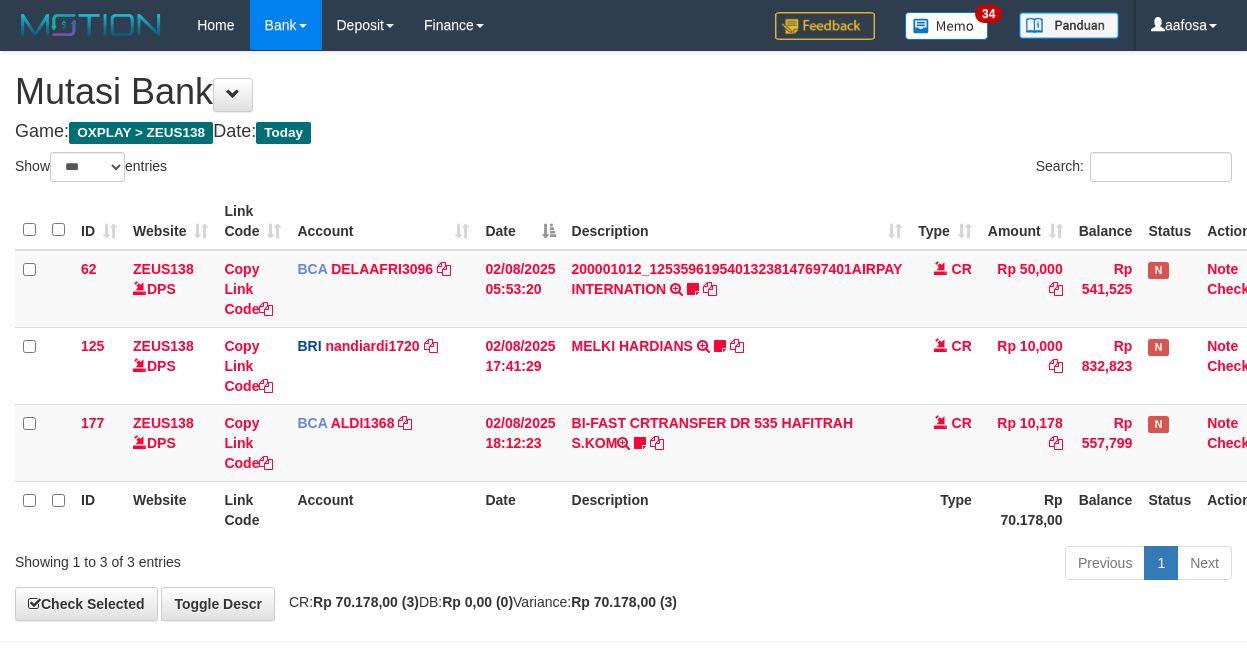 select on "***" 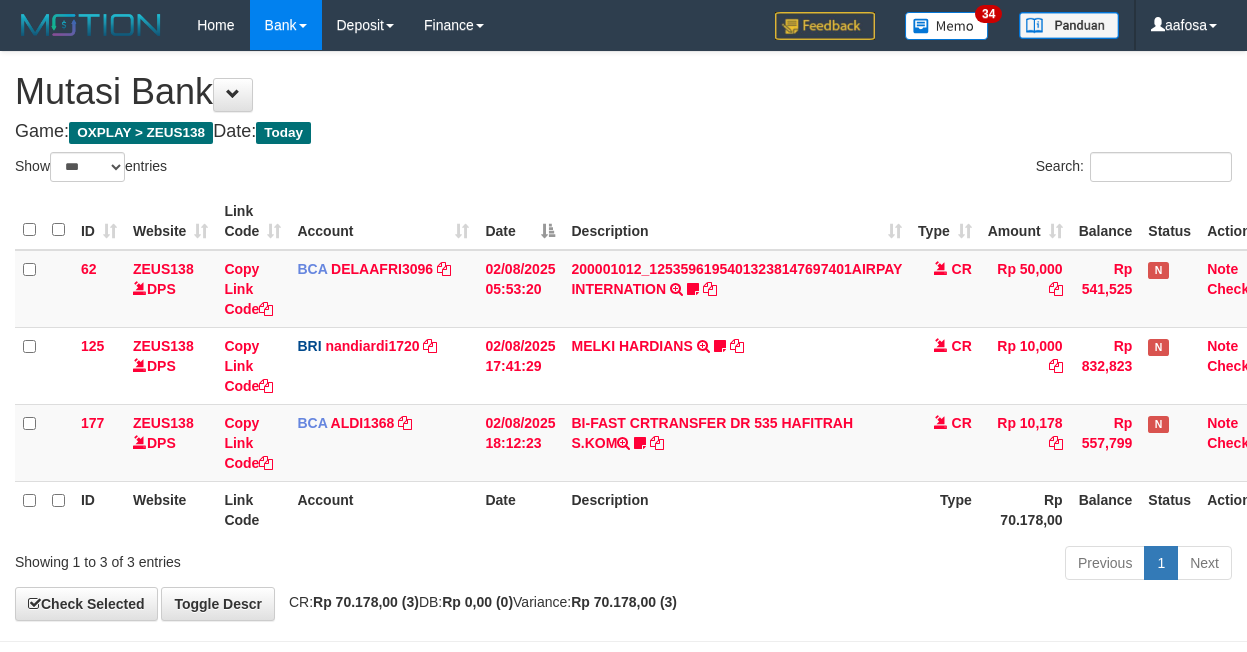 scroll, scrollTop: 10, scrollLeft: 0, axis: vertical 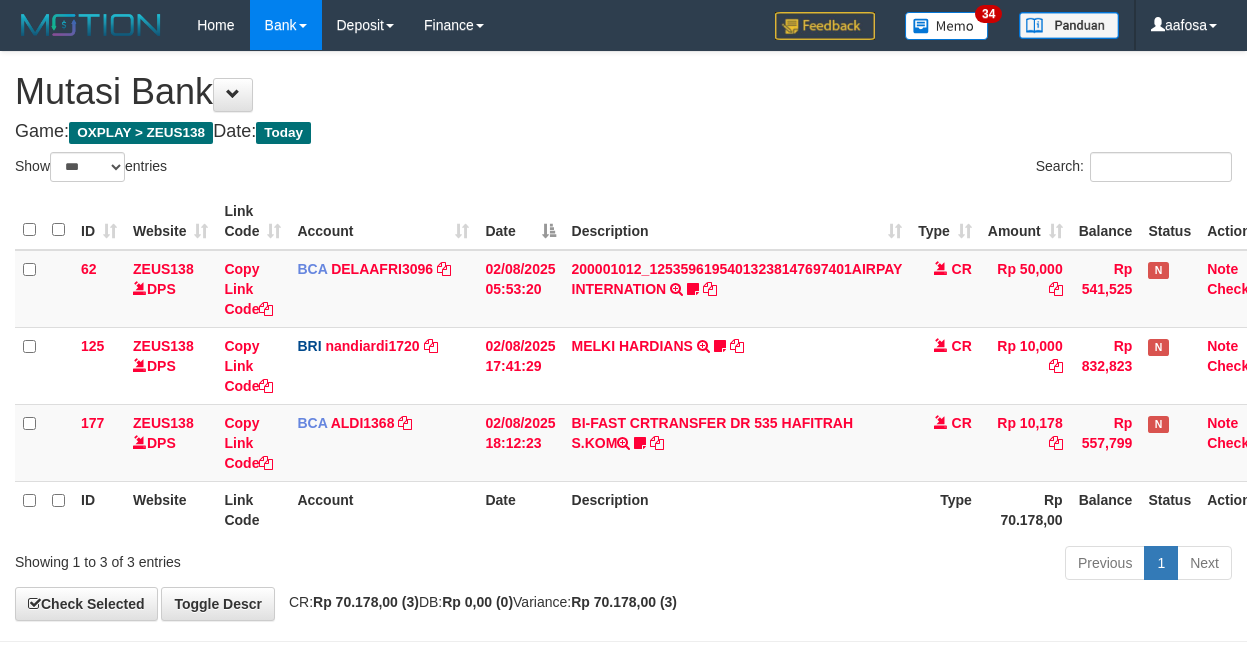 select on "***" 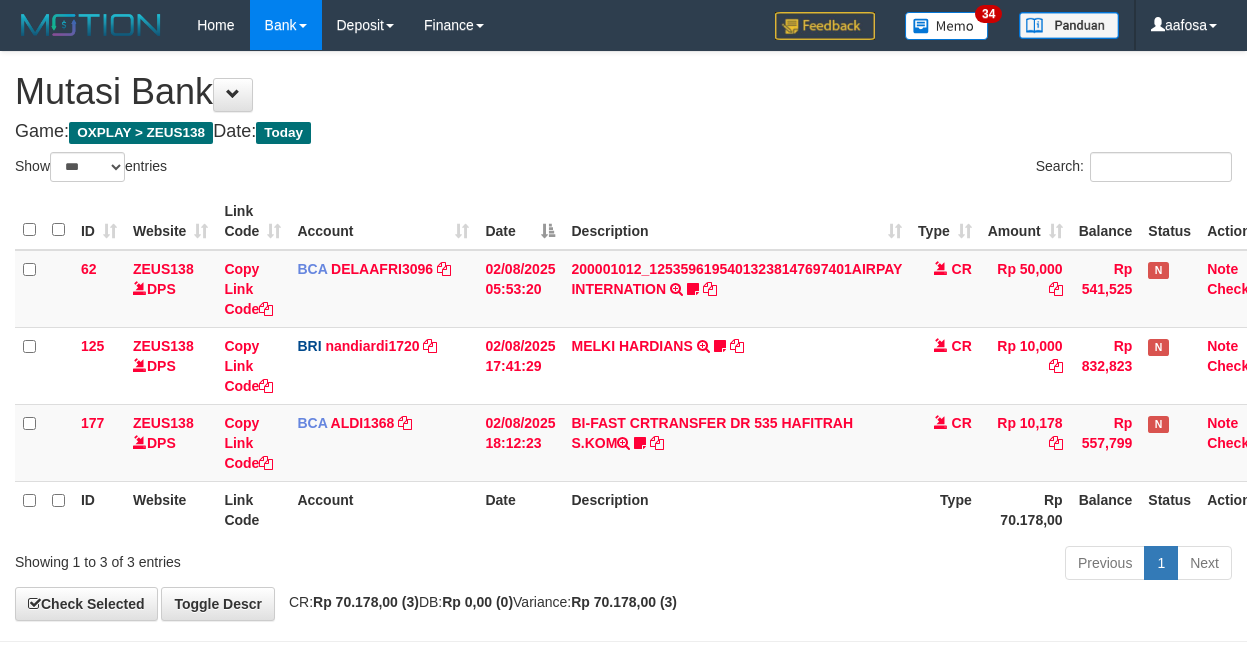 scroll, scrollTop: 10, scrollLeft: 0, axis: vertical 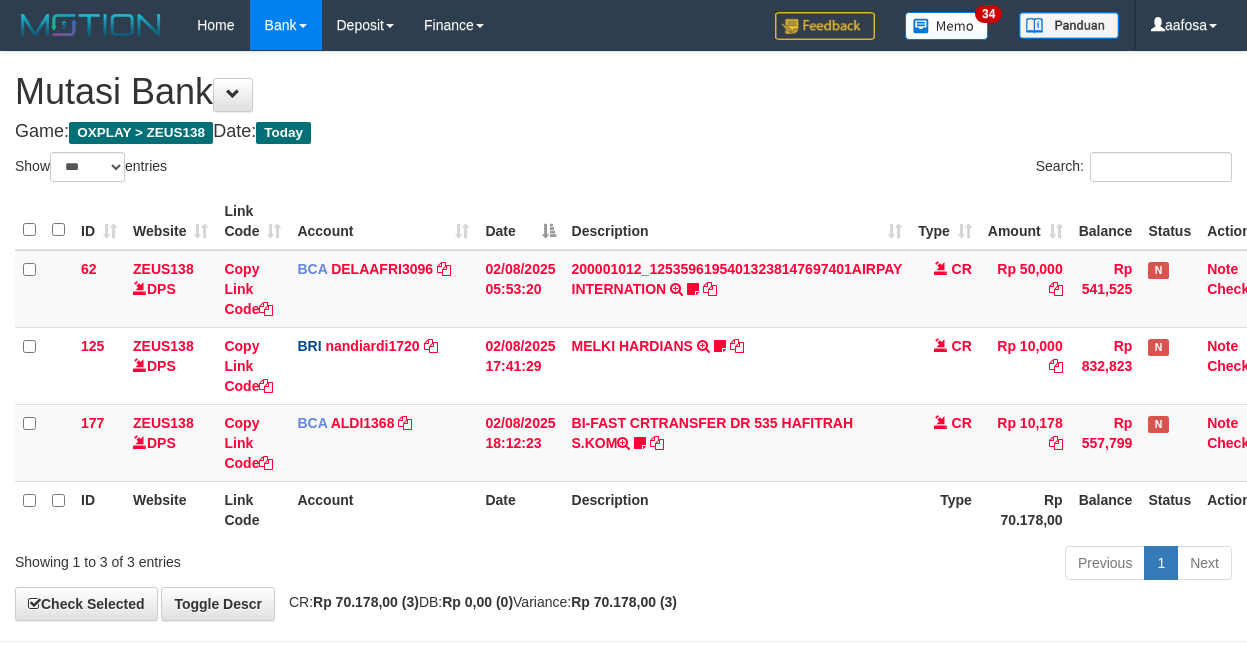 select on "***" 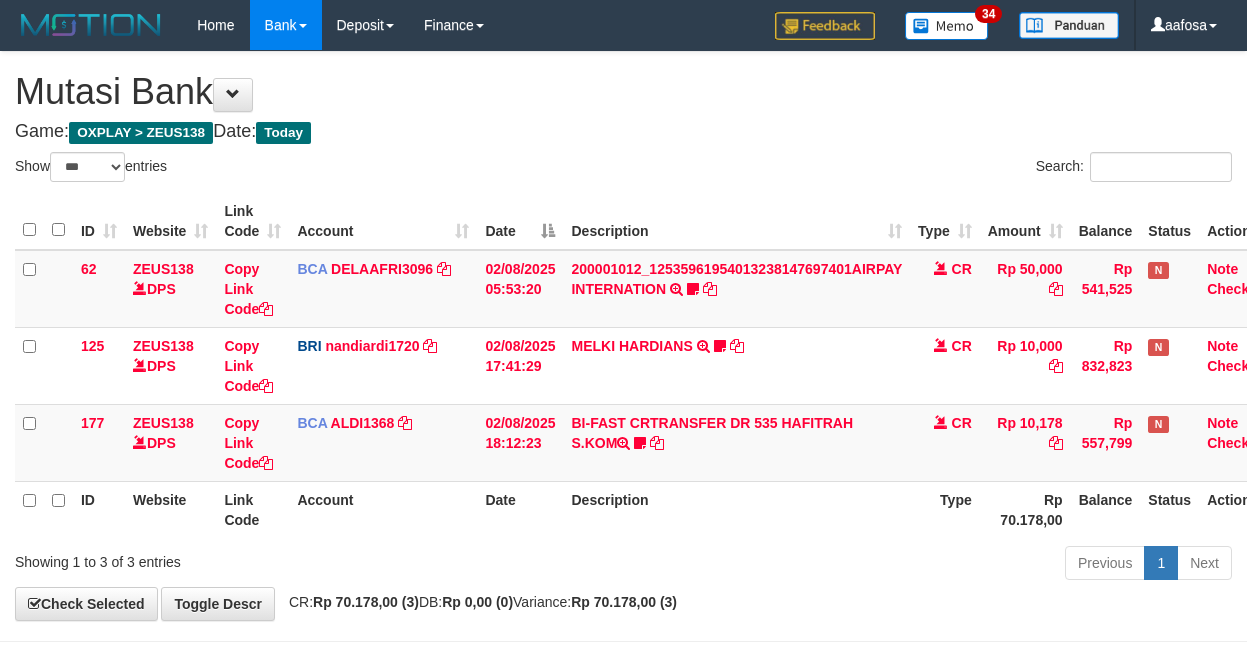 scroll, scrollTop: 10, scrollLeft: 0, axis: vertical 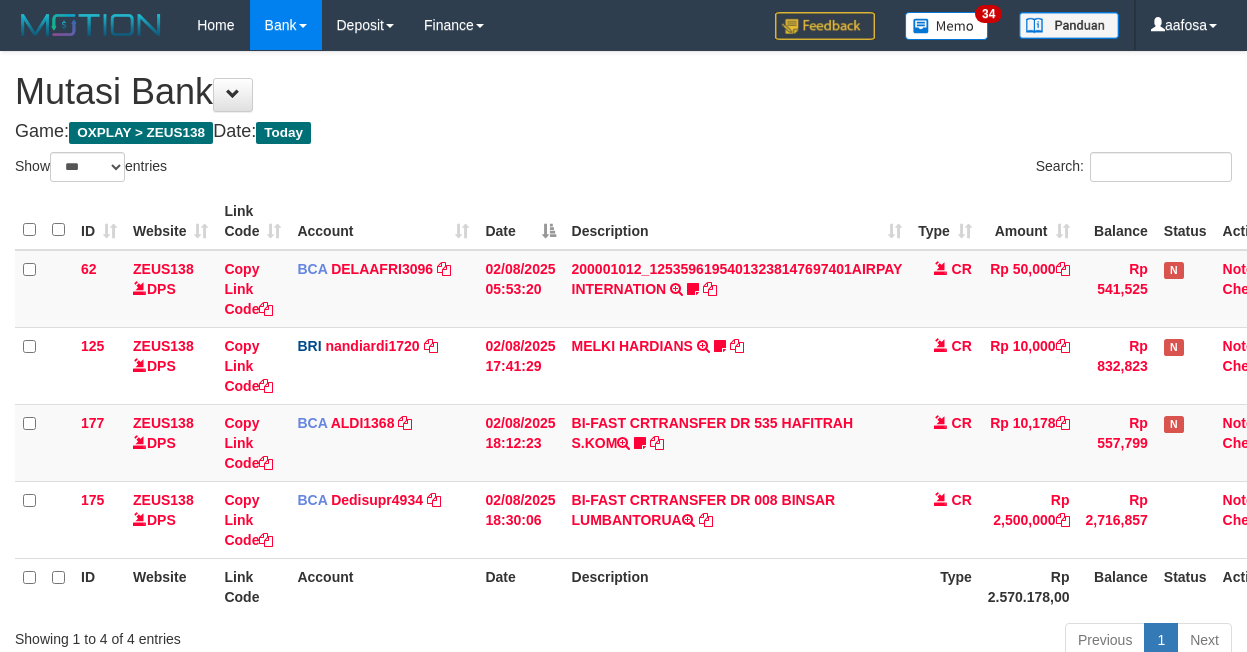 select on "***" 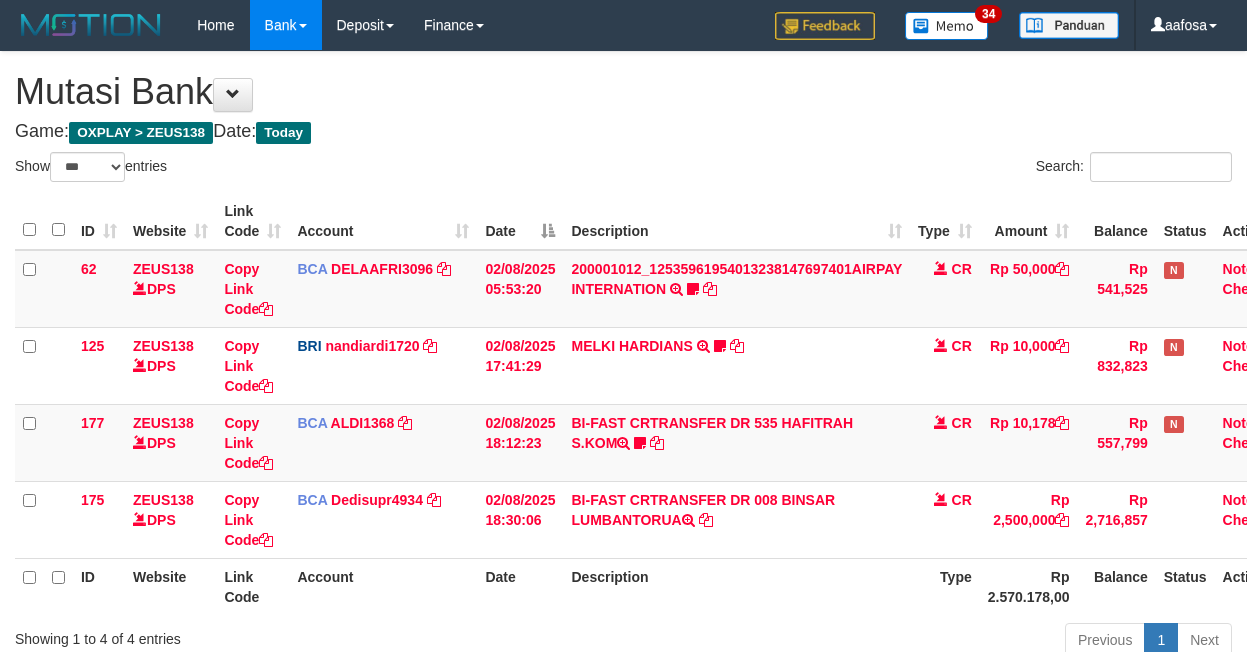 scroll, scrollTop: 10, scrollLeft: 0, axis: vertical 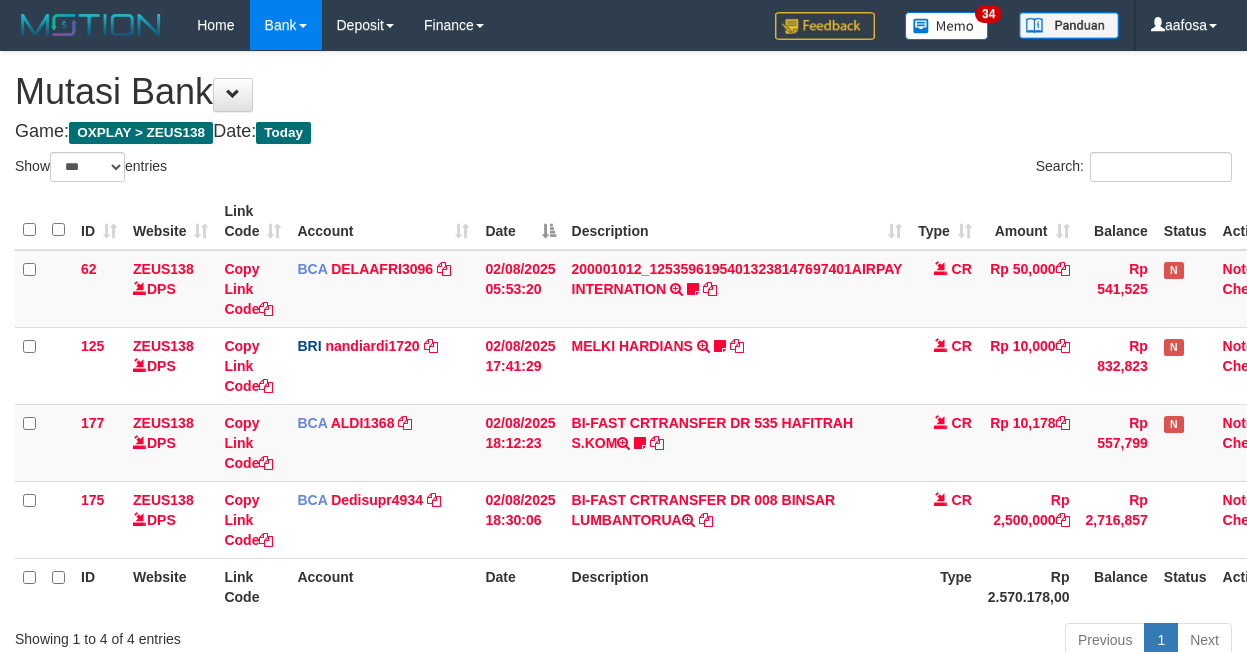 select on "***" 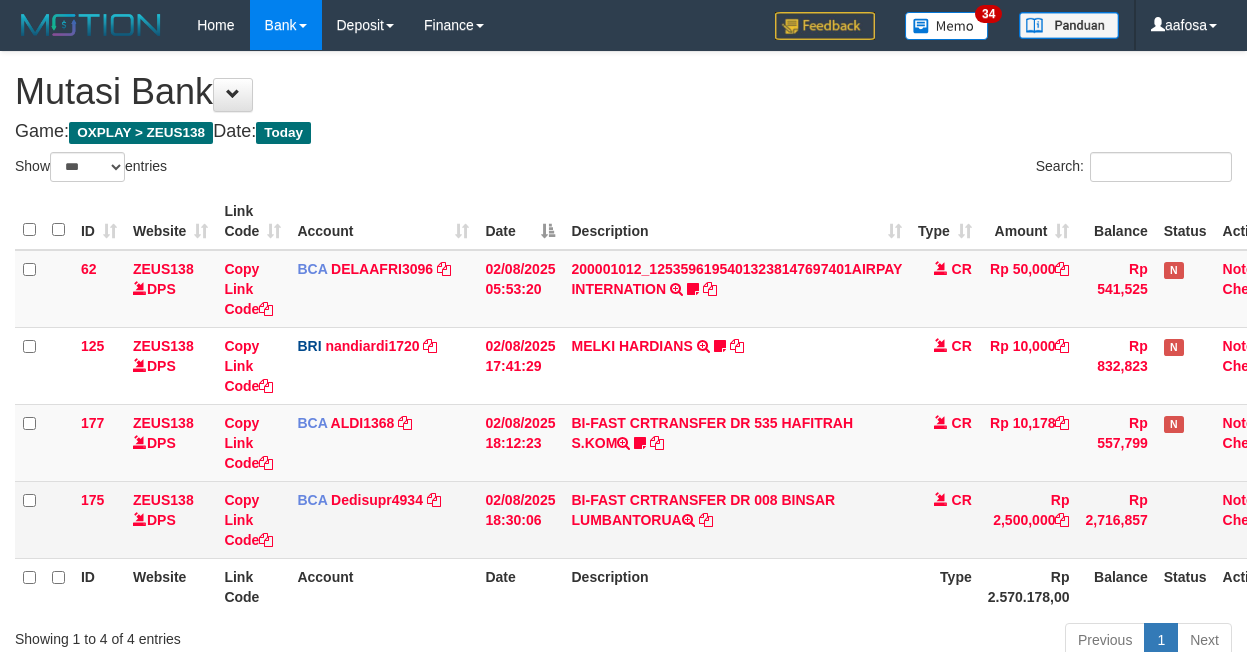 scroll, scrollTop: 10, scrollLeft: 0, axis: vertical 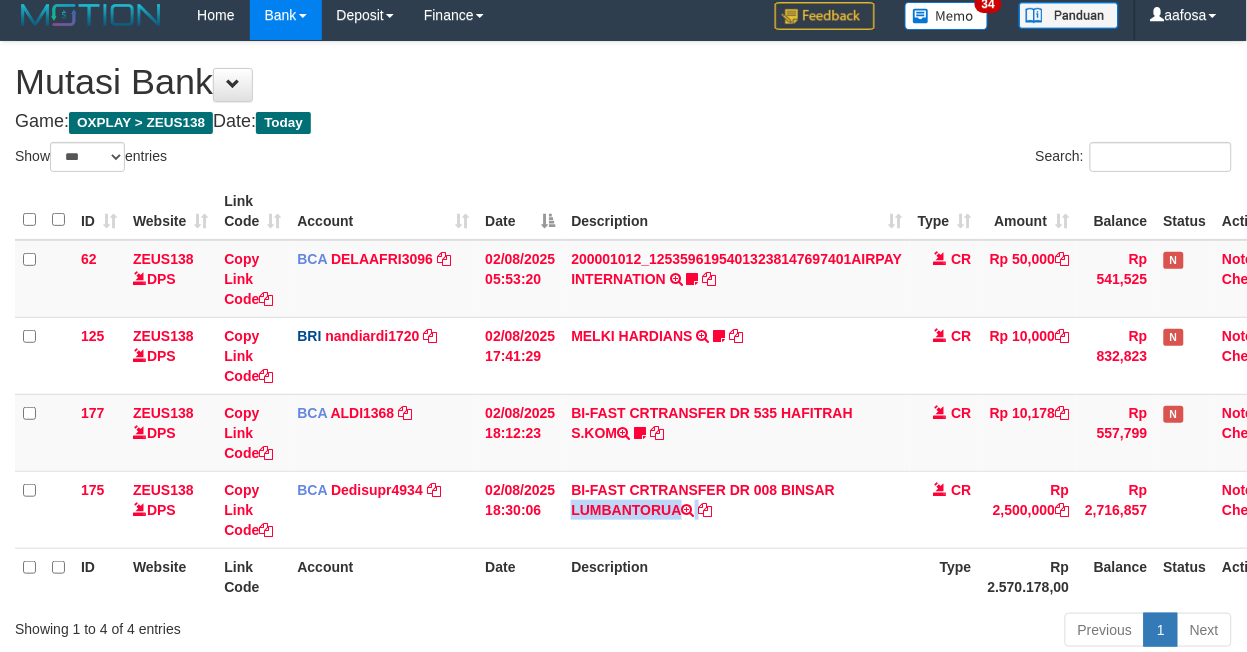 drag, startPoint x: 786, startPoint y: 487, endPoint x: 1255, endPoint y: 573, distance: 476.81967 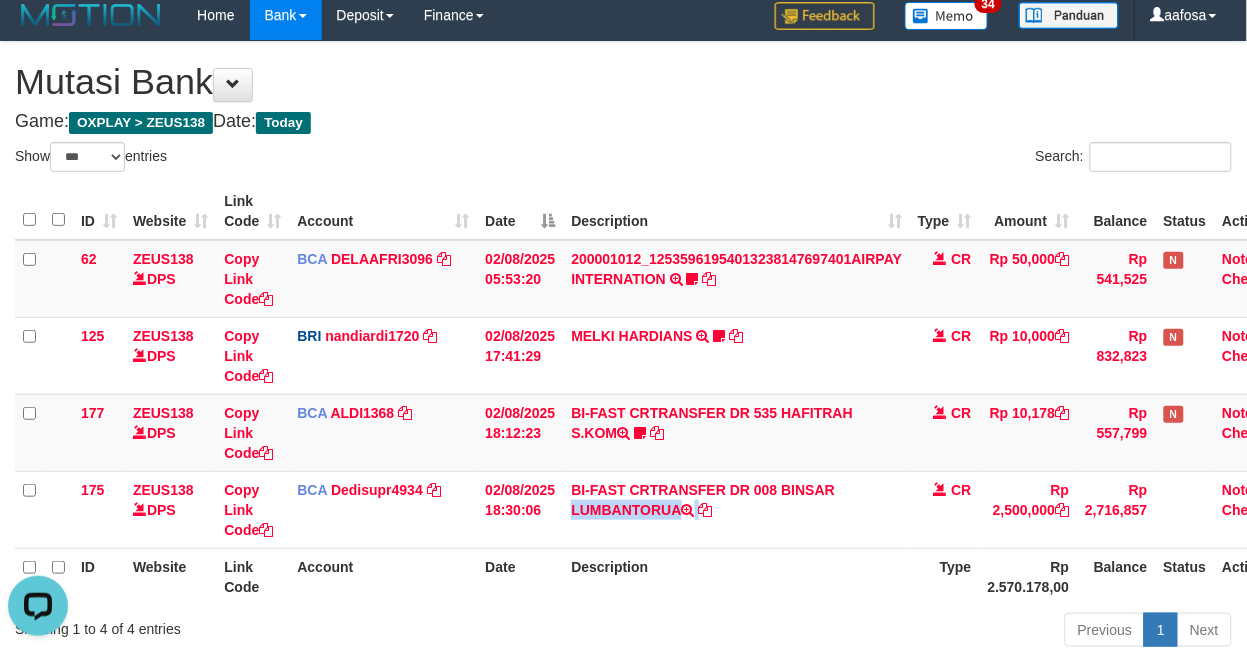 copy on "[FIRST] [LAST]" 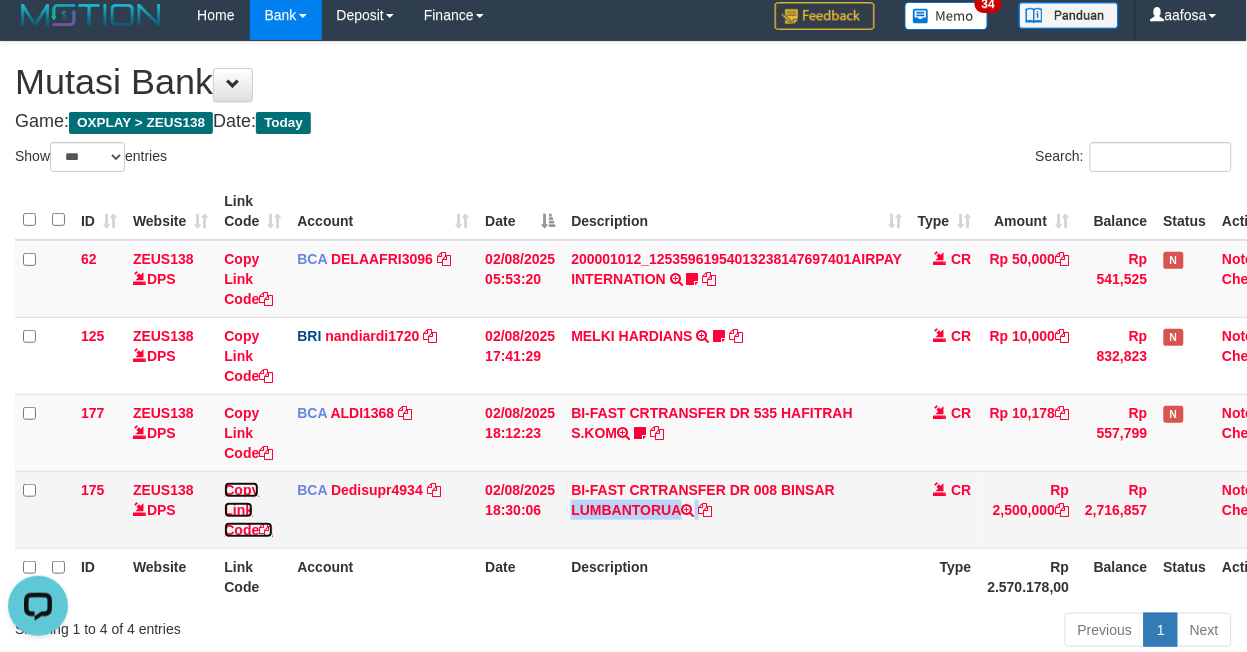 click on "Copy Link Code" at bounding box center (248, 510) 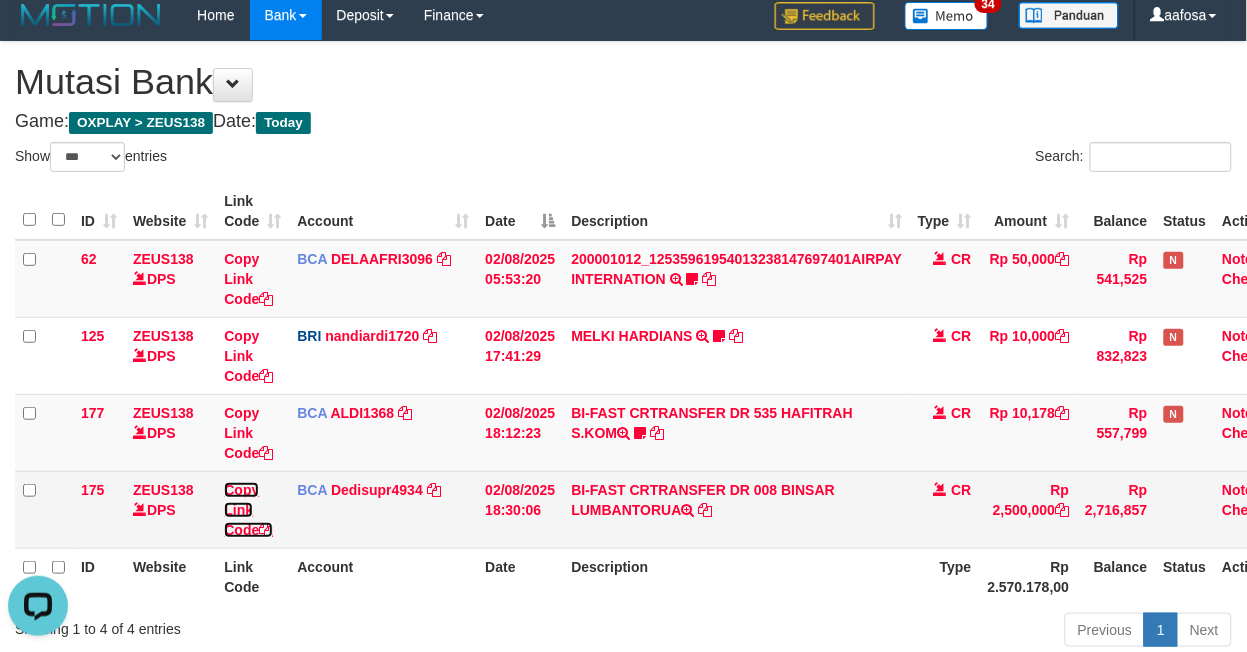 drag, startPoint x: 237, startPoint y: 510, endPoint x: 254, endPoint y: 512, distance: 17.117243 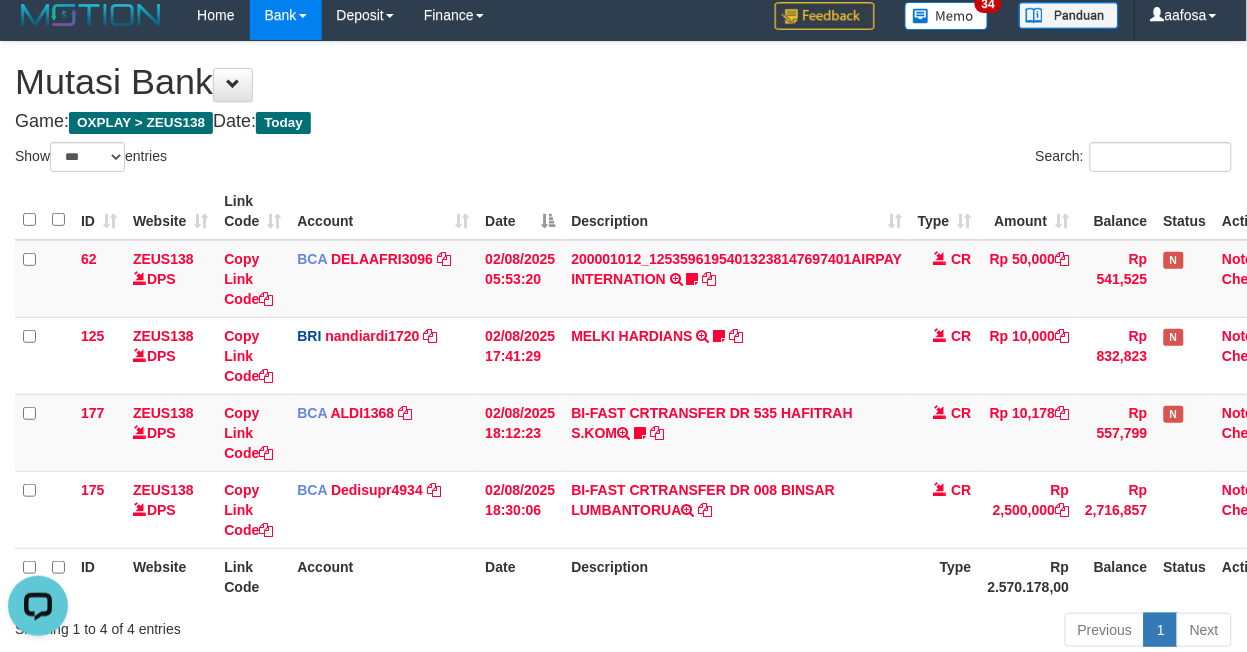 scroll, scrollTop: 320, scrollLeft: 0, axis: vertical 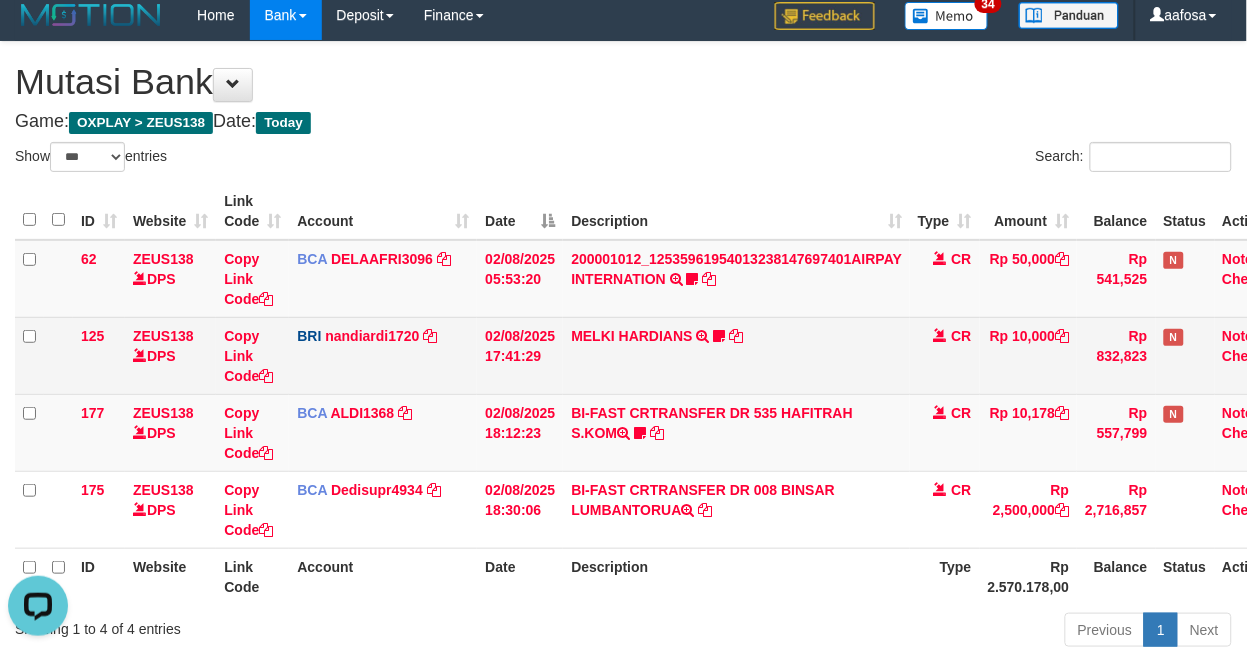 click on "MELKI HARDIANS            TRANSFER NBMB MELKI HARDIANS TO NANDI ARDIANSYAH    Blackjack76" at bounding box center [736, 355] 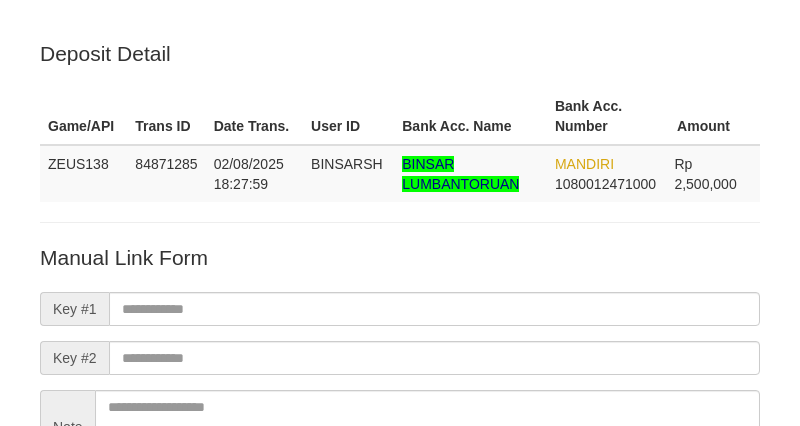 scroll, scrollTop: 0, scrollLeft: 0, axis: both 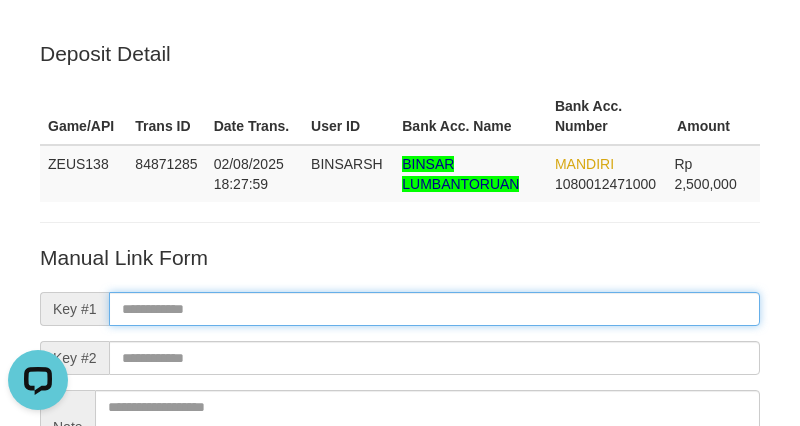 paste on "**********" 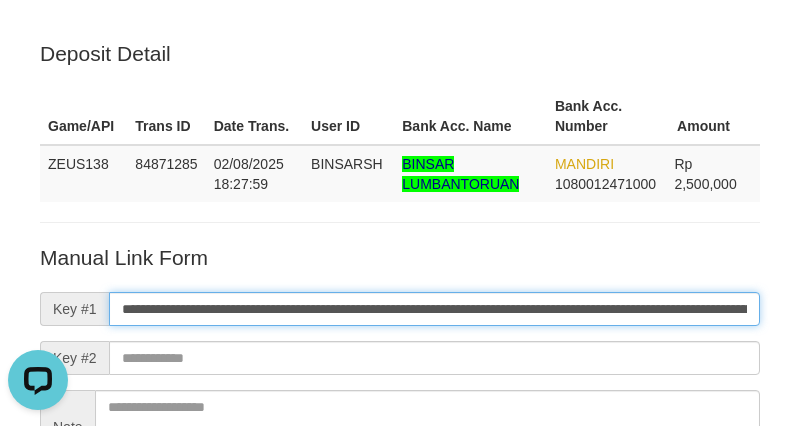 click on "**********" at bounding box center [434, 309] 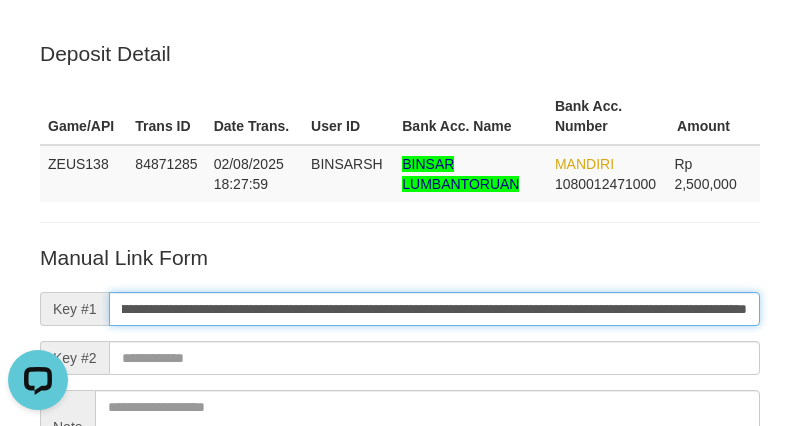 type on "**********" 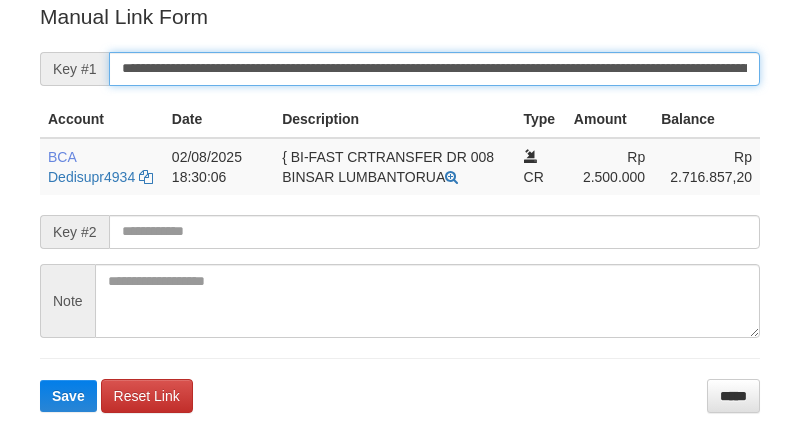 scroll, scrollTop: 404, scrollLeft: 0, axis: vertical 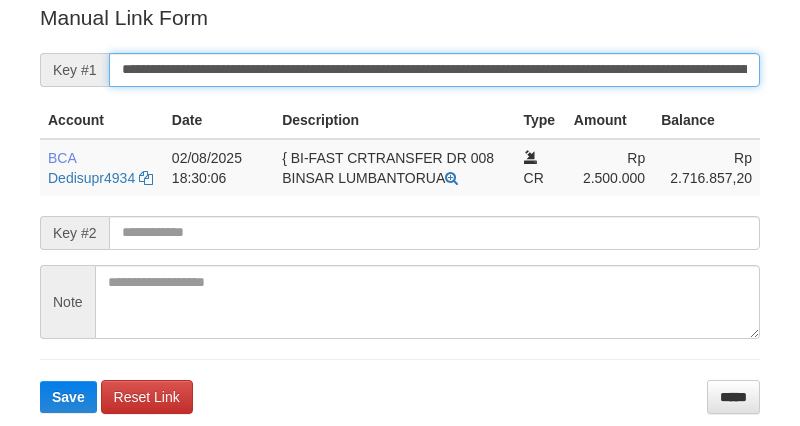 click on "**********" at bounding box center (434, 70) 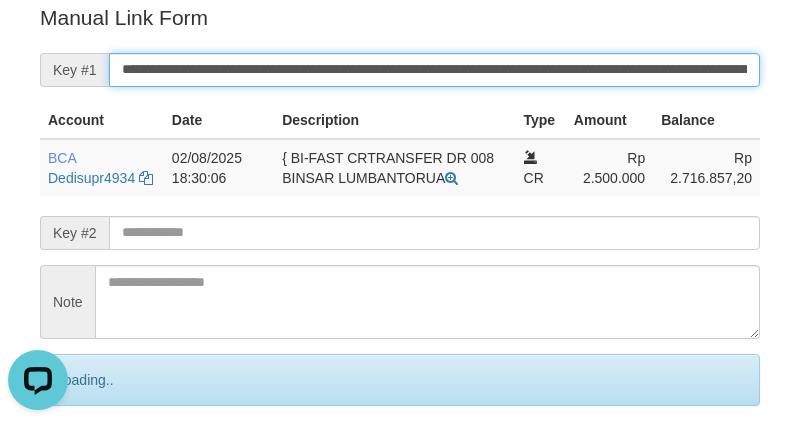 scroll, scrollTop: 0, scrollLeft: 0, axis: both 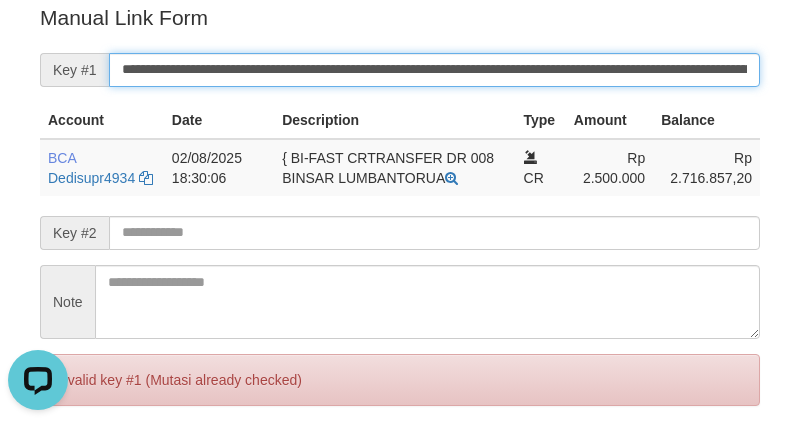 click on "Save" at bounding box center (68, 464) 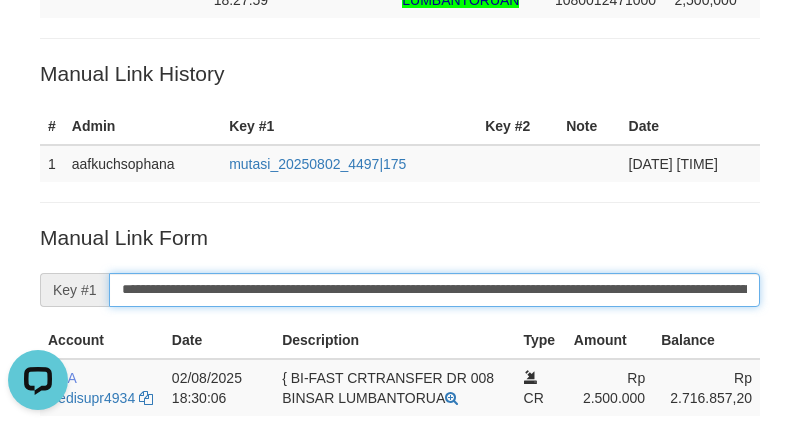 scroll, scrollTop: 182, scrollLeft: 0, axis: vertical 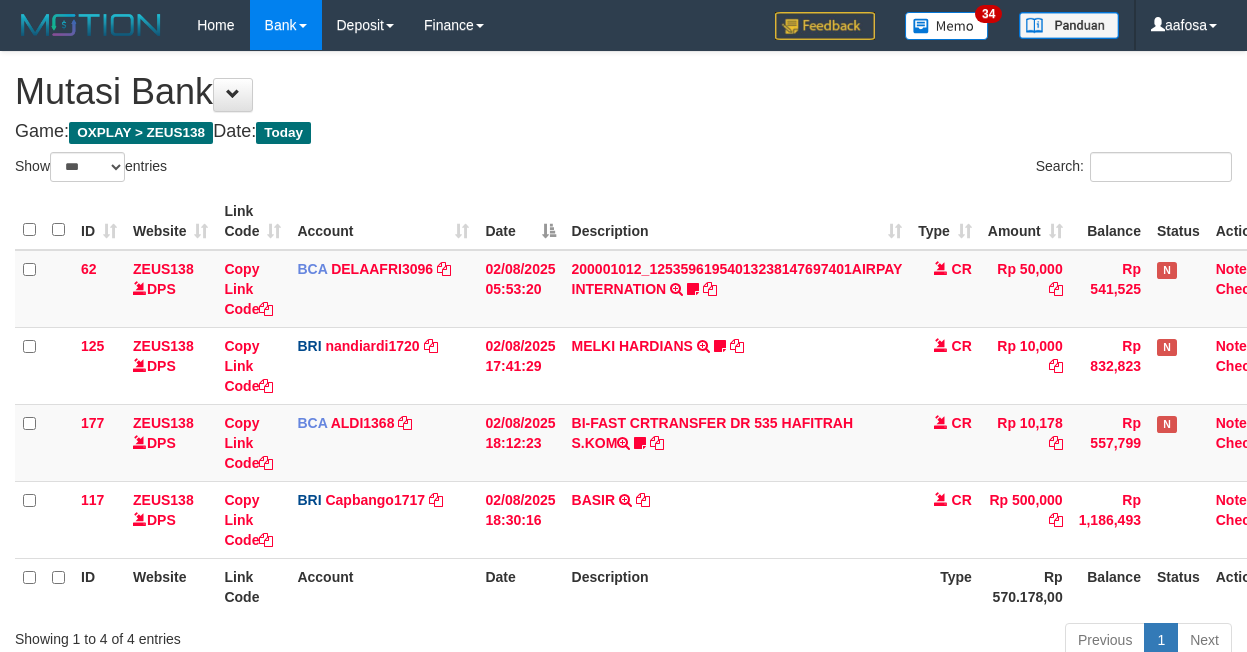 select on "***" 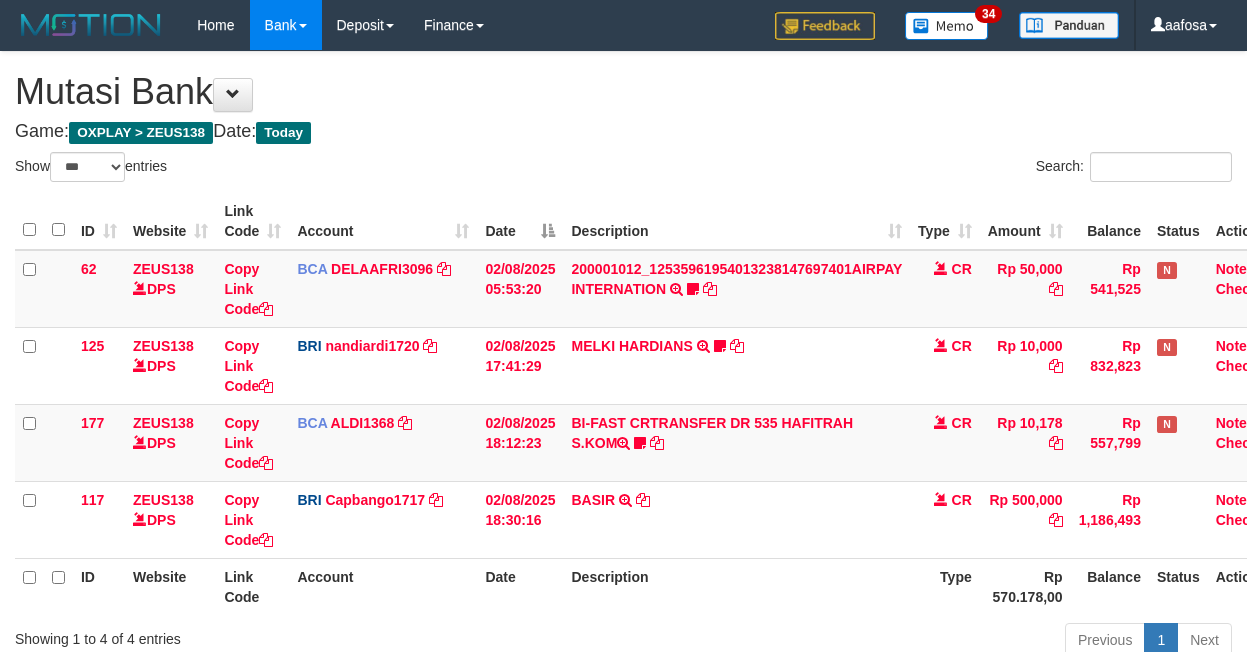 scroll, scrollTop: 10, scrollLeft: 0, axis: vertical 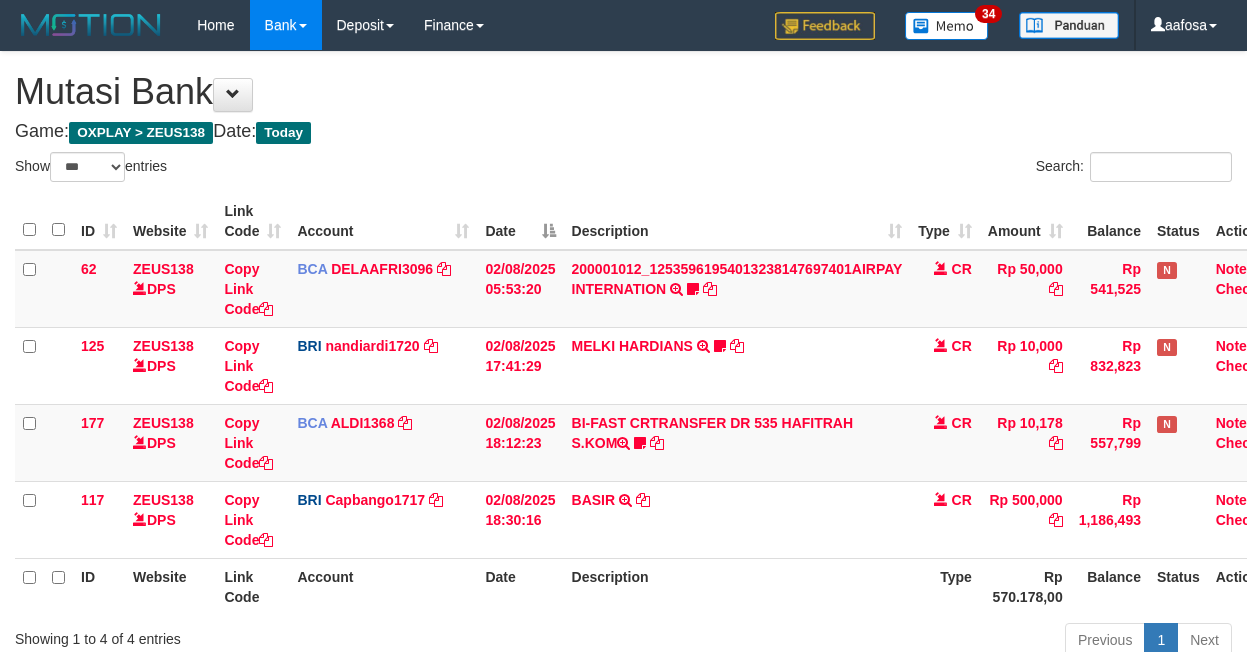 select on "***" 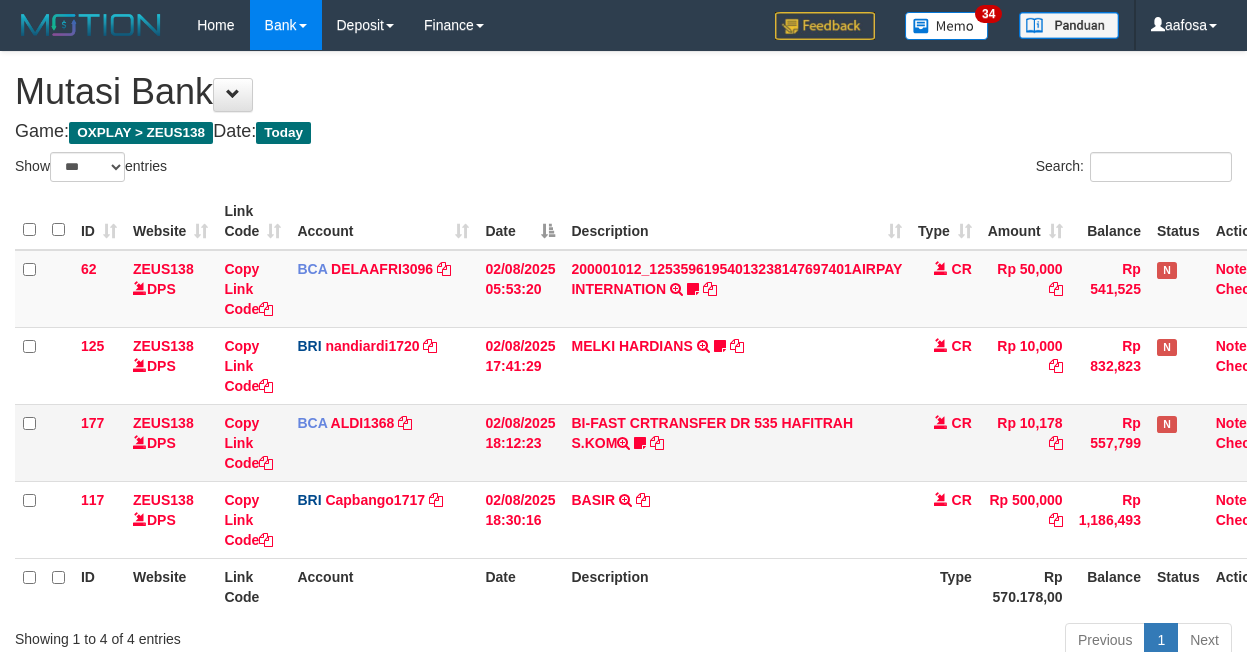 scroll, scrollTop: 10, scrollLeft: 0, axis: vertical 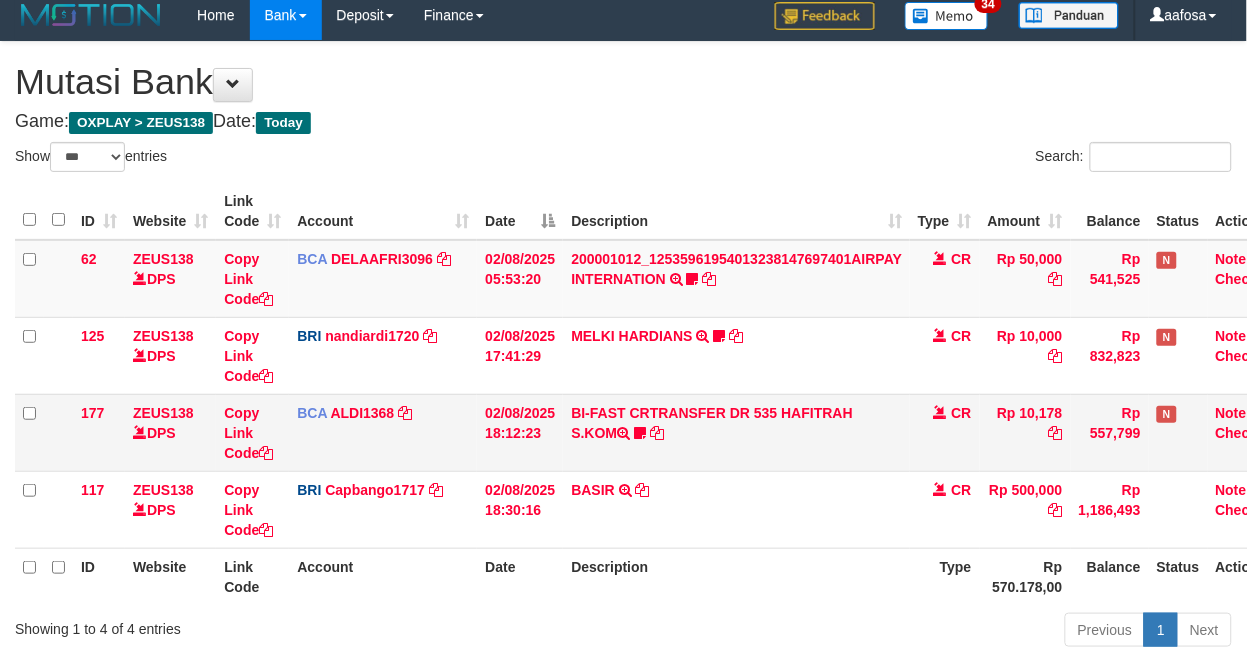 click on "BI-FAST CRTRANSFER DR 535 HAFITRAH S.KOM          Pakaji999" at bounding box center [736, 432] 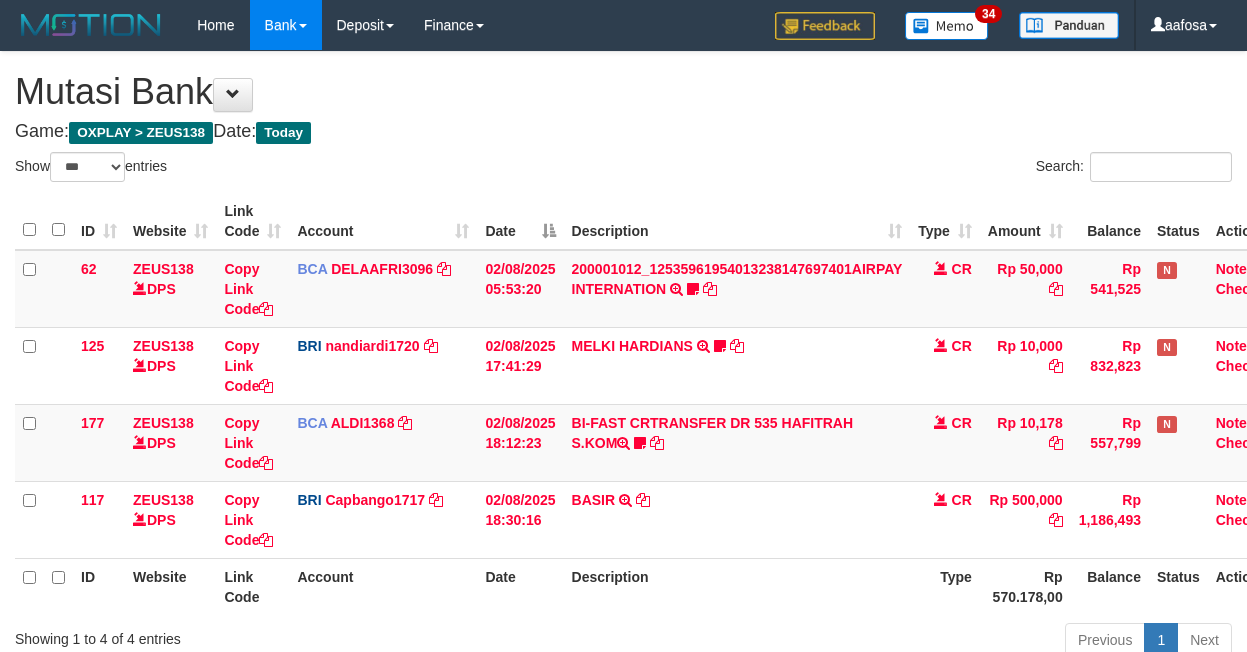 select on "***" 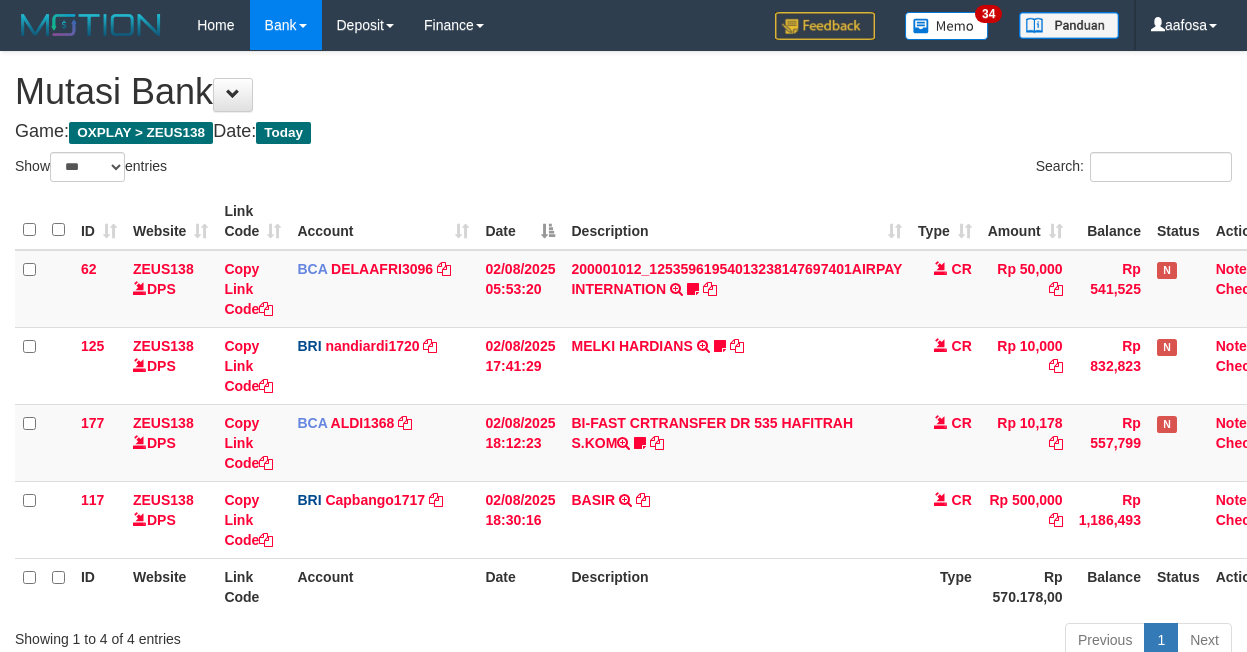 scroll, scrollTop: 10, scrollLeft: 0, axis: vertical 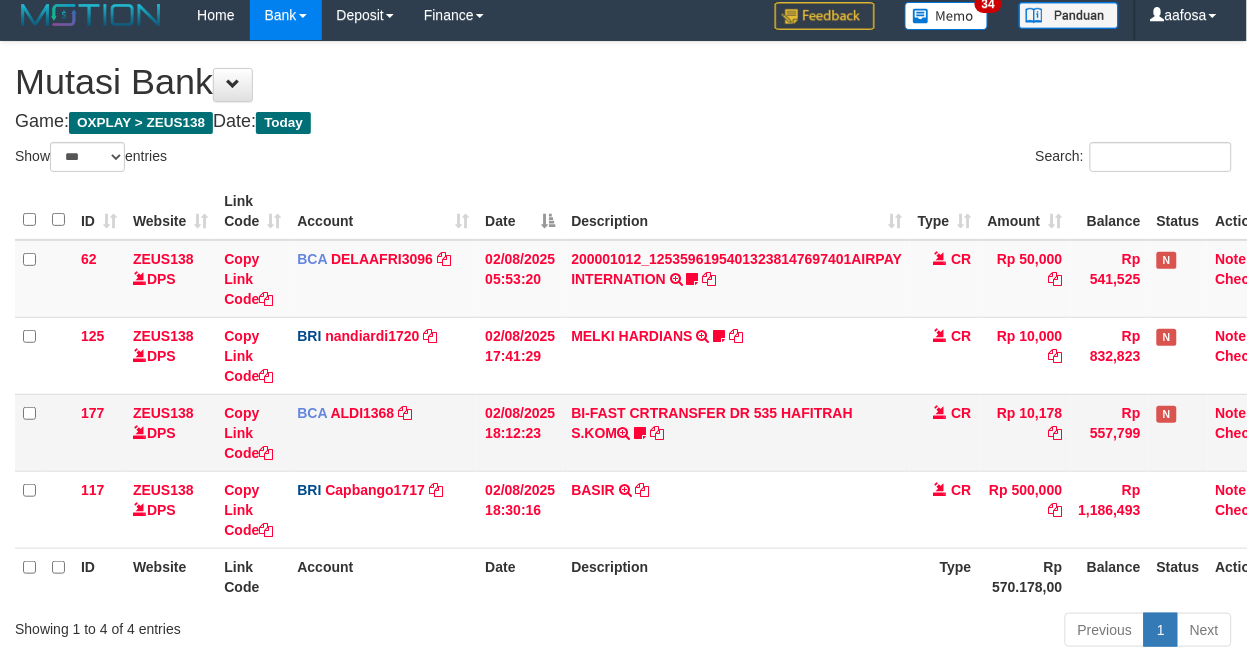 drag, startPoint x: 631, startPoint y: 398, endPoint x: 644, endPoint y: 394, distance: 13.601471 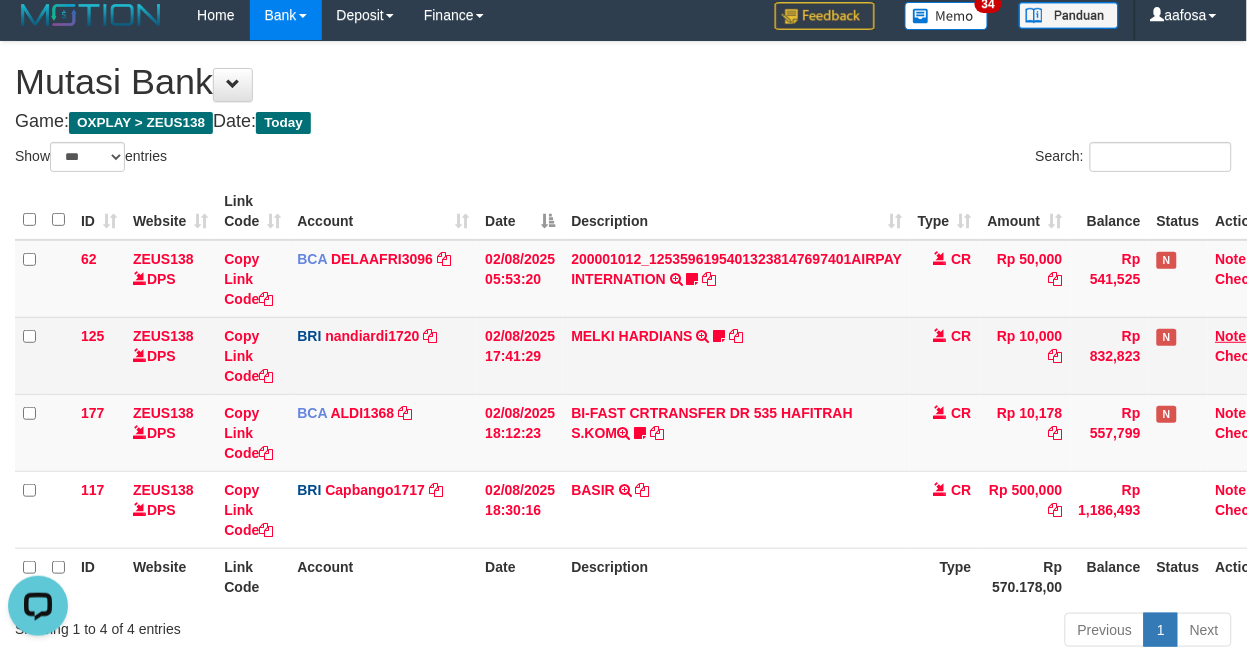 scroll, scrollTop: 0, scrollLeft: 0, axis: both 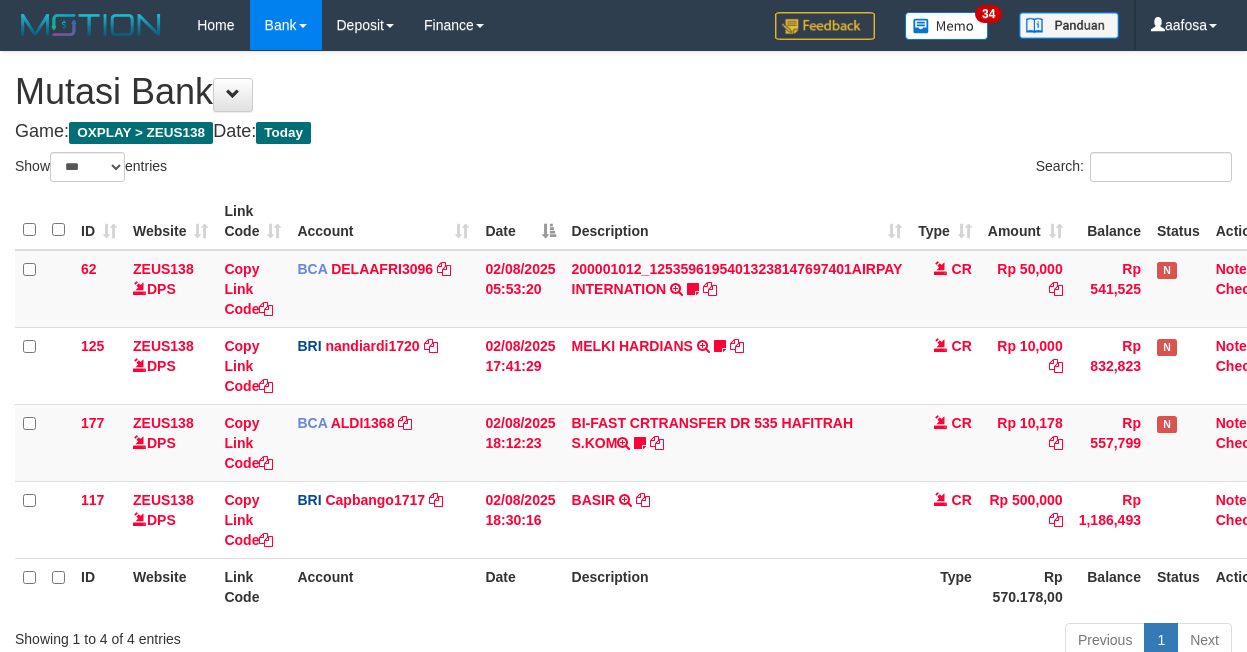 select on "***" 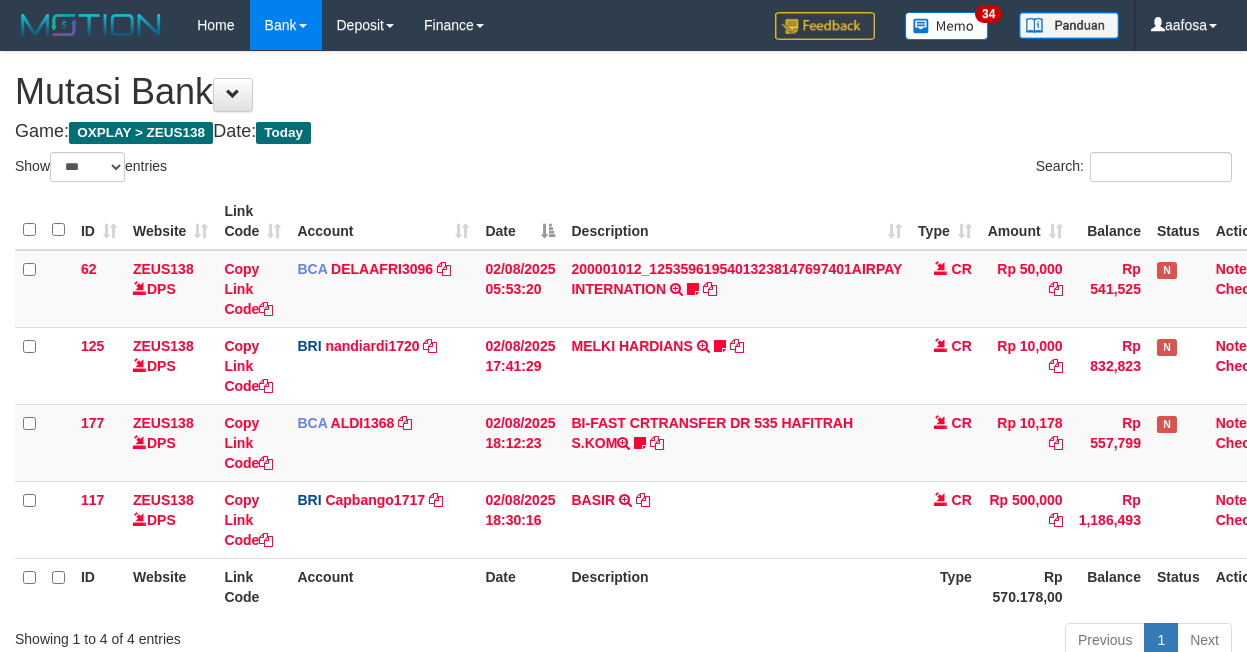 scroll, scrollTop: 10, scrollLeft: 0, axis: vertical 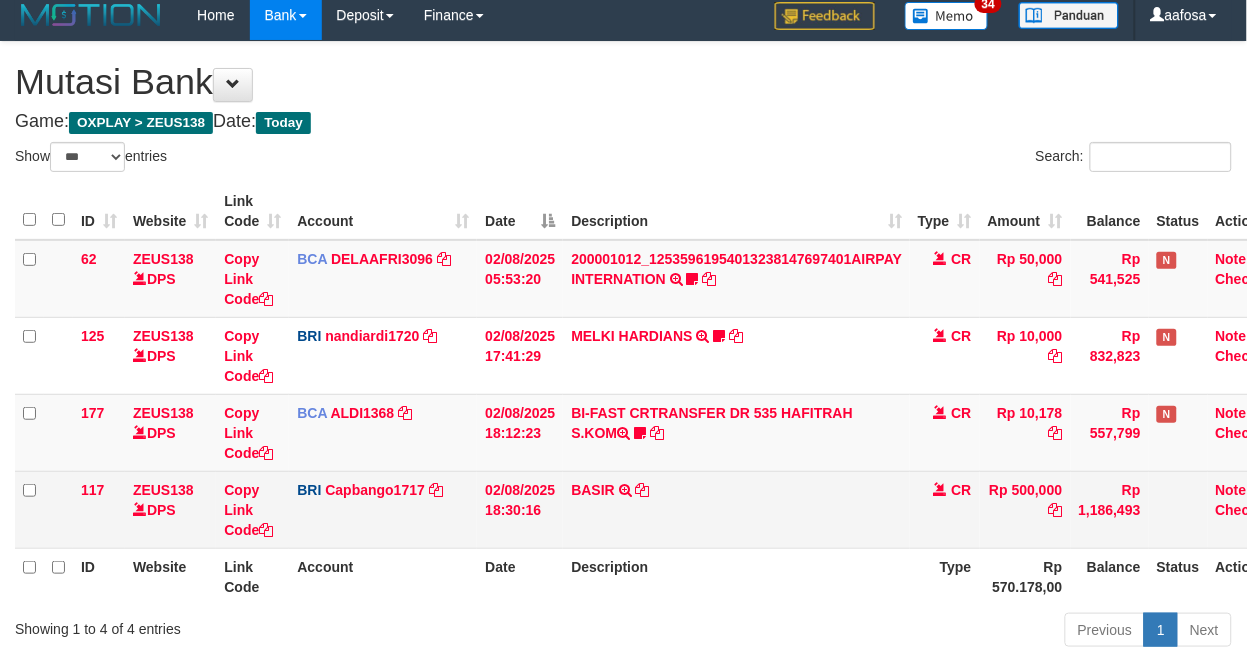 click on "BASIR         TRANSFER NBMB BASIR TO HELMI" at bounding box center [736, 509] 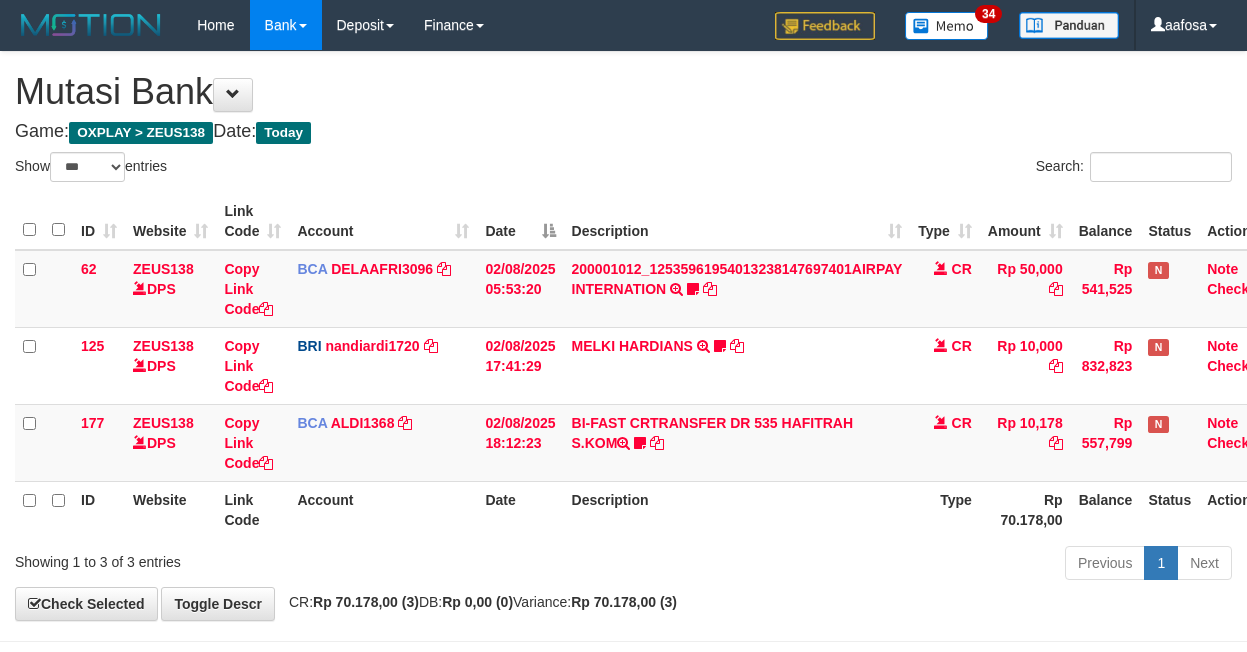select on "***" 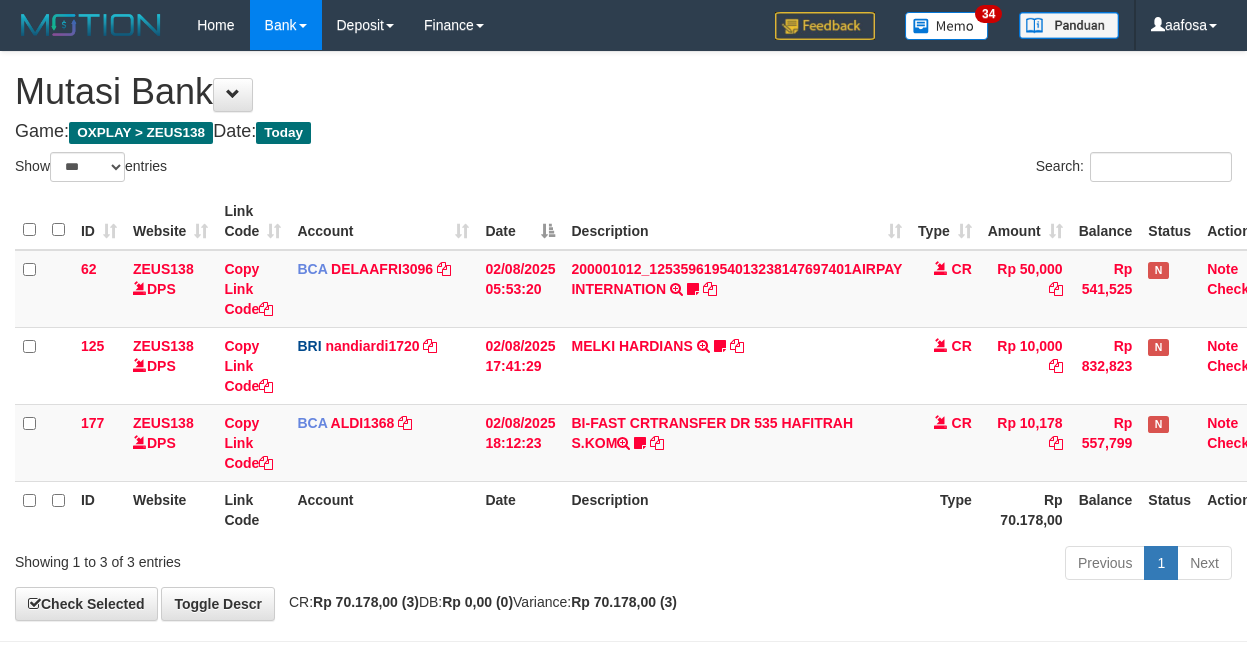 scroll, scrollTop: 10, scrollLeft: 0, axis: vertical 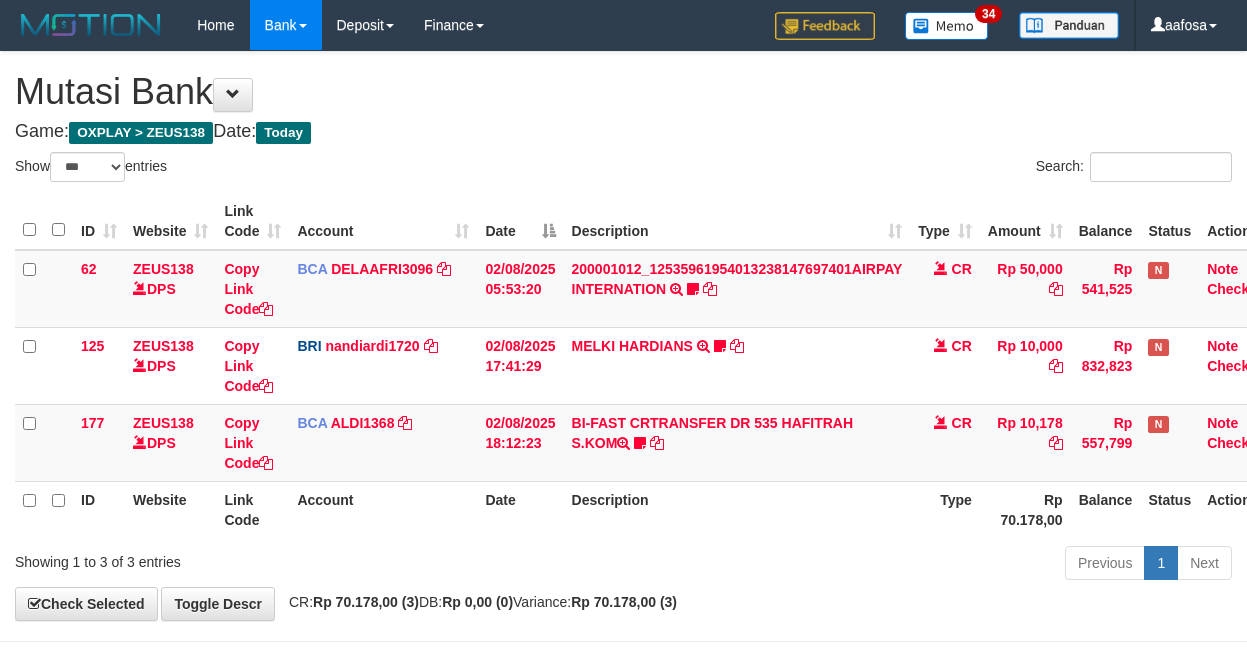 select on "***" 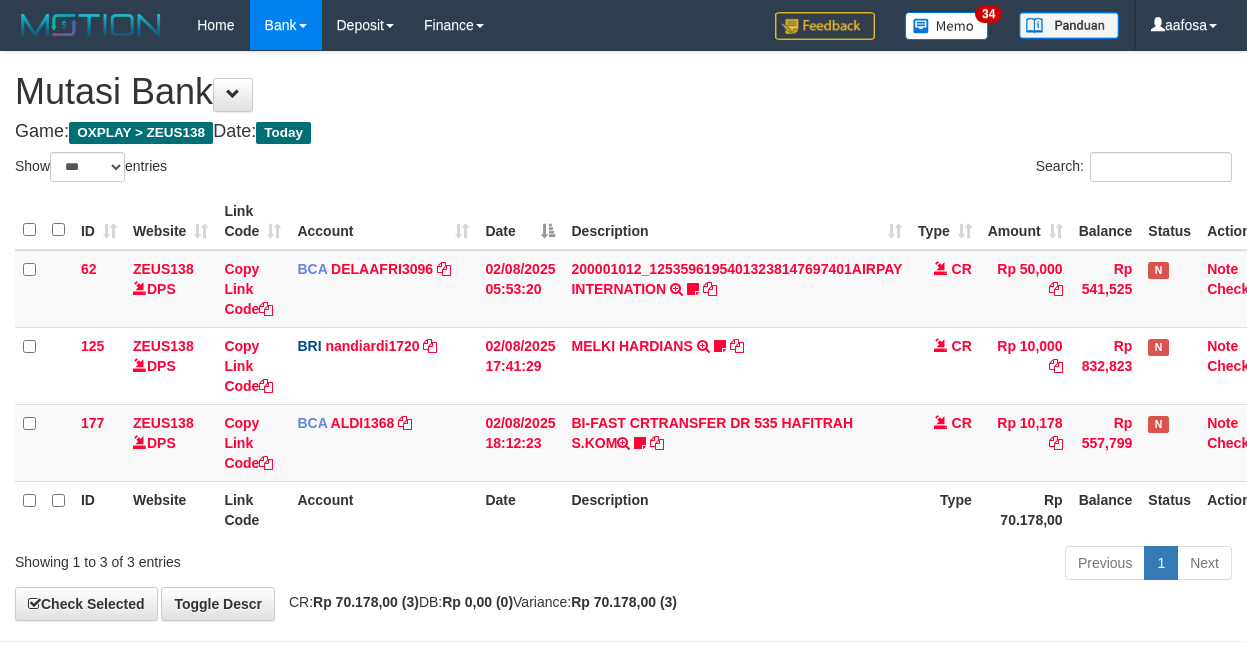 scroll, scrollTop: 10, scrollLeft: 0, axis: vertical 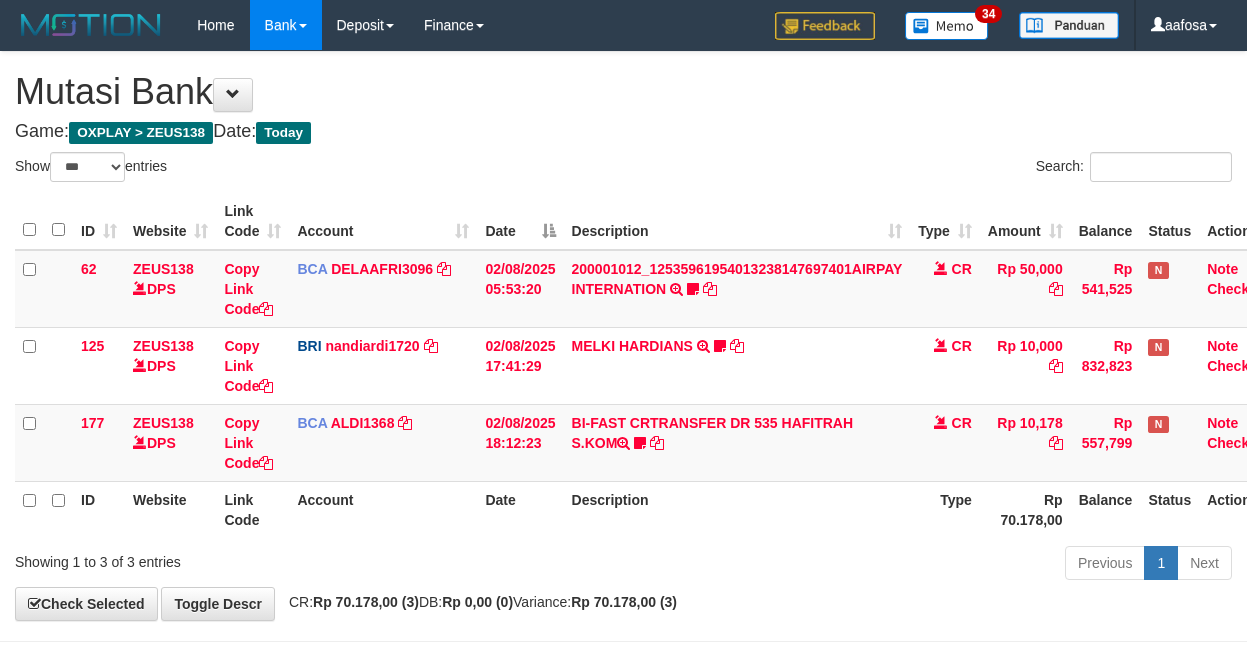 select on "***" 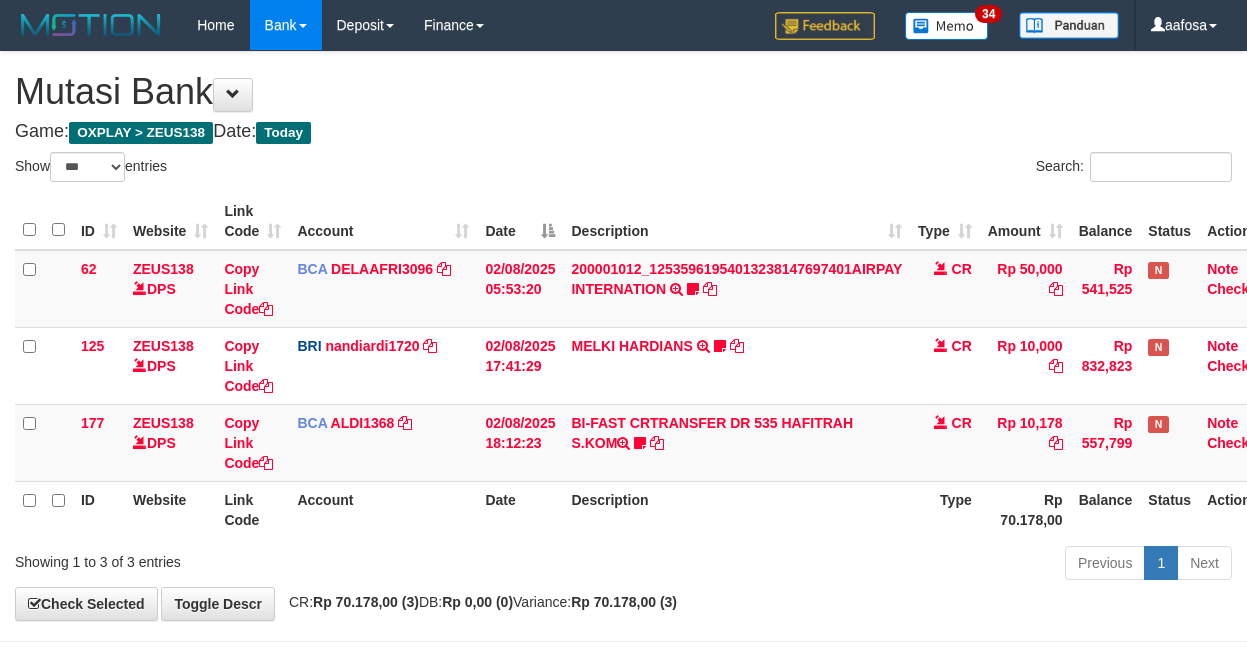 scroll, scrollTop: 10, scrollLeft: 0, axis: vertical 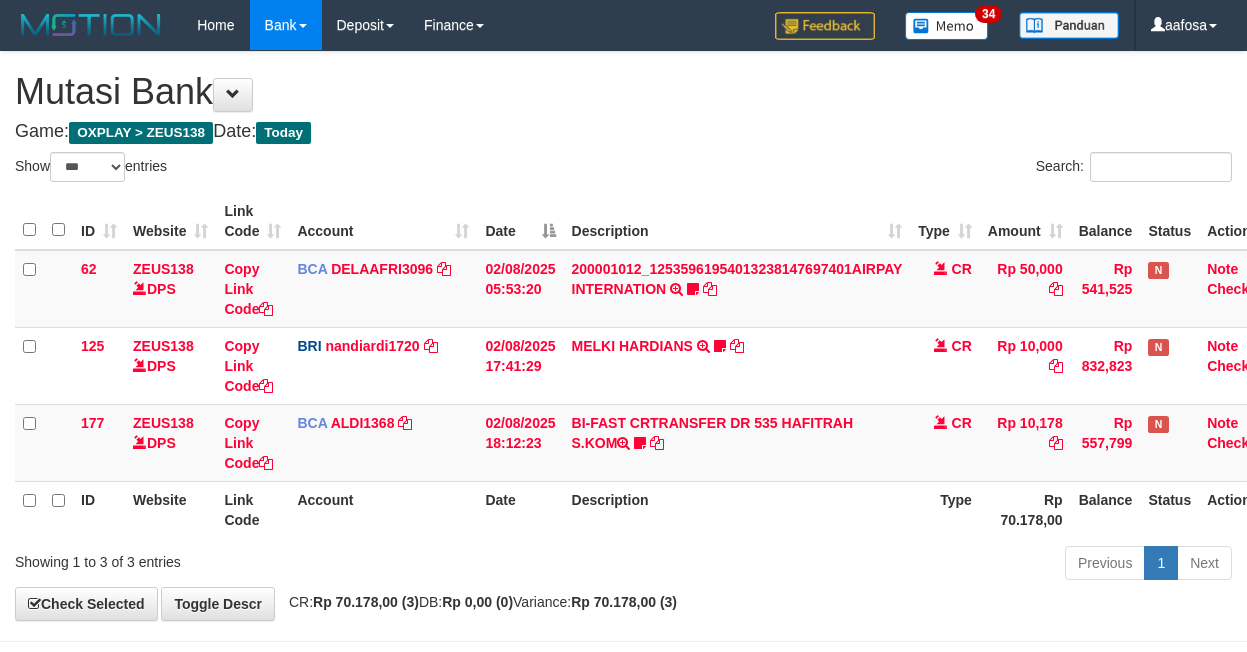 select on "***" 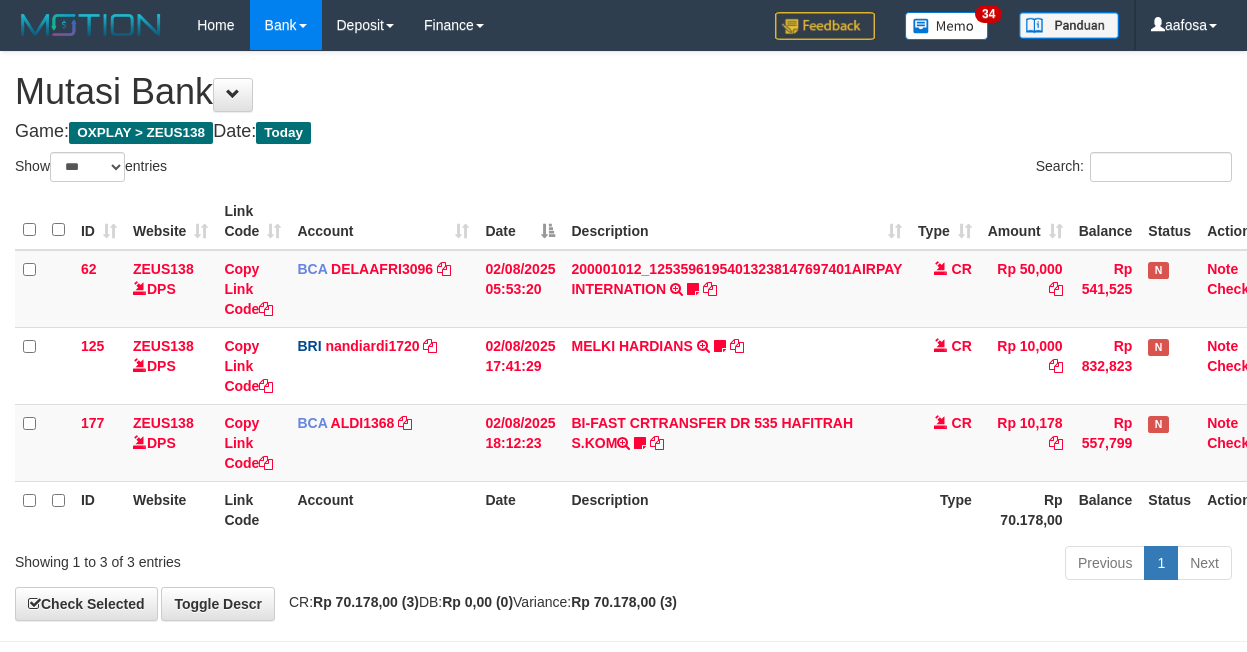 scroll, scrollTop: 10, scrollLeft: 0, axis: vertical 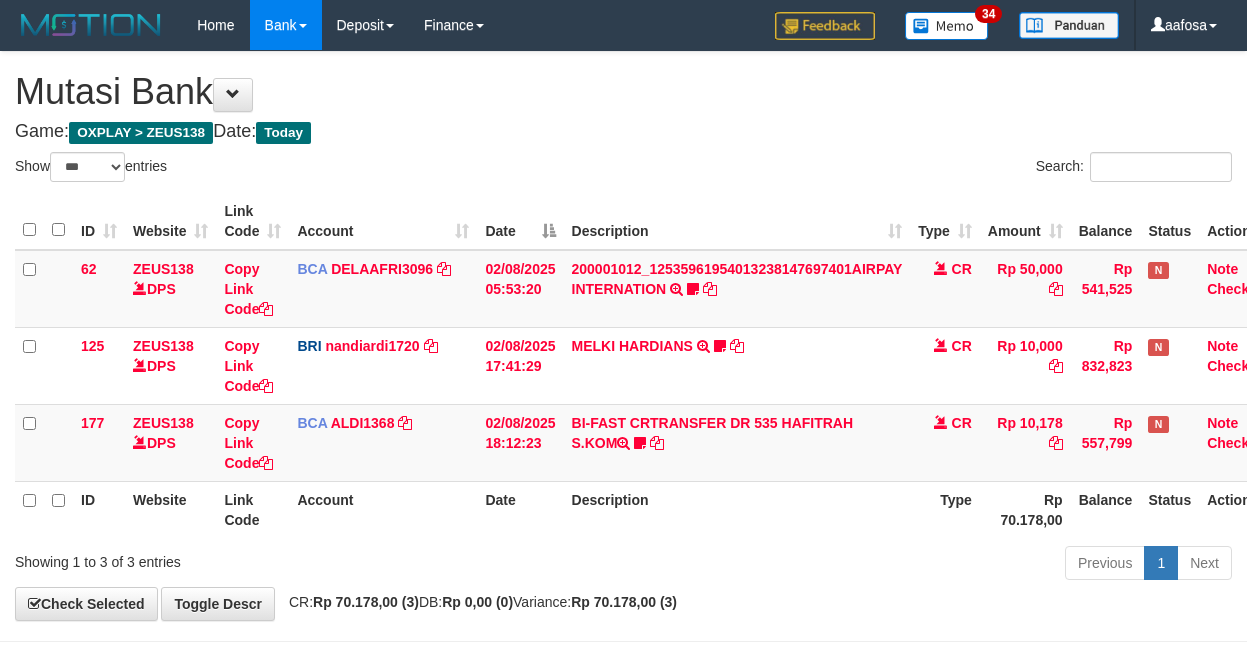 select on "***" 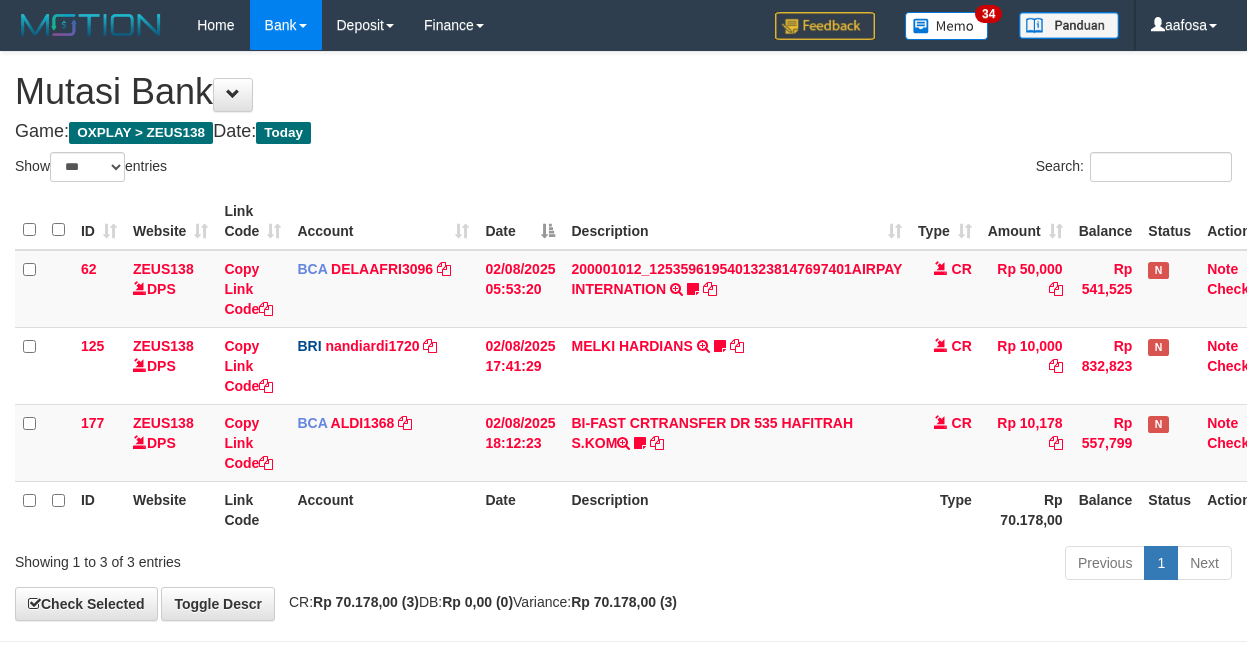 scroll, scrollTop: 10, scrollLeft: 0, axis: vertical 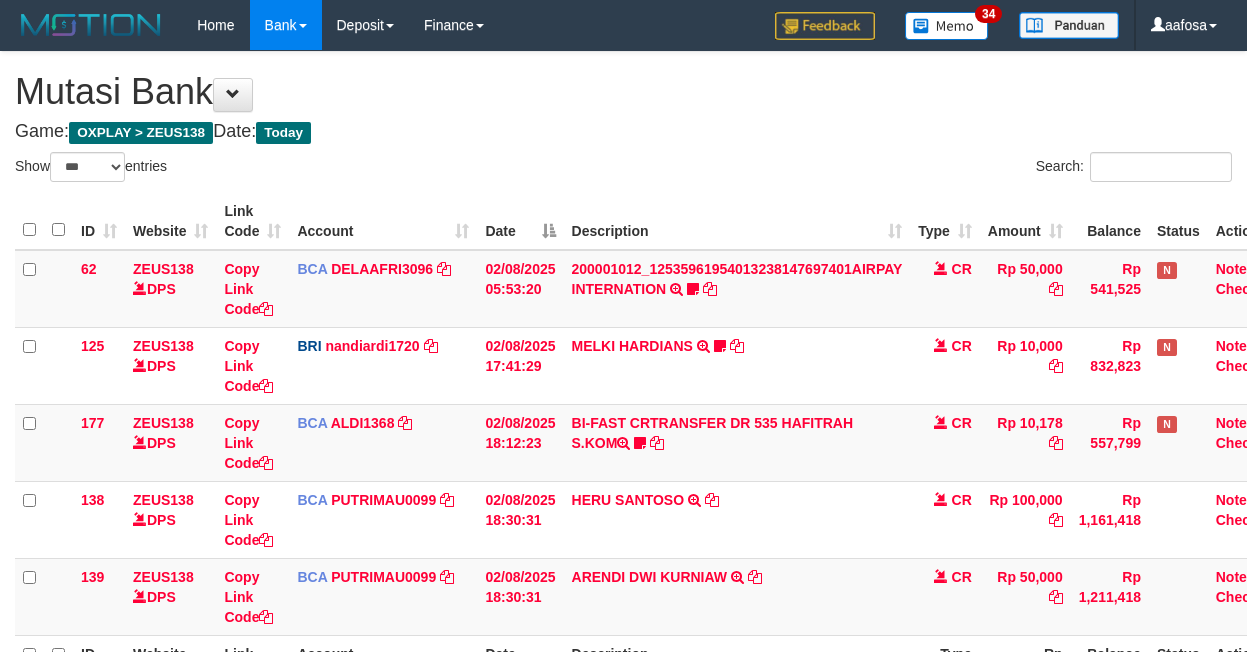 select on "***" 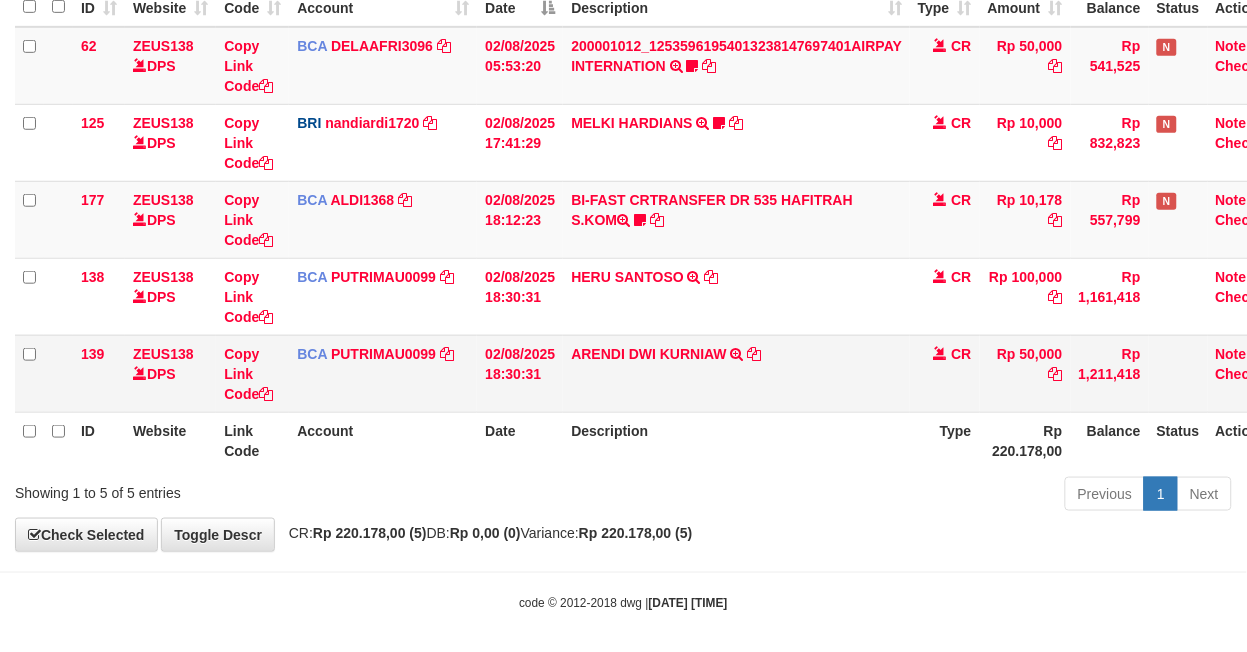 scroll, scrollTop: 232, scrollLeft: 0, axis: vertical 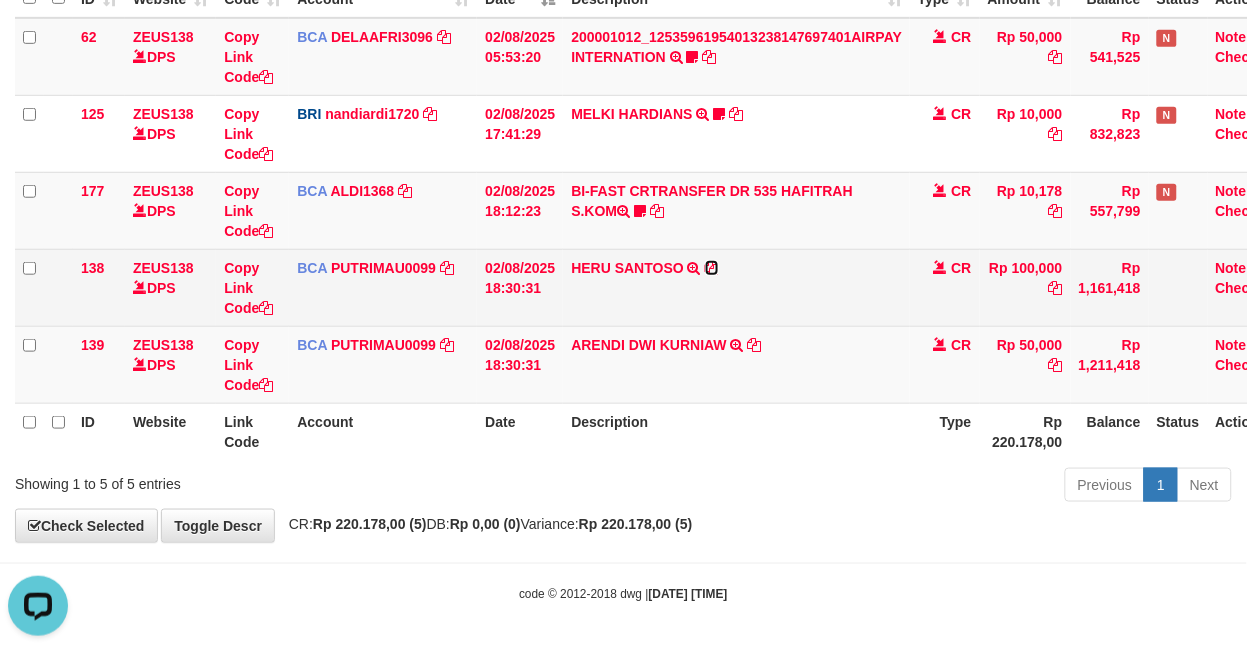 click at bounding box center (712, 268) 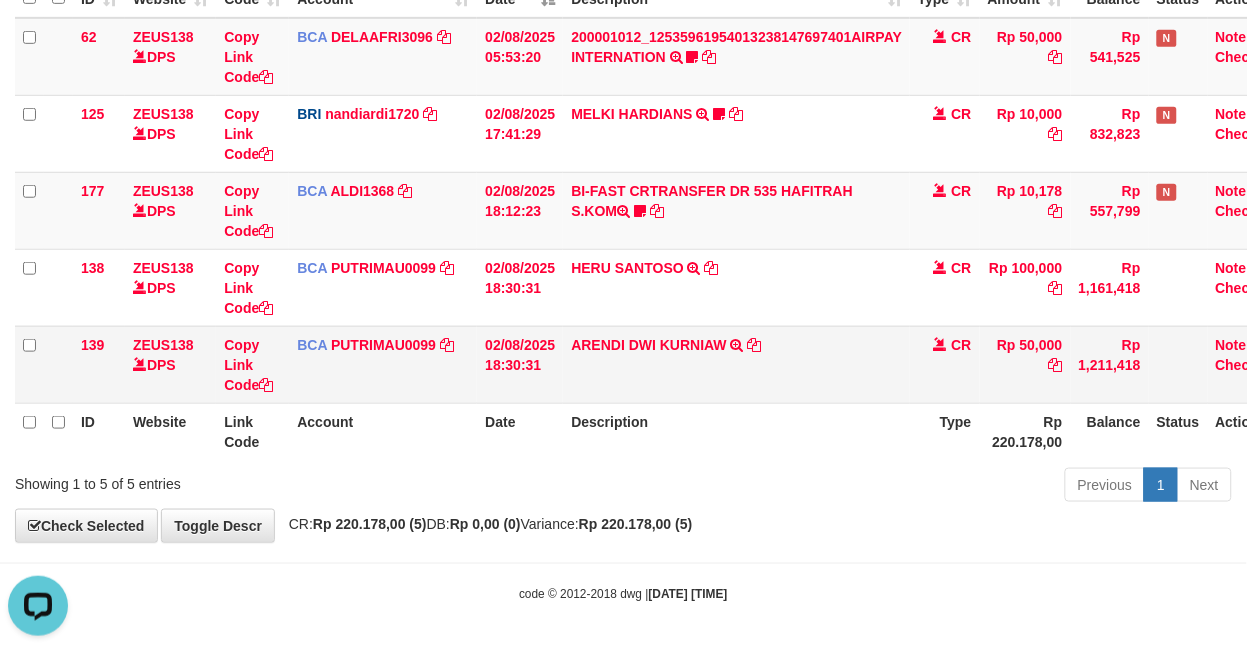 click on "[FIRST] [LAST]         TRSF E-BANKING CR 0208/FTSCY/WS95271
50000.00[FIRST] [LAST]" at bounding box center (736, 364) 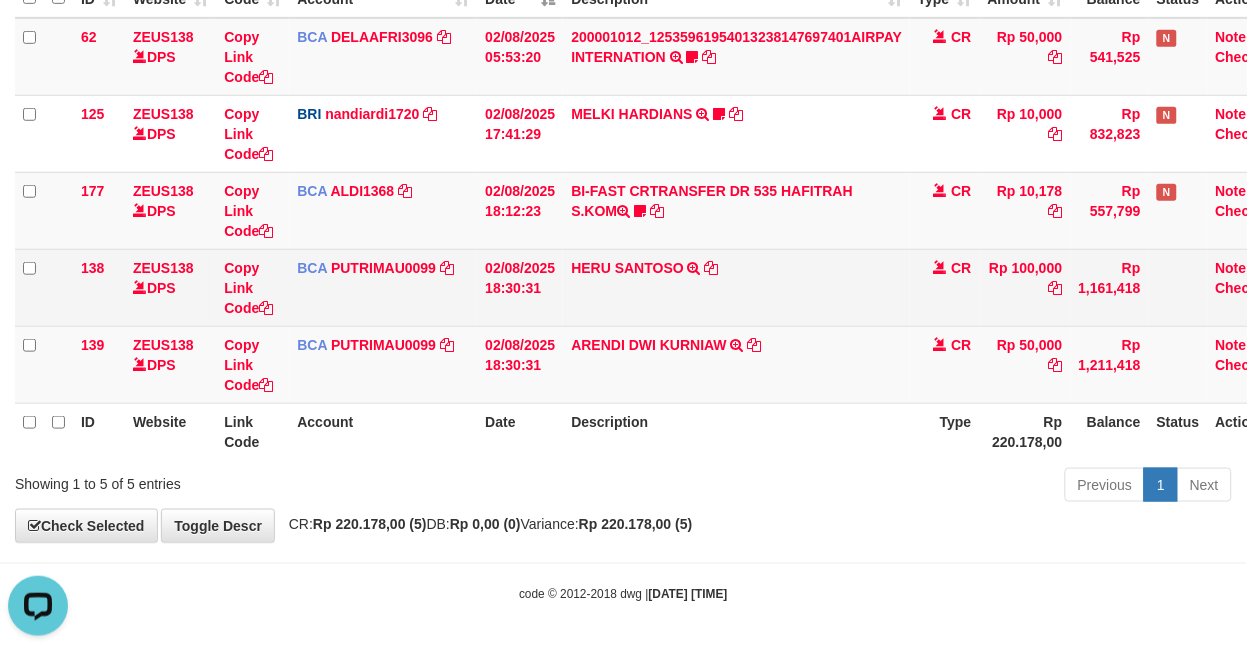 click on "[FIRST] [LAST]         TRSF E-BANKING CR 0208/FTSCY/WS95031
100000.00[FIRST] [LAST]" at bounding box center (736, 287) 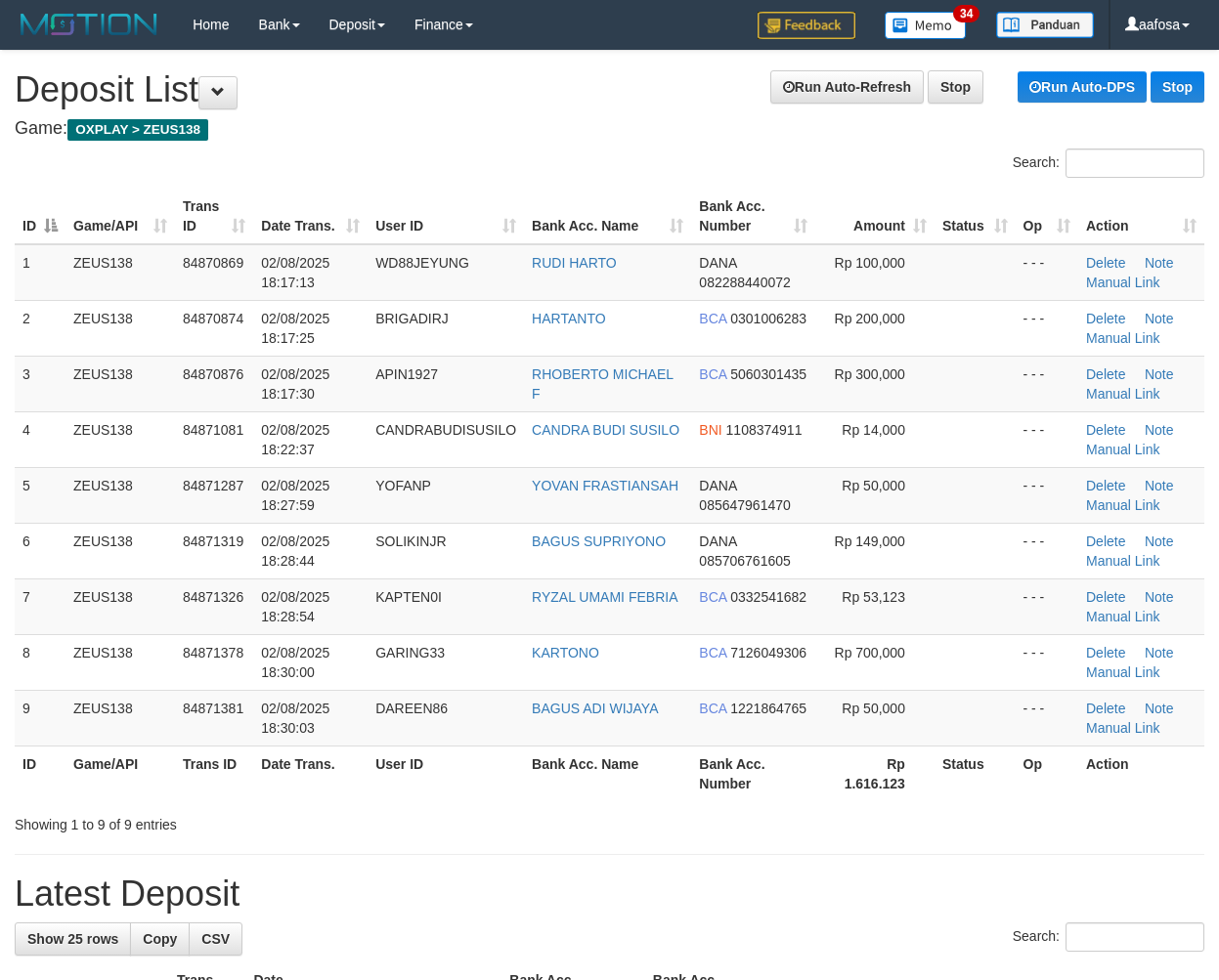 scroll, scrollTop: 0, scrollLeft: 0, axis: both 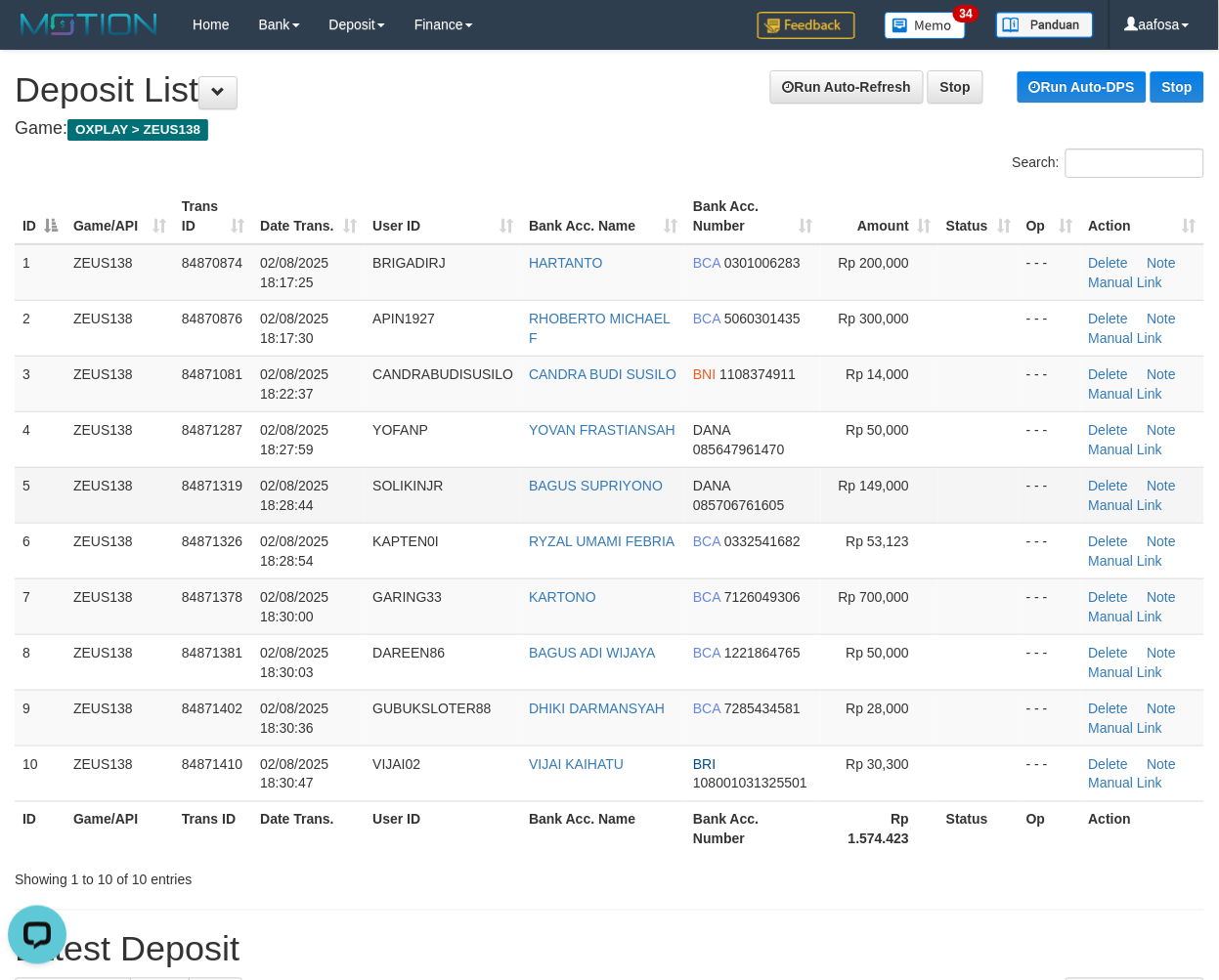 click on "BAGUS SUPRIYONO" at bounding box center (603, 494) 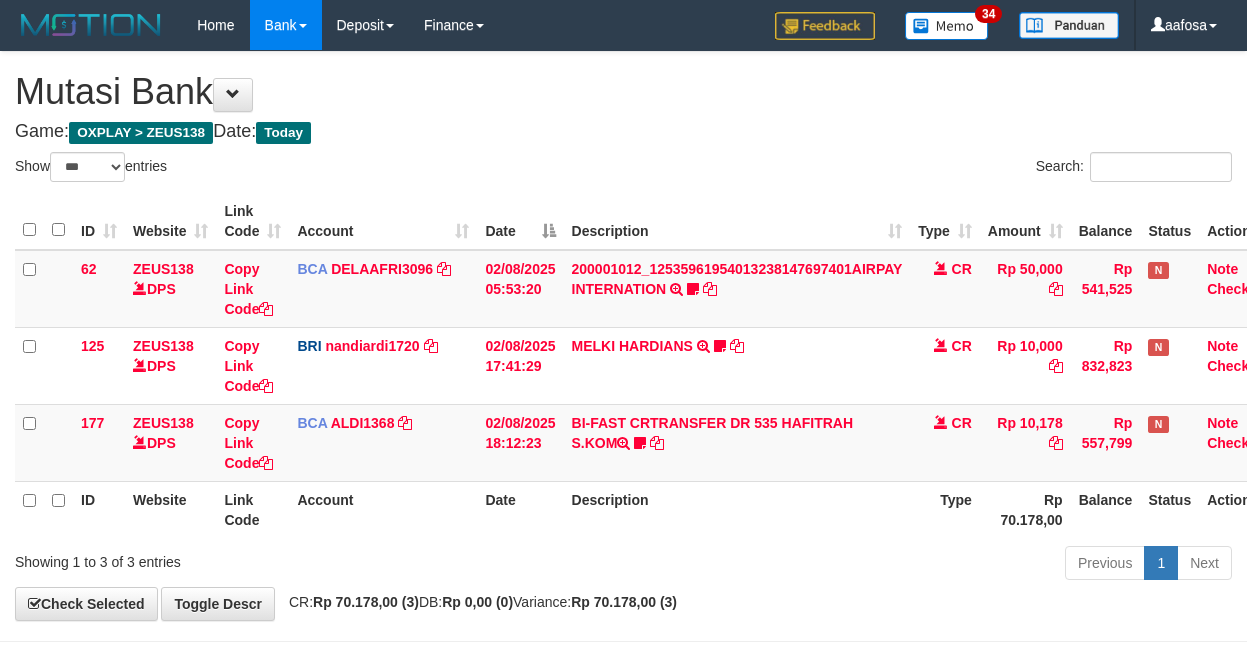select on "***" 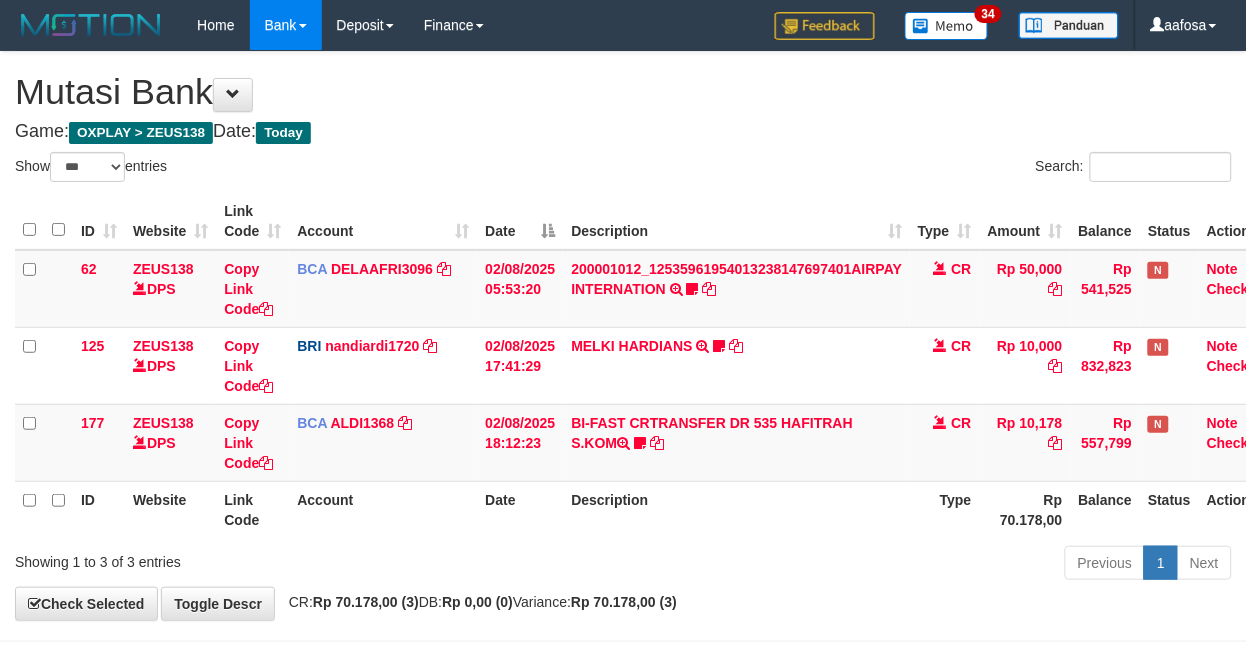 scroll, scrollTop: 81, scrollLeft: 0, axis: vertical 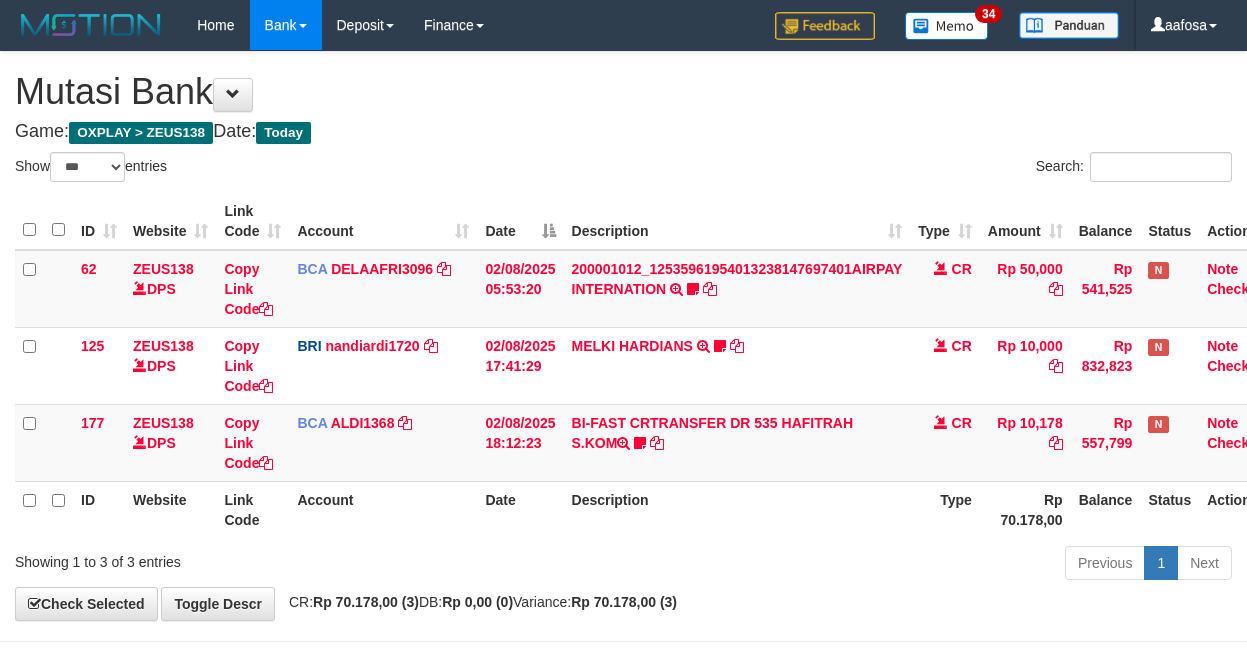select on "***" 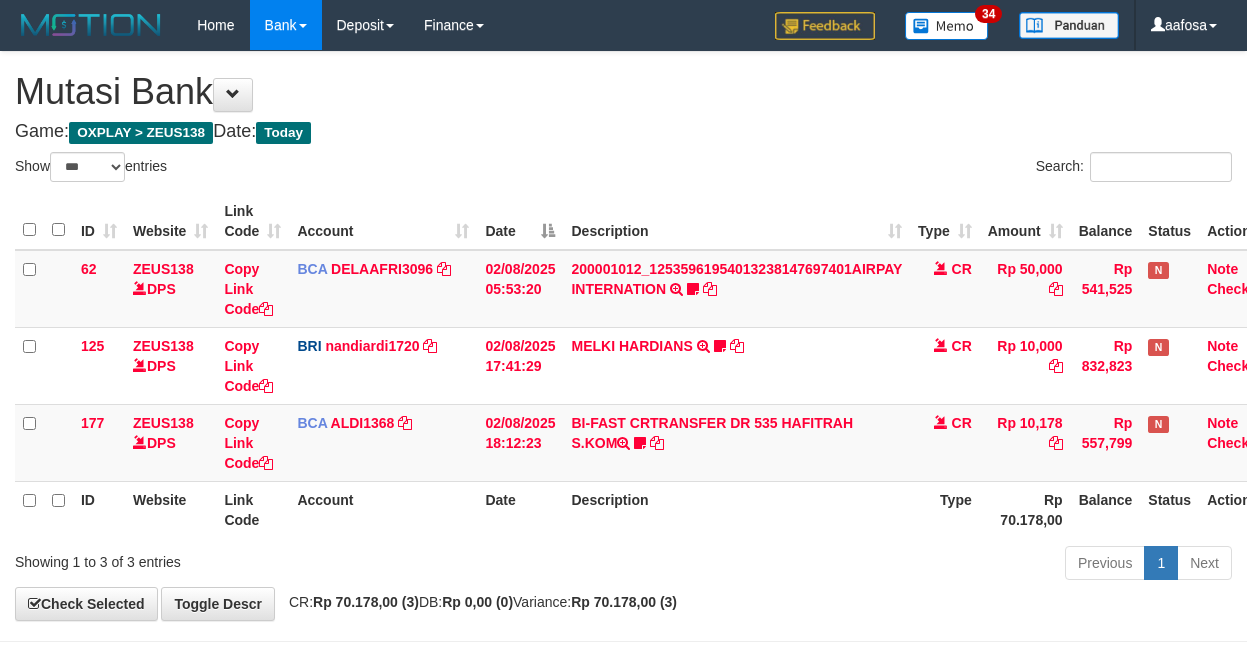 scroll, scrollTop: 81, scrollLeft: 7, axis: both 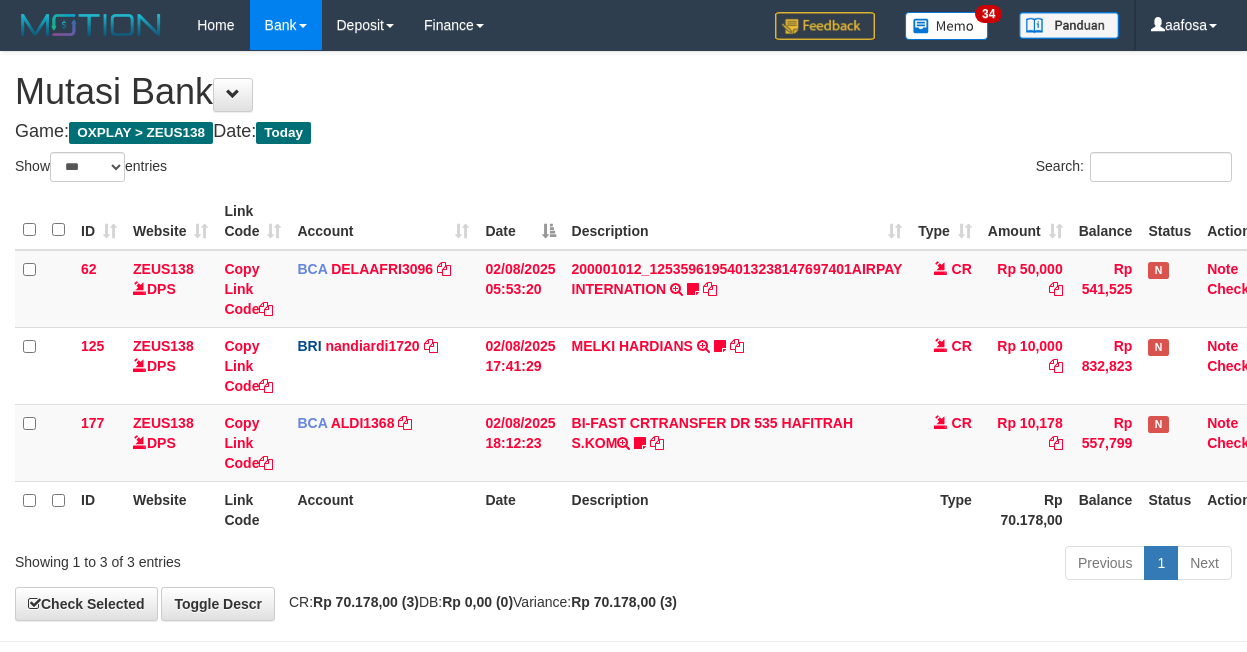 select on "***" 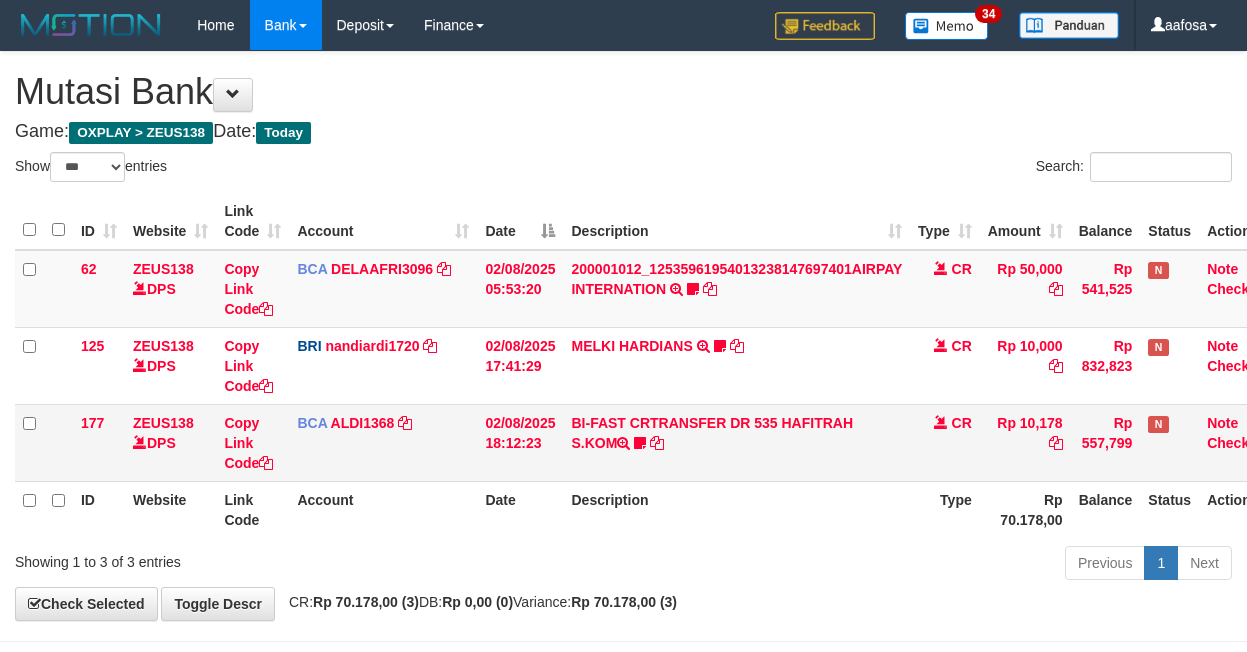scroll, scrollTop: 81, scrollLeft: 15, axis: both 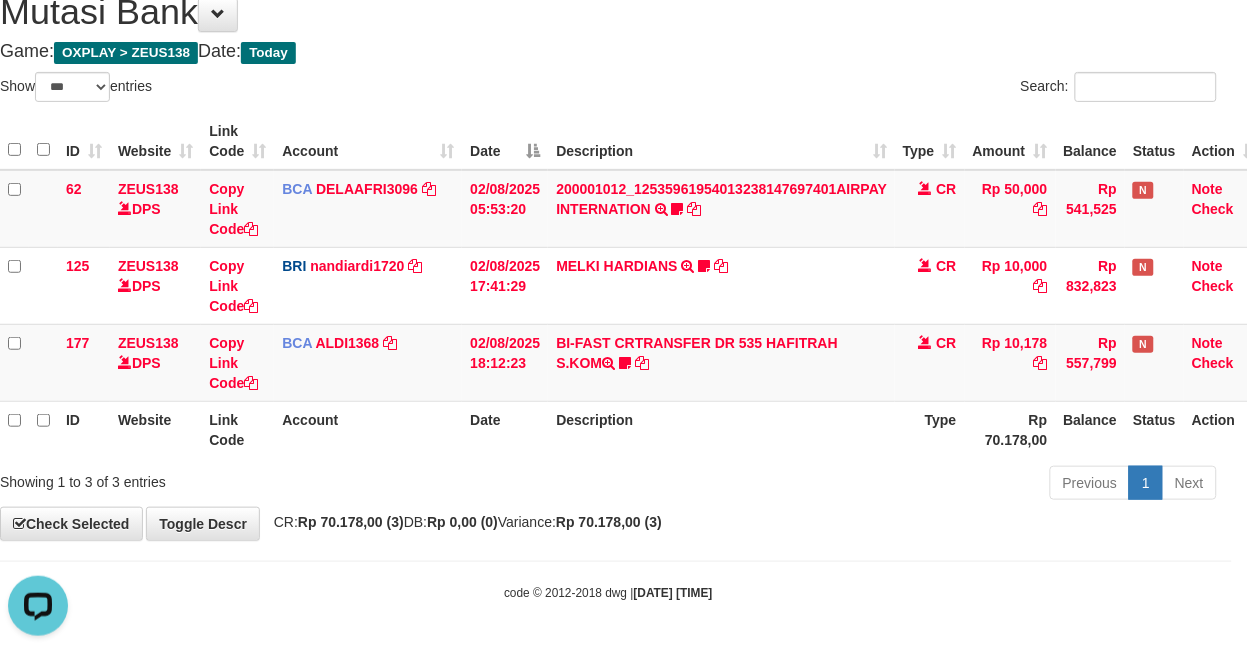 click on "Description" at bounding box center (721, 429) 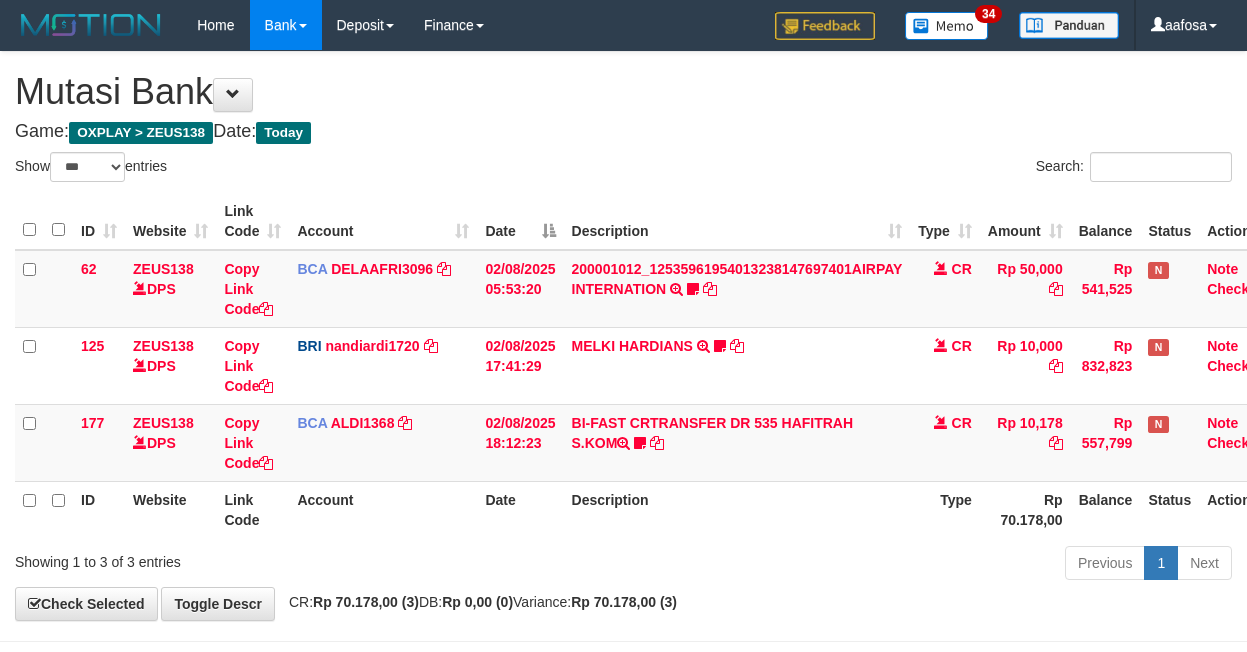 select on "***" 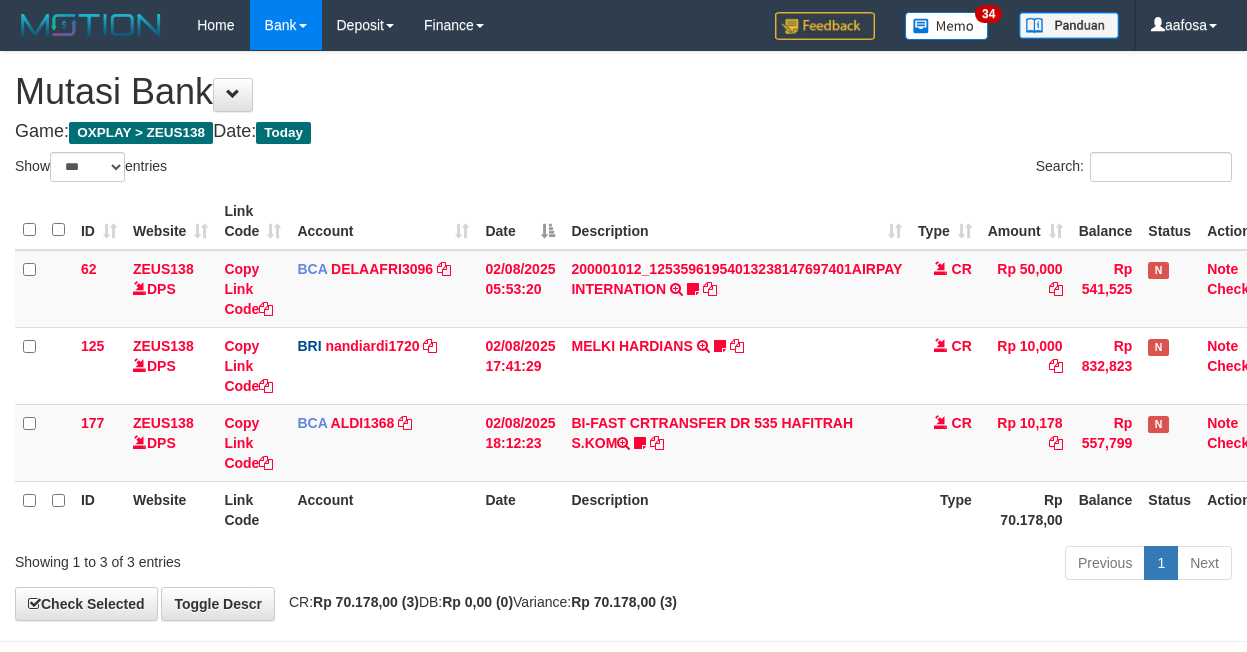 scroll, scrollTop: 81, scrollLeft: 23, axis: both 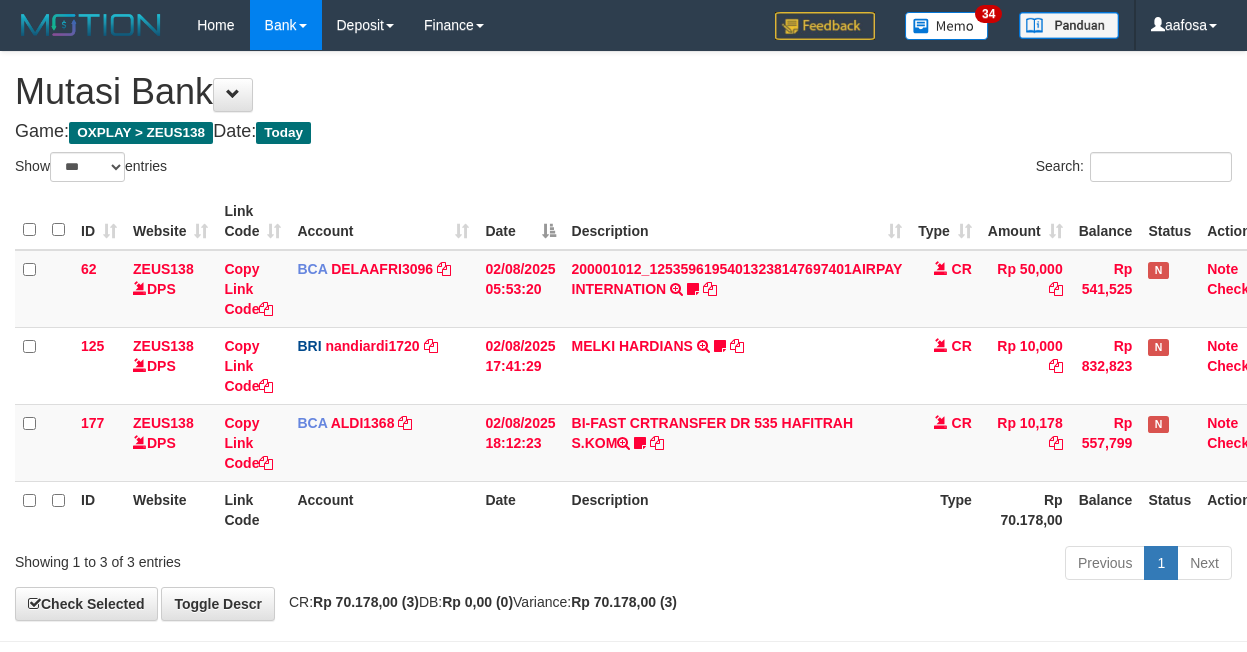 select on "***" 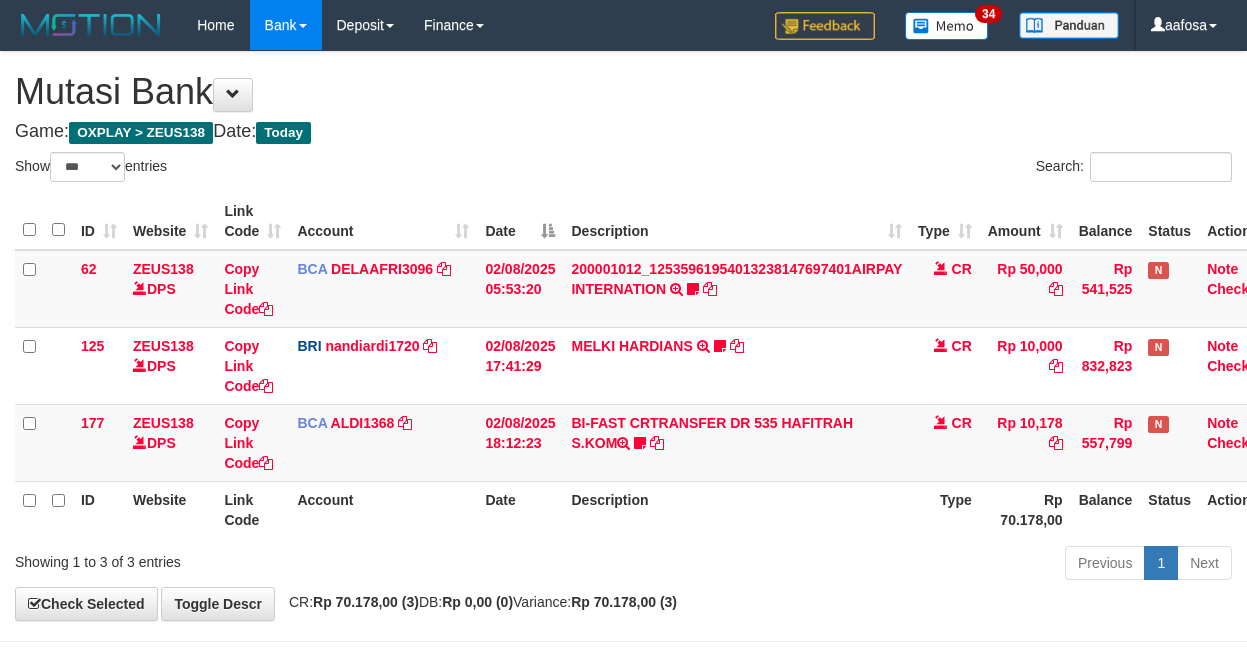 scroll, scrollTop: 81, scrollLeft: 23, axis: both 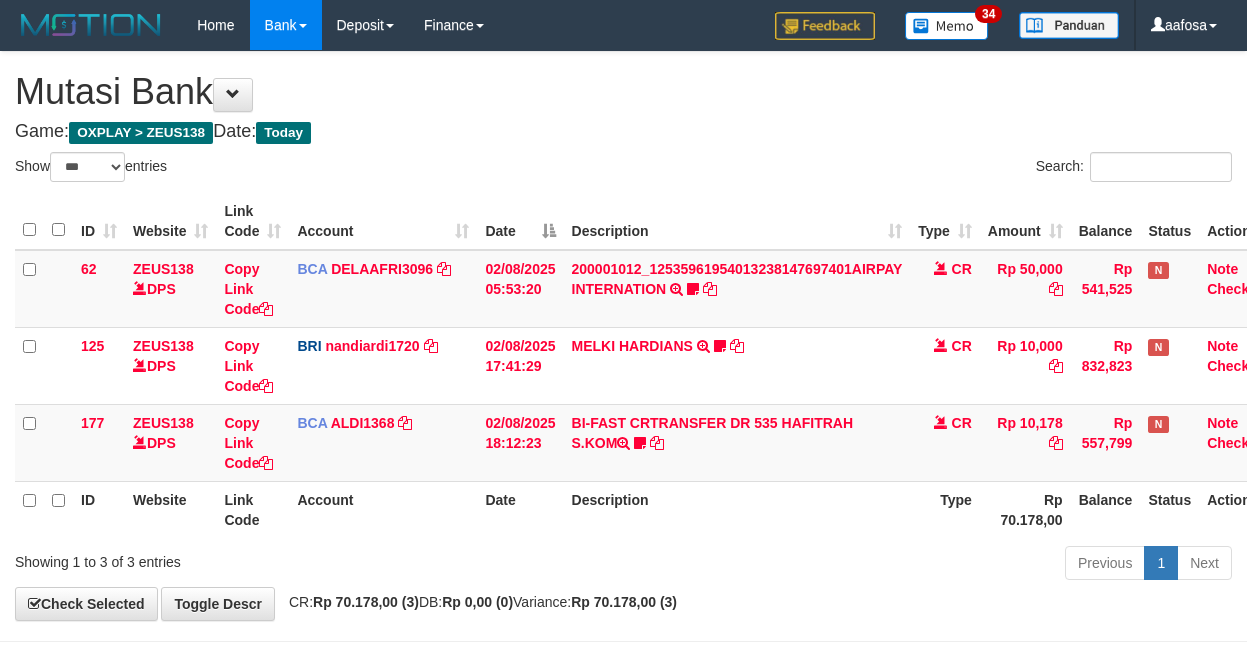 select on "***" 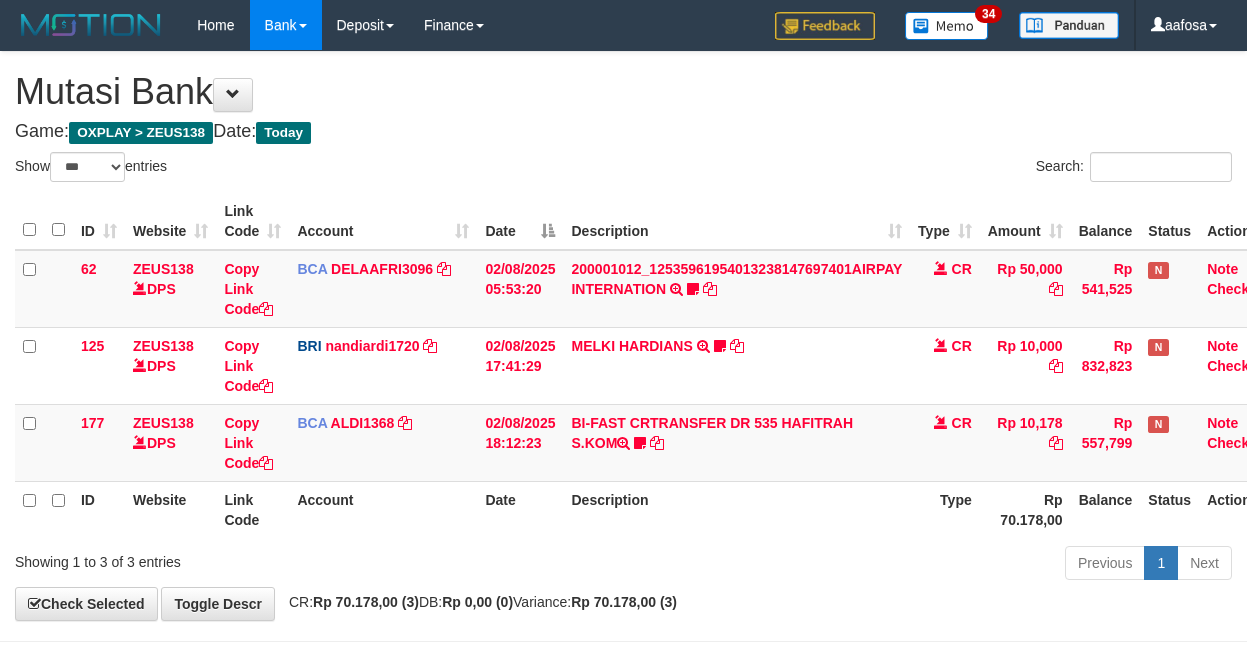 scroll, scrollTop: 81, scrollLeft: 31, axis: both 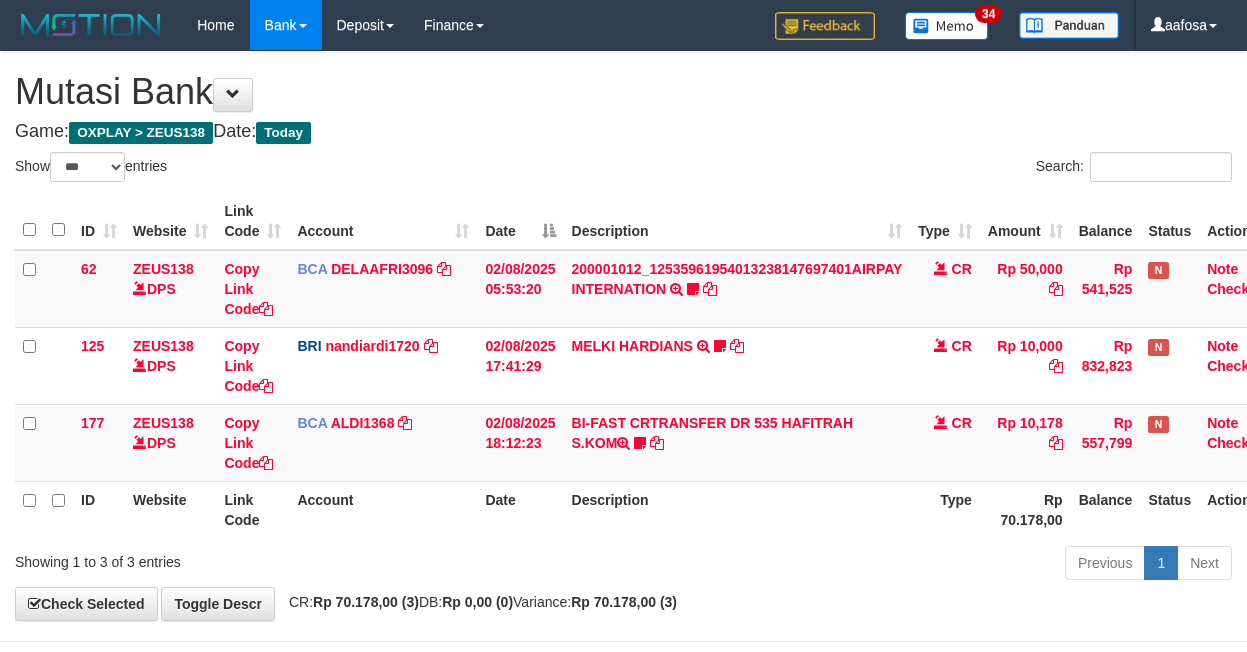 select on "***" 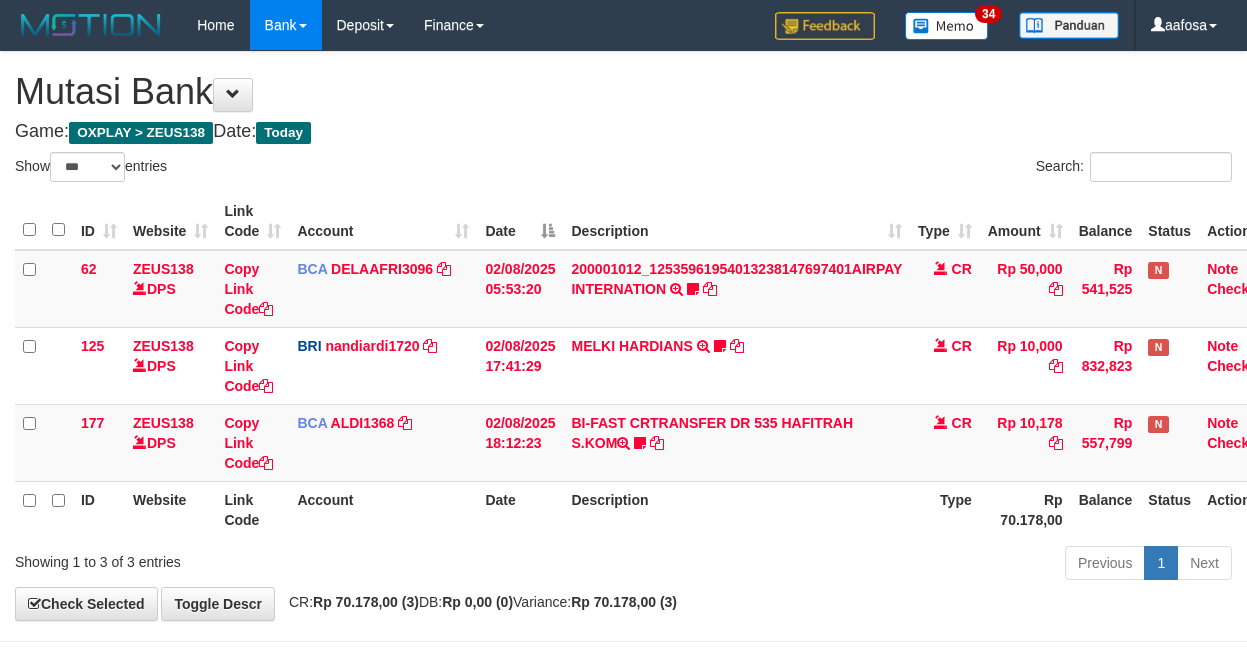 scroll, scrollTop: 81, scrollLeft: 31, axis: both 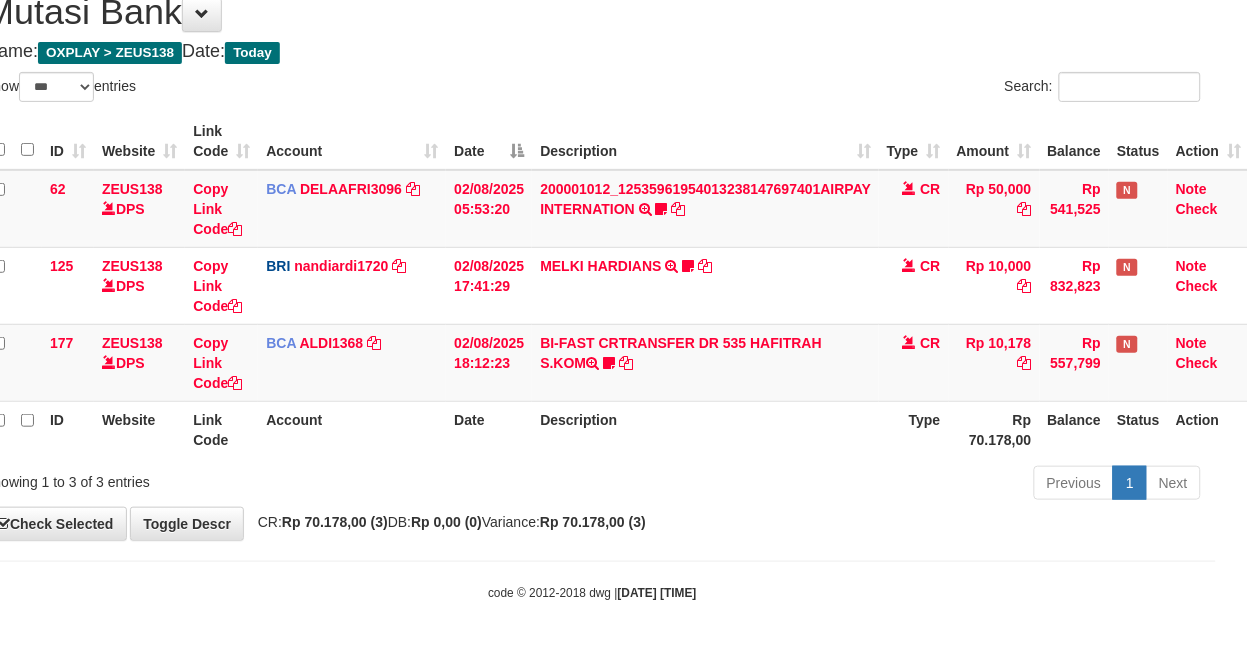 click on "ID Website Link Code Account Date Description Type Amount Balance Status Action
62
ZEUS138    DPS
Copy Link Code
BCA
DELAAFRI3096
DPS
[FIRST] [LAST]
mutasi_20250802_3552 | 62
mutasi_20250802_3552 | 62
02/08/2025 05:53:20
200001012_12535961954013238147697401AIRPAY INTERNATION            TRSF E-BANKING CR 0208/FTSCY/WS95051
50000.00200001012_12535961954013238147697401AIRPAY INTERNATION    Labubutaiki
https://prnt.sc/l7T6Eus7w_Qi
CR
Rp 50,000
Rp 541,525
N
Note
Check
125
ZEUS138    DPS" at bounding box center [592, 285] 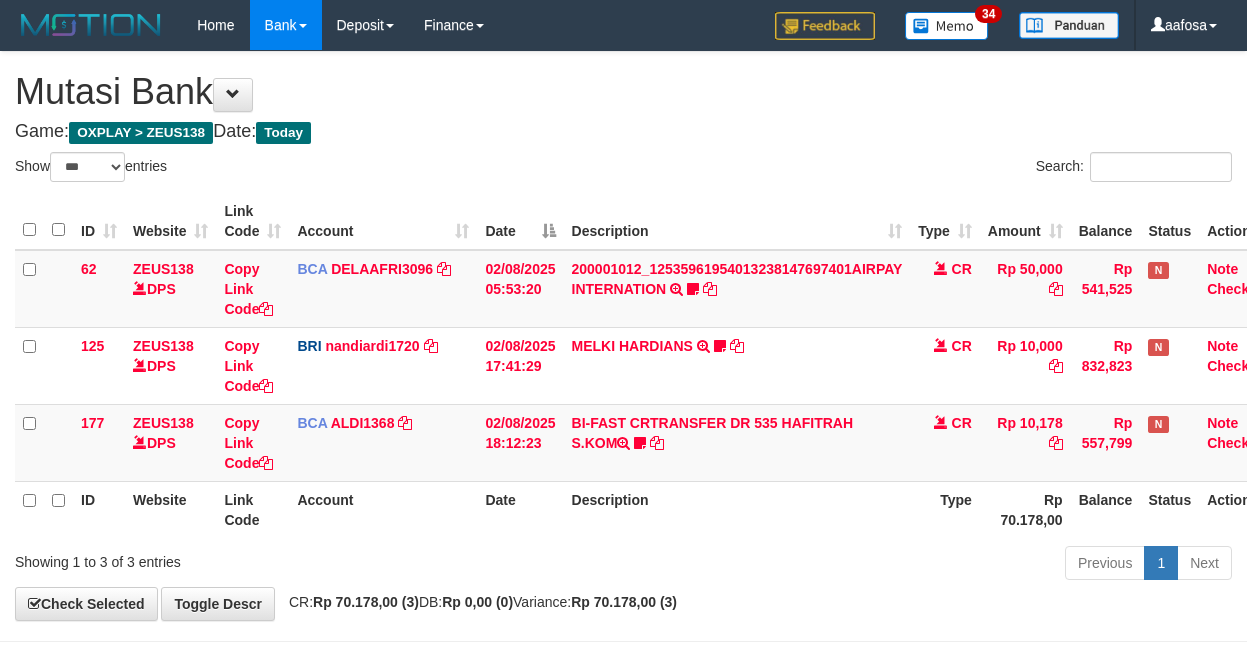 select on "***" 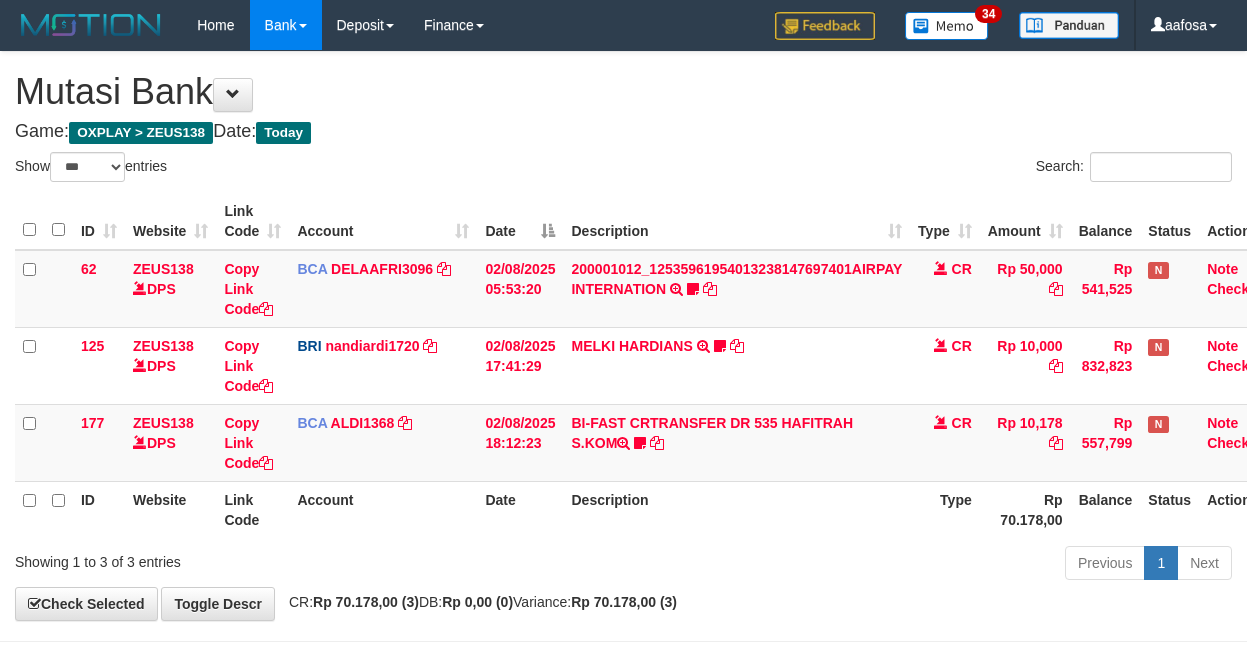 scroll, scrollTop: 81, scrollLeft: 32, axis: both 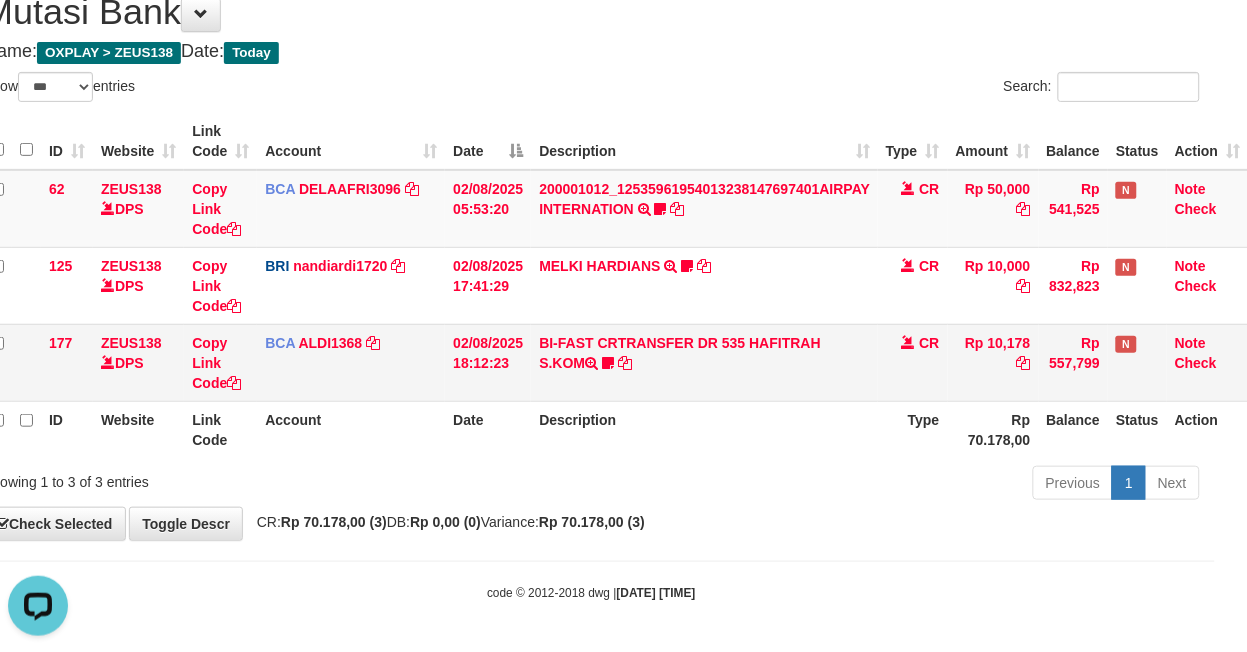 click on "BI-FAST CRTRANSFER DR 535 HAFITRAH S.KOM          Pakaji999" at bounding box center (704, 362) 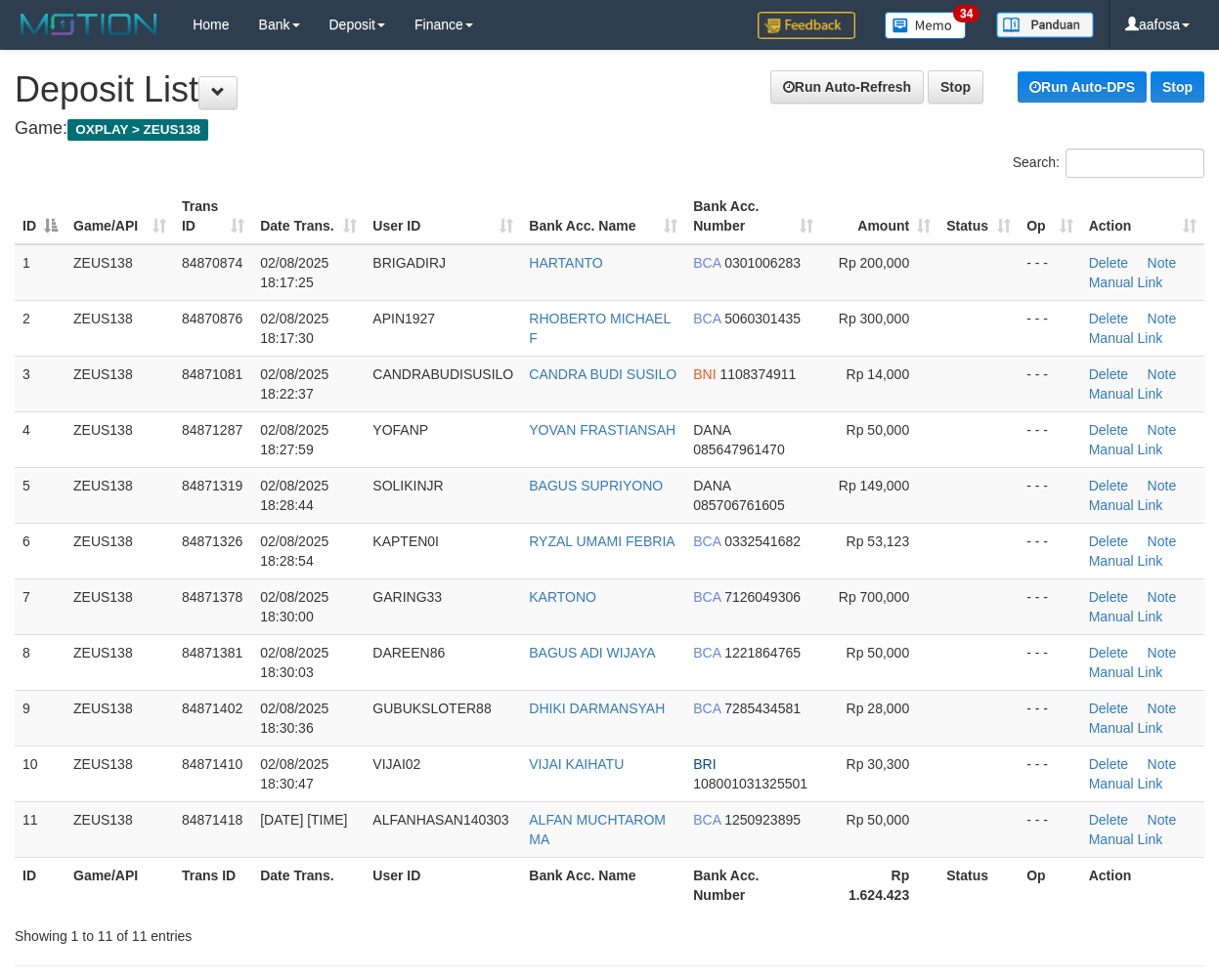 scroll, scrollTop: 0, scrollLeft: 0, axis: both 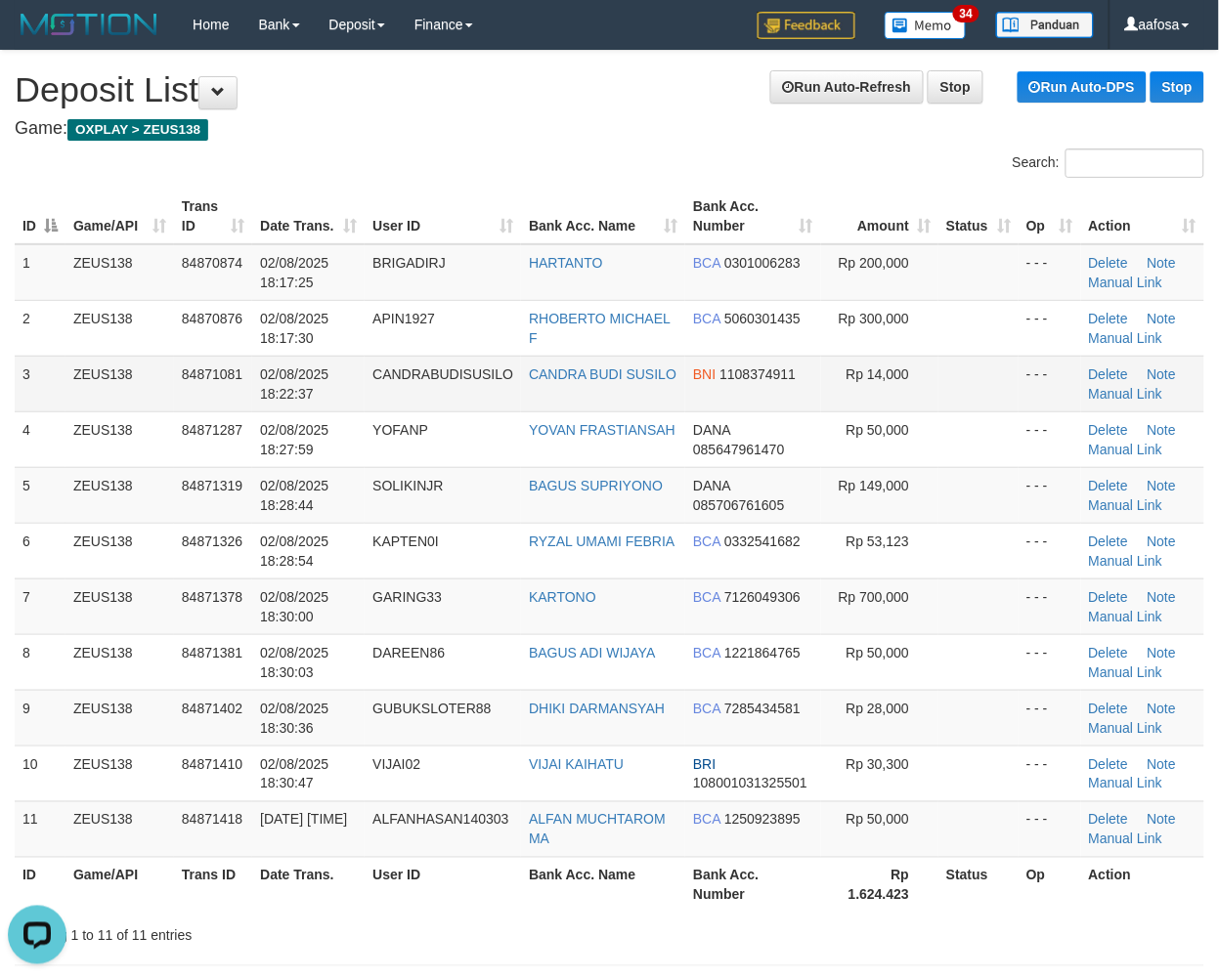 drag, startPoint x: 345, startPoint y: 398, endPoint x: 352, endPoint y: 405, distance: 9.899495 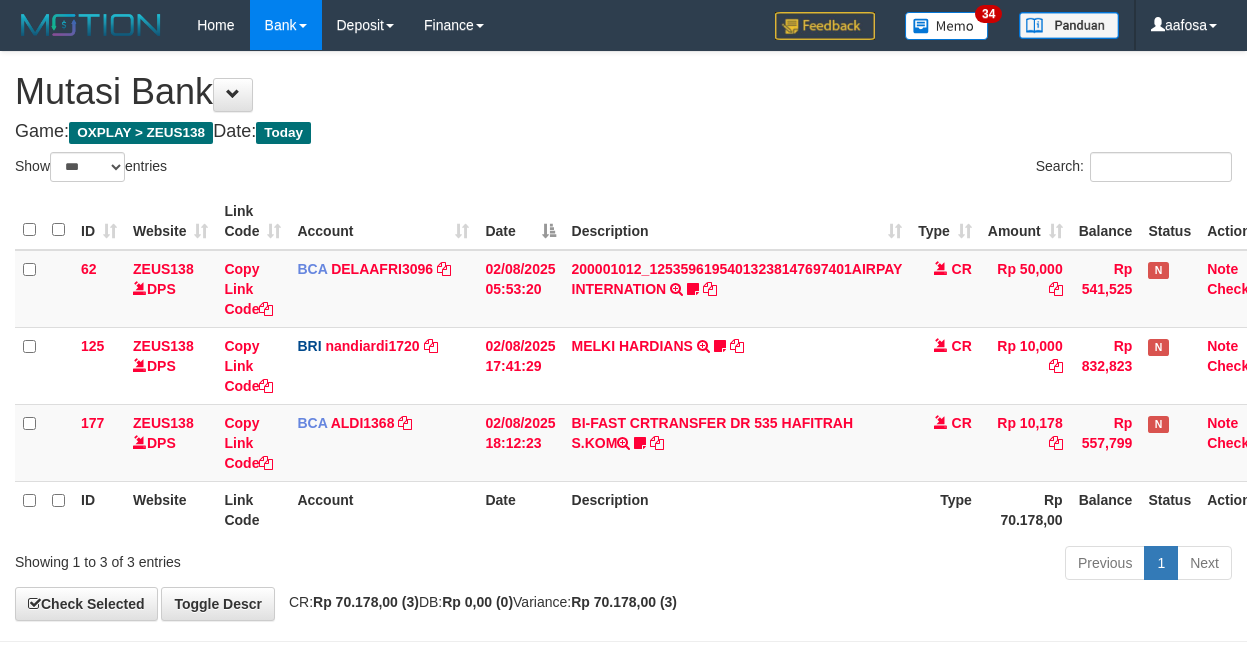 select on "***" 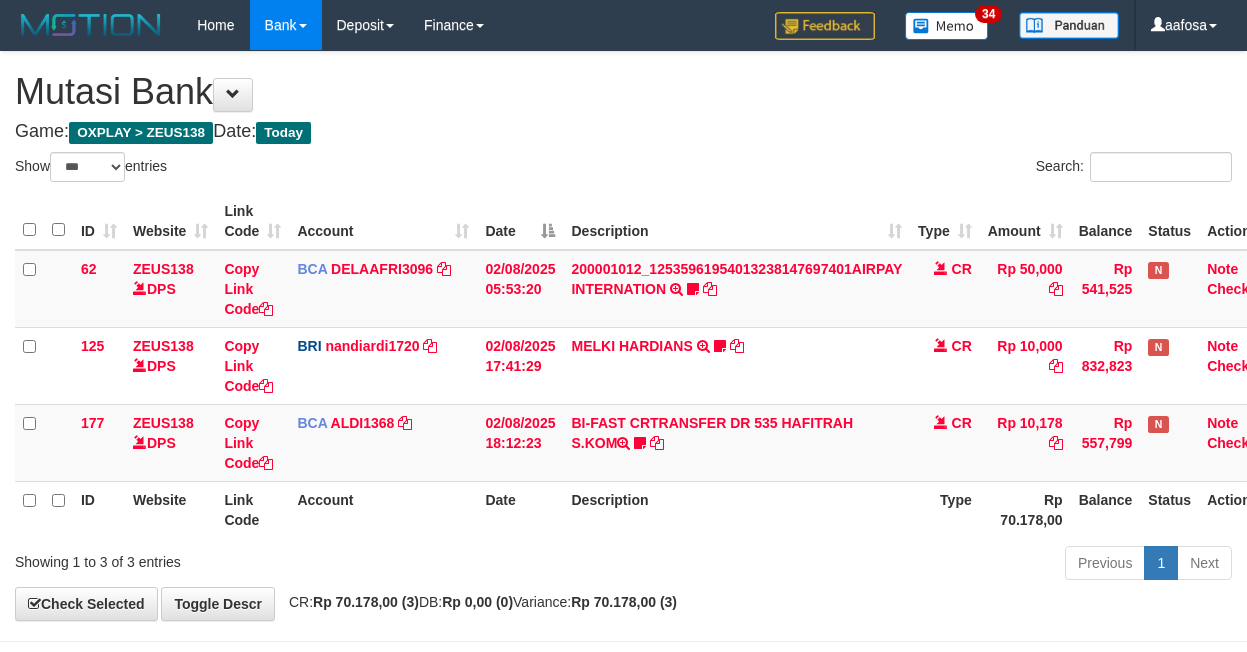 scroll, scrollTop: 81, scrollLeft: 32, axis: both 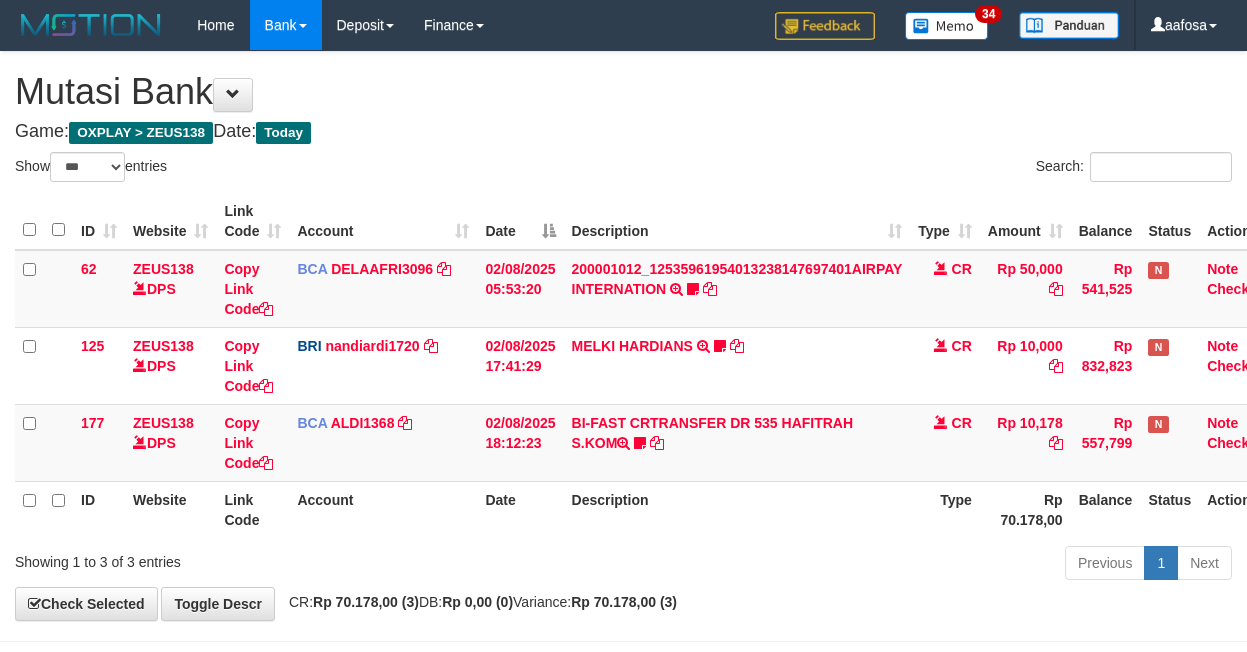 select on "***" 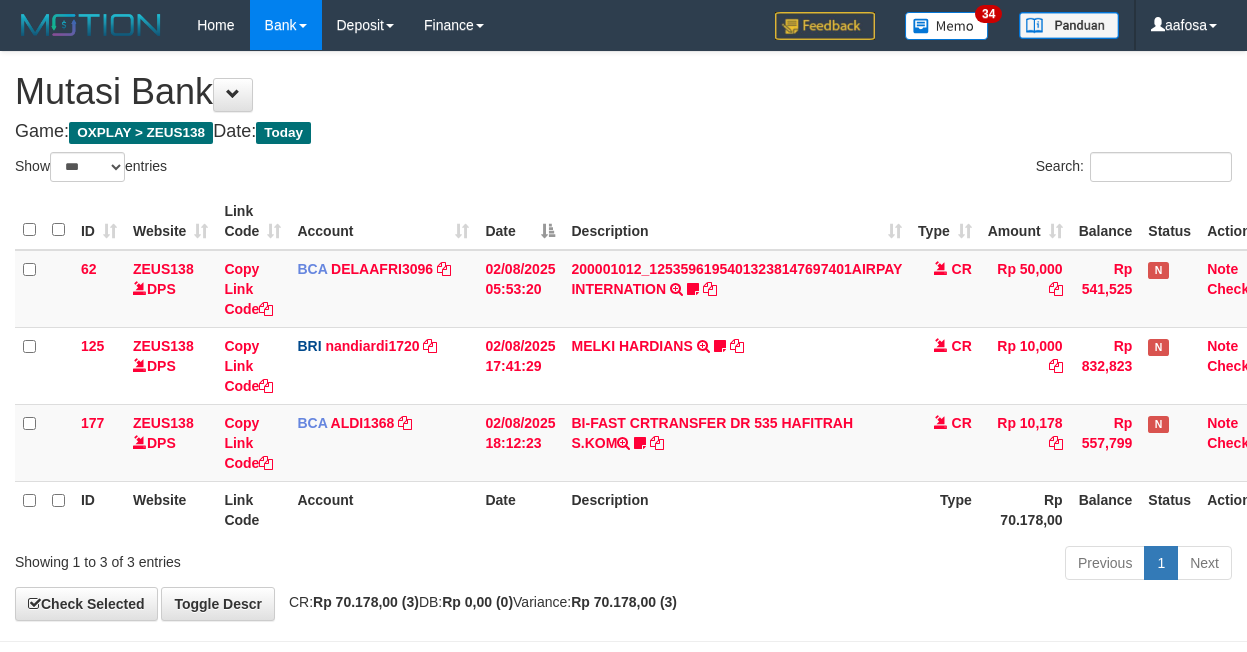 scroll, scrollTop: 81, scrollLeft: 32, axis: both 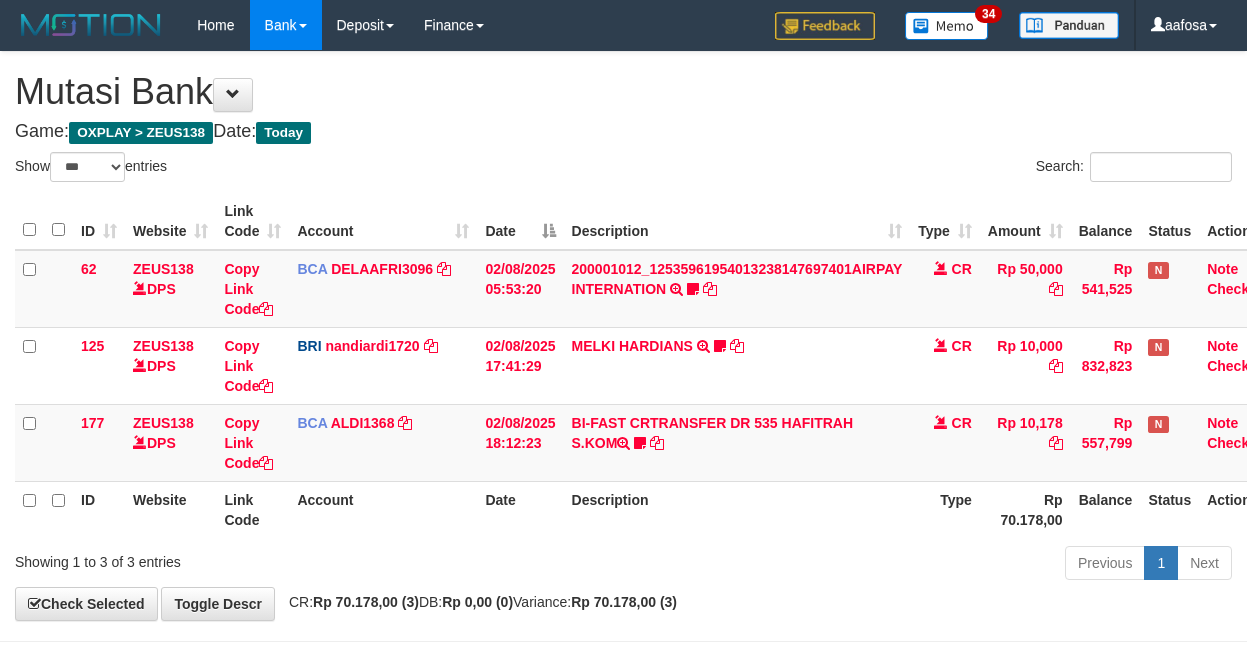 select on "***" 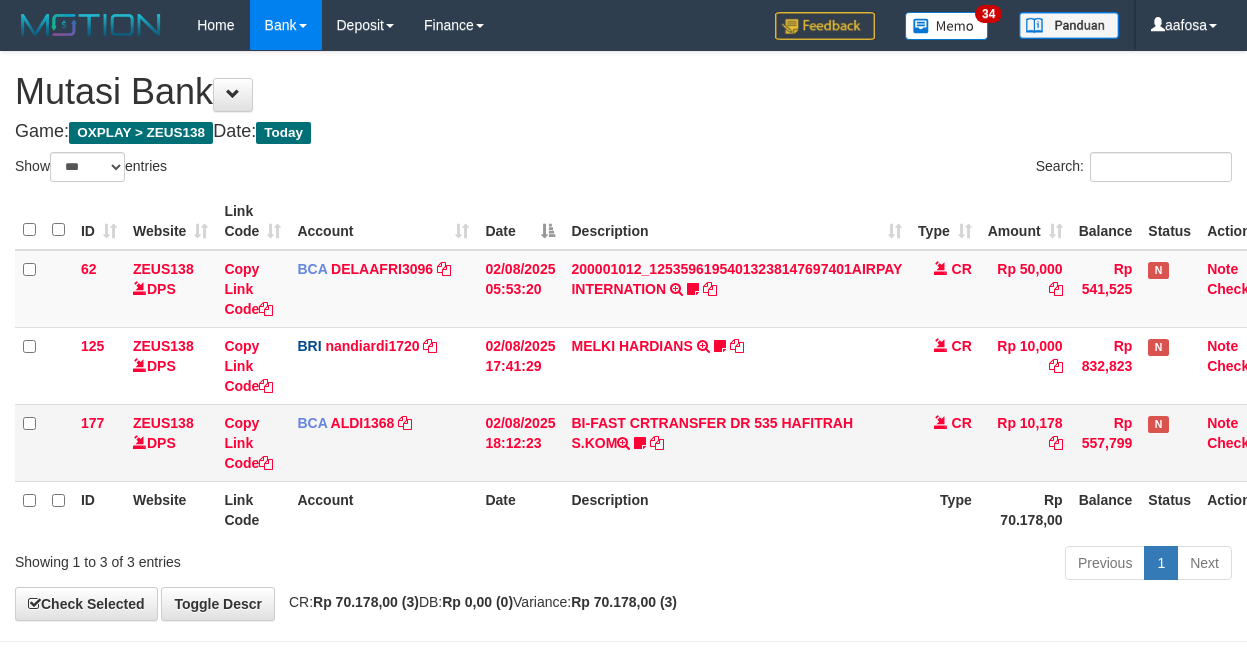 scroll, scrollTop: 81, scrollLeft: 32, axis: both 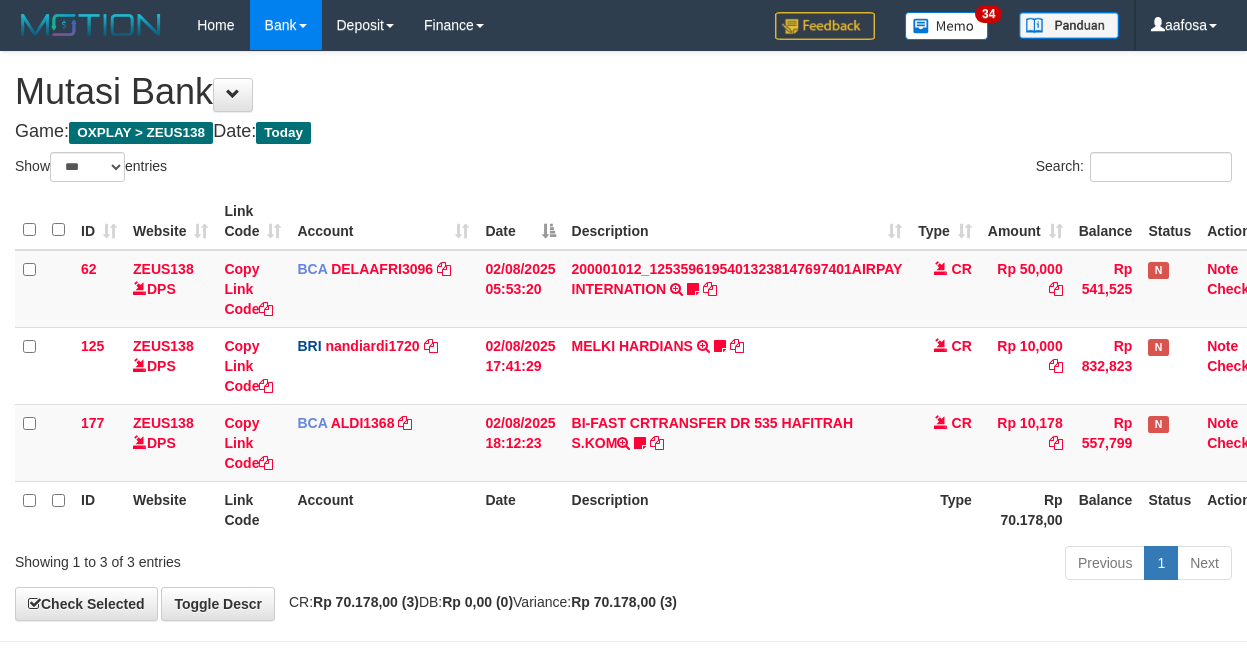 select on "***" 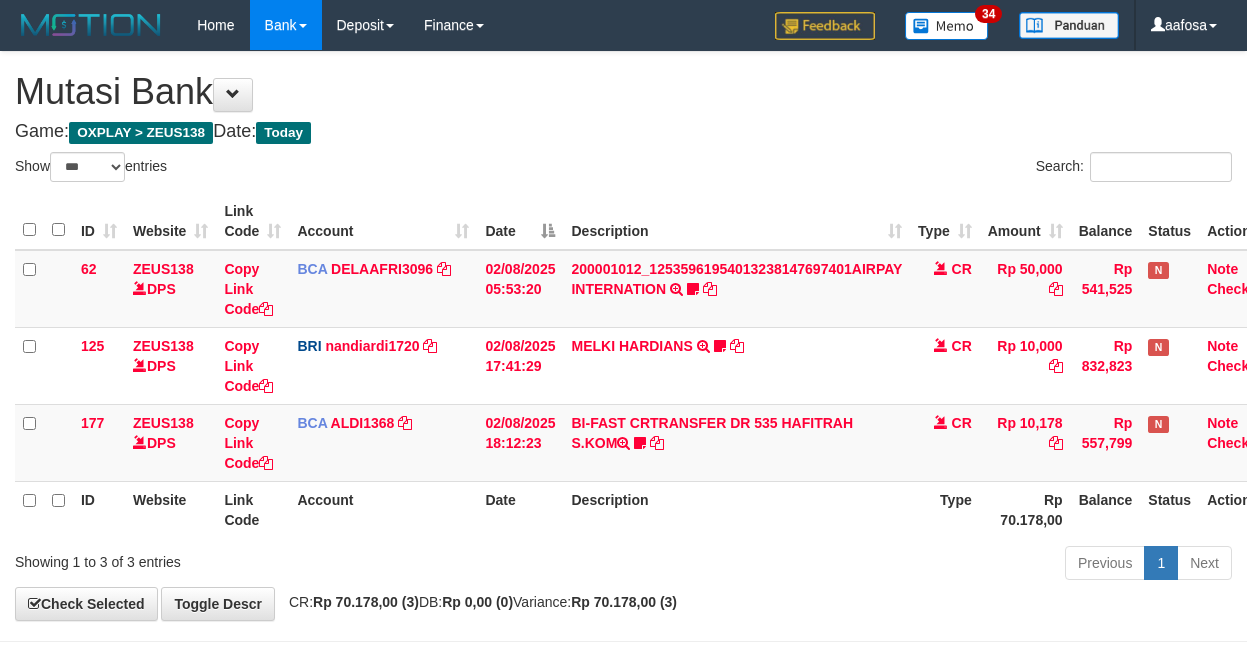 scroll, scrollTop: 81, scrollLeft: 32, axis: both 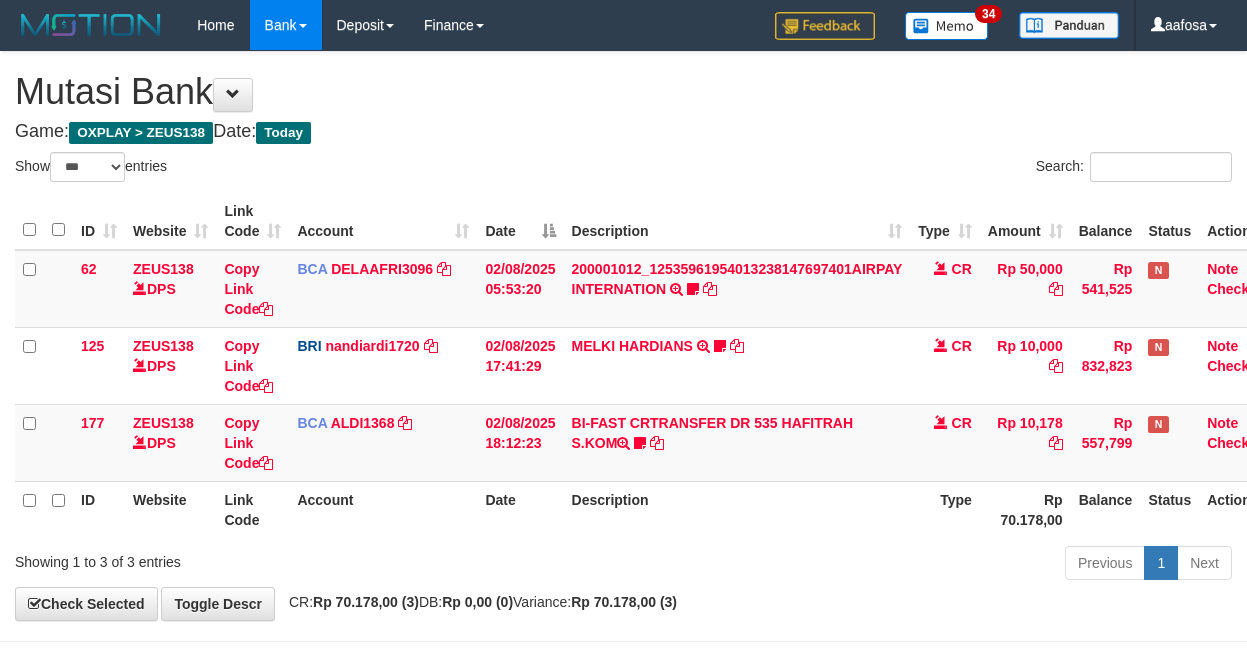 select on "***" 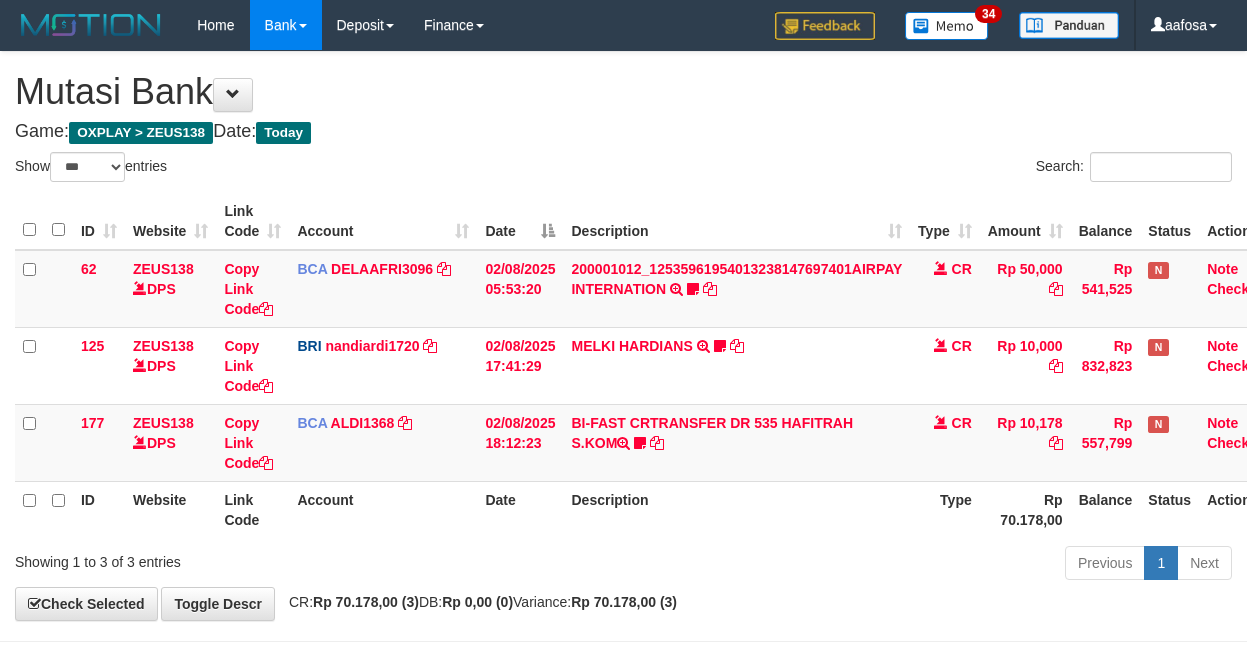 scroll, scrollTop: 81, scrollLeft: 32, axis: both 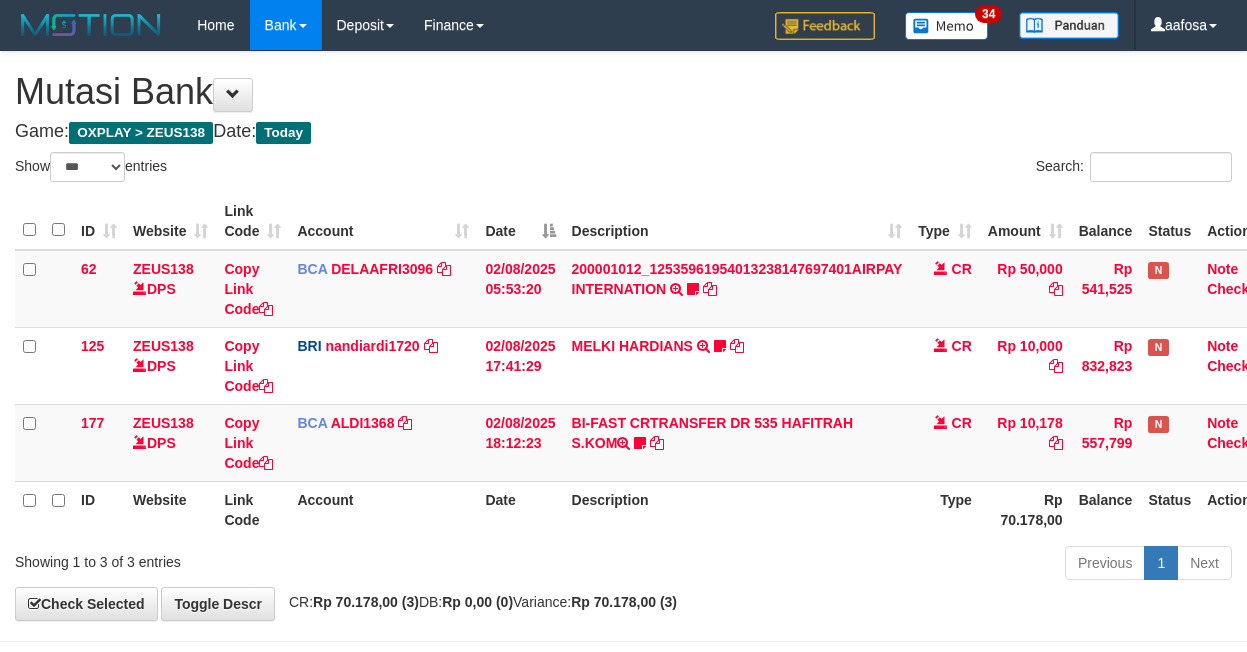 select on "***" 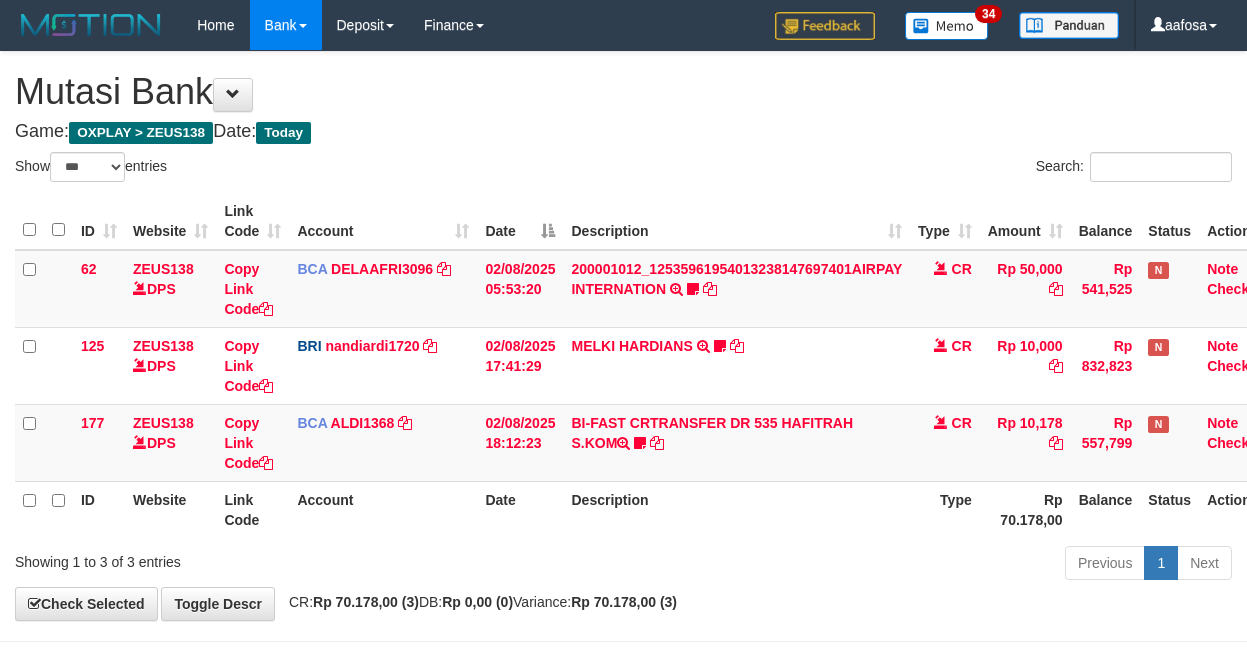 scroll, scrollTop: 81, scrollLeft: 32, axis: both 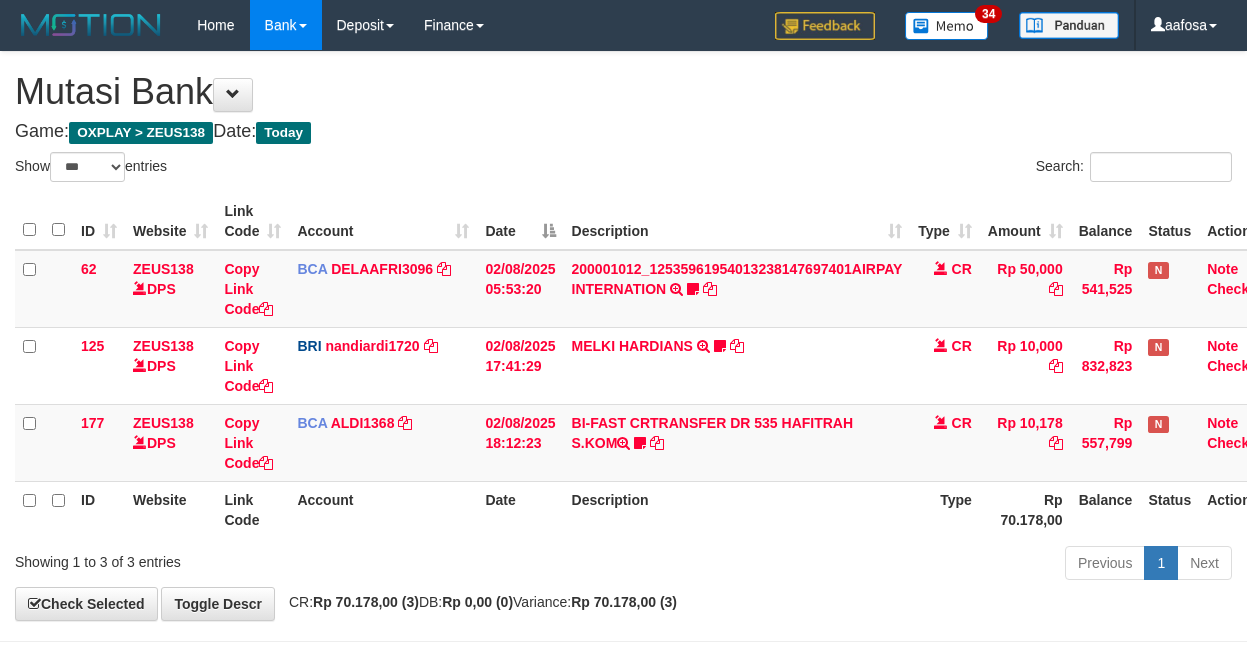 select on "***" 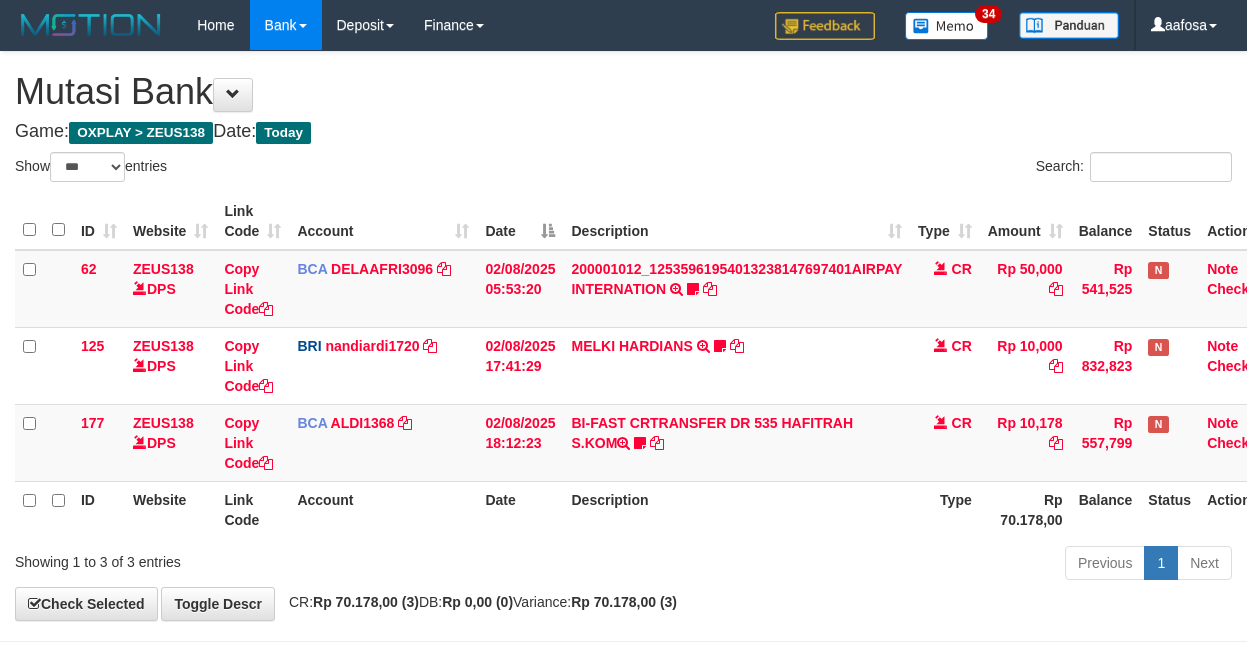 scroll, scrollTop: 81, scrollLeft: 32, axis: both 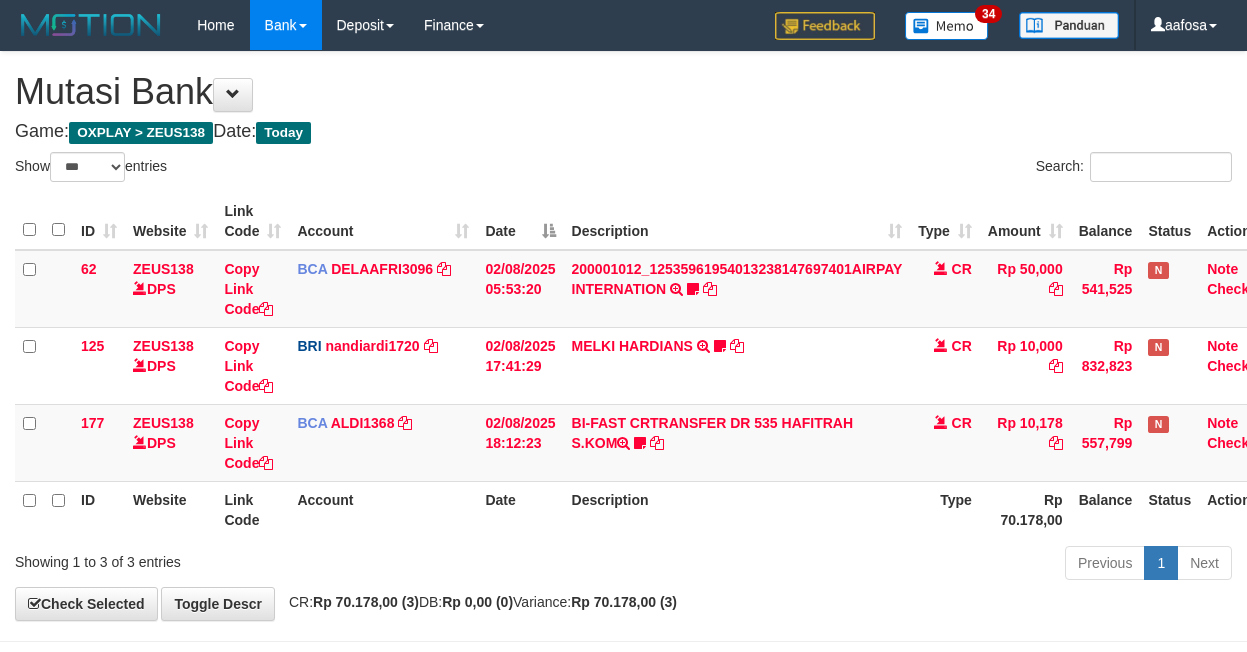 select on "***" 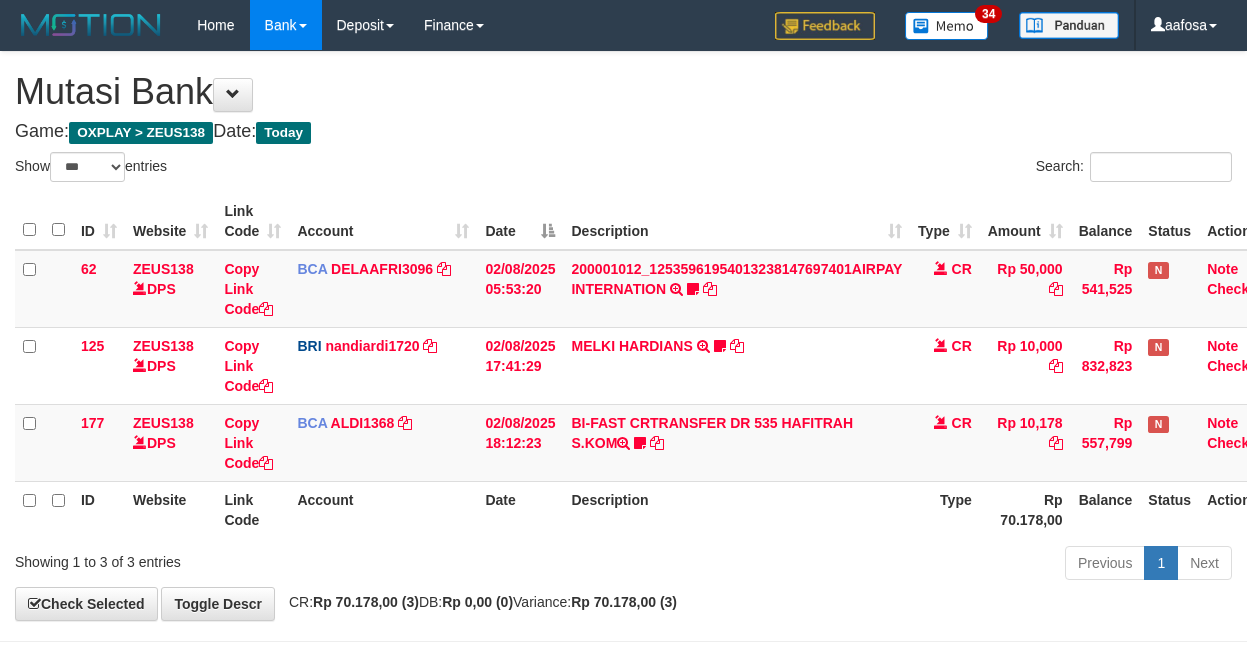 scroll, scrollTop: 81, scrollLeft: 32, axis: both 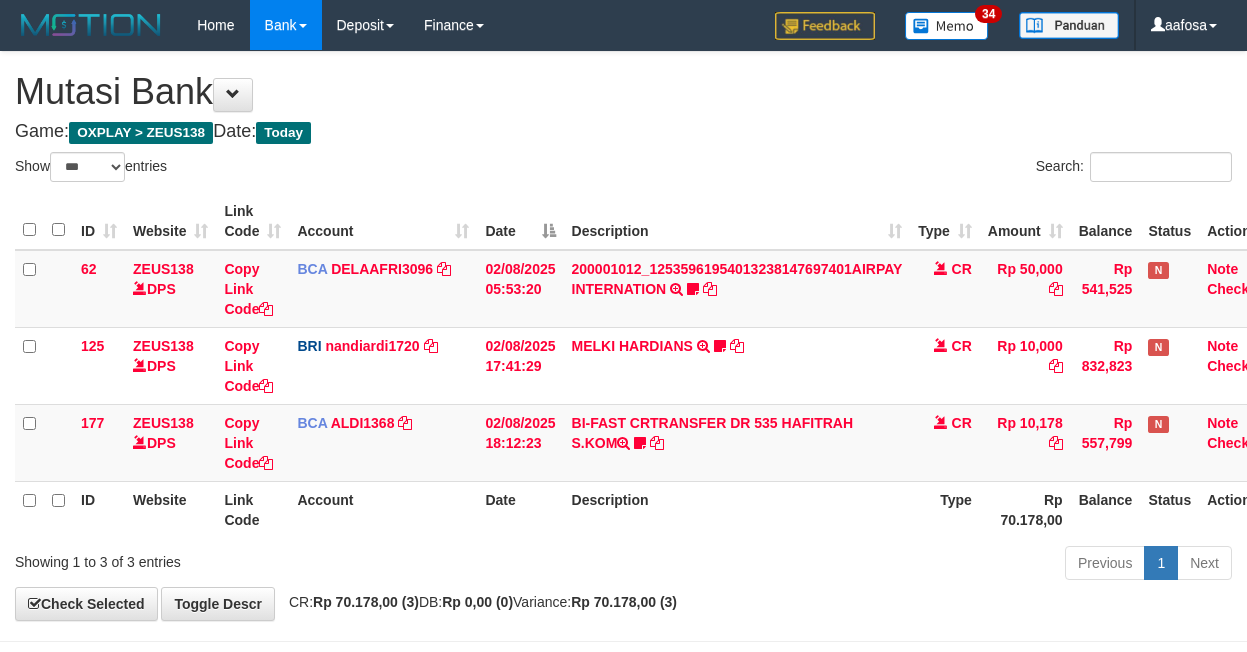 select on "***" 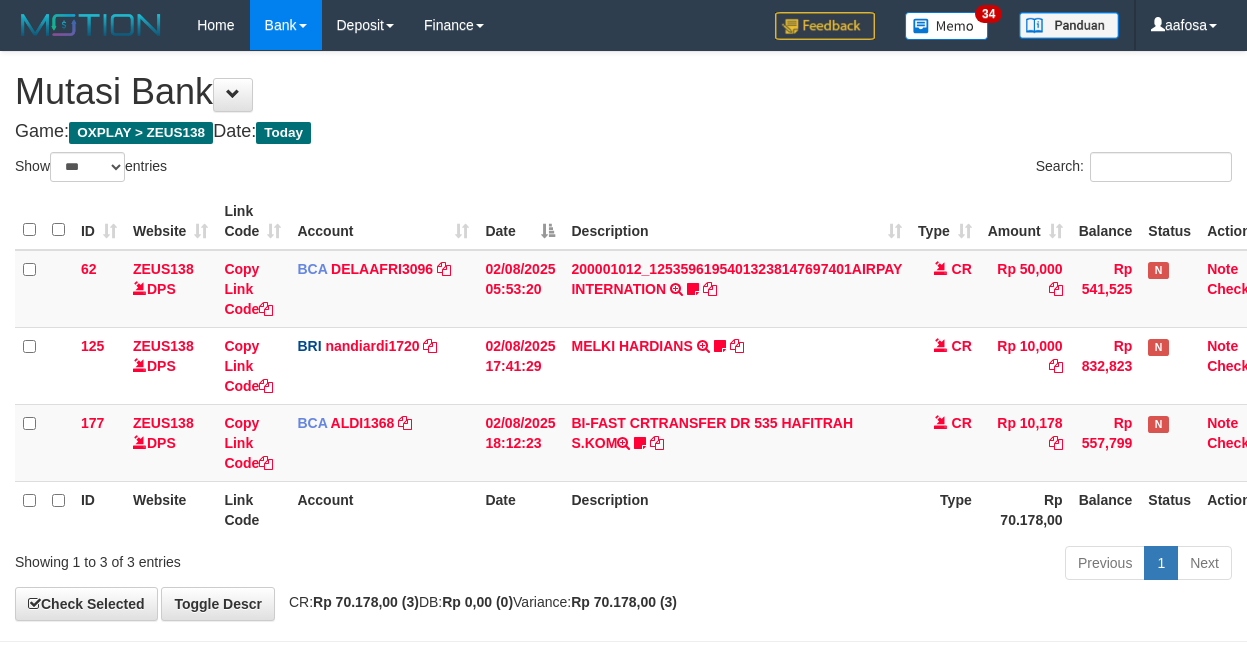 scroll, scrollTop: 81, scrollLeft: 32, axis: both 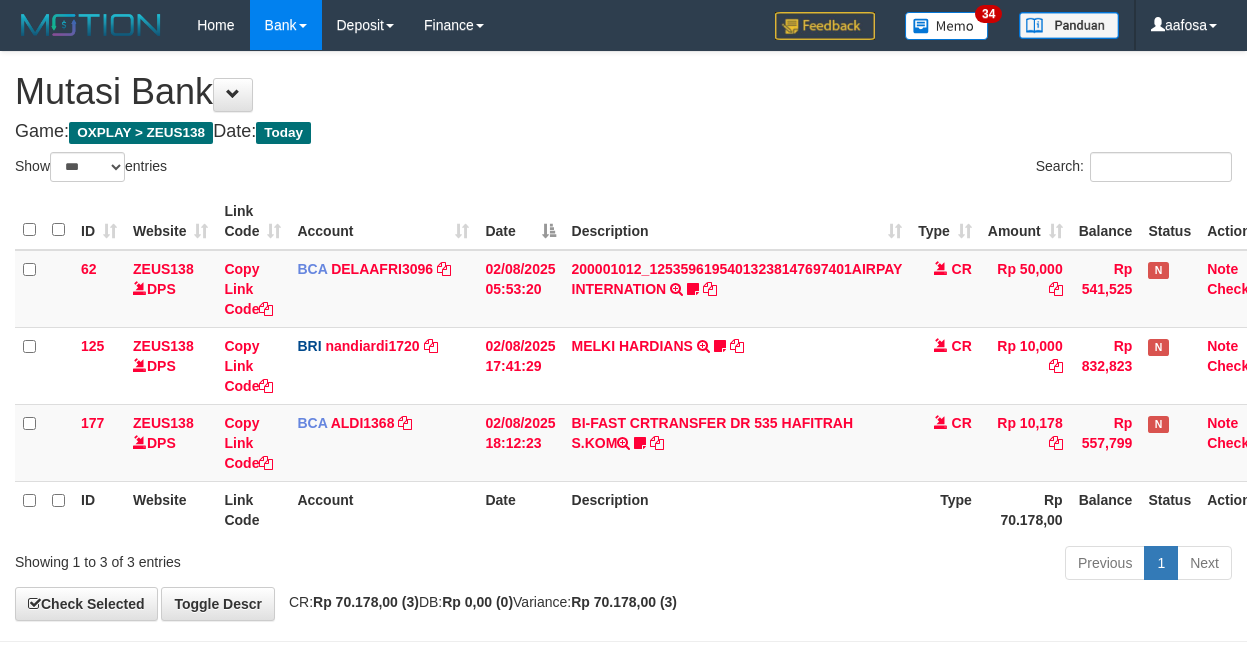 select on "***" 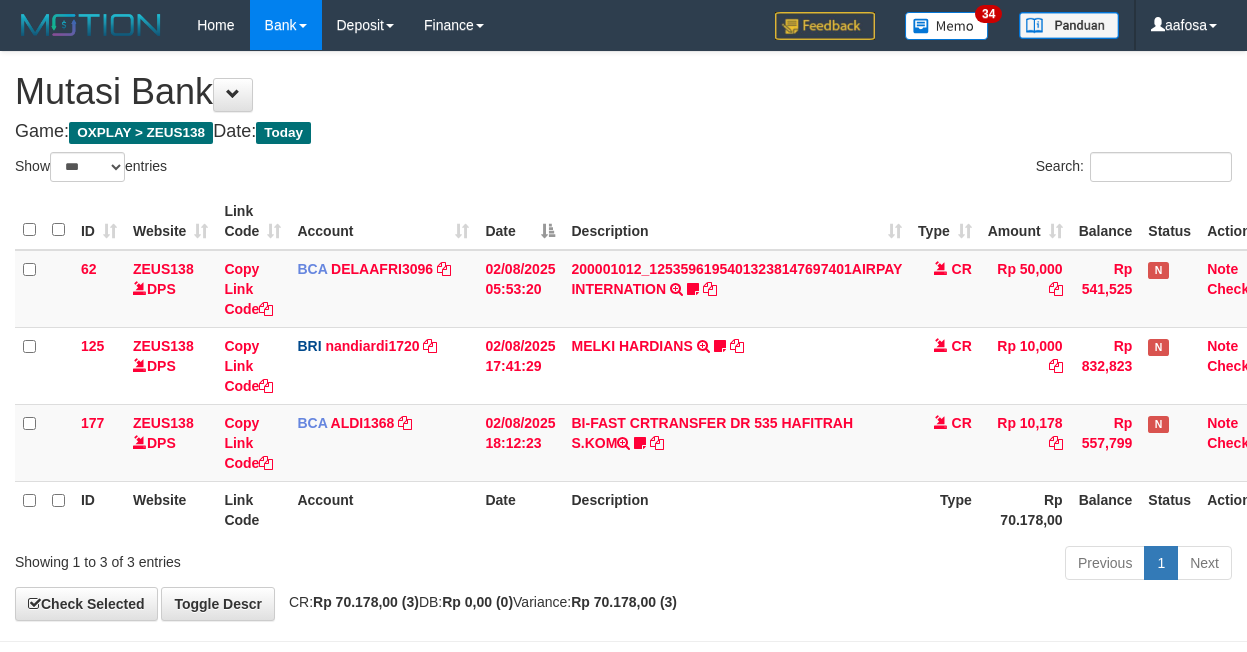 scroll, scrollTop: 81, scrollLeft: 32, axis: both 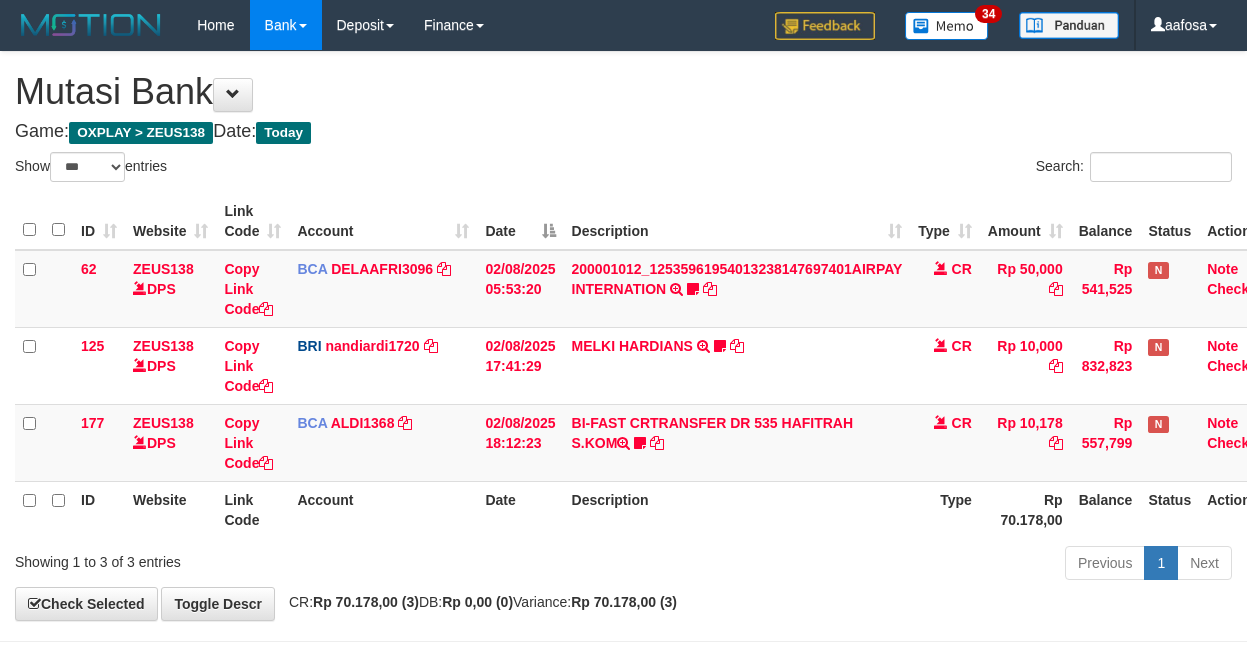 select on "***" 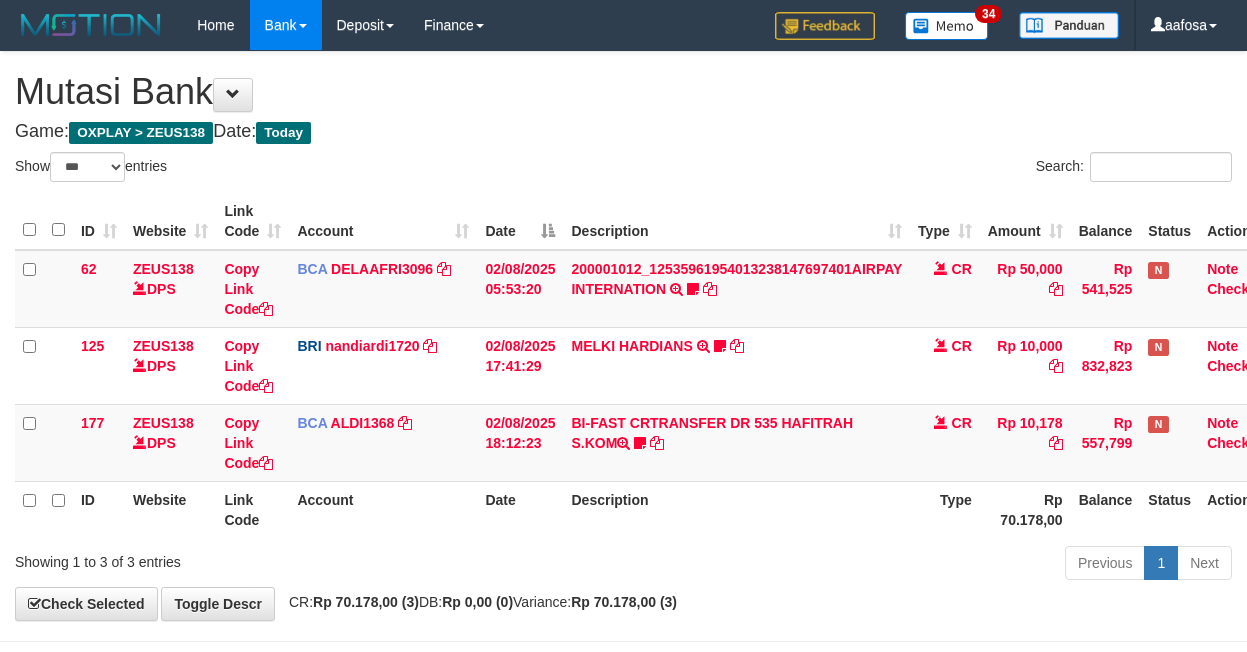 scroll, scrollTop: 81, scrollLeft: 32, axis: both 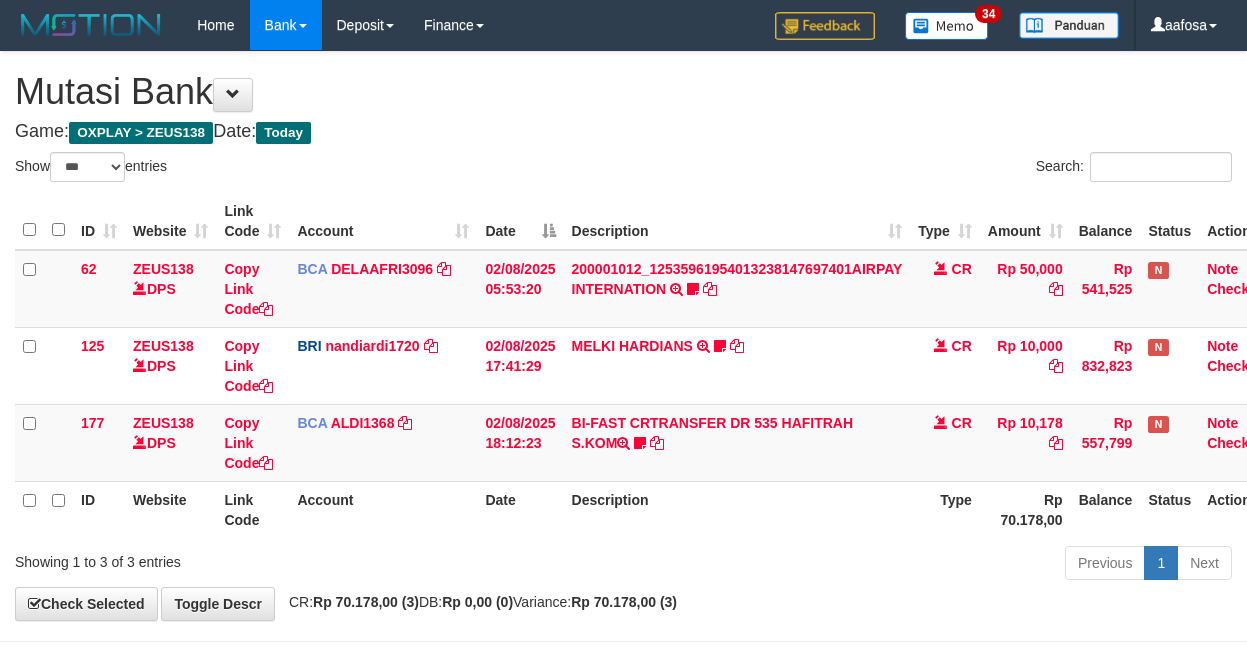 select on "***" 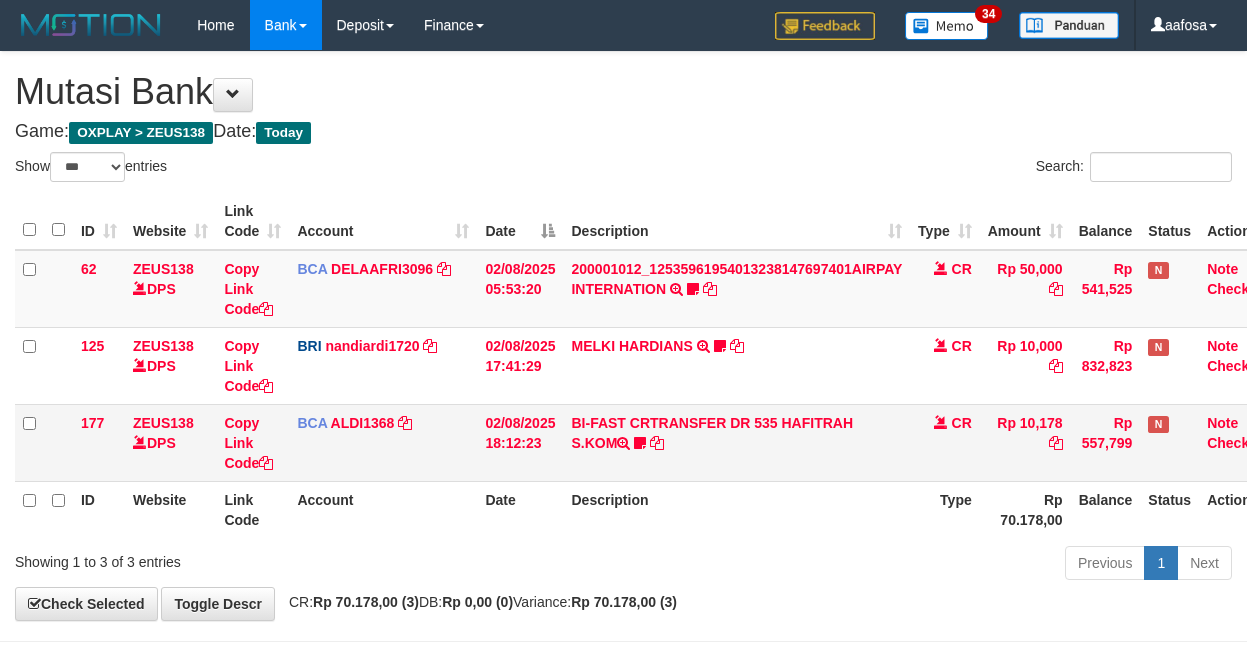 scroll, scrollTop: 81, scrollLeft: 32, axis: both 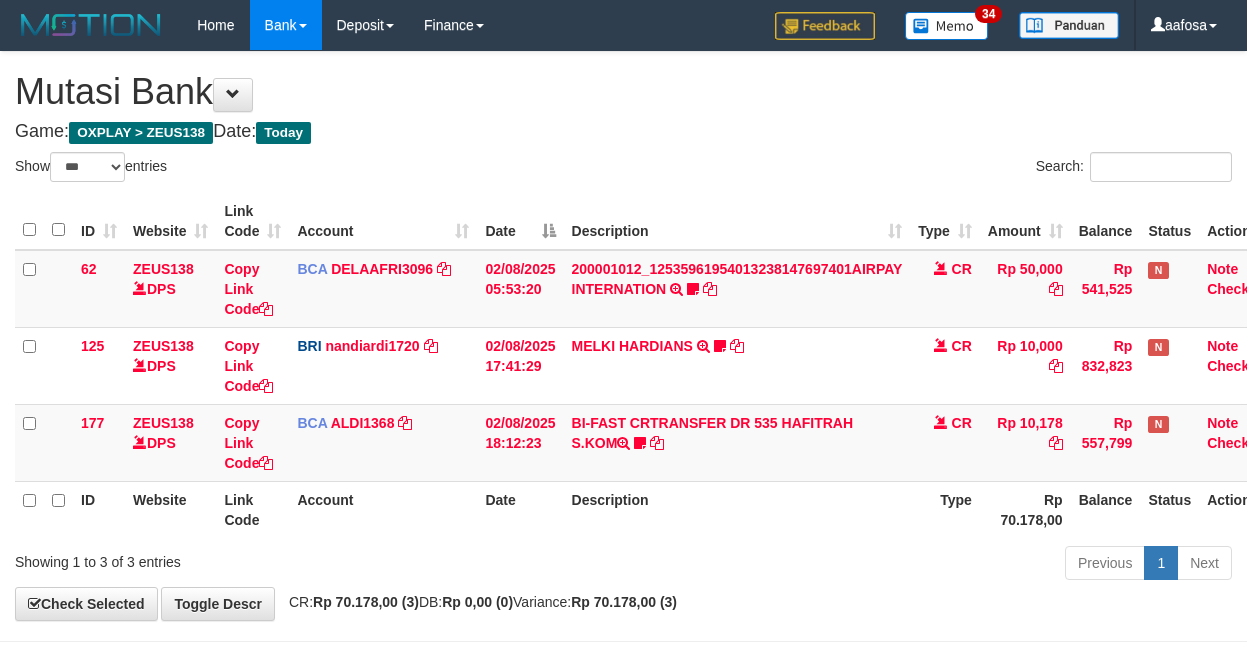 select on "***" 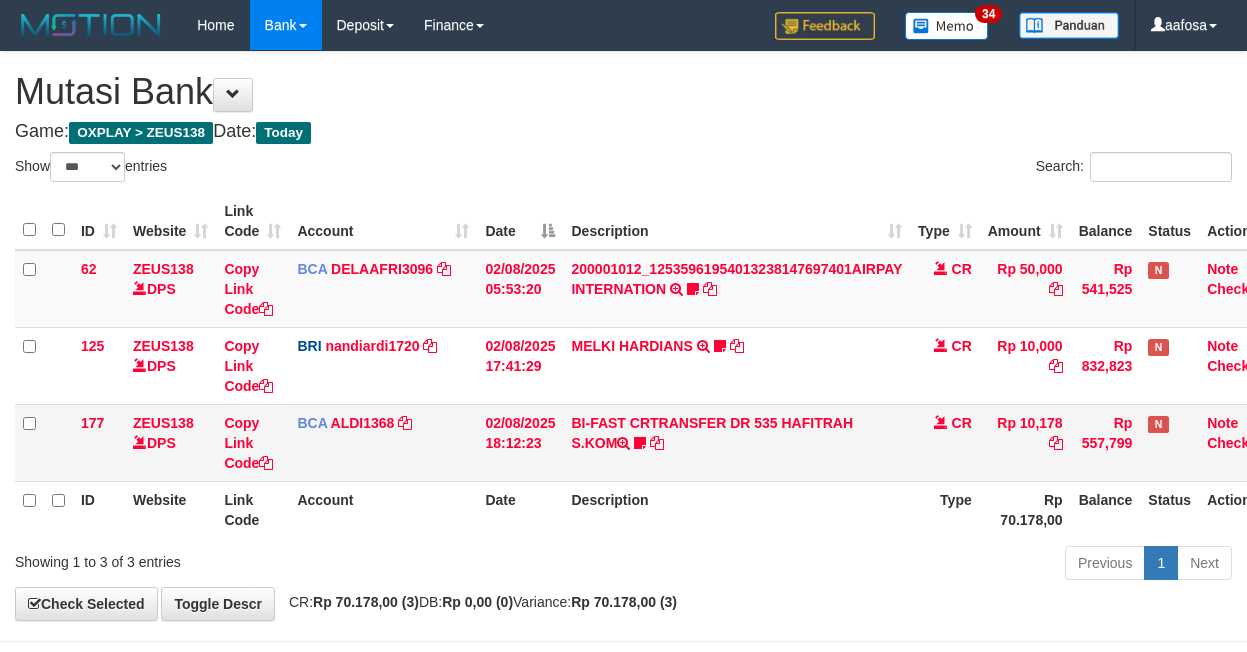 scroll, scrollTop: 81, scrollLeft: 32, axis: both 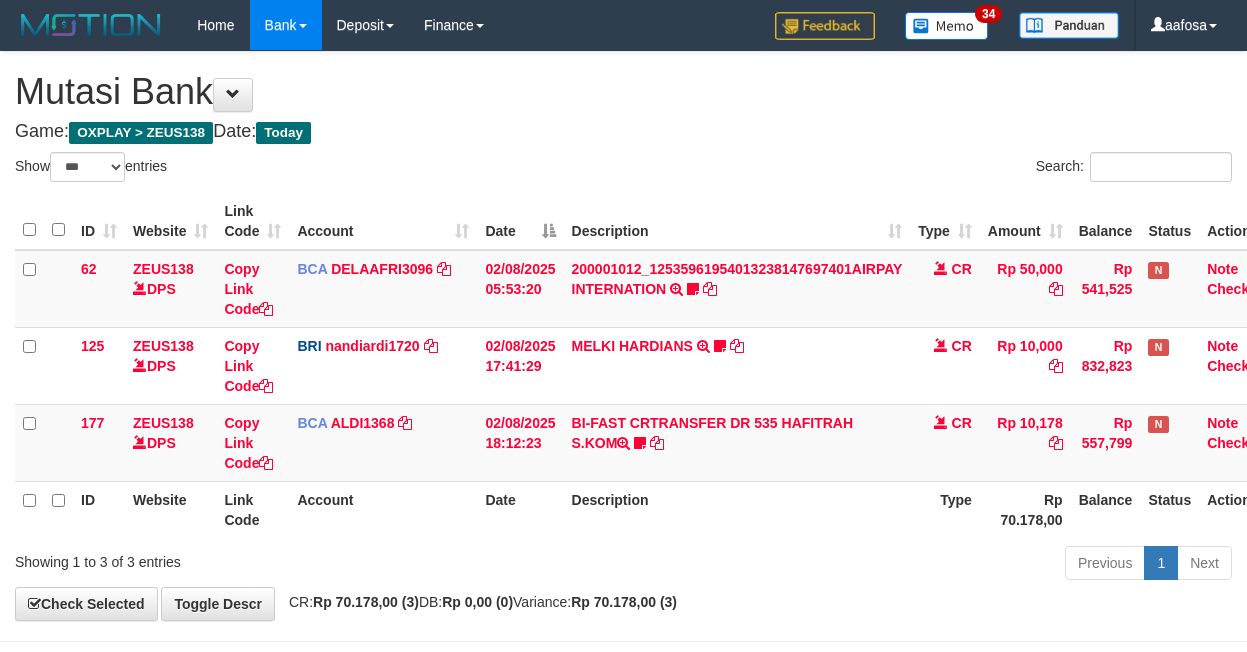 select on "***" 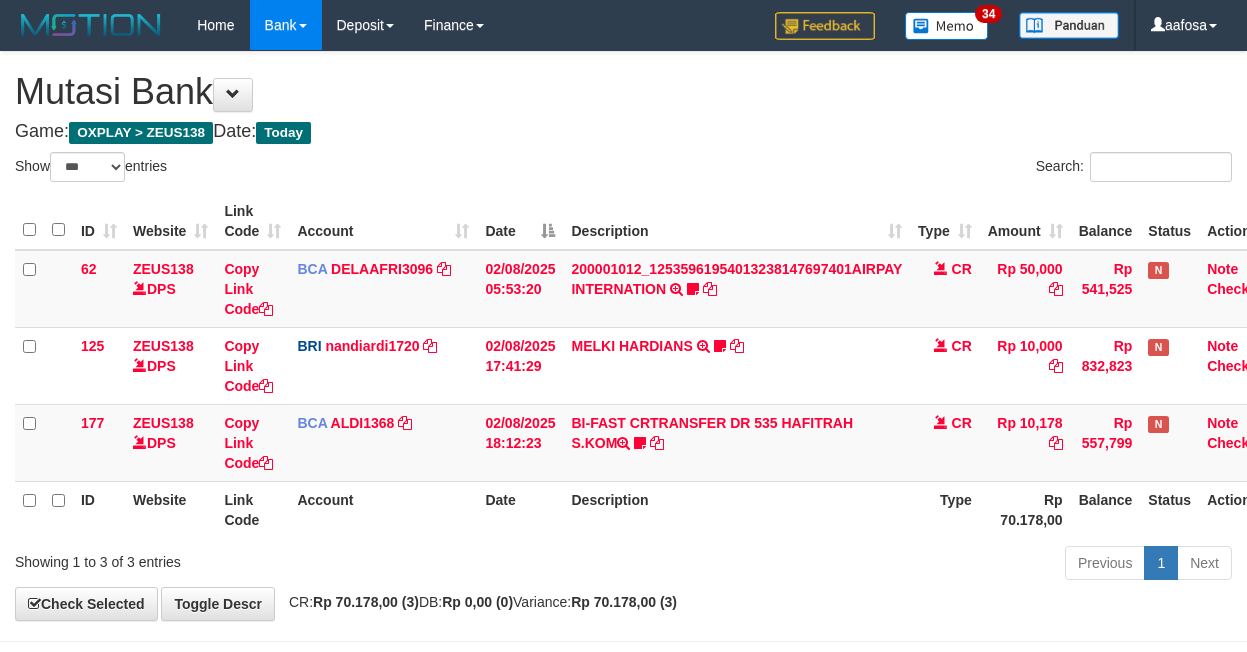 scroll, scrollTop: 81, scrollLeft: 32, axis: both 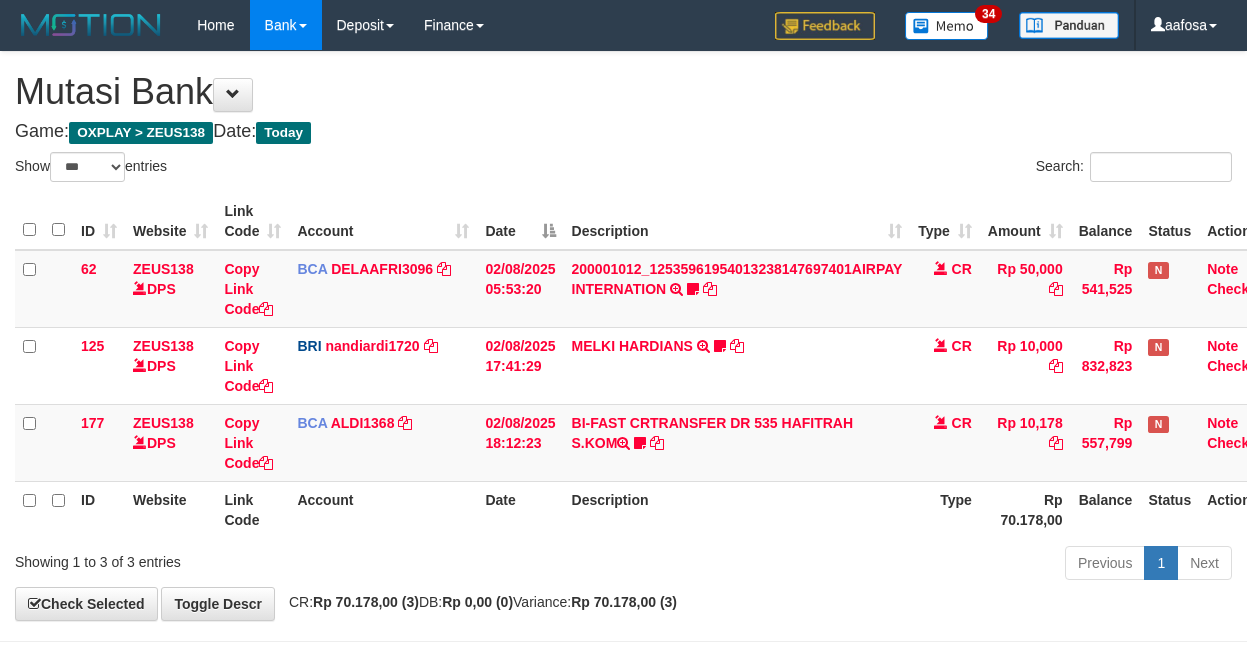 select on "***" 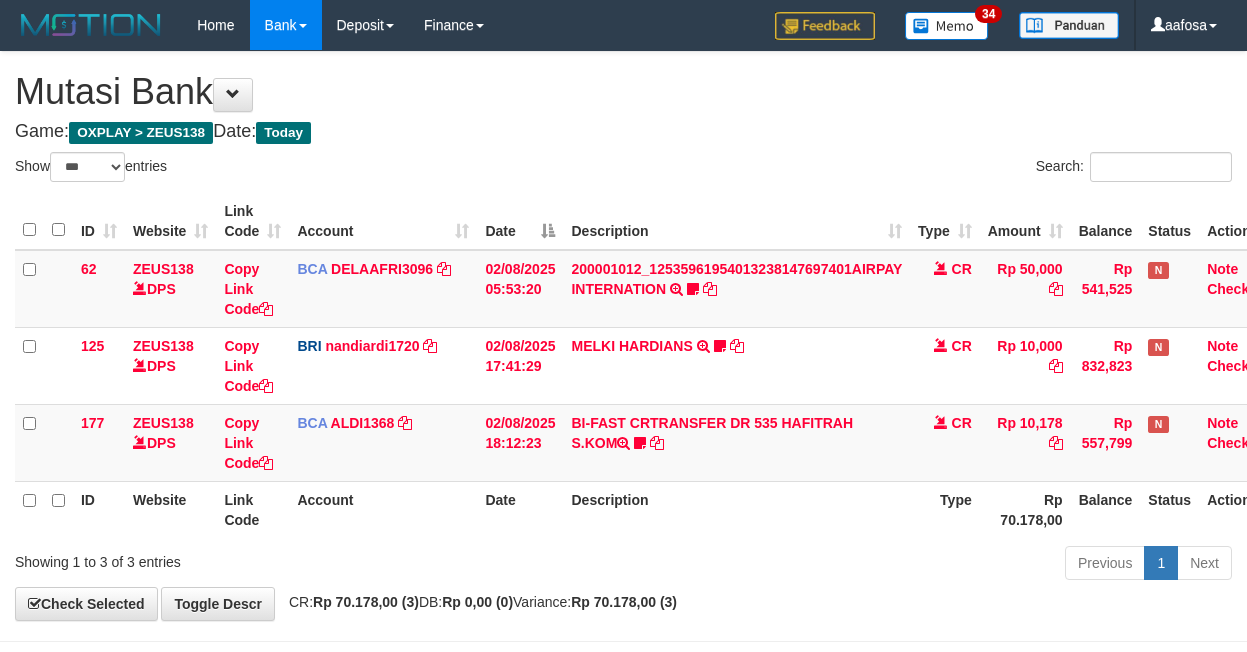scroll, scrollTop: 81, scrollLeft: 32, axis: both 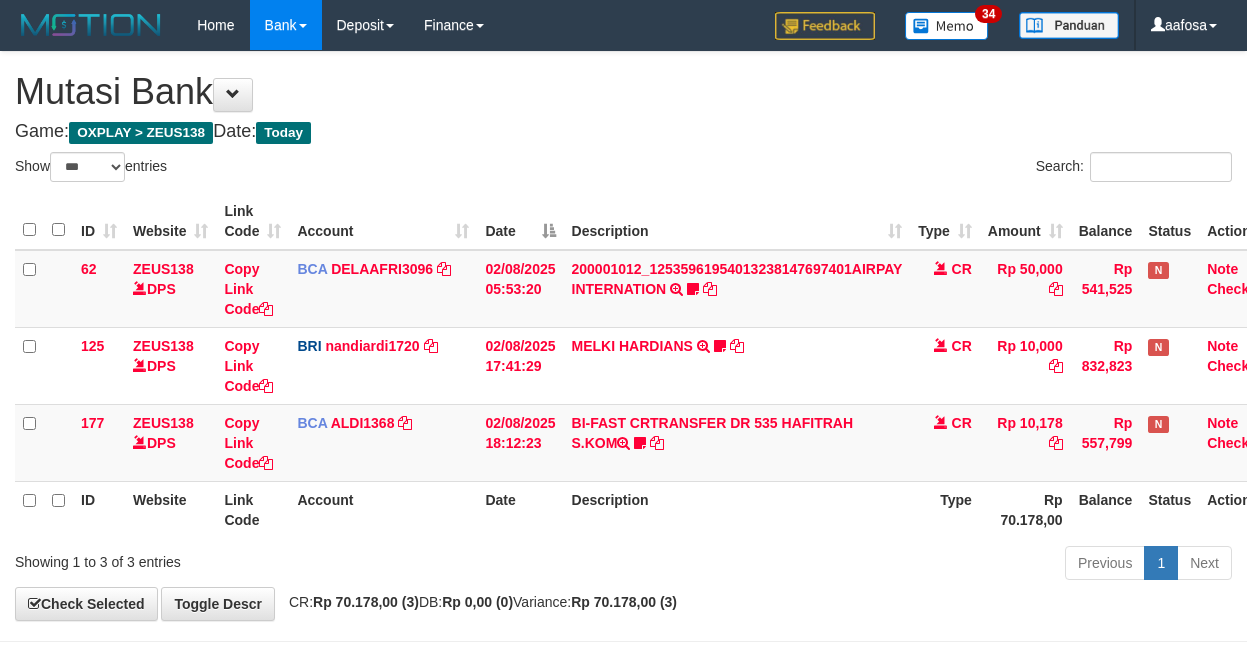 select on "***" 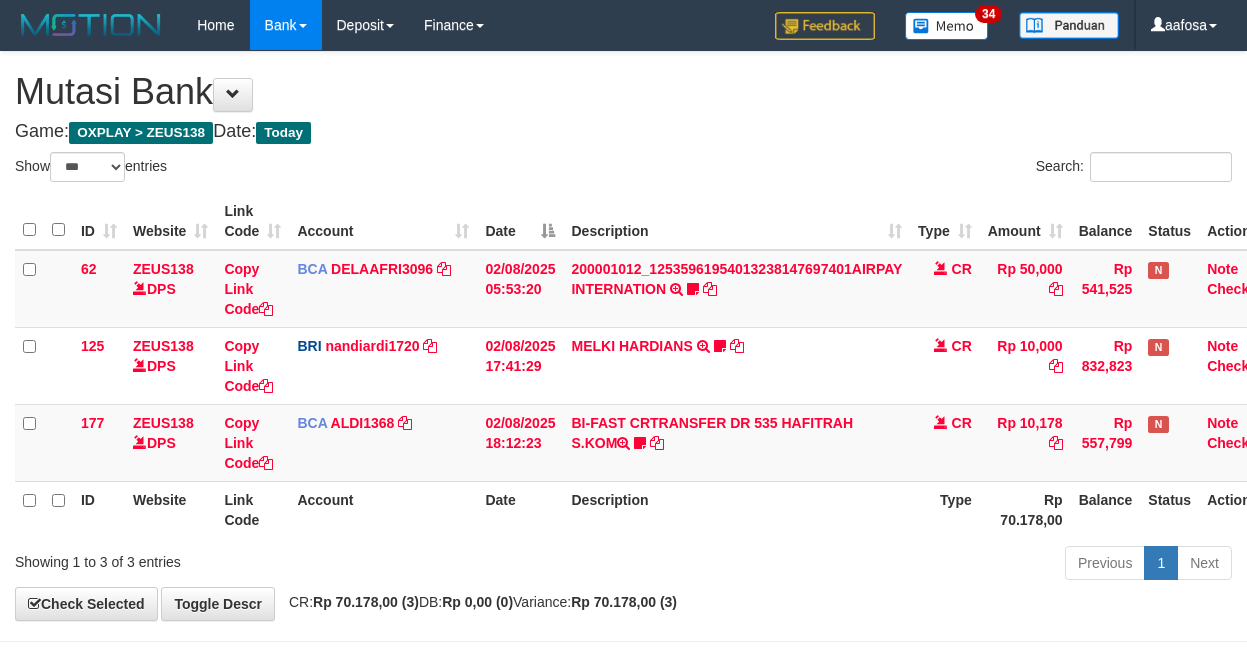 scroll, scrollTop: 81, scrollLeft: 32, axis: both 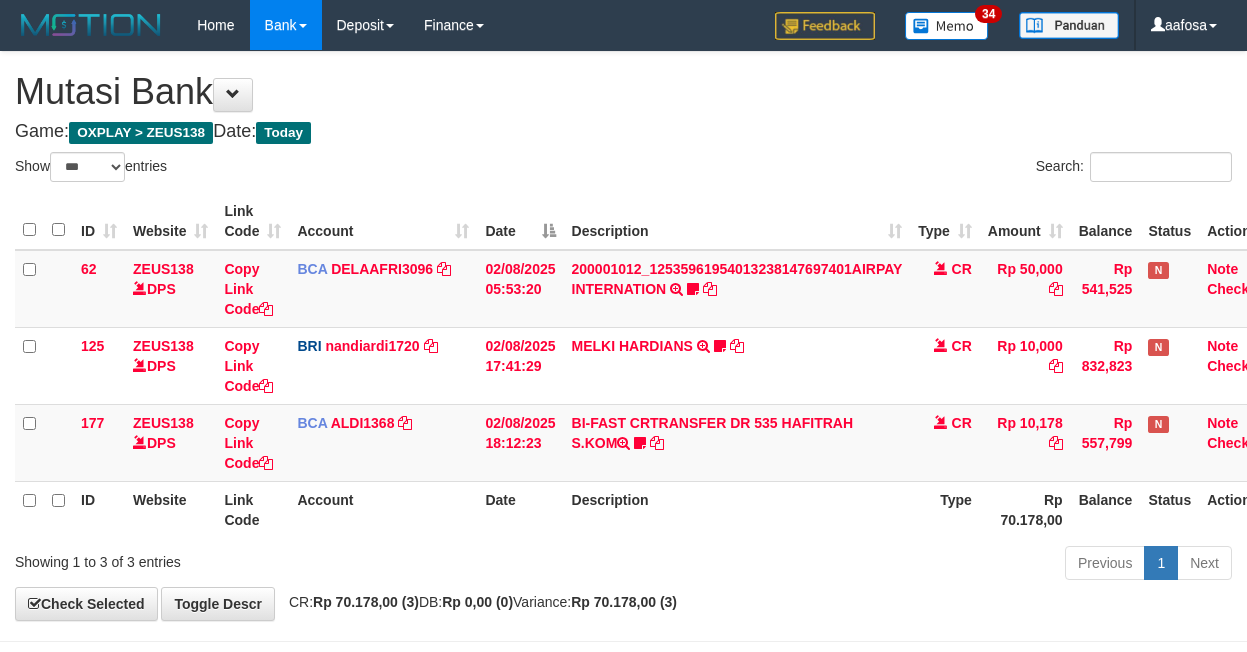 select on "***" 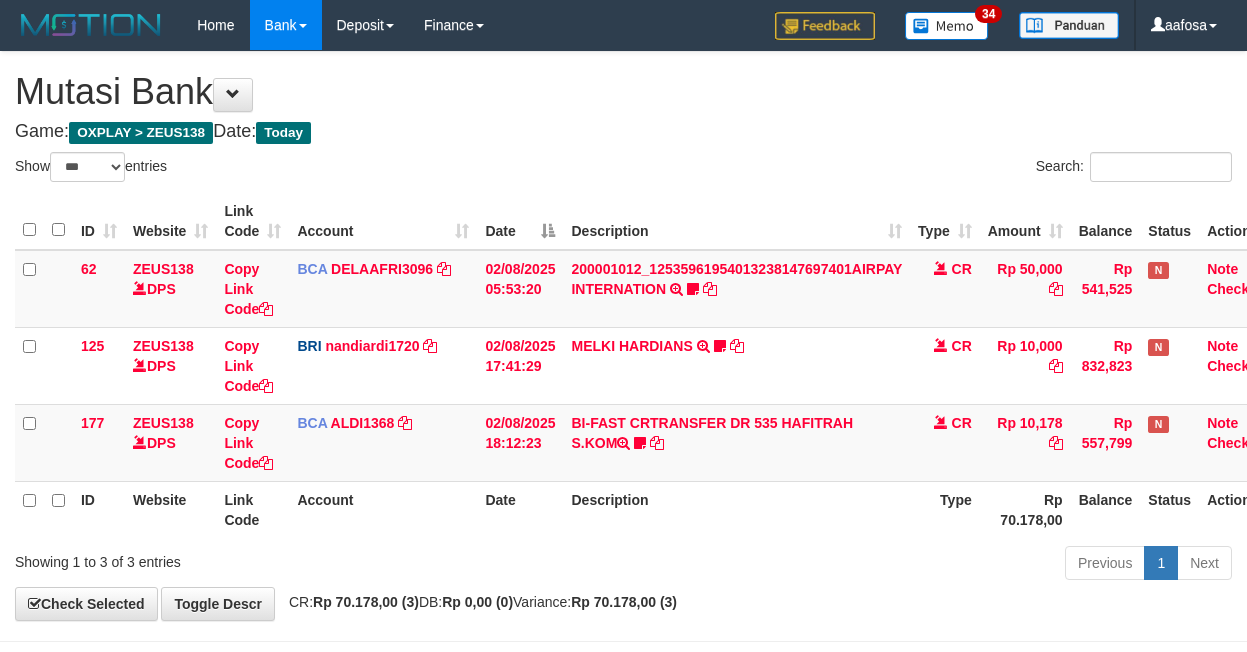 scroll, scrollTop: 81, scrollLeft: 32, axis: both 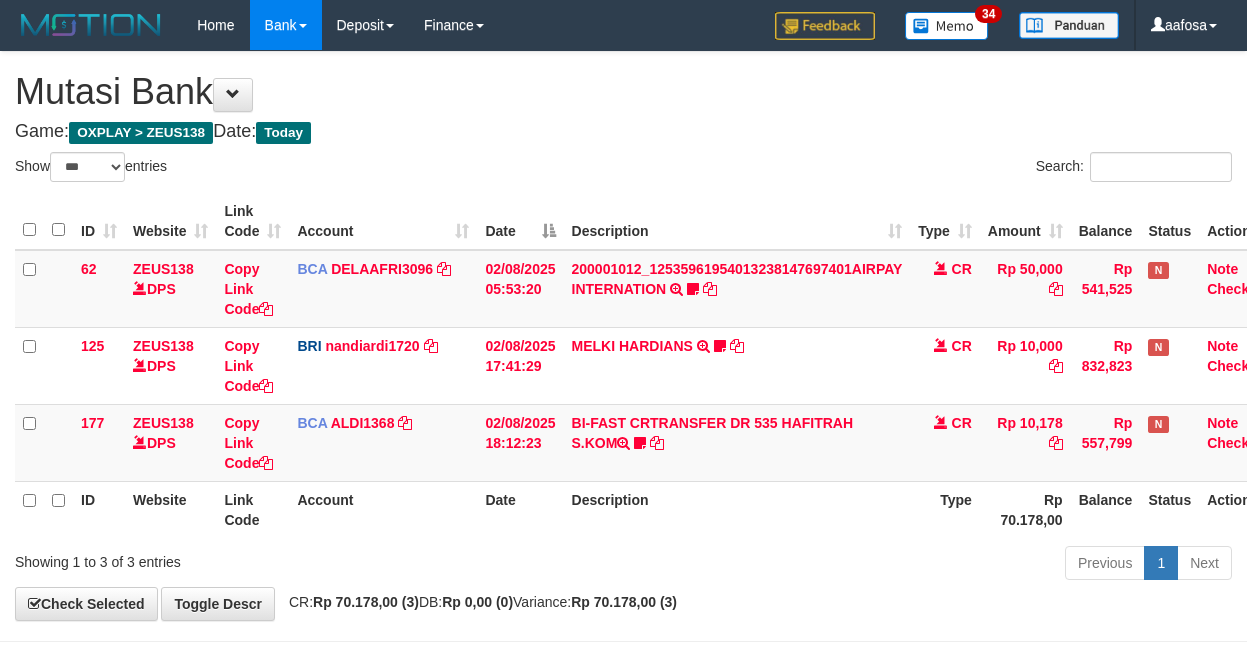 select on "***" 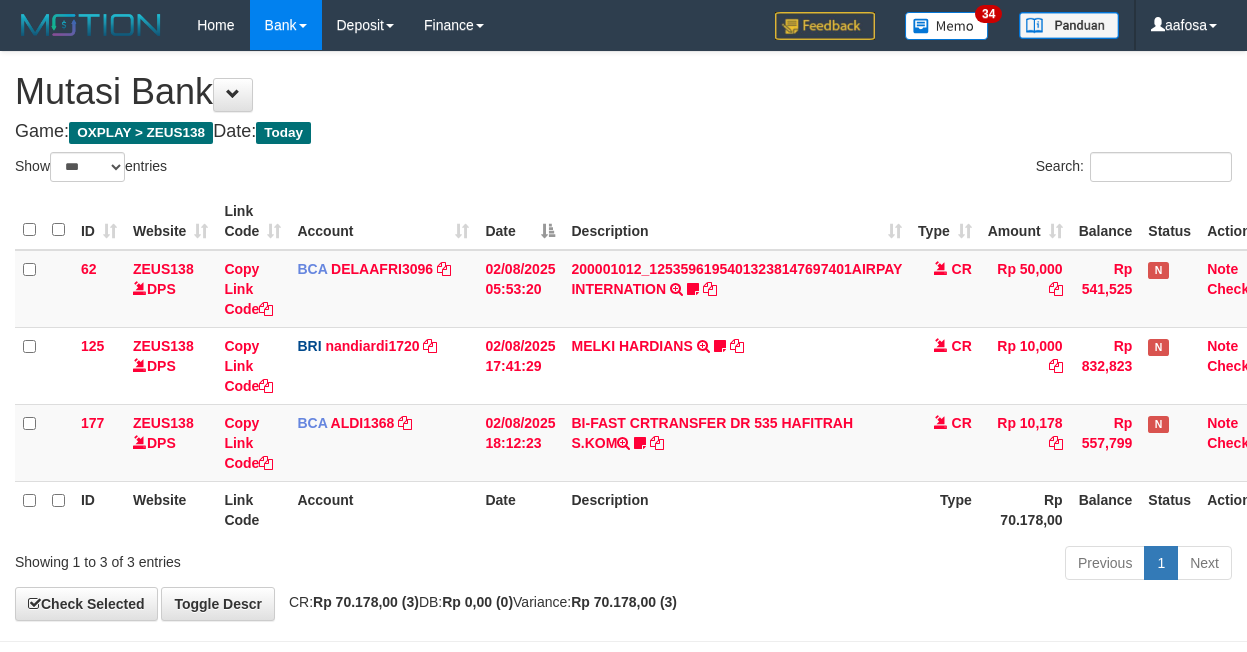 scroll, scrollTop: 81, scrollLeft: 32, axis: both 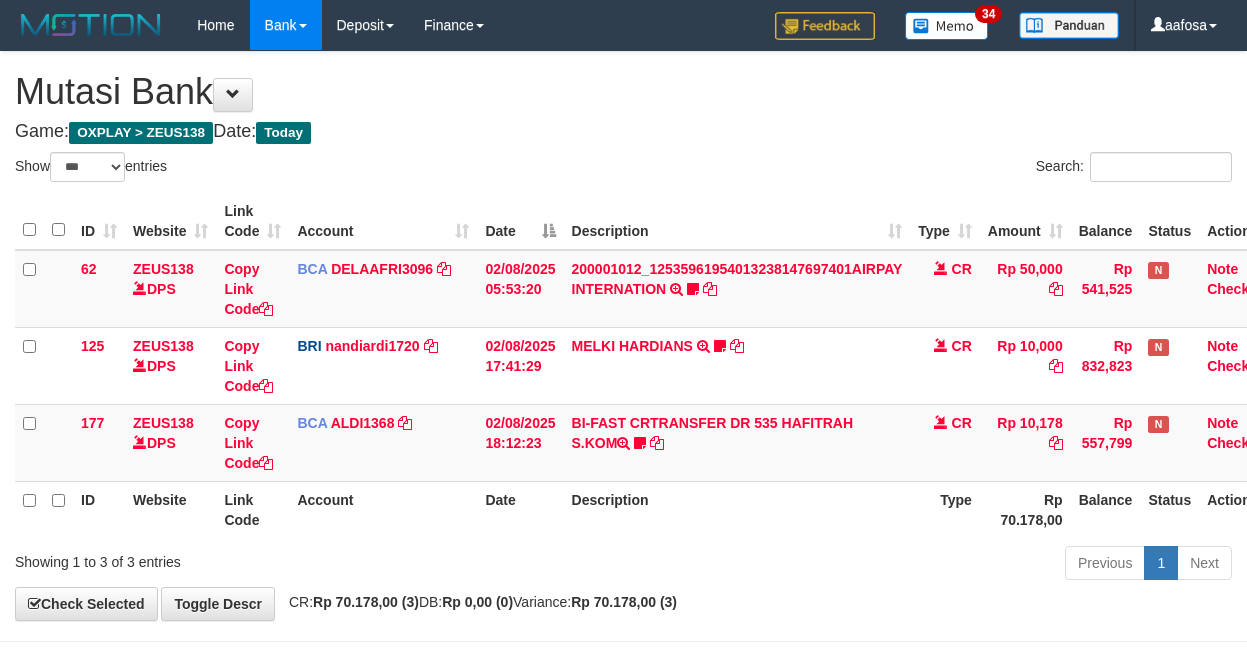 select on "***" 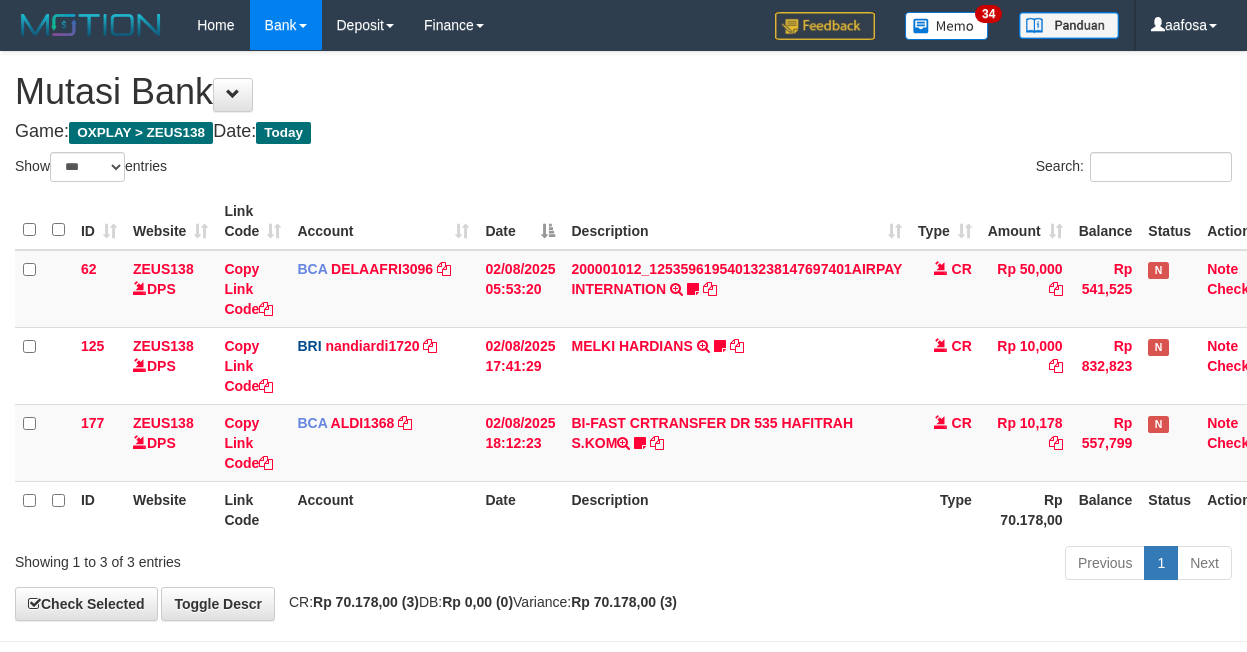 scroll, scrollTop: 81, scrollLeft: 32, axis: both 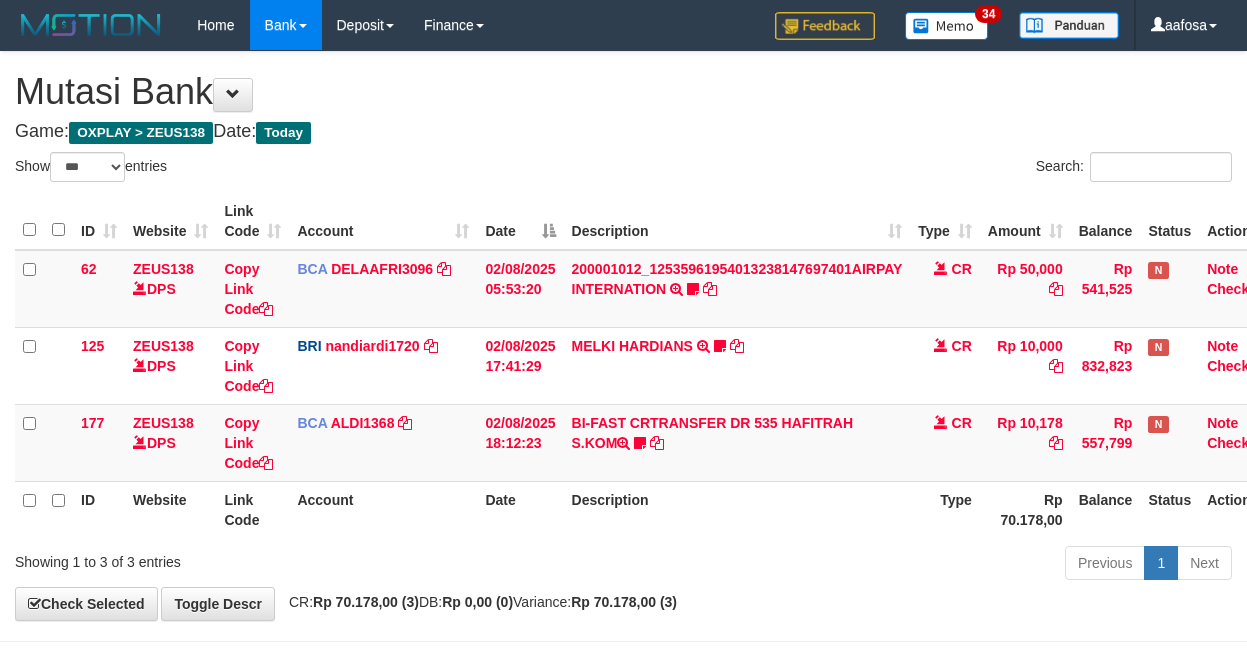 select on "***" 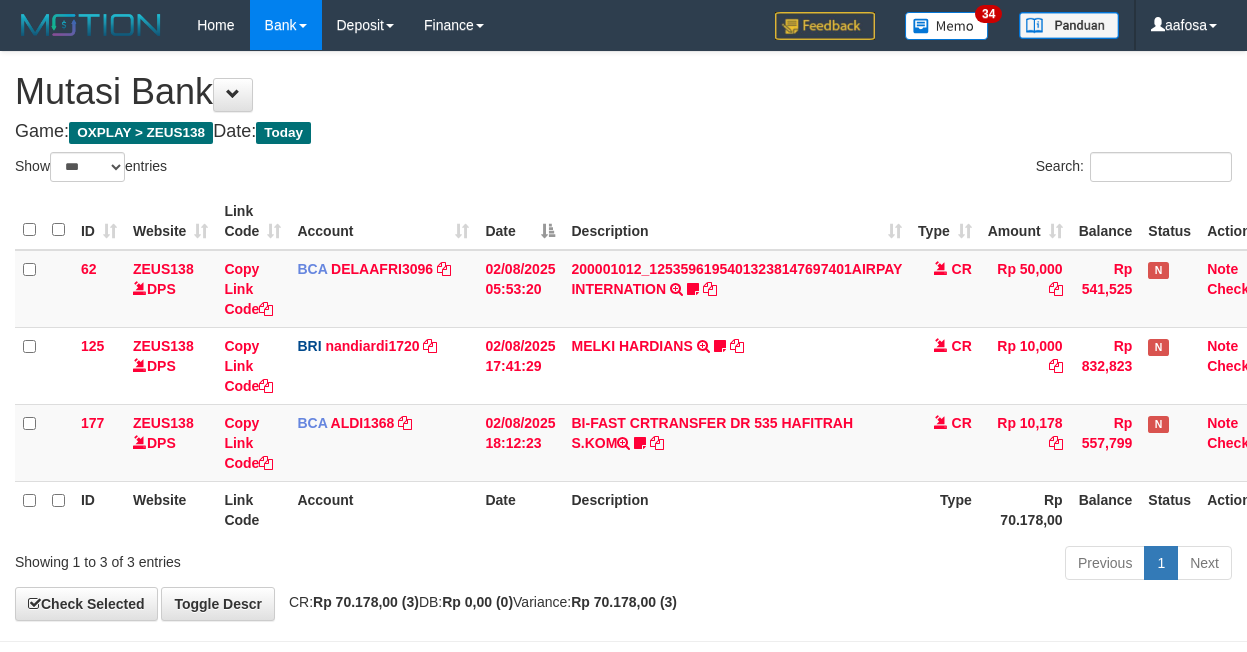 scroll, scrollTop: 81, scrollLeft: 32, axis: both 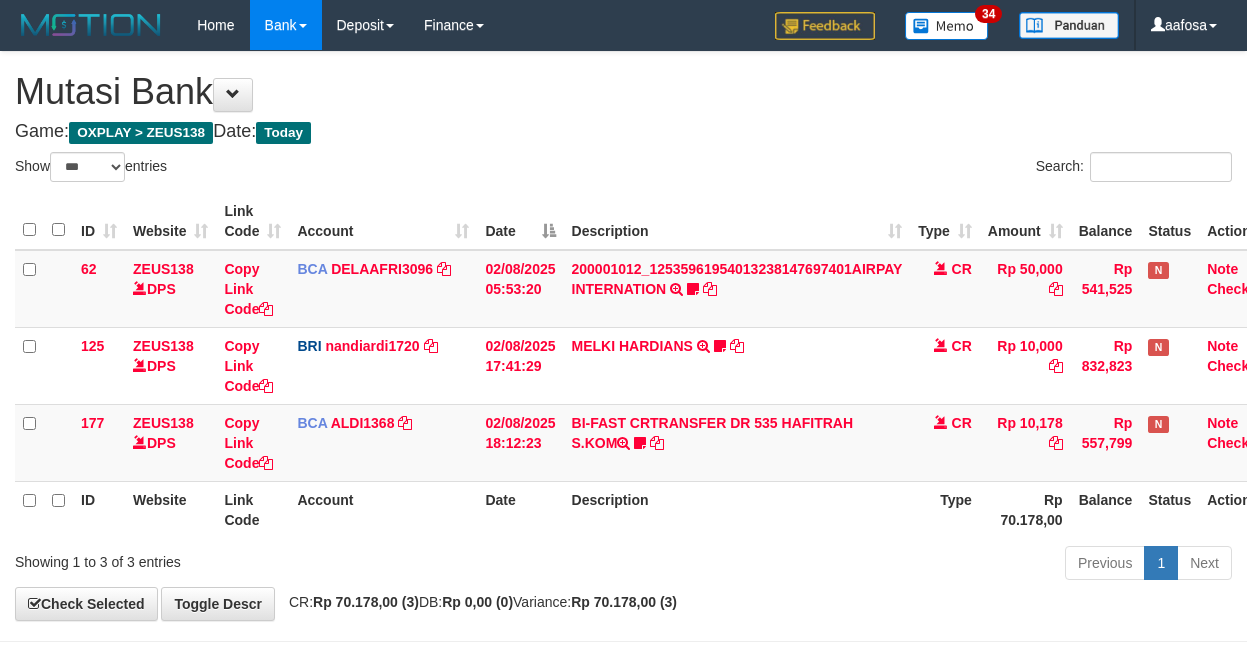select on "***" 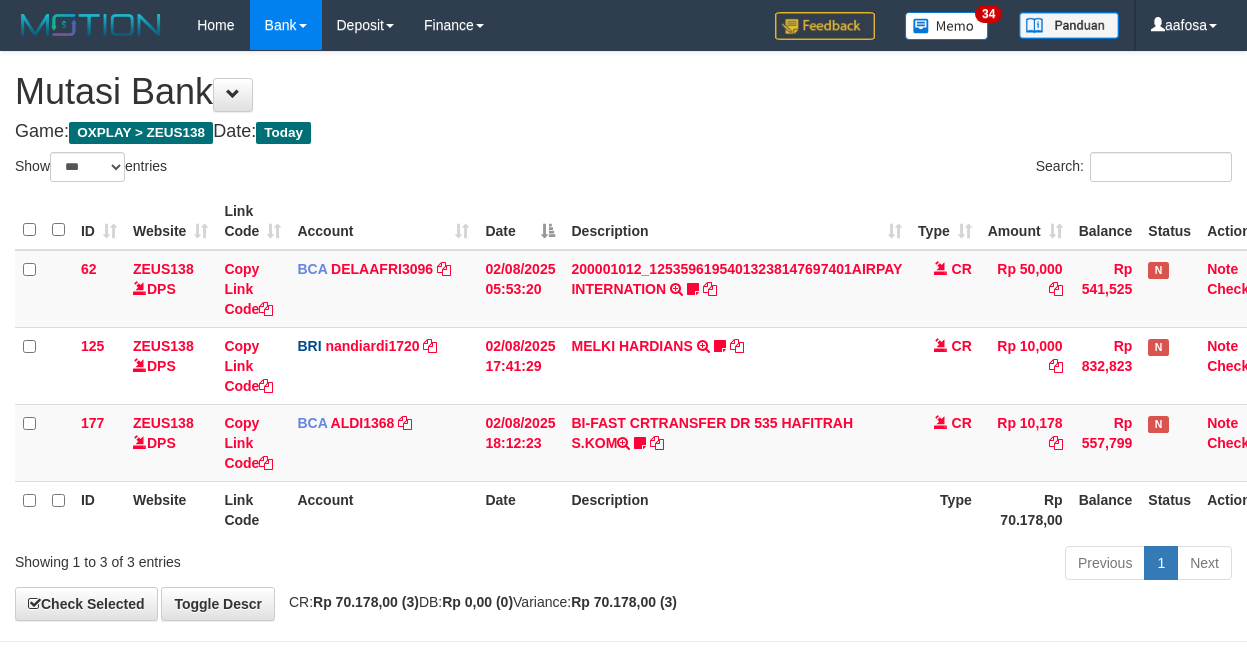 scroll, scrollTop: 81, scrollLeft: 32, axis: both 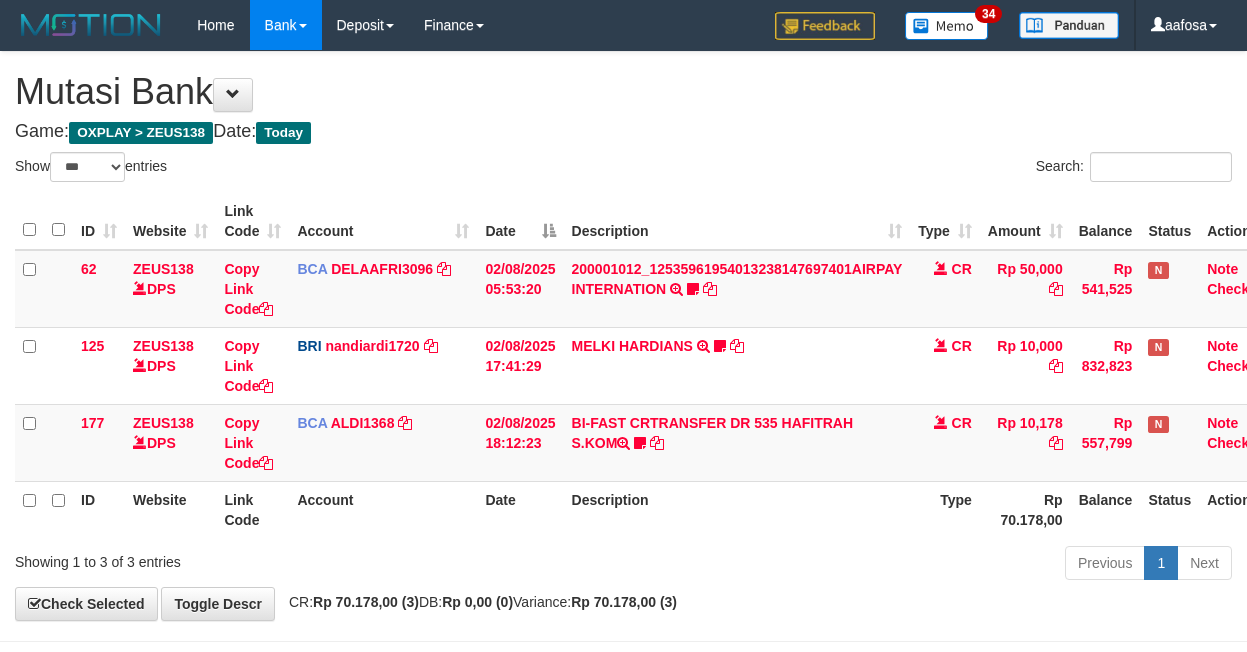 select on "***" 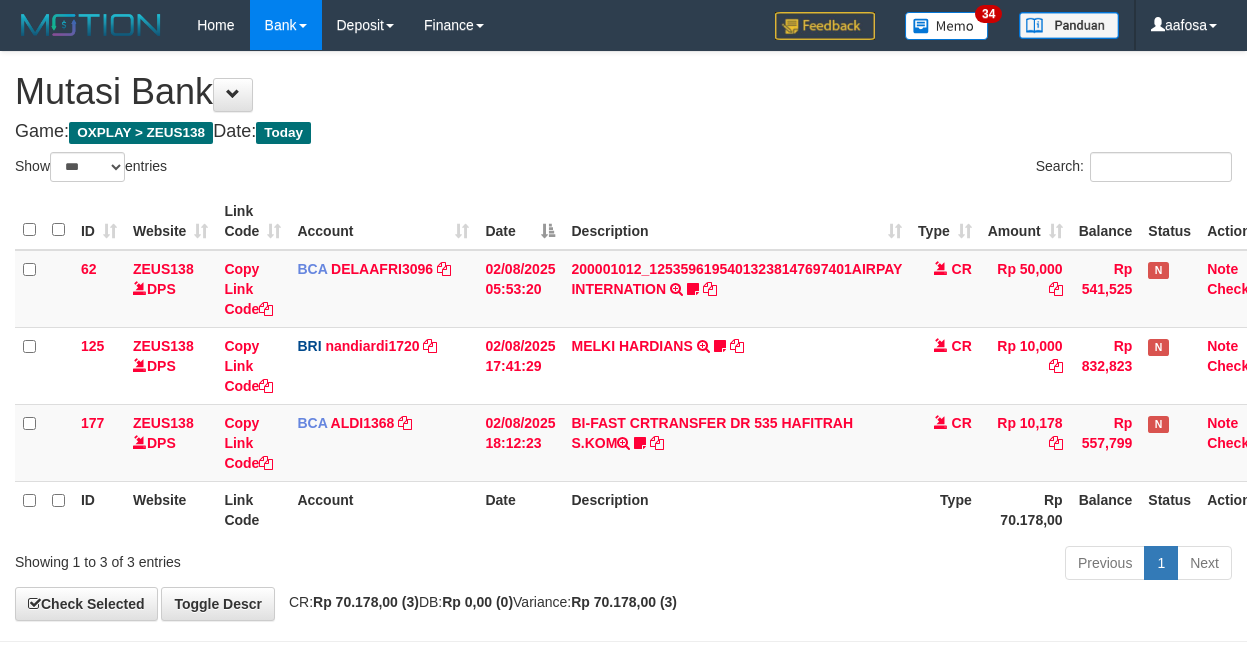 scroll, scrollTop: 81, scrollLeft: 32, axis: both 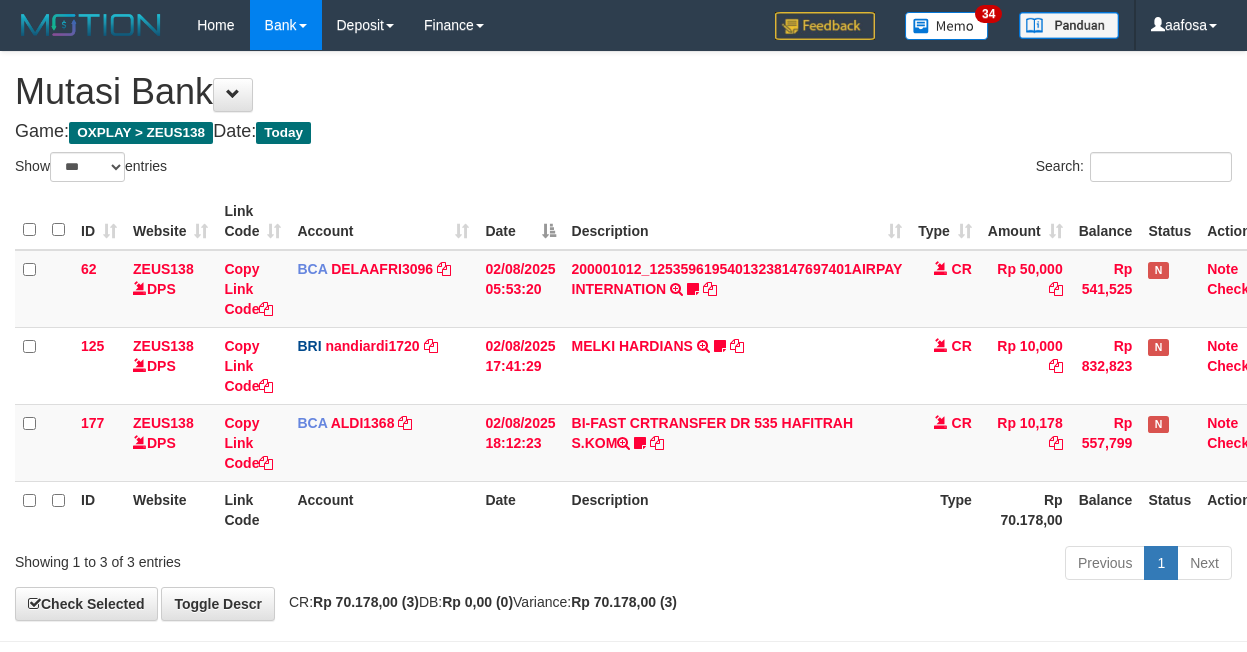 select on "***" 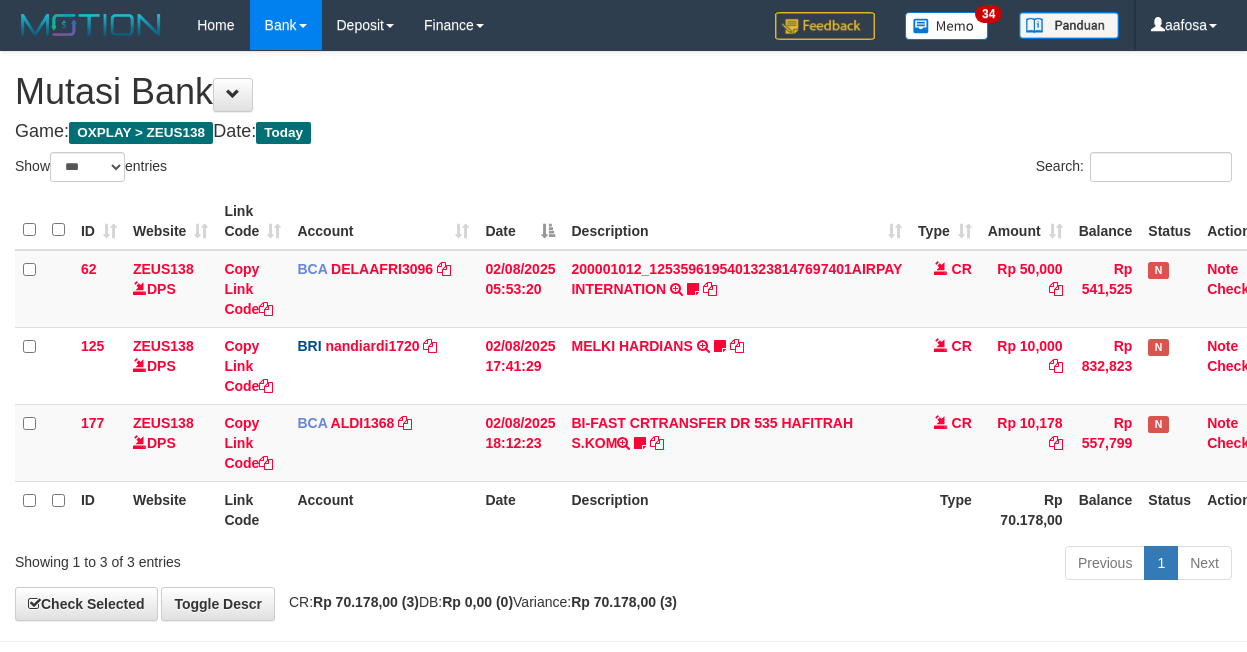 scroll, scrollTop: 81, scrollLeft: 32, axis: both 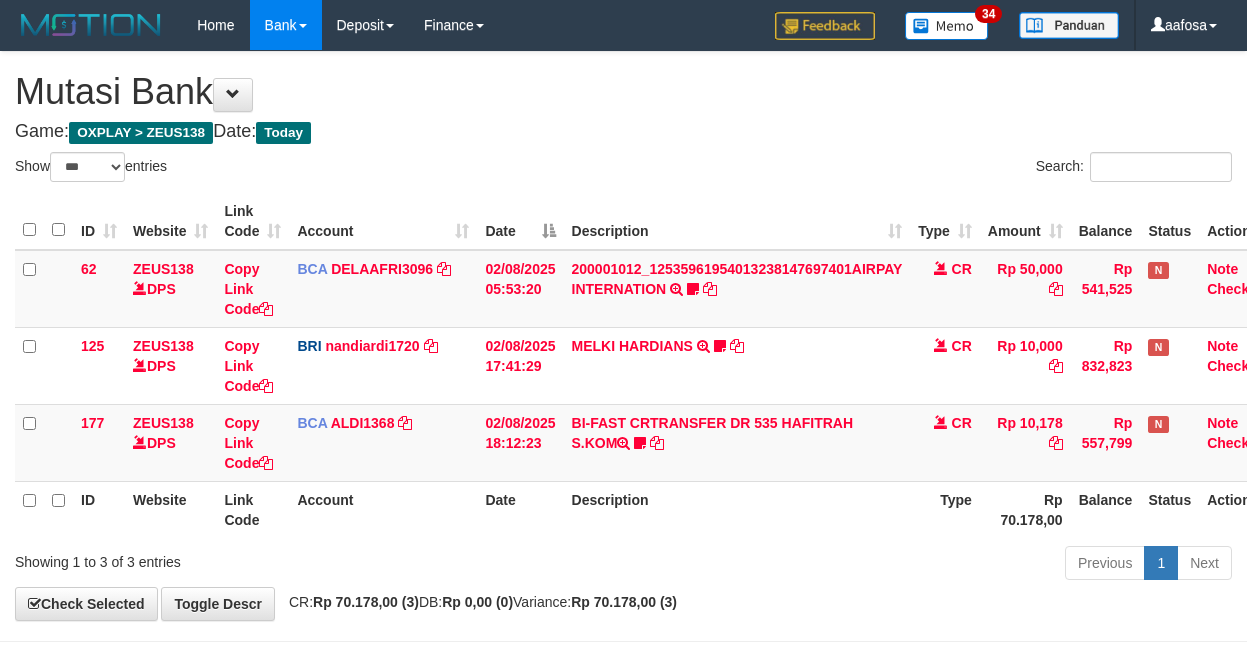 select on "***" 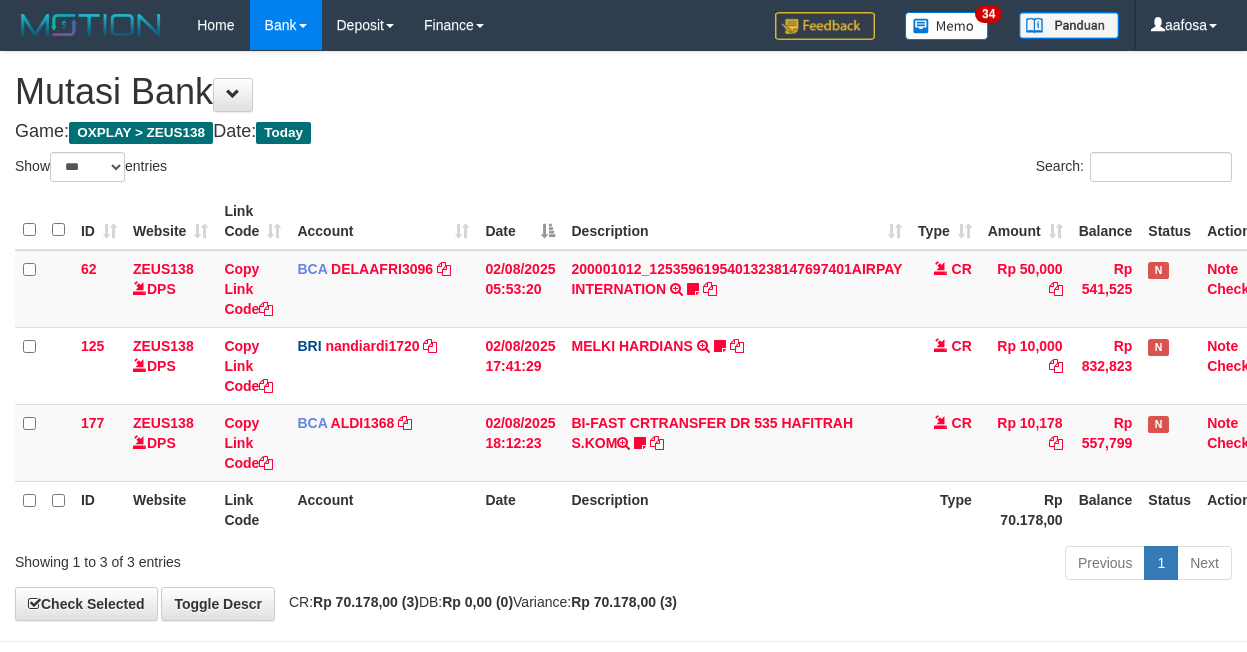 scroll, scrollTop: 81, scrollLeft: 32, axis: both 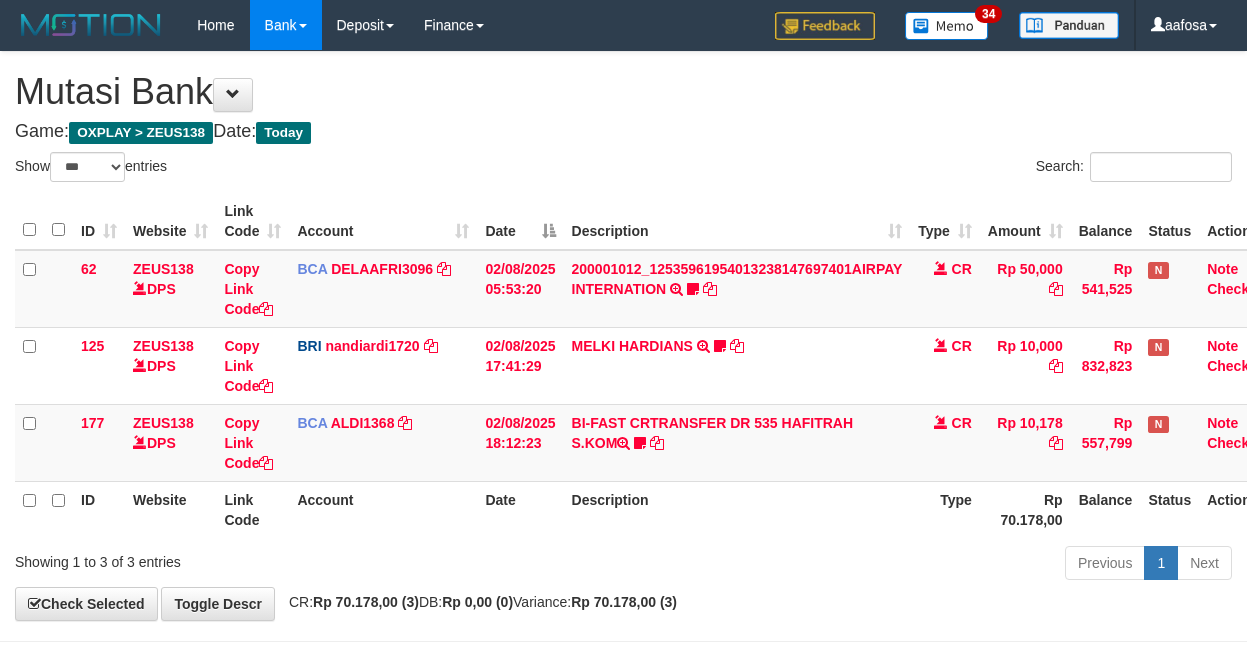 select on "***" 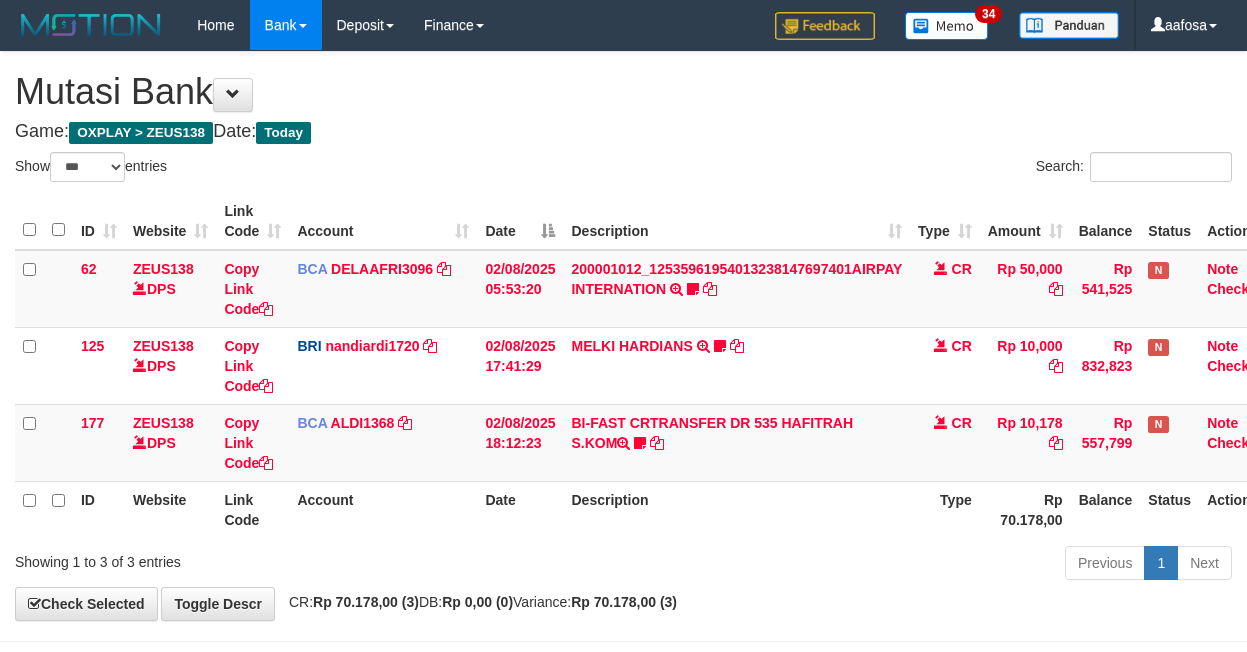 scroll, scrollTop: 81, scrollLeft: 32, axis: both 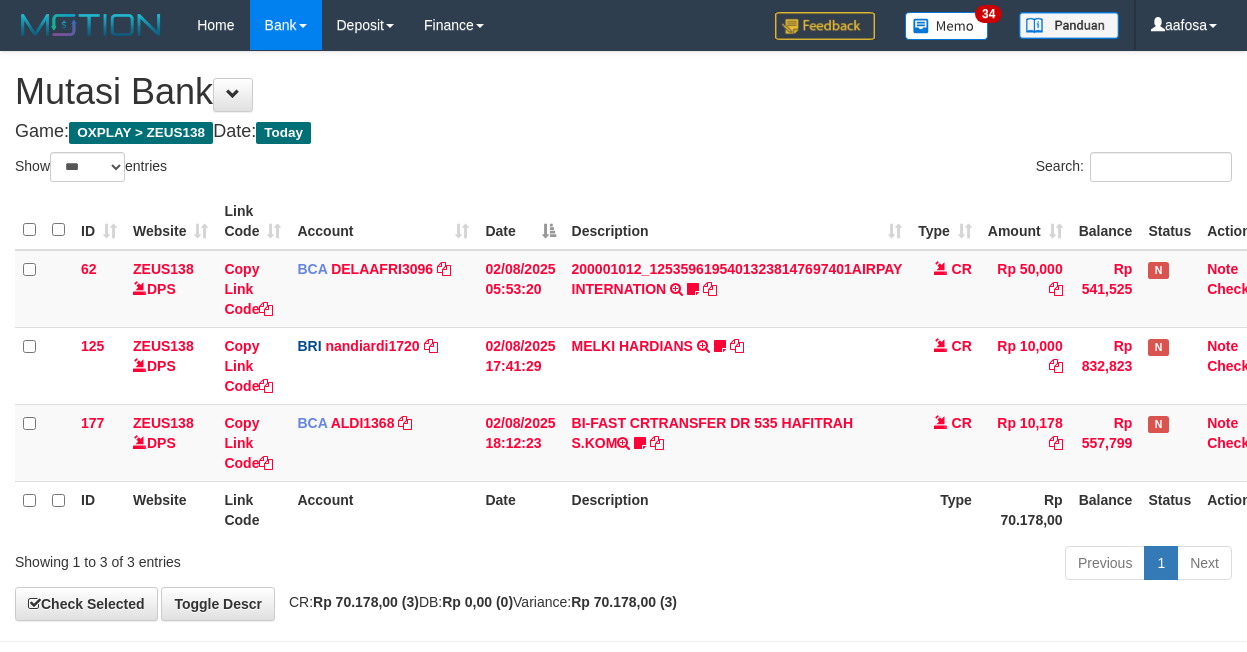 select on "***" 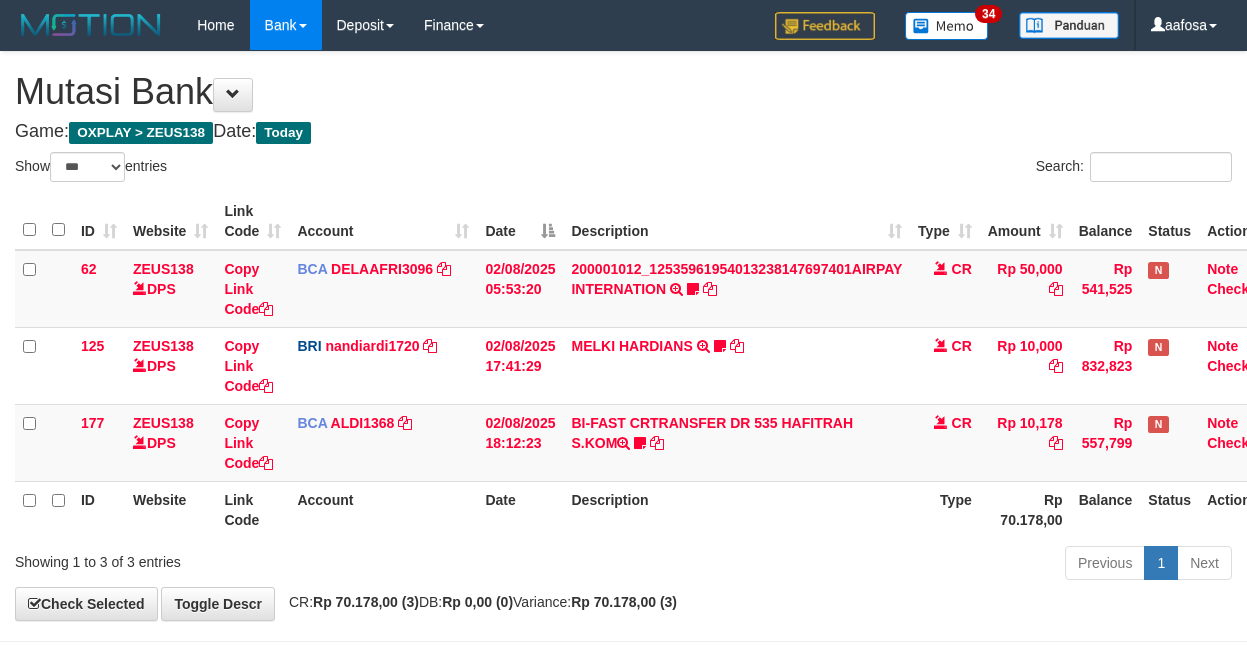 scroll, scrollTop: 81, scrollLeft: 32, axis: both 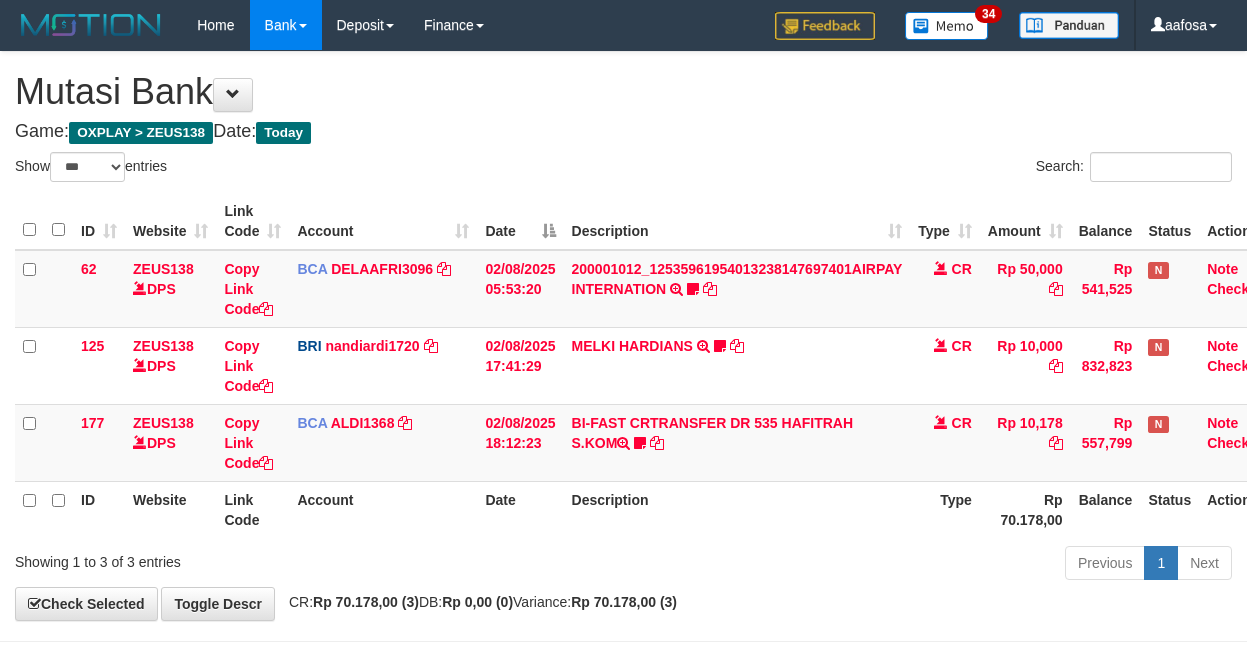 select on "***" 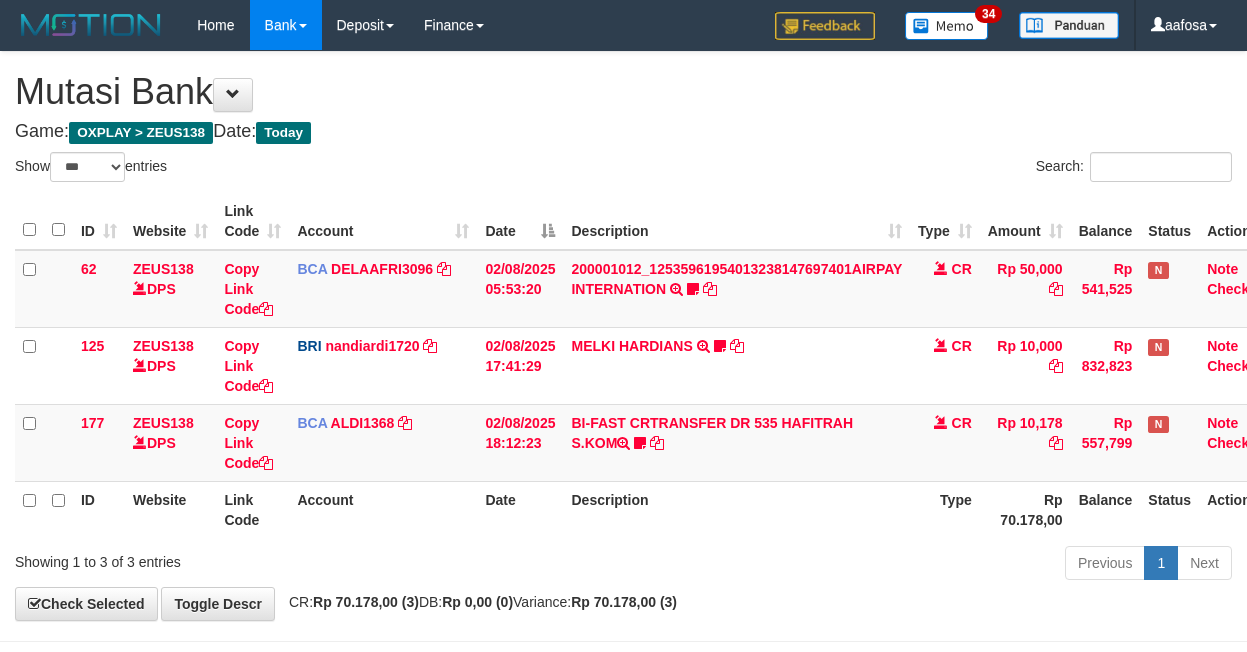 scroll, scrollTop: 81, scrollLeft: 32, axis: both 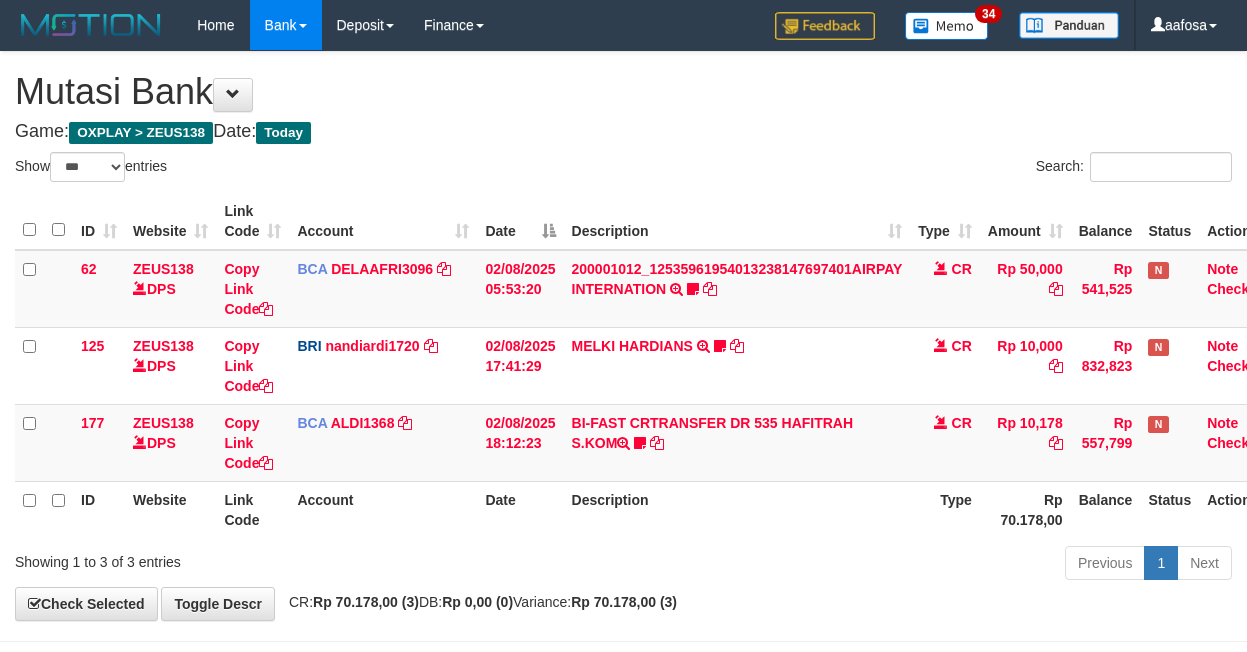 select on "***" 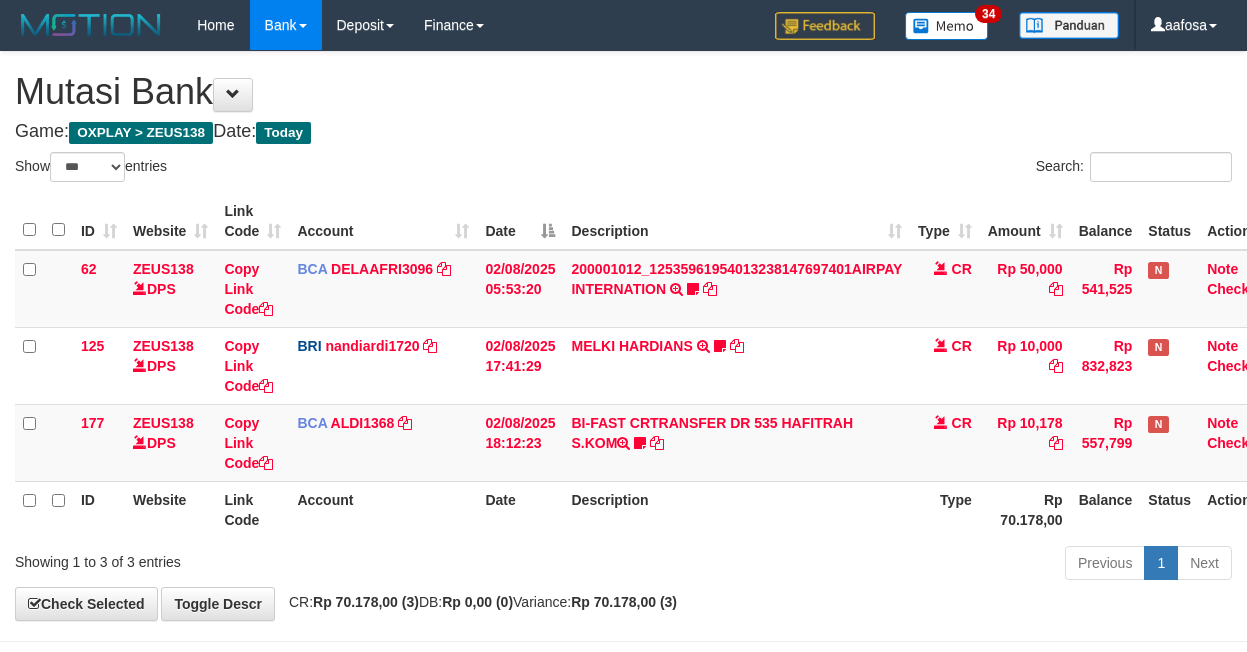 scroll, scrollTop: 81, scrollLeft: 32, axis: both 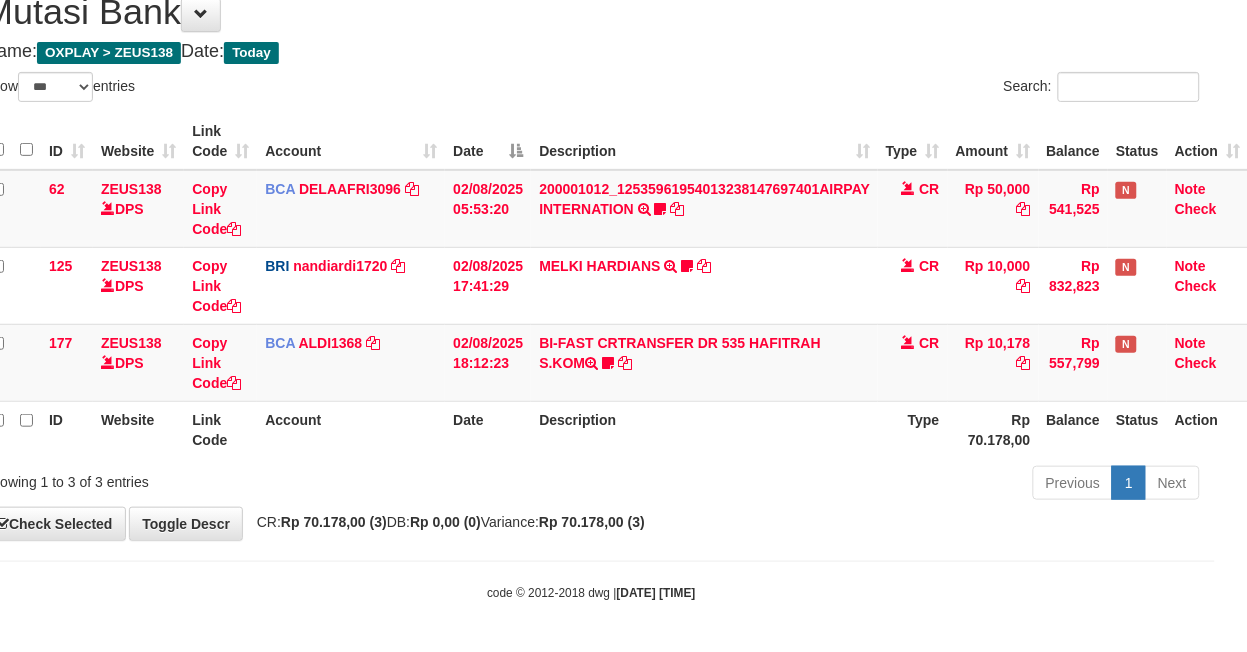 click on "**********" at bounding box center (591, 256) 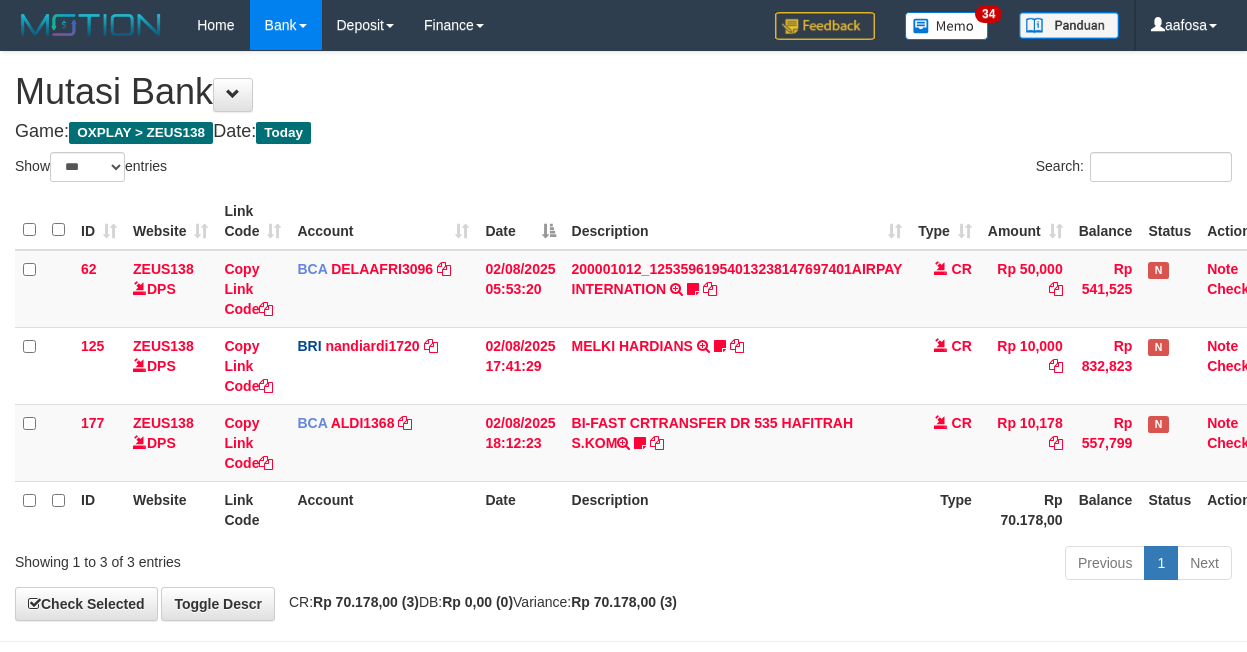 select on "***" 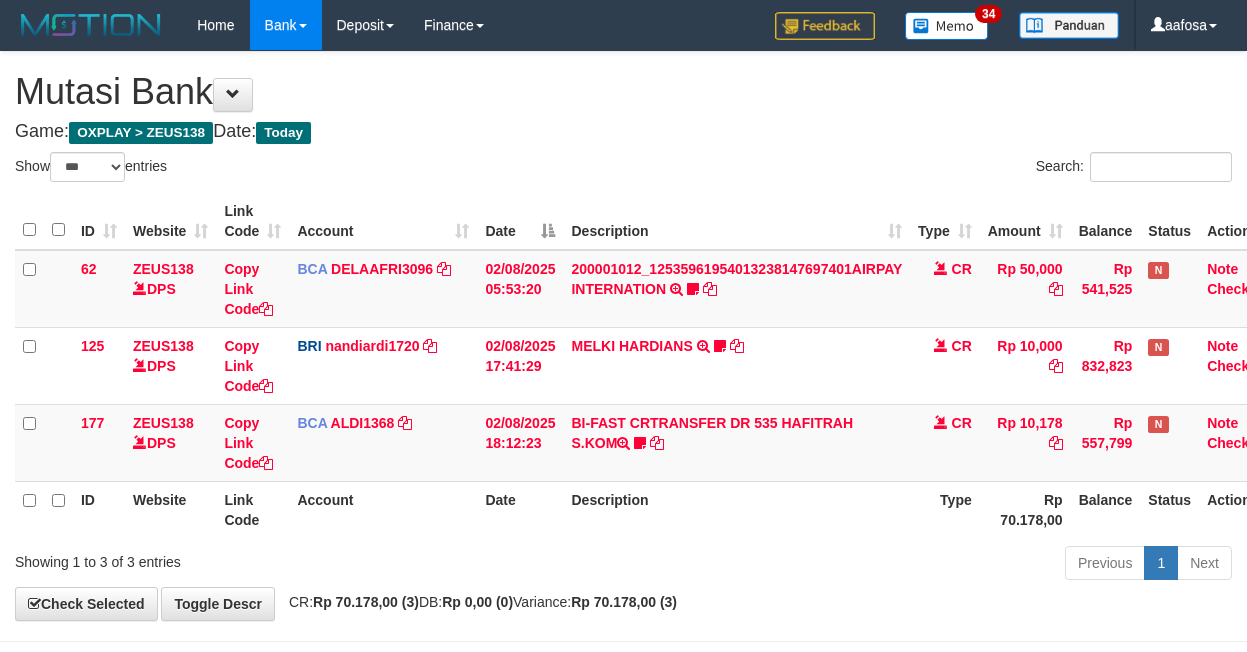 scroll, scrollTop: 81, scrollLeft: 32, axis: both 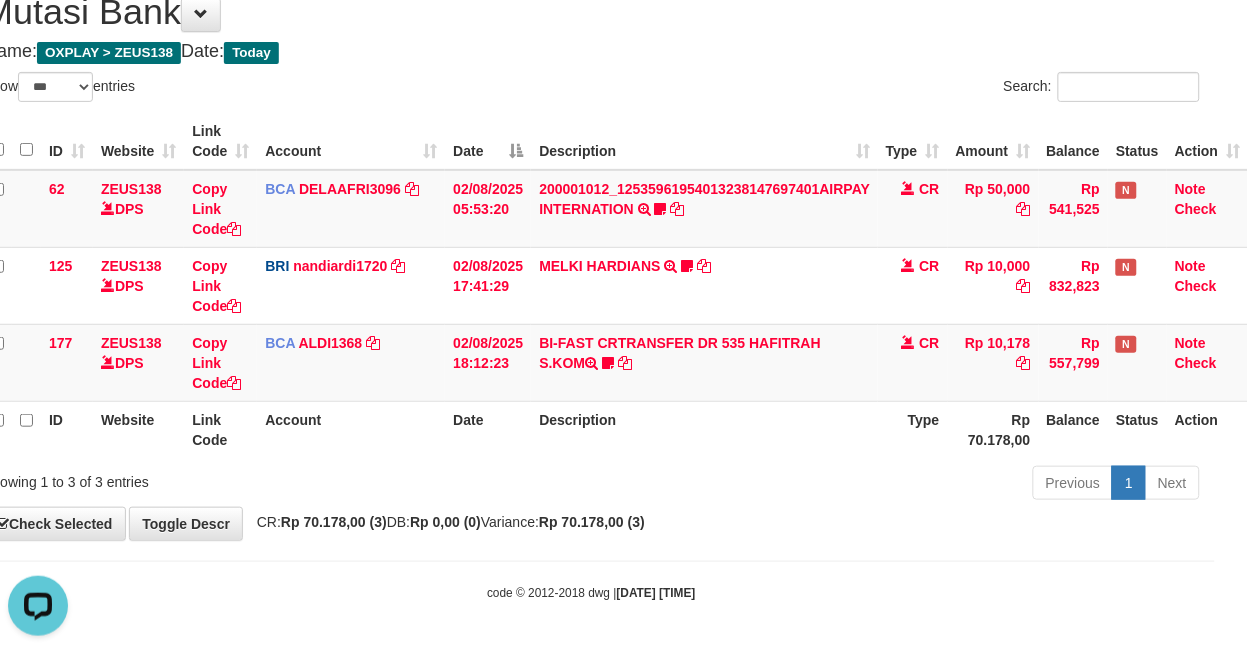 drag, startPoint x: 826, startPoint y: 78, endPoint x: 1260, endPoint y: 160, distance: 441.67862 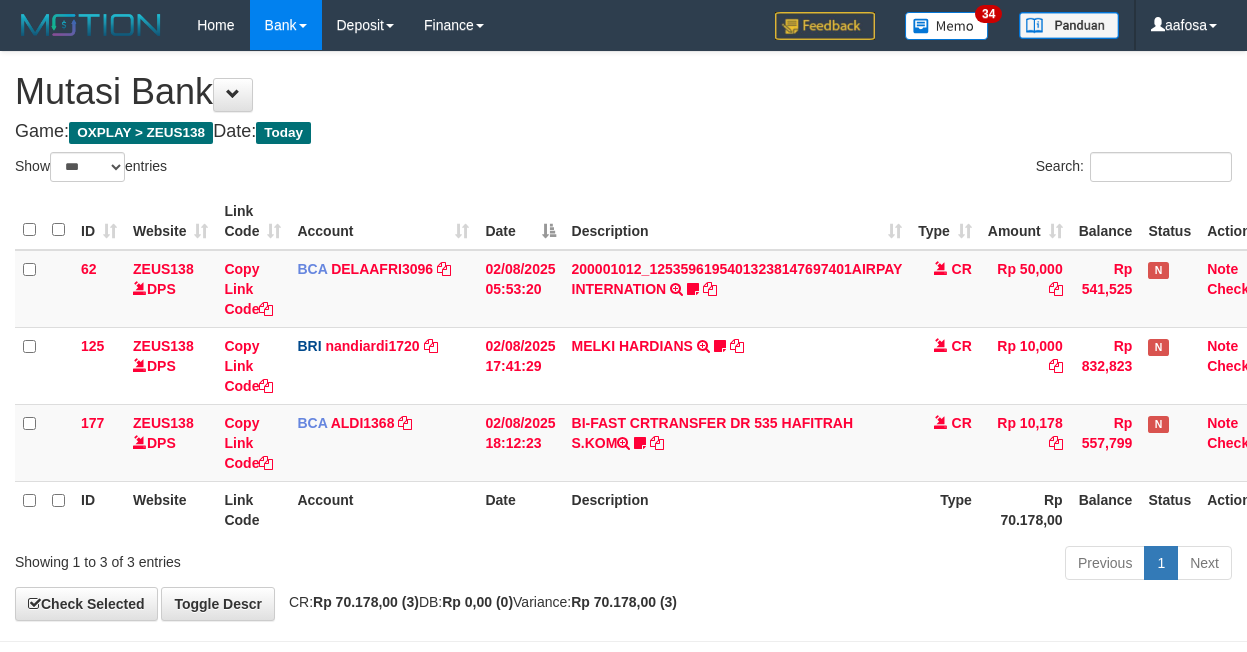select on "***" 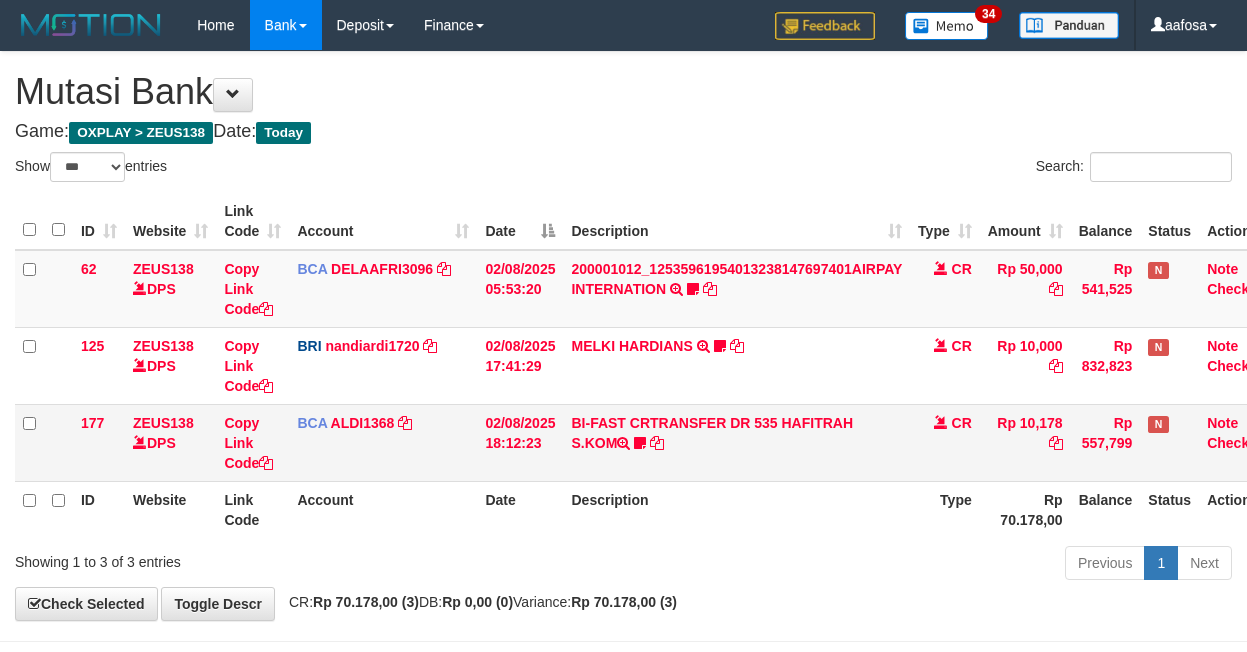 scroll, scrollTop: 81, scrollLeft: 32, axis: both 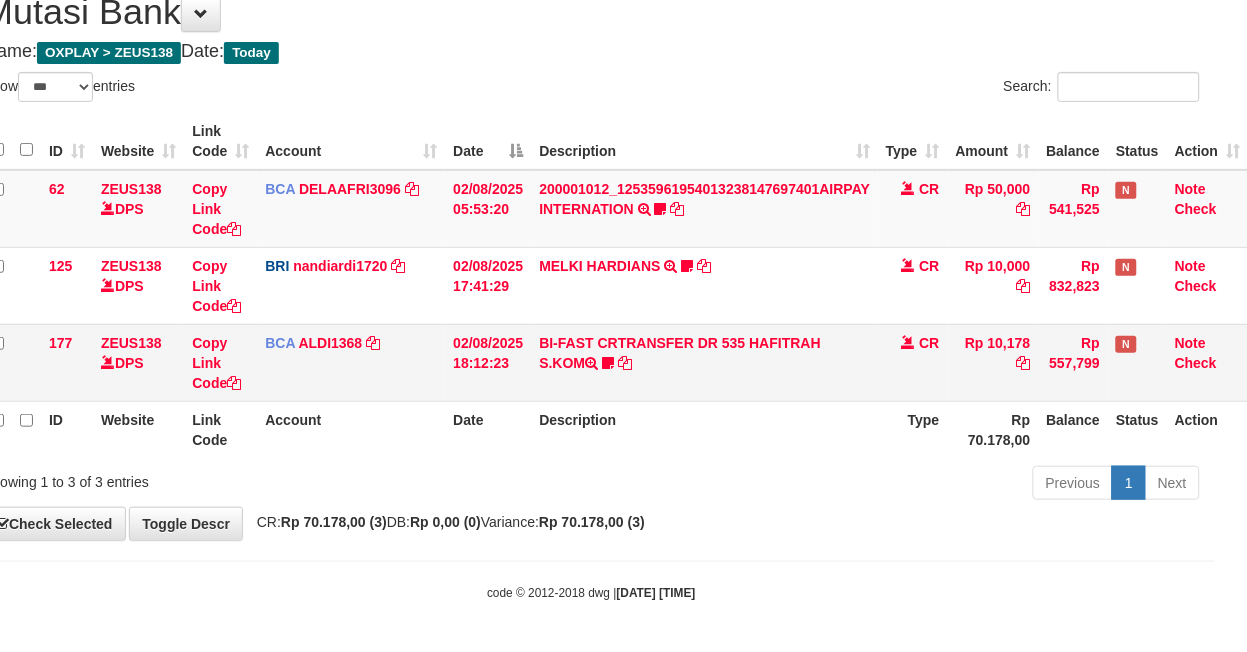 click on "BI-FAST CRTRANSFER DR 535 HAFITRAH S.KOM          Pakaji999" at bounding box center (704, 362) 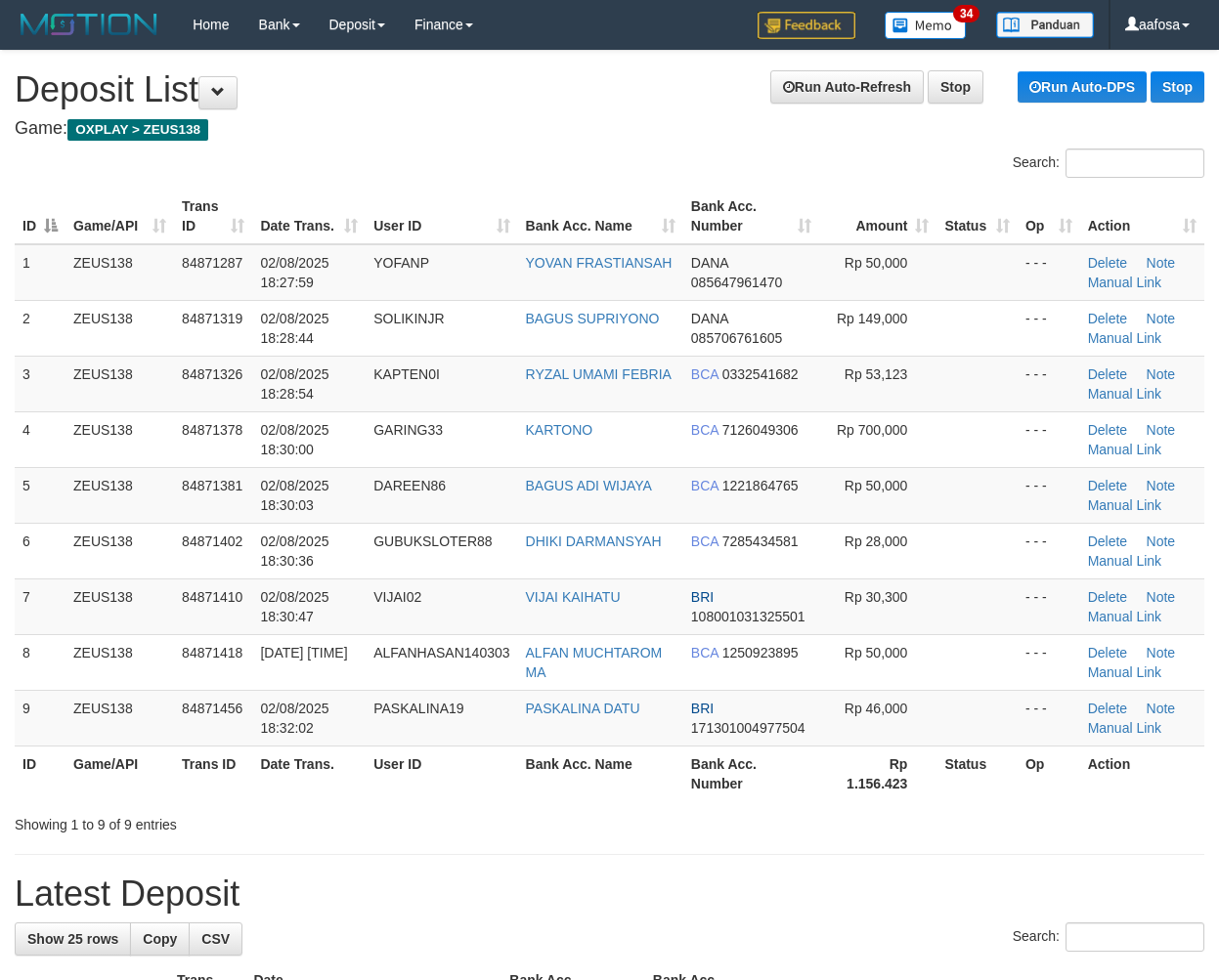 scroll, scrollTop: 0, scrollLeft: 0, axis: both 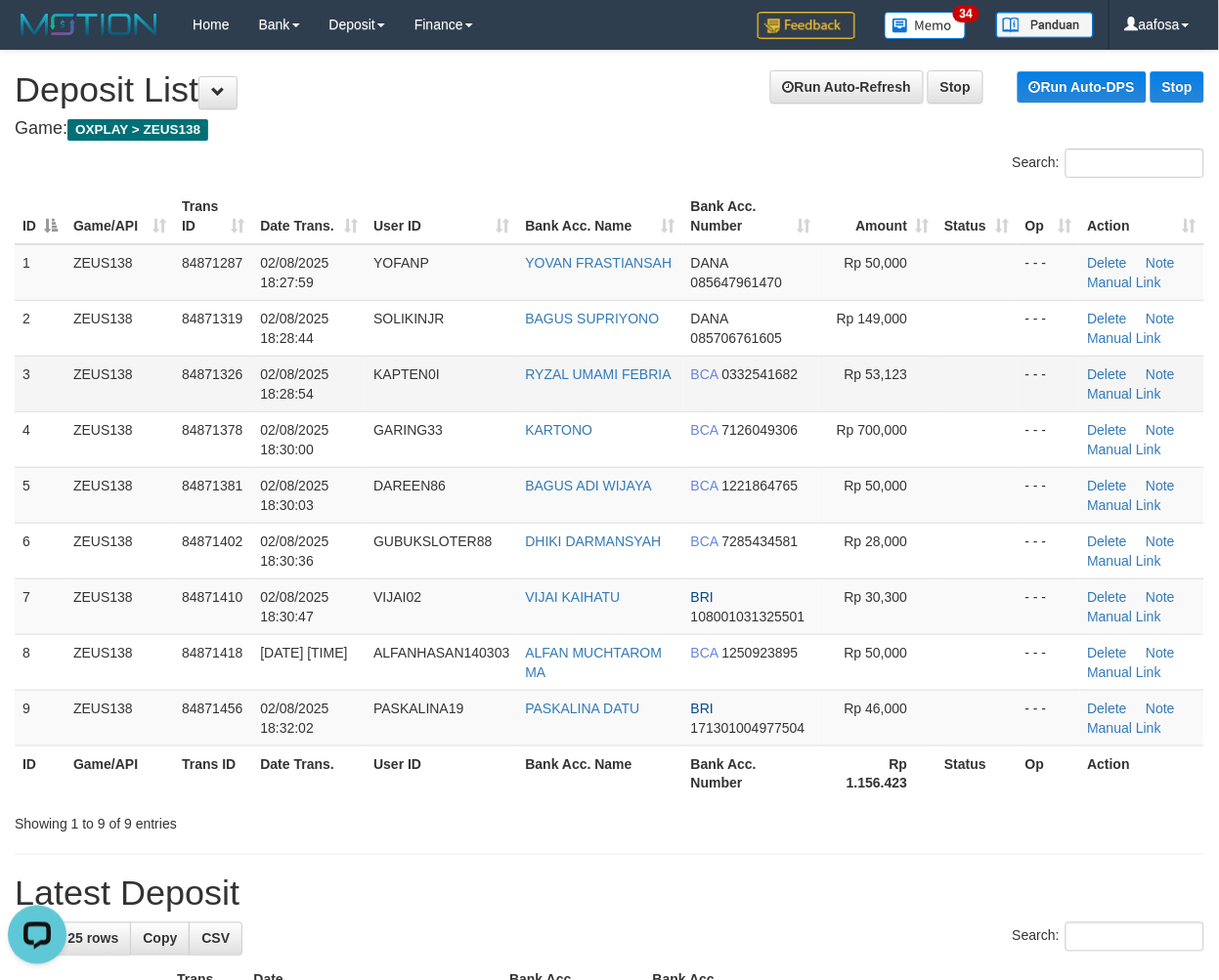 drag, startPoint x: 207, startPoint y: 393, endPoint x: 239, endPoint y: 396, distance: 32.140317 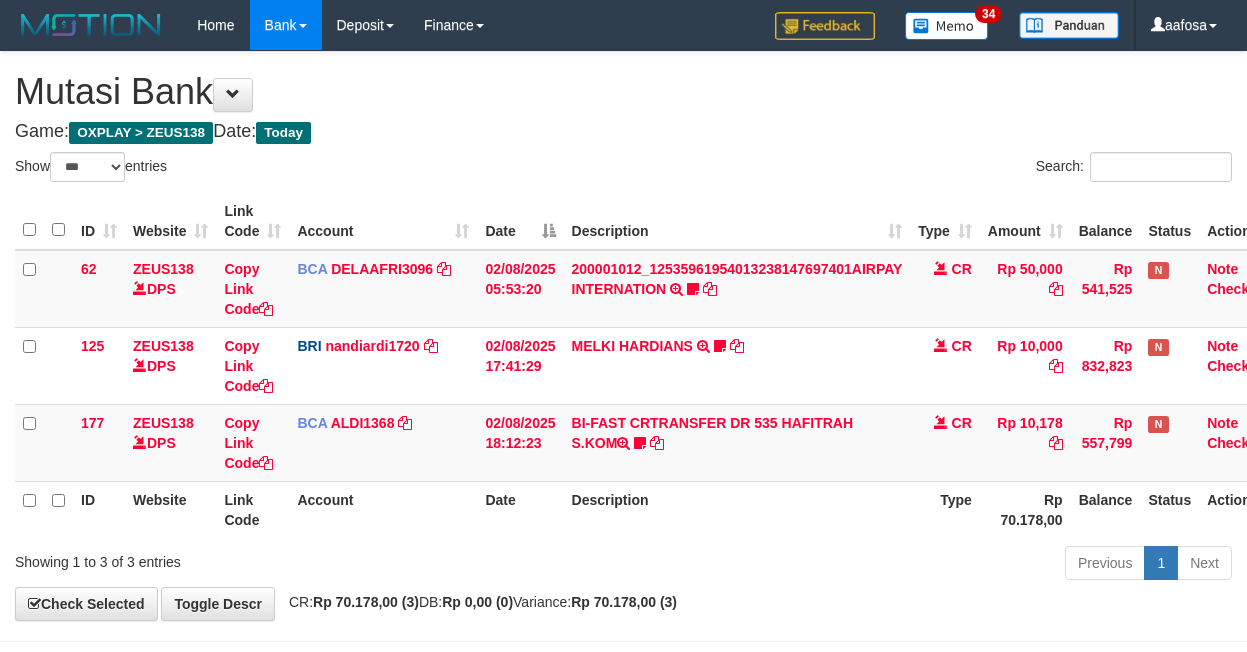 select on "***" 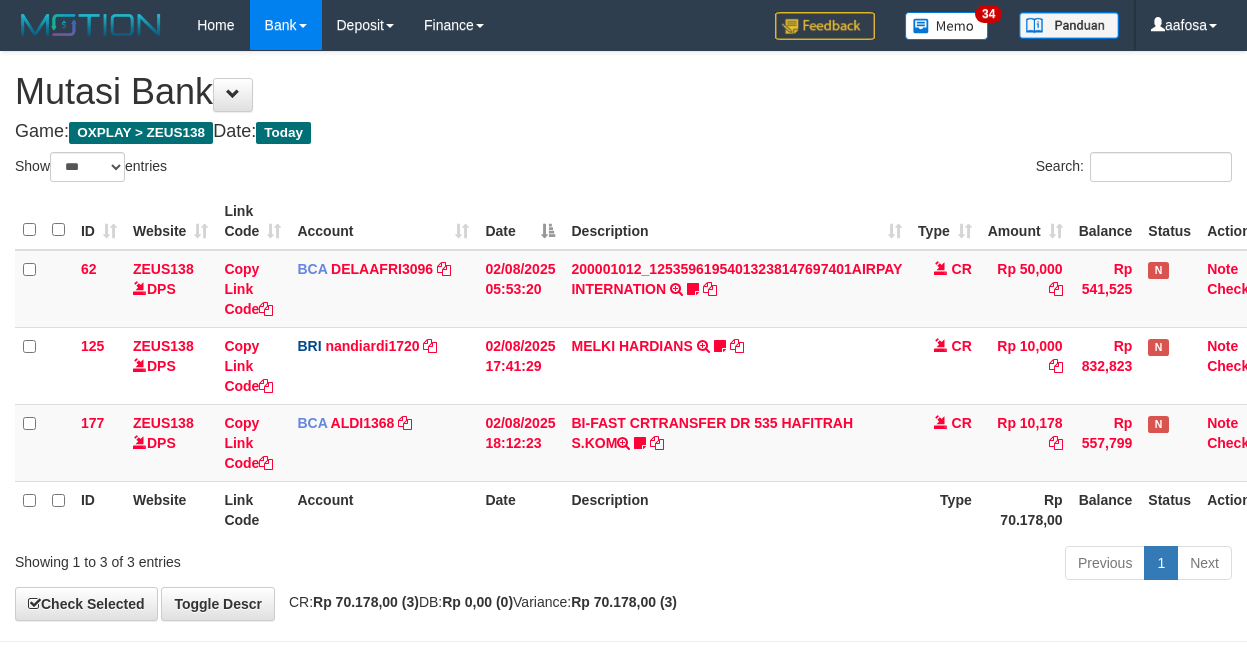 scroll, scrollTop: 81, scrollLeft: 32, axis: both 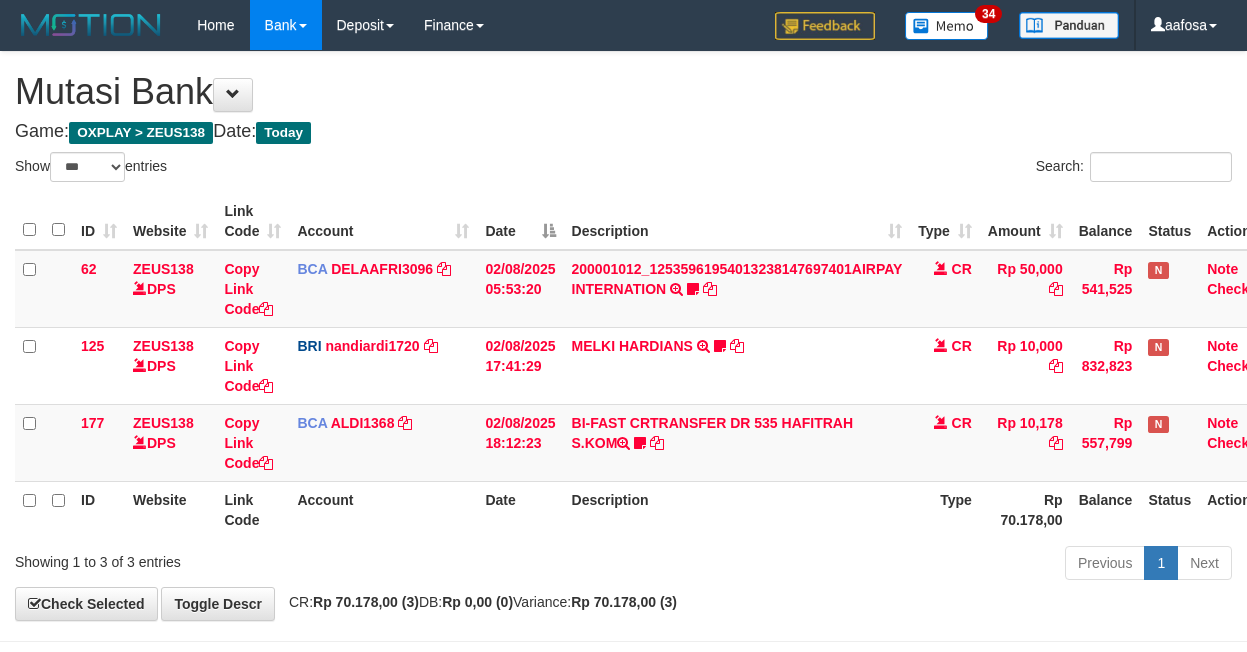 select on "***" 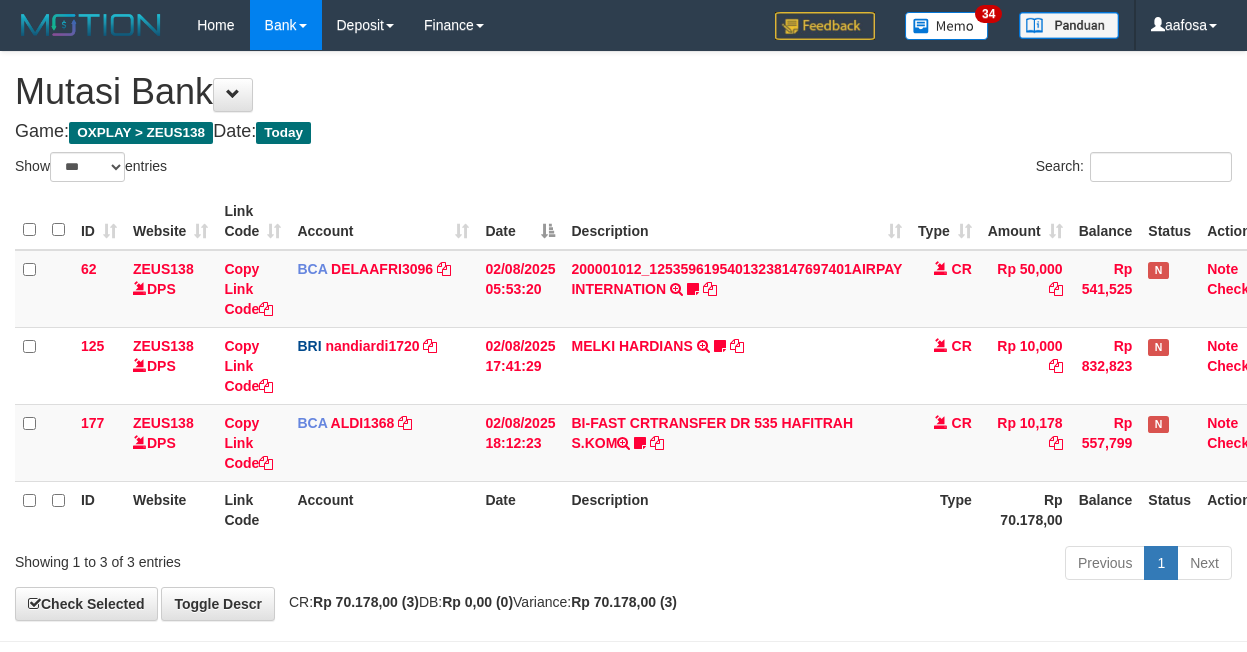 scroll, scrollTop: 81, scrollLeft: 32, axis: both 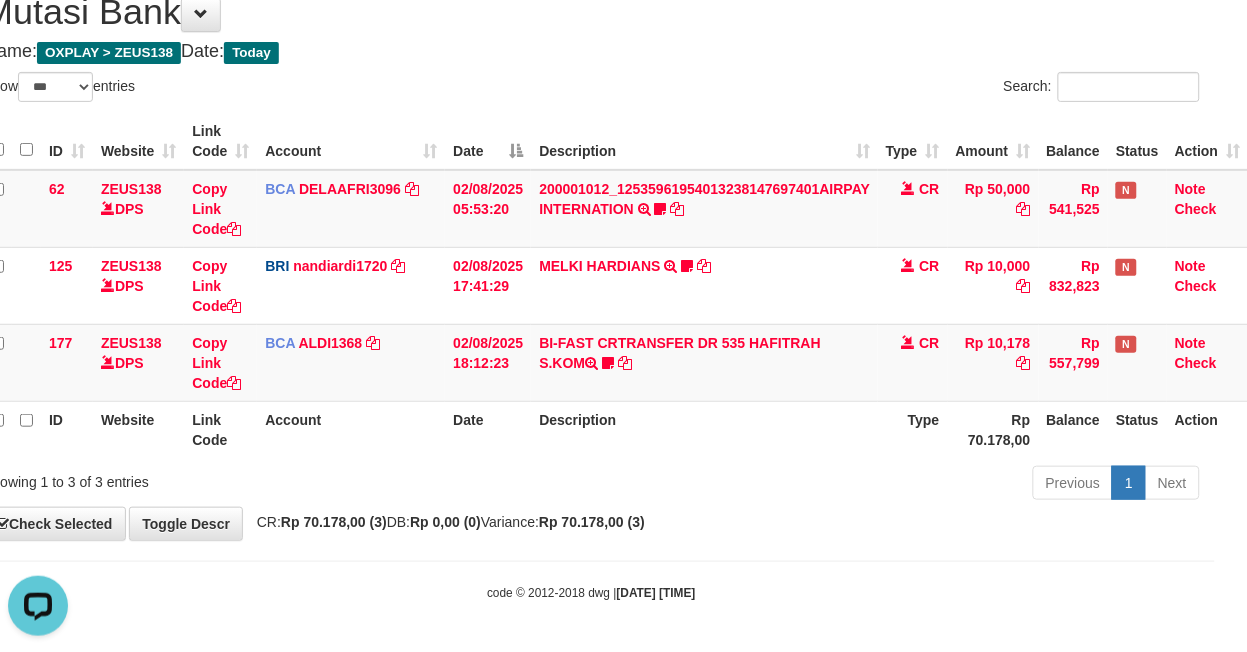 click on "Search:" at bounding box center [904, 89] 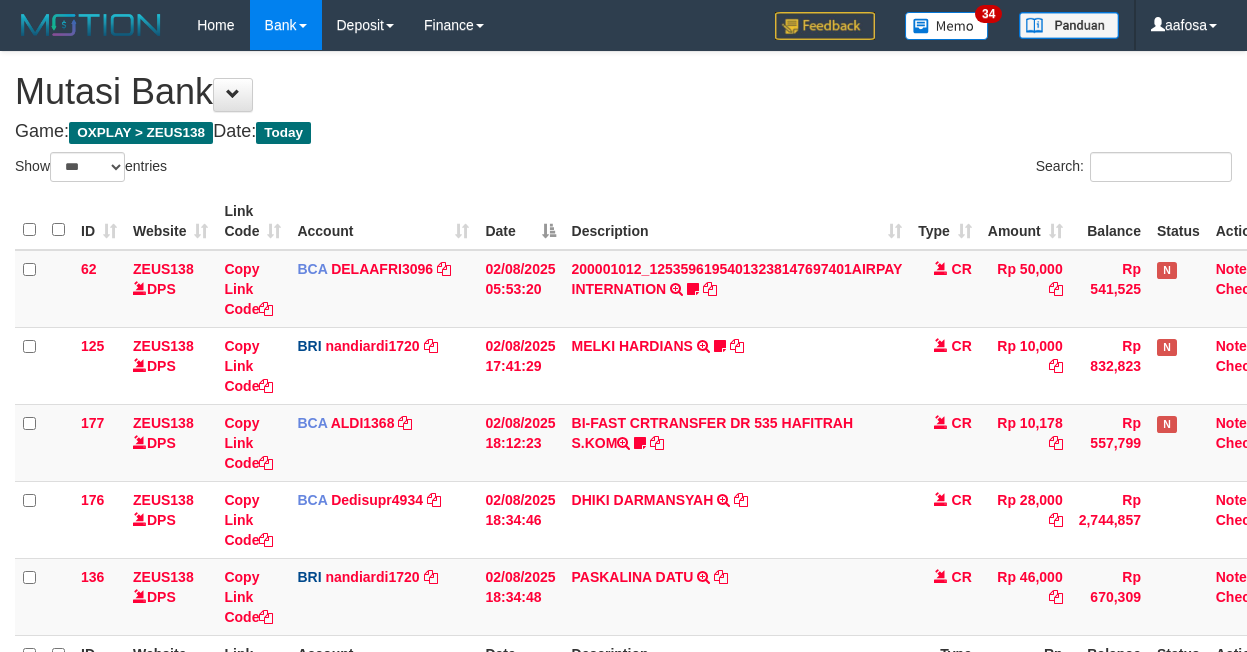select on "***" 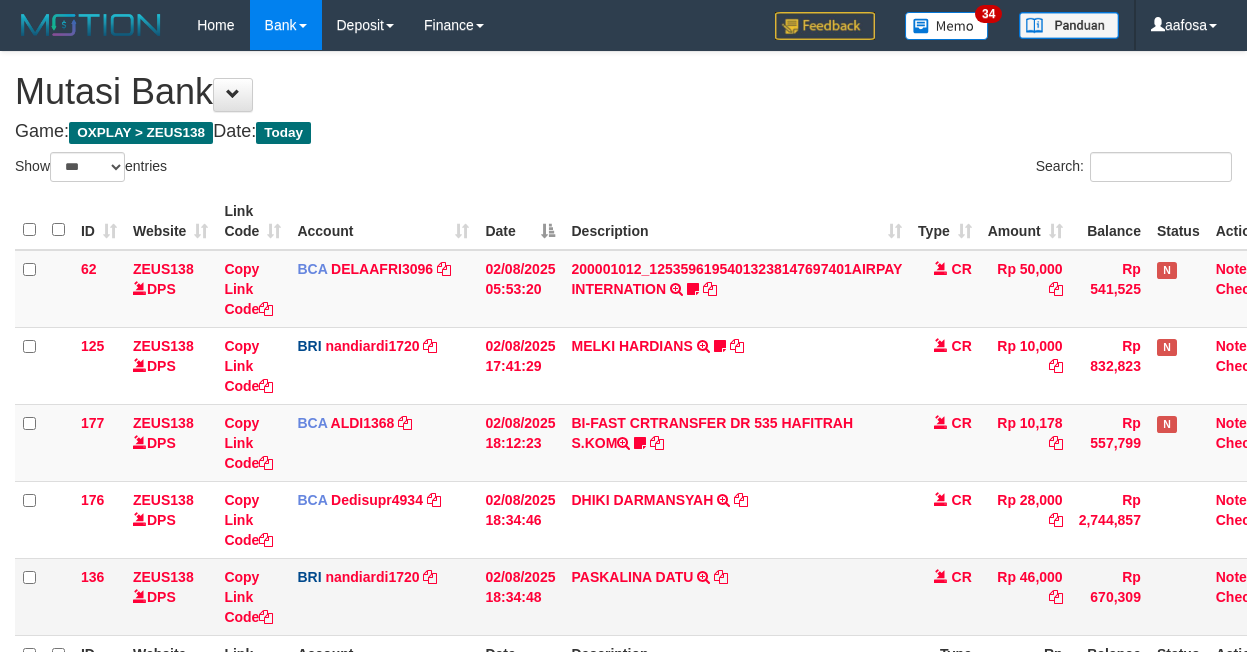 scroll, scrollTop: 197, scrollLeft: 40, axis: both 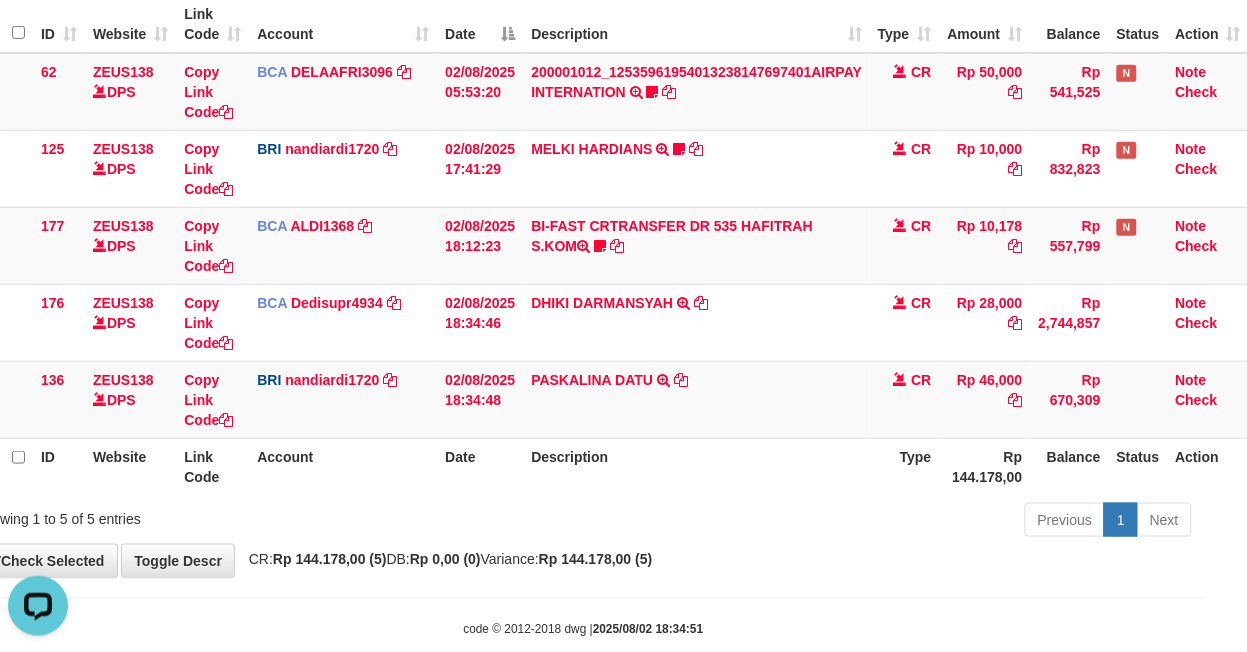 click on "Previous 1 Next" at bounding box center [843, 522] 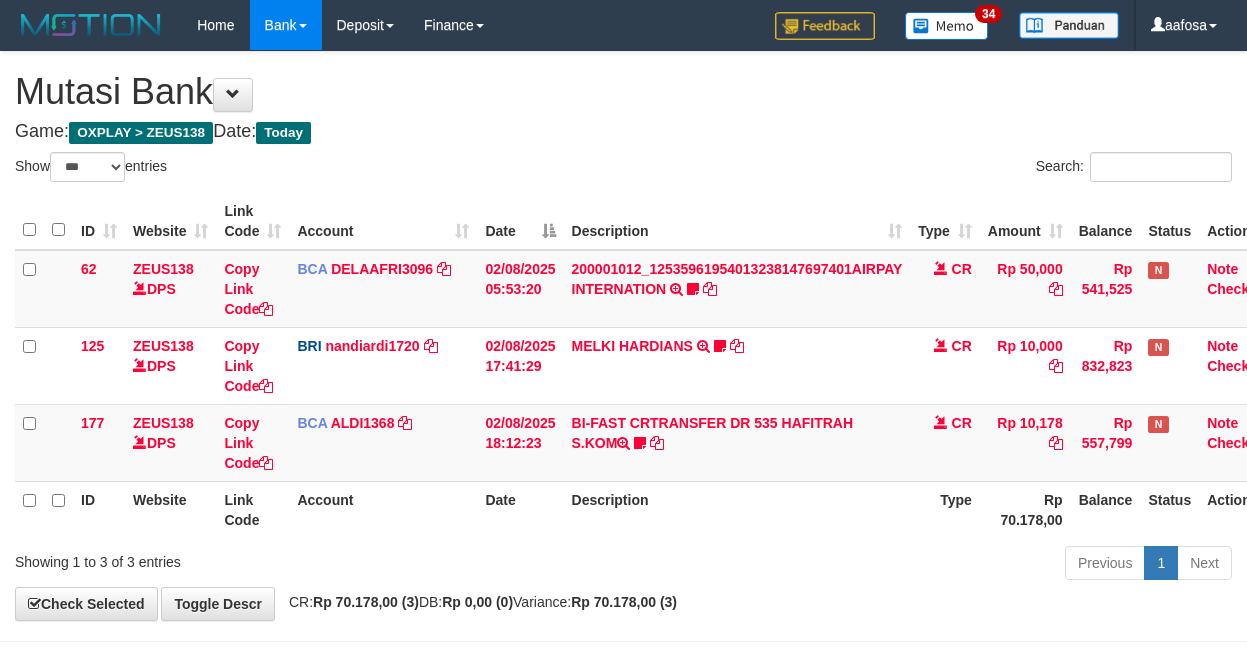 select on "***" 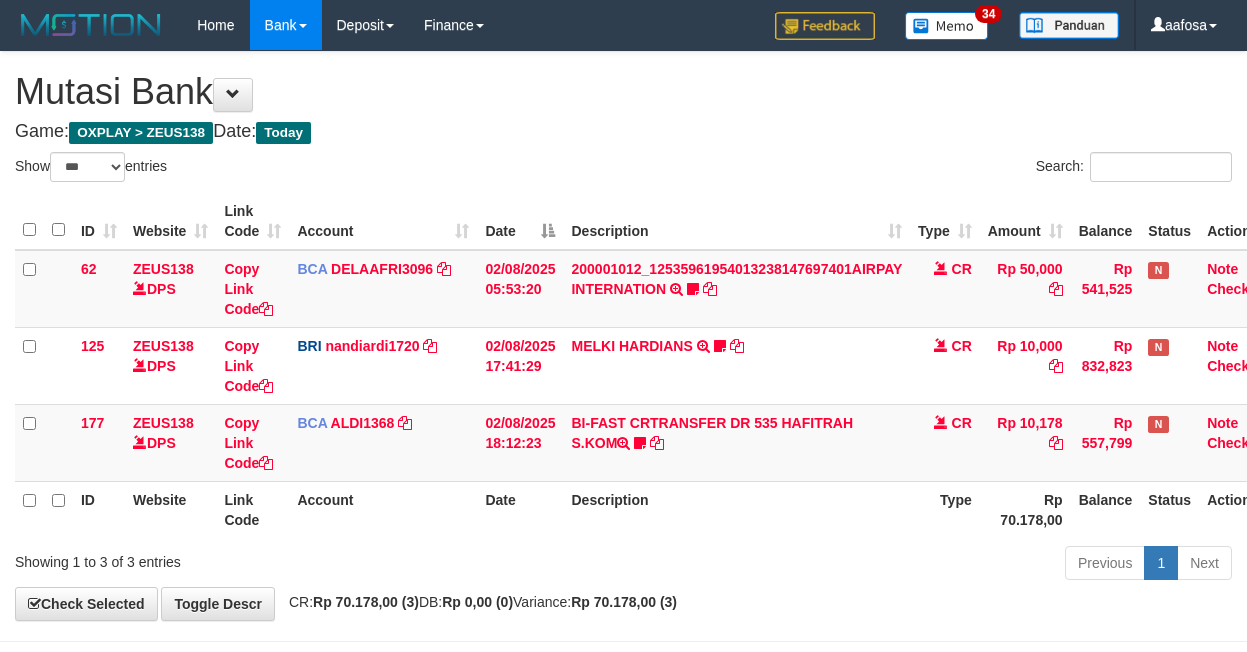 scroll, scrollTop: 0, scrollLeft: 0, axis: both 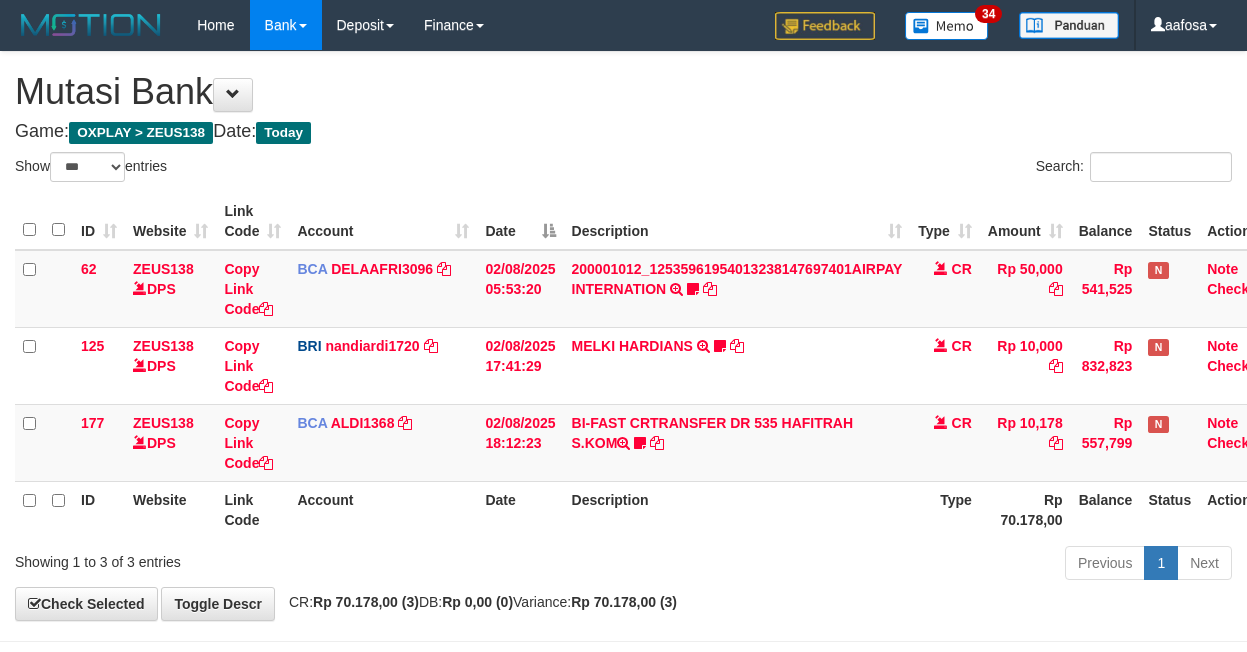 select on "***" 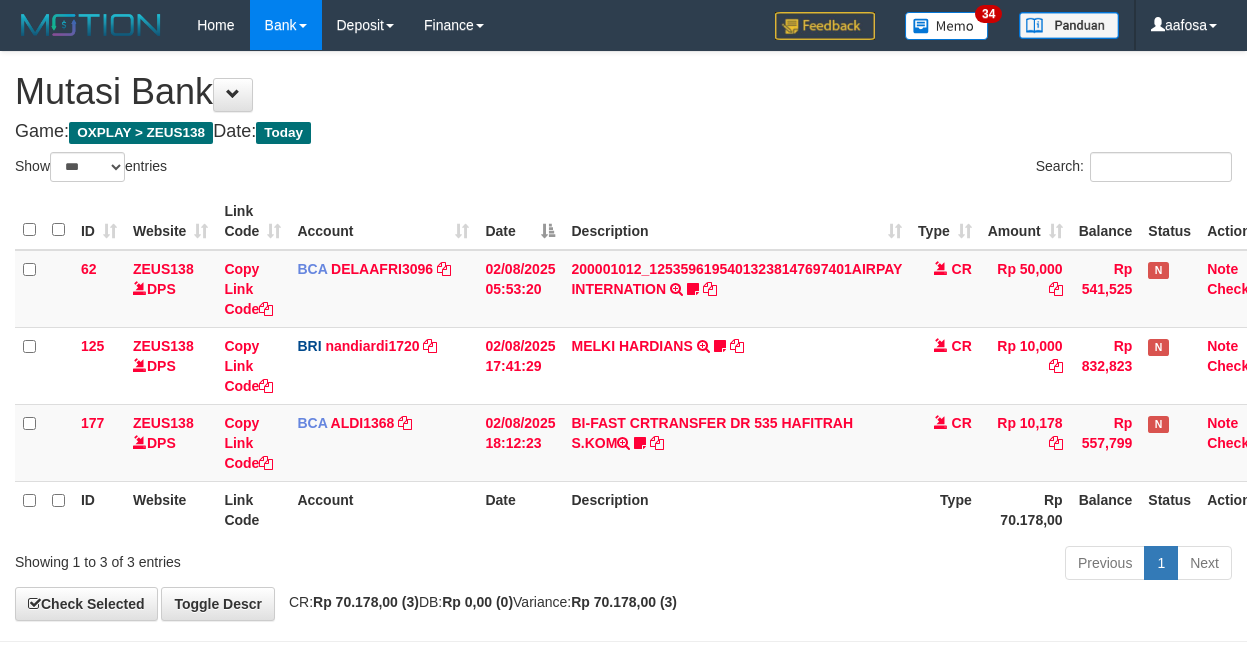 scroll, scrollTop: 0, scrollLeft: 0, axis: both 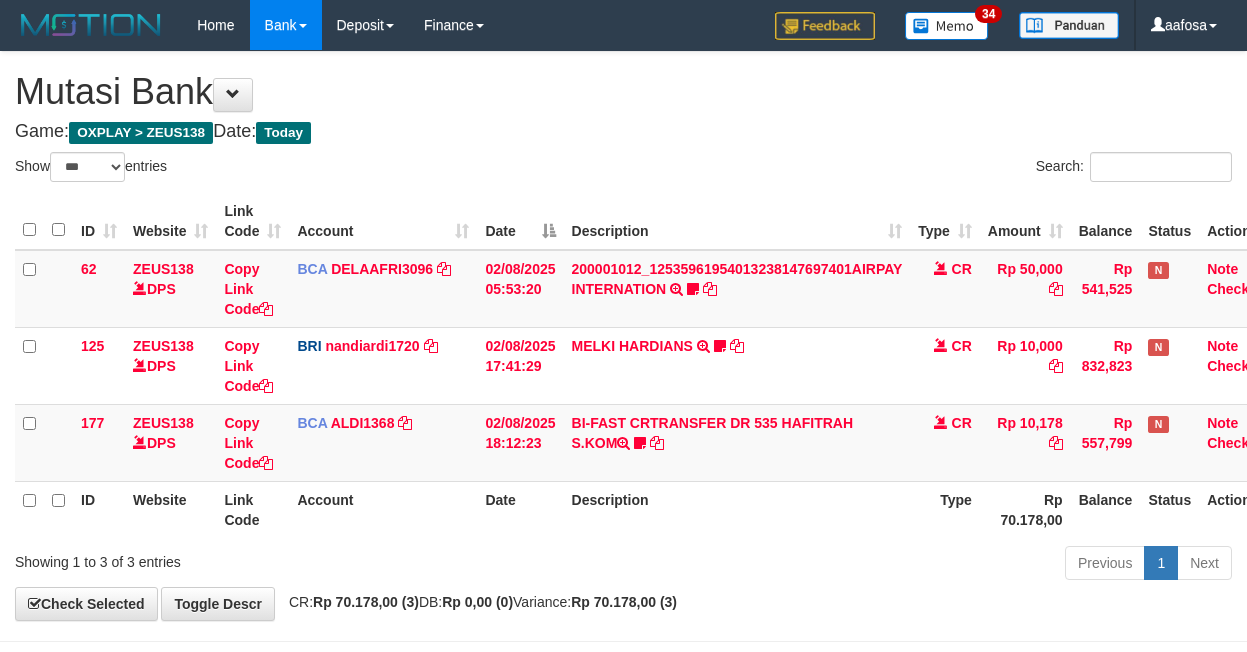 select on "***" 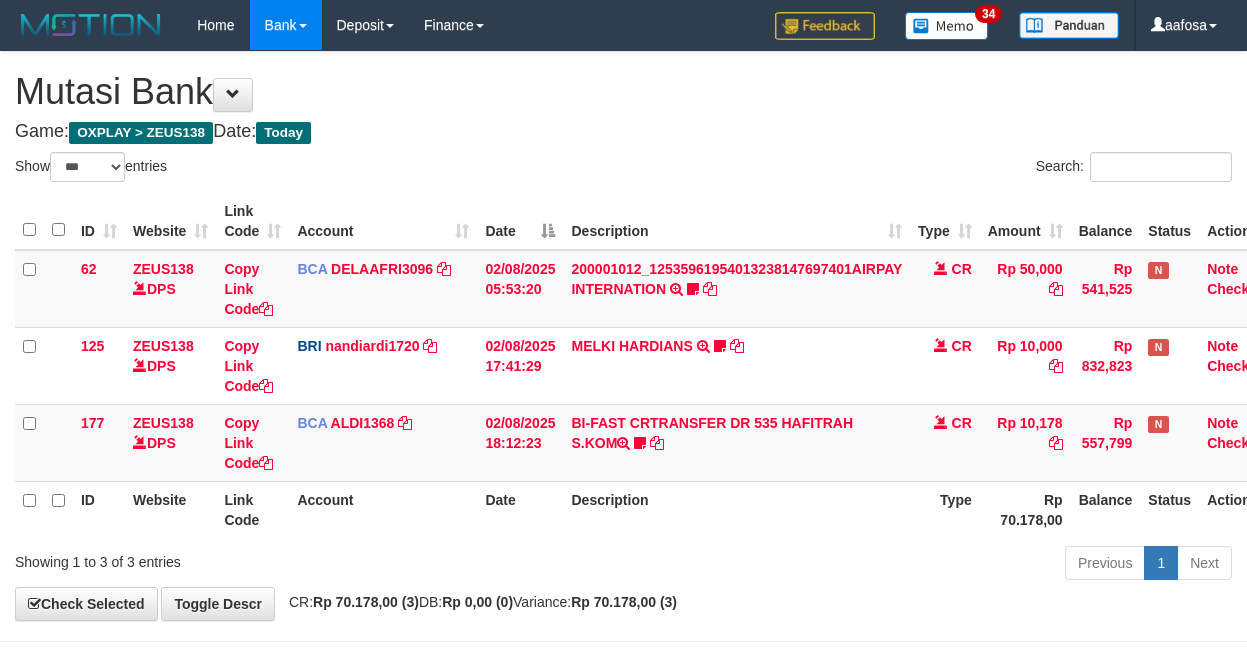 scroll, scrollTop: 0, scrollLeft: 0, axis: both 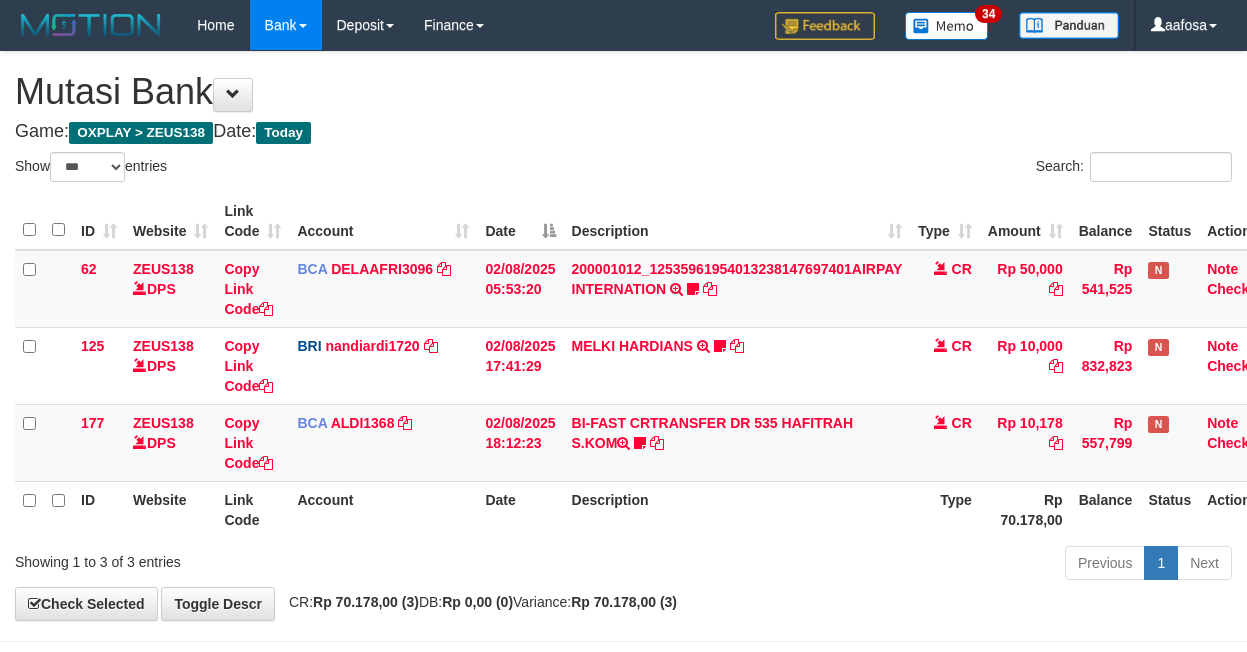 select on "***" 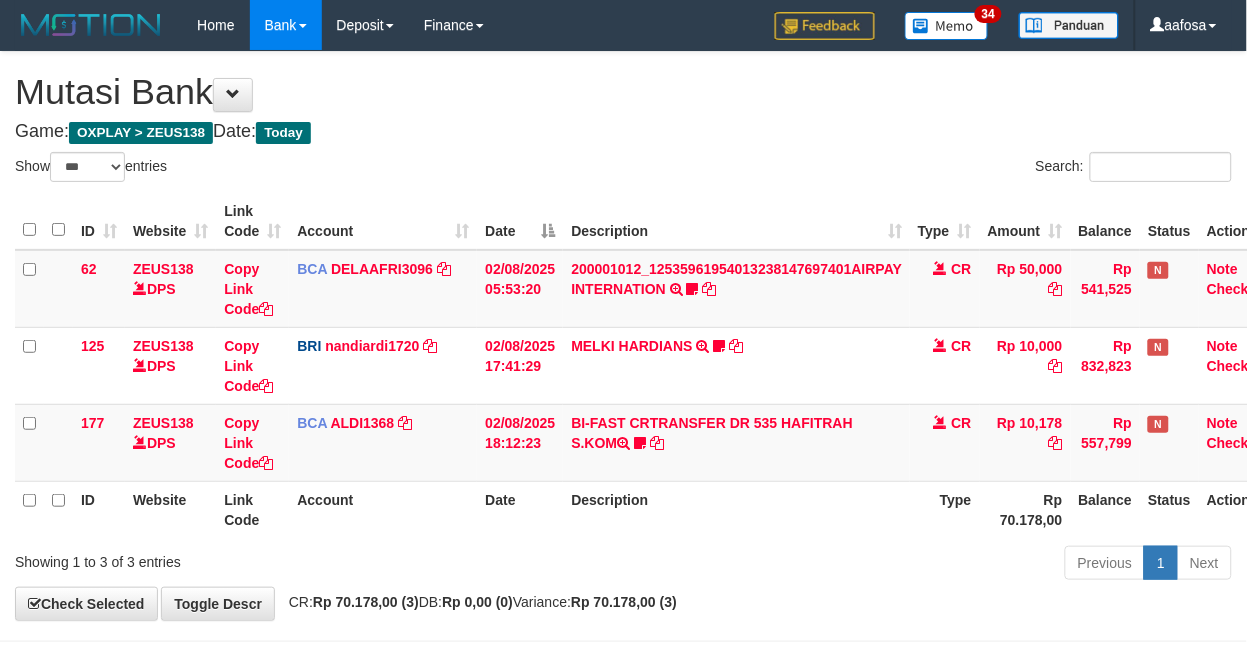scroll, scrollTop: 81, scrollLeft: 32, axis: both 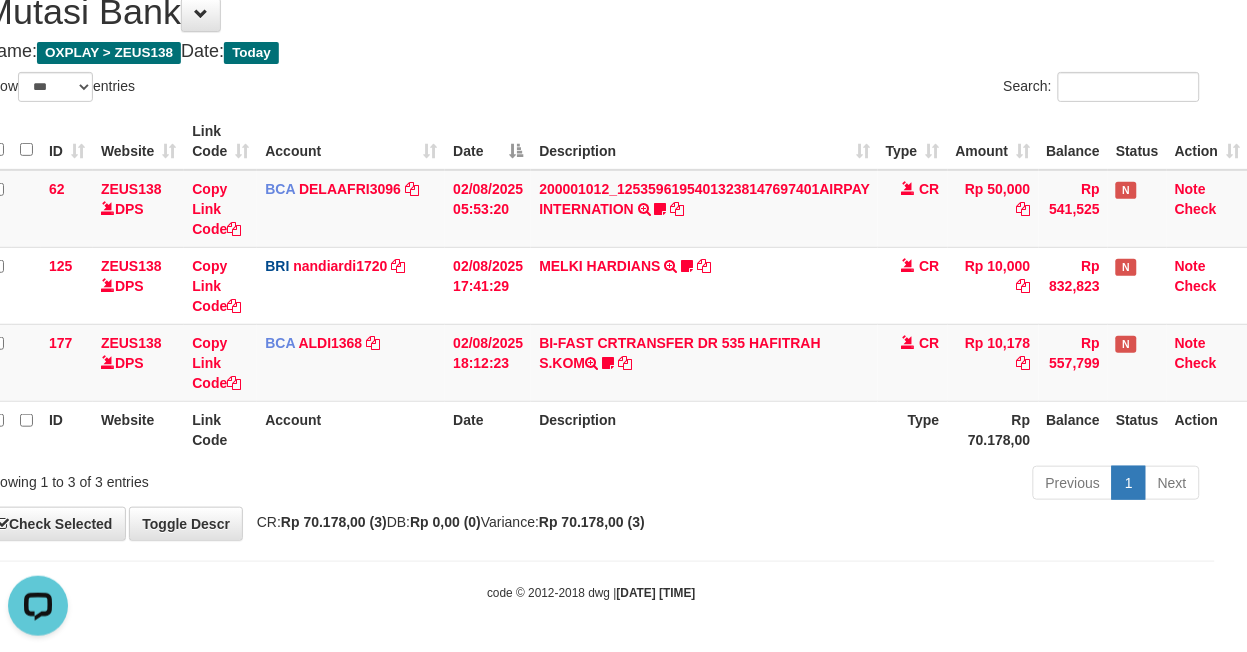 click on "Show  ** ** ** ***  entries Search:
ID Website Link Code Account Date Description Type Amount Balance Status Action
62
ZEUS138    DPS
Copy Link Code
BCA
DELAAFRI3096
DPS
[FIRST] [LAST]
mutasi_[DATE]_[NUMBER] | 62
mutasi_[DATE]_[NUMBER] | 62
[DATE] [TIME]
[NUMBER]_[NUMBER]_[NUMBER]_[NUMBER]            TRSF E-BANKING CR [NUMBER]/FTSCY/WS[NUMBER]
50000.00[NUMBER]_[NUMBER]_[NUMBER]_[NUMBER]            Labubutaiki
https://prnt.sc/l7T6Eus7w_Qi
CR
Rp 50,000
Rp 541,525
N
Note
Check
125
ZEUS138" at bounding box center [591, 289] 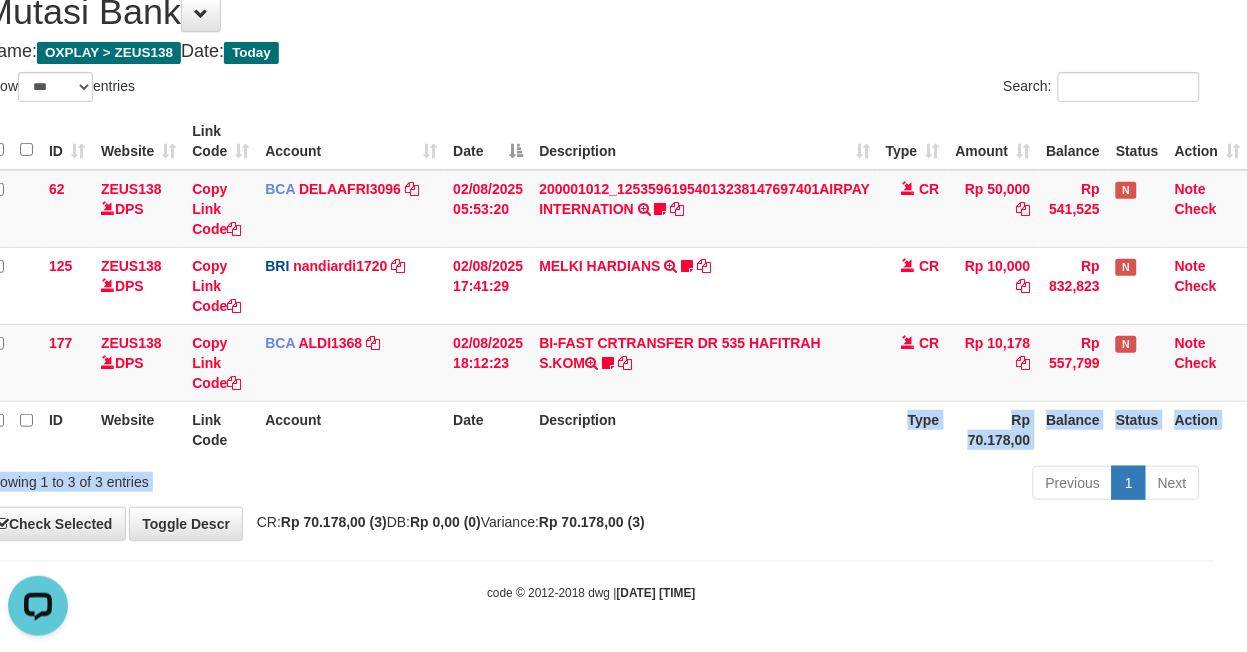 click on "Description" at bounding box center [704, 429] 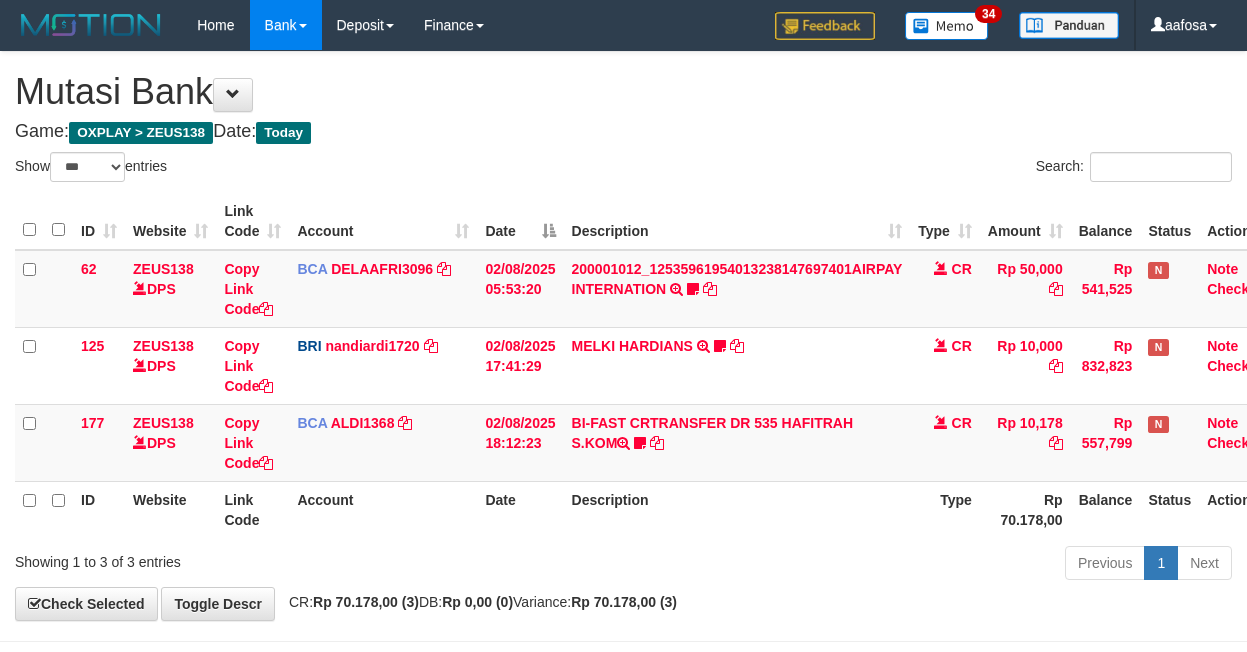 select on "***" 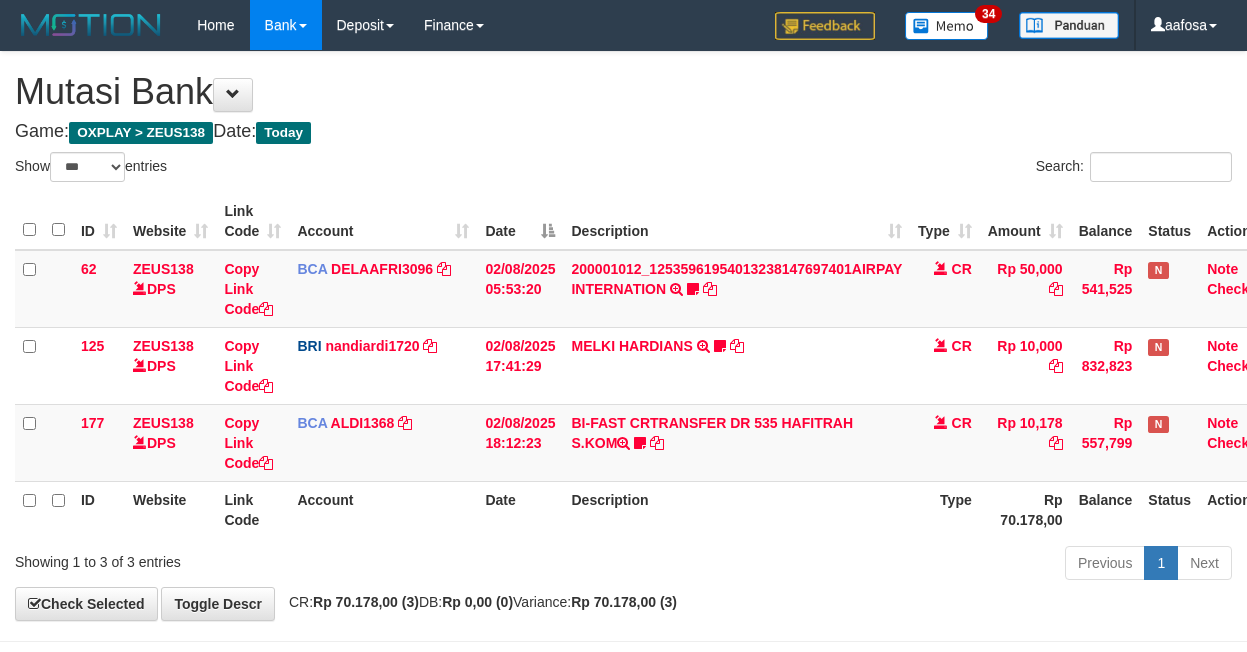scroll, scrollTop: 81, scrollLeft: 32, axis: both 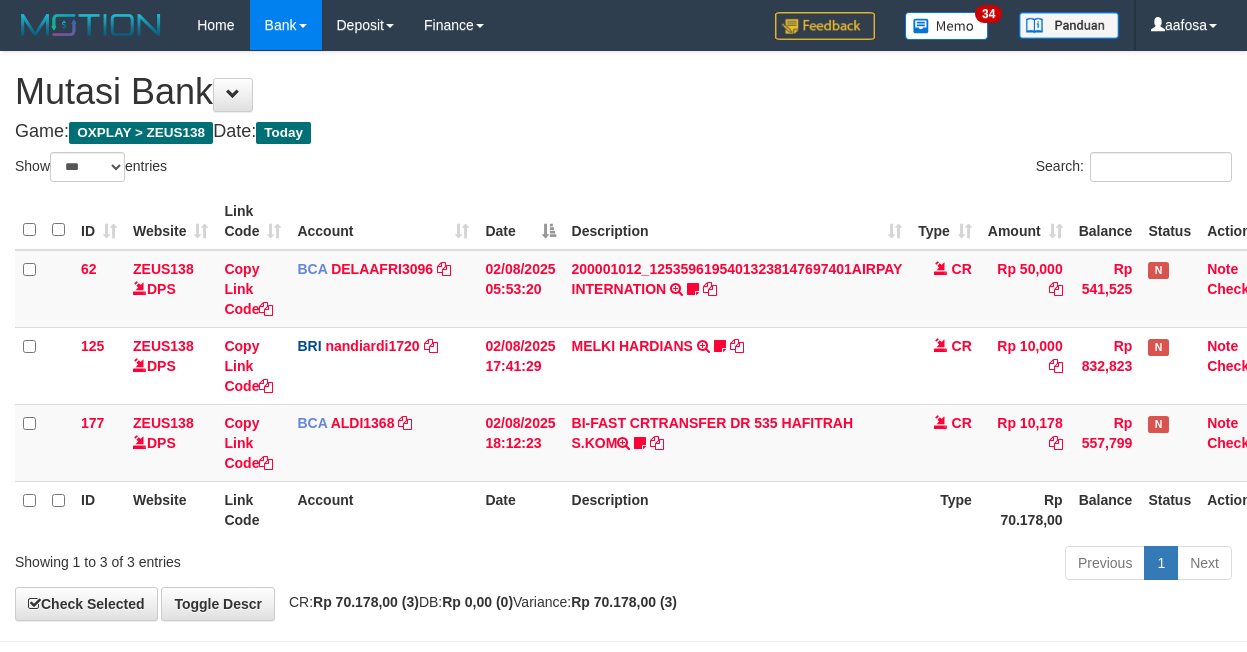 select on "***" 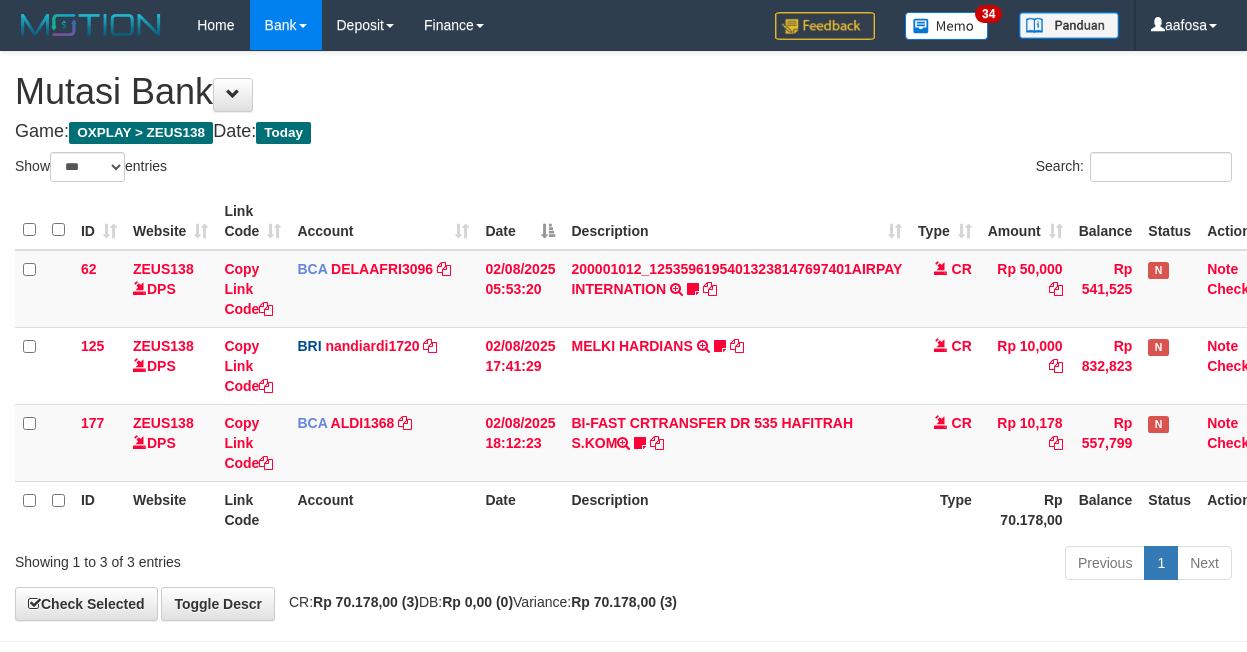 scroll, scrollTop: 81, scrollLeft: 32, axis: both 